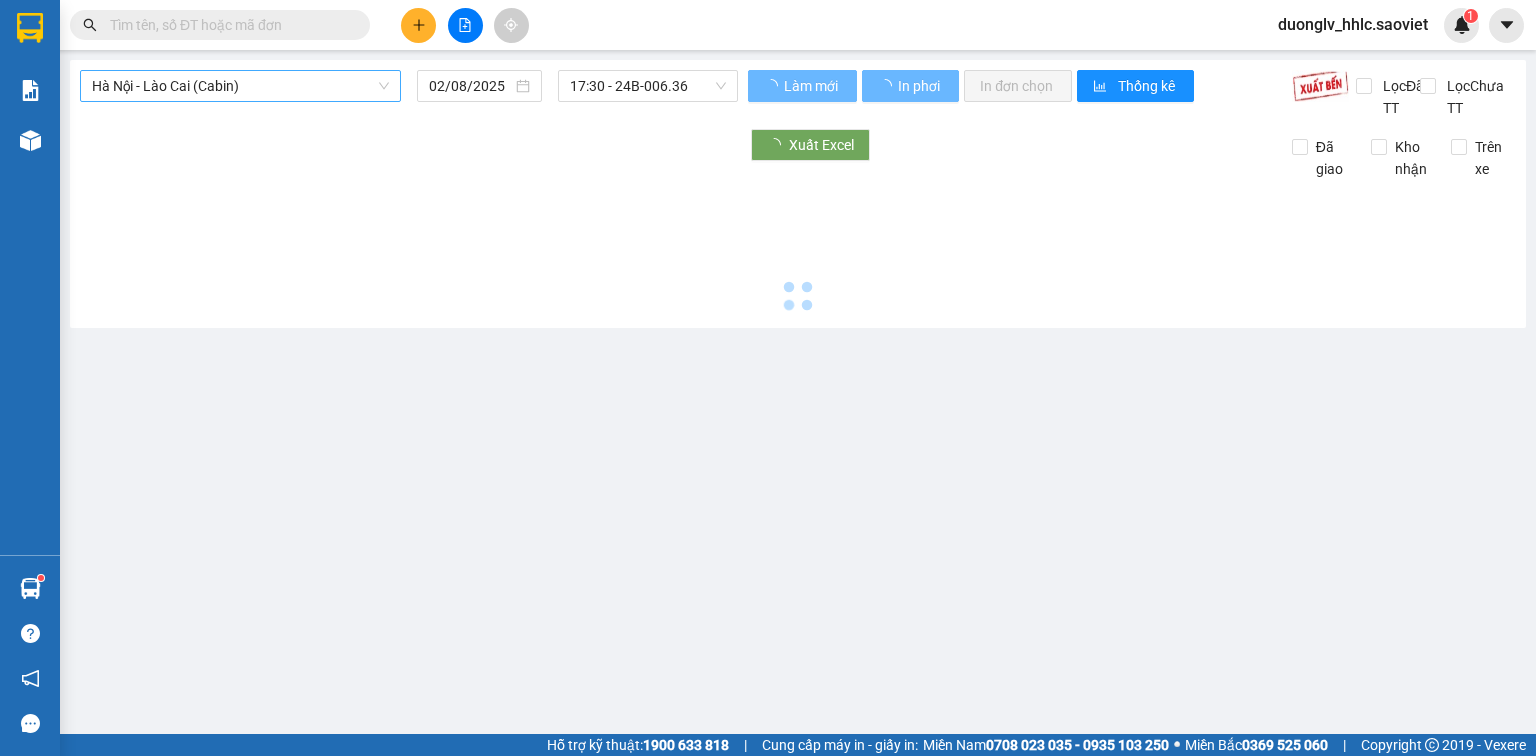 scroll, scrollTop: 0, scrollLeft: 0, axis: both 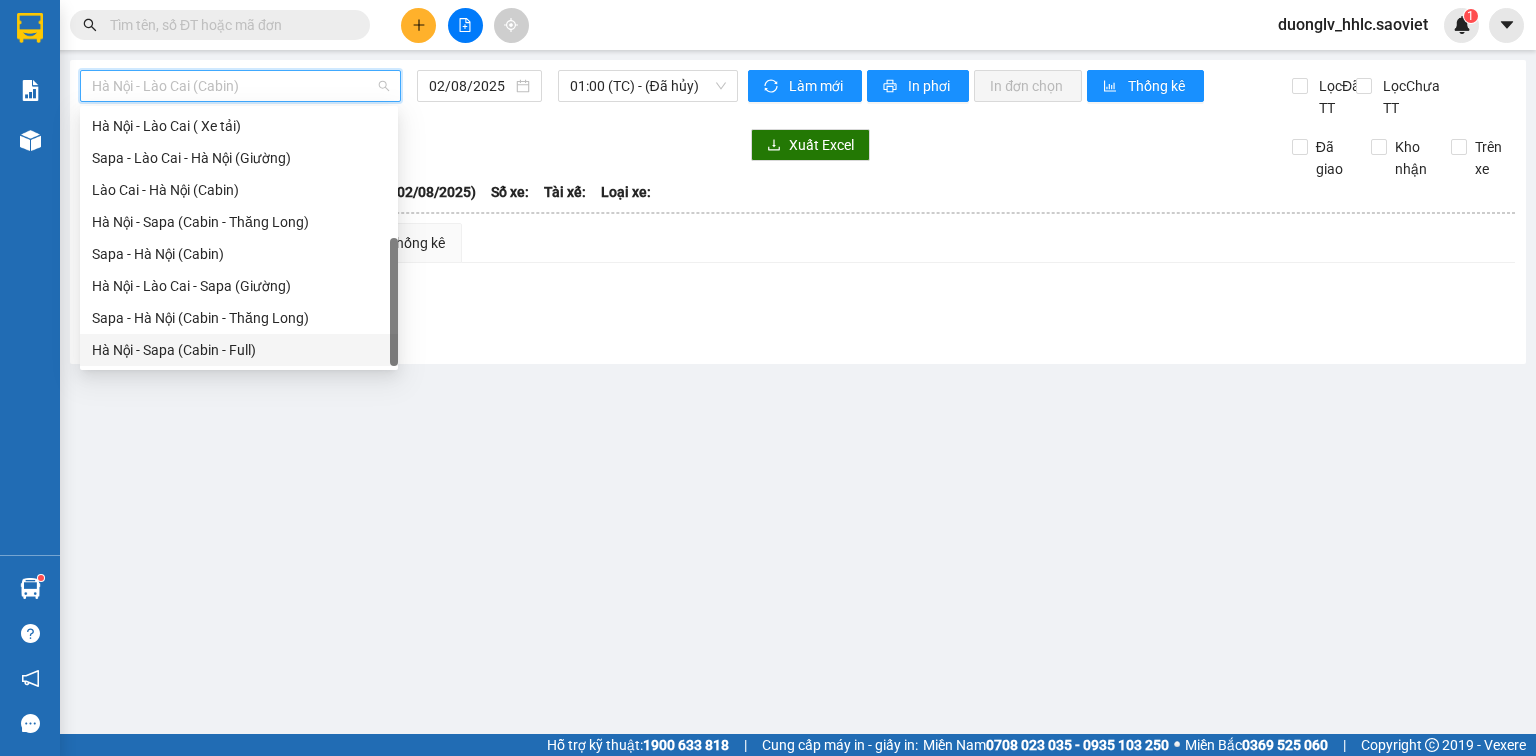 click on "Hà Nội - Sapa (Cabin - Full)" at bounding box center [239, 350] 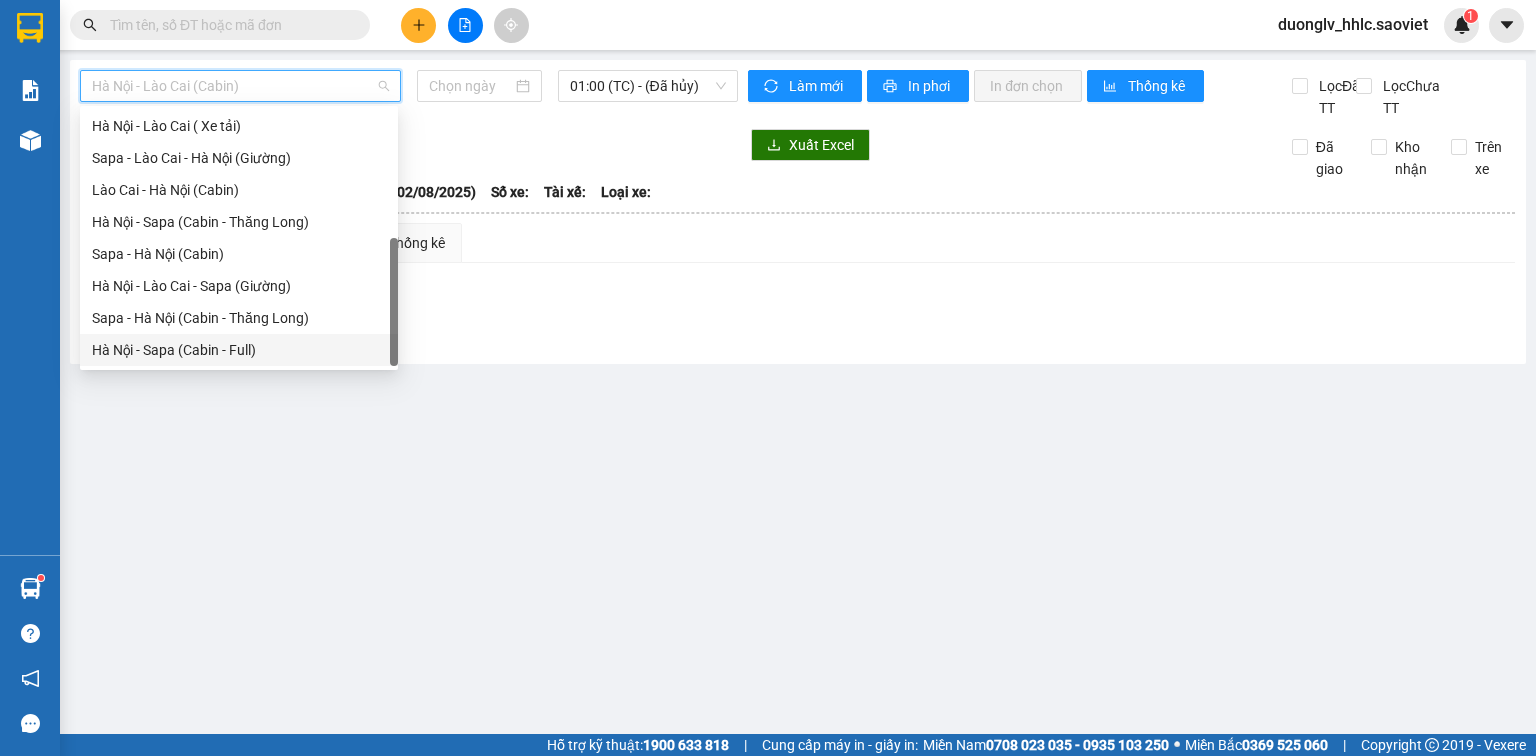 type on "02/08/2025" 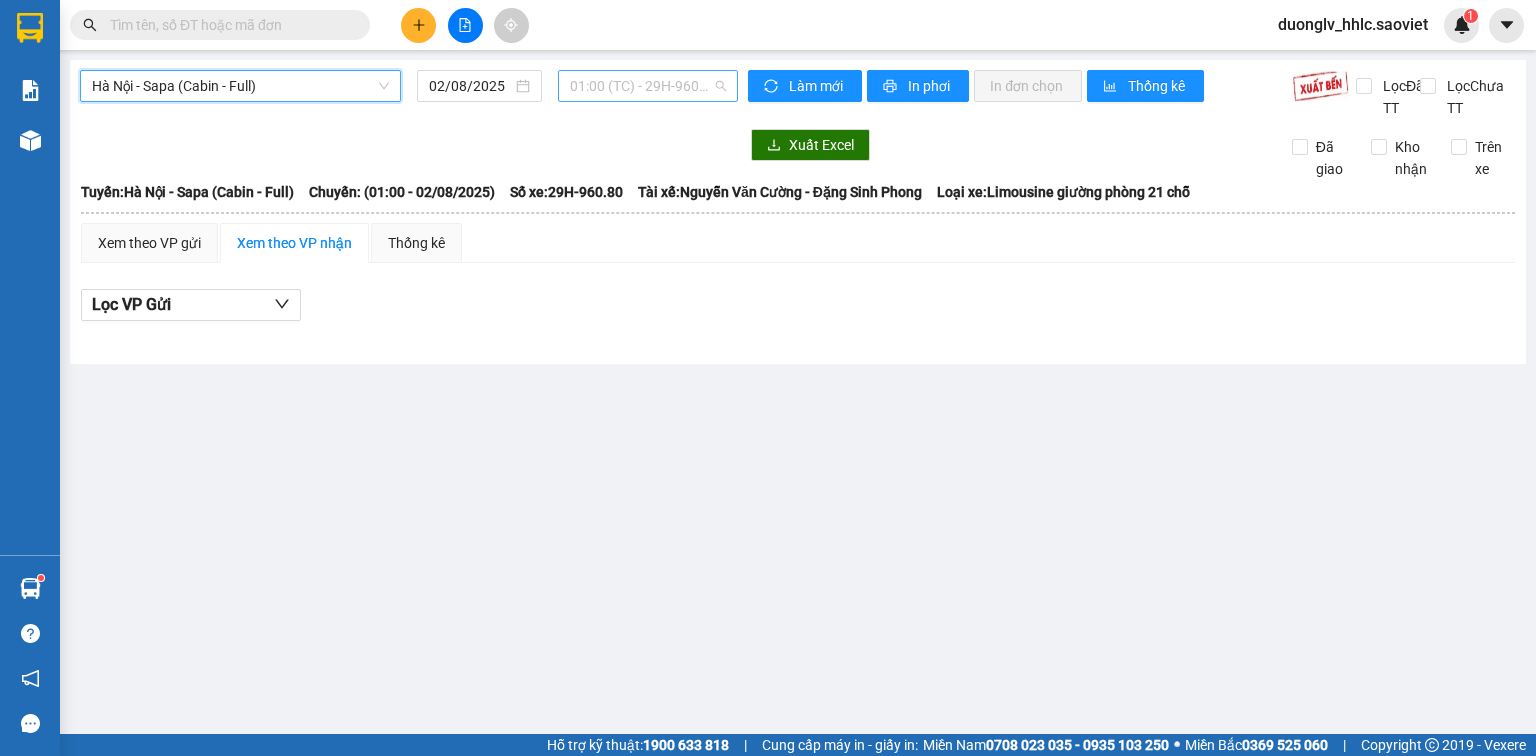 click on "01:00   (TC)   - 29H-960.80  - (Đã hủy)" at bounding box center (648, 86) 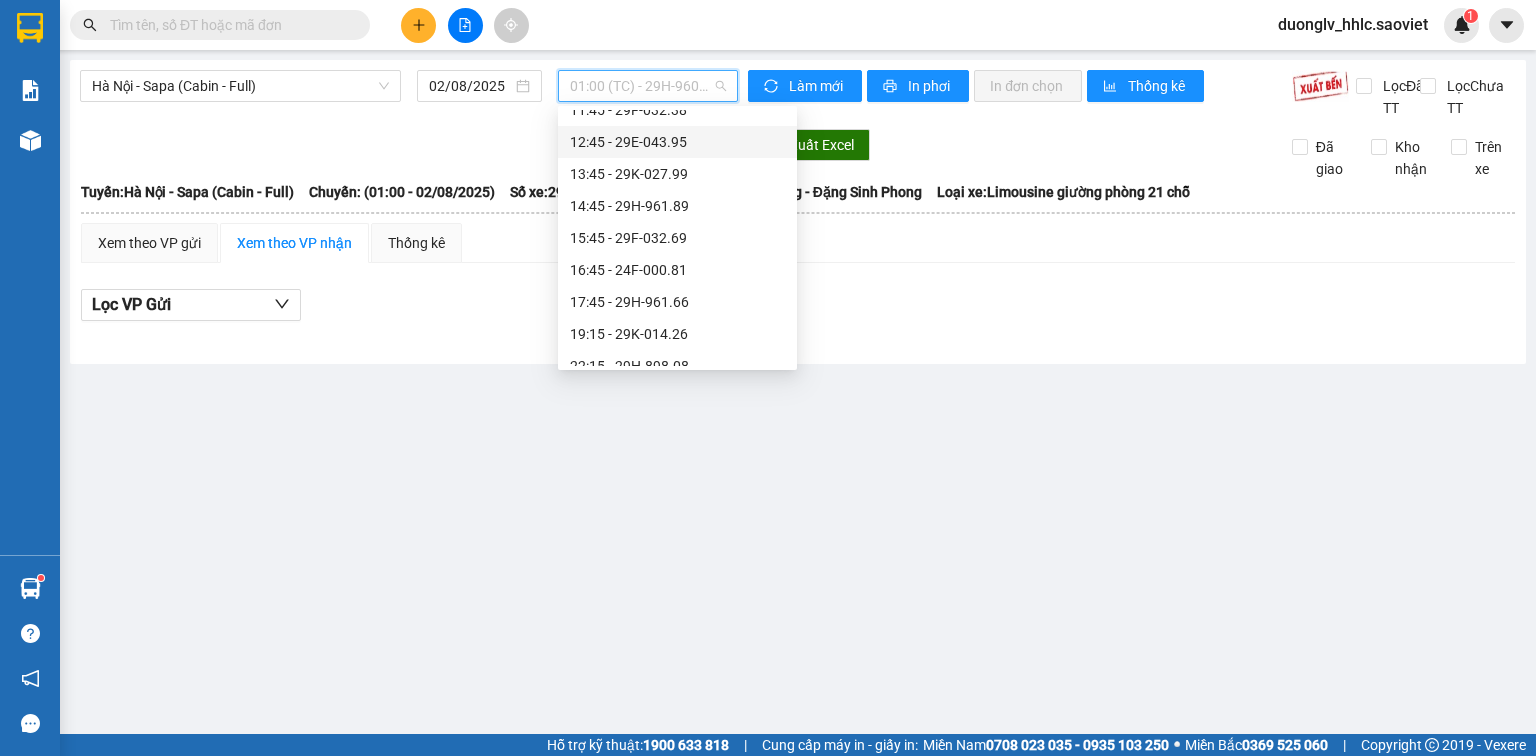 scroll, scrollTop: 160, scrollLeft: 0, axis: vertical 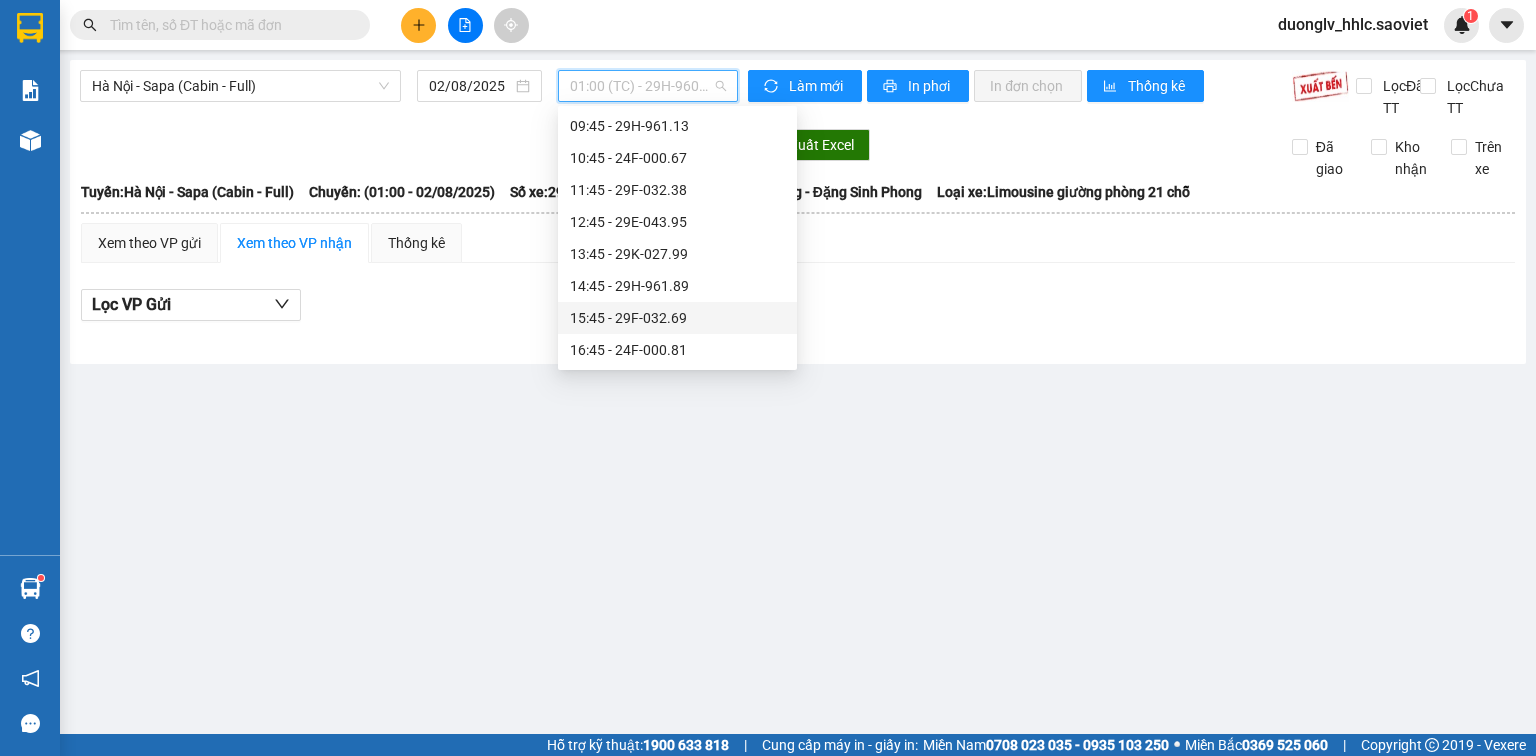 click on "15:45     - 29F-032.69" at bounding box center [677, 318] 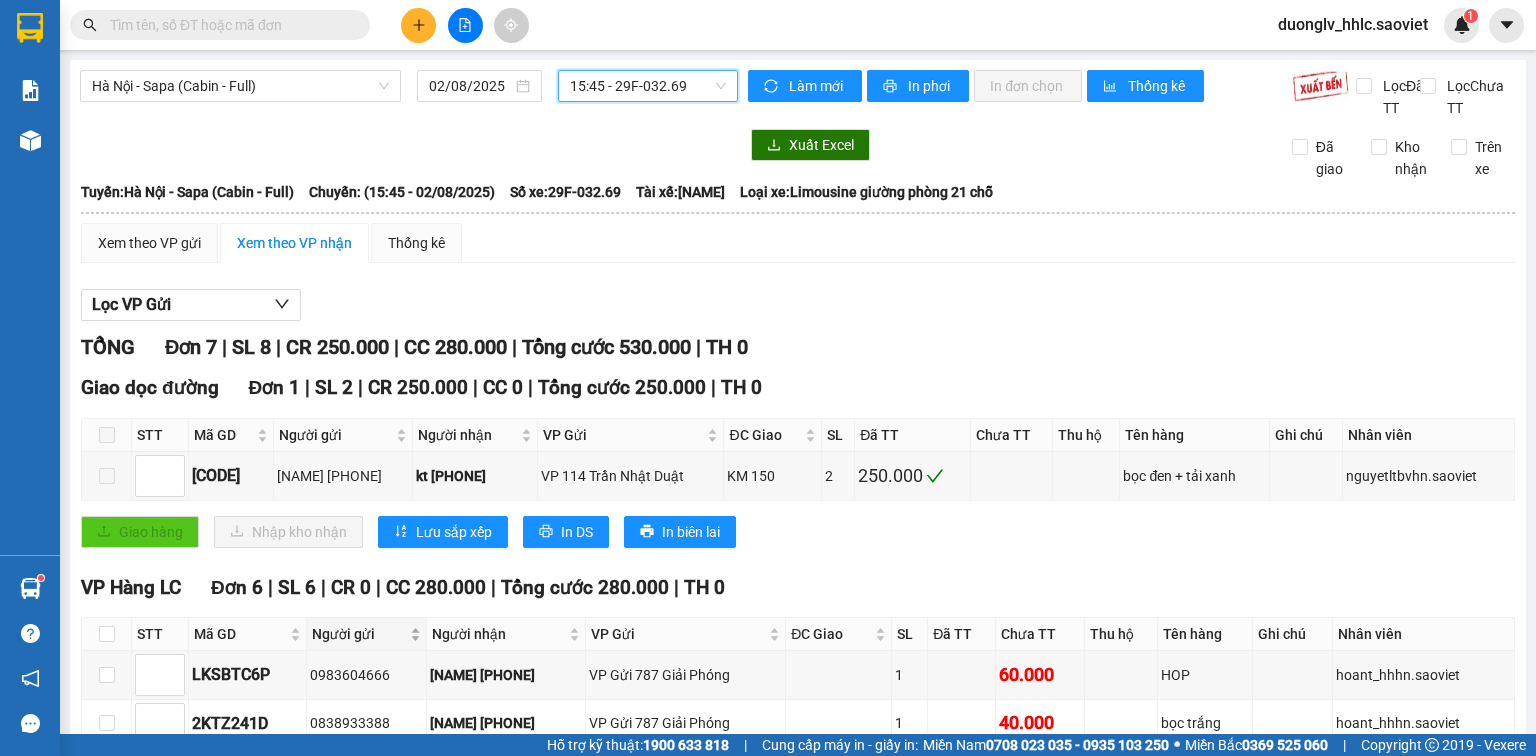 scroll, scrollTop: 240, scrollLeft: 0, axis: vertical 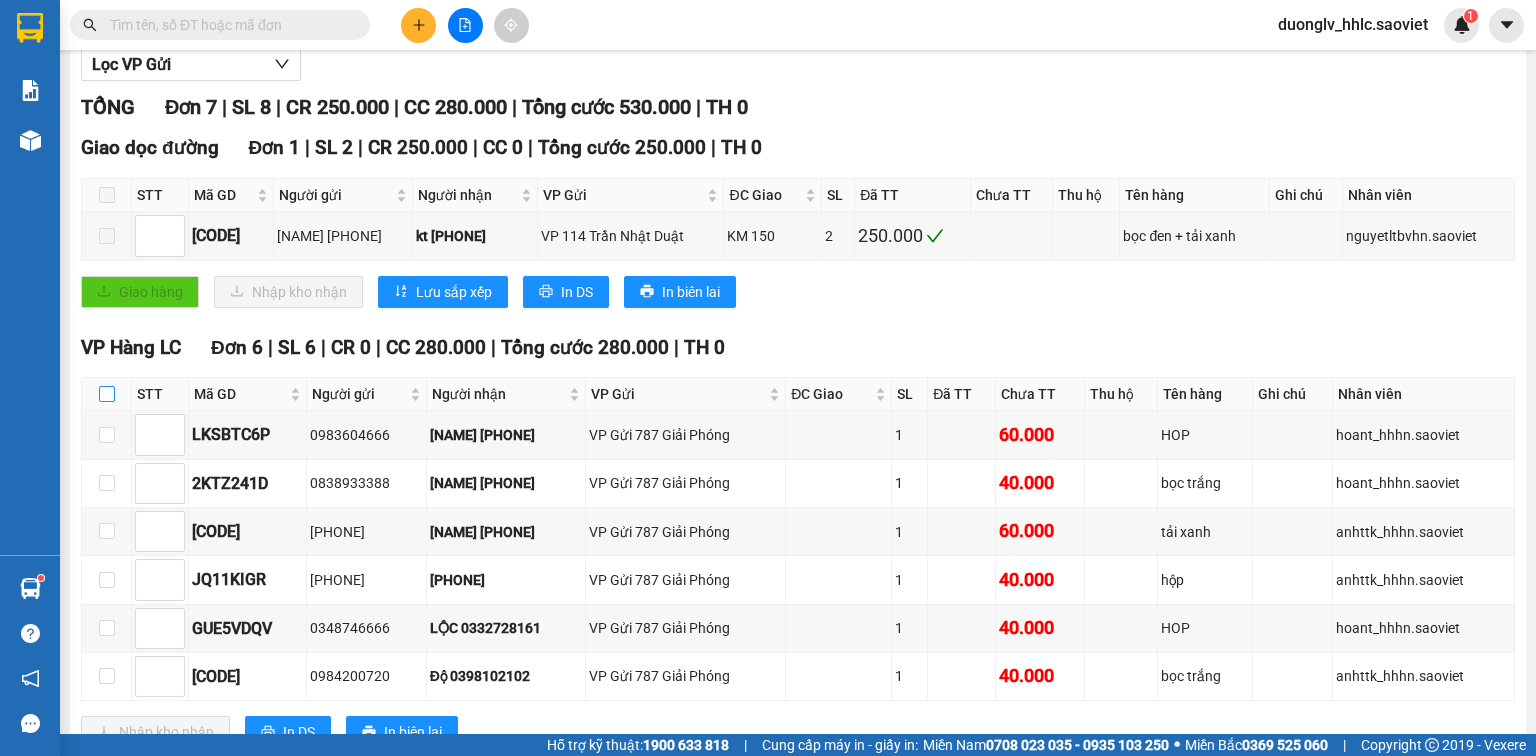 click at bounding box center [107, 394] 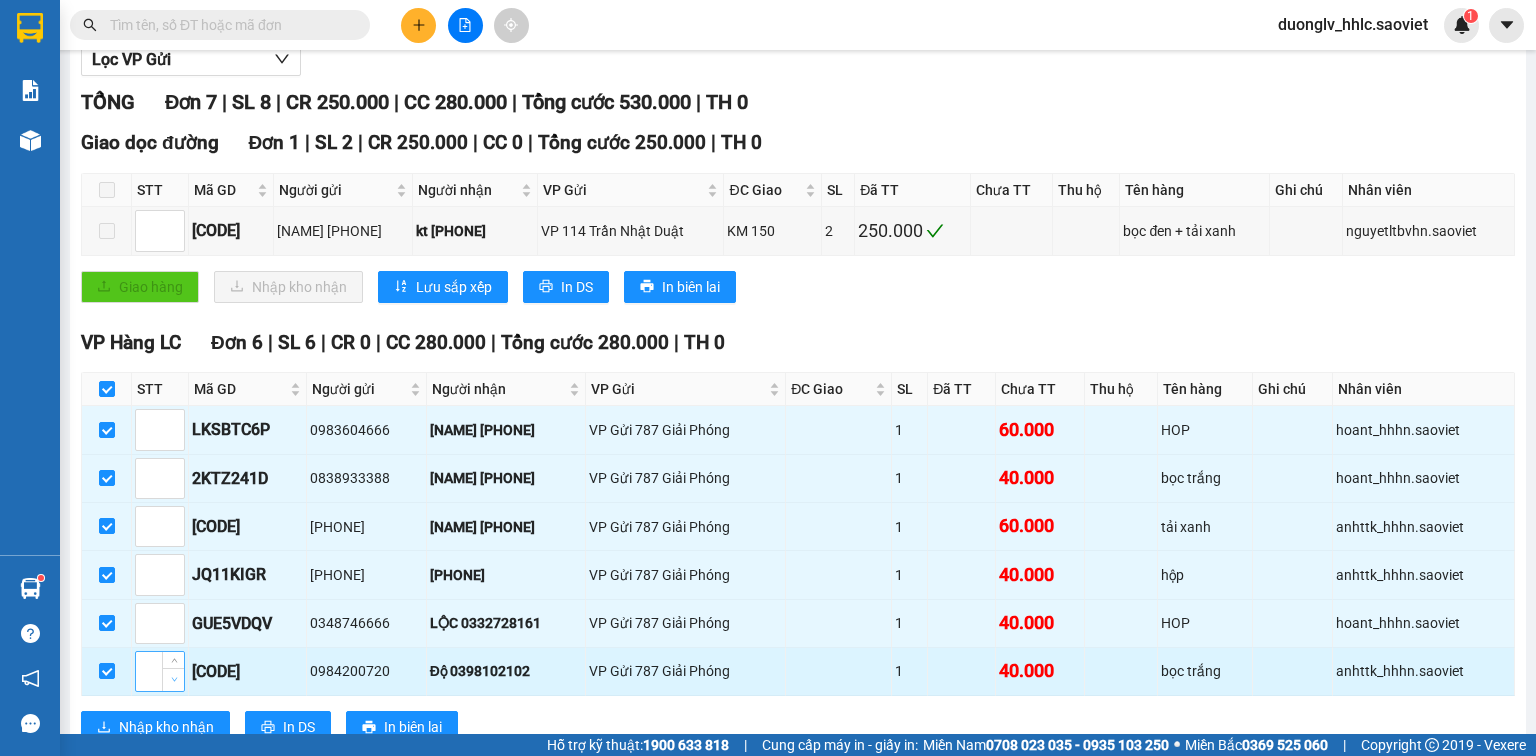 scroll, scrollTop: 325, scrollLeft: 0, axis: vertical 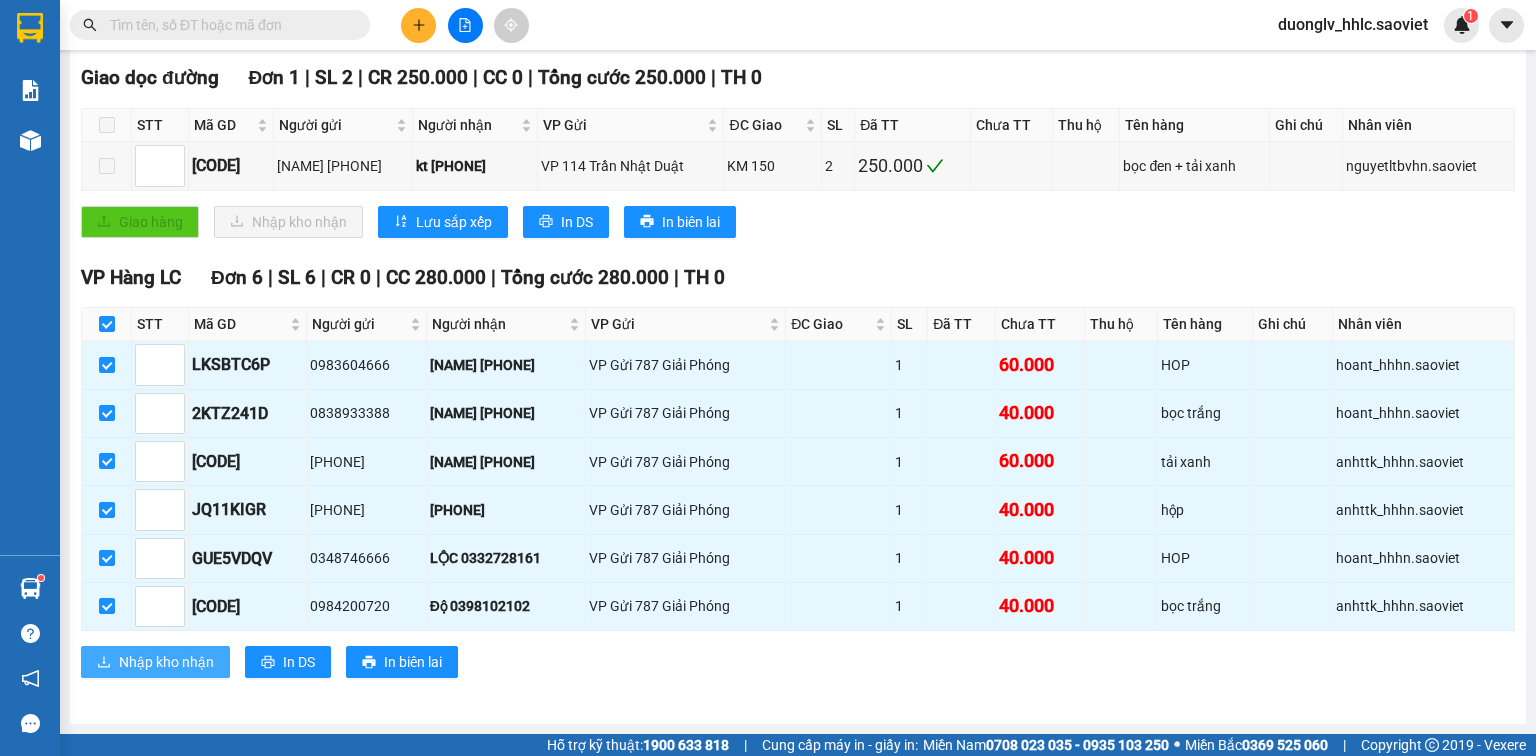 click on "Nhập kho nhận" at bounding box center (166, 662) 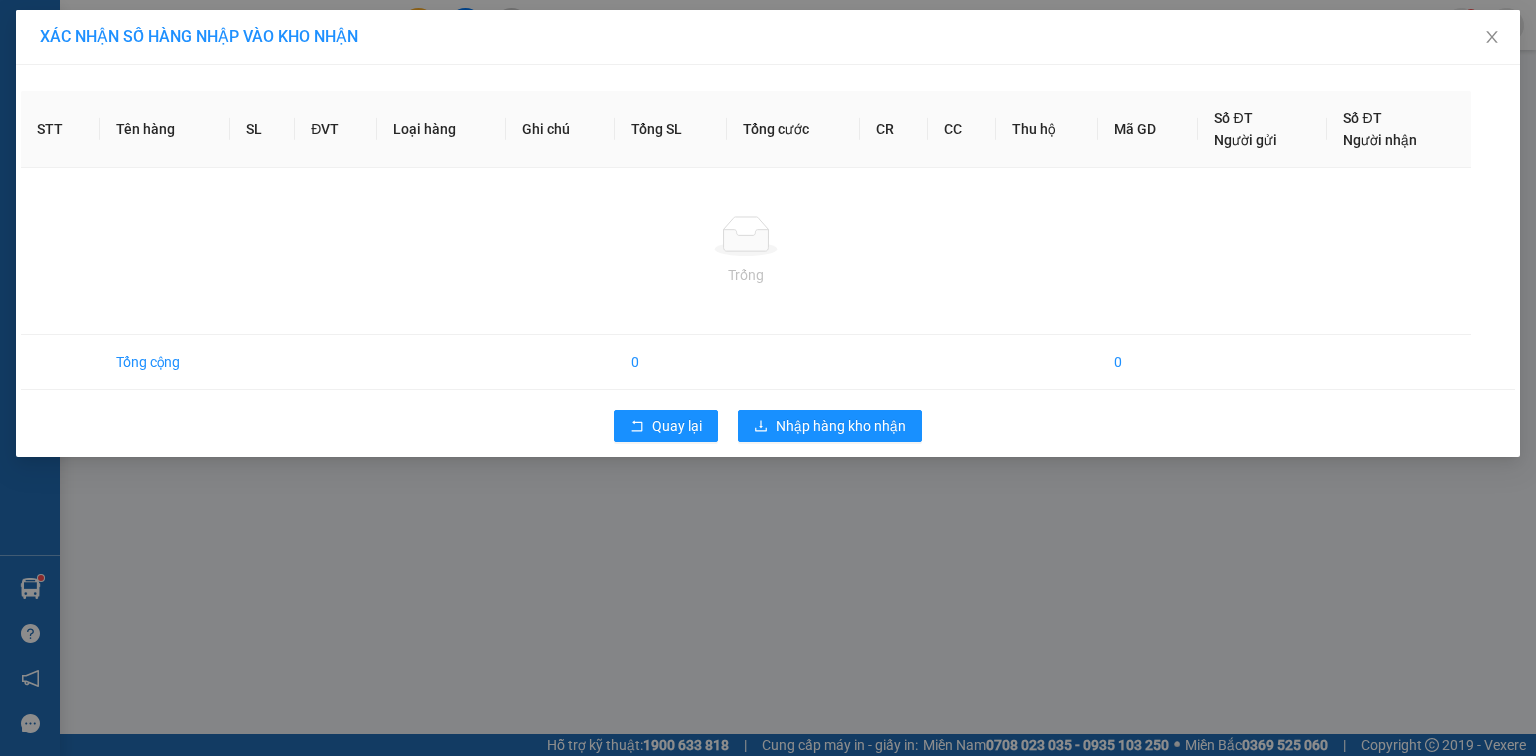 scroll, scrollTop: 0, scrollLeft: 0, axis: both 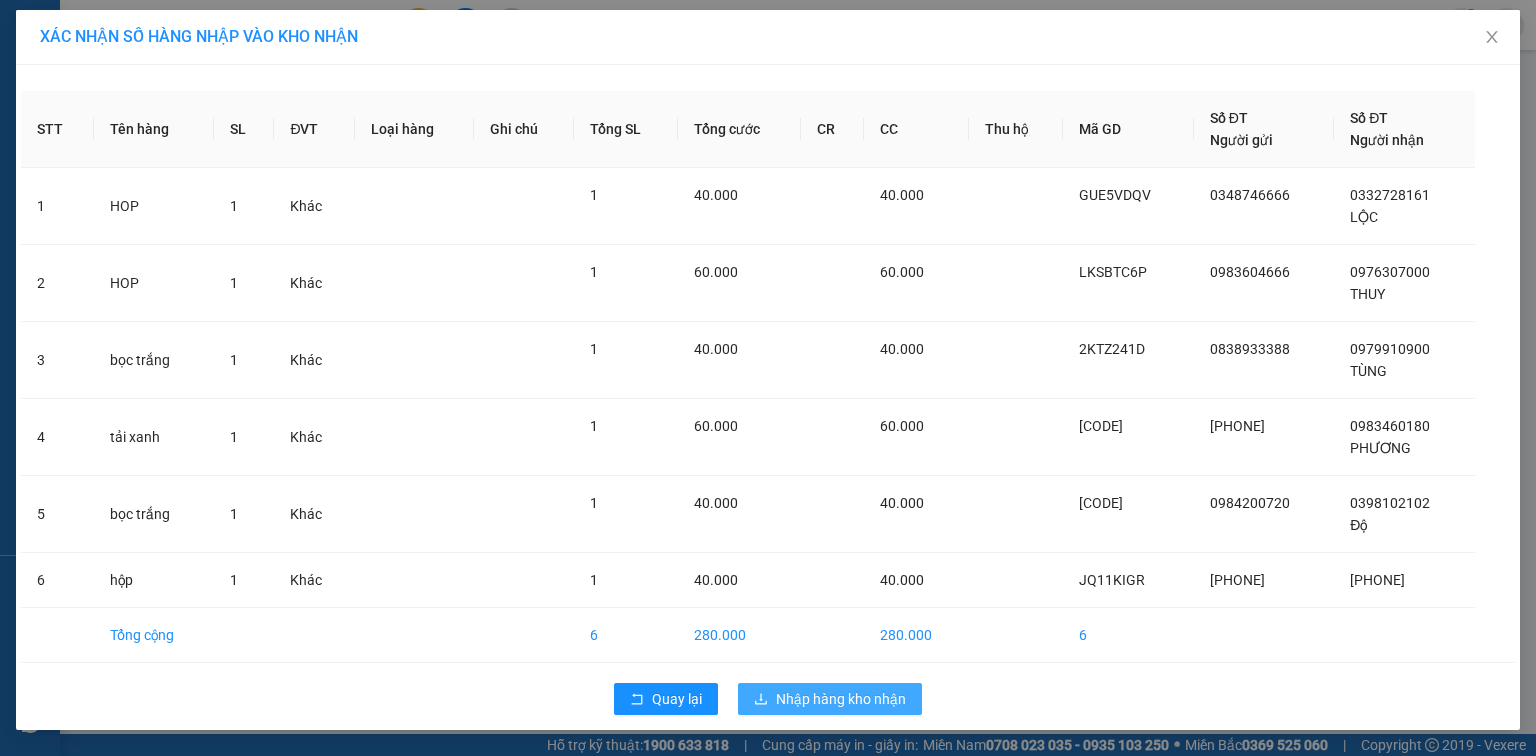 click on "Nhập hàng kho nhận" at bounding box center (830, 699) 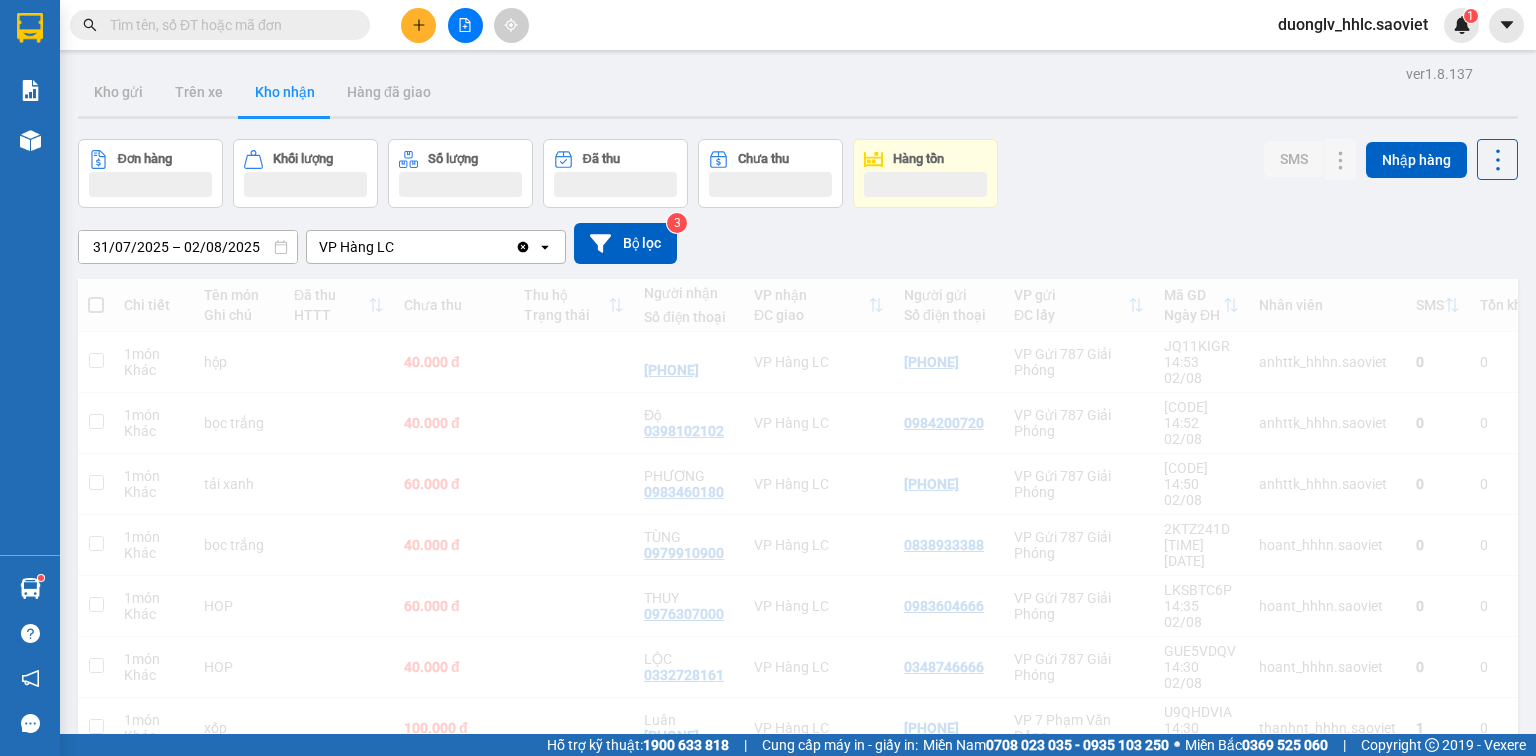 click on "Đang tải dữ liệu" at bounding box center [798, 1862] 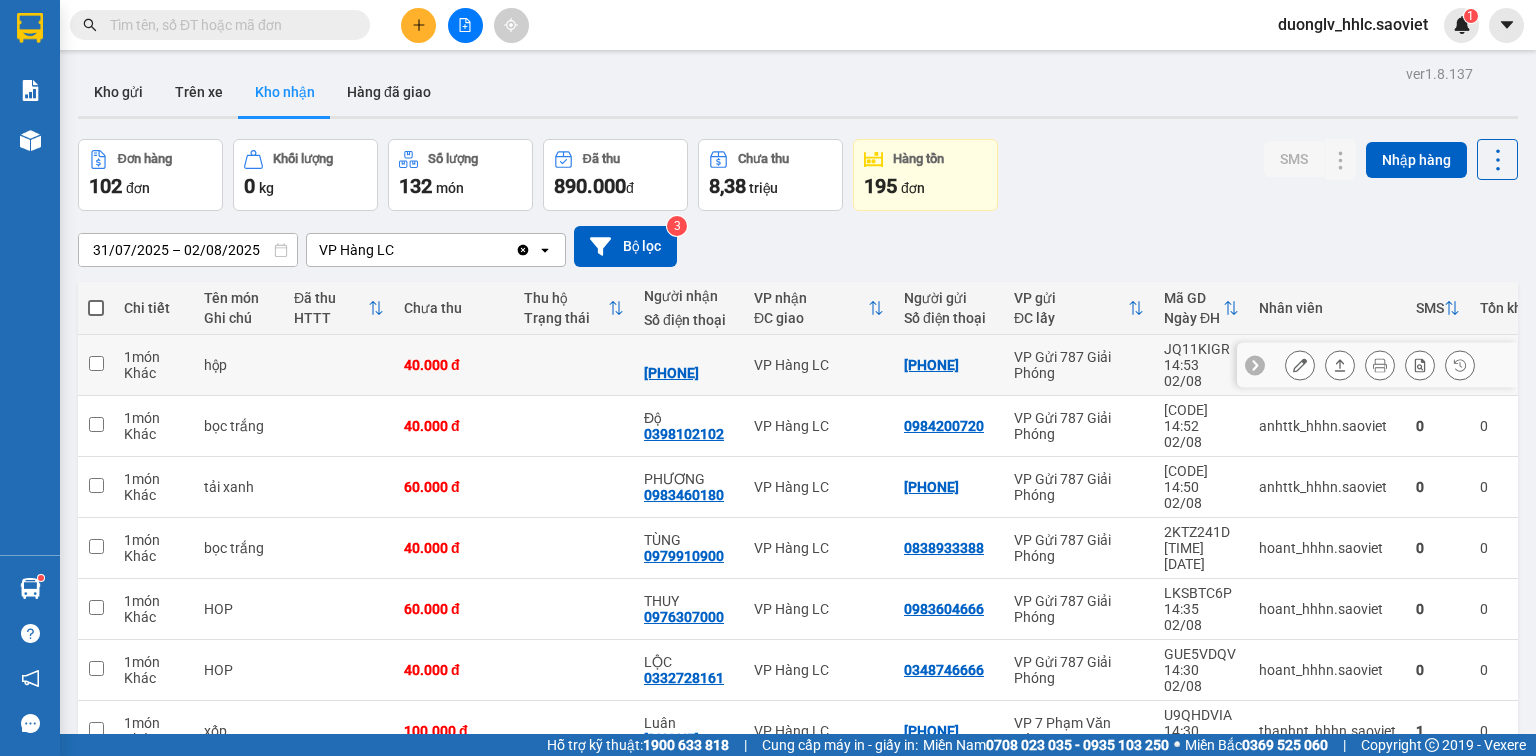 click on "VP Hàng LC" at bounding box center (819, 365) 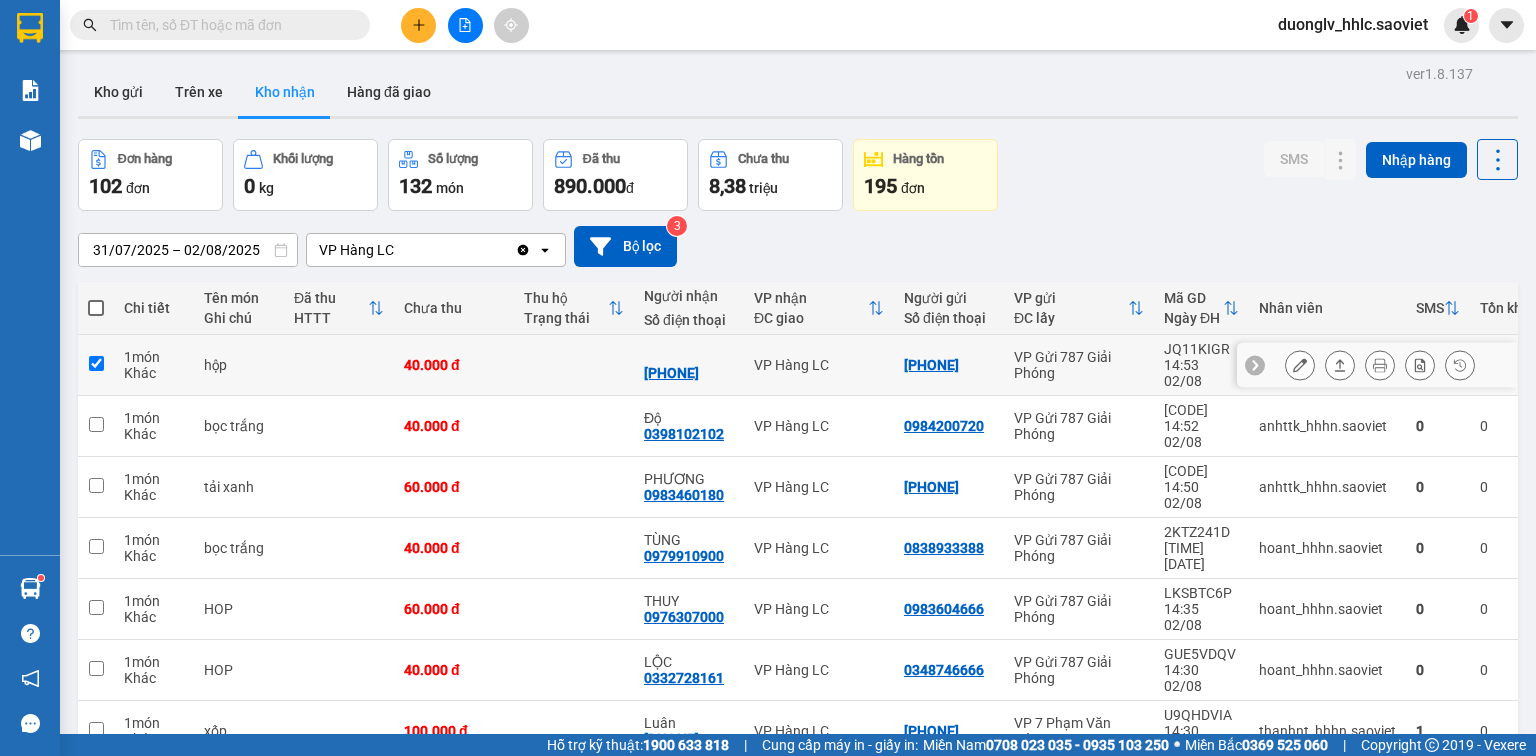 checkbox on "true" 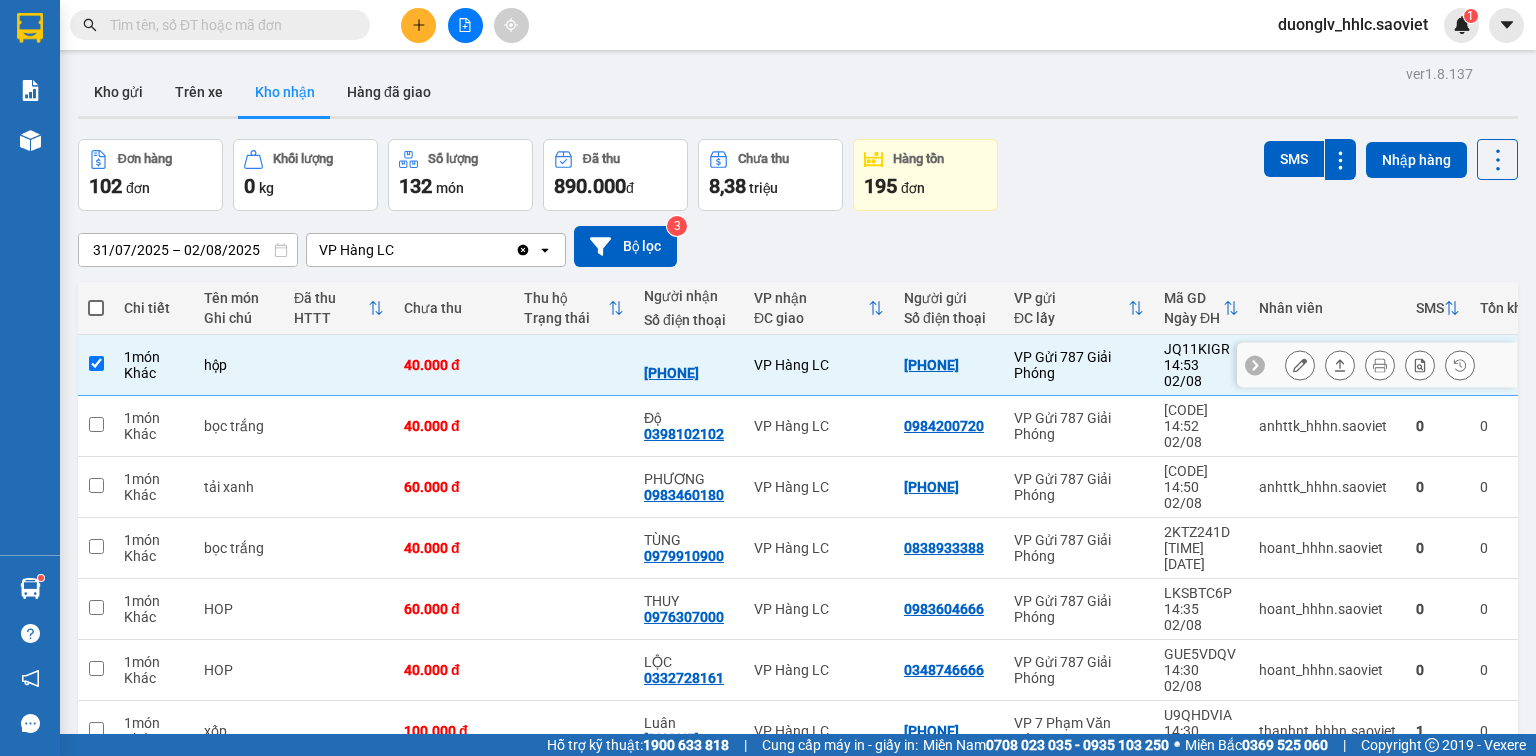 click on "VP Hàng LC" at bounding box center [819, 426] 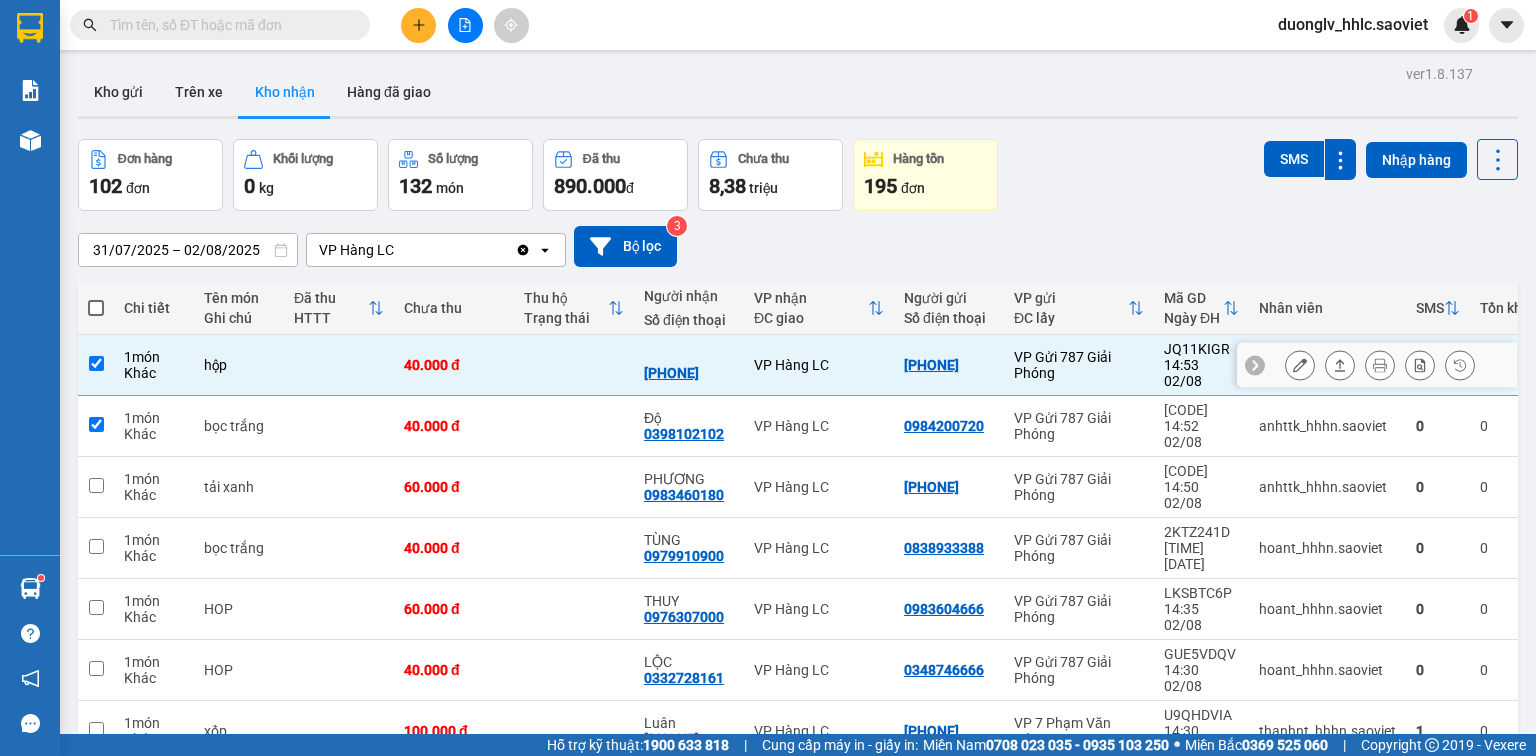 checkbox on "true" 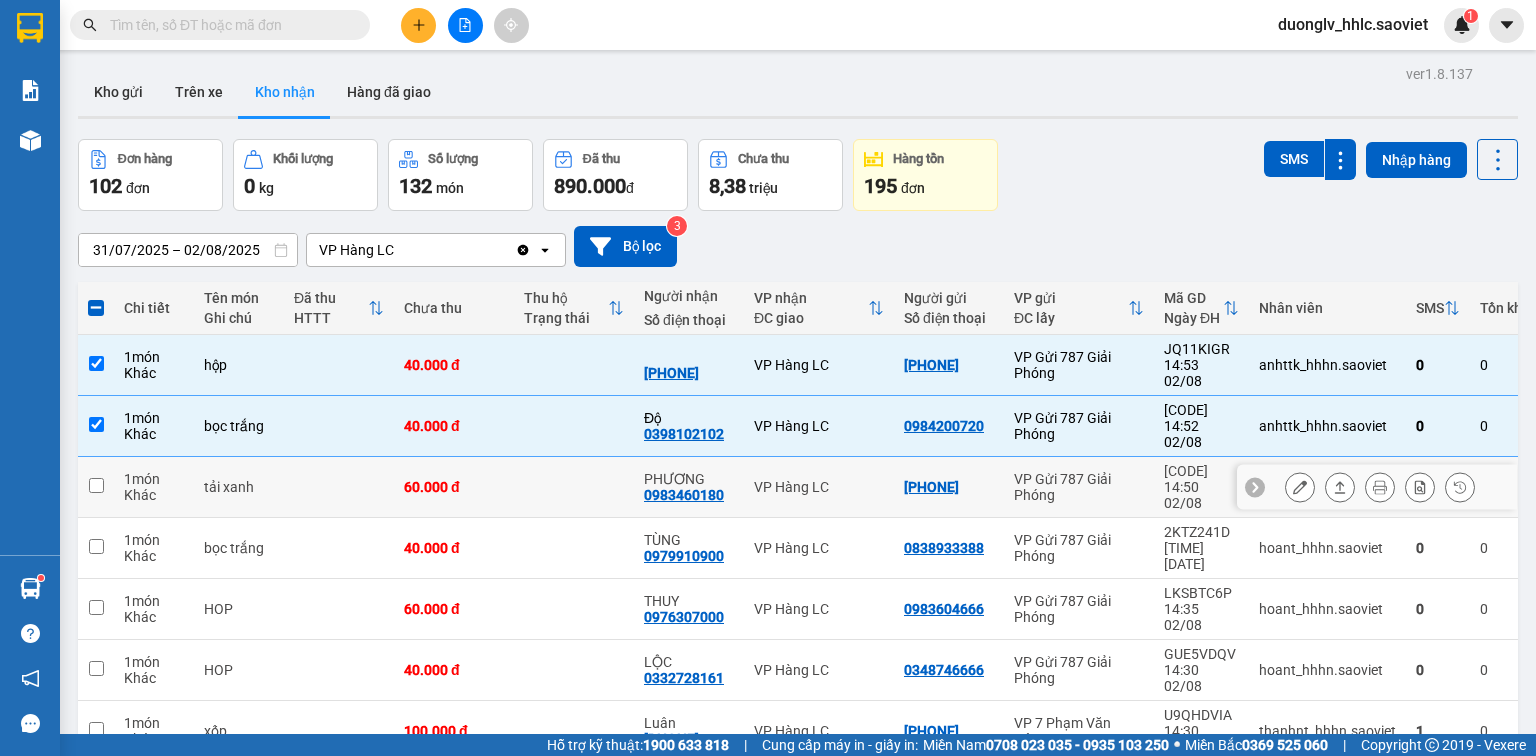 drag, startPoint x: 827, startPoint y: 442, endPoint x: 828, endPoint y: 460, distance: 18.027756 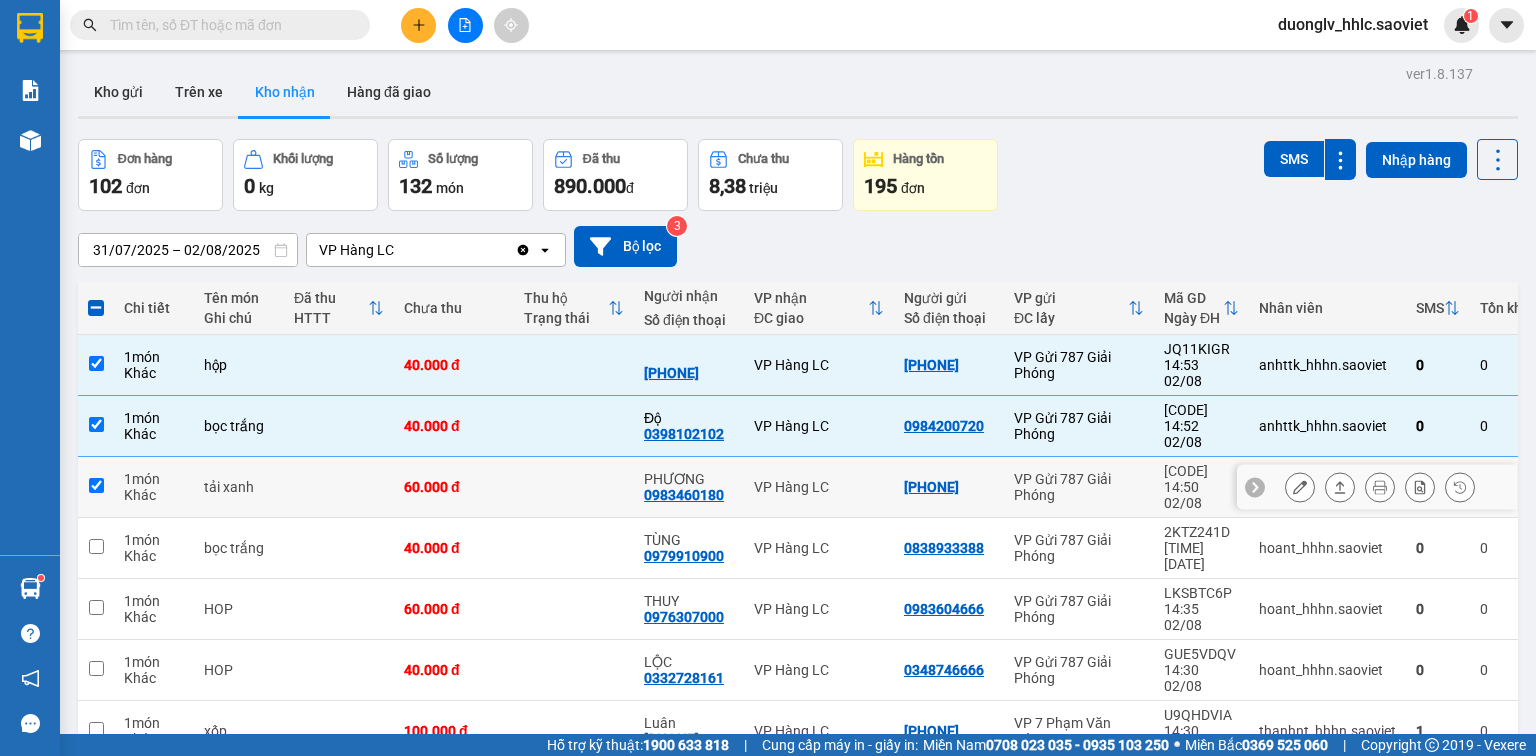checkbox on "true" 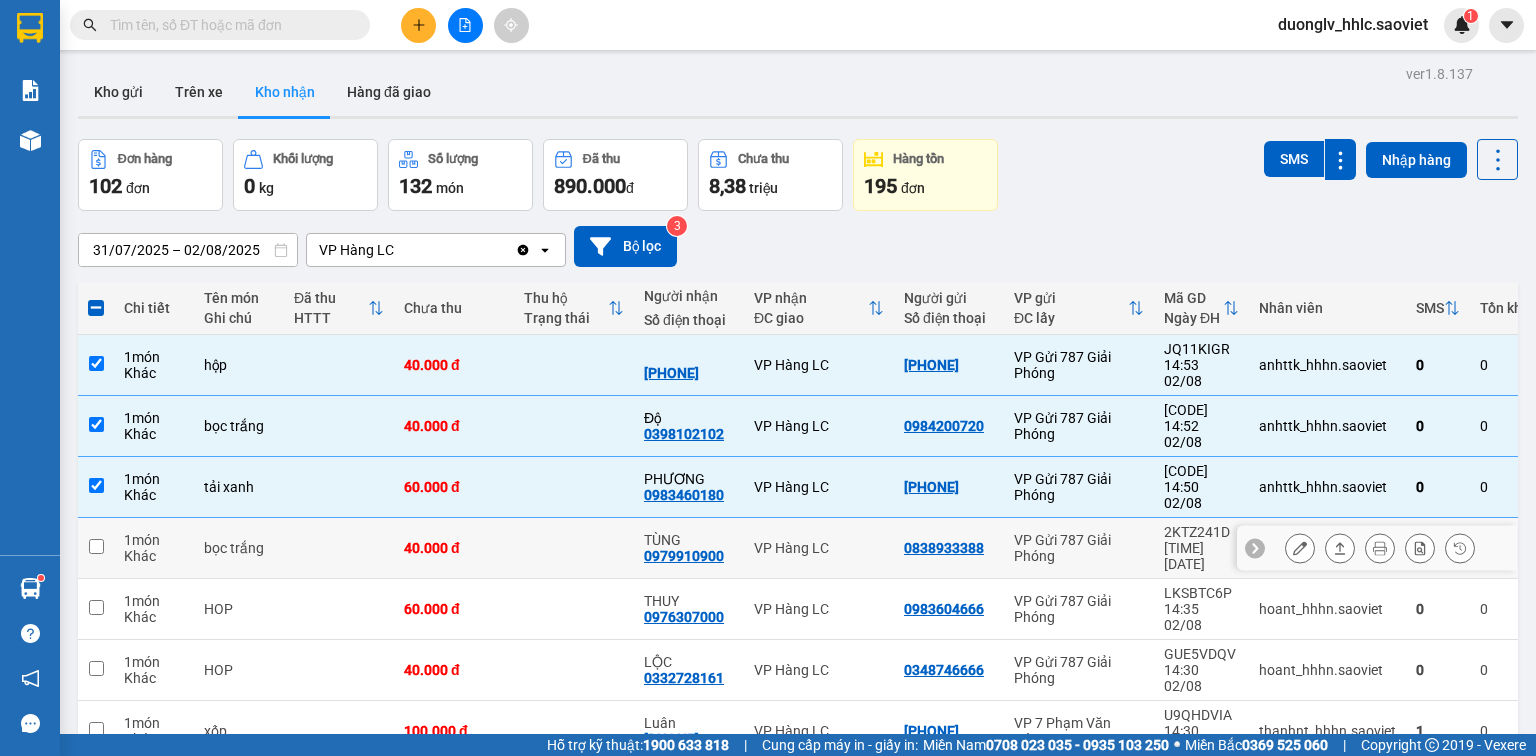 click on "VP Hàng LC" at bounding box center [819, 548] 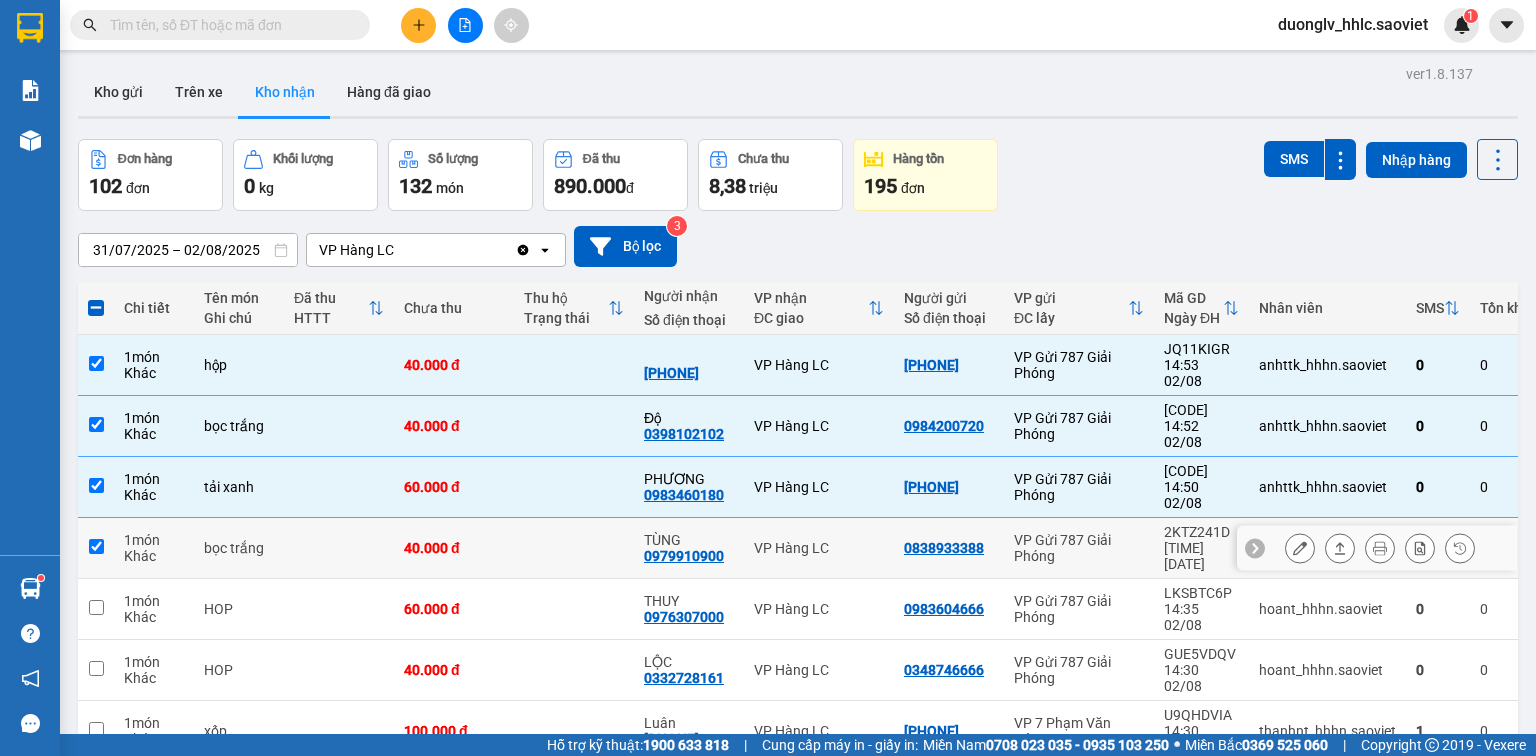 checkbox on "true" 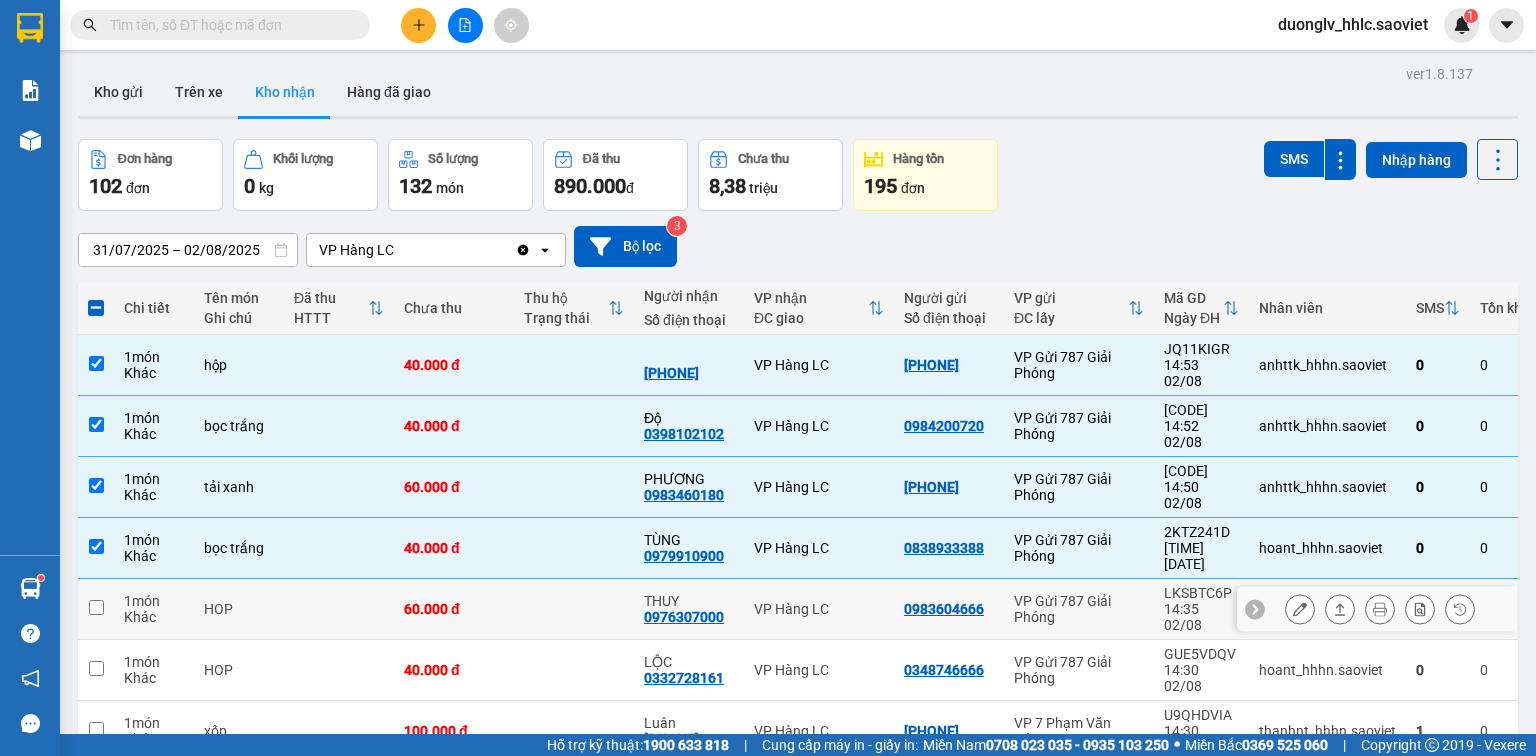 click on "VP Hàng LC" at bounding box center (819, 609) 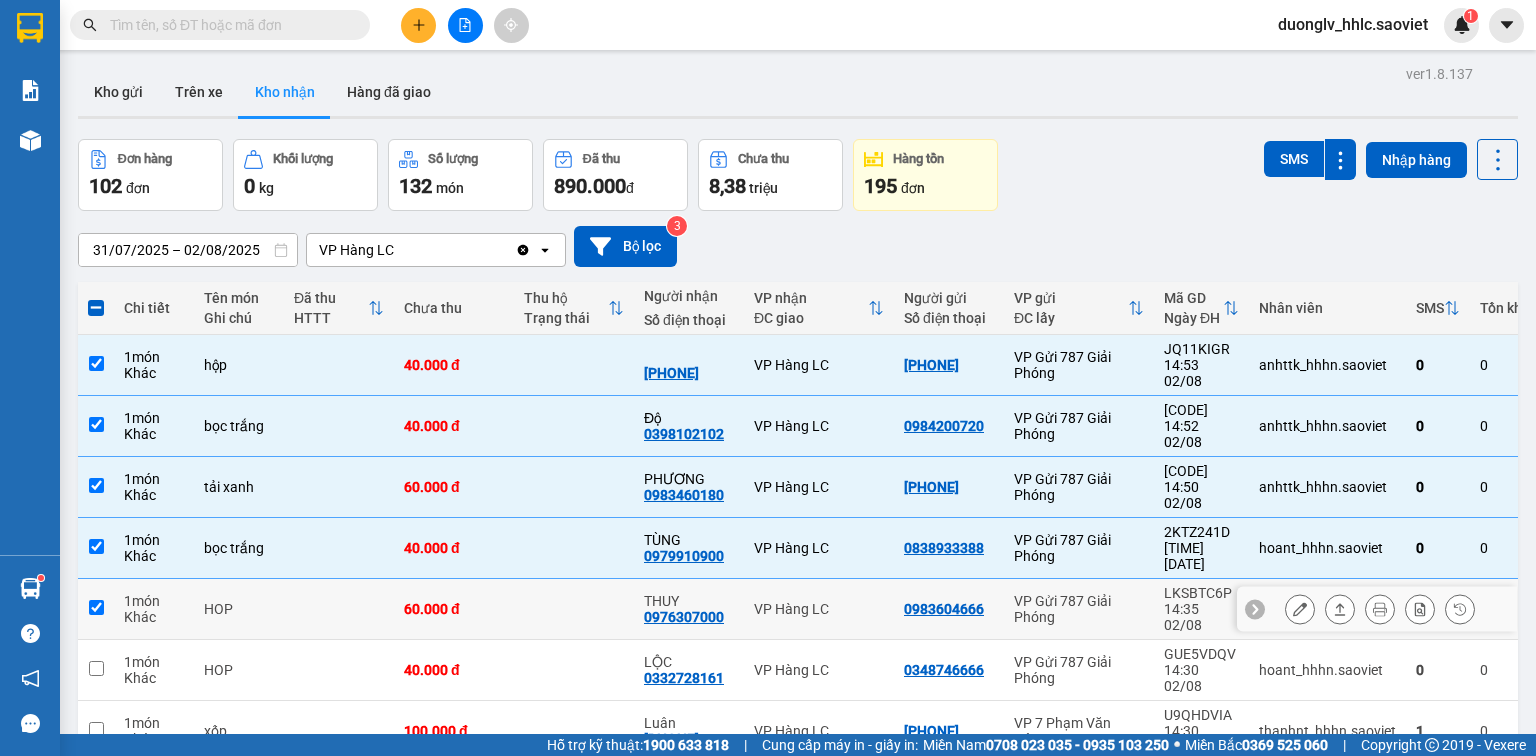 checkbox on "true" 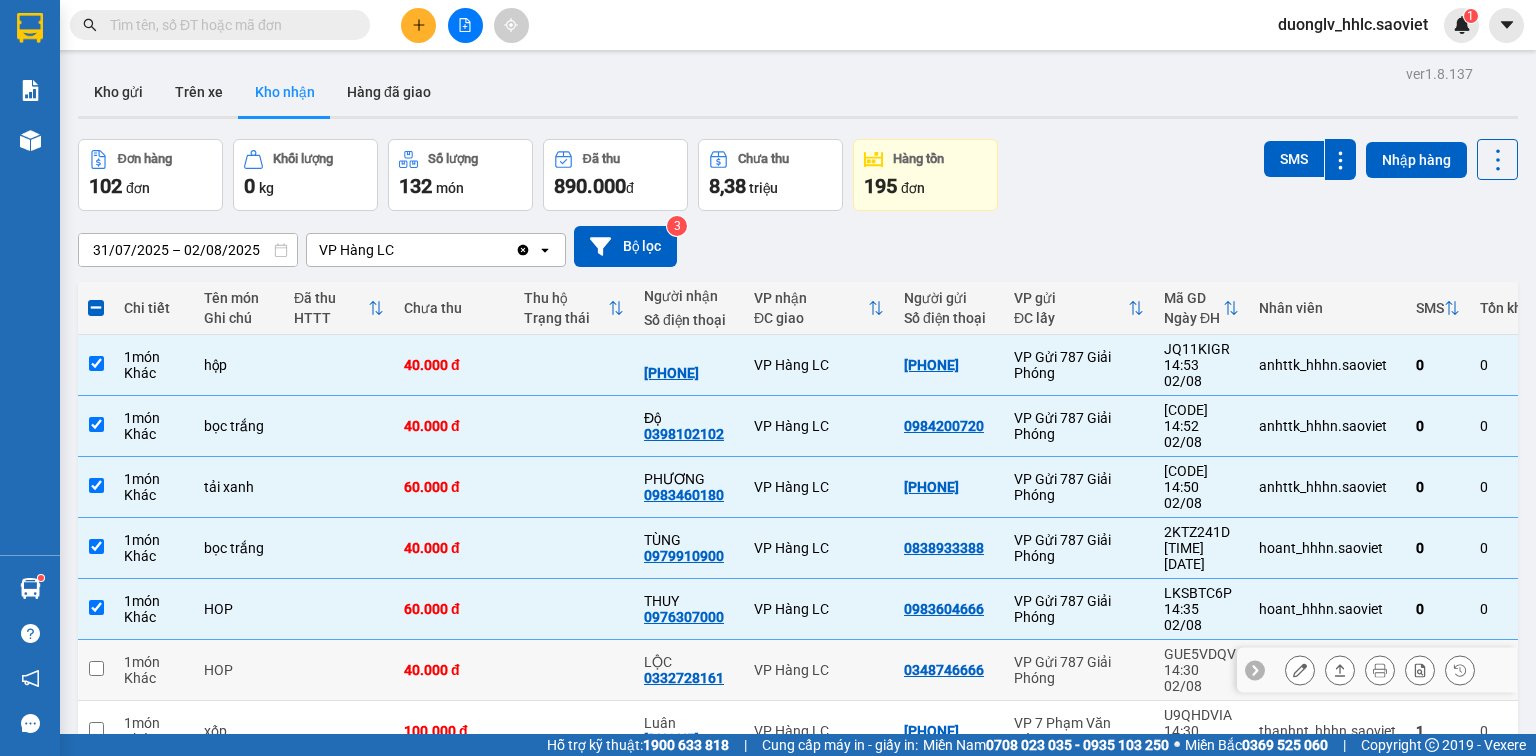click on "VP Hàng LC" at bounding box center [819, 731] 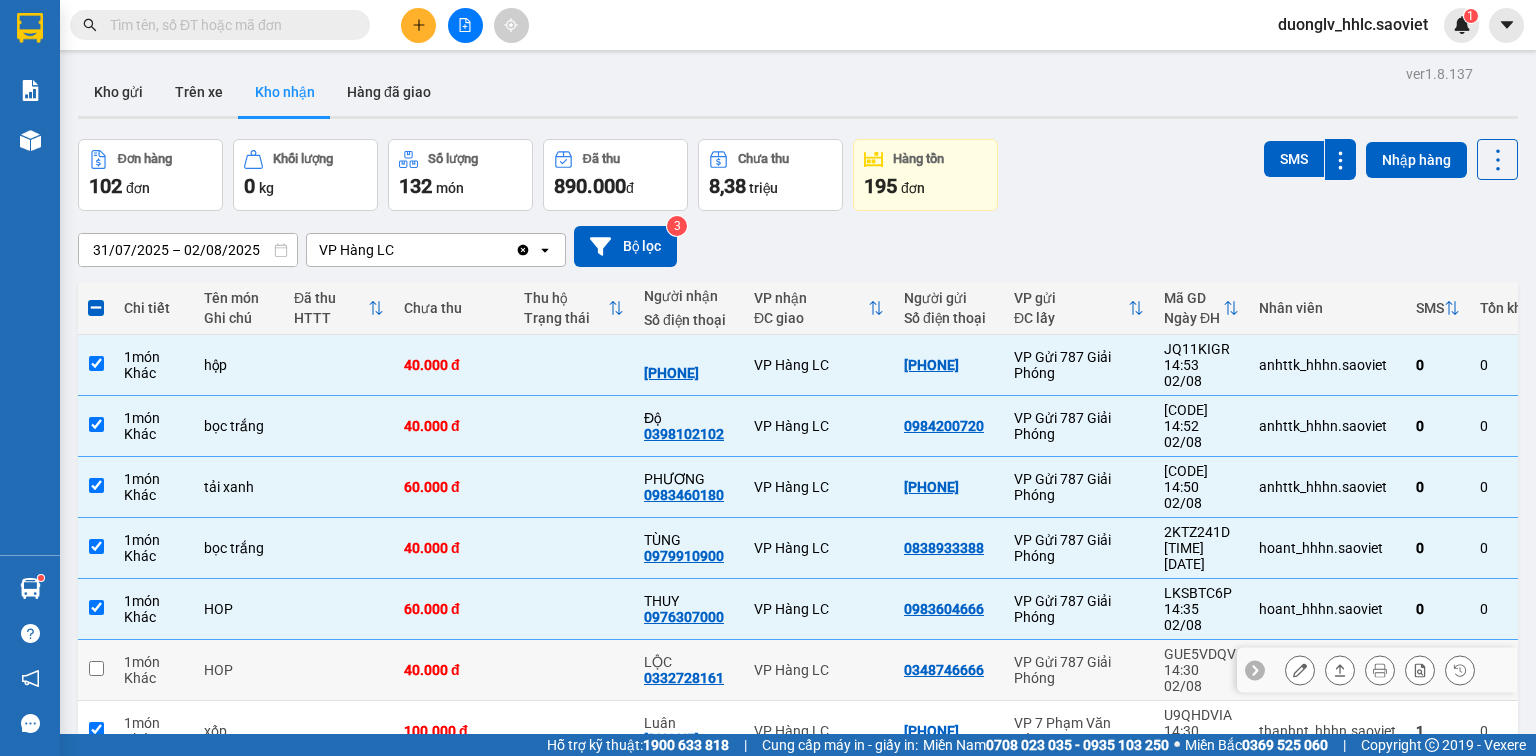 checkbox on "true" 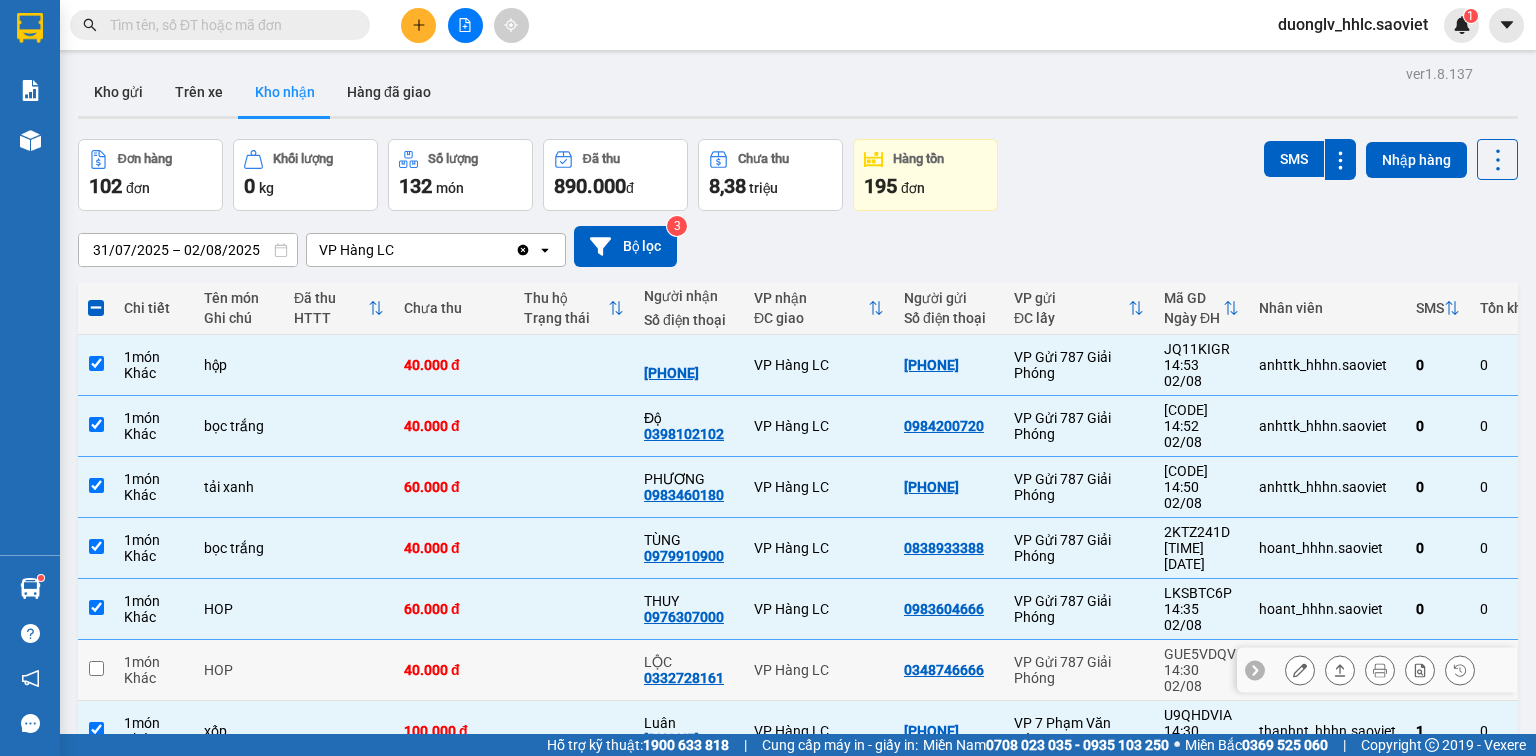 drag, startPoint x: 781, startPoint y: 570, endPoint x: 824, endPoint y: 612, distance: 60.108234 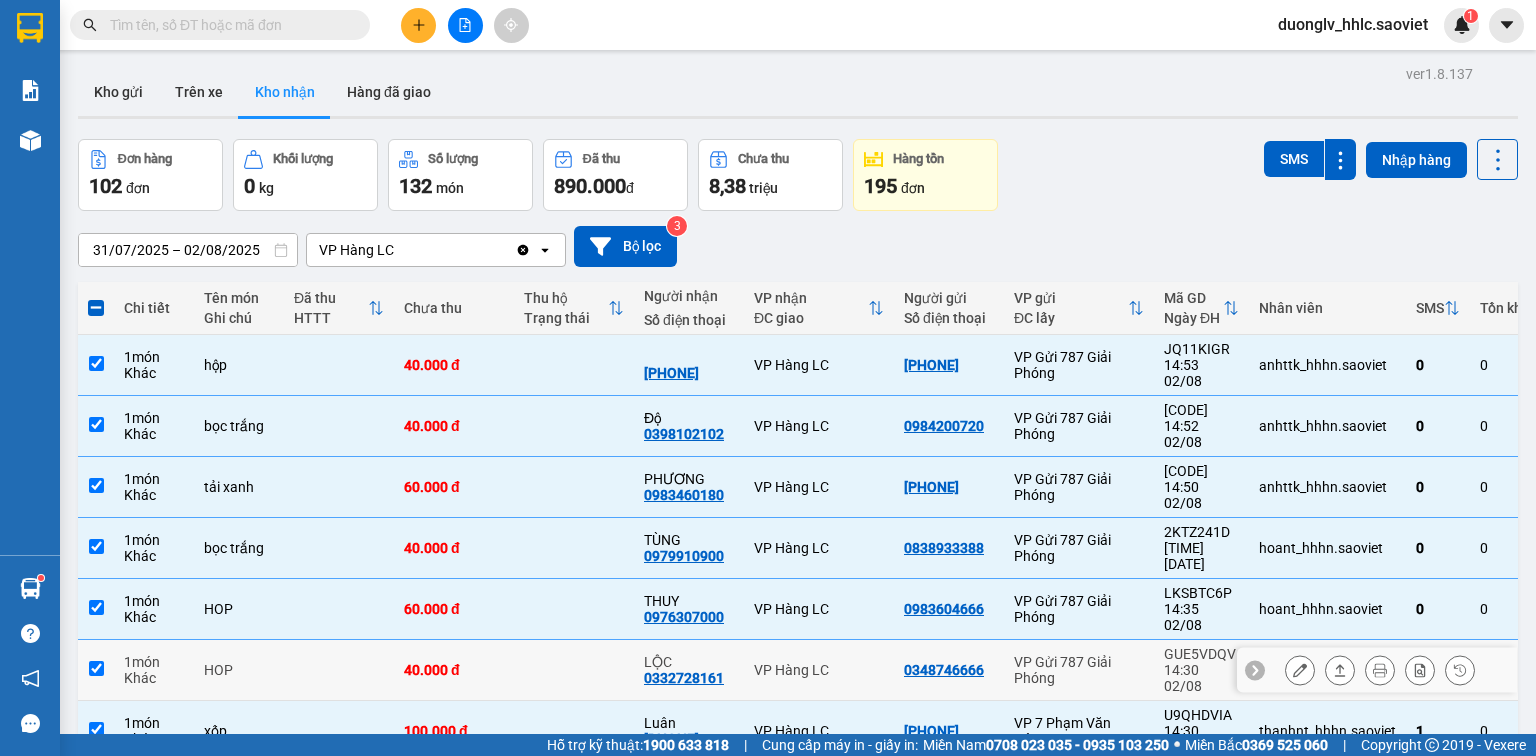 checkbox on "true" 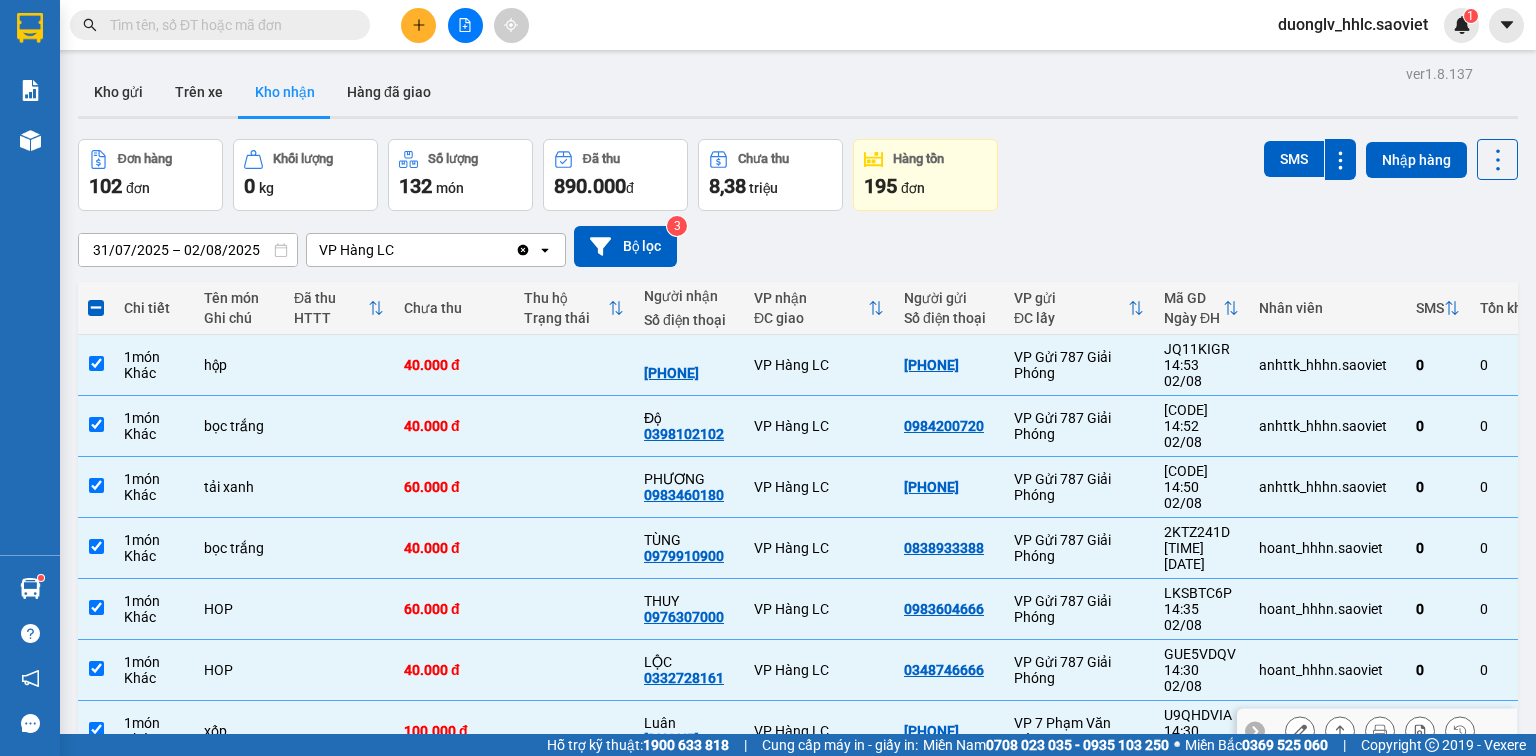 click on "VP Hàng LC" at bounding box center (819, 731) 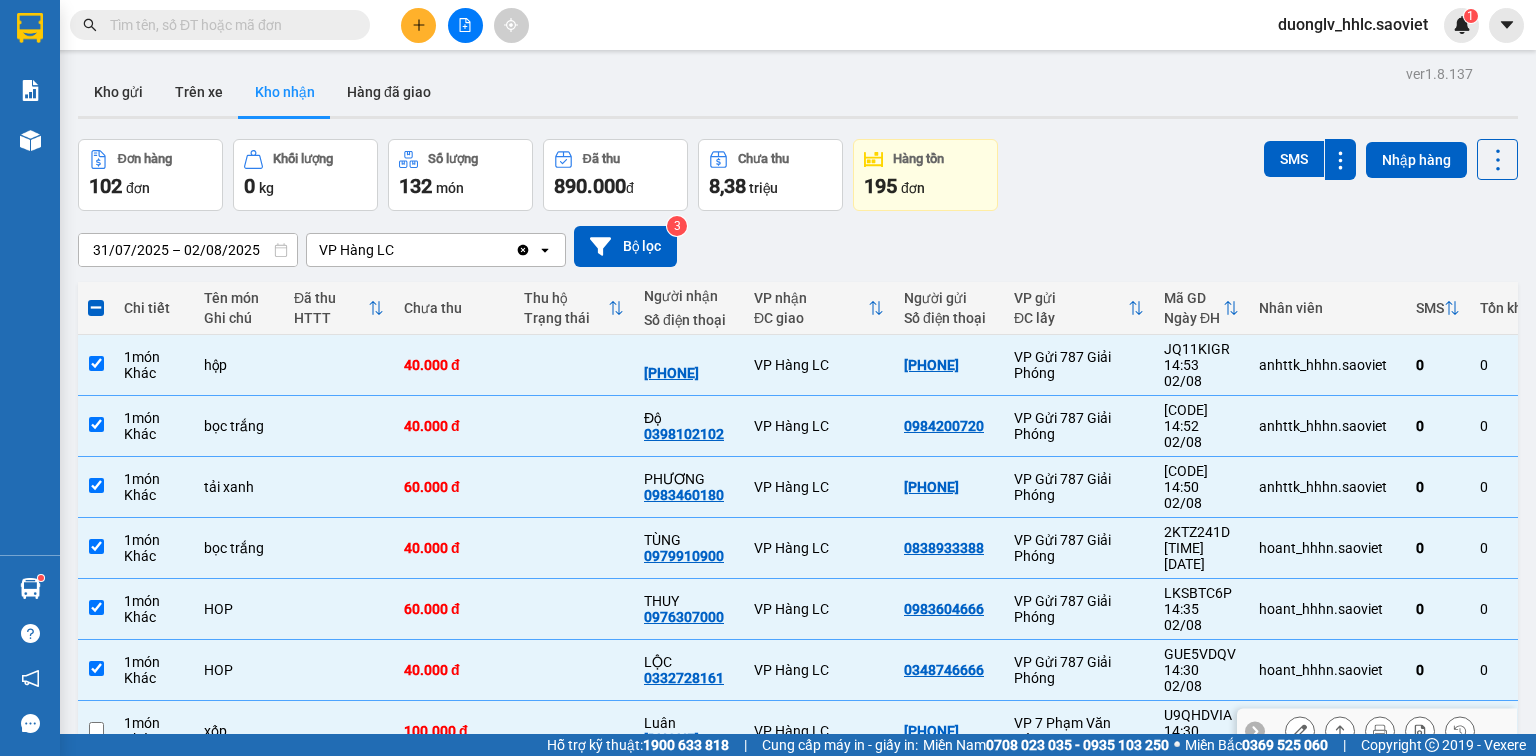 checkbox on "false" 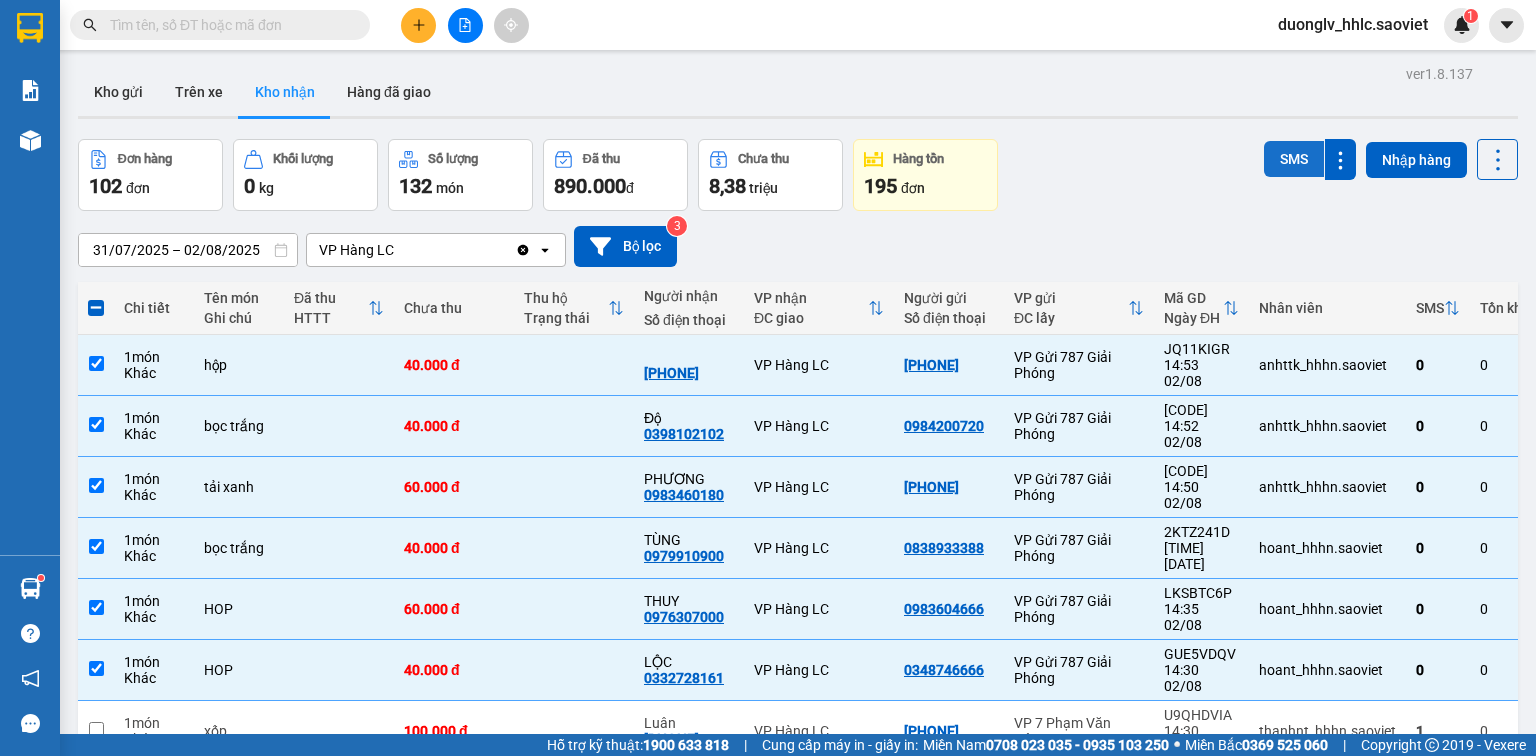 click on "SMS" at bounding box center [1294, 159] 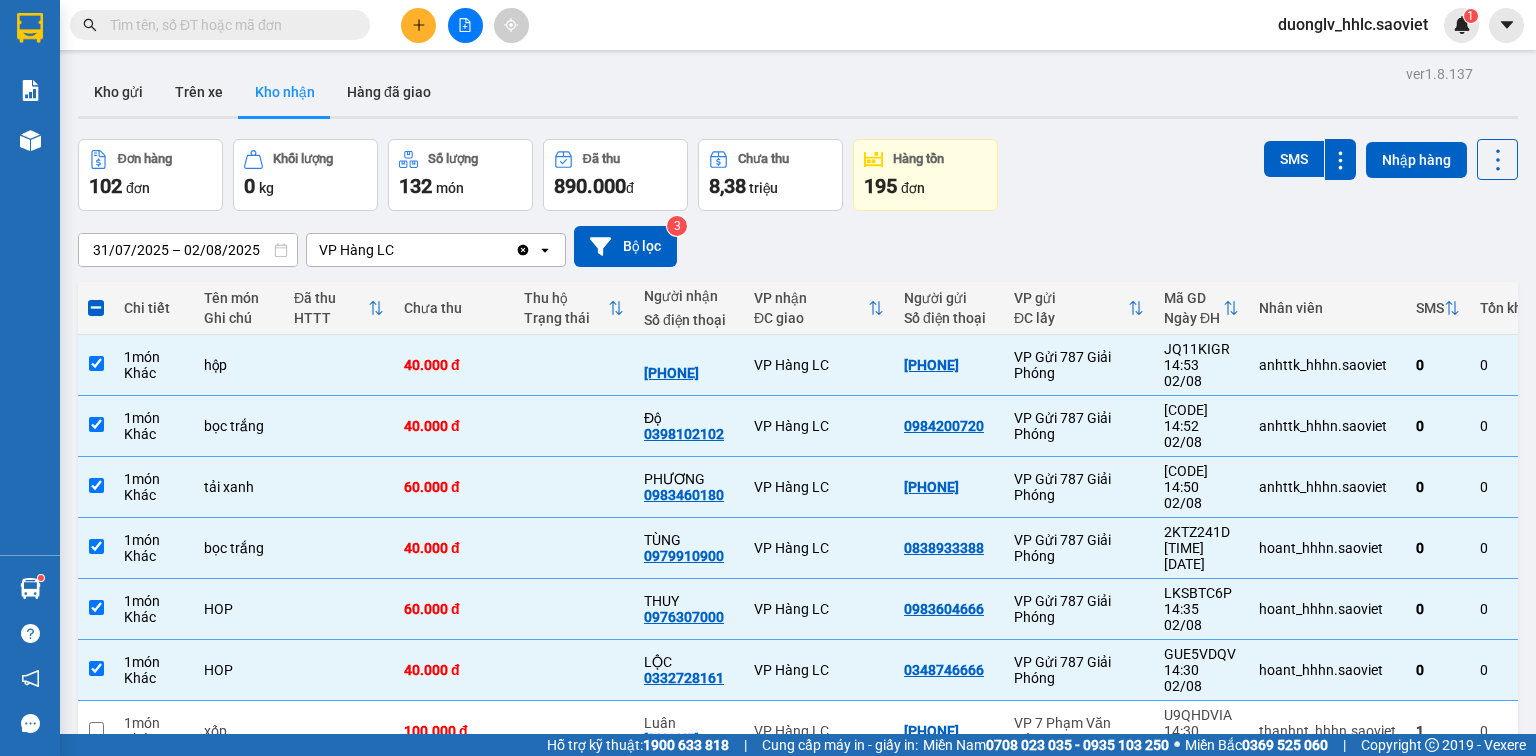 click on "Kết quả tìm kiếm ( 219 )  Bộ lọc  Mã ĐH Trạng thái Món hàng Thu hộ Tổng cước Chưa cước Nhãn Người gửi VP Gửi Người nhận VP Nhận N48WKTP5 17:03 - 02/08 Trên xe   29H-702.75 19:00  -   02/08 HỘP SL:  1 40.000 40.000 0976842030 VP 7 Phạm Văn Đồng 0912065222 HẢI VP Hàng LC LLAC181Y 11:35 - 02/08 Đã giao   20:13 - 02/08 bc den SL:  1 40.000 0961618493 VP Gửi 787 Giải Phóng 0912065222 HẢI VP Hàng LC AHG4HX5I 18:58 - 07/07 Đã giao   17:51 - 09/07 HỘP ĐEN SL:  1 40.000 0934636181 VP Gửi 787 Giải Phóng DĐ: 9/7c 0912065222 HẢI VP Hàng LC VDH9UKRN 11:40 - 25/06 Đã giao   16:35 - 28/06 hộp xanh SL:  1 40.000 0912065222 HẢI VP Hàng LC 0867722444 KT VP Nhận 779 Giải Phóng DX8JDC85 11:17 - 24/06 Đã giao   06:10 - 25/06 hop SL:  1 70.000 0867722444 KT VP Gửi 787 Giải Phóng 0912065222 HẢI VP Hàng LC Giao DĐ: còn 28/6 9RRA51A2 17:40 - 17/06 Đã giao   09:59 - 18/06 HỘP SL:  1 60.000 0867722444 KT 0912065222 HẢI XI6LQ6YB" at bounding box center [768, 25] 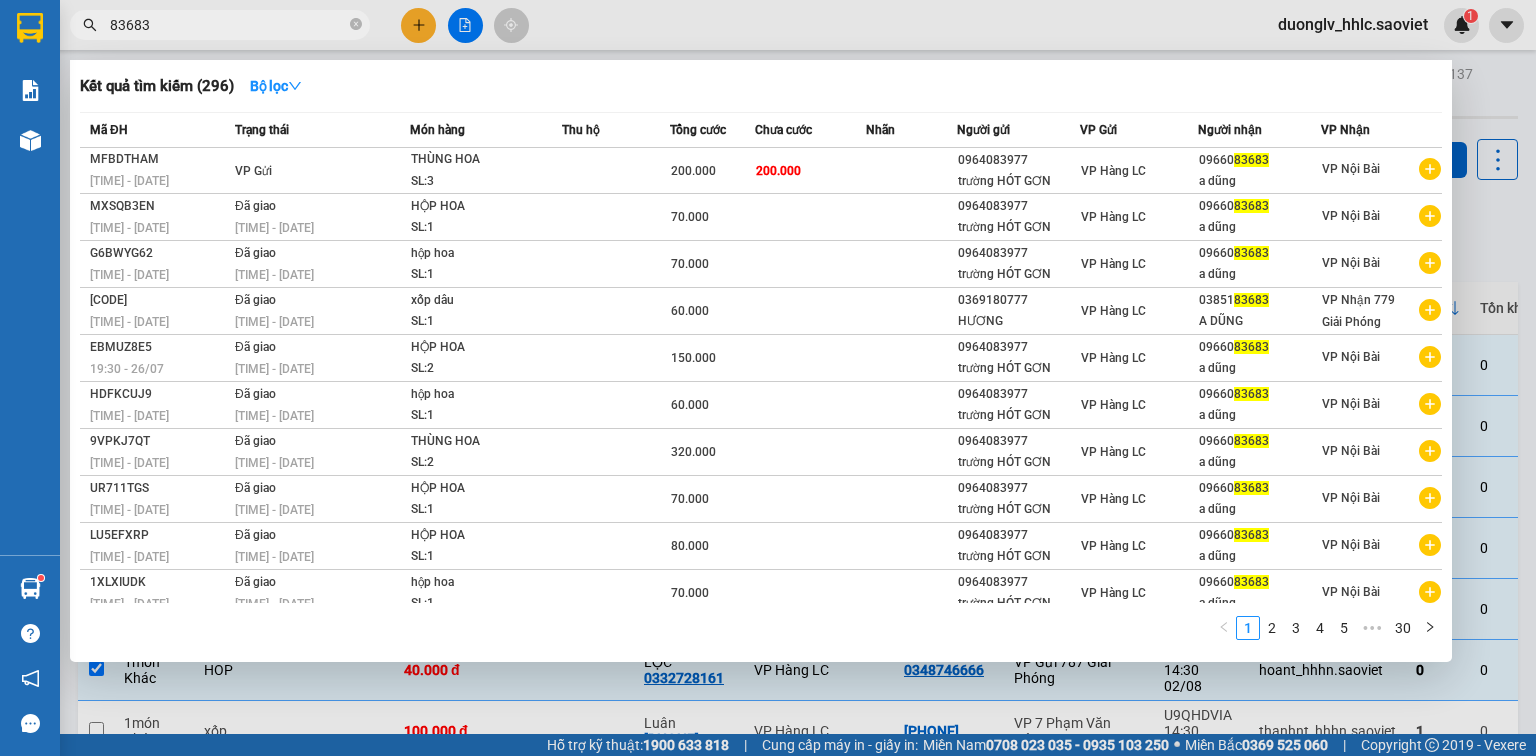 type on "83683" 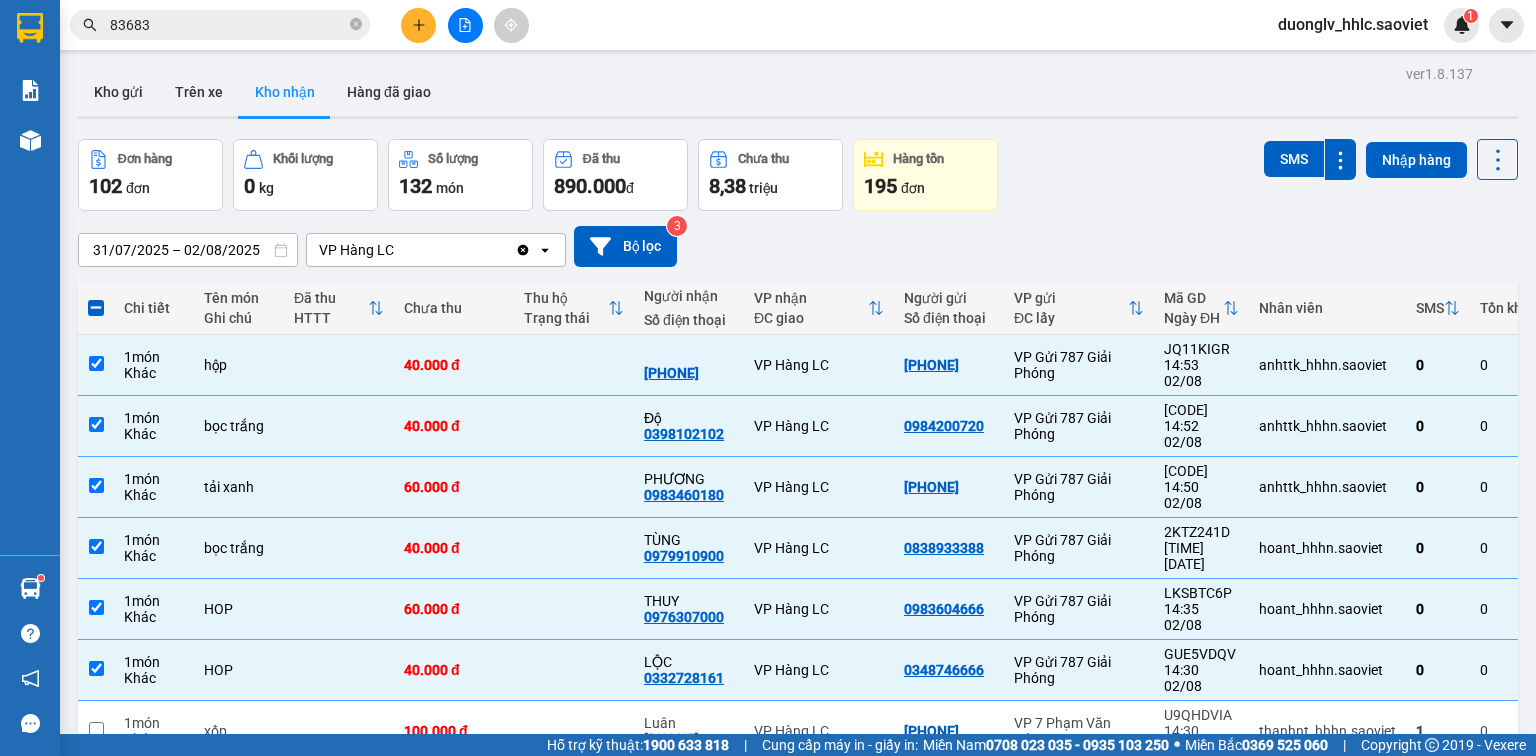click at bounding box center [465, 25] 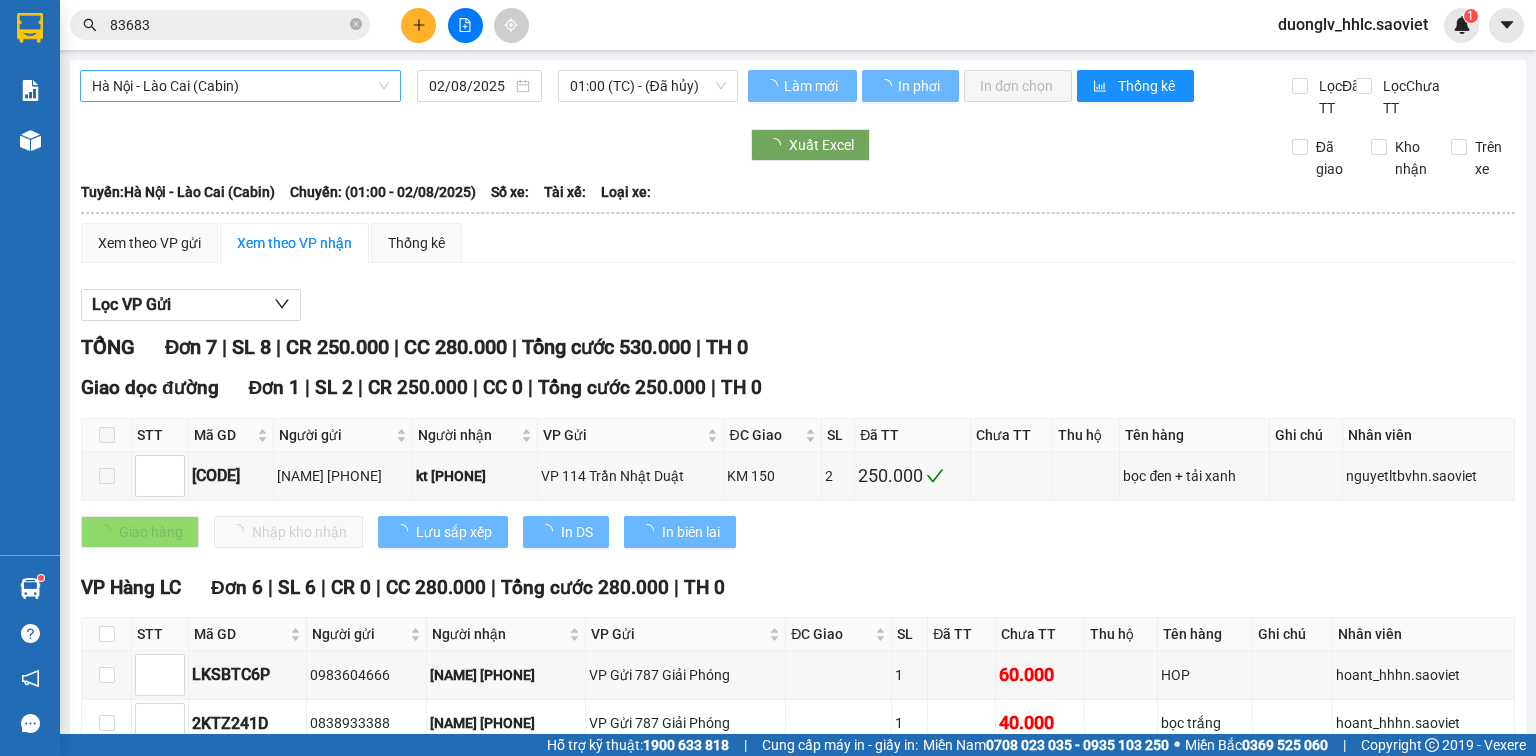 click on "Hà Nội - Lào Cai (Cabin)" at bounding box center [240, 86] 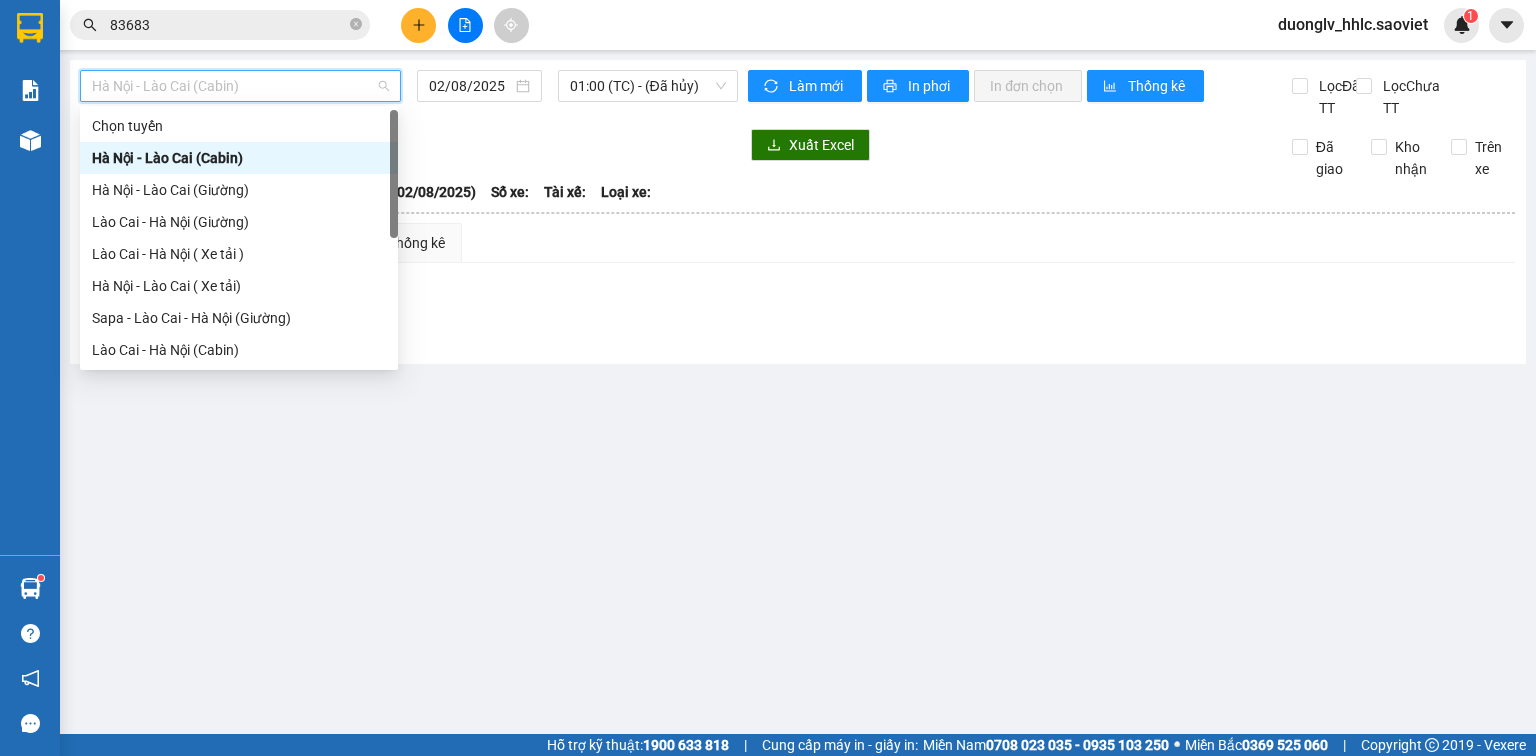 scroll, scrollTop: 160, scrollLeft: 0, axis: vertical 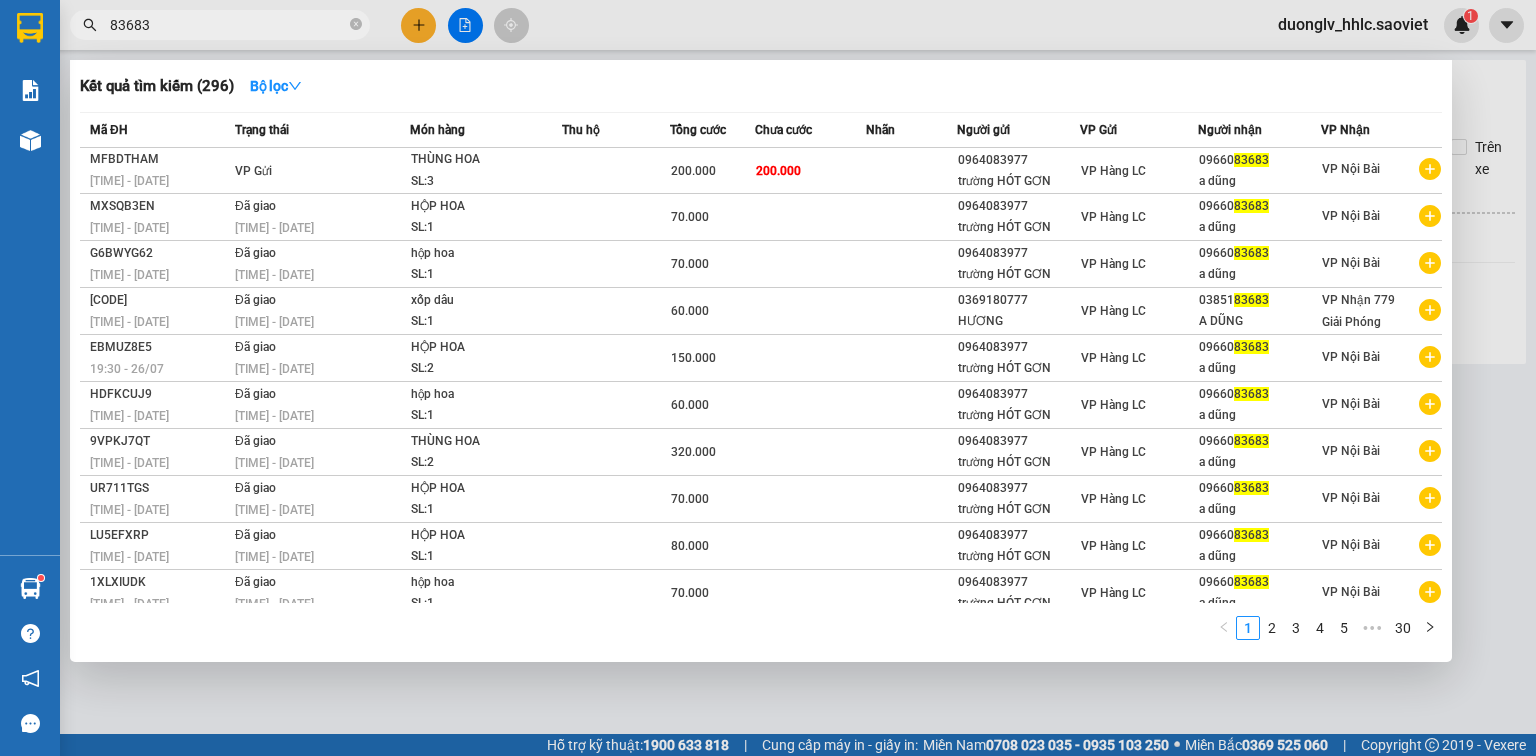 click on "83683" at bounding box center (220, 25) 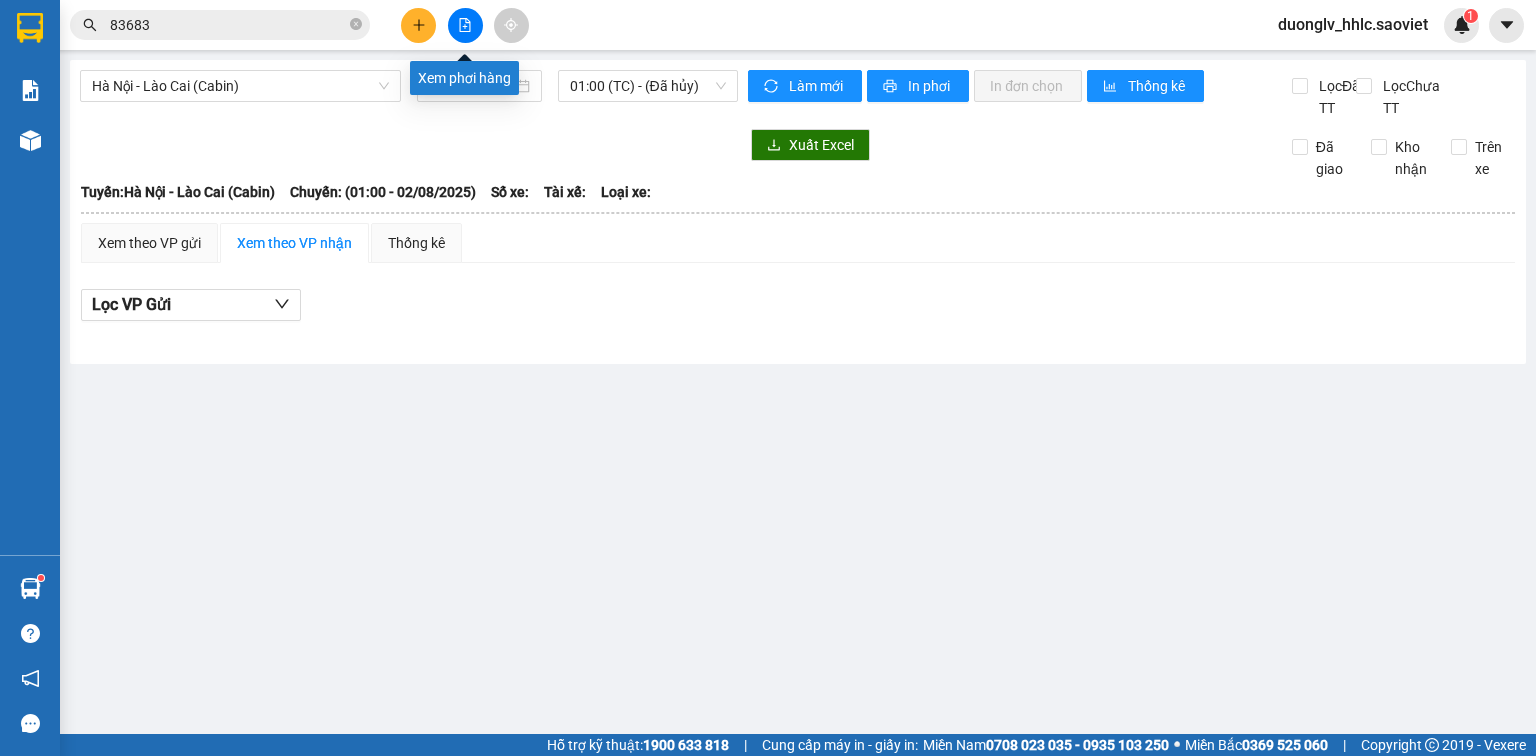 click at bounding box center [465, 25] 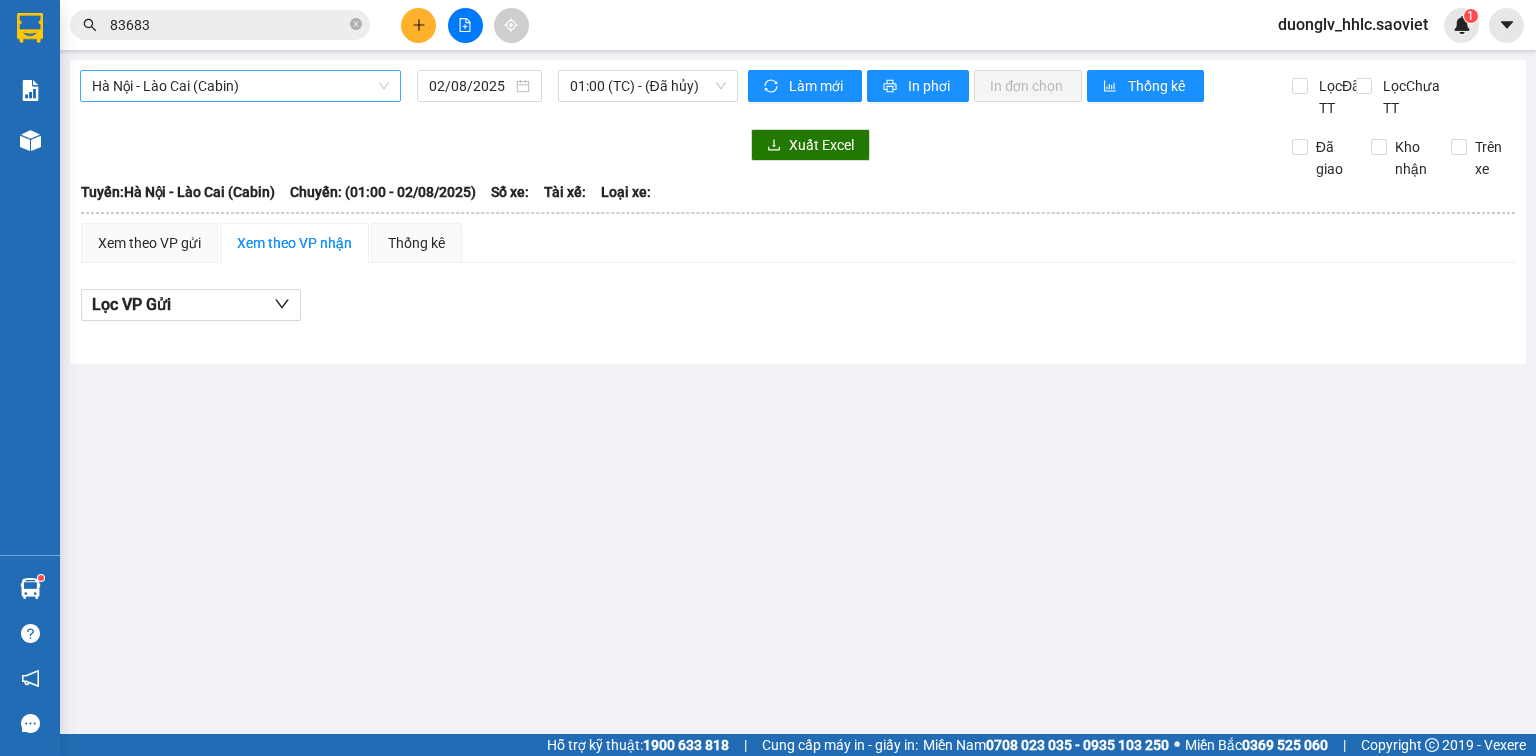 click on "Hà Nội - Lào Cai (Cabin)" at bounding box center (240, 86) 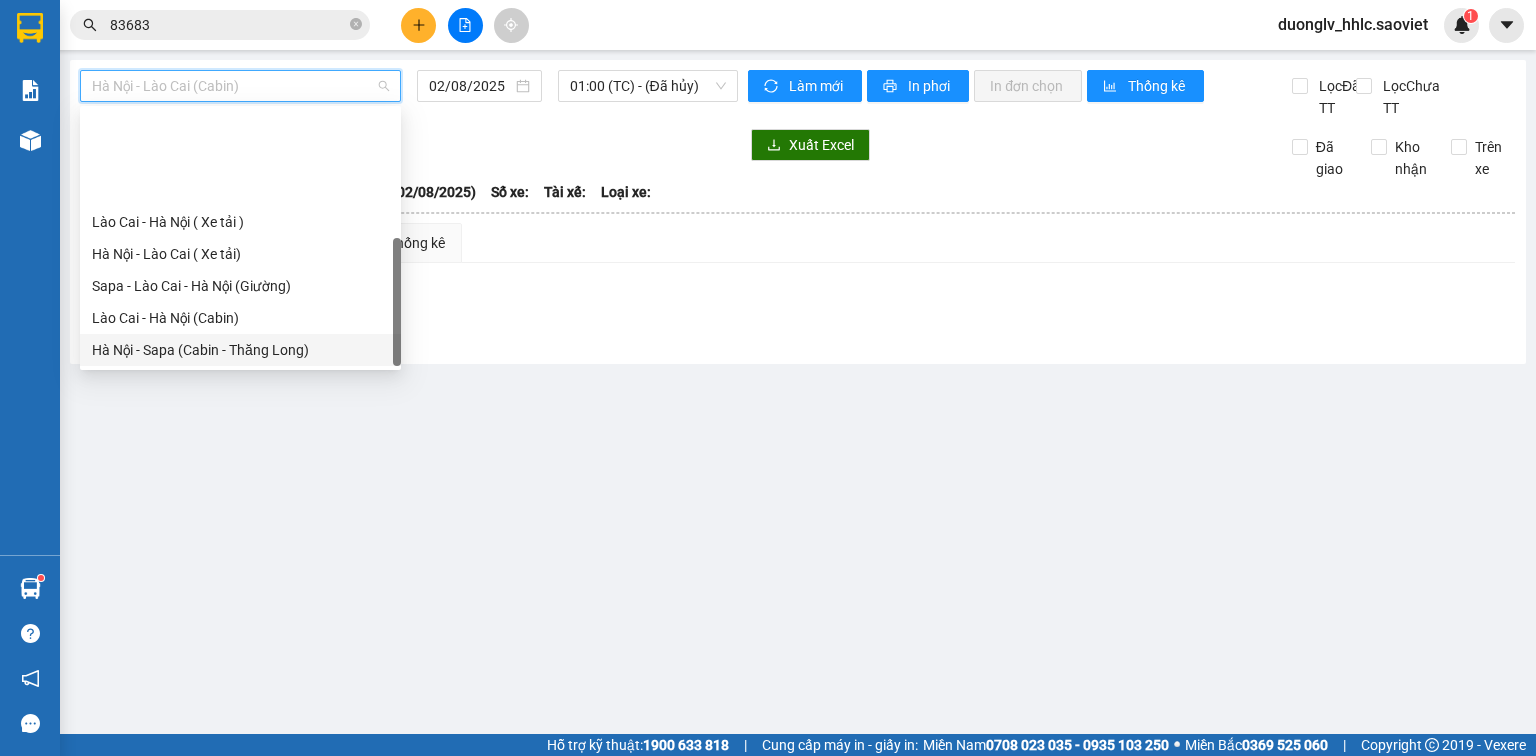 scroll, scrollTop: 60, scrollLeft: 0, axis: vertical 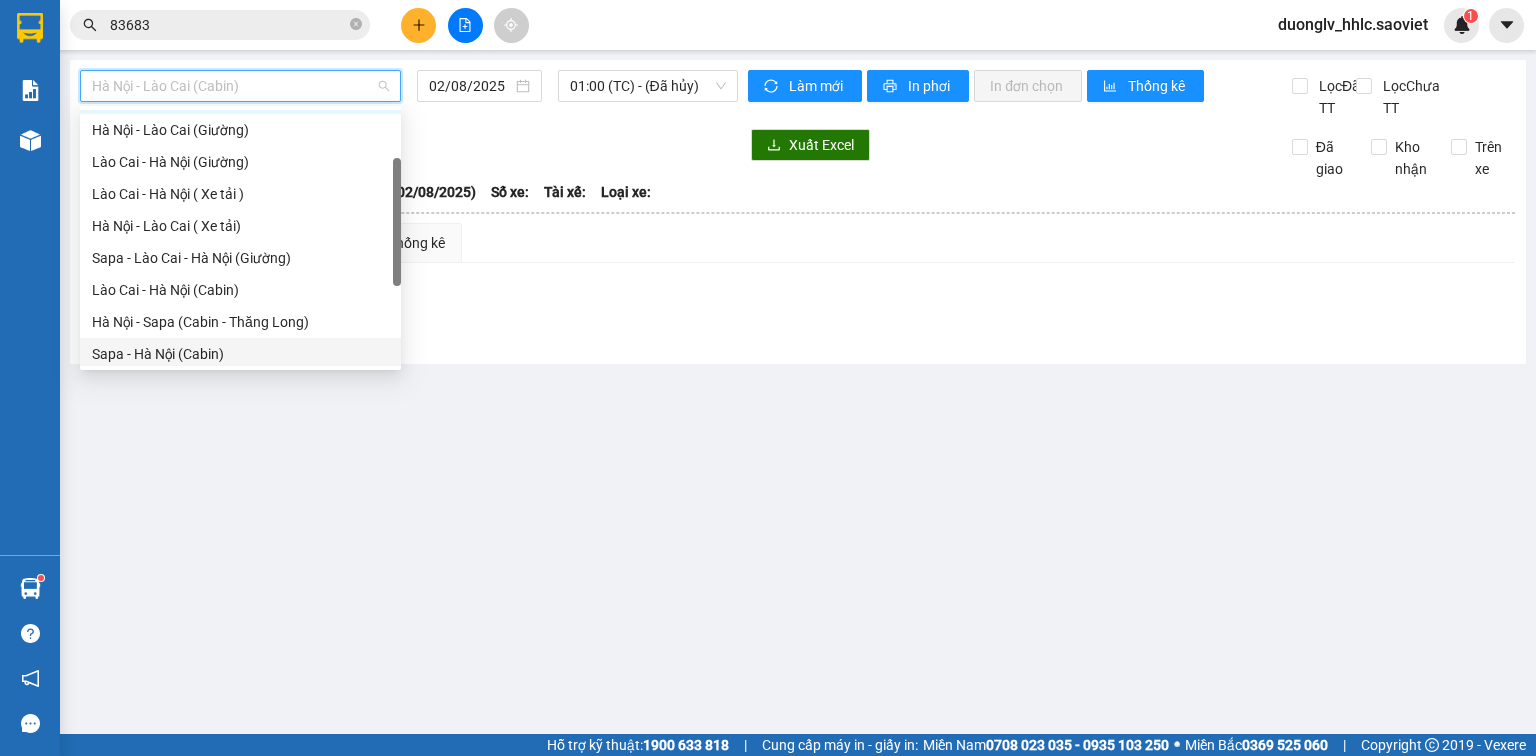 click on "Sapa - Hà Nội (Cabin)" at bounding box center (240, 354) 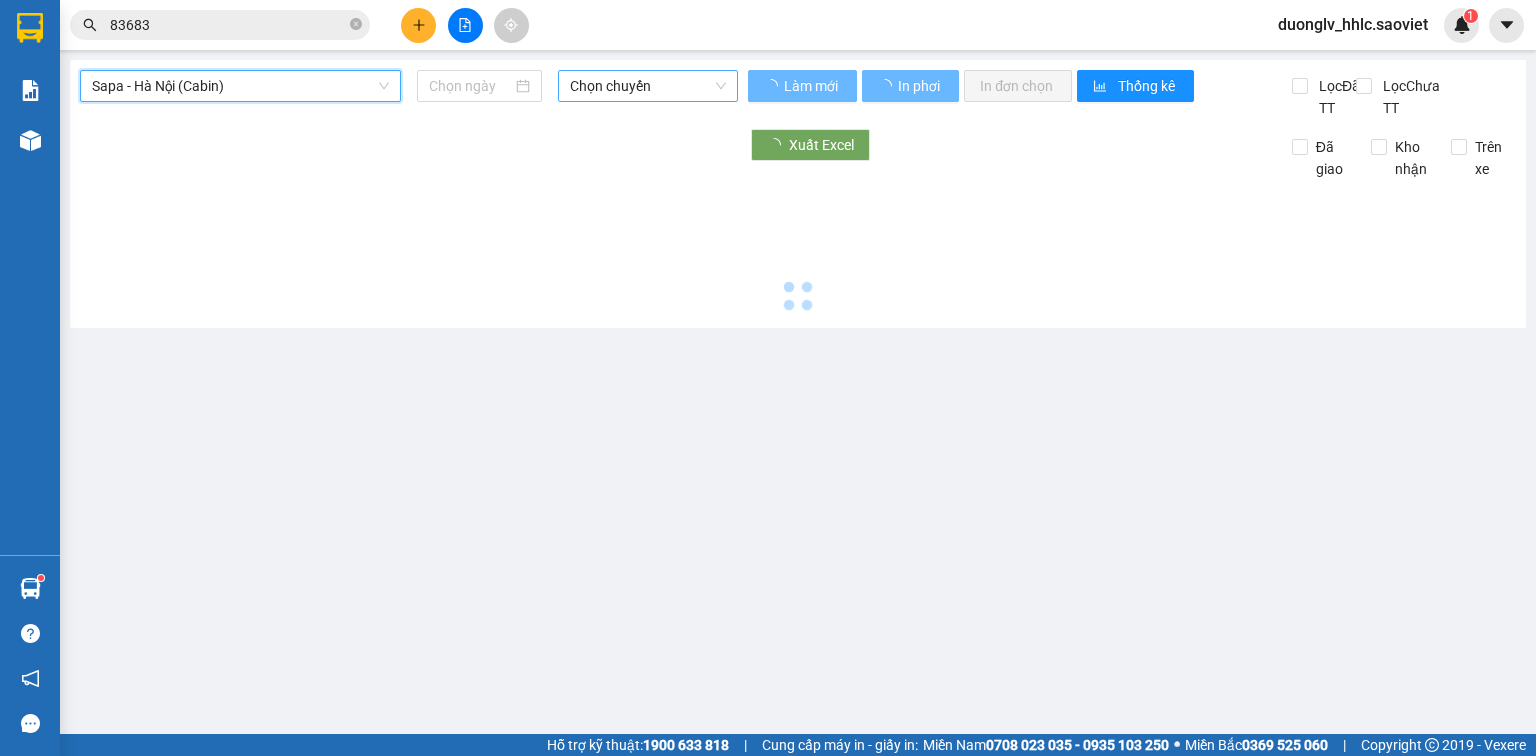 type on "02/08/2025" 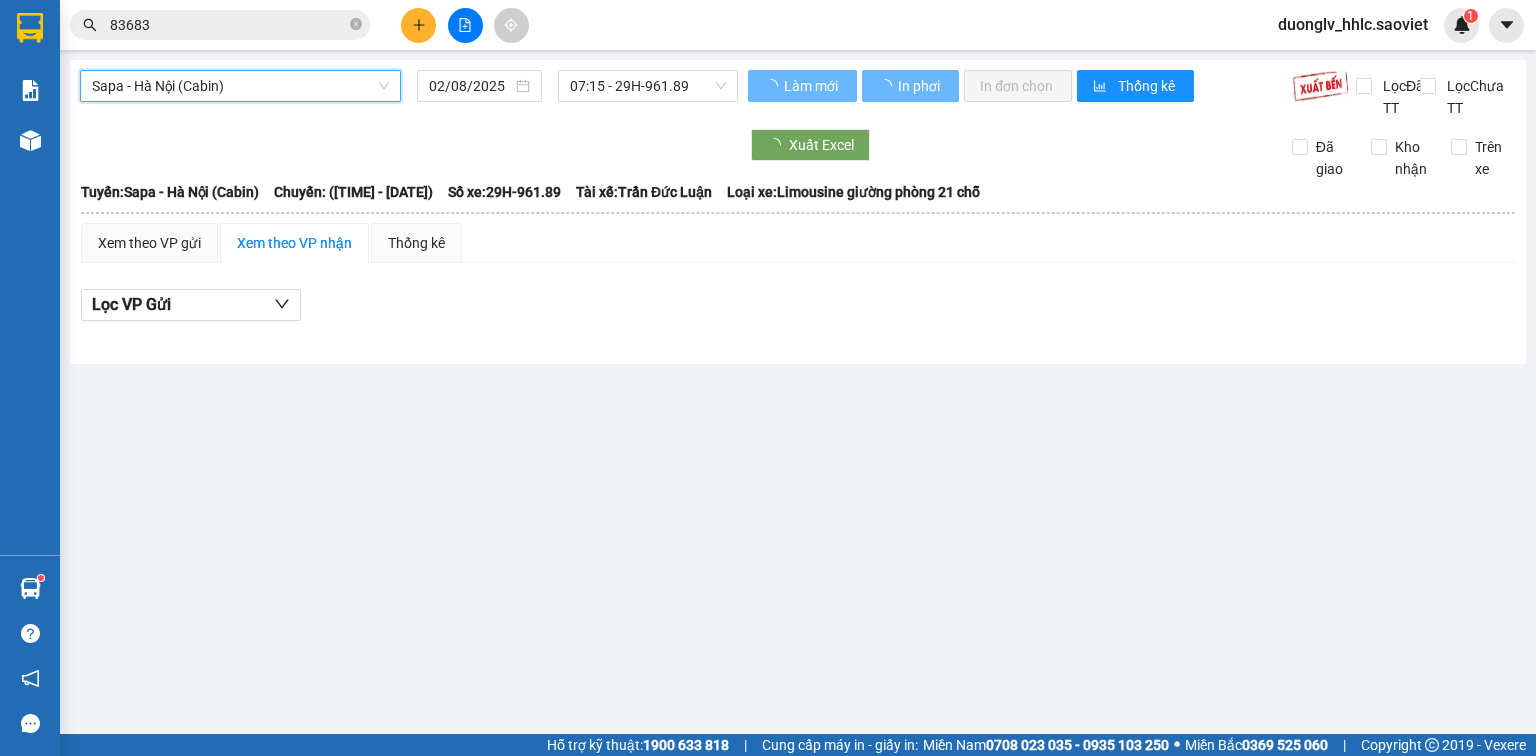 click on "Sapa - Hà Nội (Cabin)" at bounding box center (240, 86) 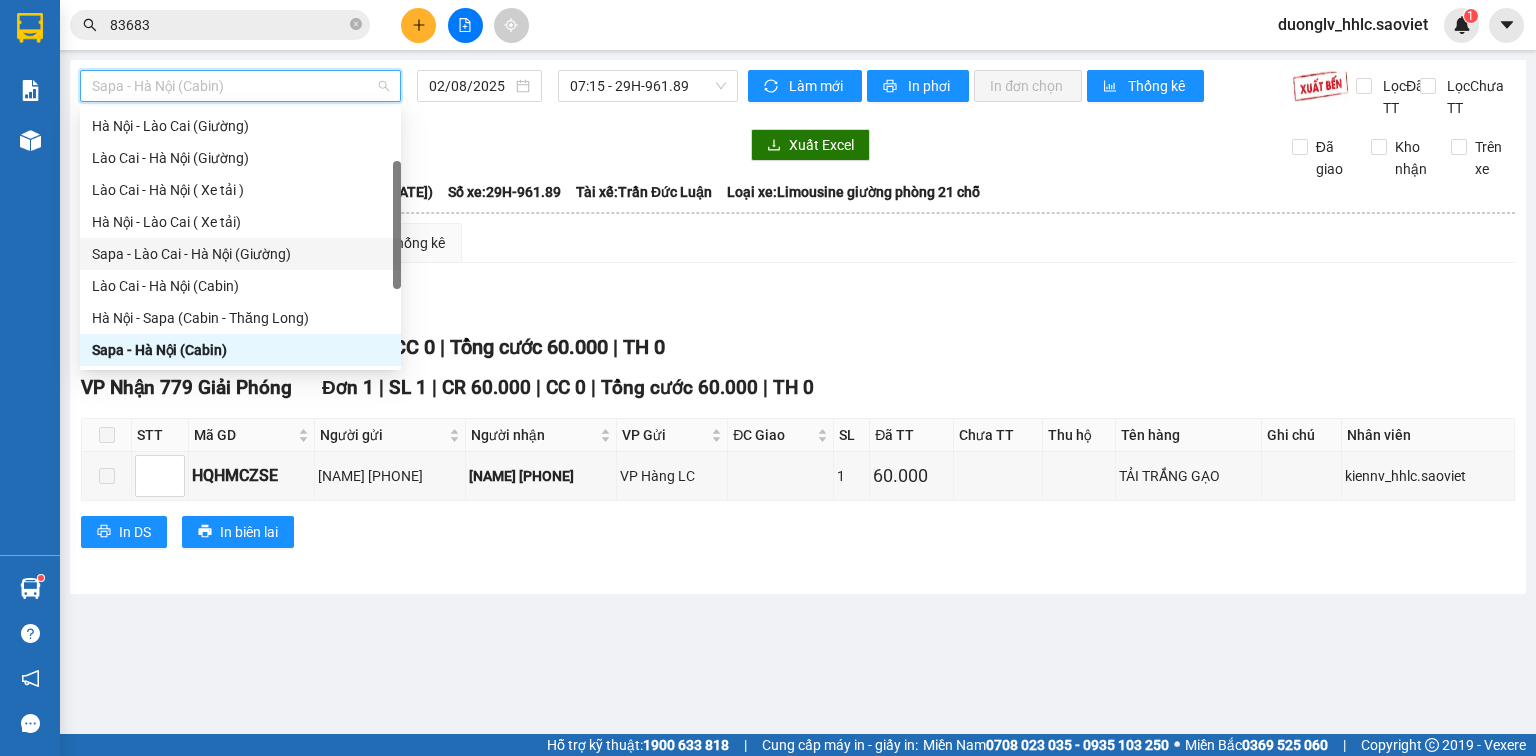 scroll, scrollTop: 160, scrollLeft: 0, axis: vertical 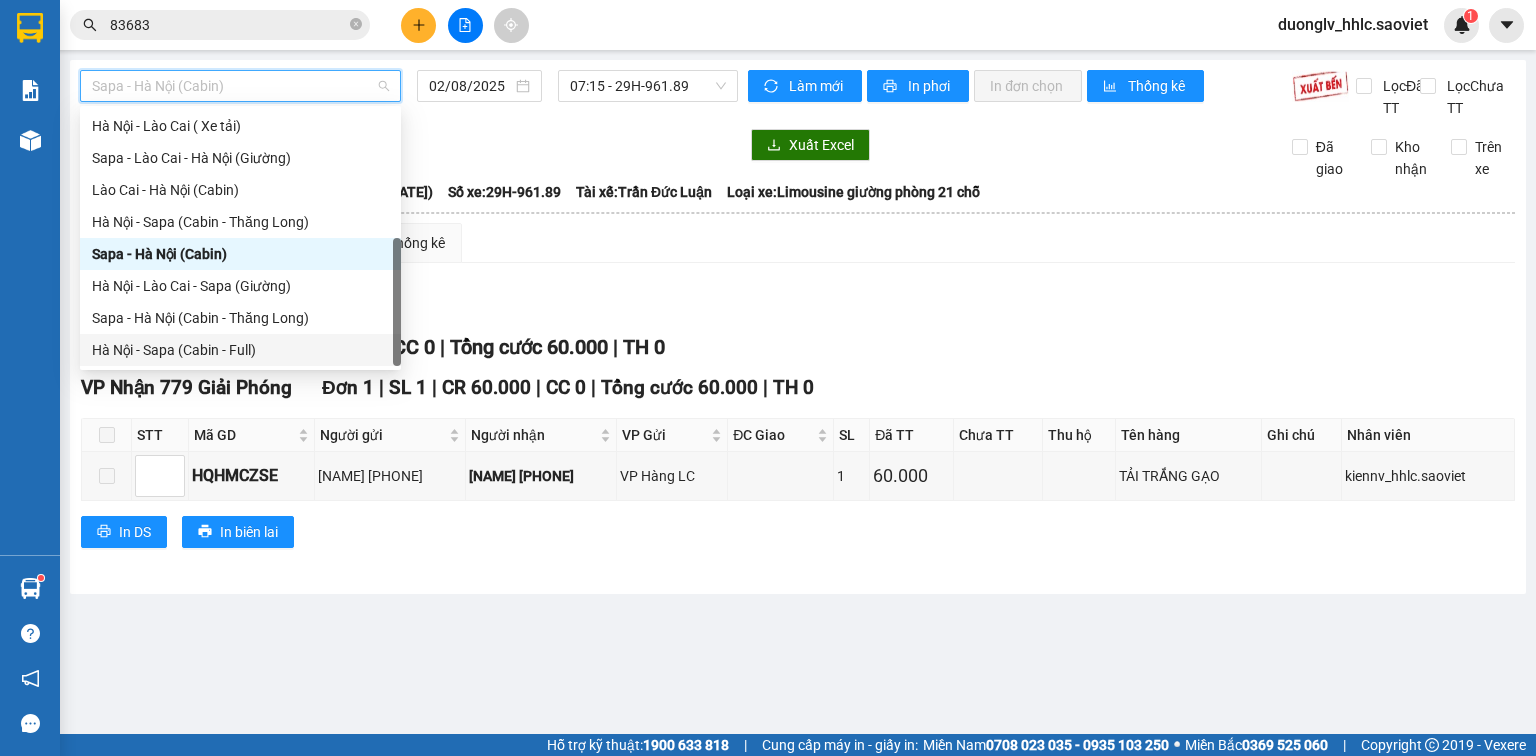 click on "Hà Nội - Sapa (Cabin - Full)" at bounding box center (240, 350) 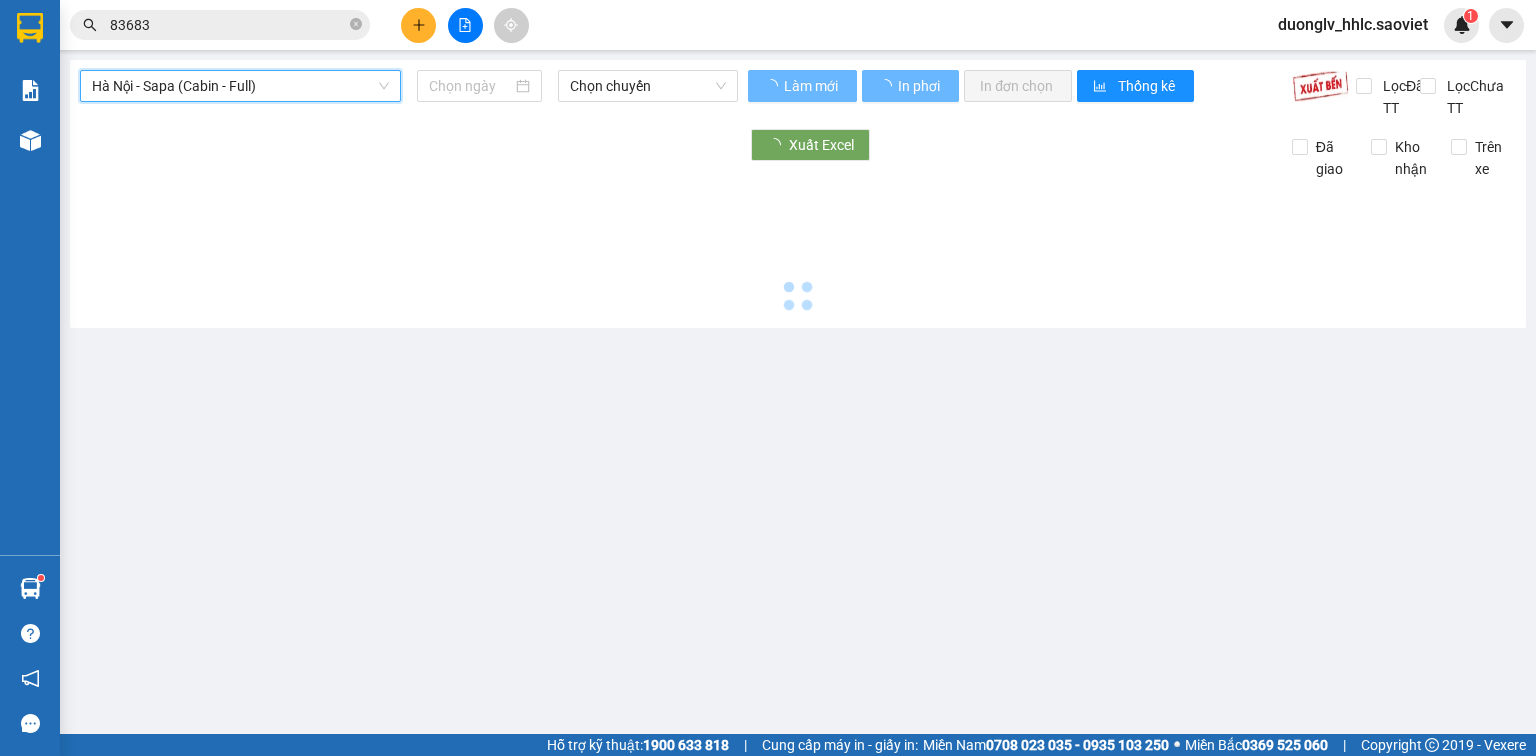 type on "02/08/2025" 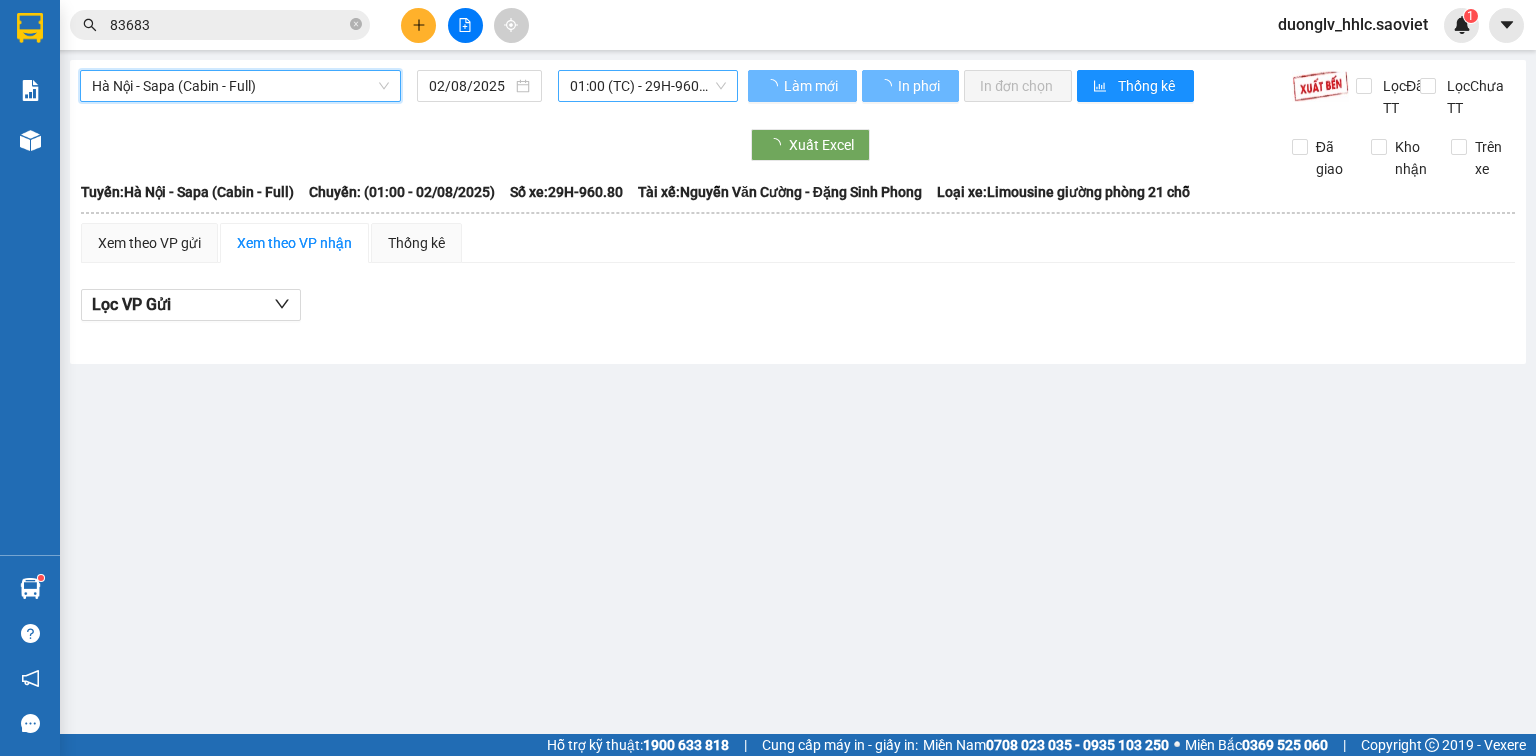 click on "01:00   (TC)   - 29H-960.80  - (Đã hủy)" at bounding box center [648, 86] 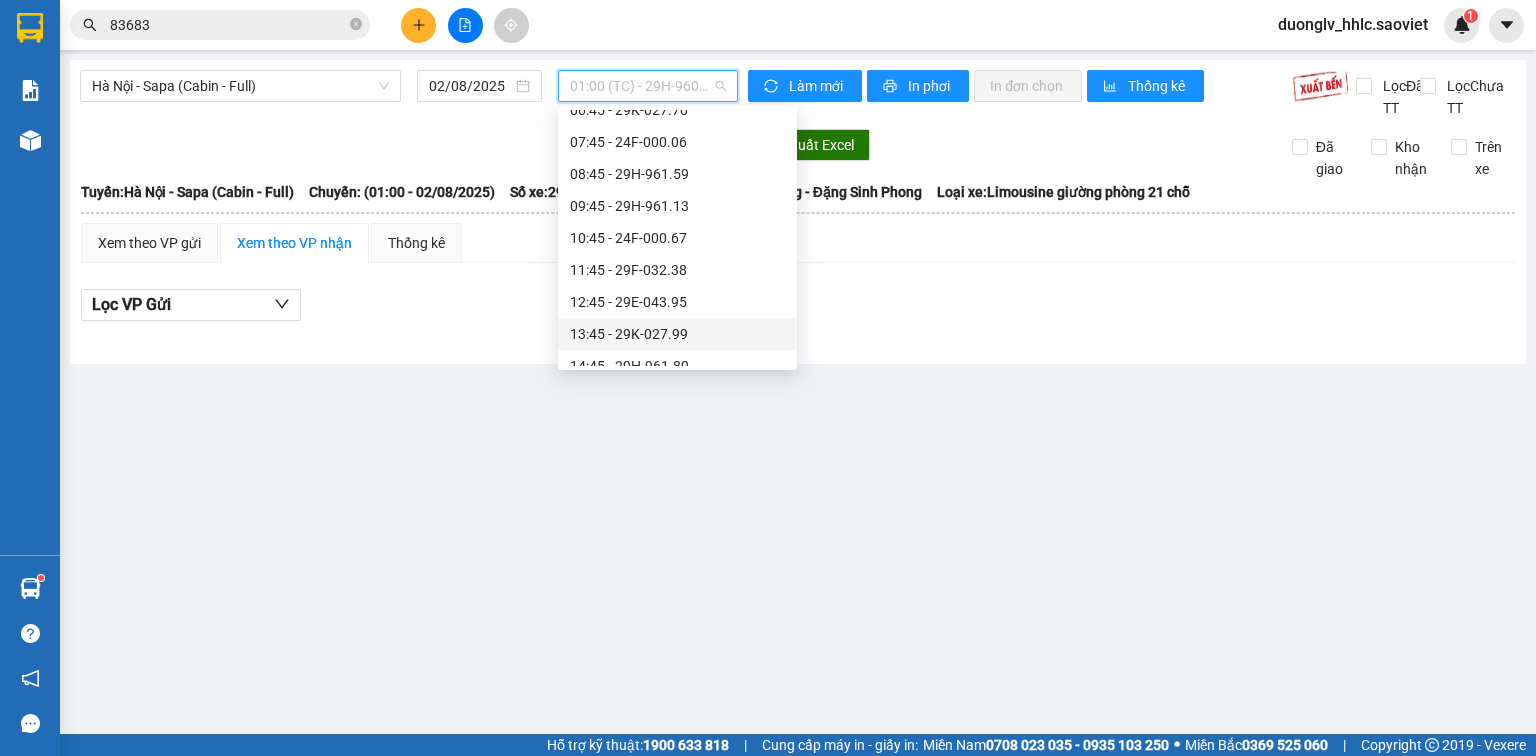 scroll, scrollTop: 160, scrollLeft: 0, axis: vertical 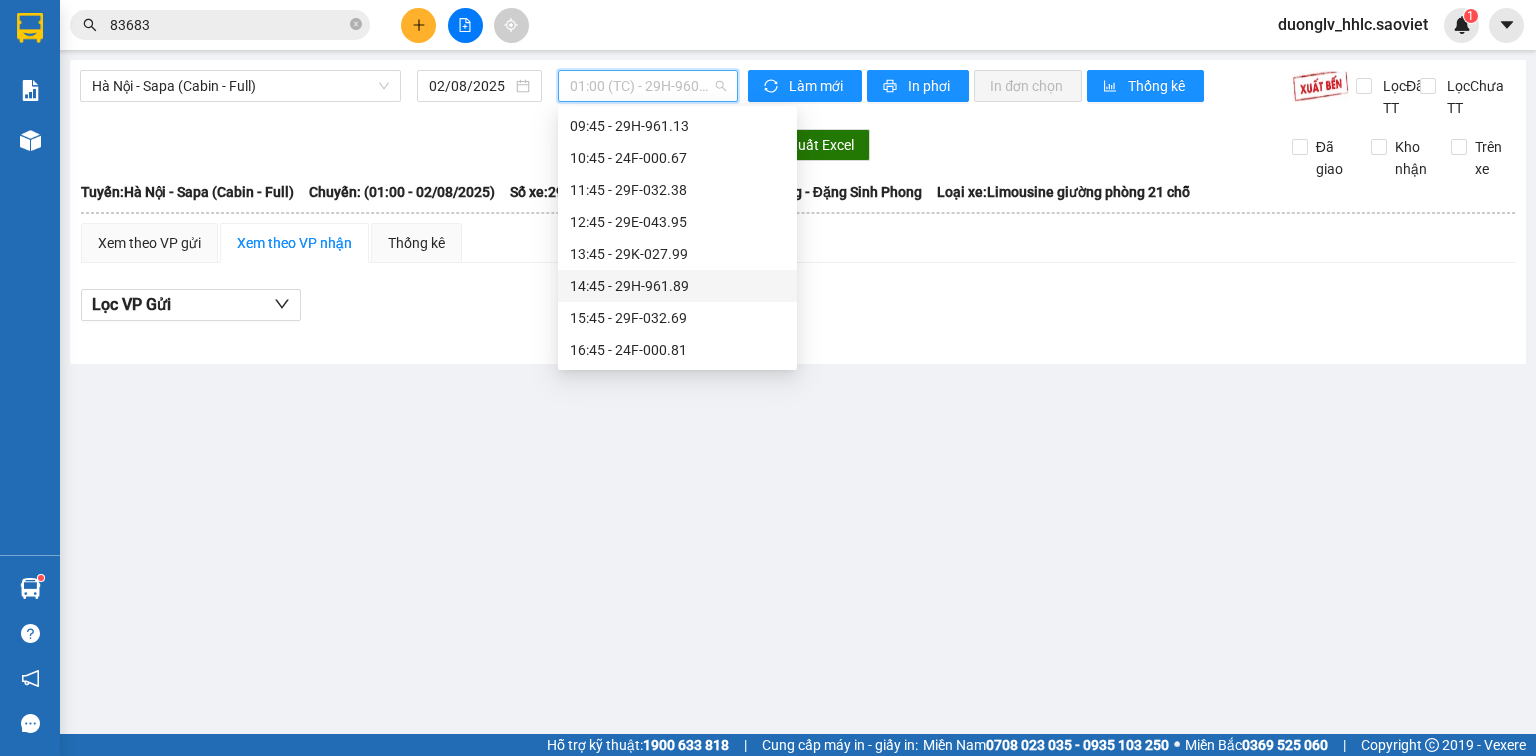 click on "14:45     - 29H-961.89" at bounding box center [677, 286] 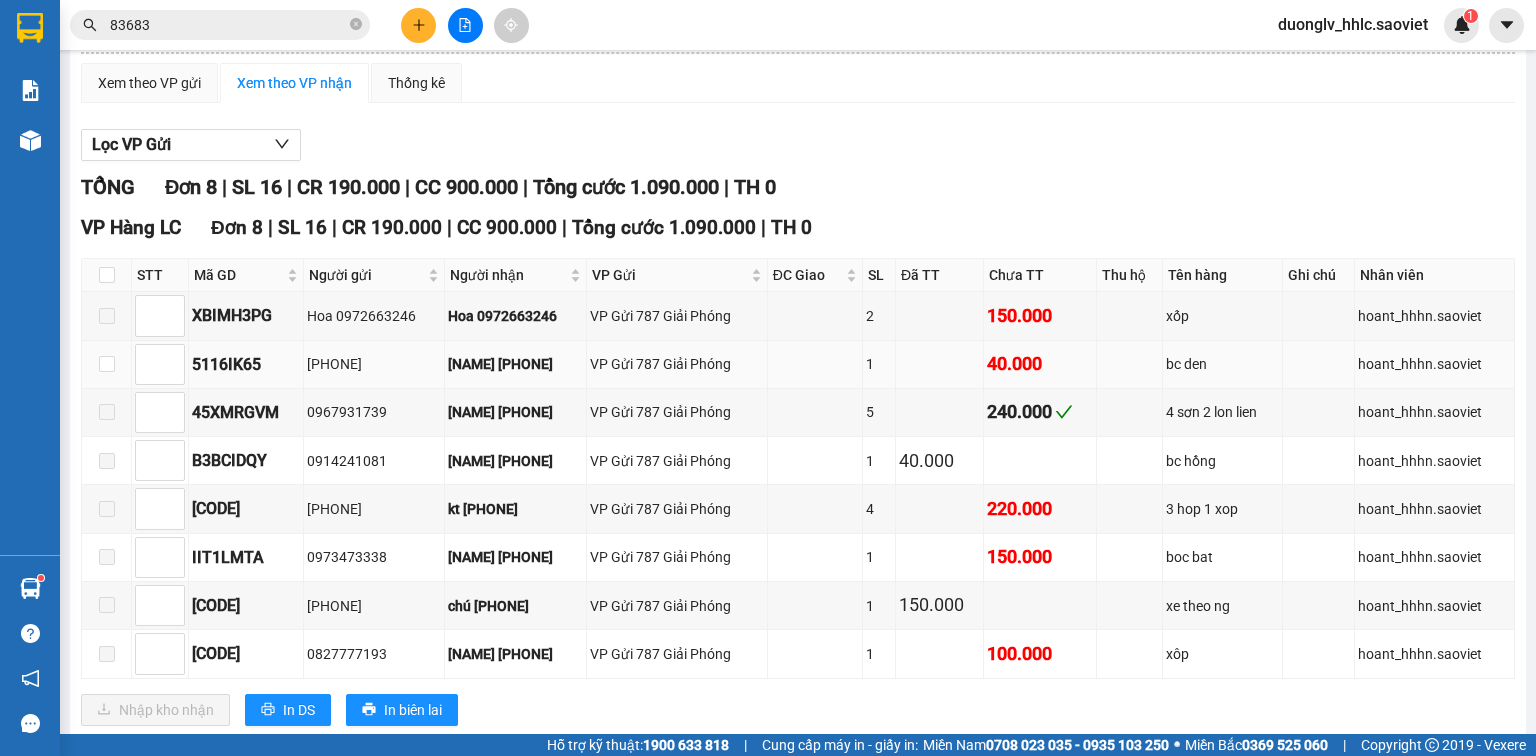 scroll, scrollTop: 143, scrollLeft: 0, axis: vertical 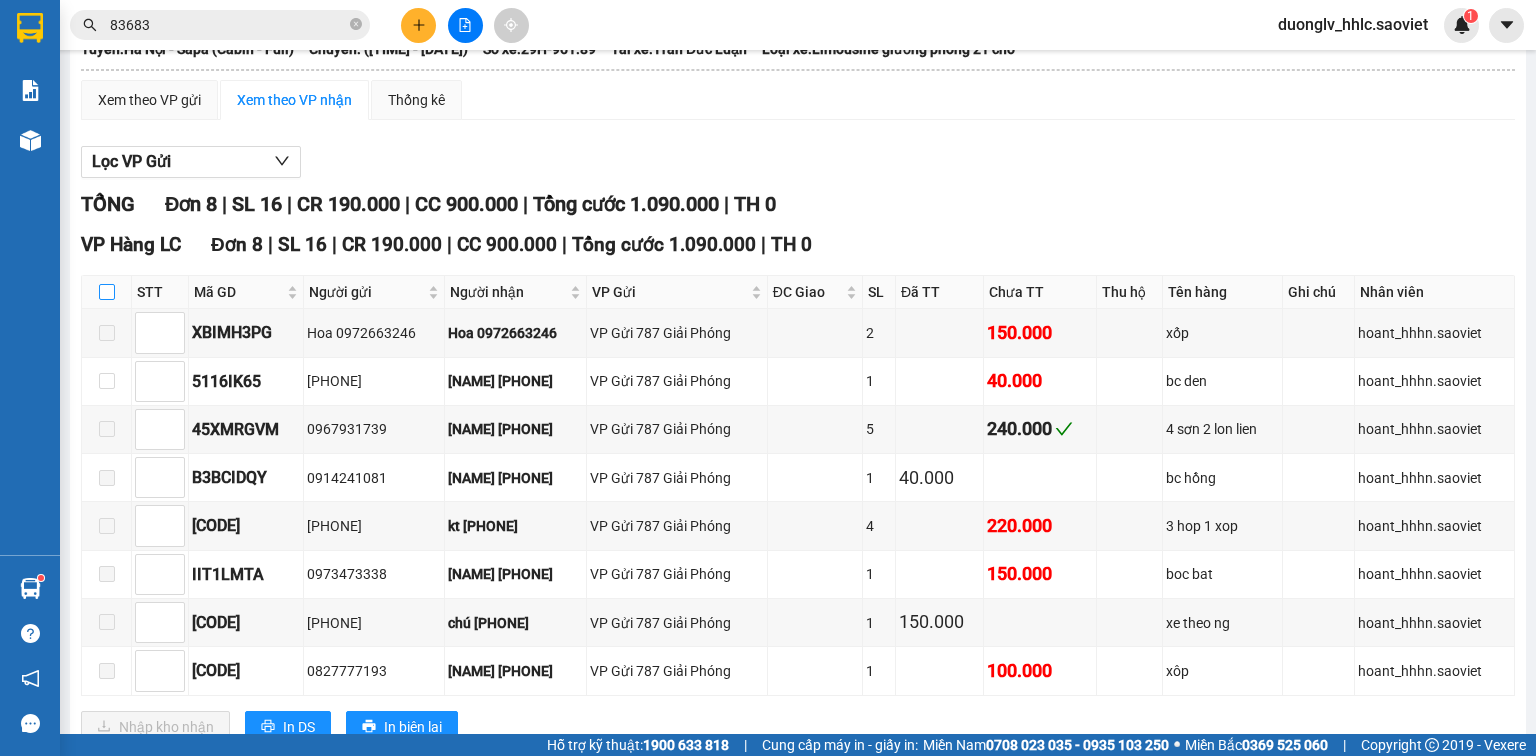click at bounding box center [107, 292] 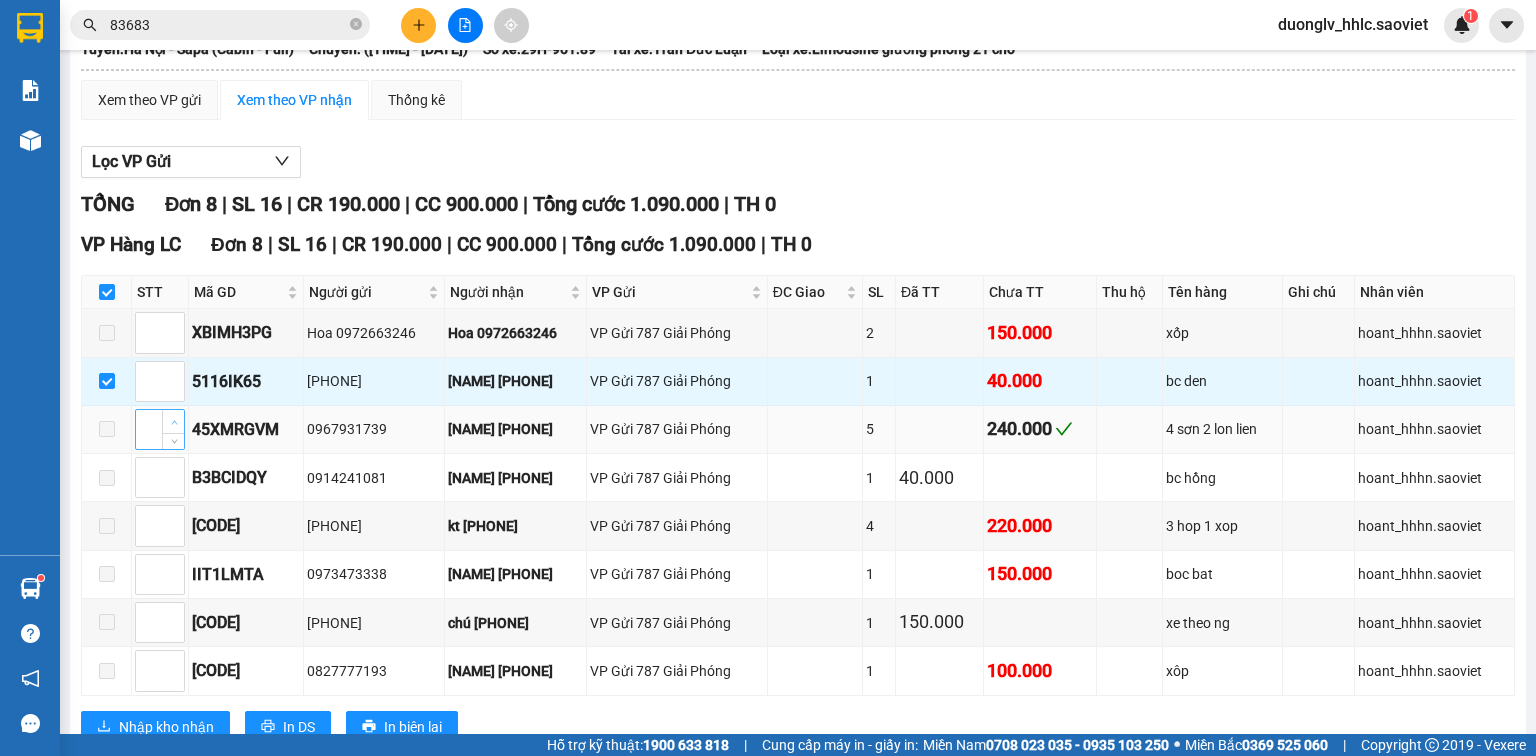 scroll, scrollTop: 223, scrollLeft: 0, axis: vertical 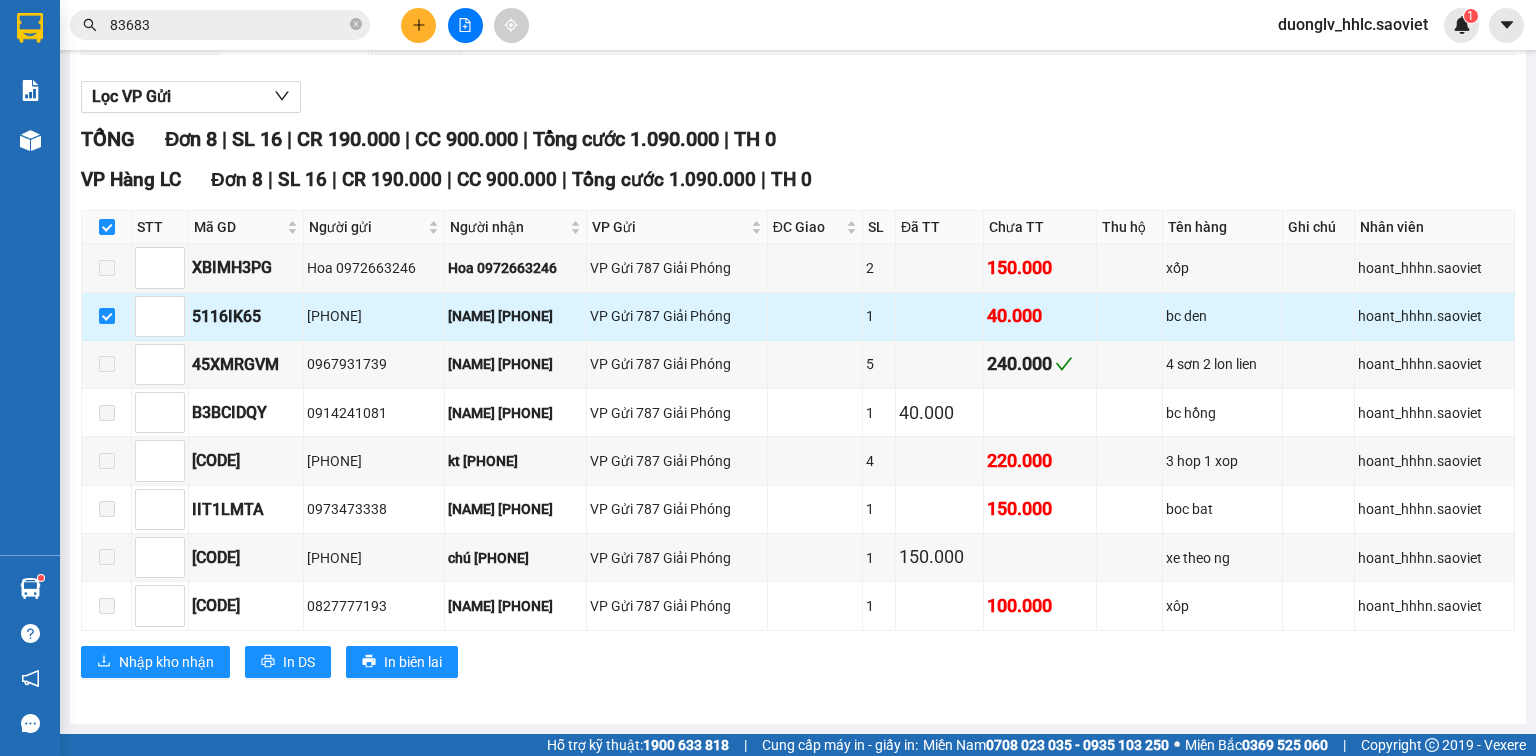 click on "[LAST] [PHONE]" at bounding box center [515, 316] 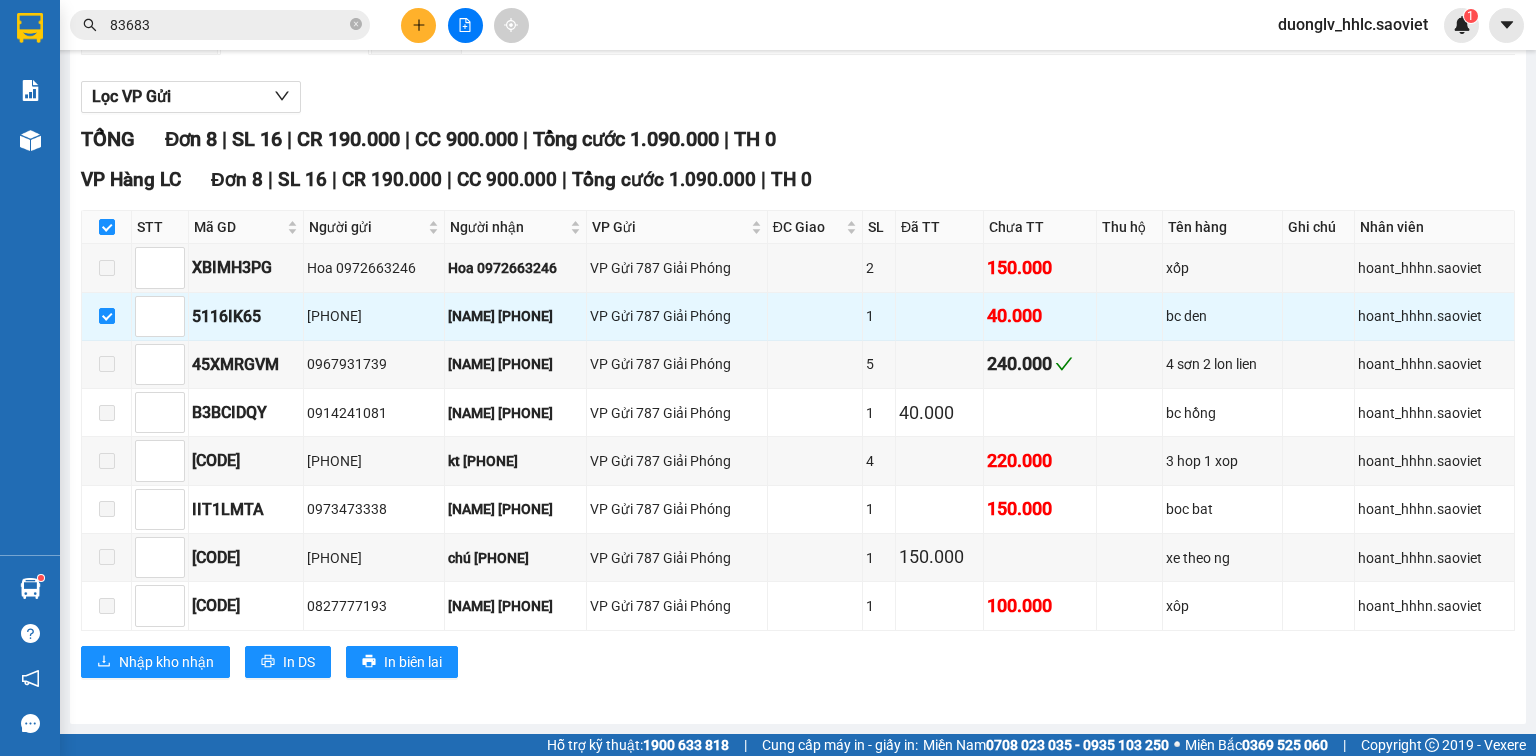 click on "83683" at bounding box center (228, 25) 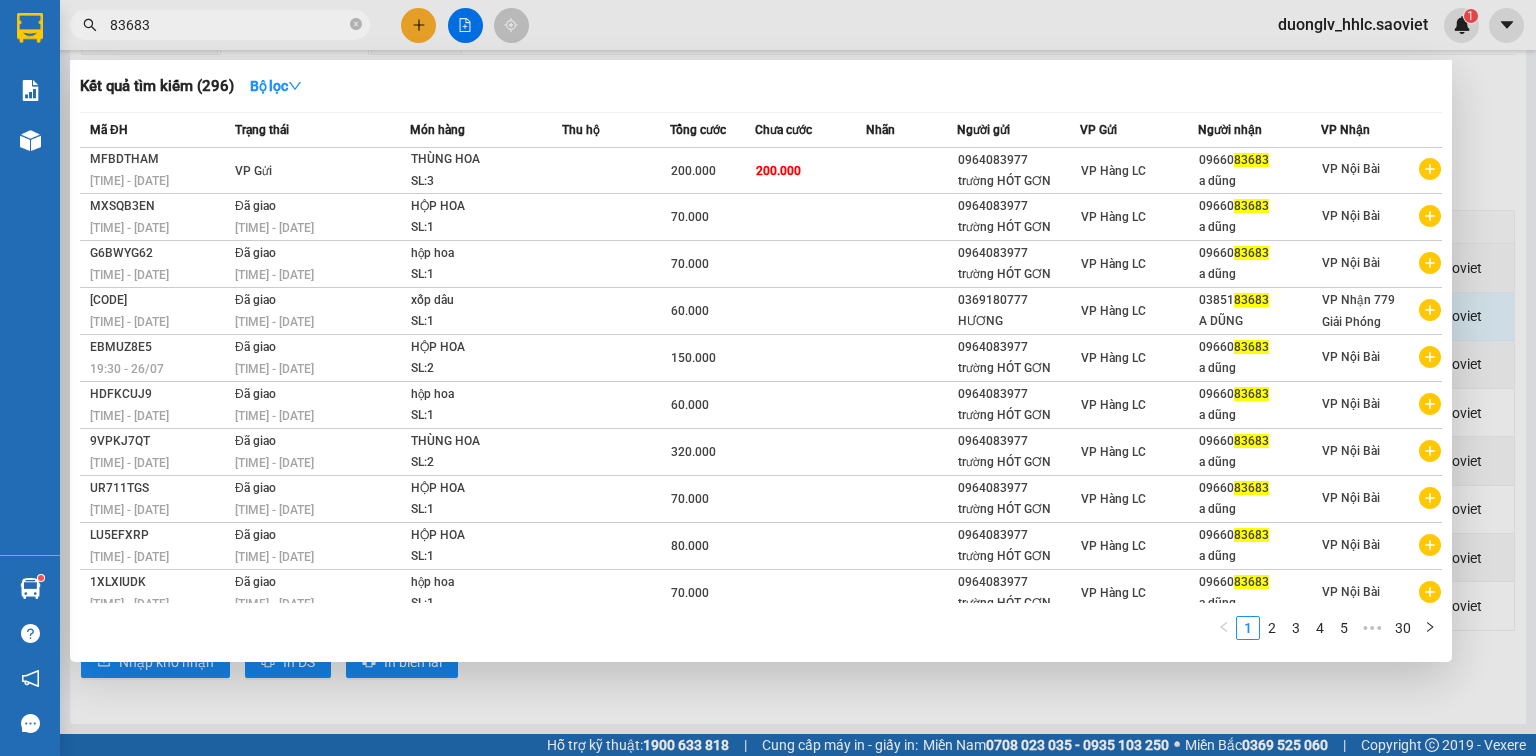 click on "83683" at bounding box center [228, 25] 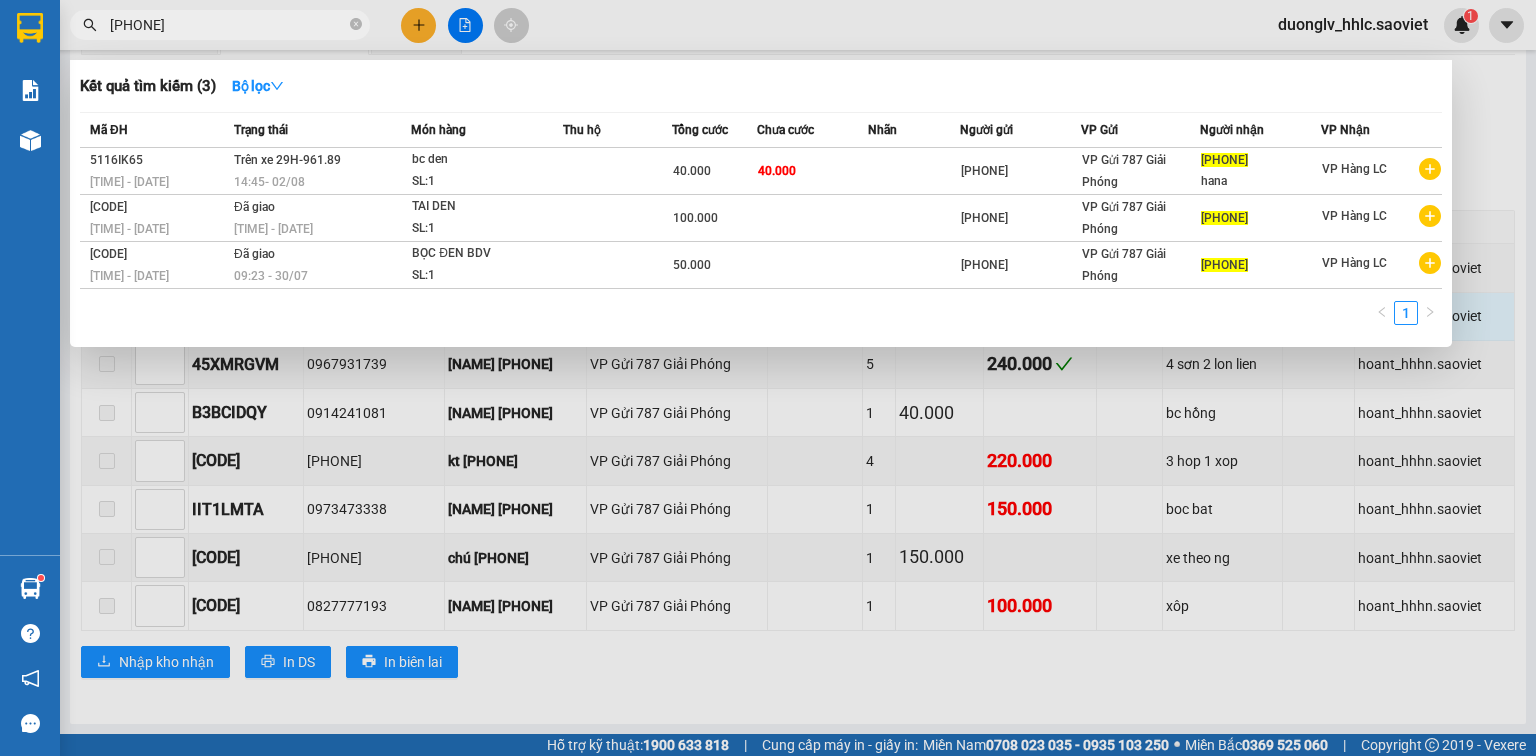 click at bounding box center [768, 378] 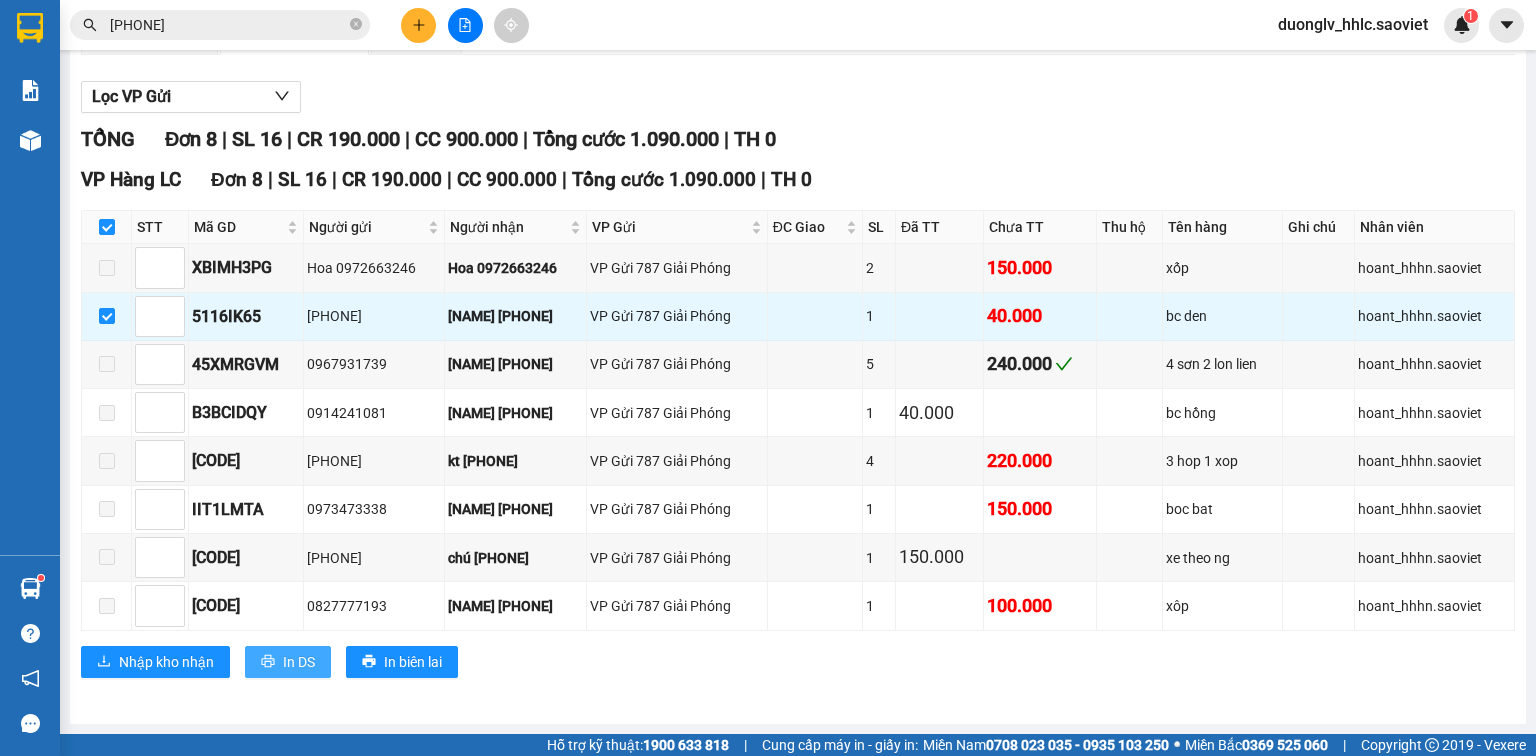 click on "In DS" at bounding box center [288, 662] 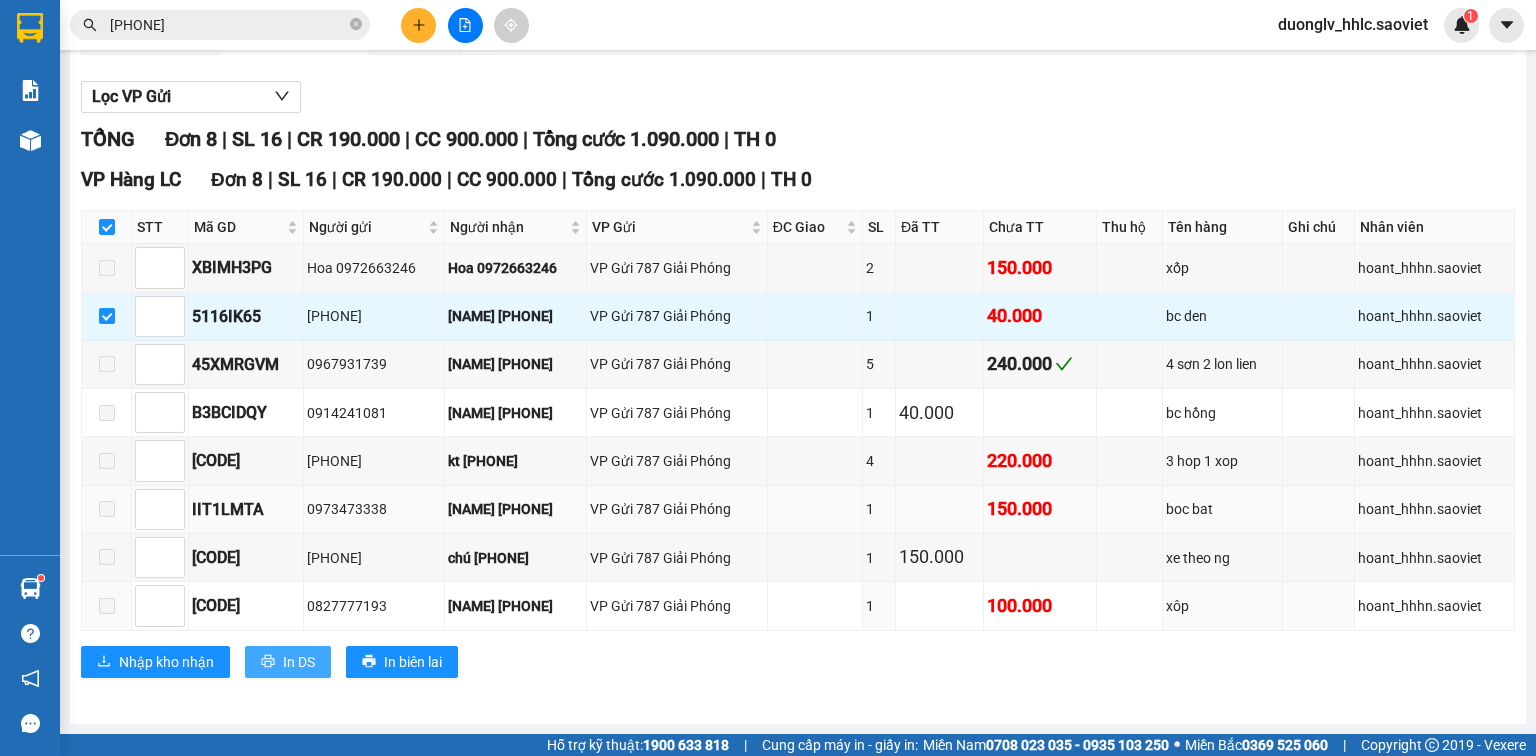 scroll, scrollTop: 0, scrollLeft: 0, axis: both 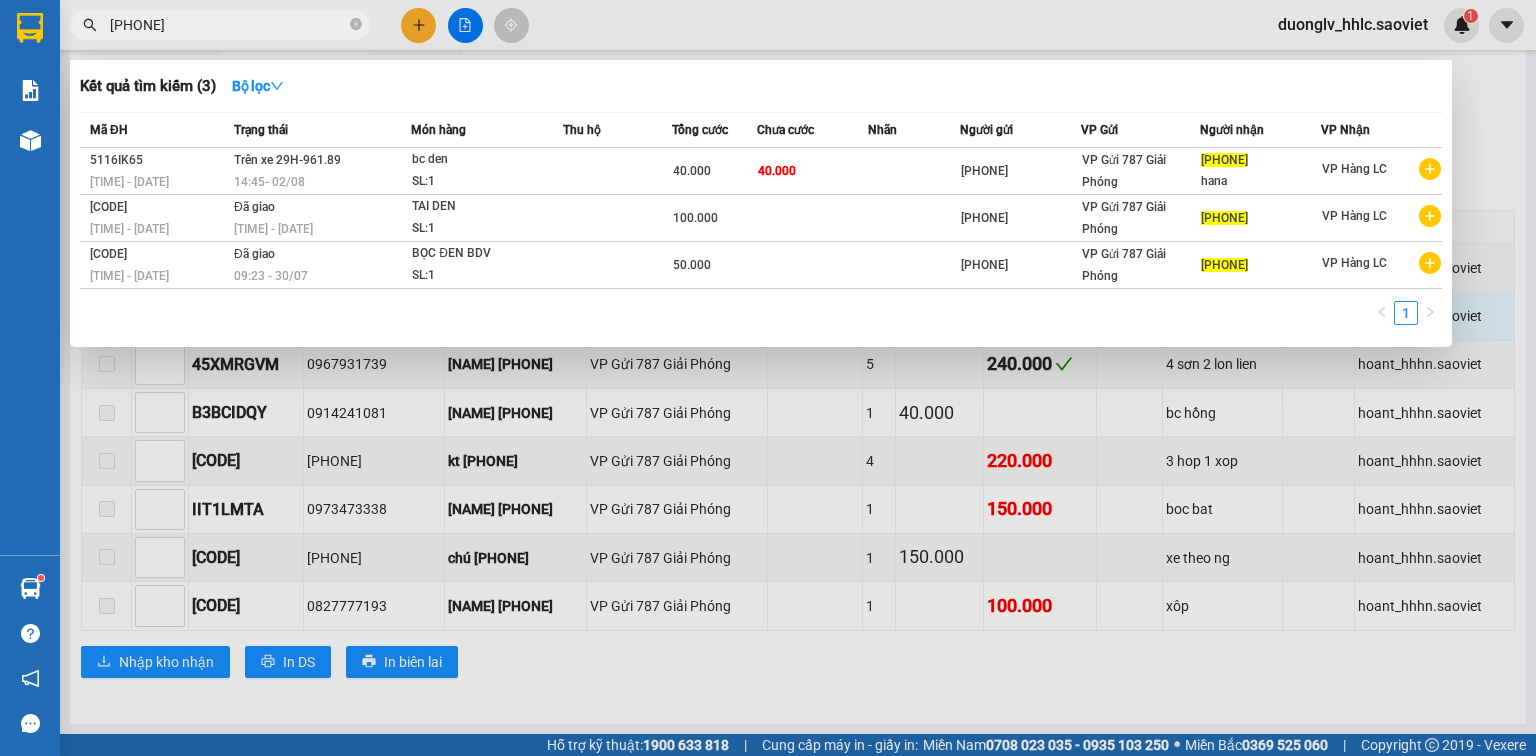 click on "0862852831" at bounding box center (228, 25) 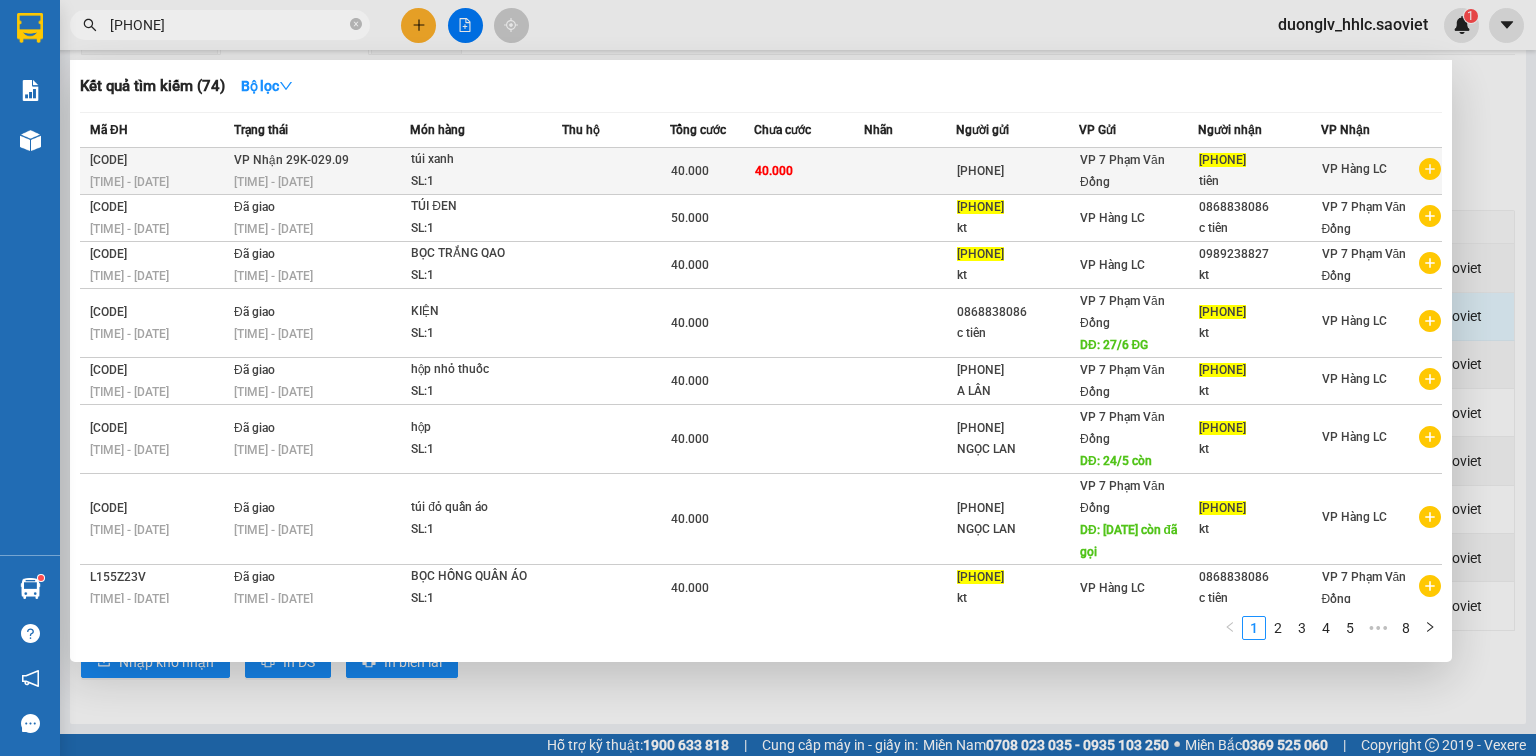 type on "0988962595" 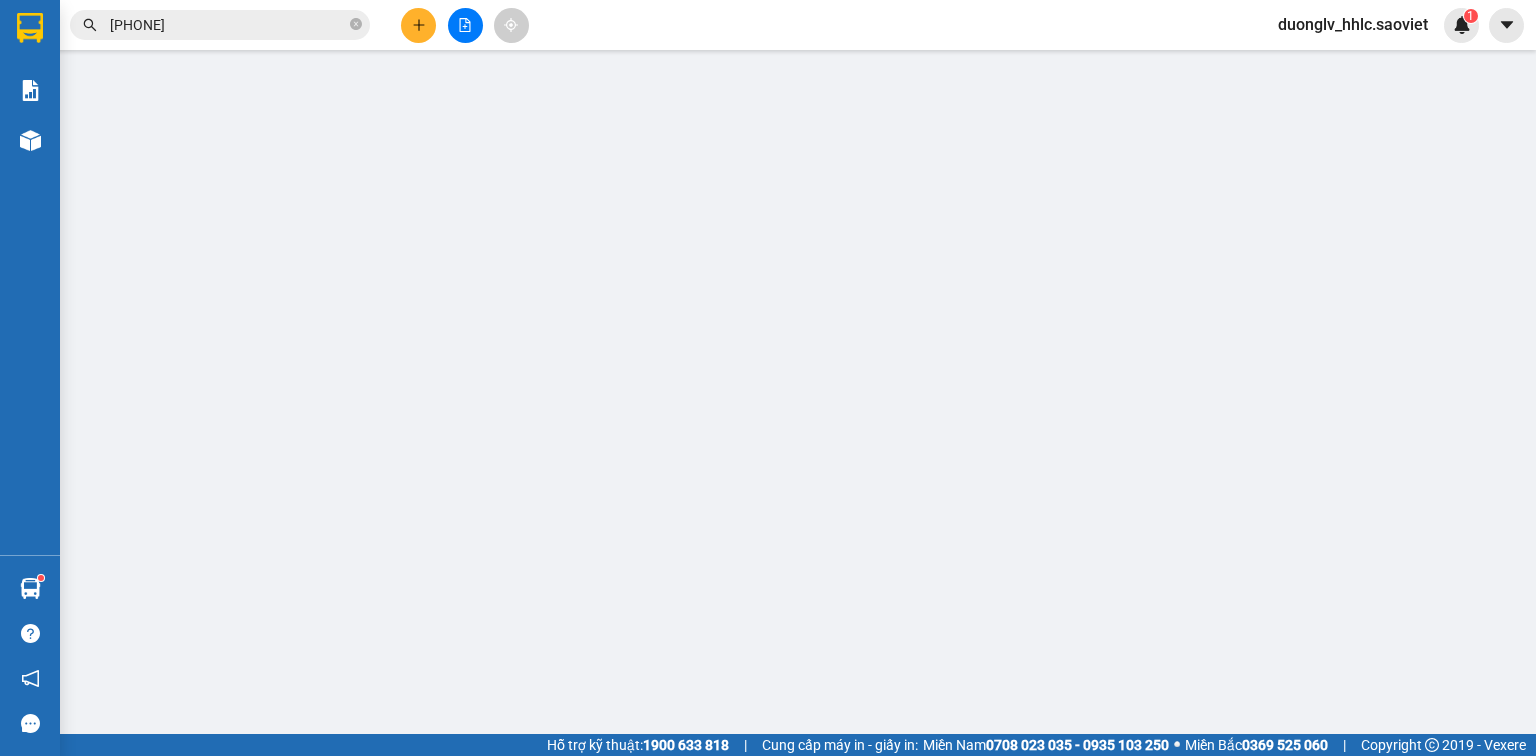 scroll, scrollTop: 0, scrollLeft: 0, axis: both 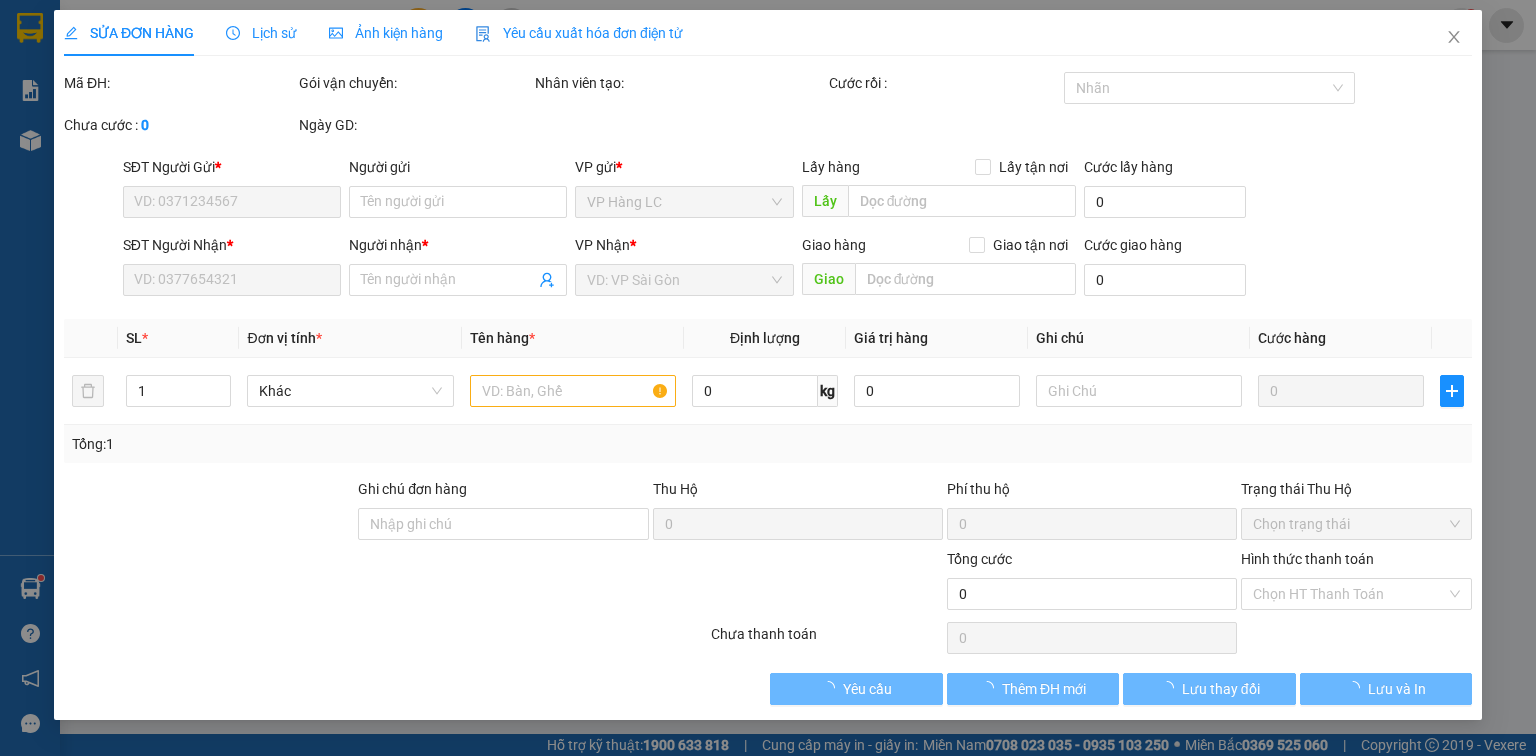 type on "0901778706" 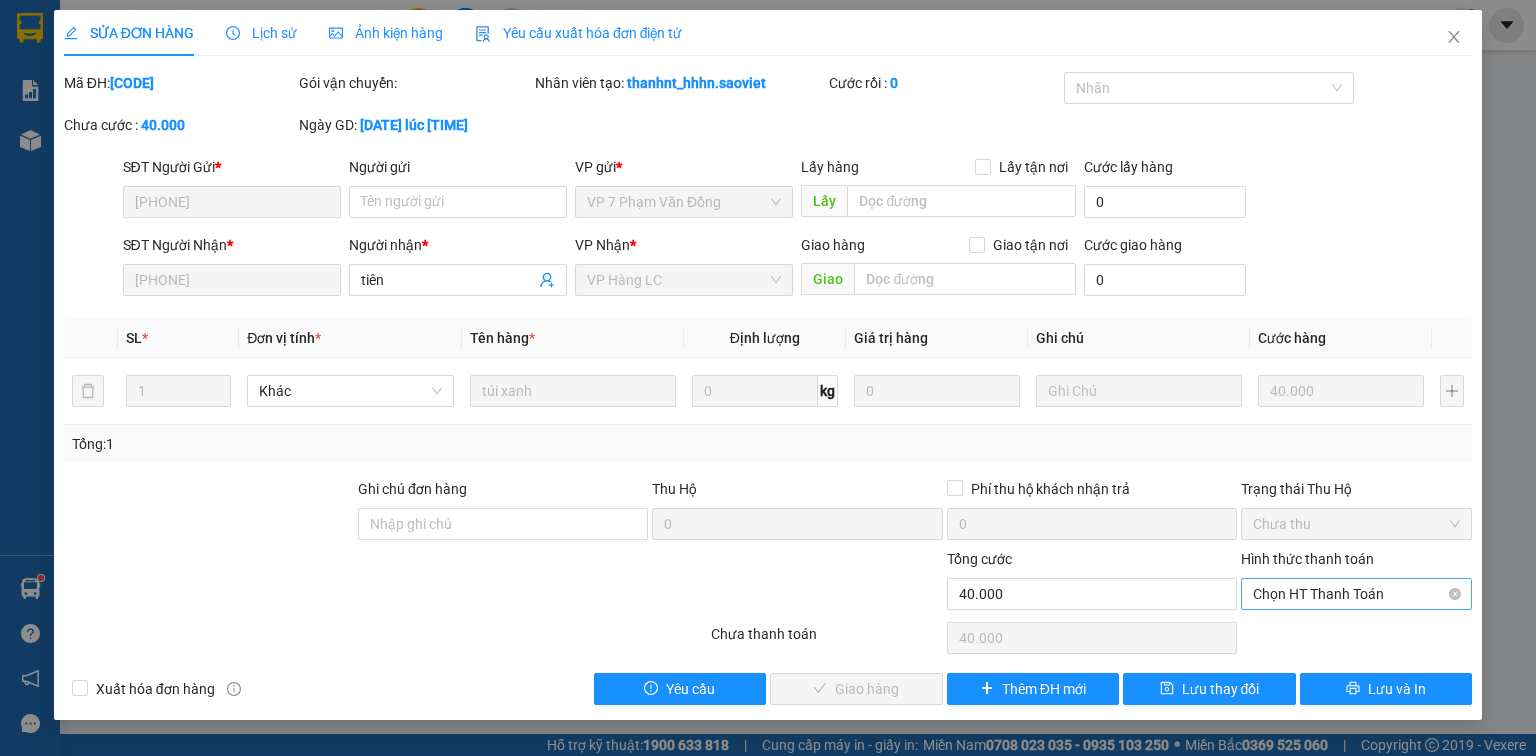 click on "Chọn HT Thanh Toán" at bounding box center (1356, 594) 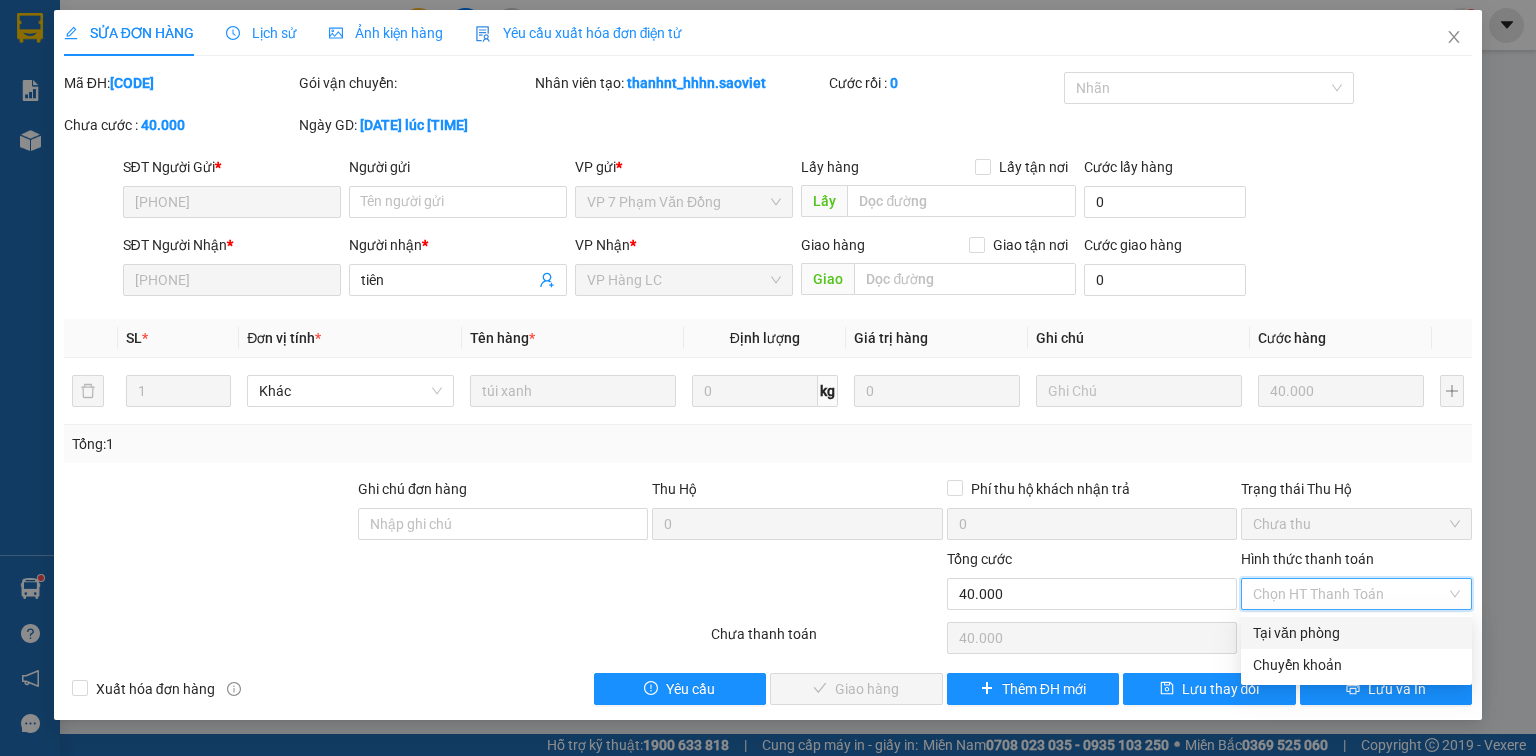 click on "Tại văn phòng" at bounding box center (1356, 633) 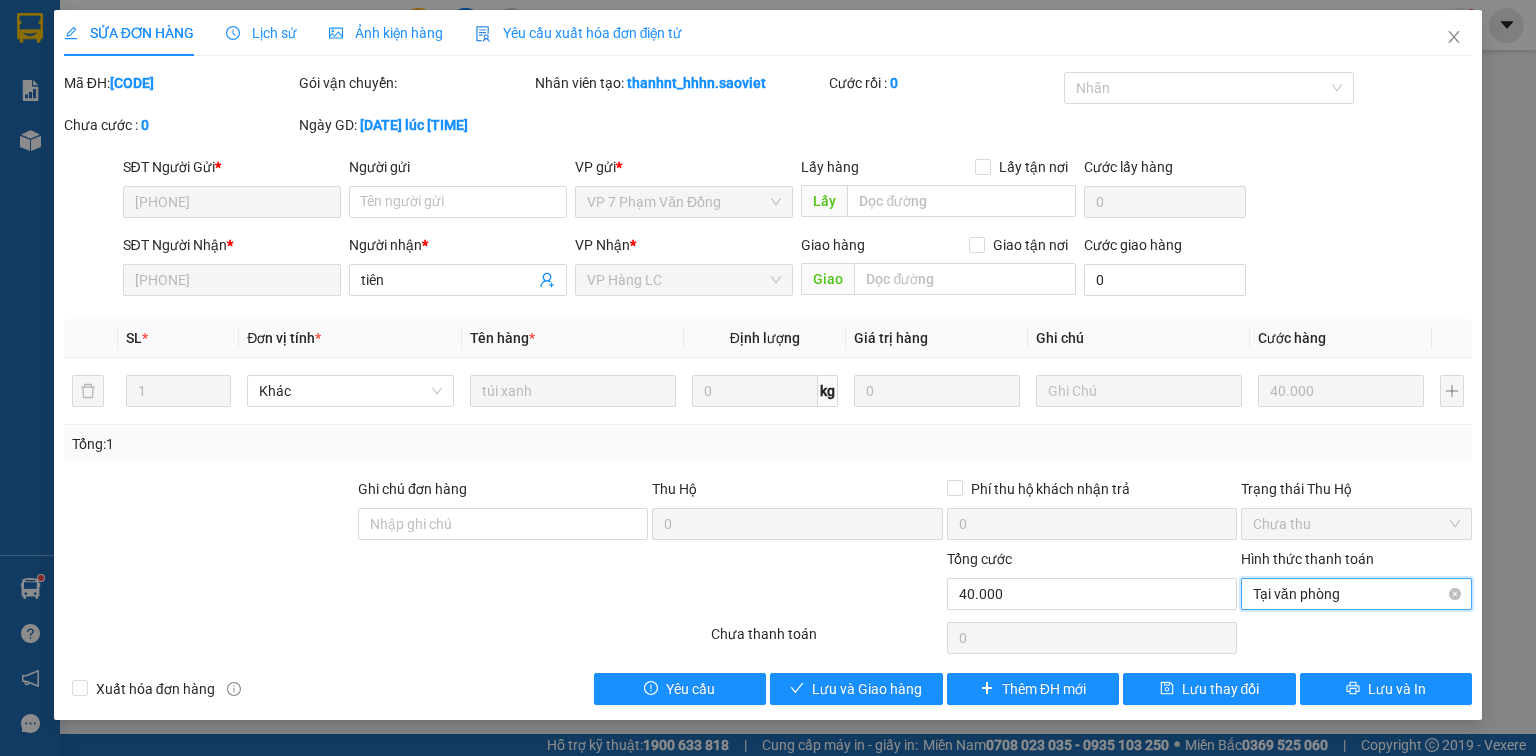 click on "Tại văn phòng" at bounding box center (1356, 594) 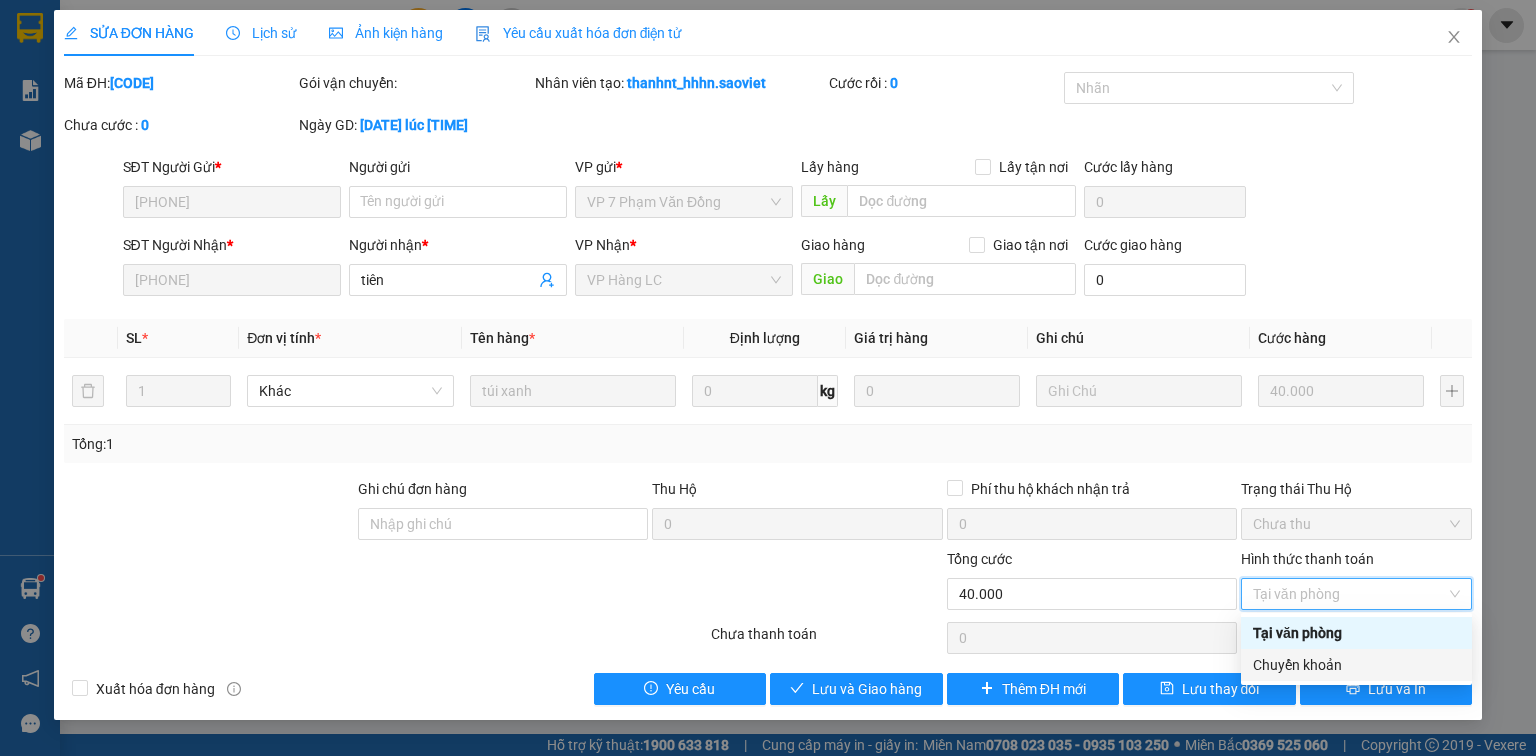 click on "Chuyển khoản" at bounding box center (1356, 665) 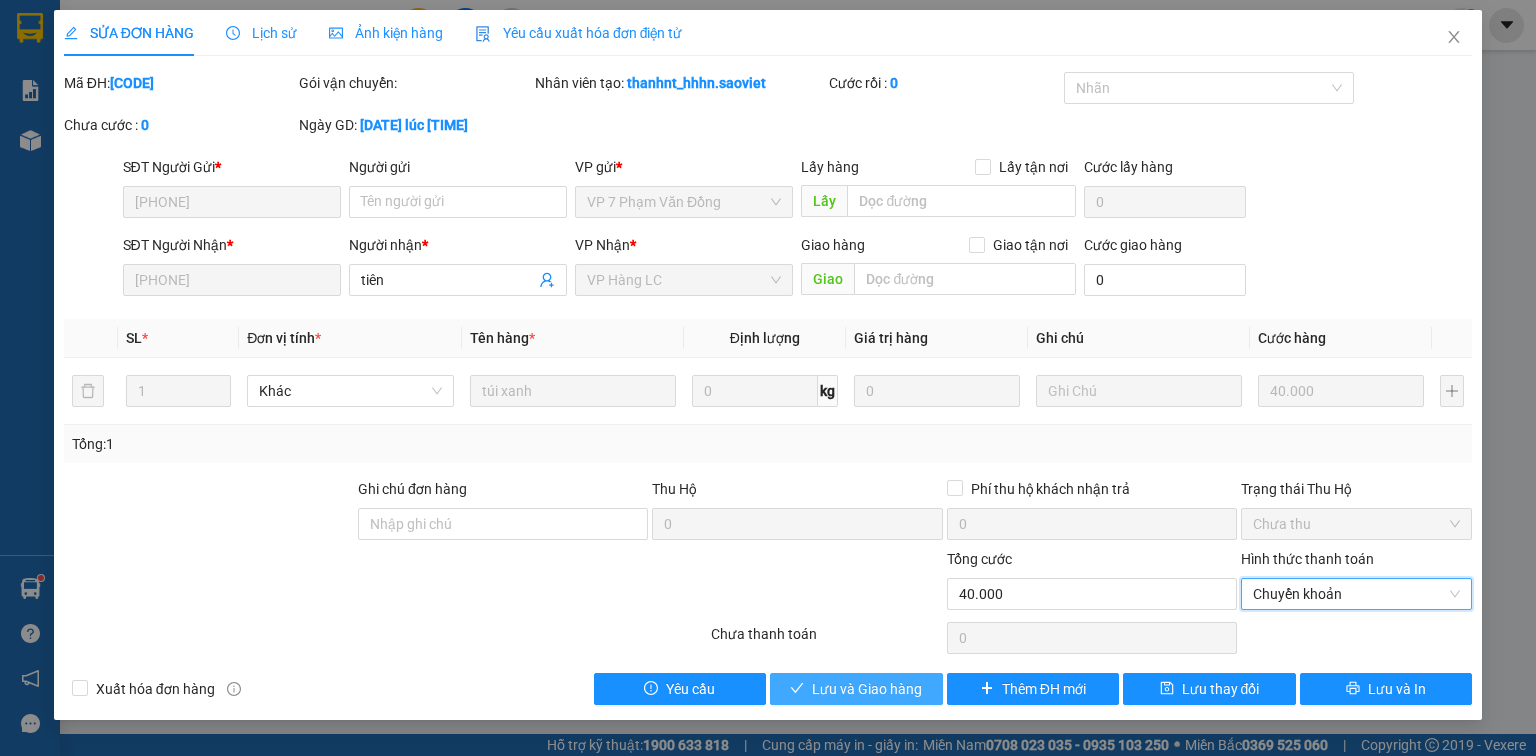 click on "Lưu và Giao hàng" at bounding box center [867, 689] 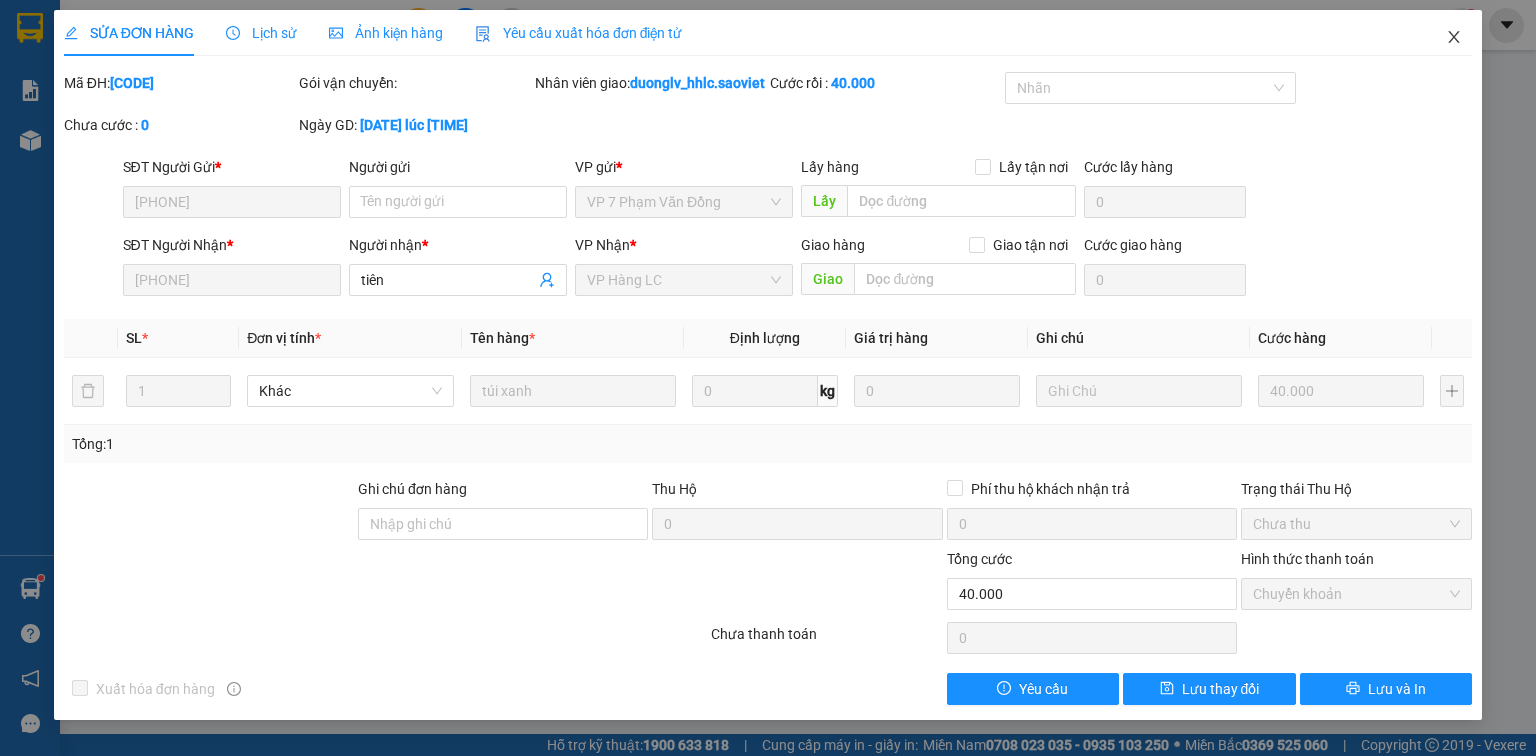 click 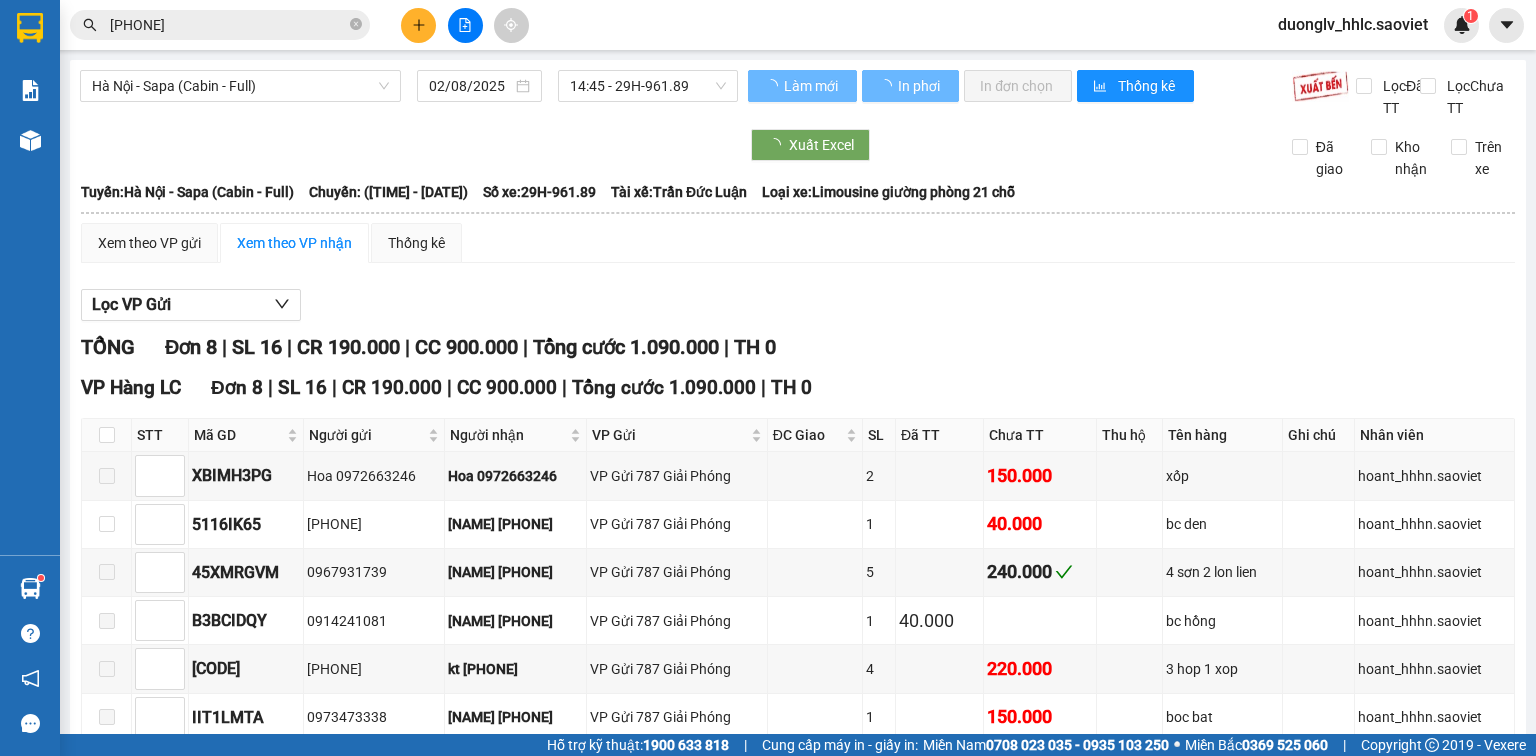 click on "0988962595" at bounding box center (228, 25) 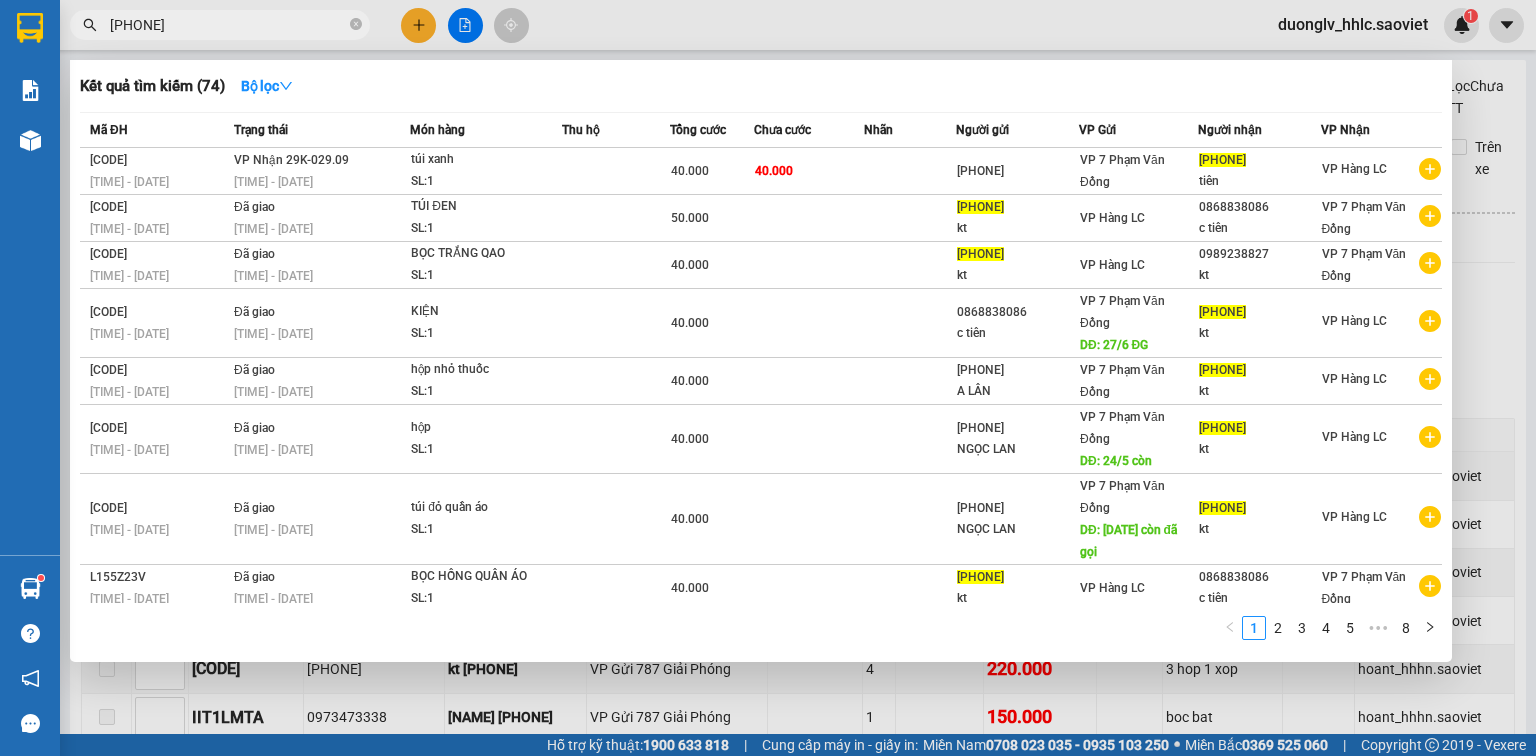 click on "0988962595" at bounding box center (228, 25) 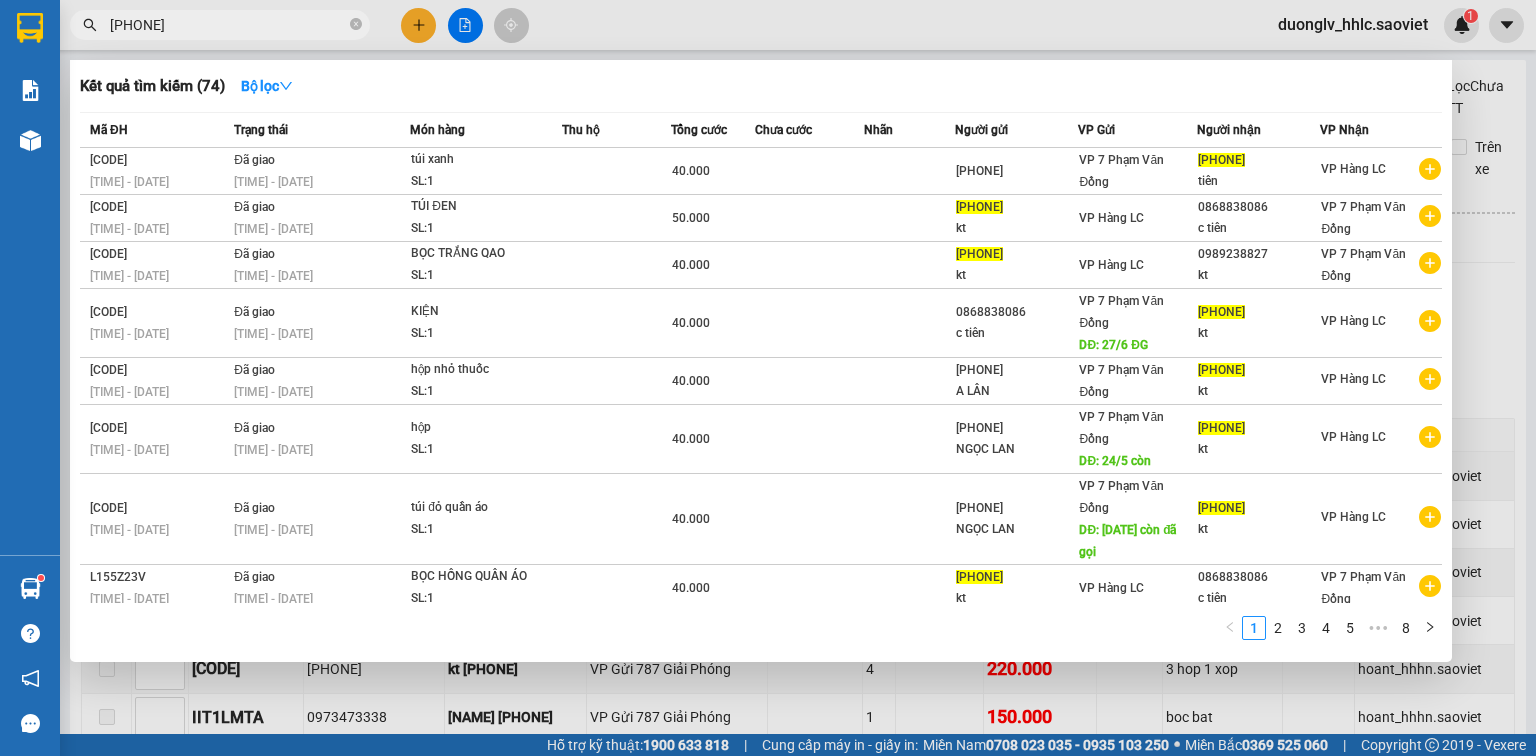 click at bounding box center [768, 378] 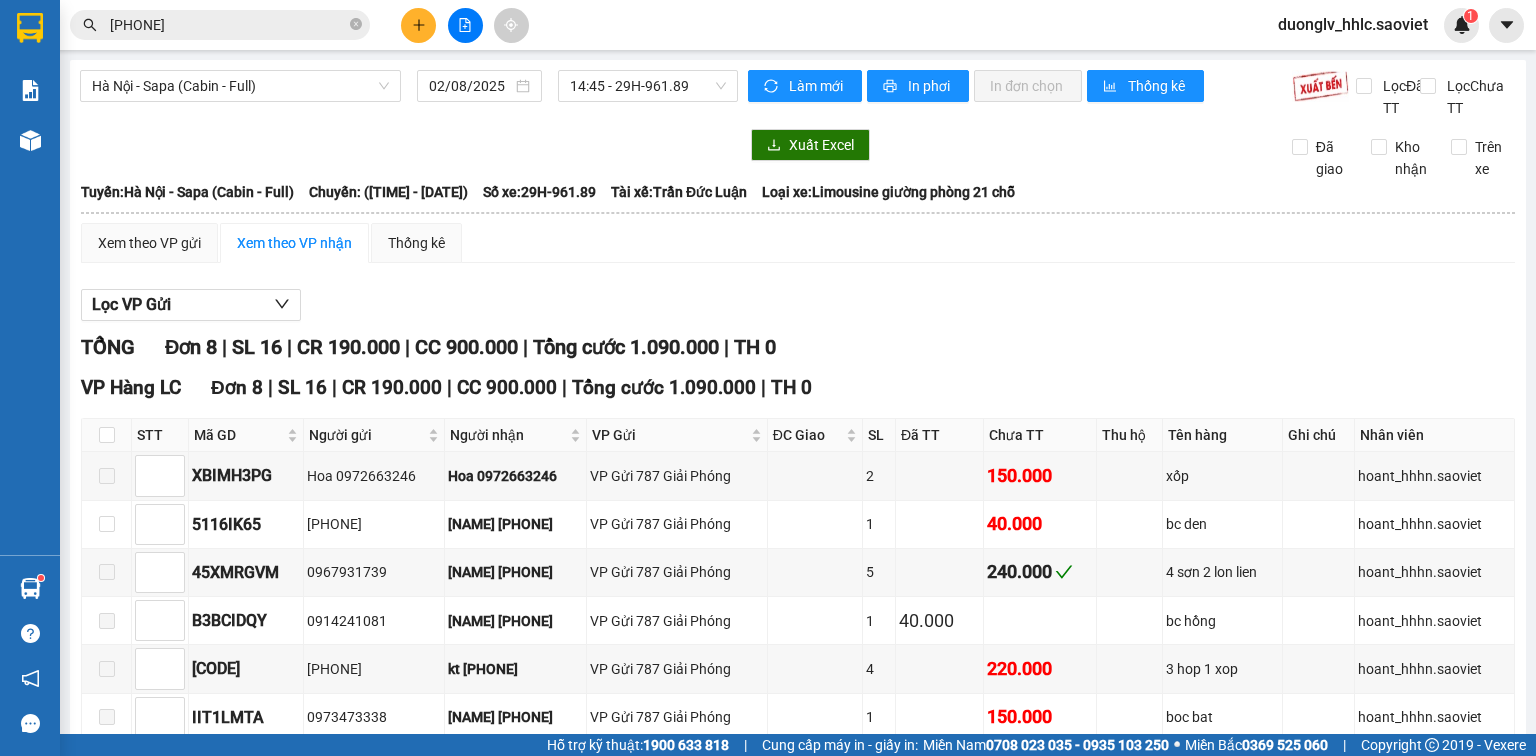 click on "0988962595" at bounding box center (228, 25) 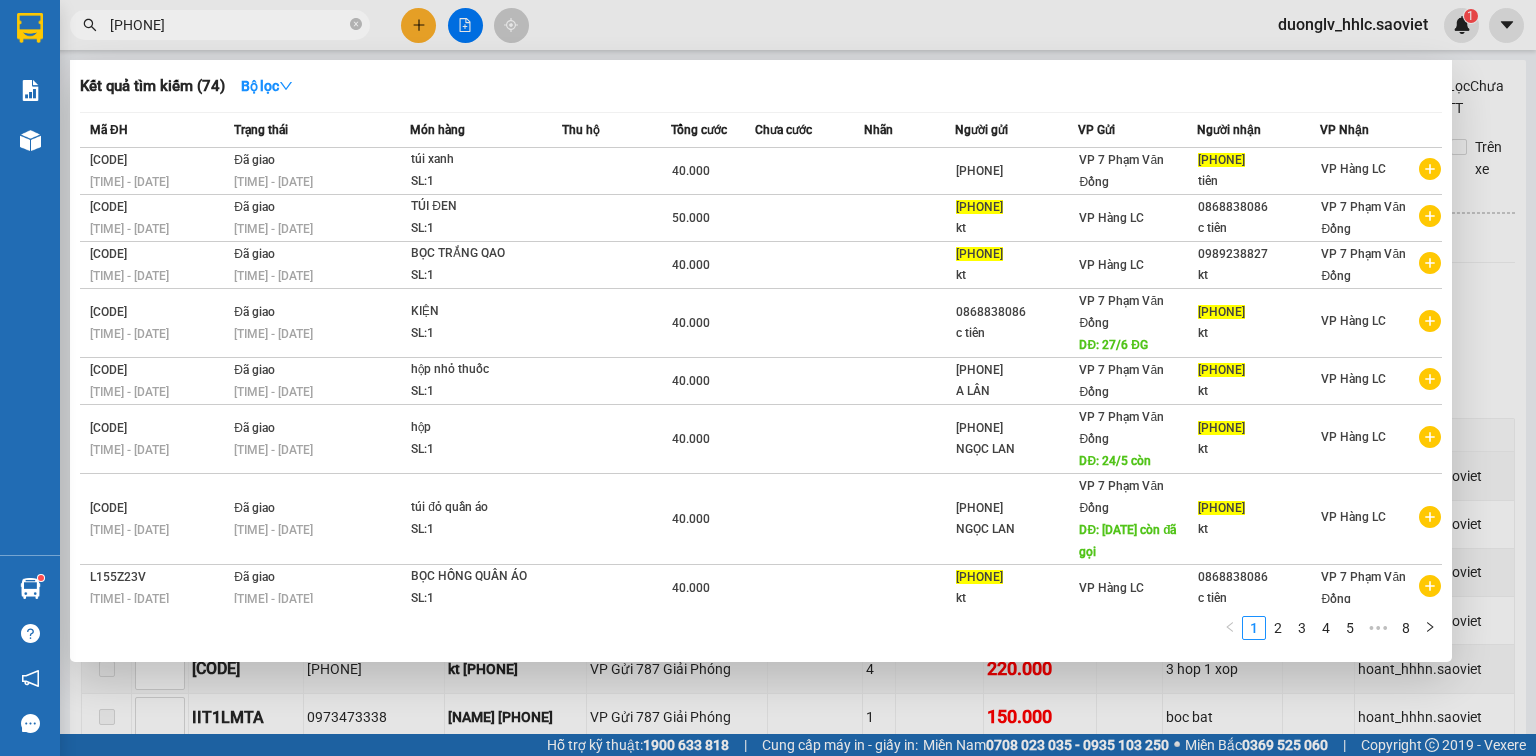 click on "0988962595" at bounding box center (228, 25) 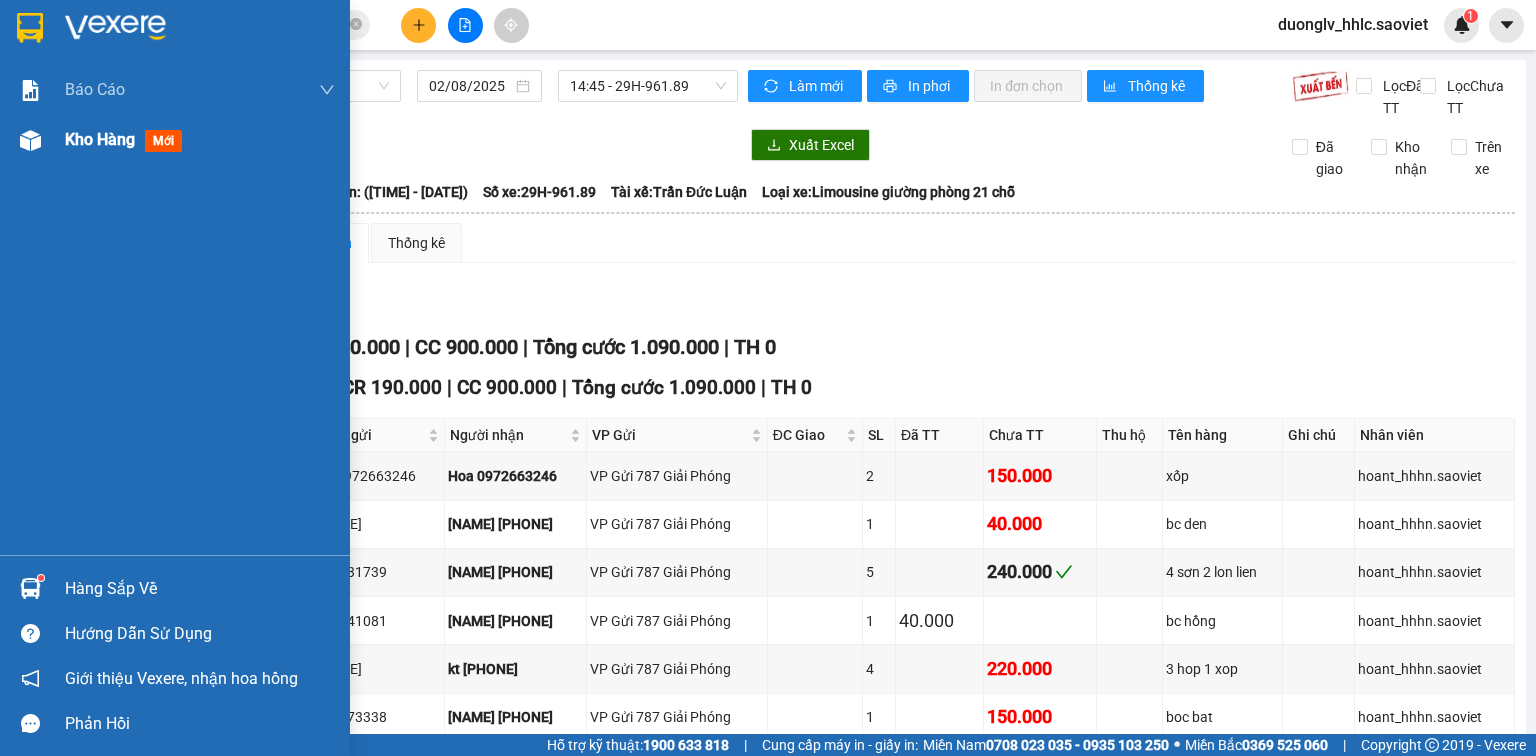 click at bounding box center (30, 140) 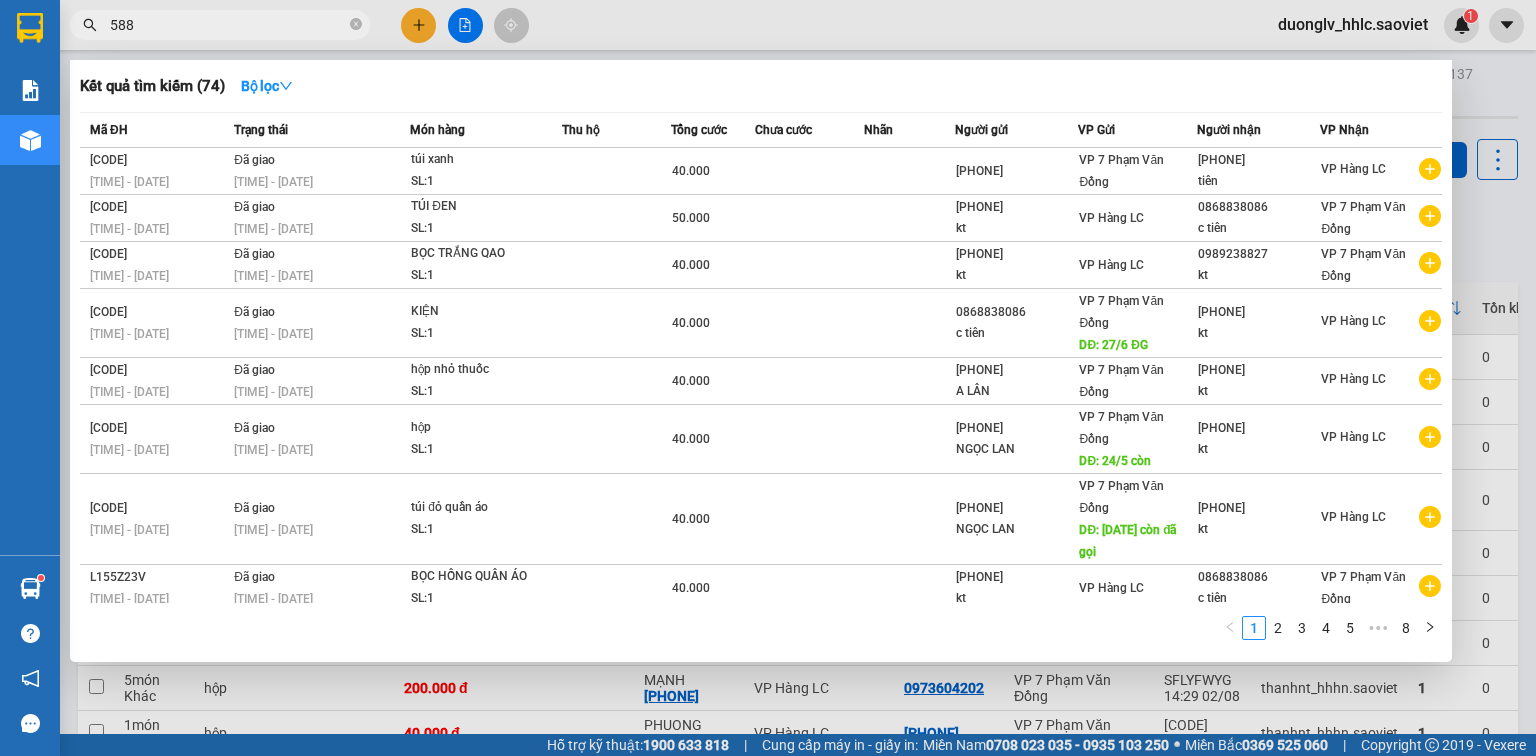 type on "5885" 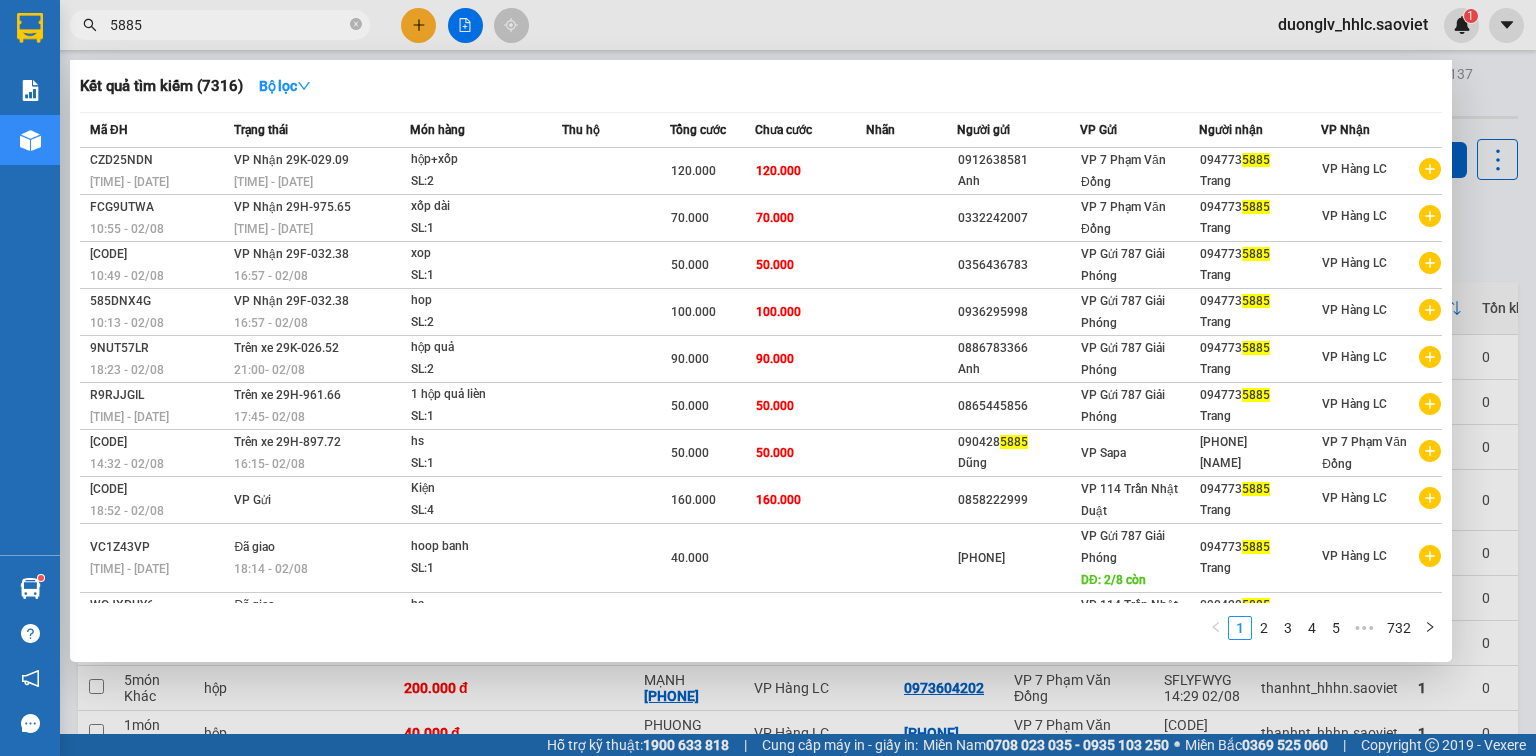 click on "5885" at bounding box center (228, 25) 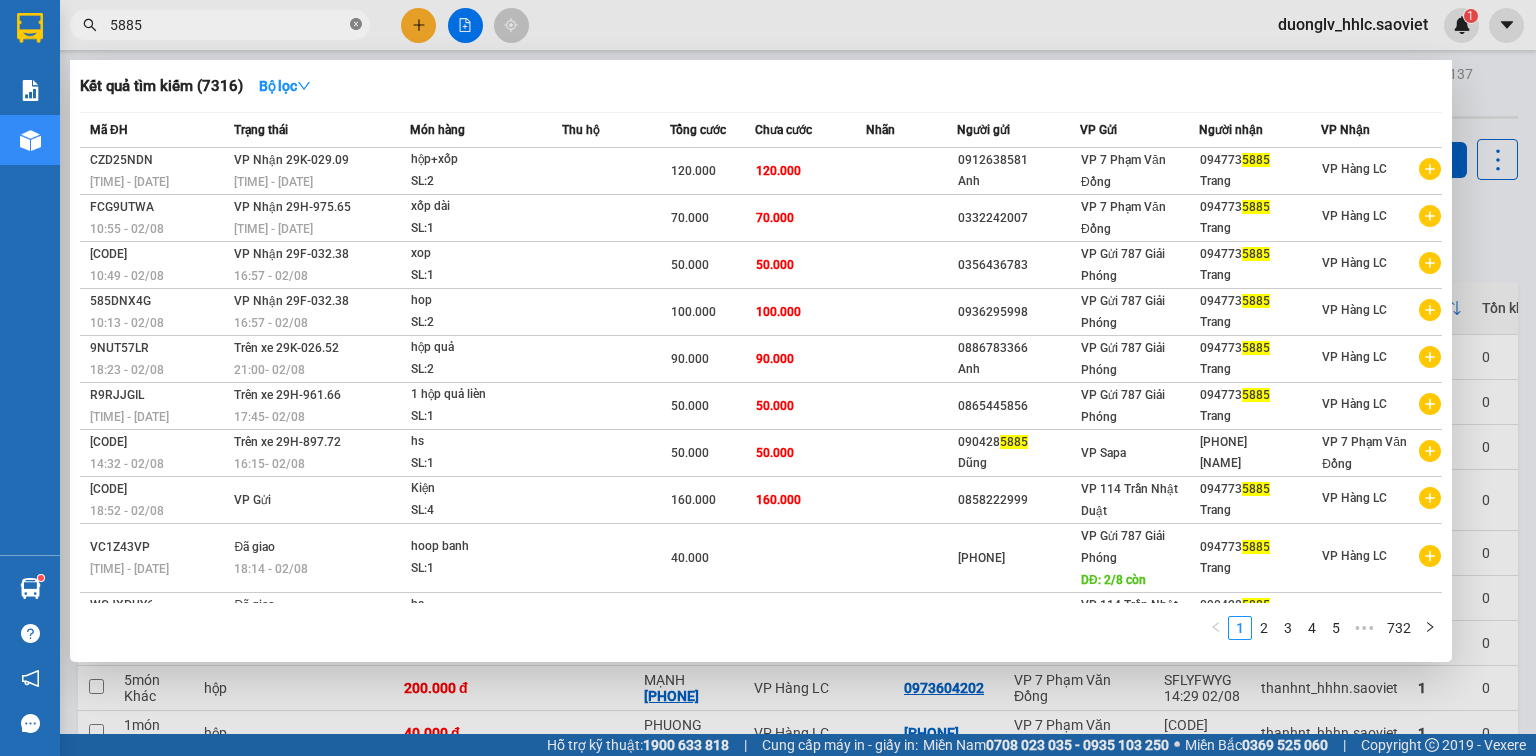 click 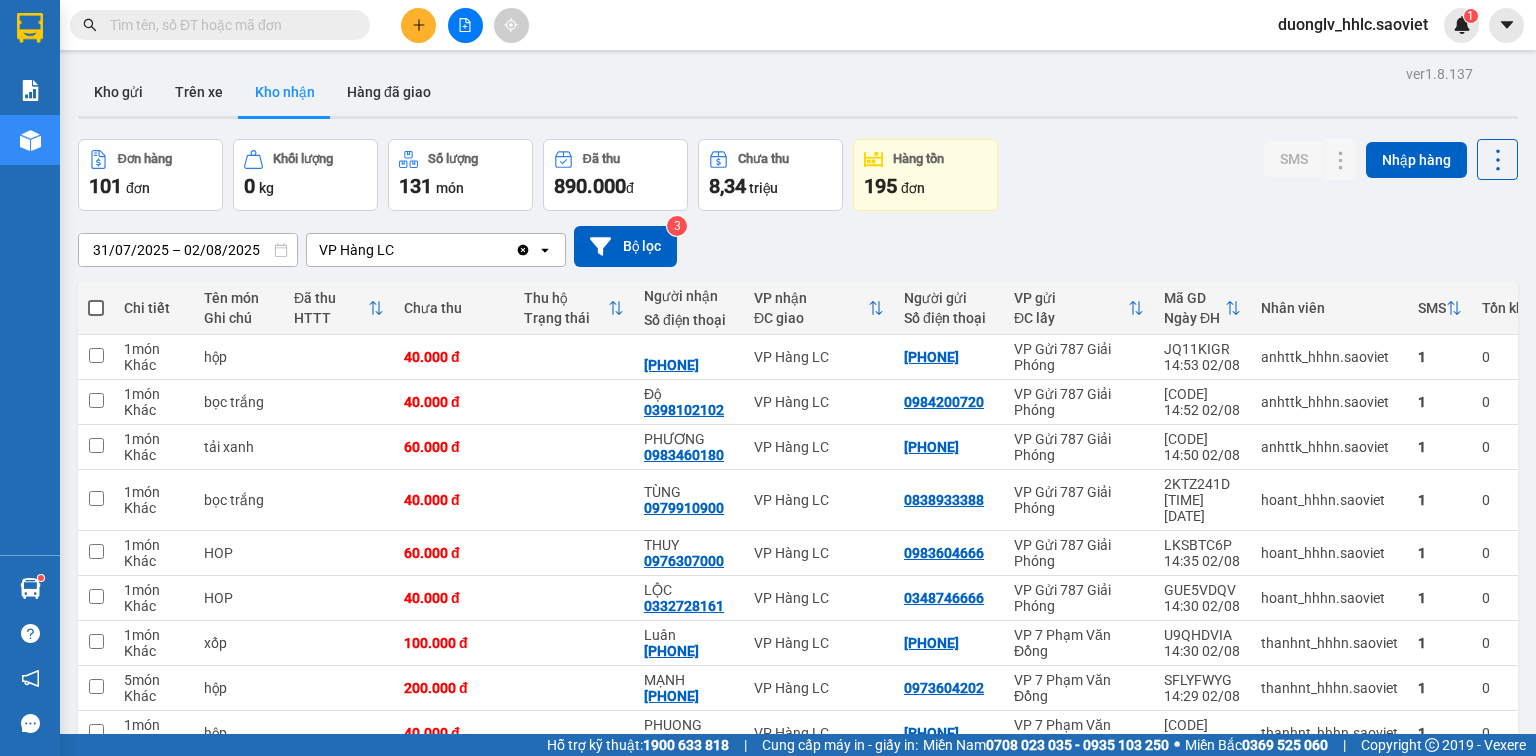 click at bounding box center [228, 25] 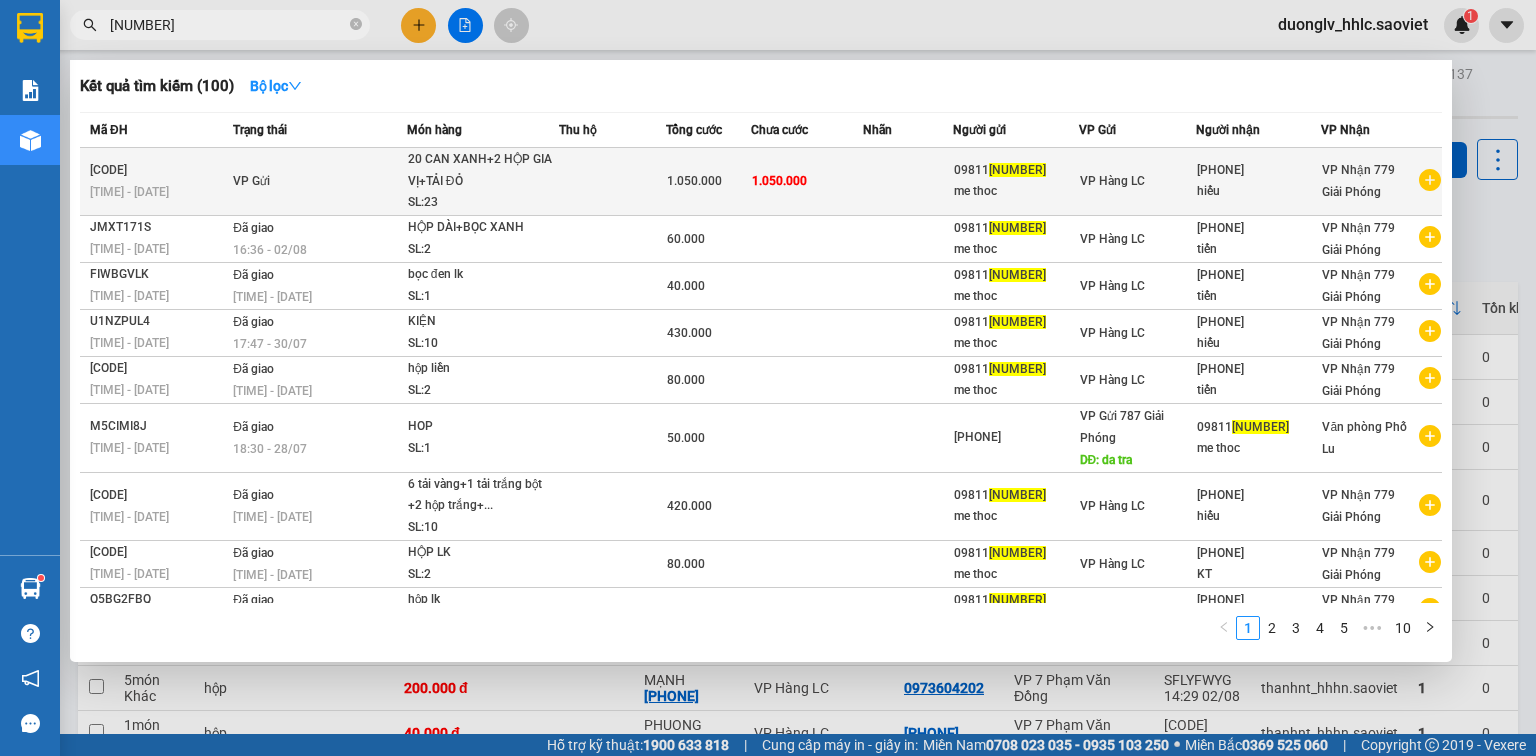 type on "77586" 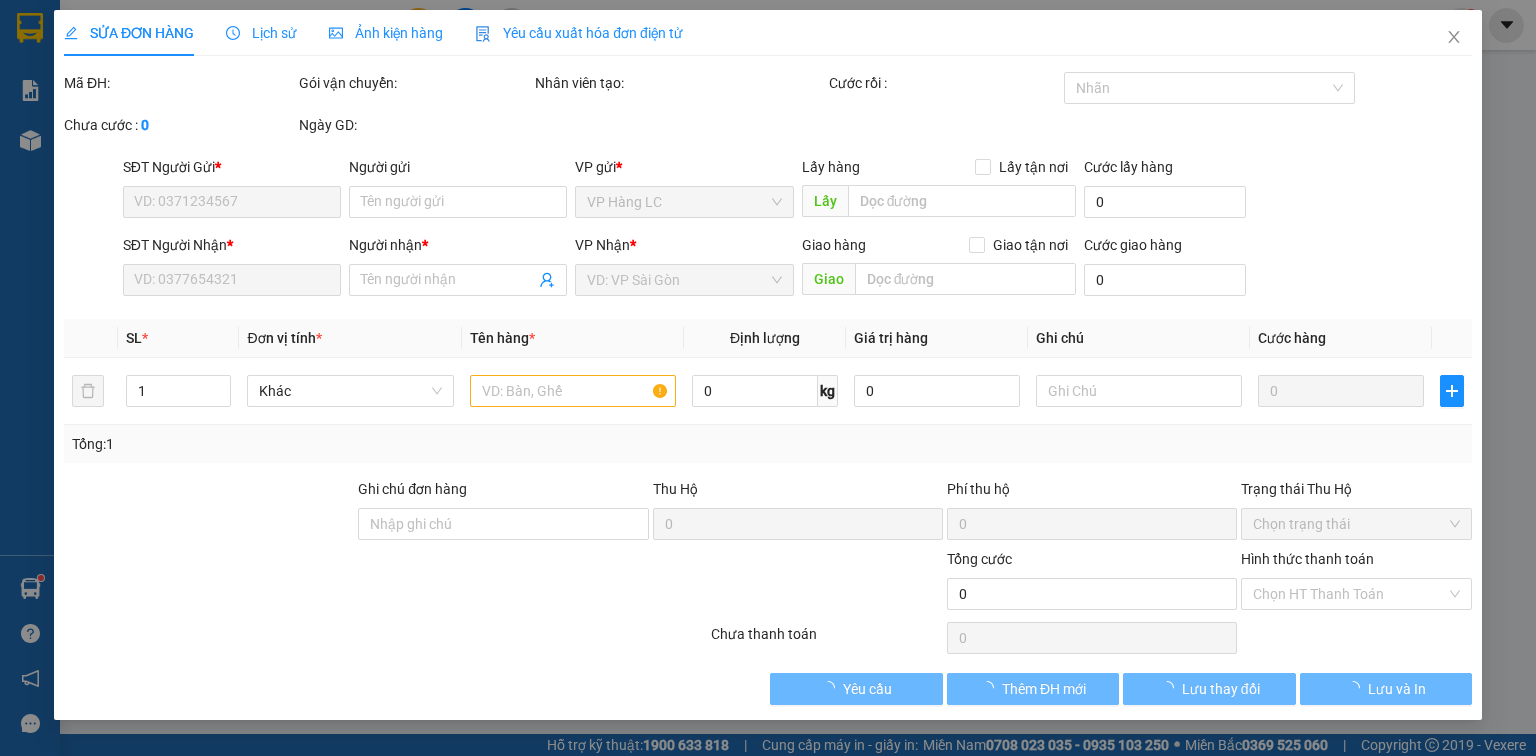 type on "0981177586" 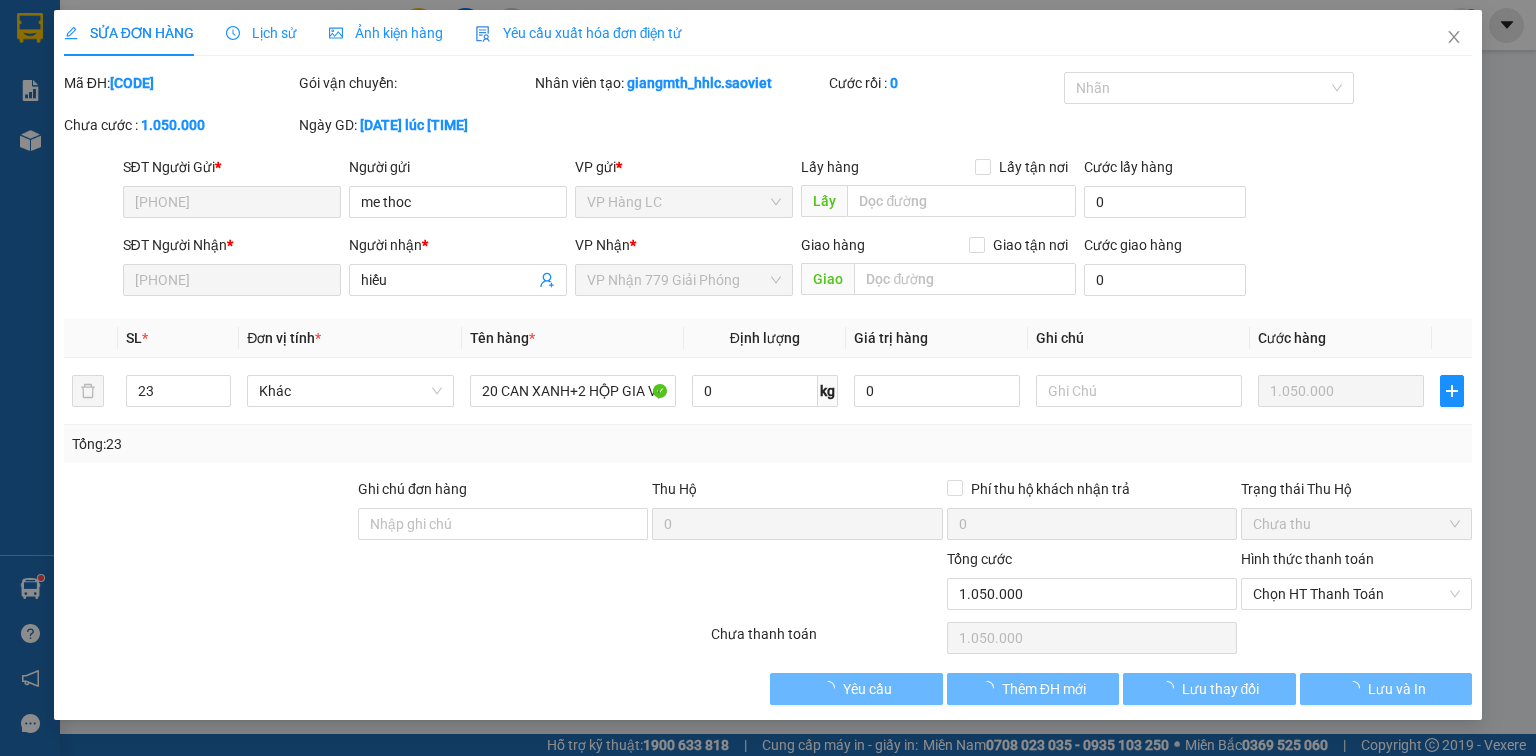 click on "Lịch sử" at bounding box center [261, 33] 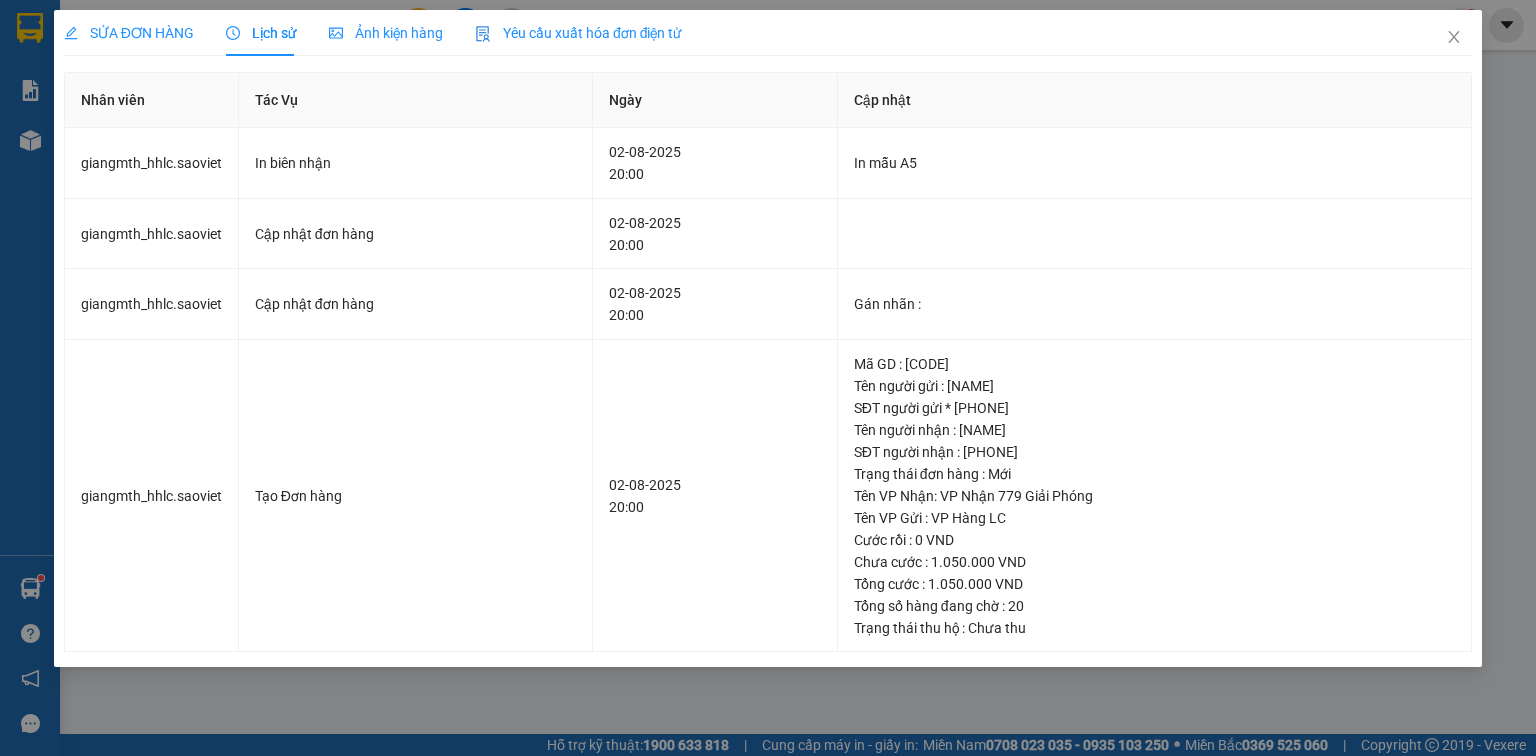 click on "SỬA ĐƠN HÀNG" at bounding box center (129, 33) 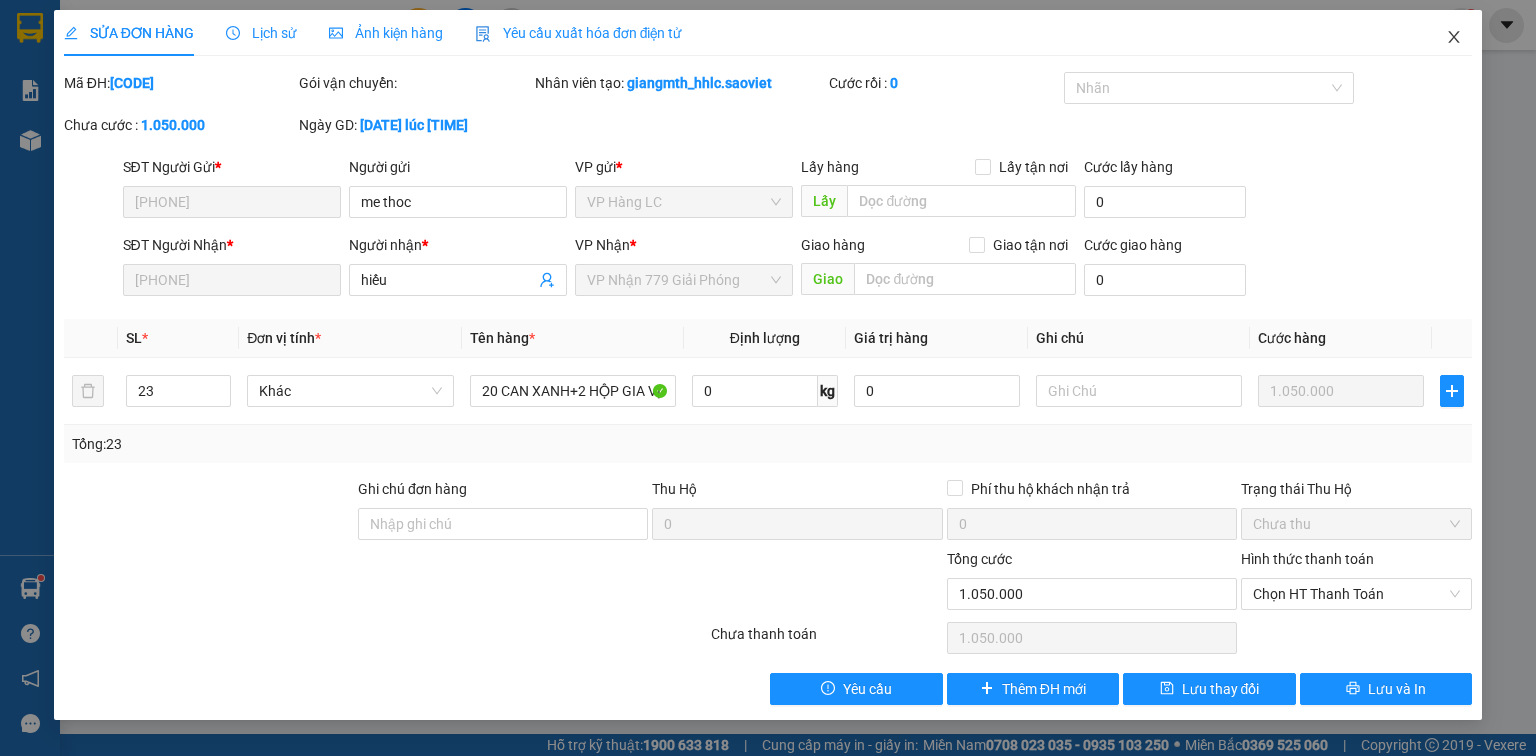 click 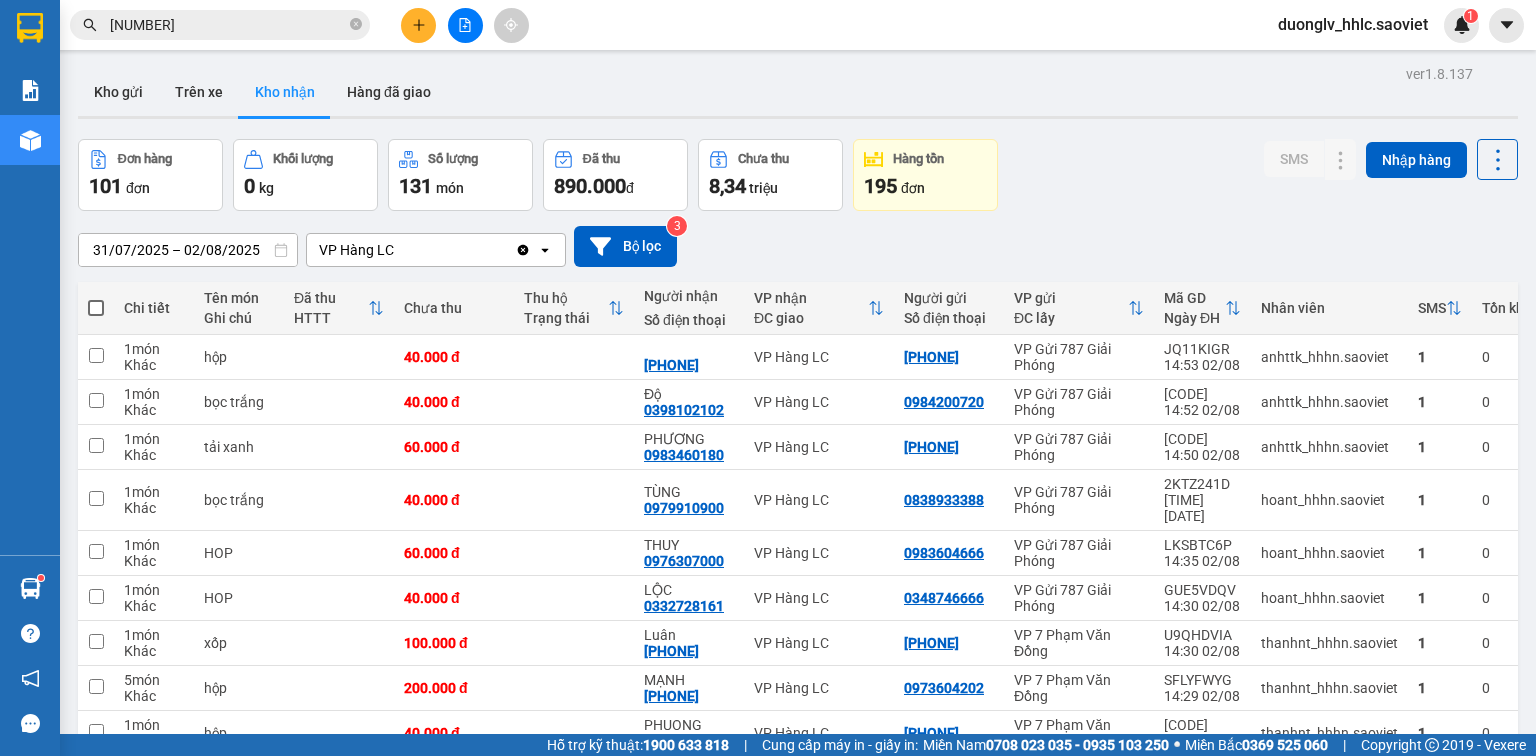 click on "77586" at bounding box center [228, 25] 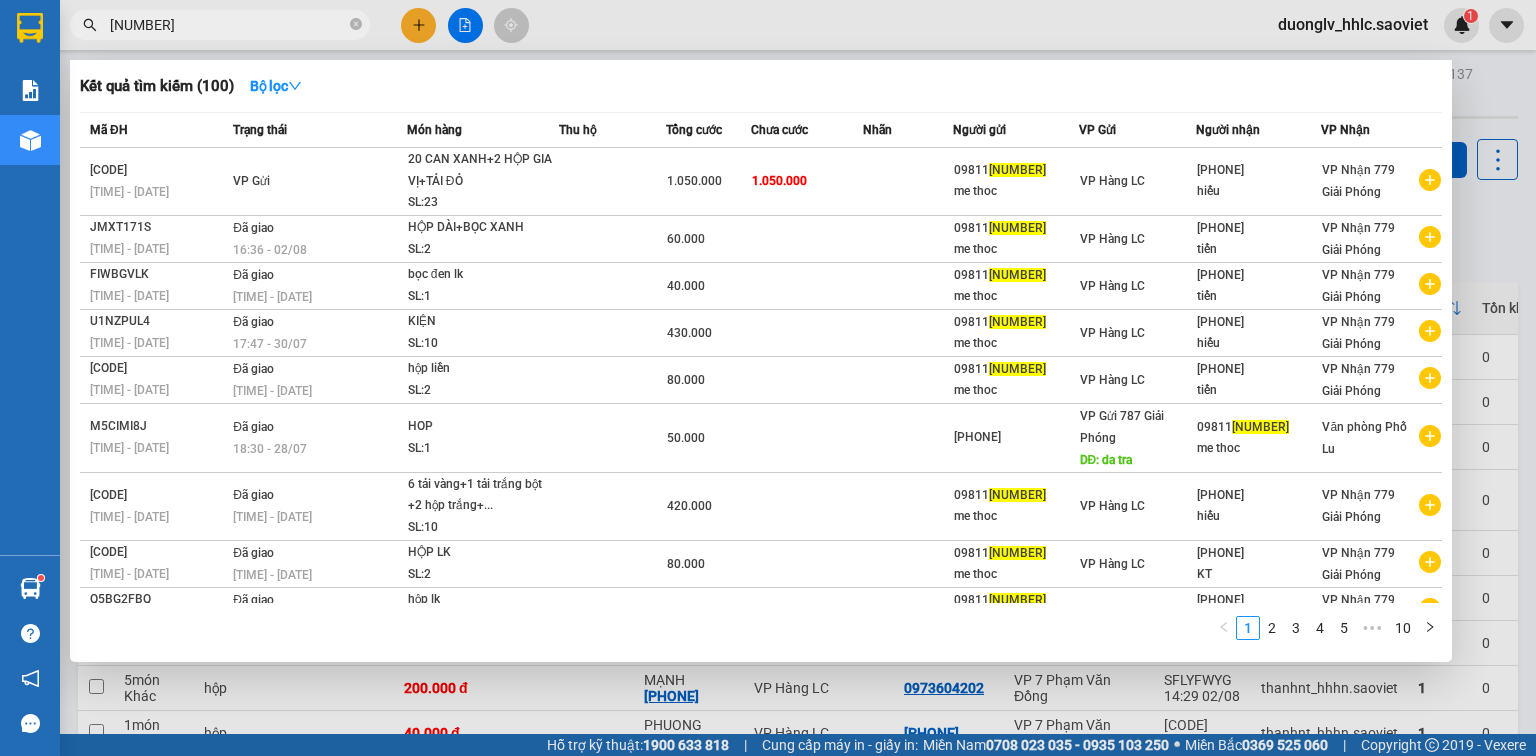 click on "77586" at bounding box center [228, 25] 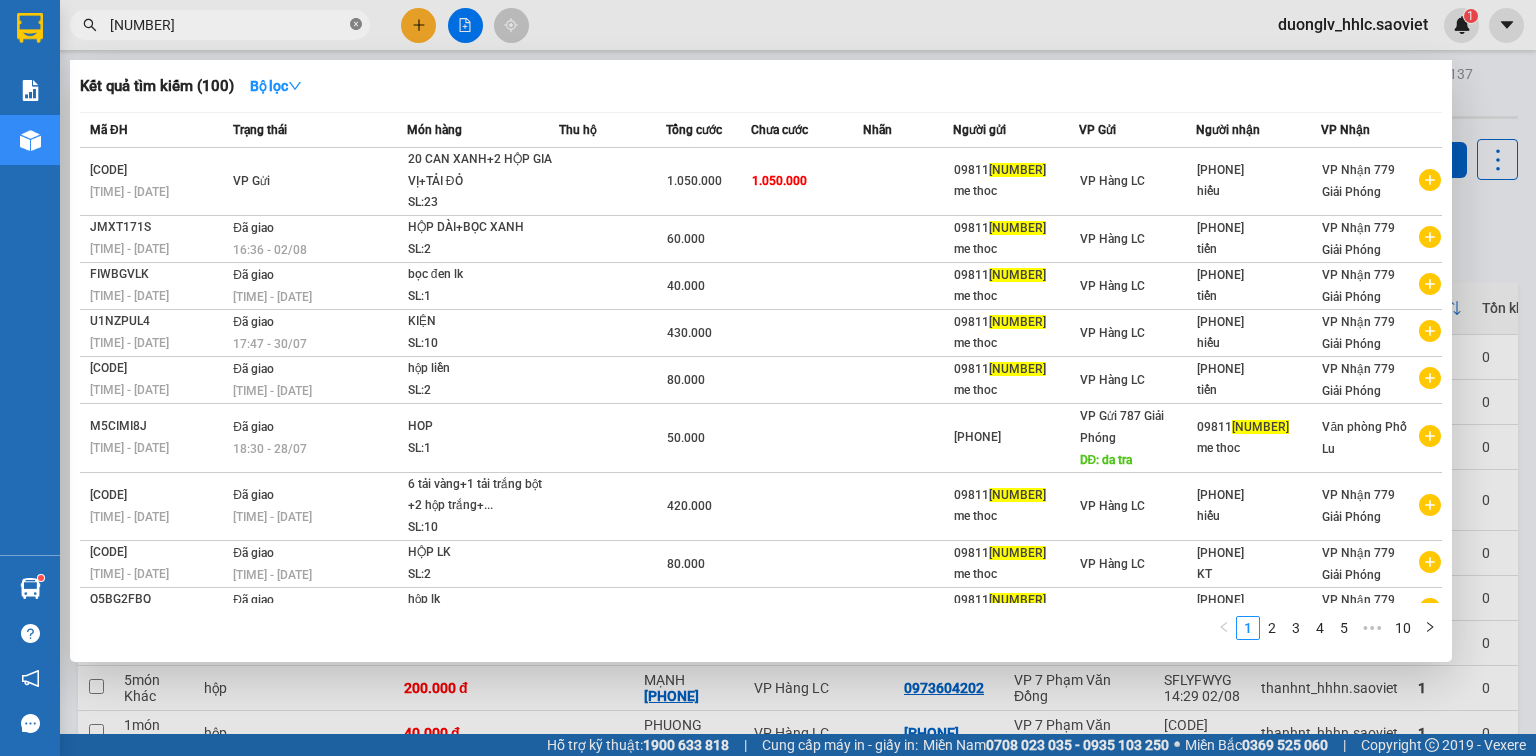 click 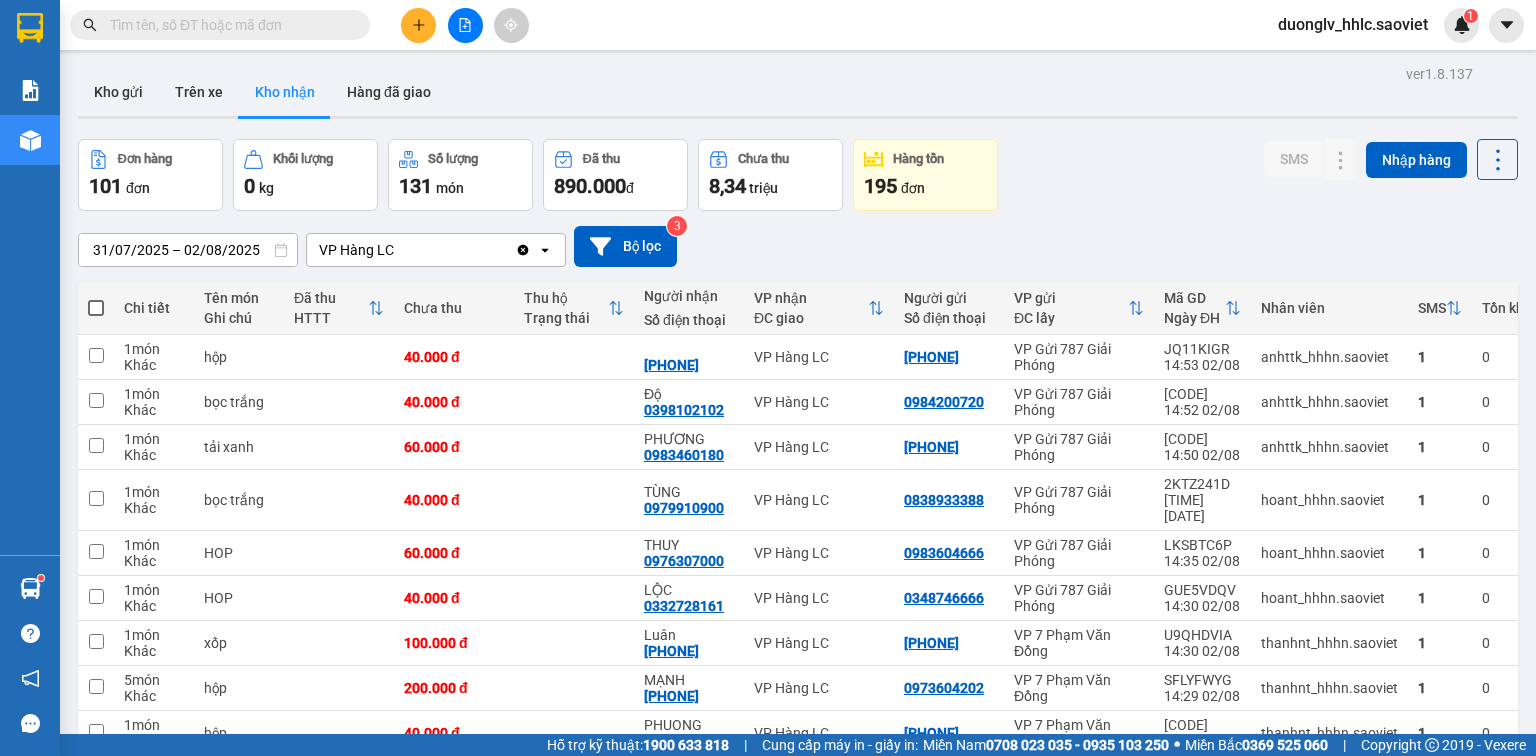 click at bounding box center (220, 25) 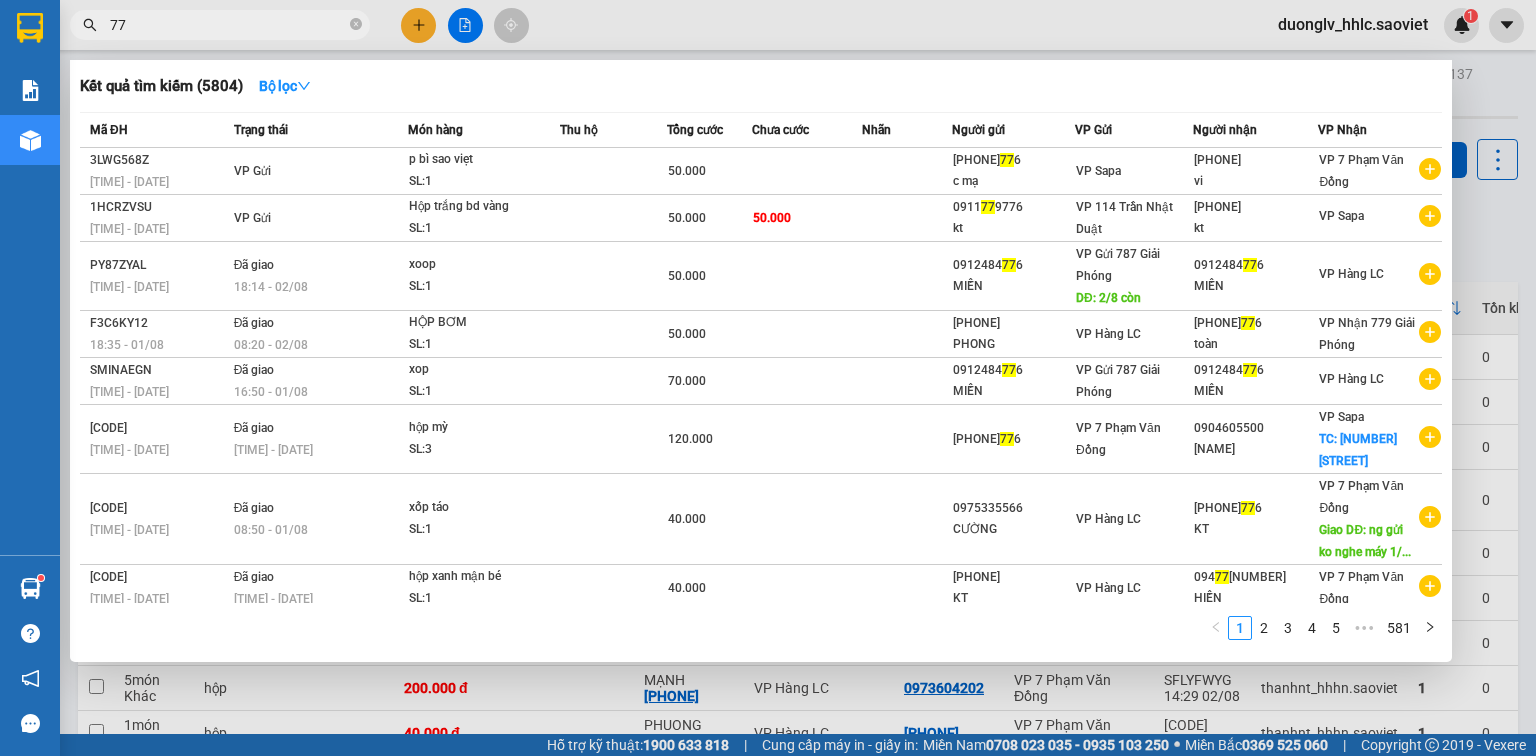 type on "7" 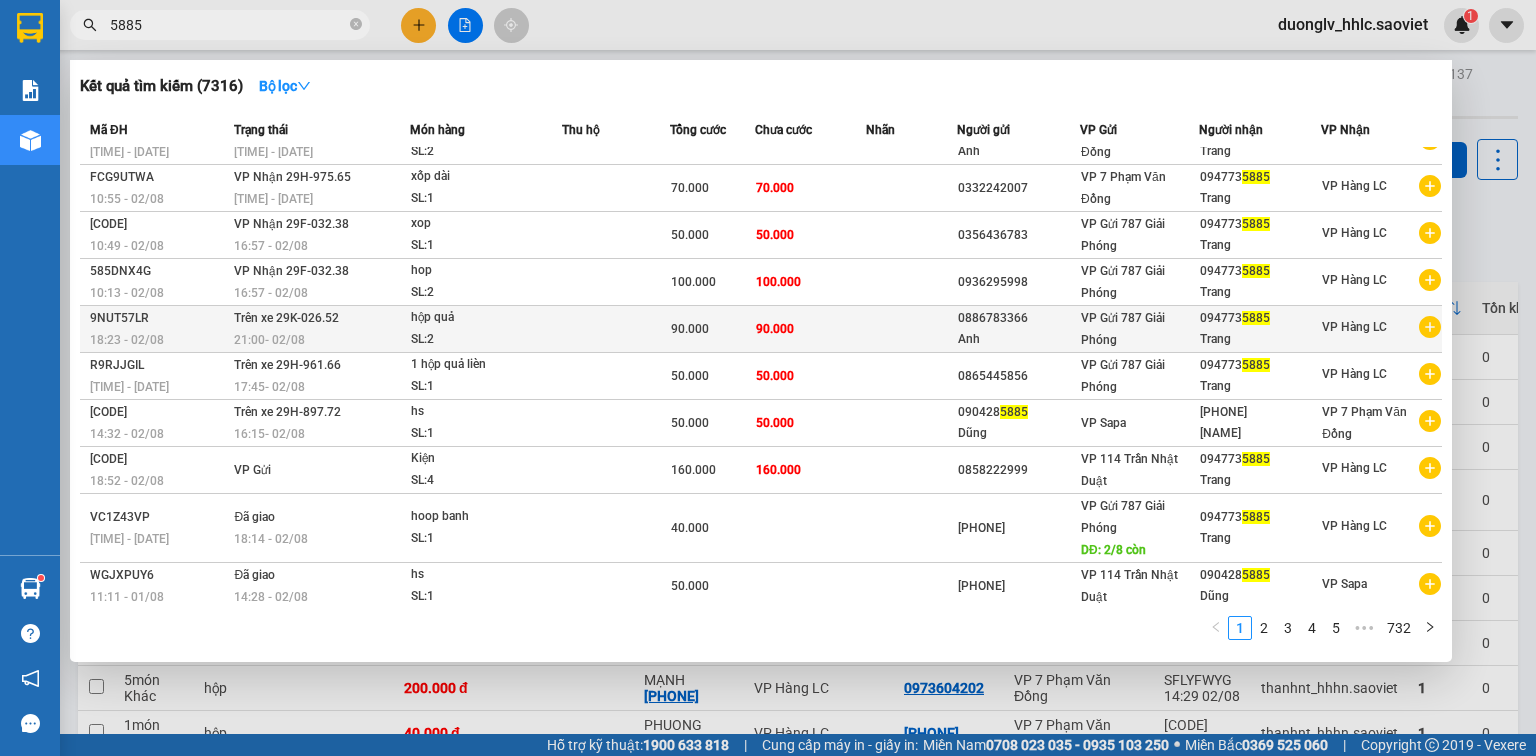 scroll, scrollTop: 0, scrollLeft: 0, axis: both 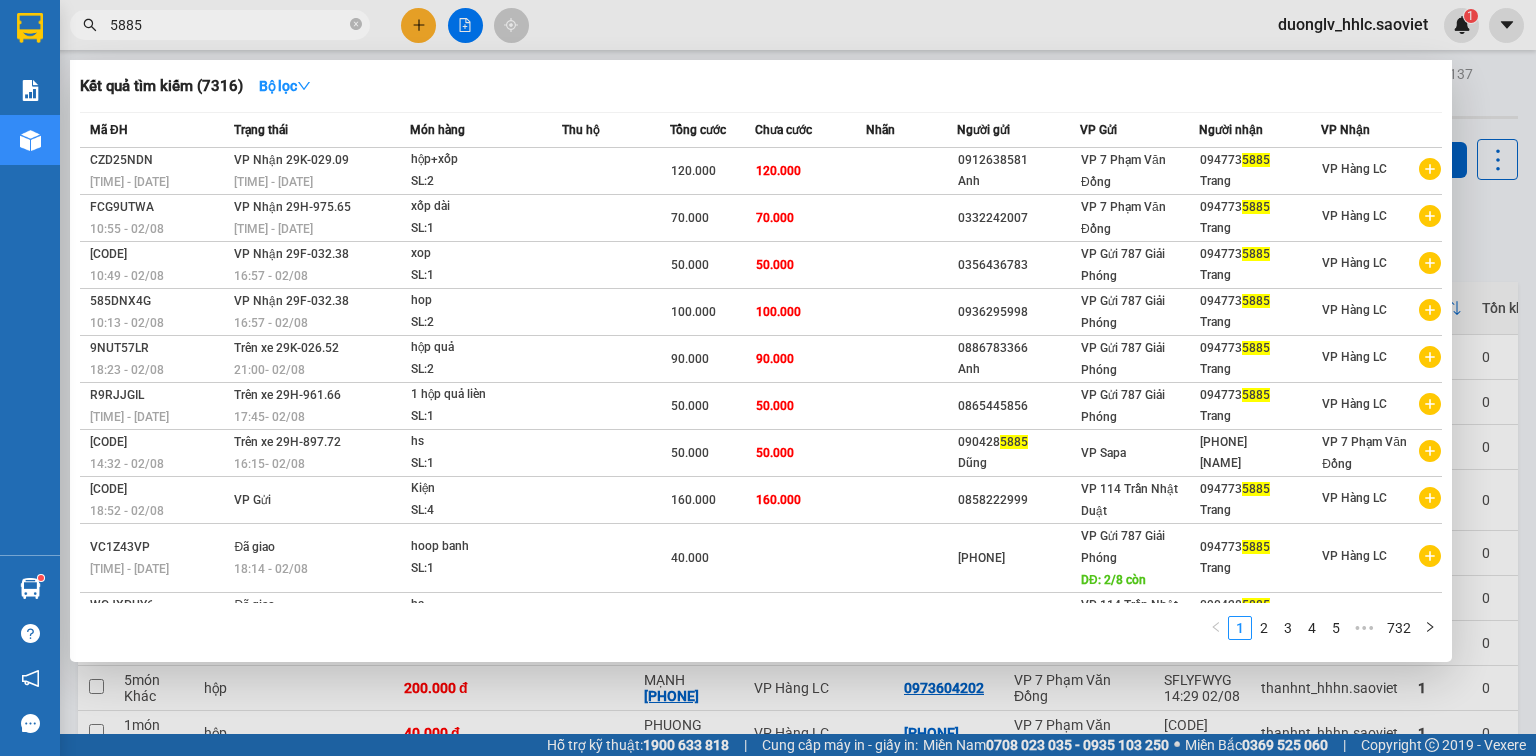 click on "5885" at bounding box center [228, 25] 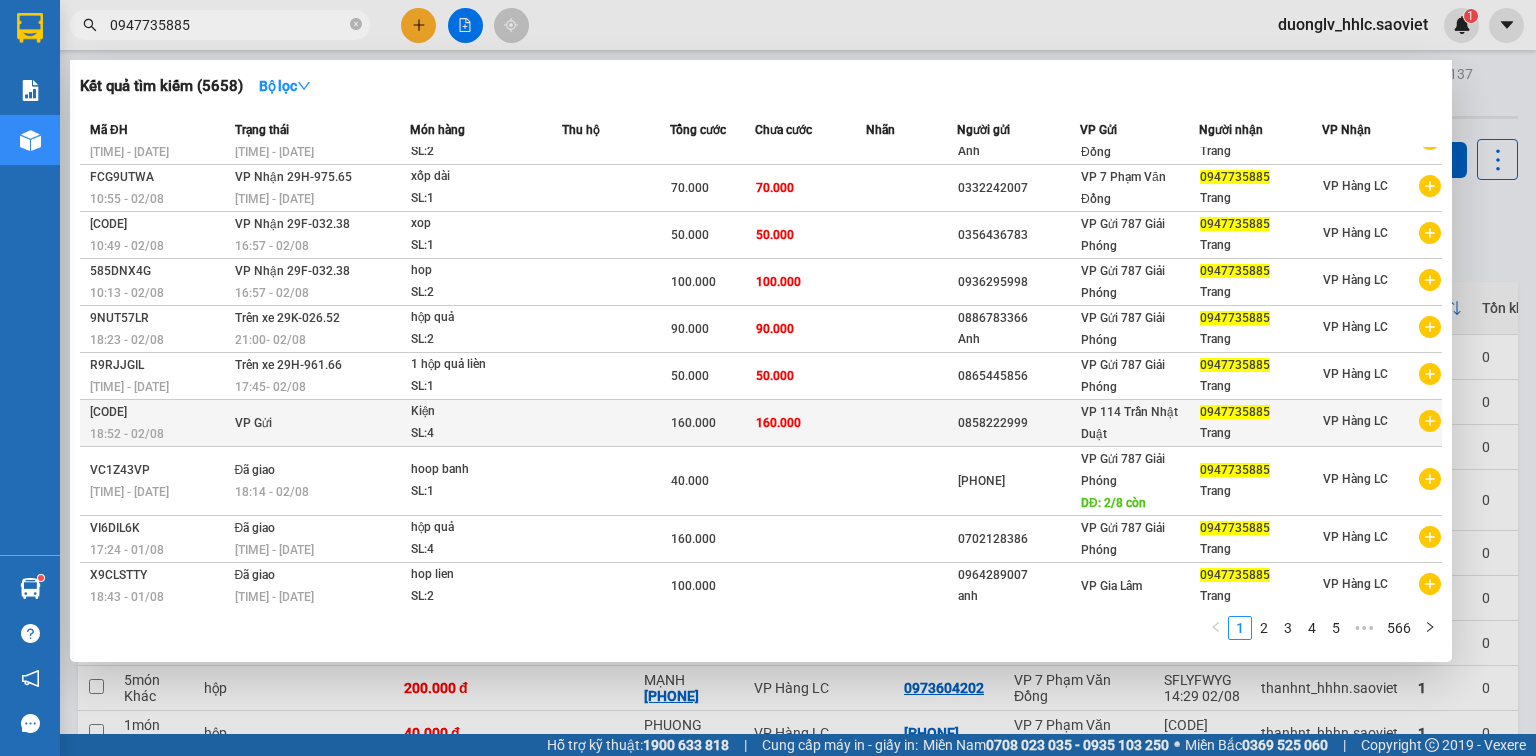 scroll, scrollTop: 0, scrollLeft: 0, axis: both 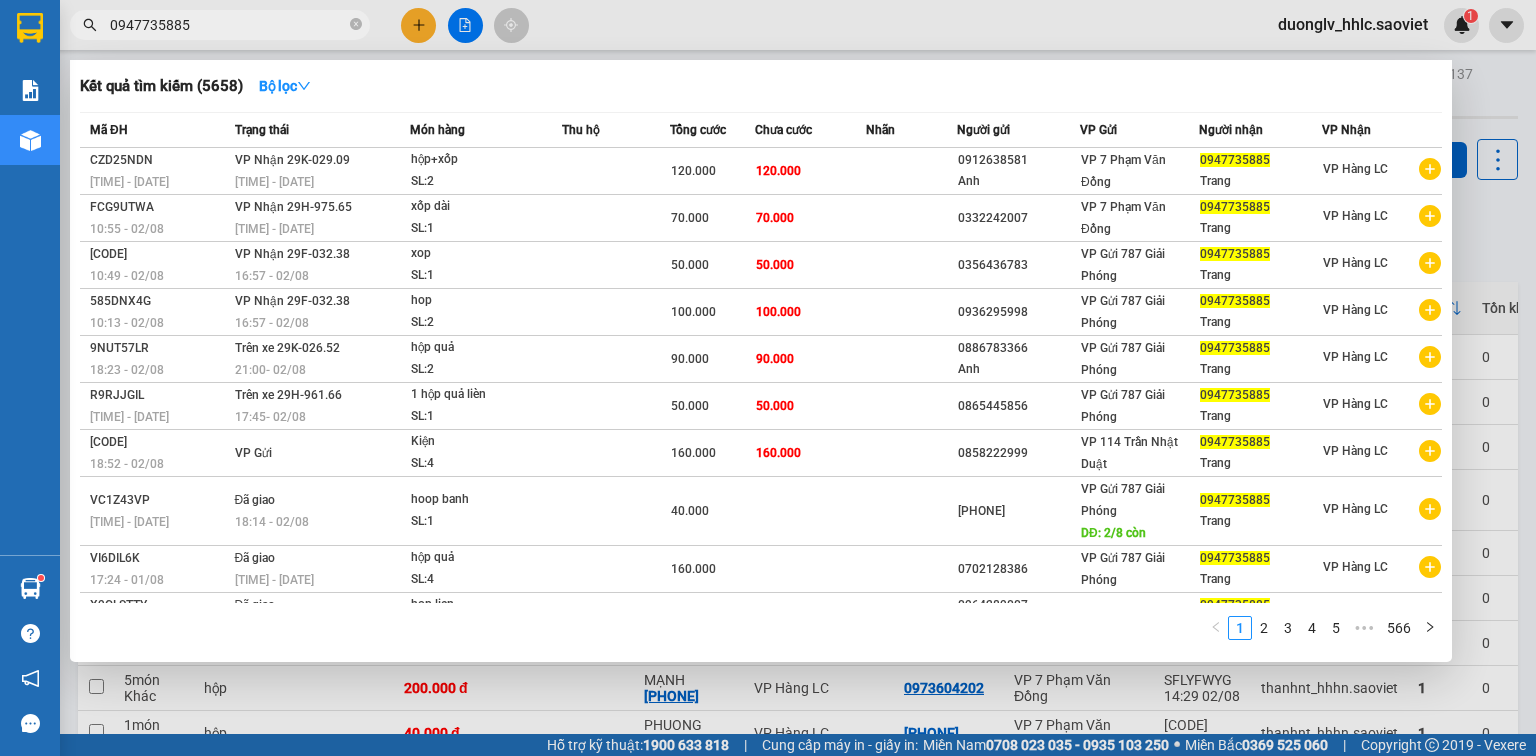 click on "0947735885" at bounding box center (220, 25) 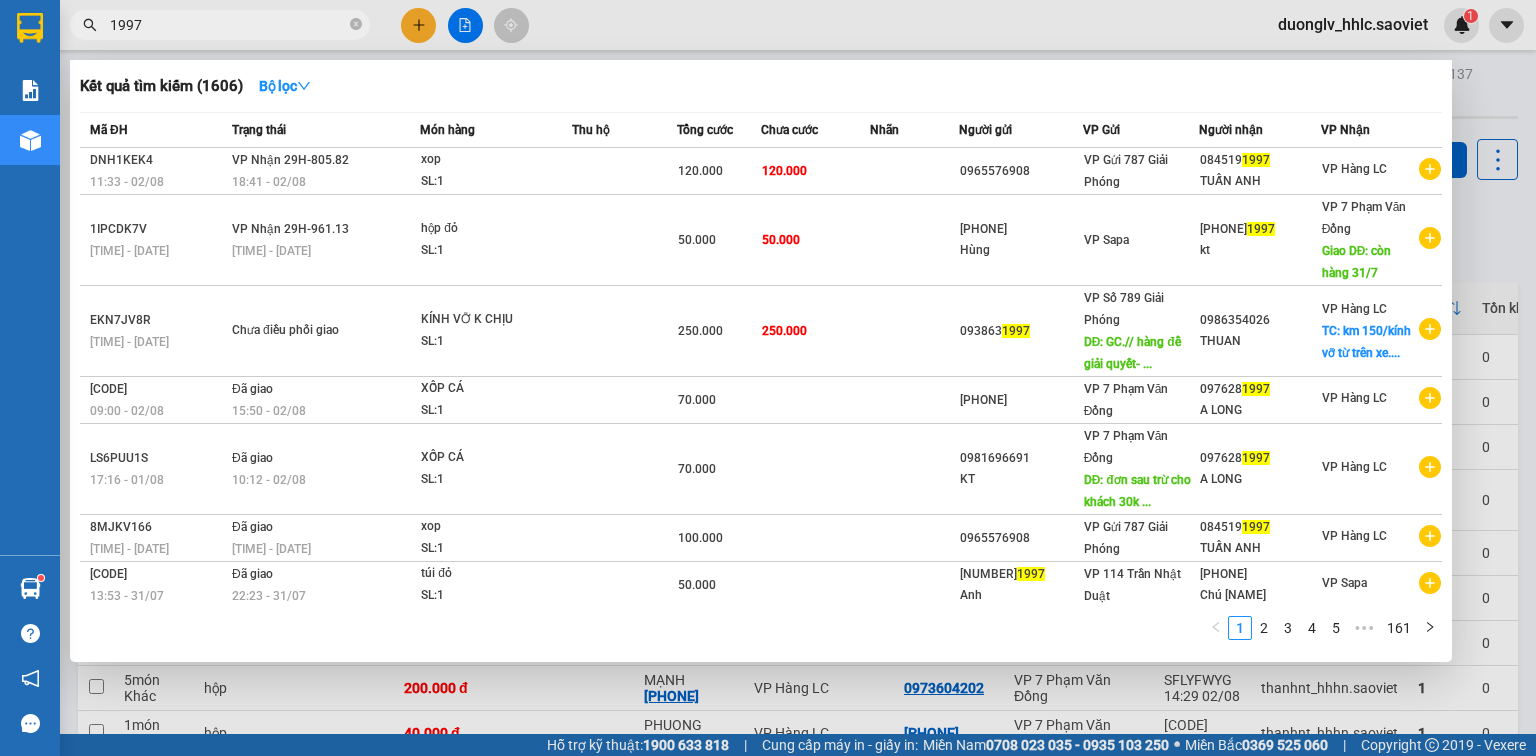 click on "1997" at bounding box center (228, 25) 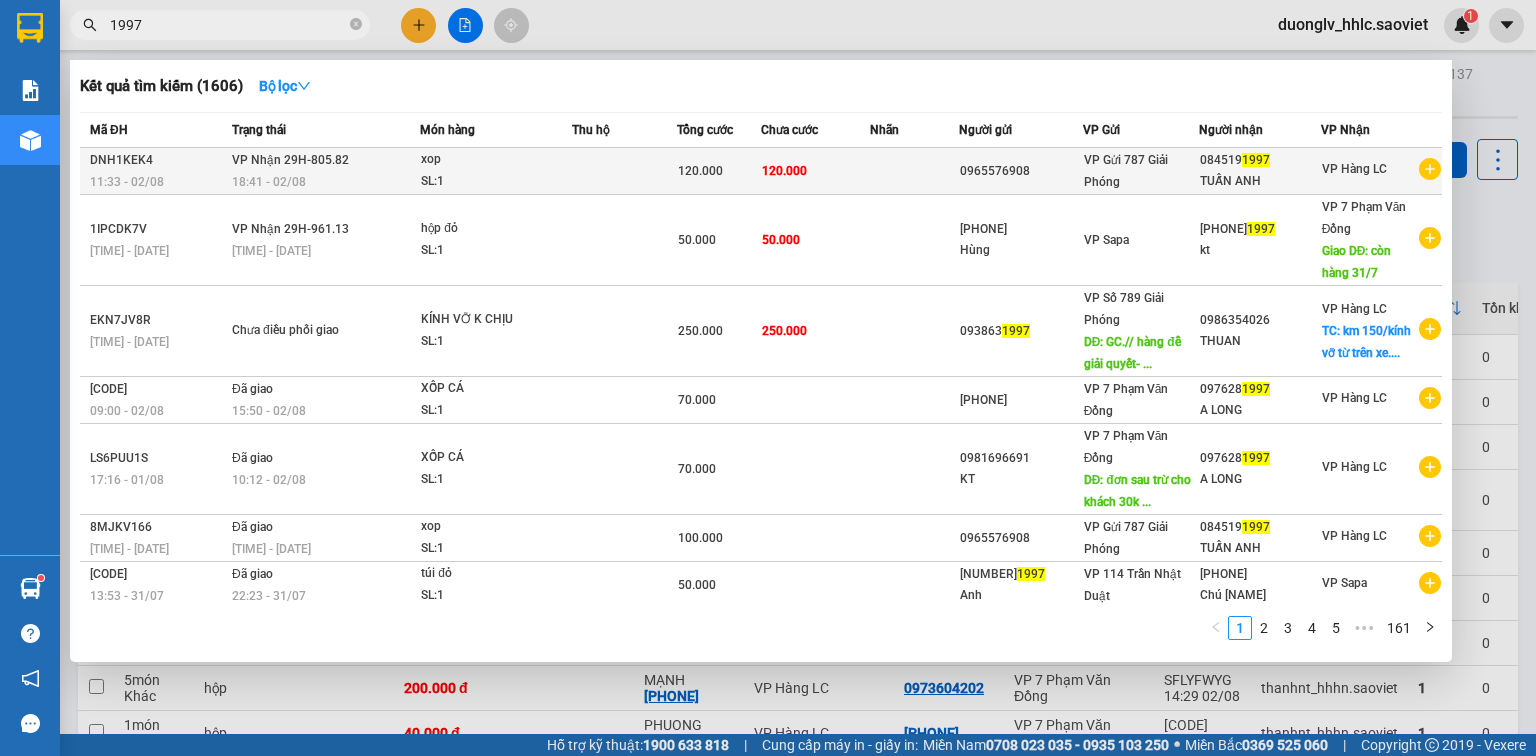 type on "1997" 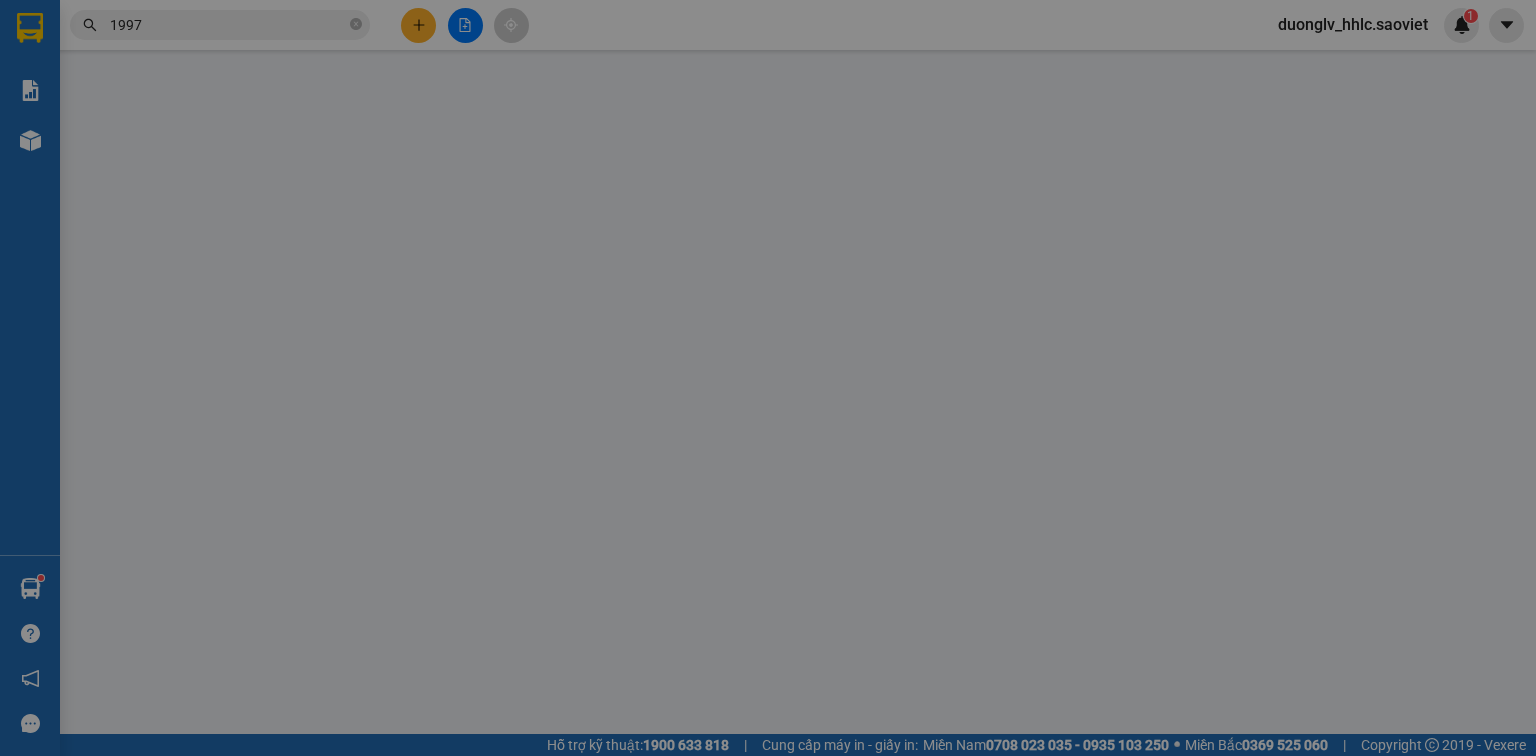 type on "0965576908" 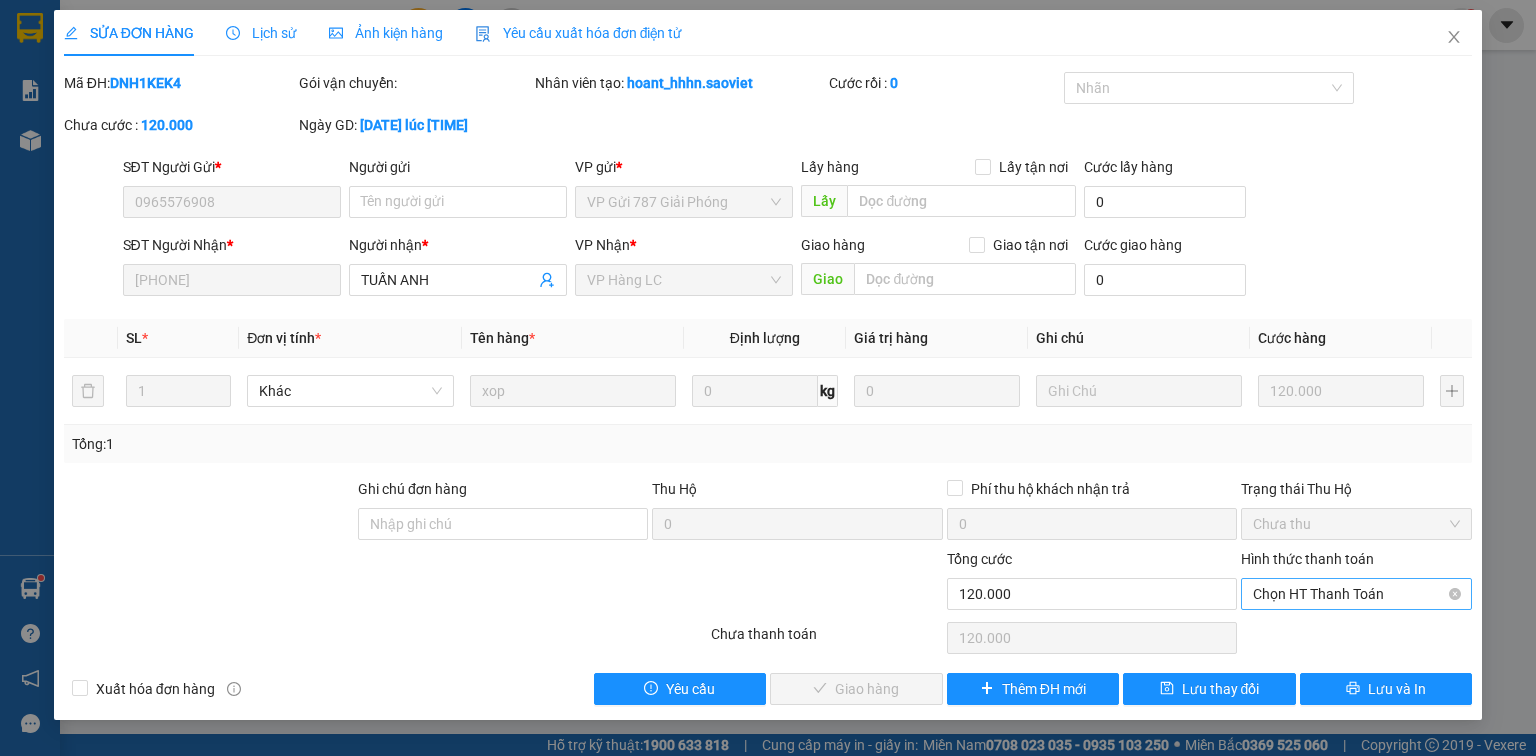 click on "Chọn HT Thanh Toán" at bounding box center (1356, 594) 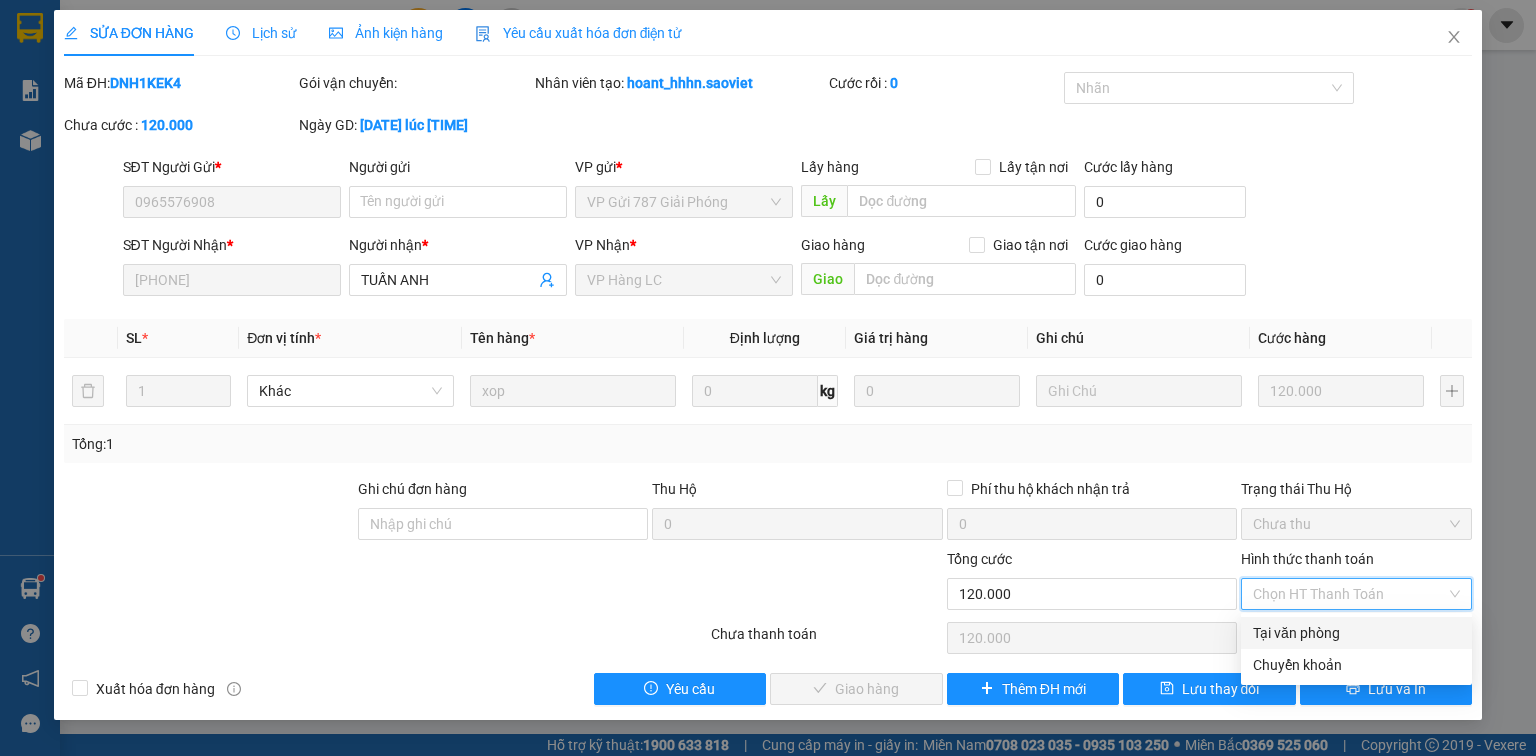 click on "Tại văn phòng" at bounding box center (1356, 633) 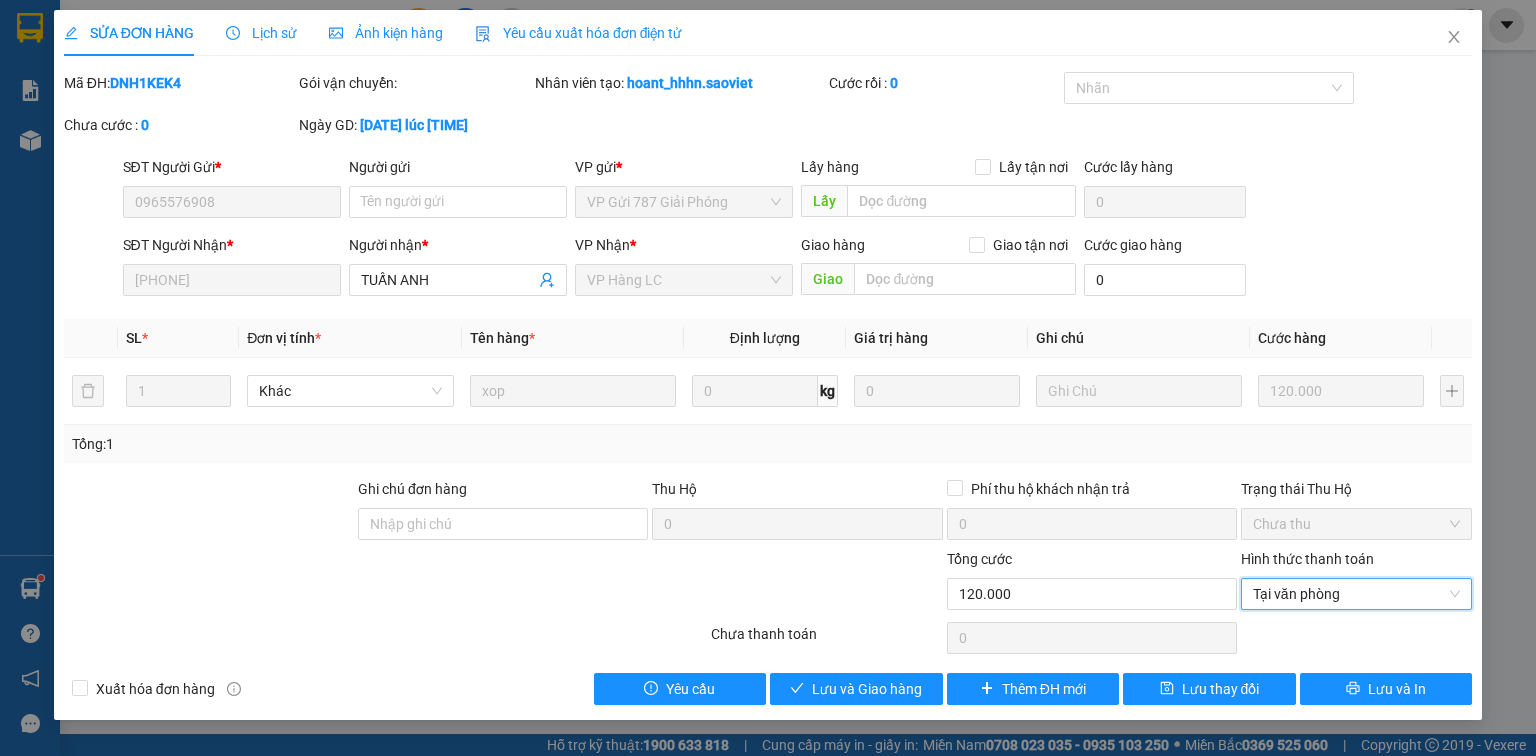 drag, startPoint x: 1306, startPoint y: 599, endPoint x: 1315, endPoint y: 626, distance: 28.460499 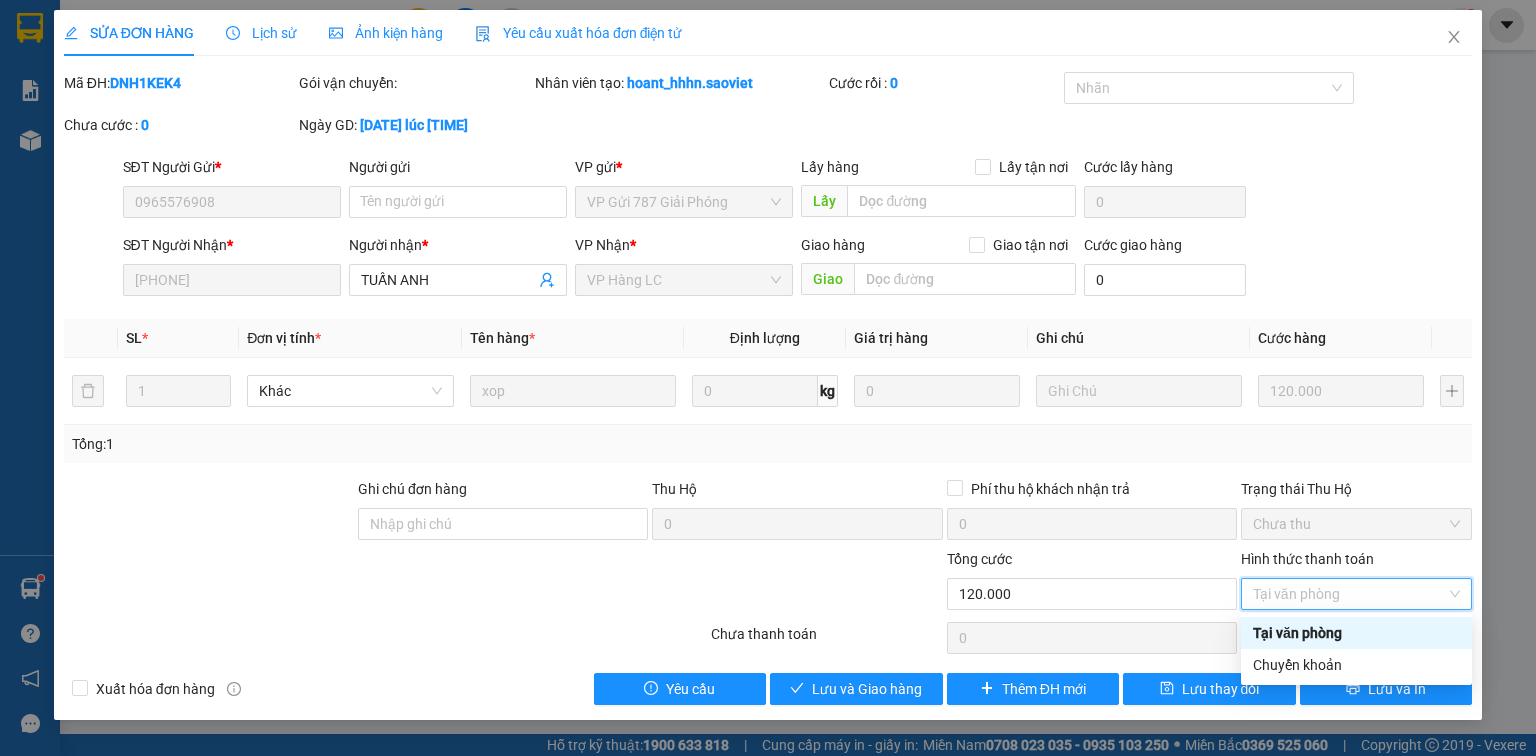 click on "Tại văn phòng" at bounding box center [1356, 633] 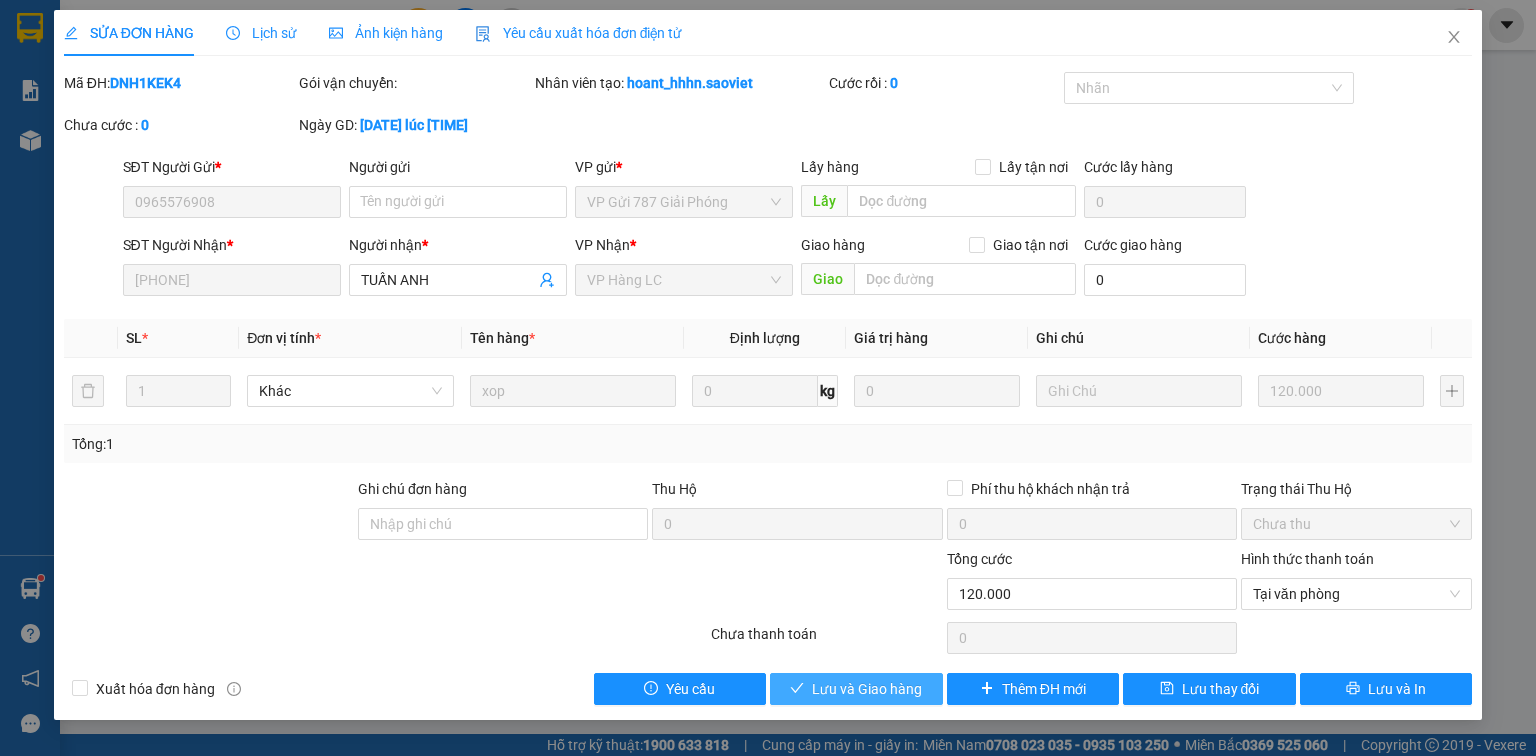 click on "Lưu và Giao hàng" at bounding box center (867, 689) 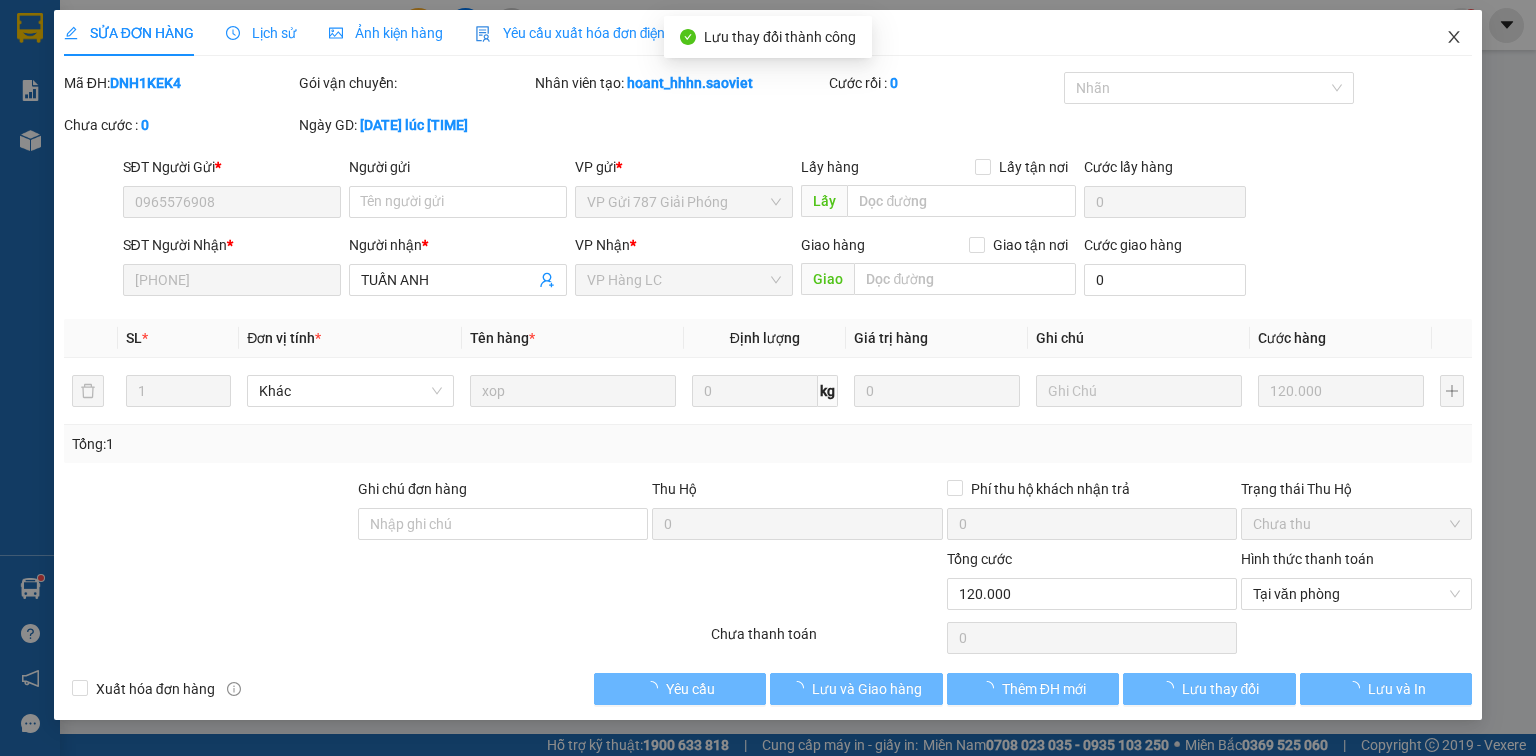 click at bounding box center [1454, 38] 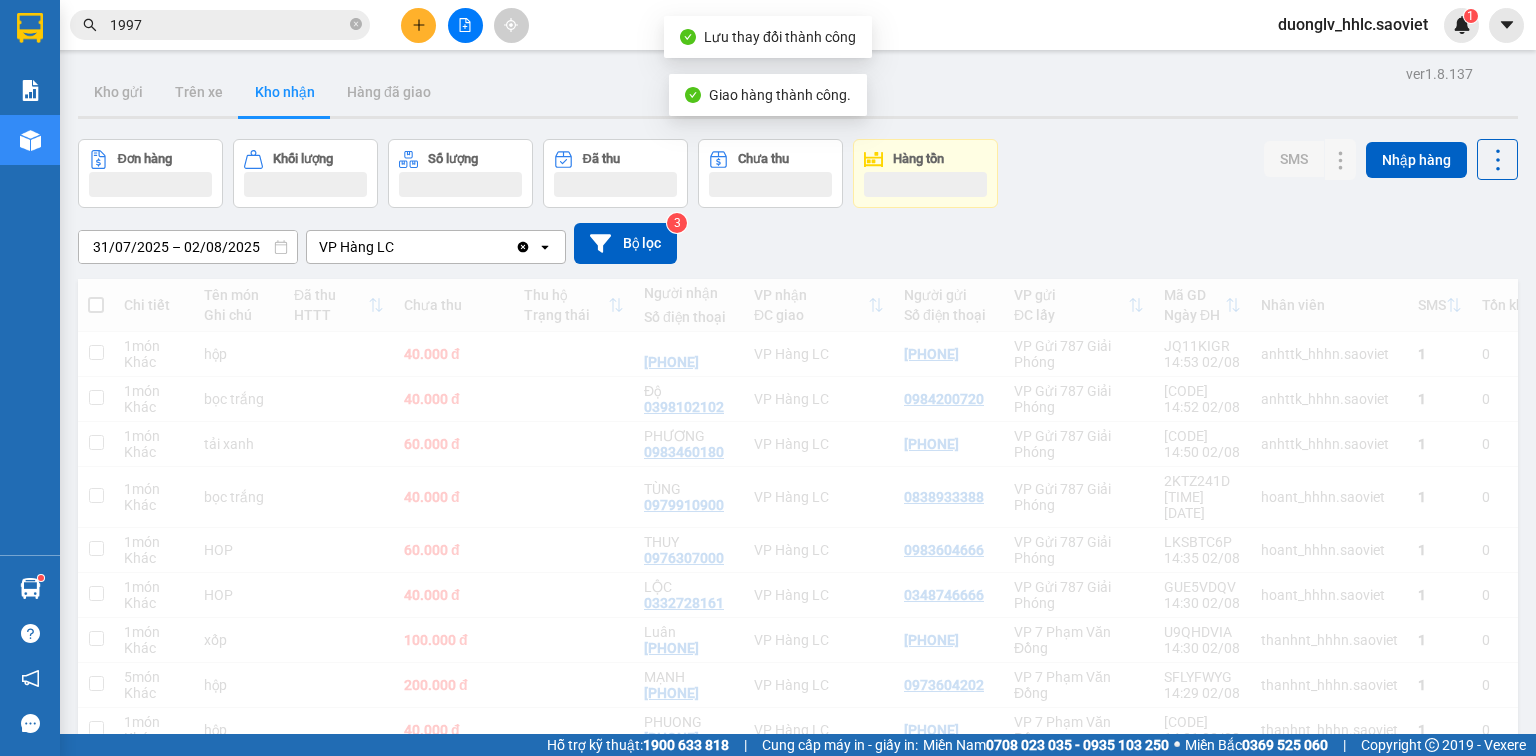 click on "1997" at bounding box center [228, 25] 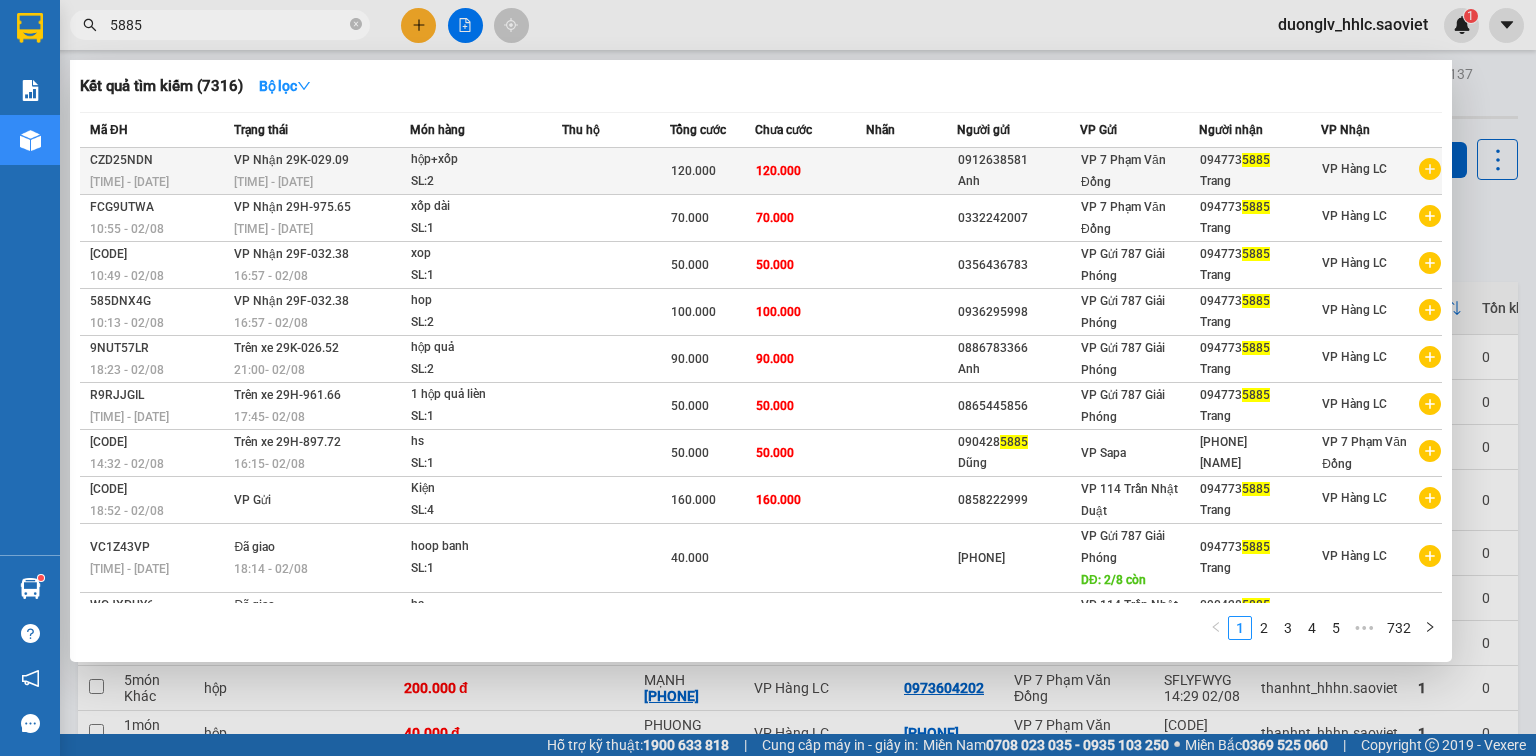 type on "5885" 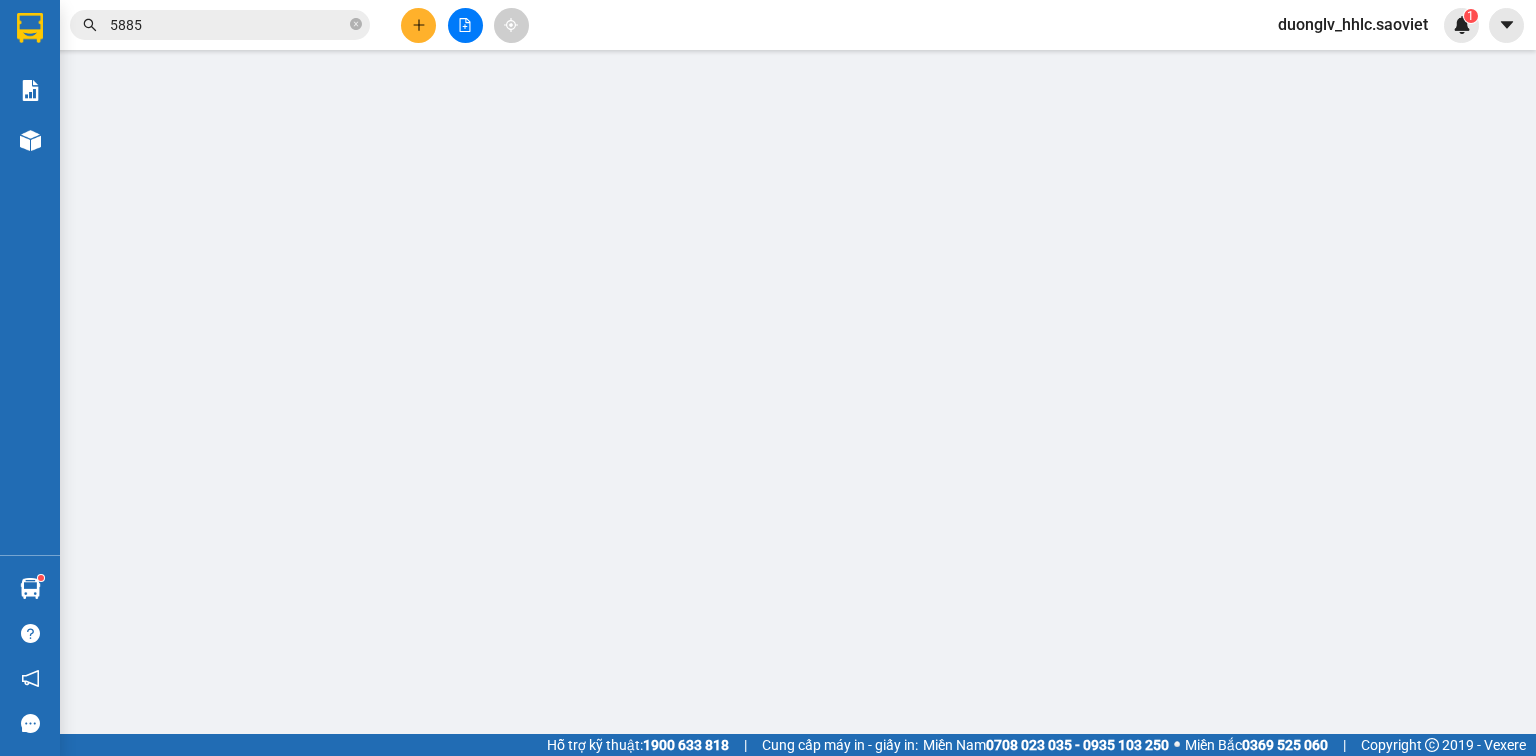 type on "0912638581" 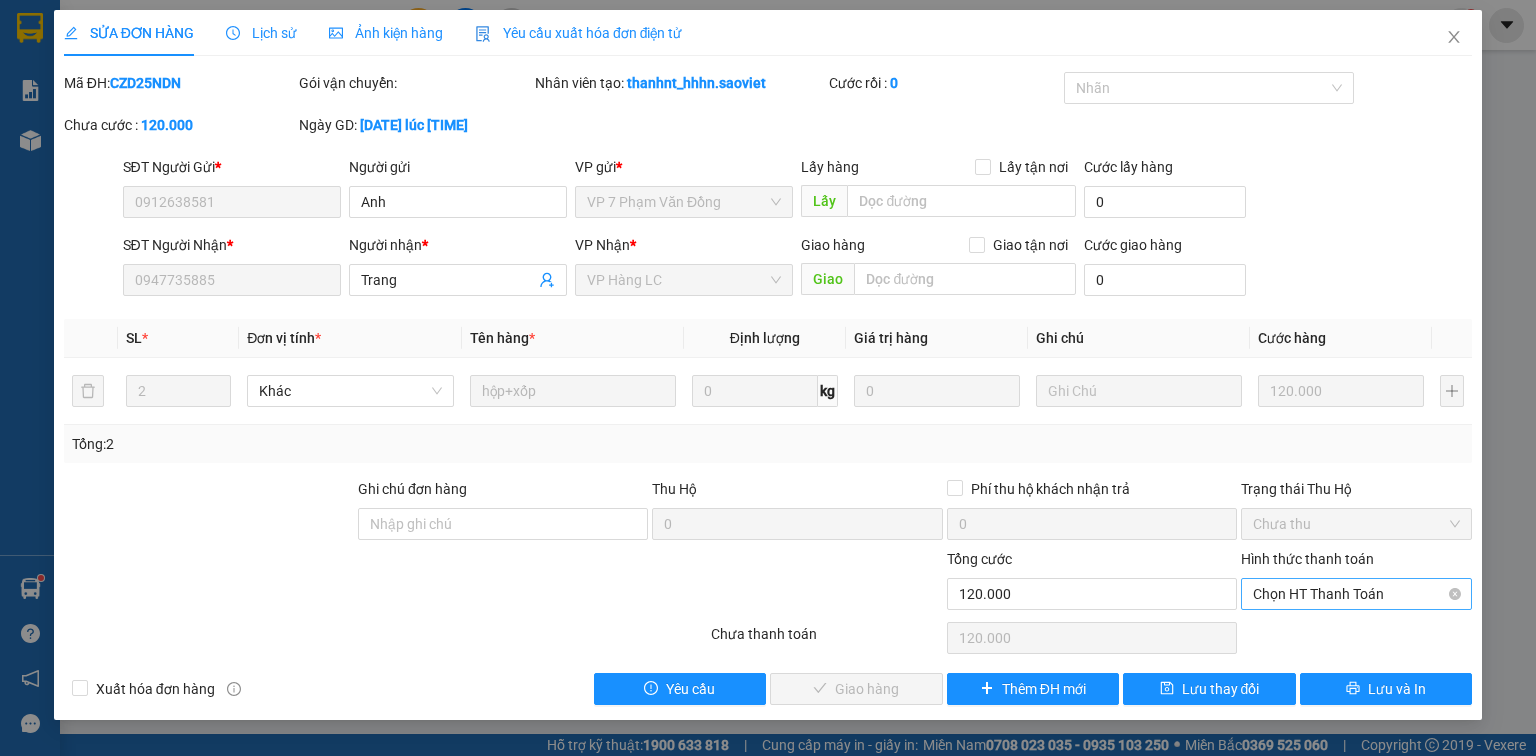 click on "Chọn HT Thanh Toán" at bounding box center [1356, 594] 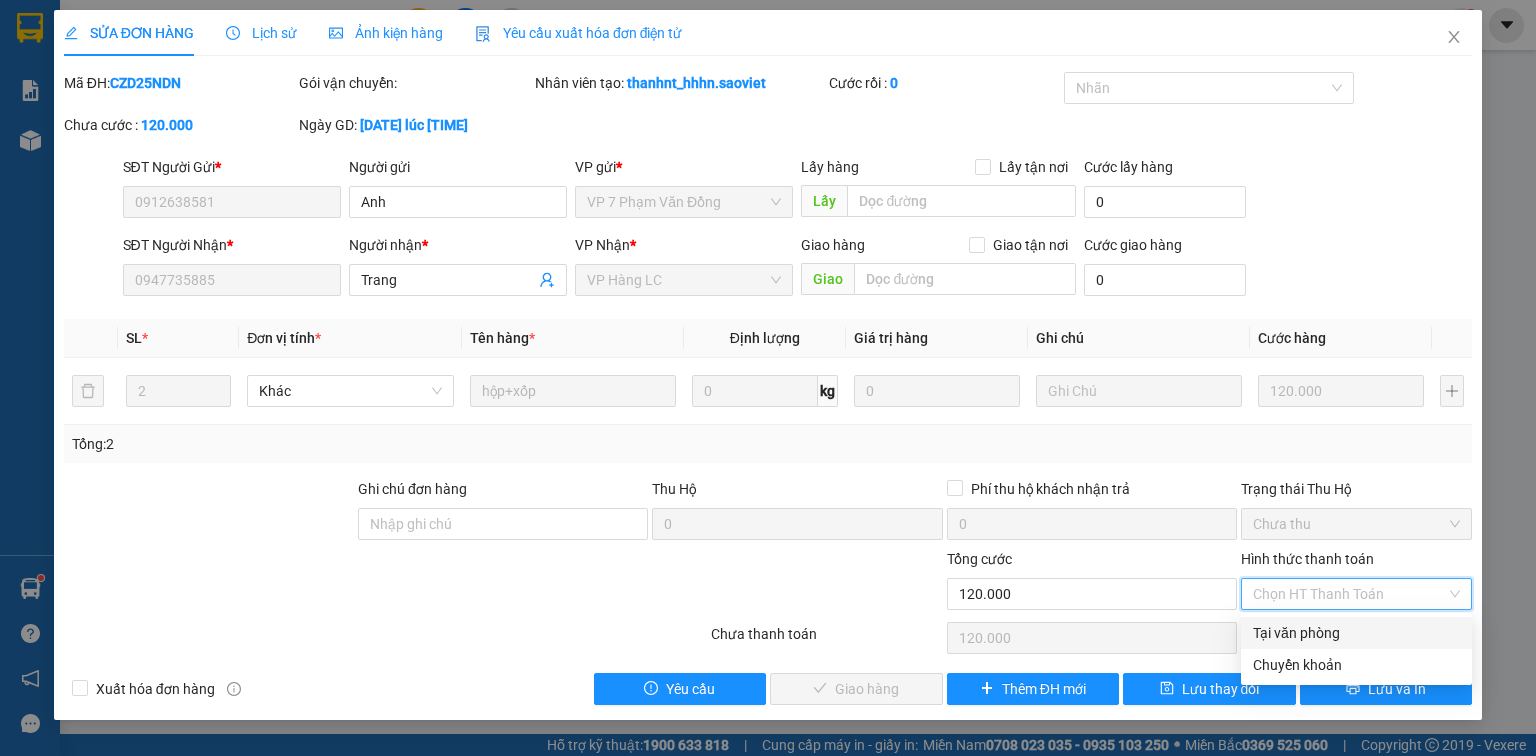 click on "Tại văn phòng" at bounding box center (1356, 633) 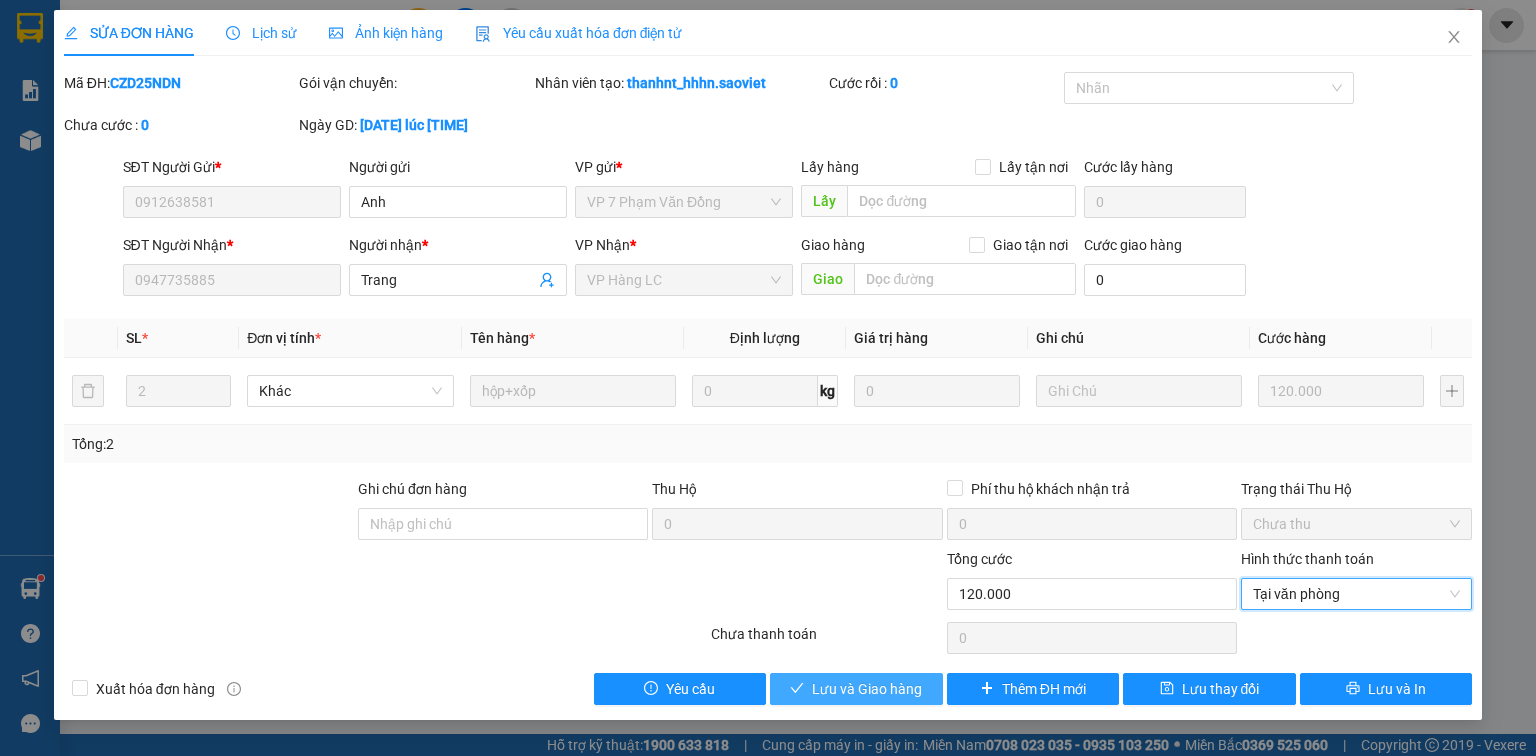 click on "Lưu và Giao hàng" at bounding box center (867, 689) 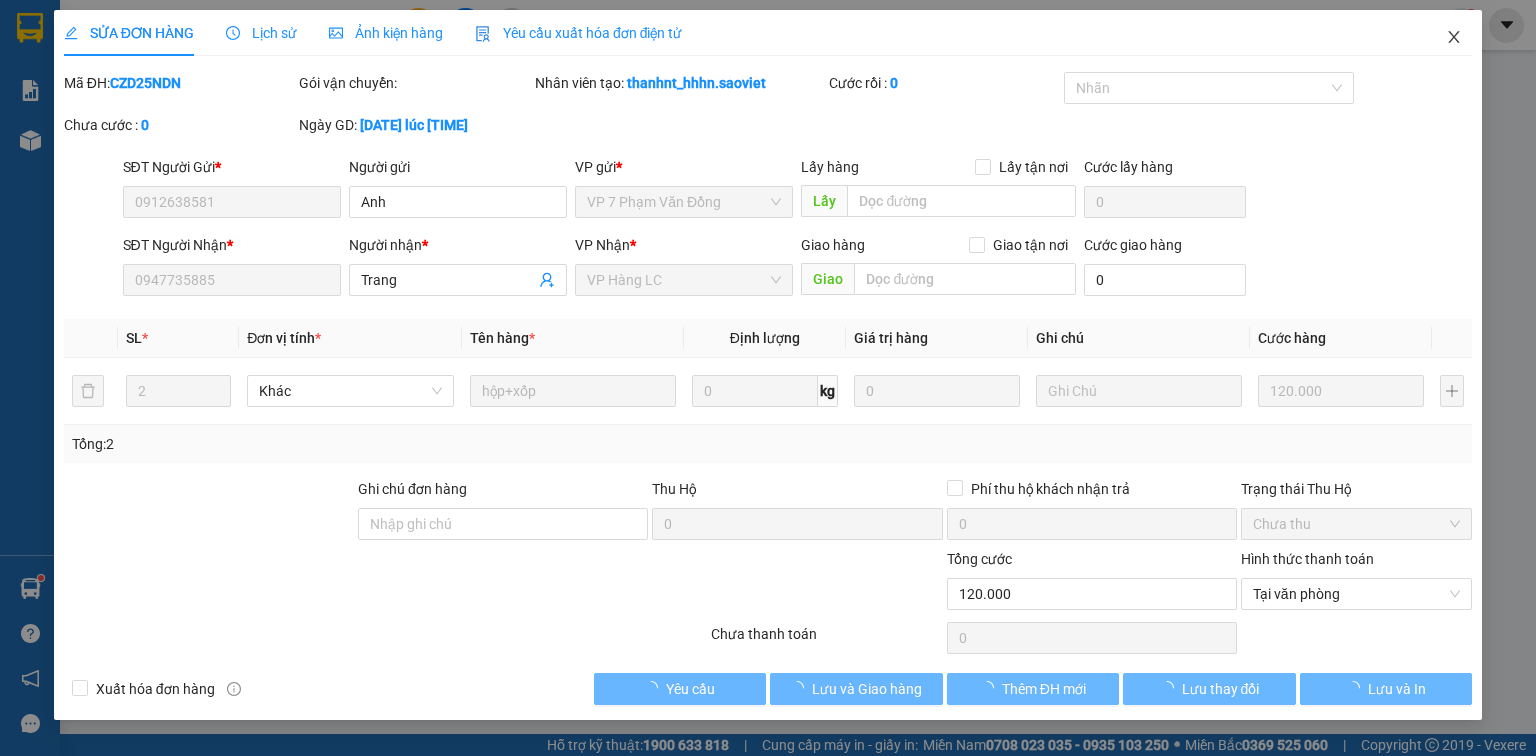 click at bounding box center [1454, 38] 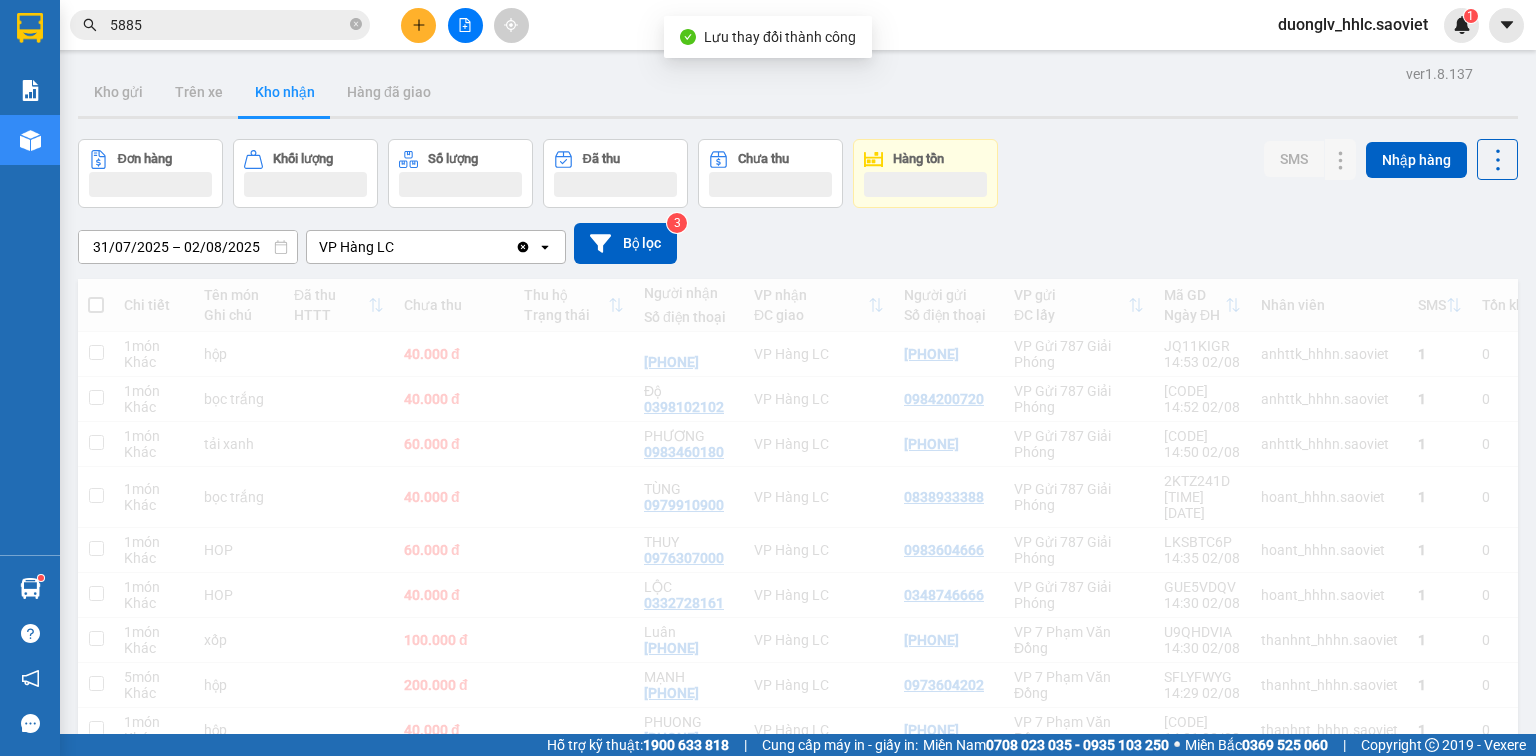 click on "5885" at bounding box center (228, 25) 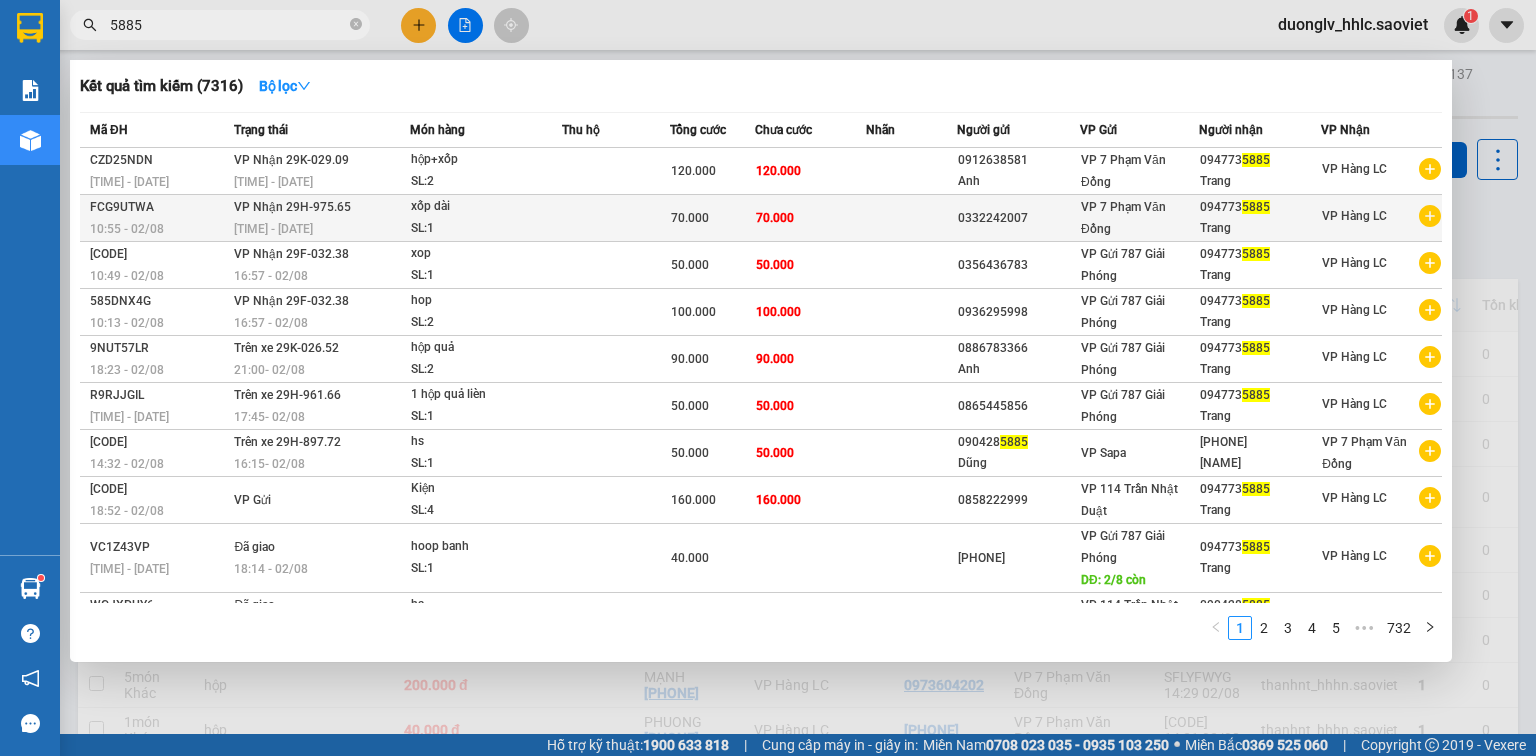 click at bounding box center [616, 218] 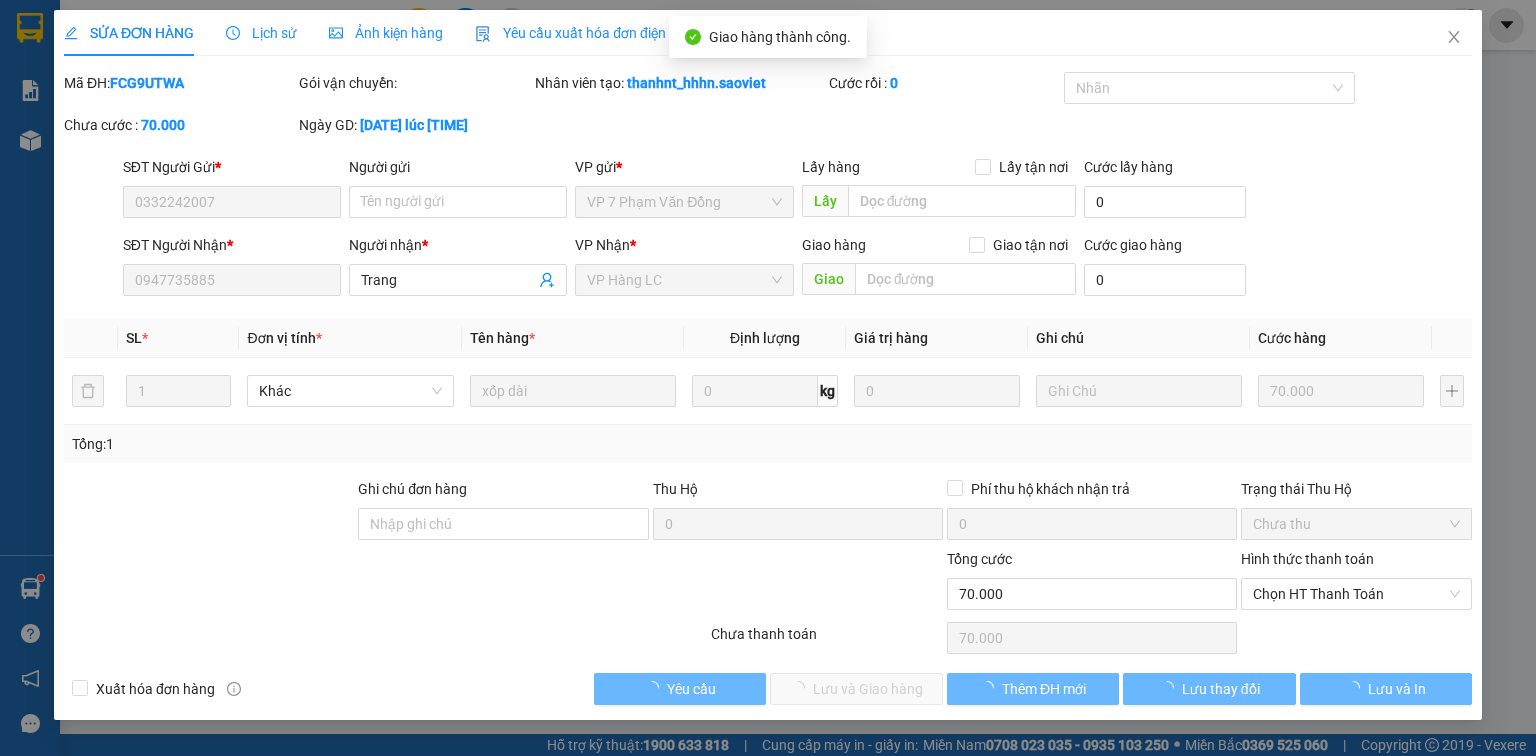 type on "0332242007" 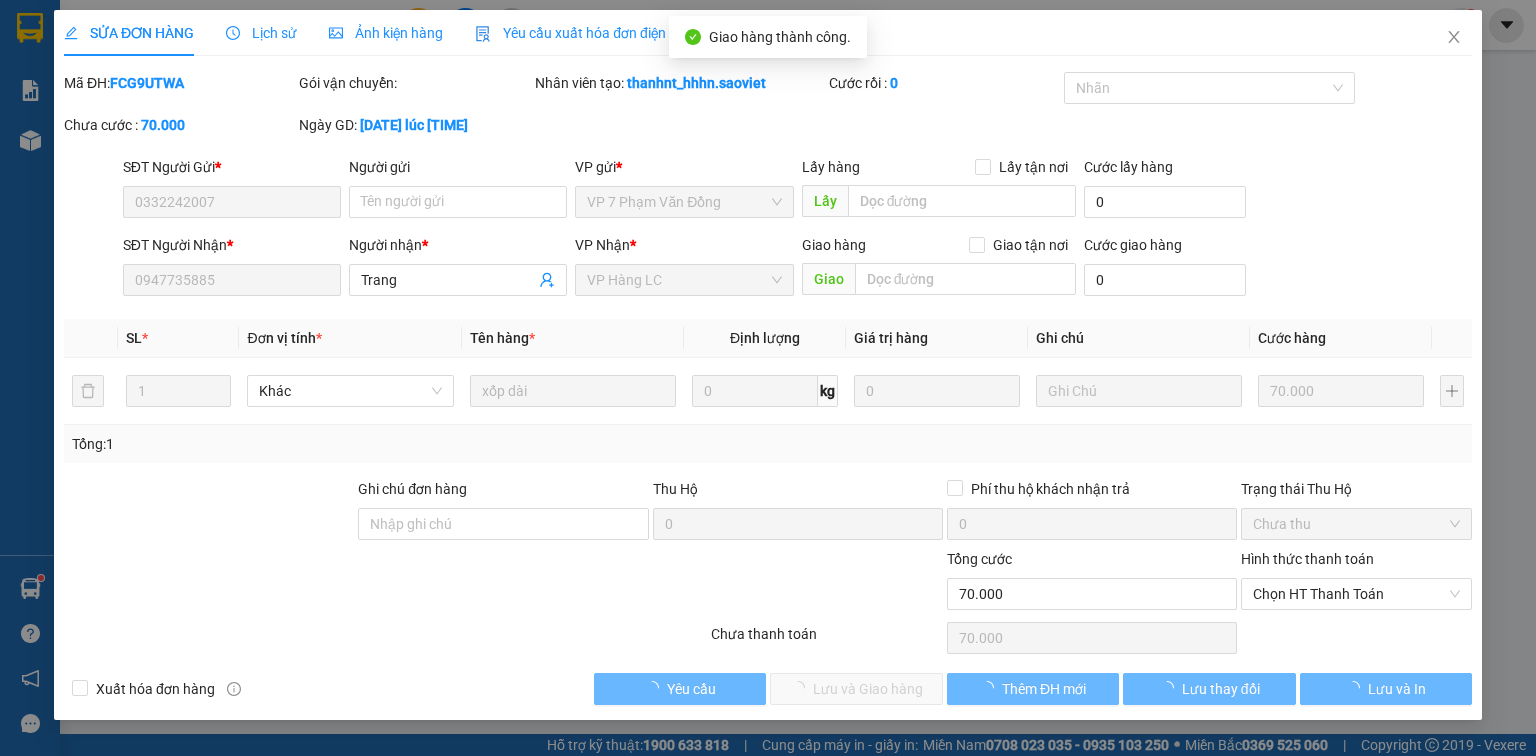 type on "0947735885" 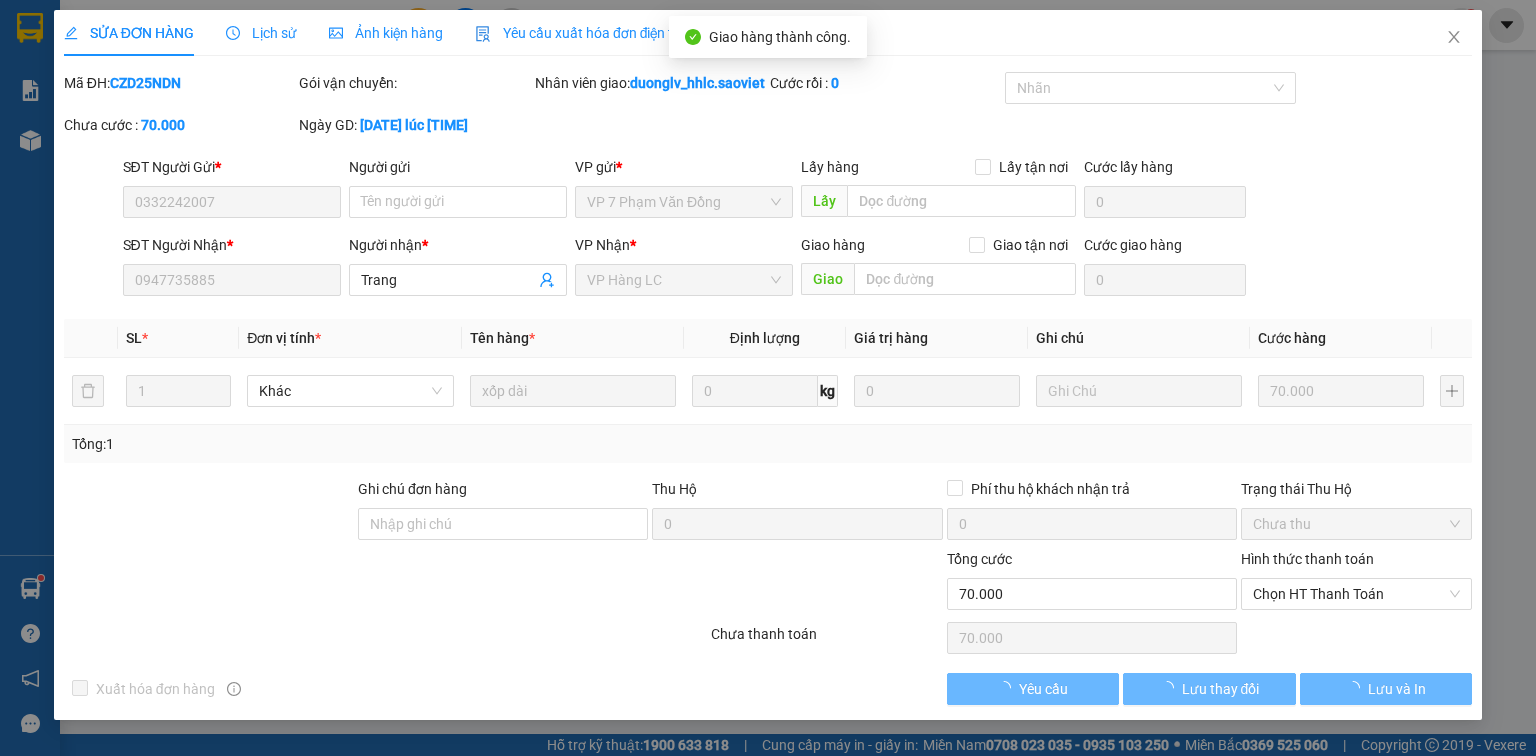click on "Hình thức thanh toán" at bounding box center [1356, 563] 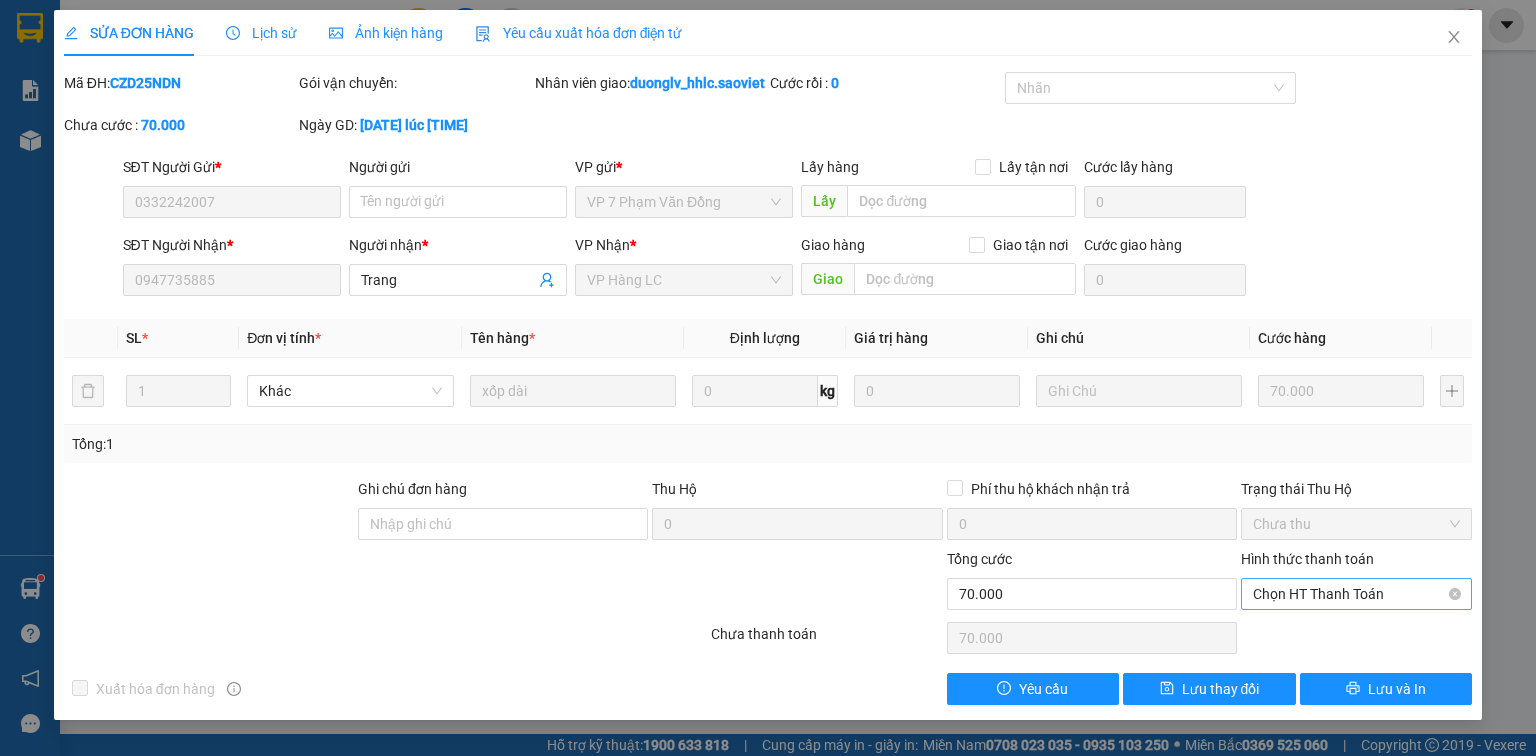 click on "Chọn HT Thanh Toán" at bounding box center (1356, 594) 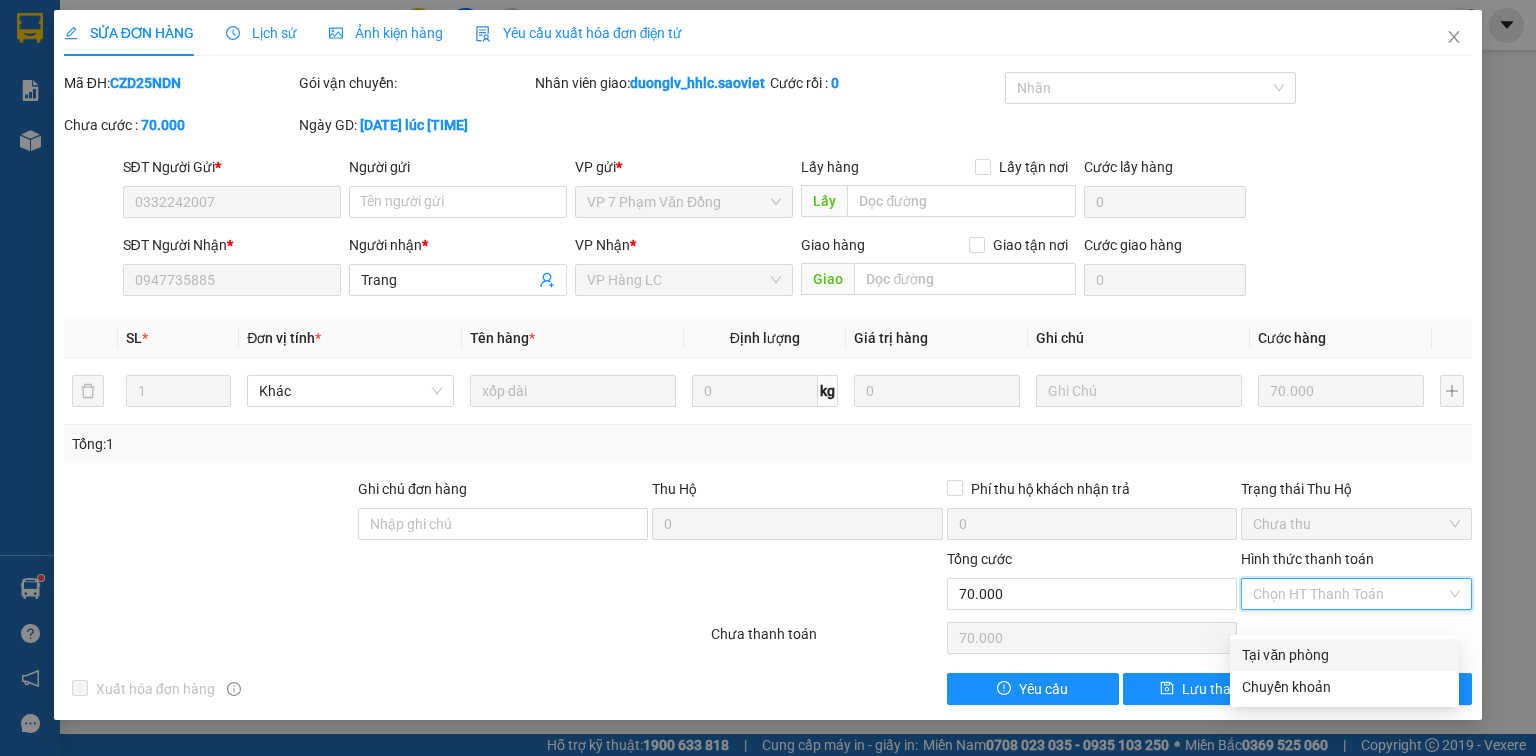 click on "Tại văn phòng" at bounding box center (1344, 655) 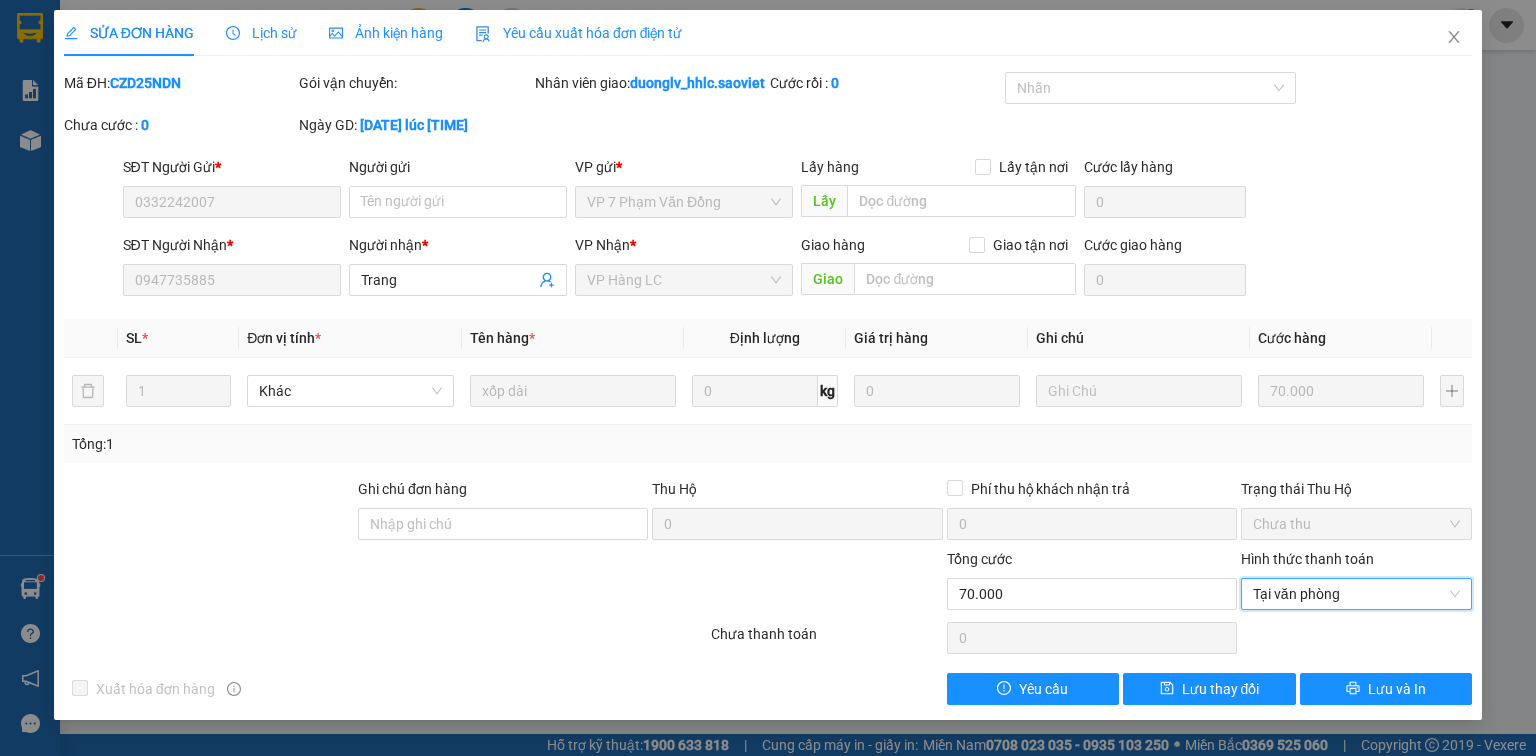 click on "Lịch sử" at bounding box center (261, 33) 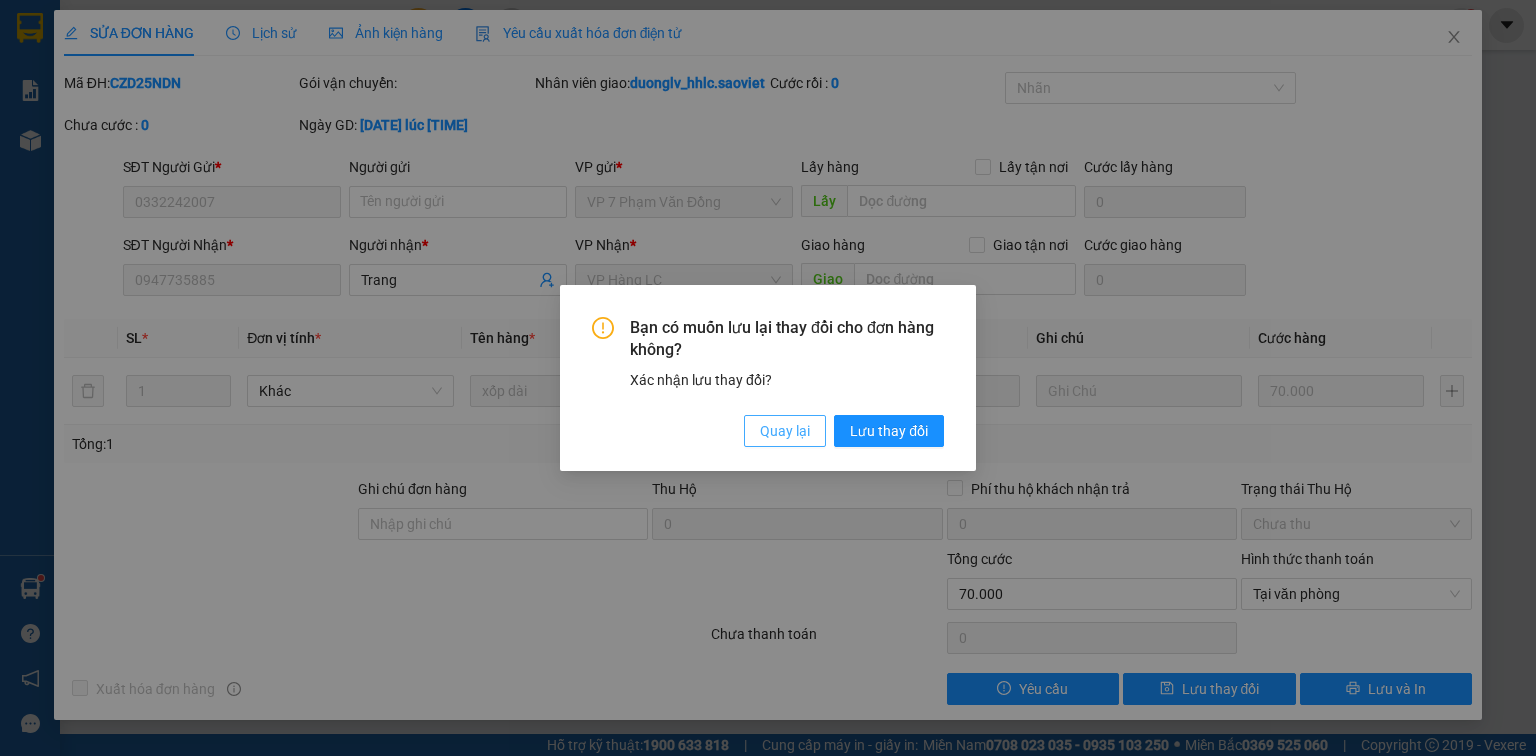 drag, startPoint x: 766, startPoint y: 429, endPoint x: 759, endPoint y: 417, distance: 13.892444 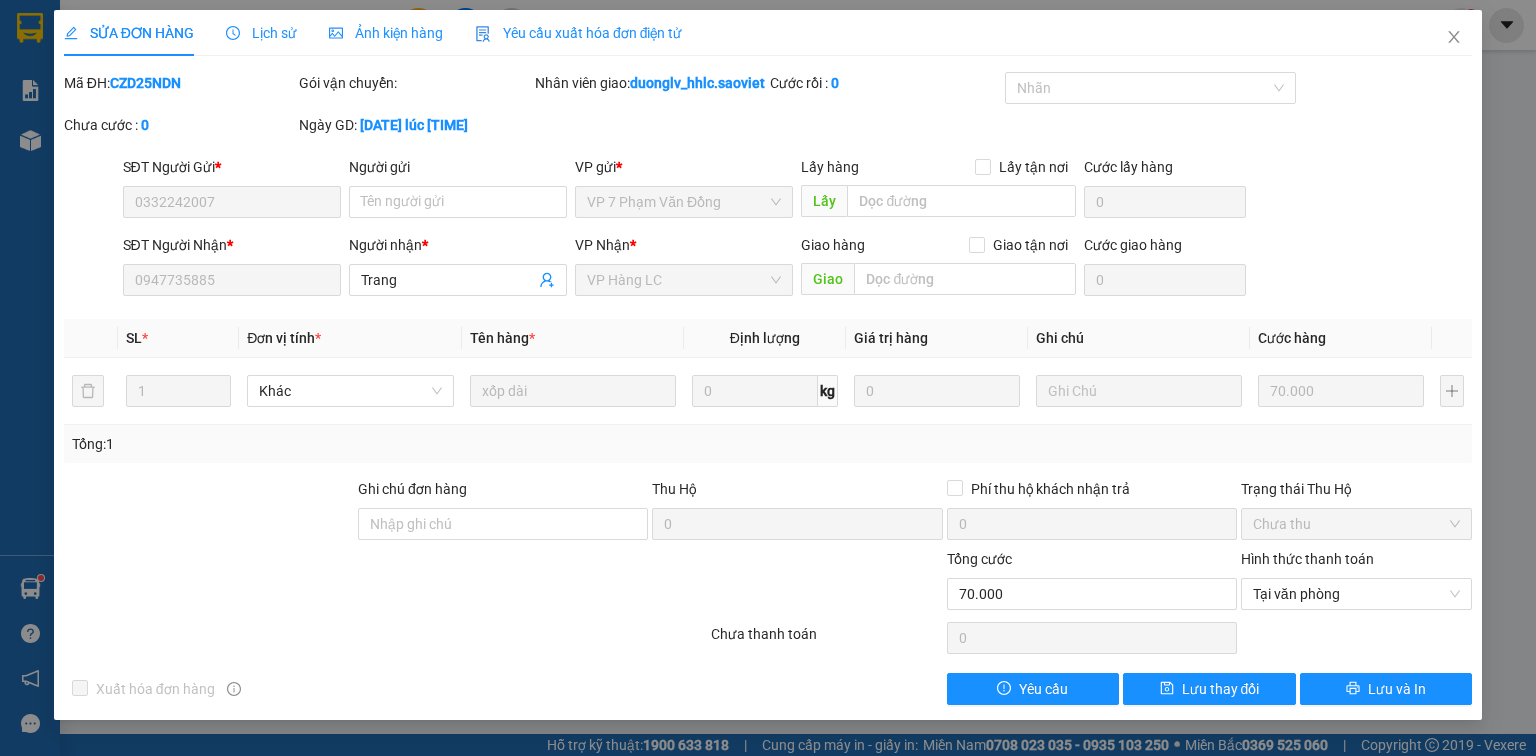 click on "Lịch sử" at bounding box center [261, 33] 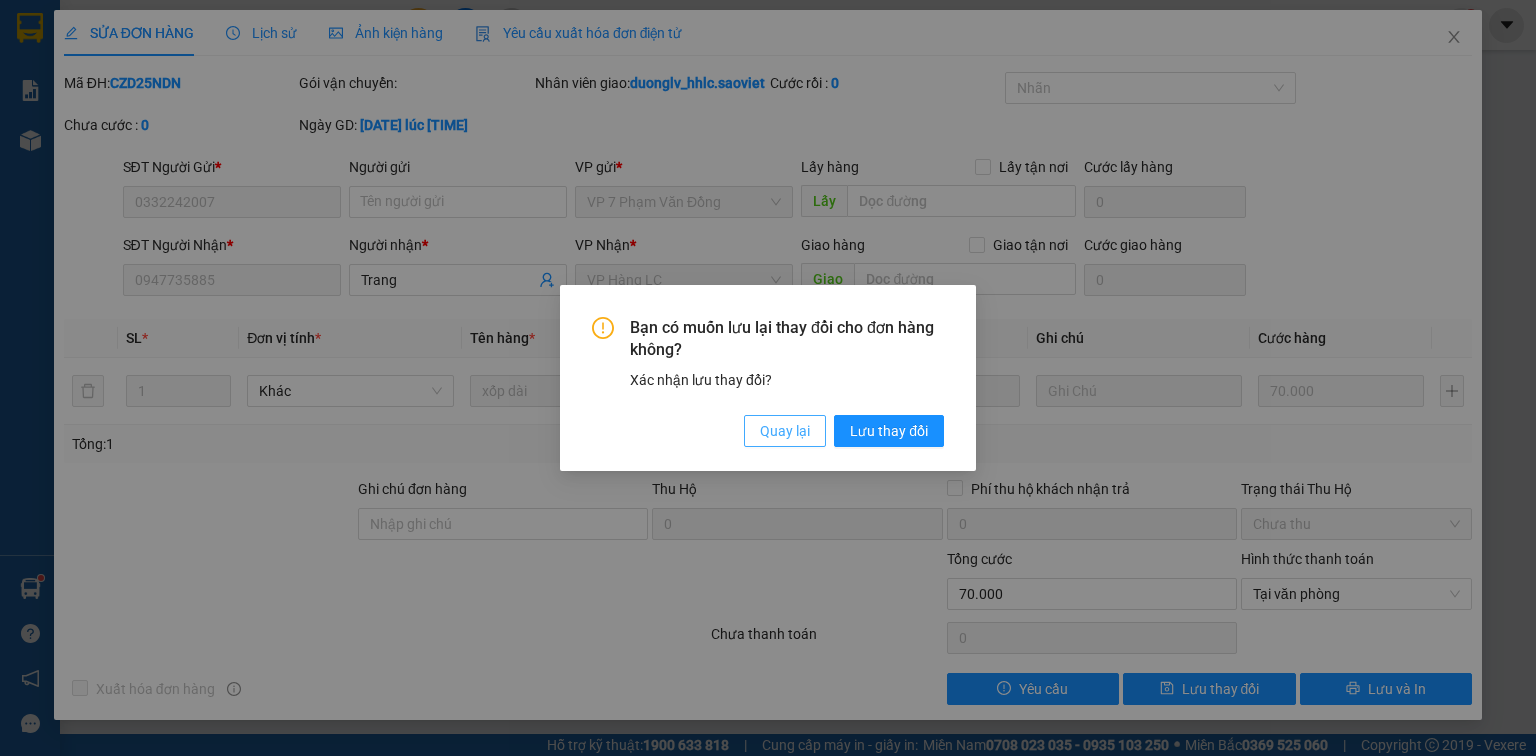 click on "Quay lại" at bounding box center [785, 431] 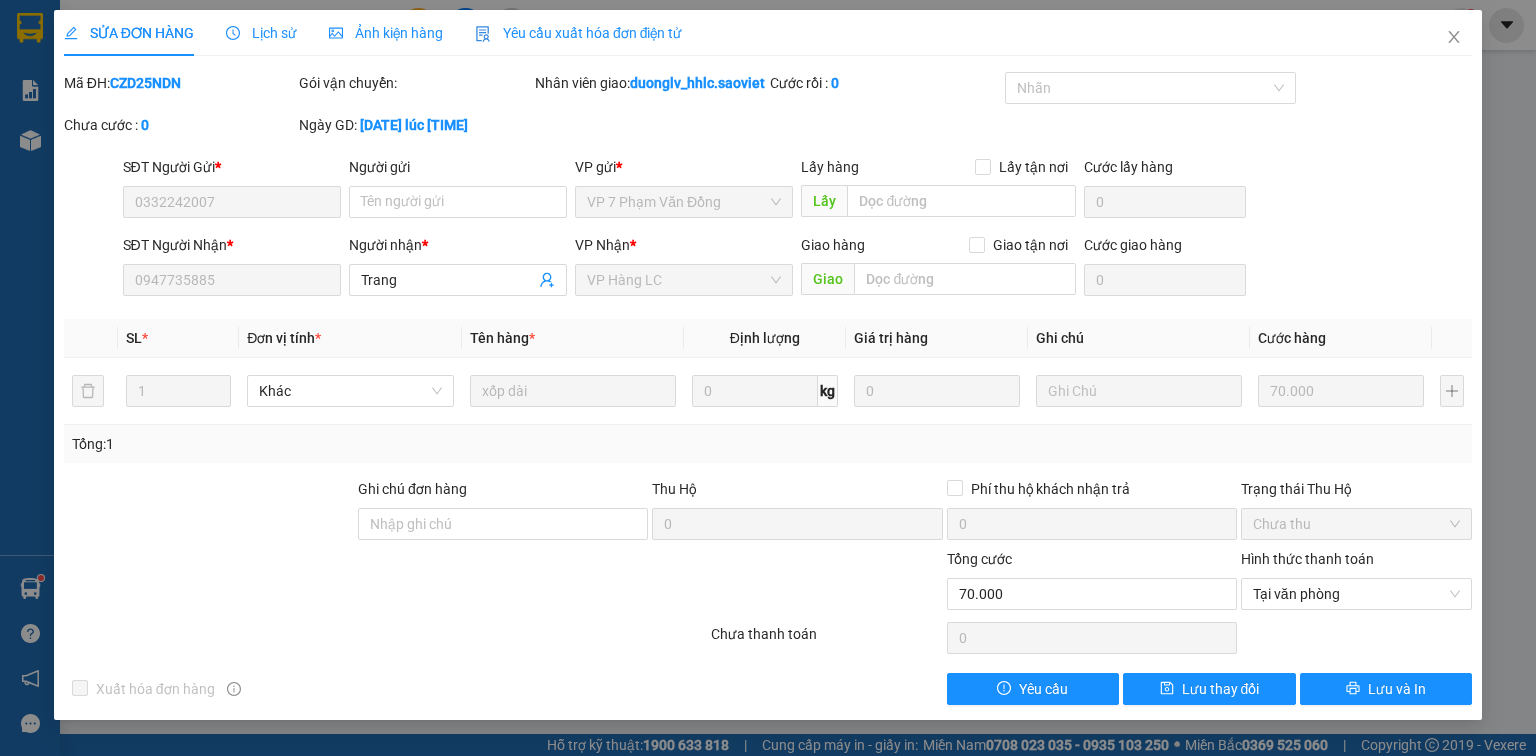 click on "Lịch sử" at bounding box center (261, 33) 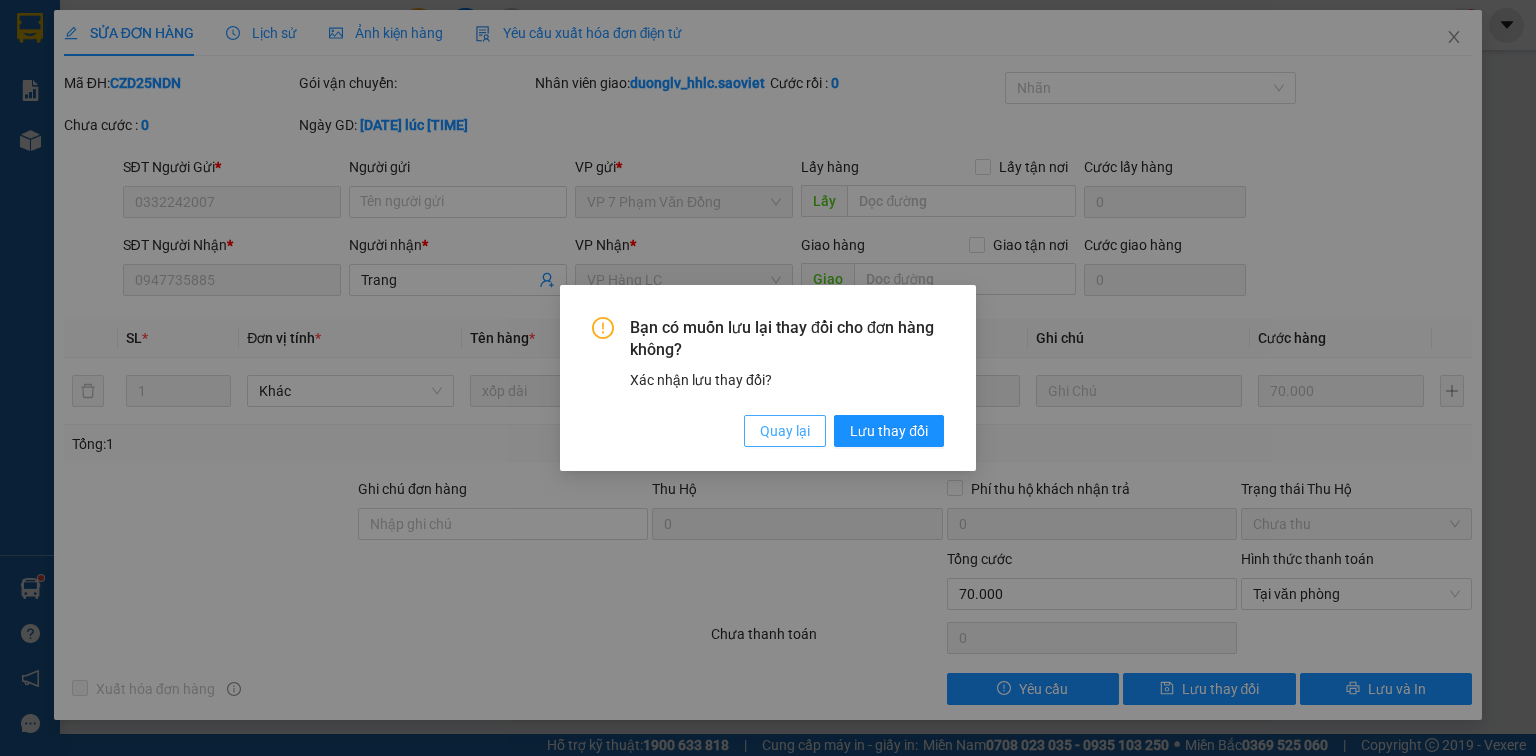 click on "Quay lại" at bounding box center [785, 431] 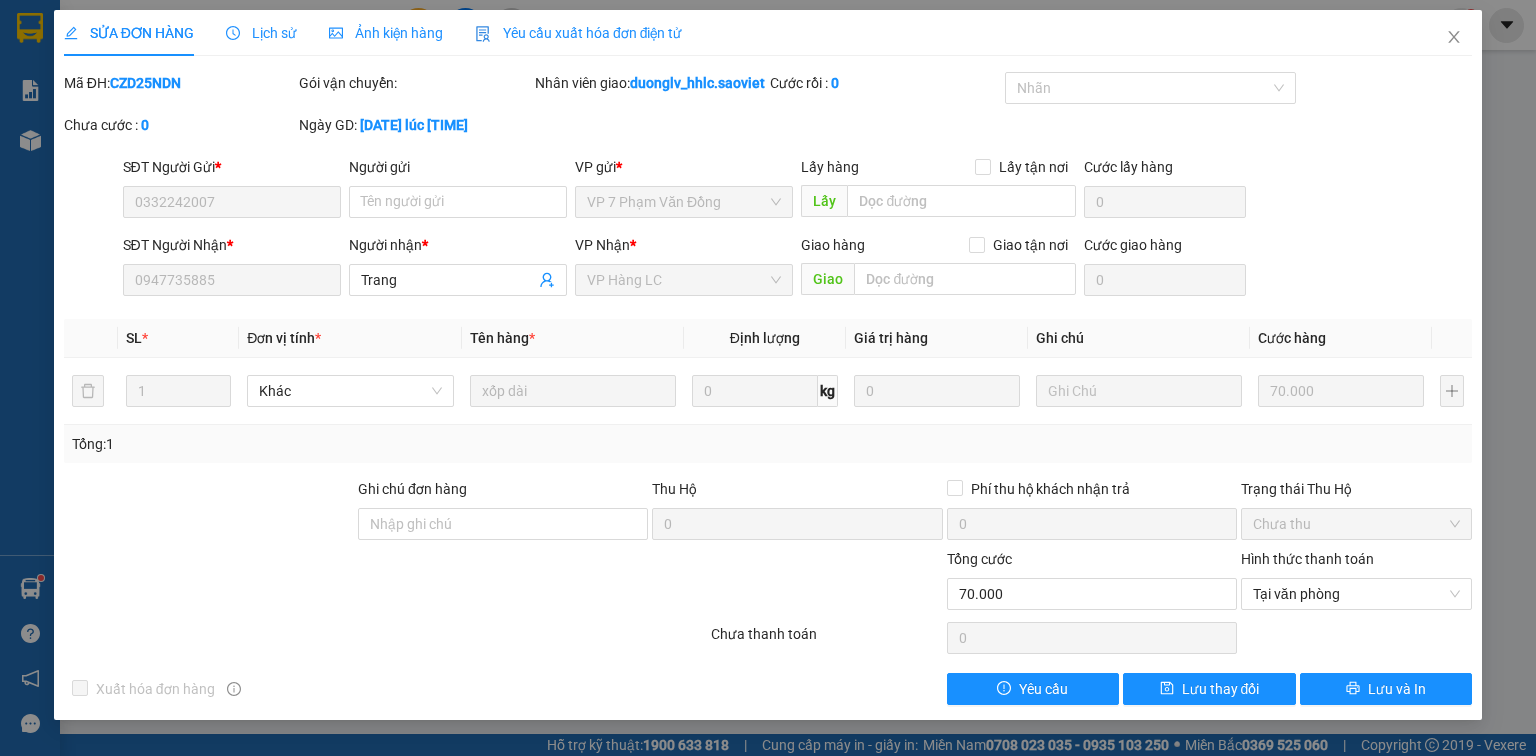 click on "Lịch sử" at bounding box center [261, 33] 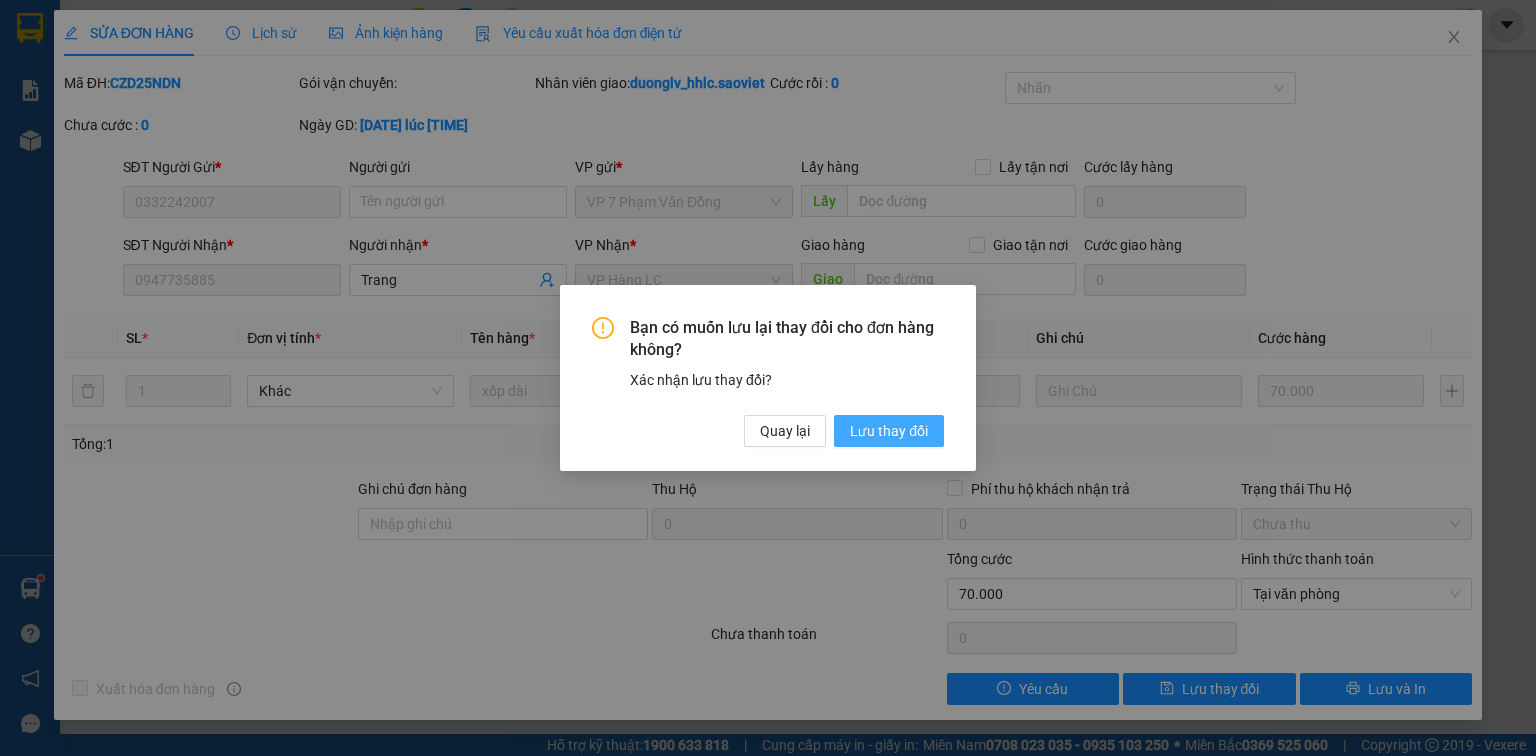 click on "Lưu thay đổi" at bounding box center [889, 431] 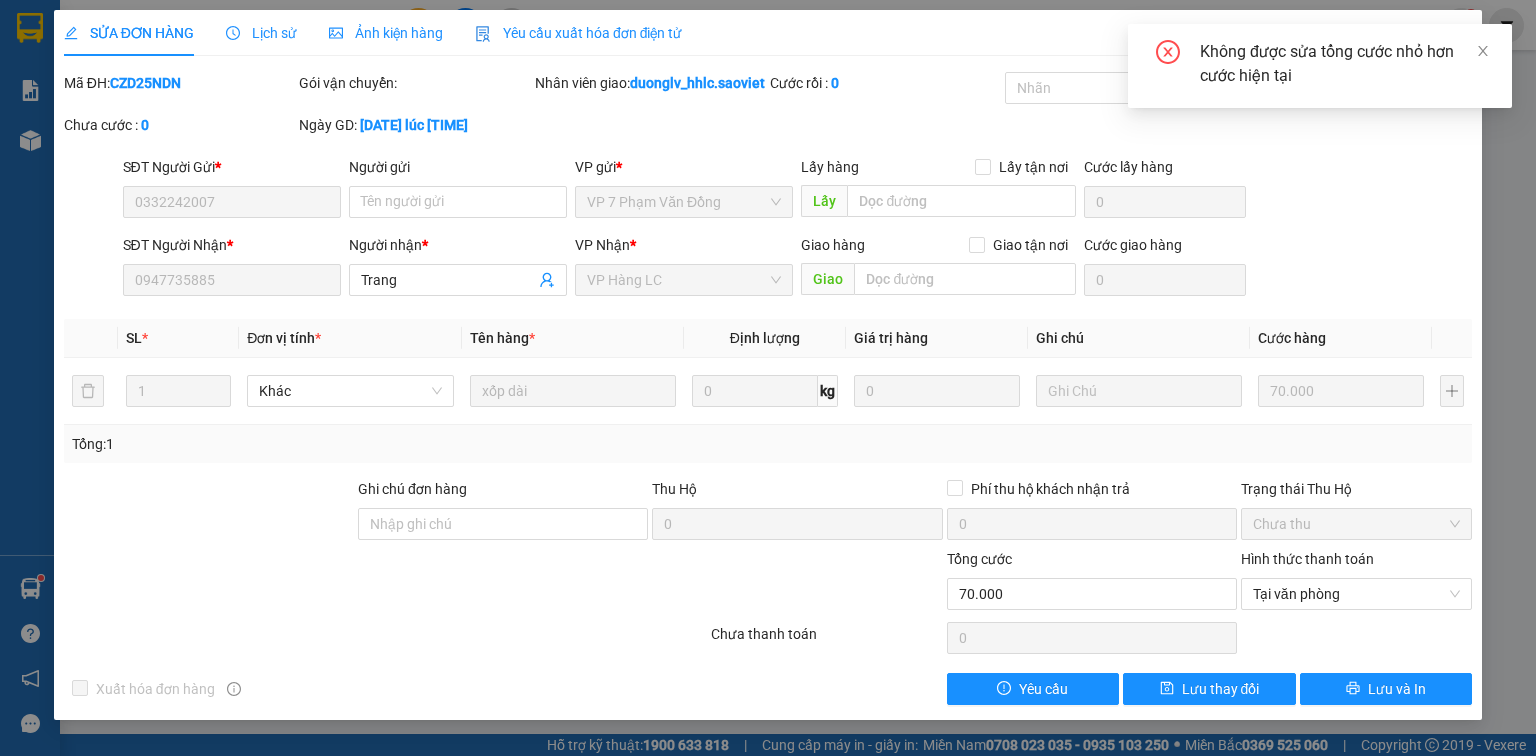 click on "Lịch sử" at bounding box center [261, 33] 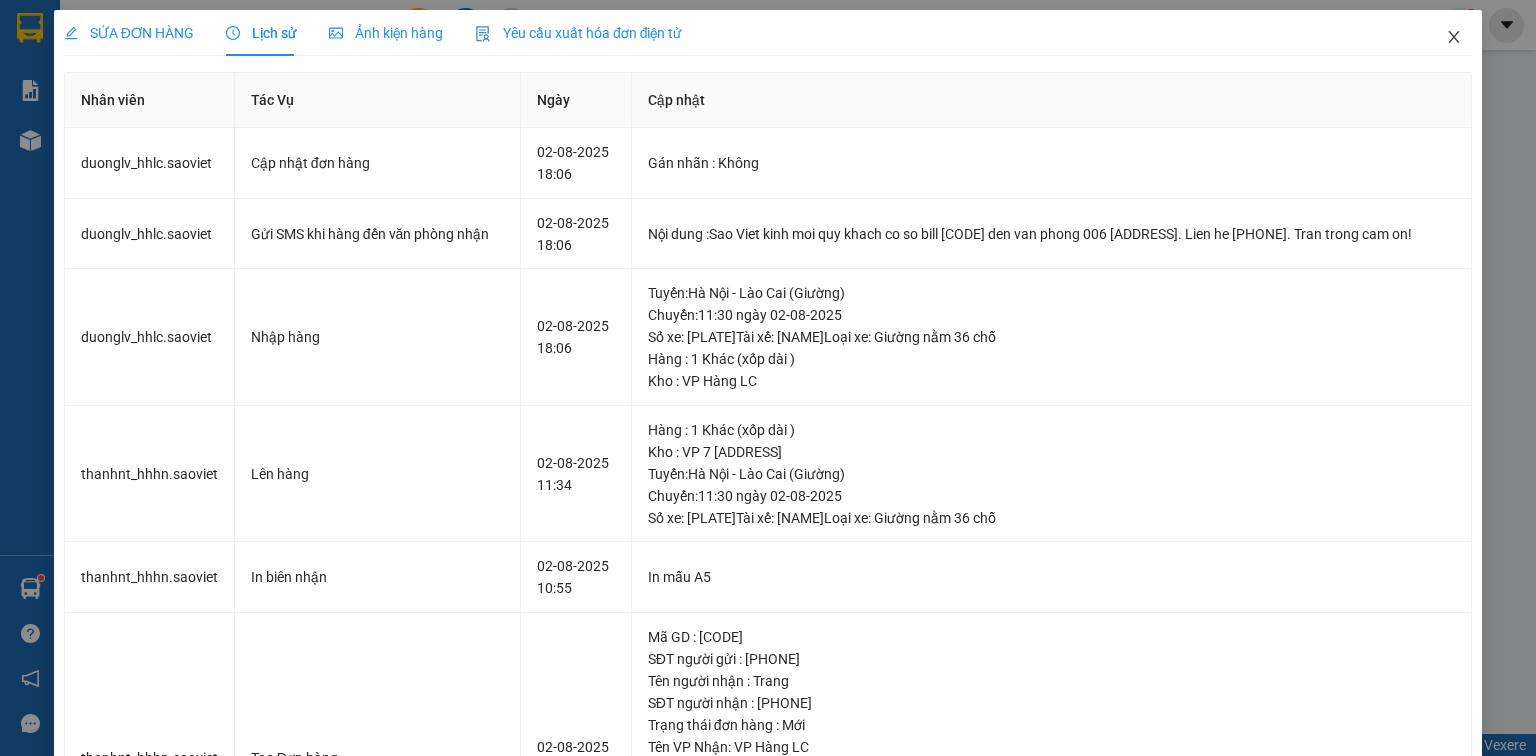 click at bounding box center [1454, 38] 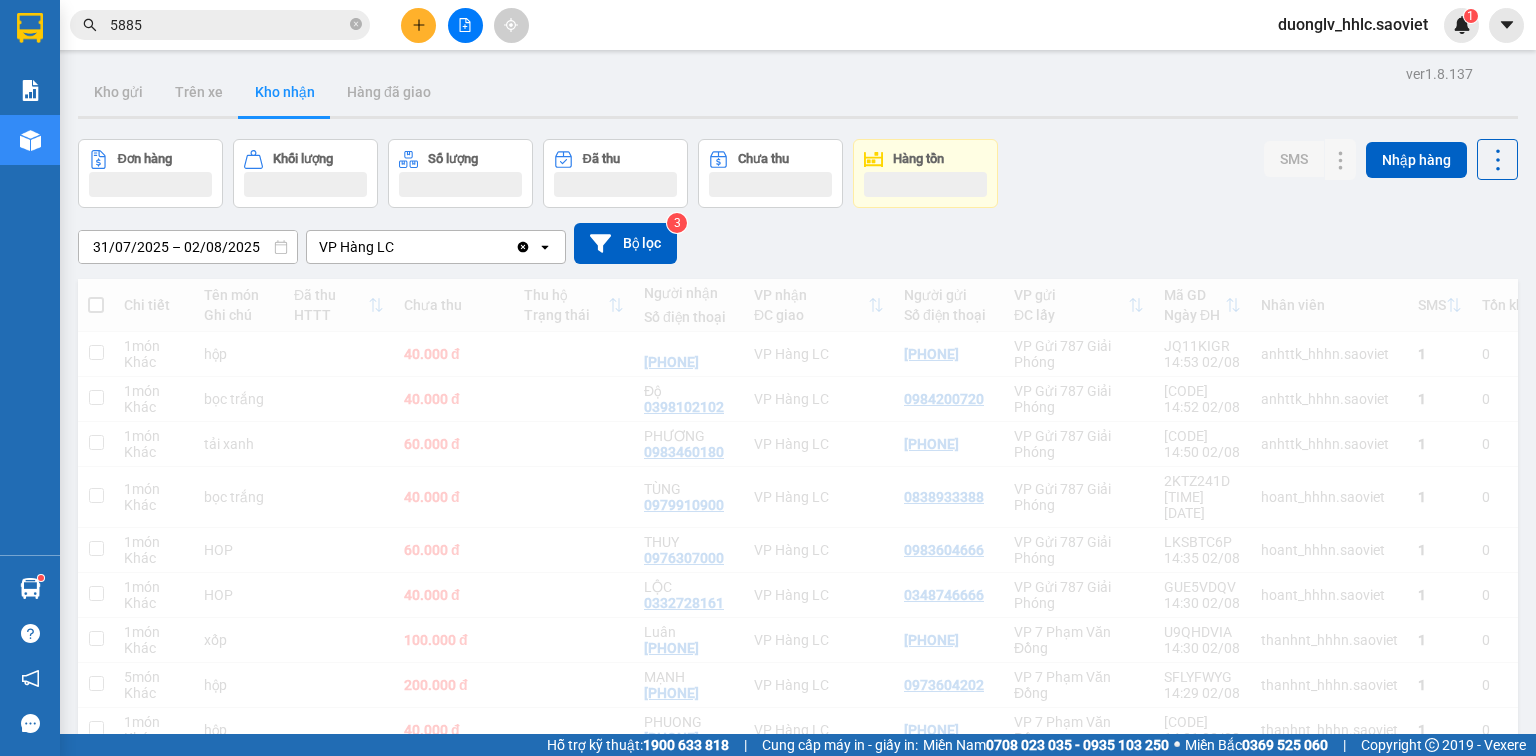 click on "5885" at bounding box center (228, 25) 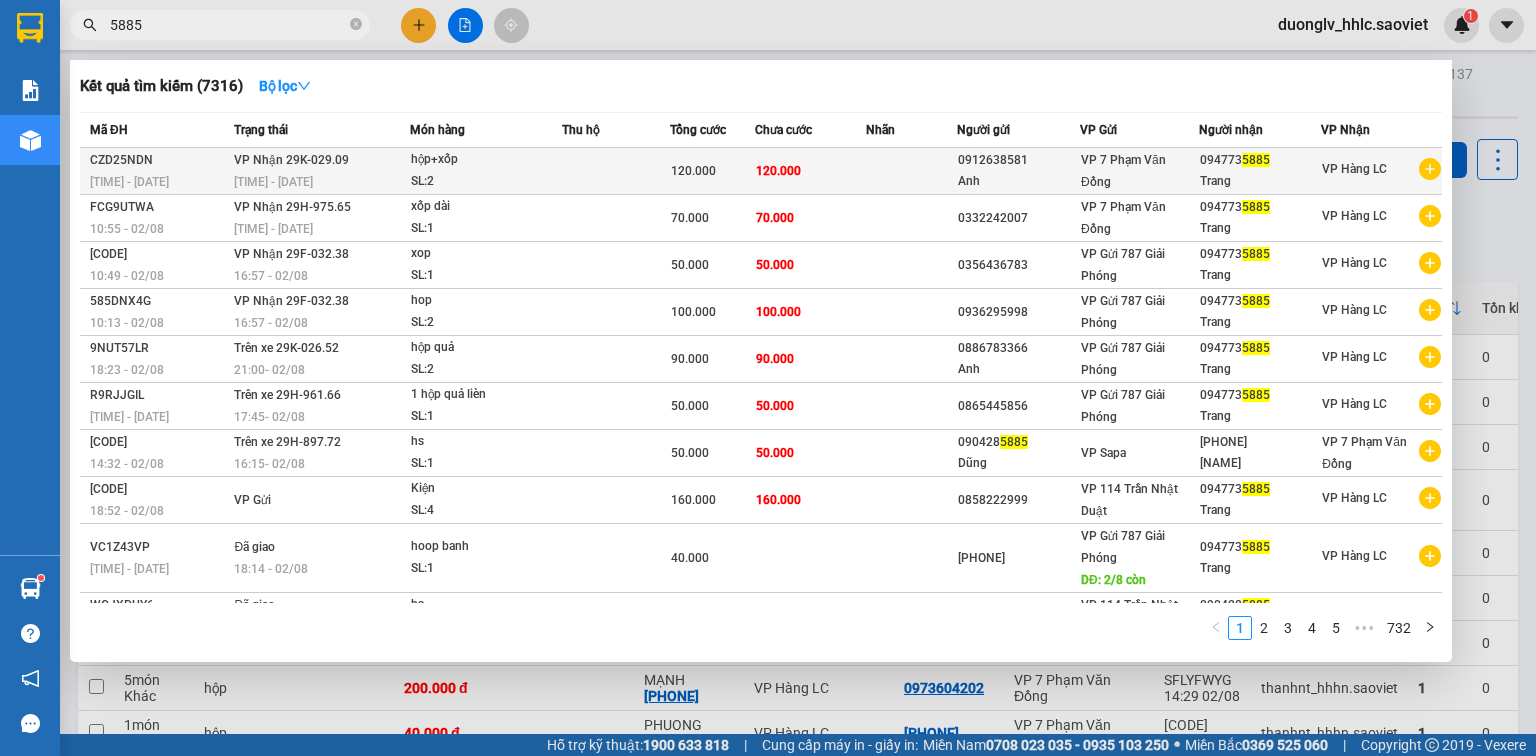 click on "120.000" at bounding box center [712, 171] 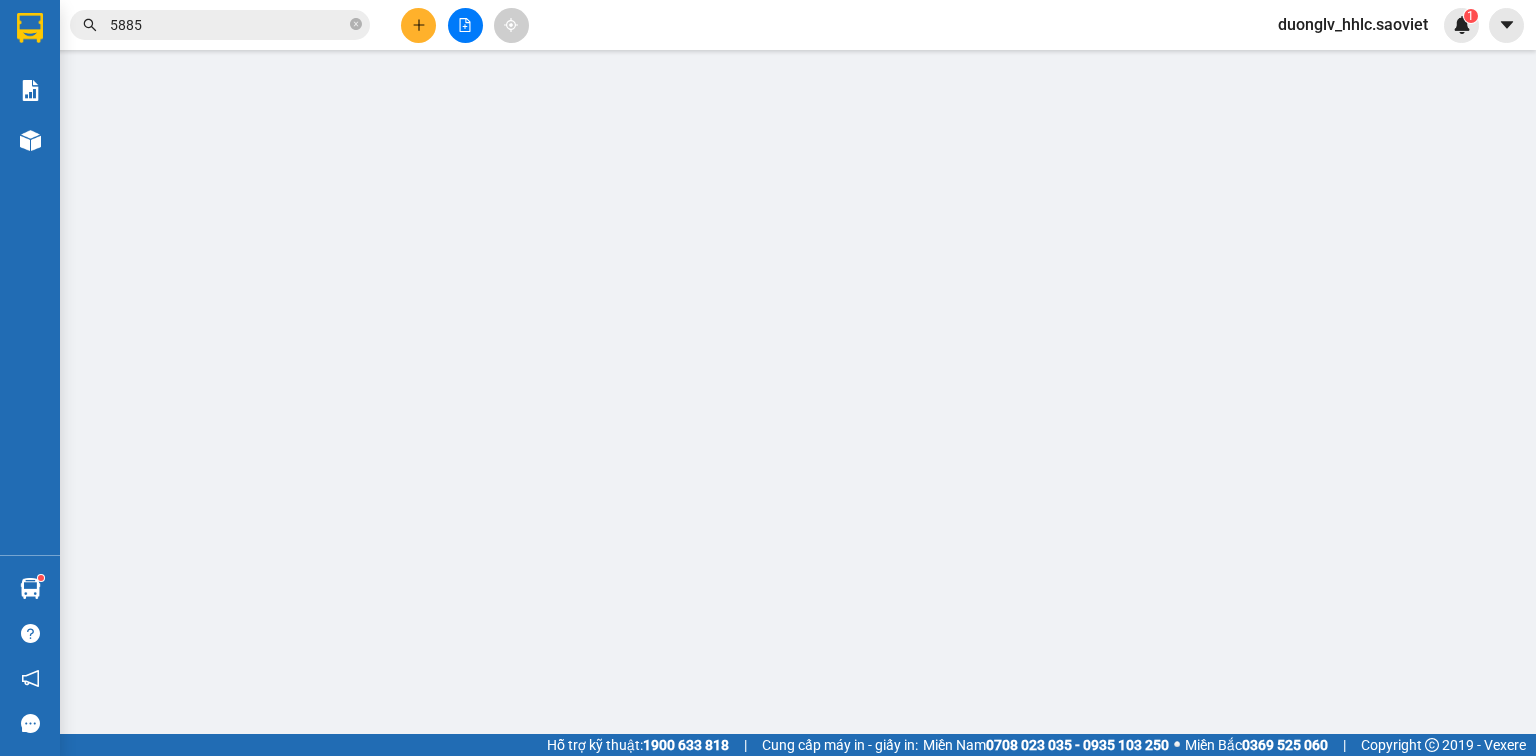 type on "0912638581" 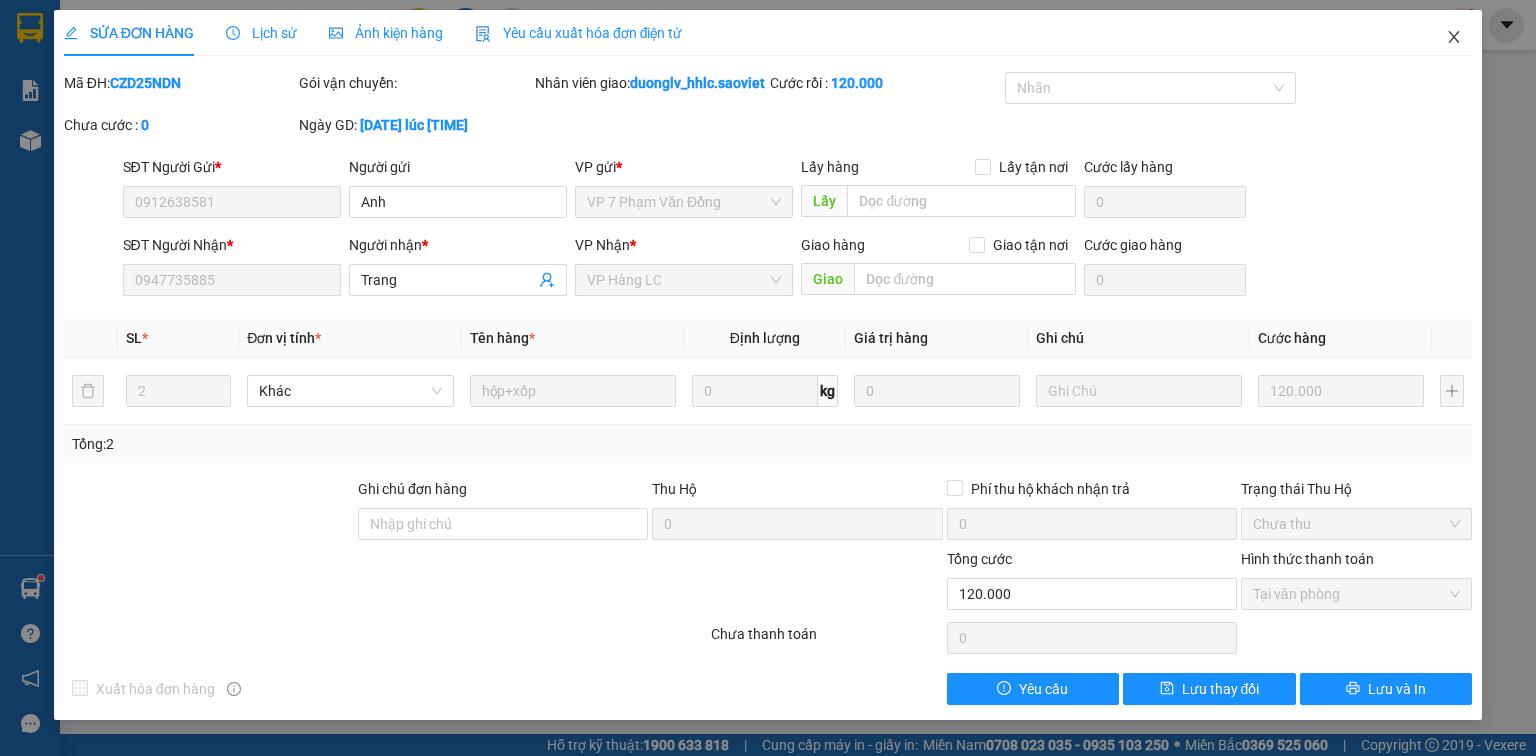 click 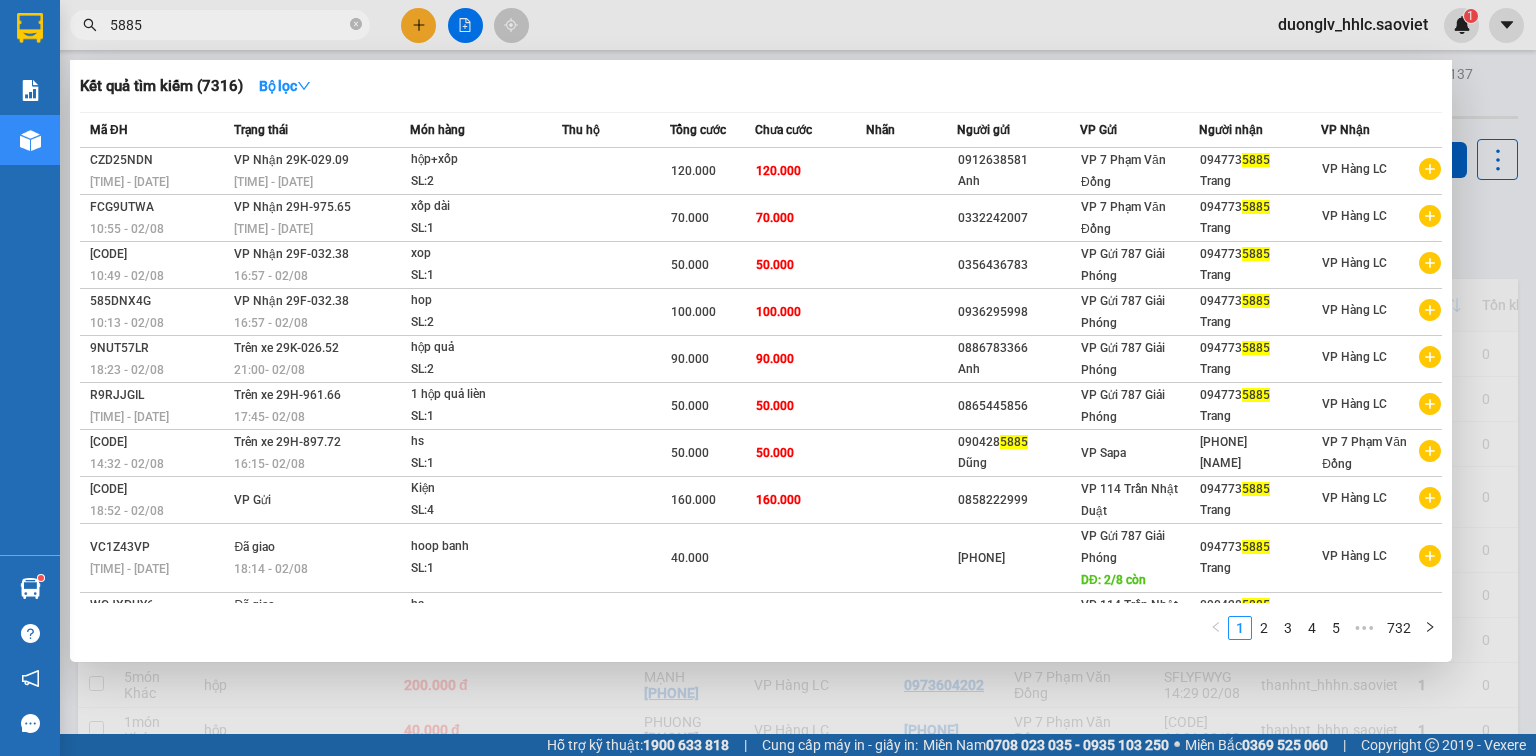 click on "5885" at bounding box center [228, 25] 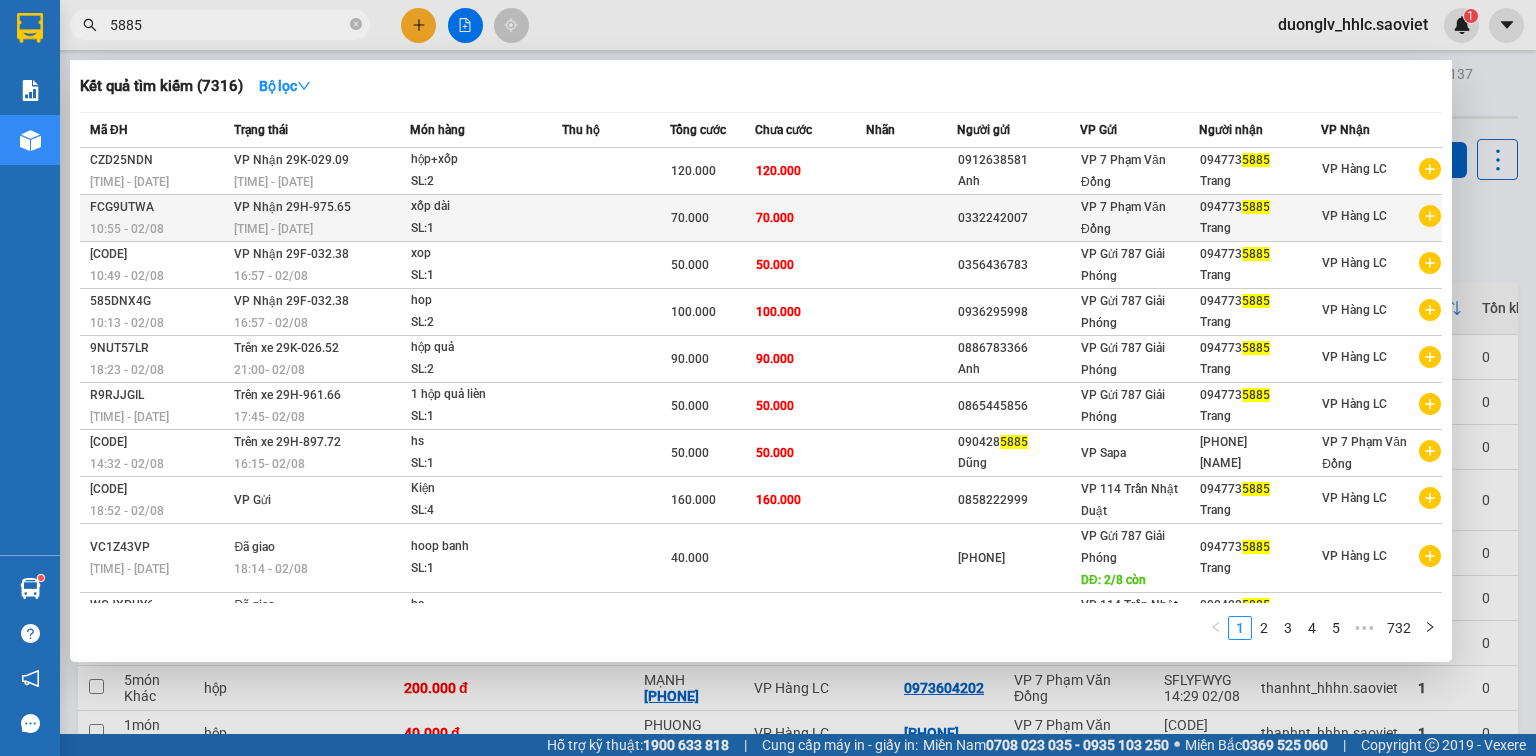 click on "SL:  1" at bounding box center (486, 229) 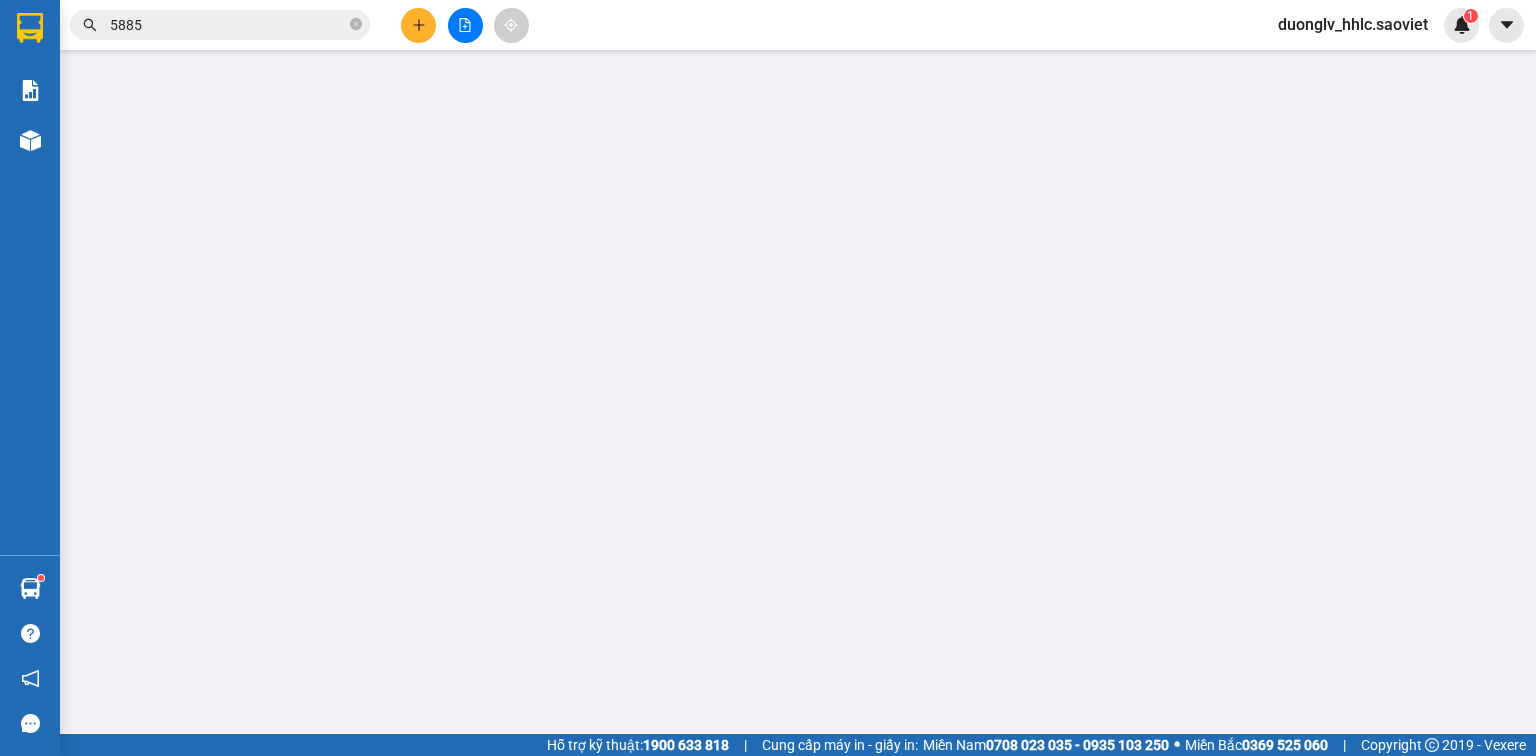 type on "0332242007" 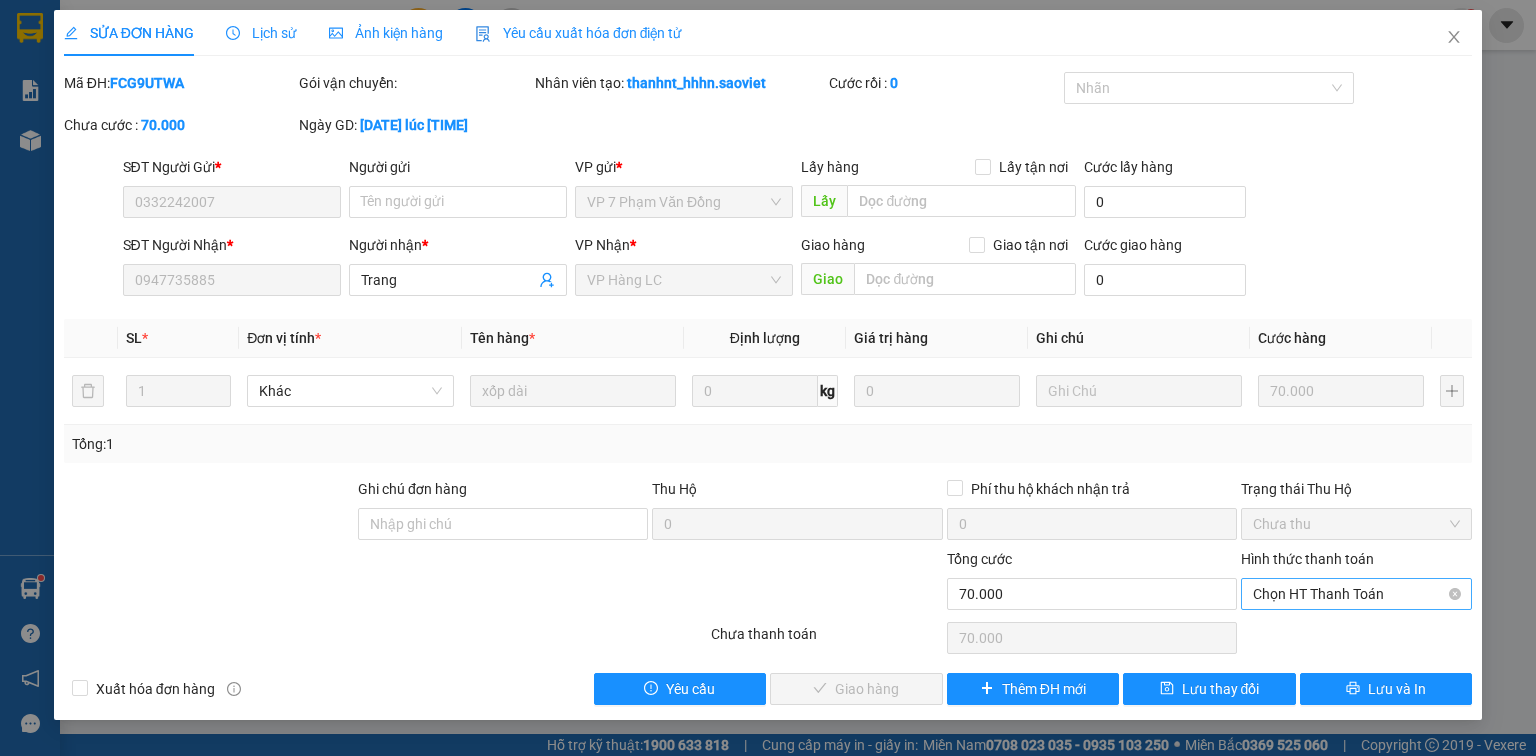 click on "Chọn HT Thanh Toán" at bounding box center [1356, 594] 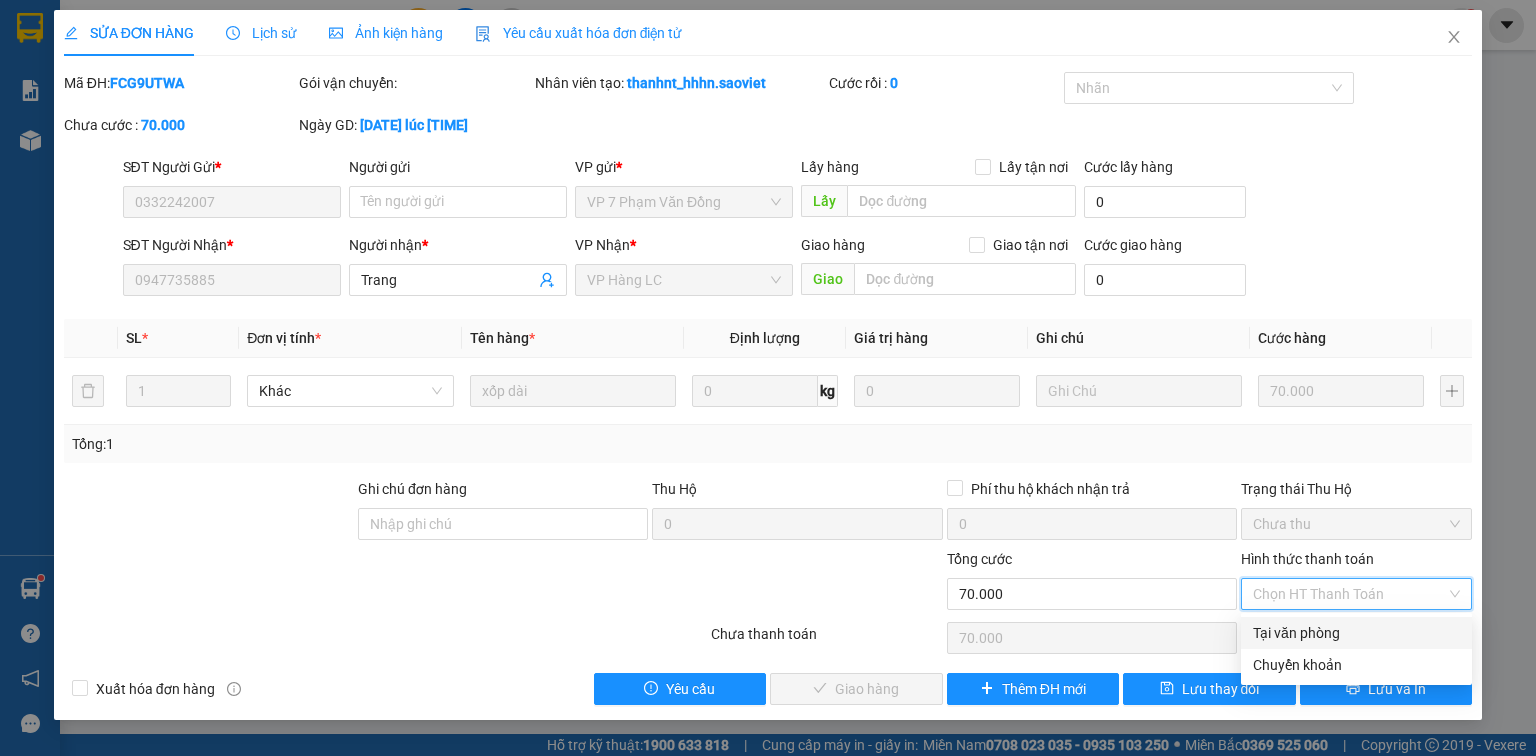 drag, startPoint x: 1333, startPoint y: 631, endPoint x: 1176, endPoint y: 637, distance: 157.11461 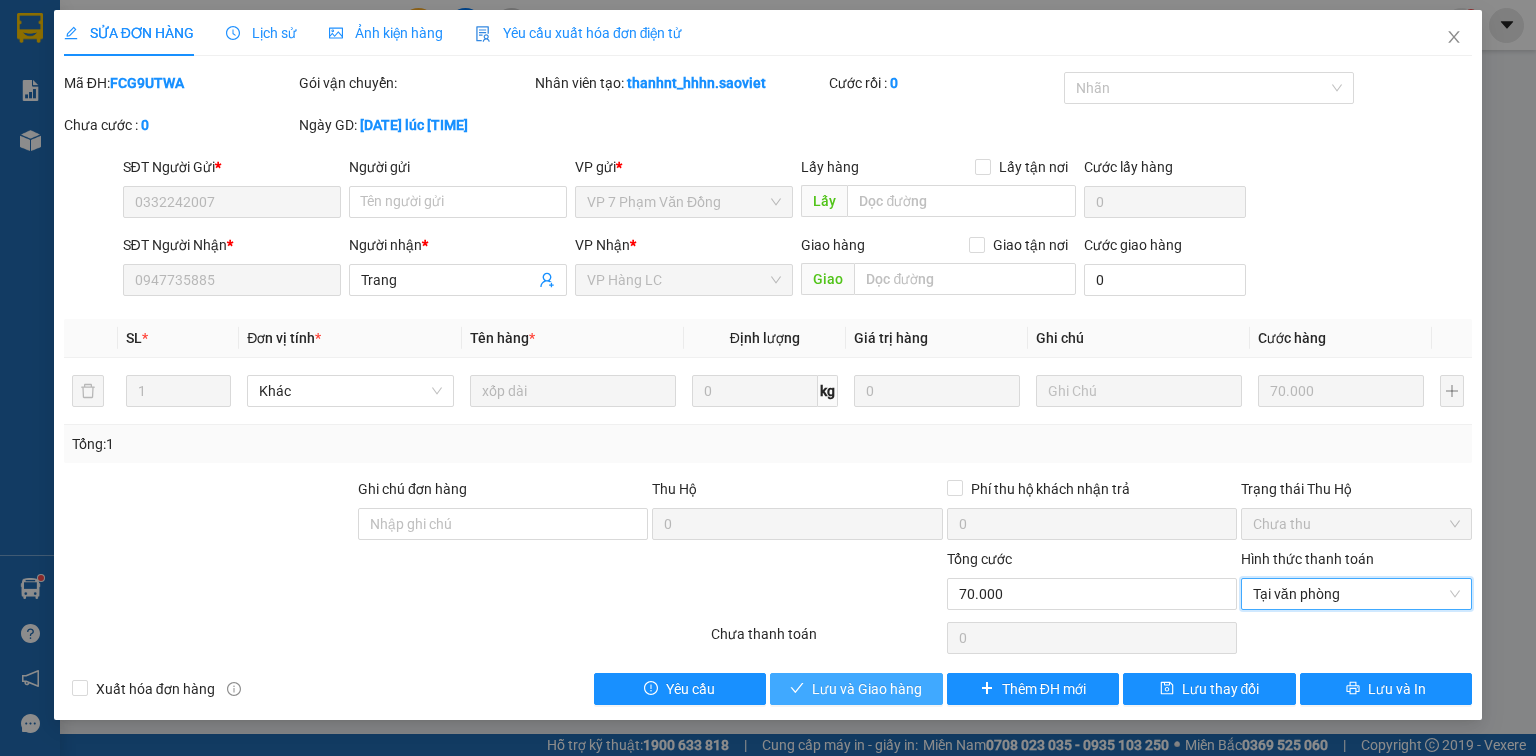 click on "Lưu và Giao hàng" at bounding box center [856, 689] 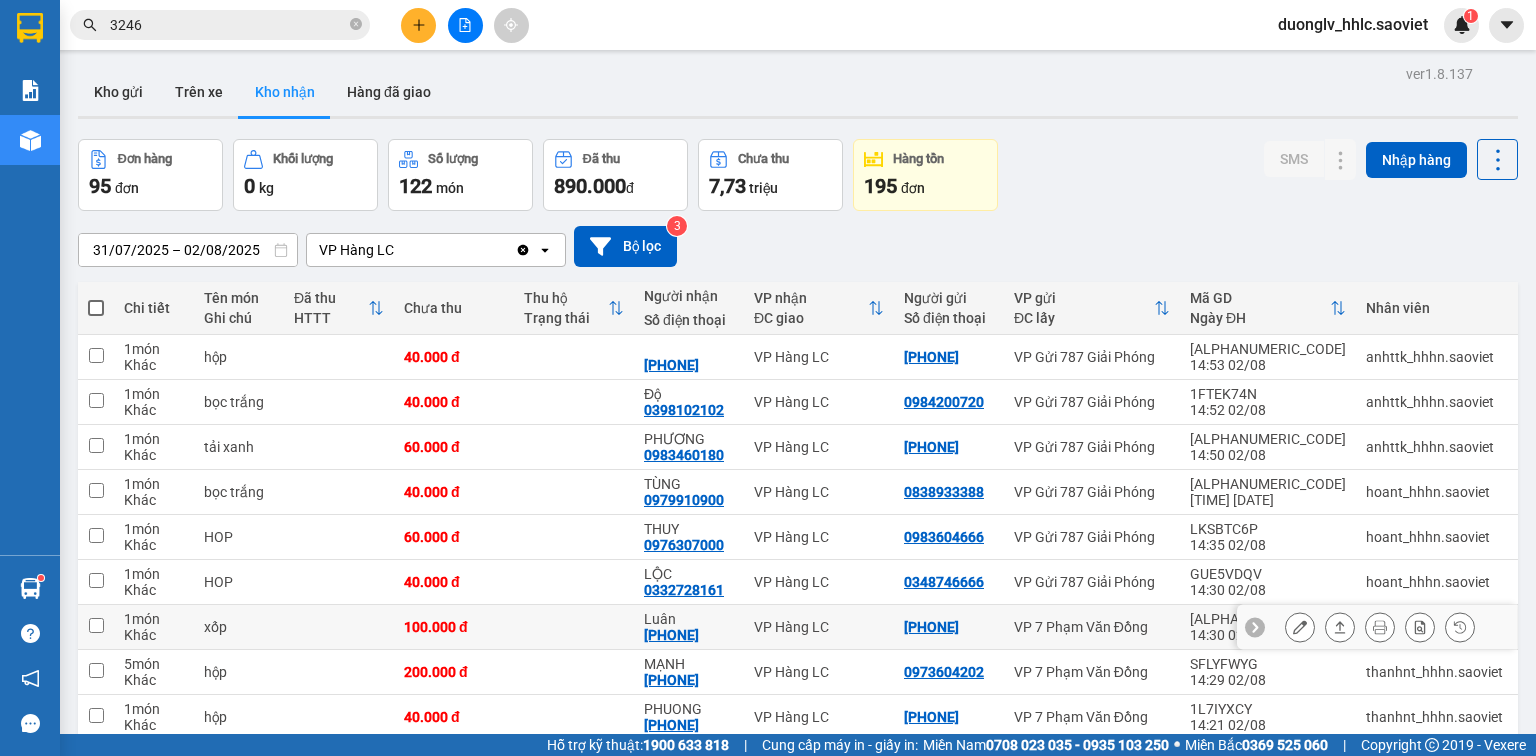 scroll, scrollTop: 0, scrollLeft: 0, axis: both 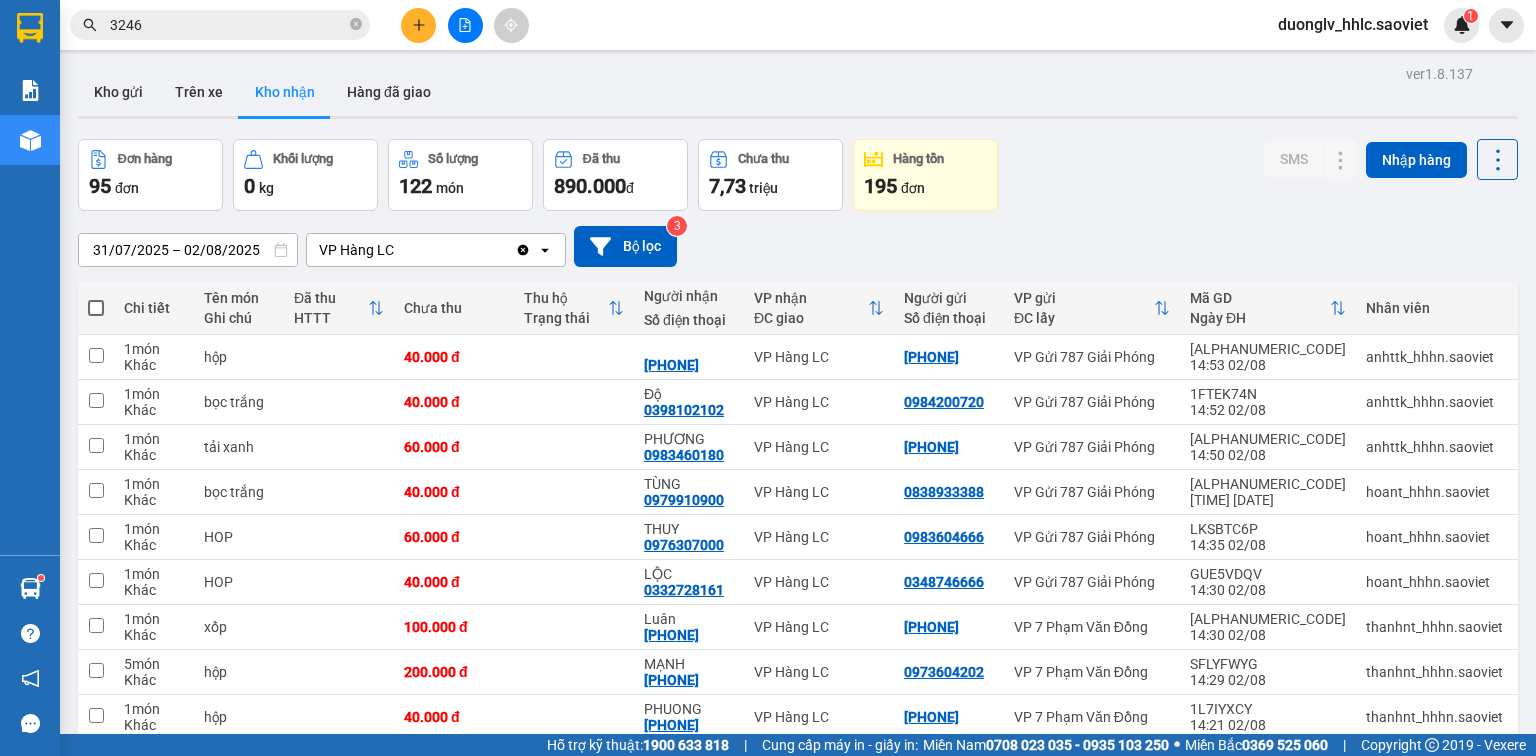 click on "3246" at bounding box center [228, 25] 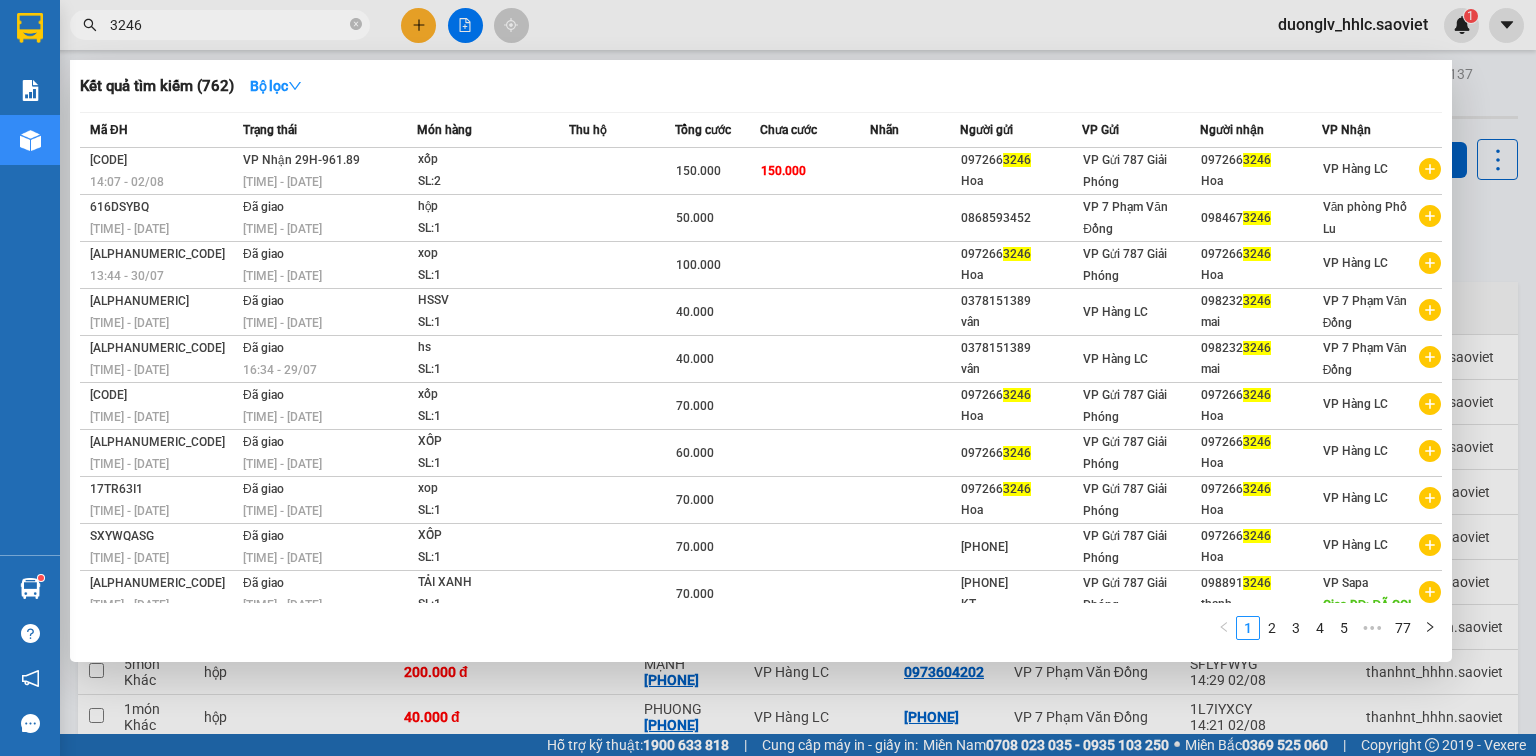 click on "3246" at bounding box center [228, 25] 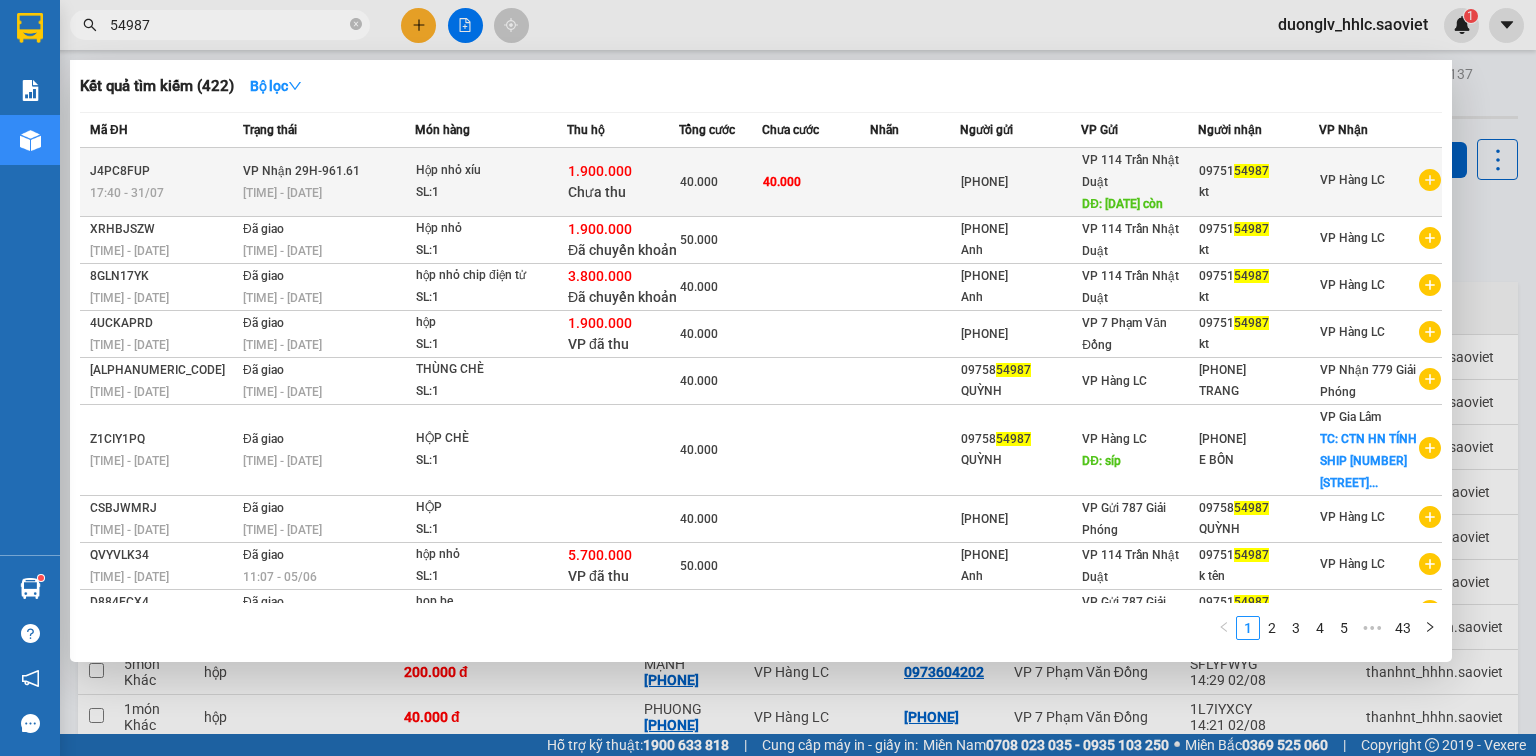 type on "54987" 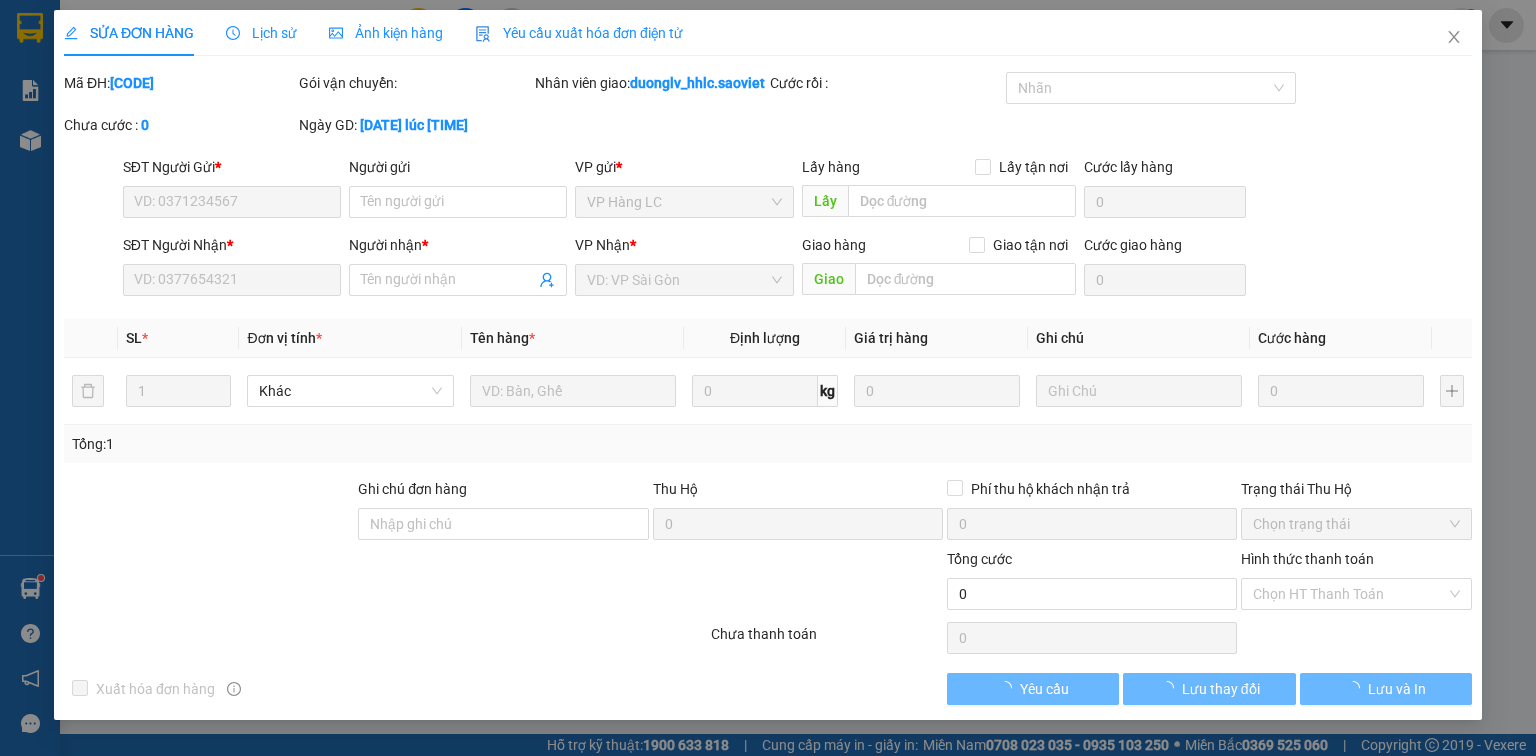 type on "[PHONE]" 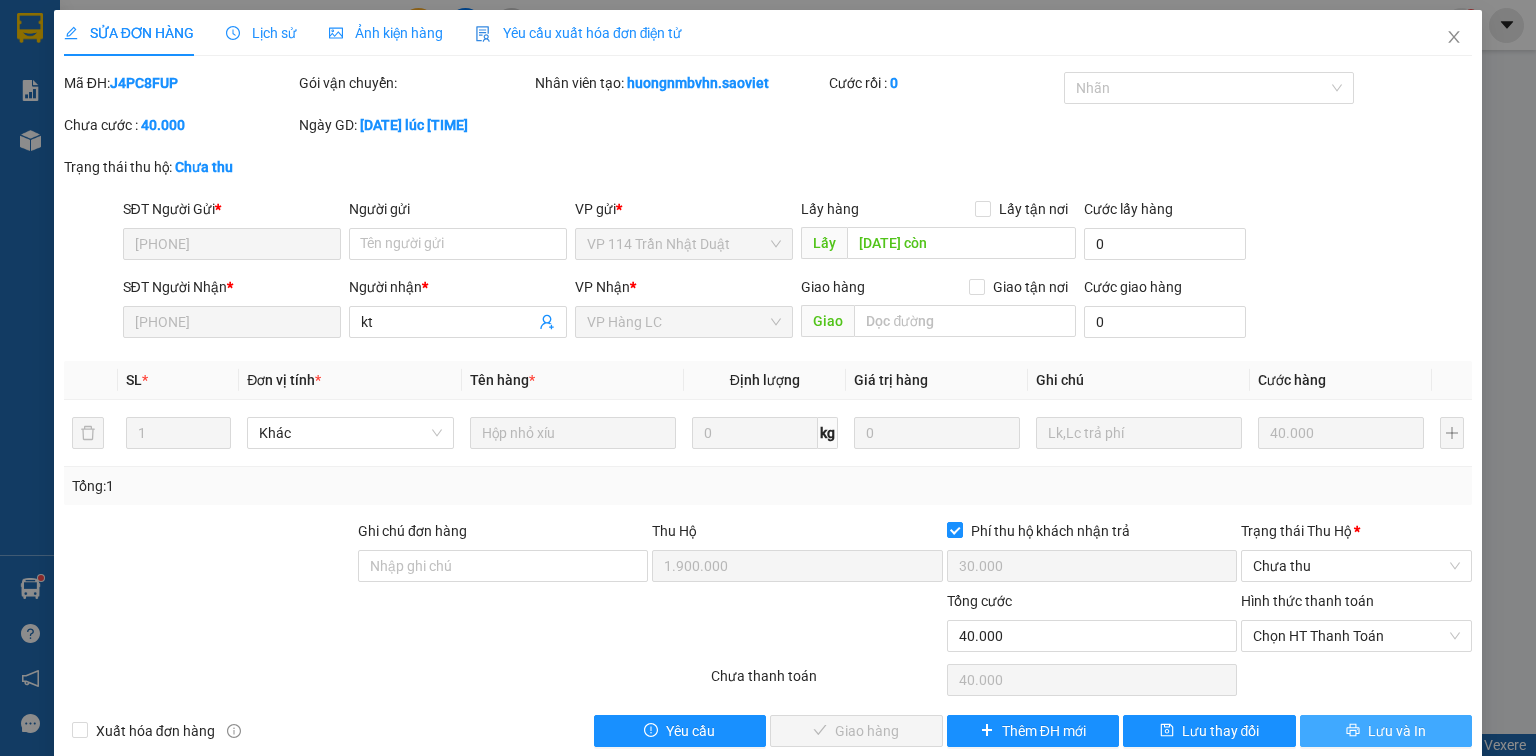 click on "Lưu và In" at bounding box center [1397, 731] 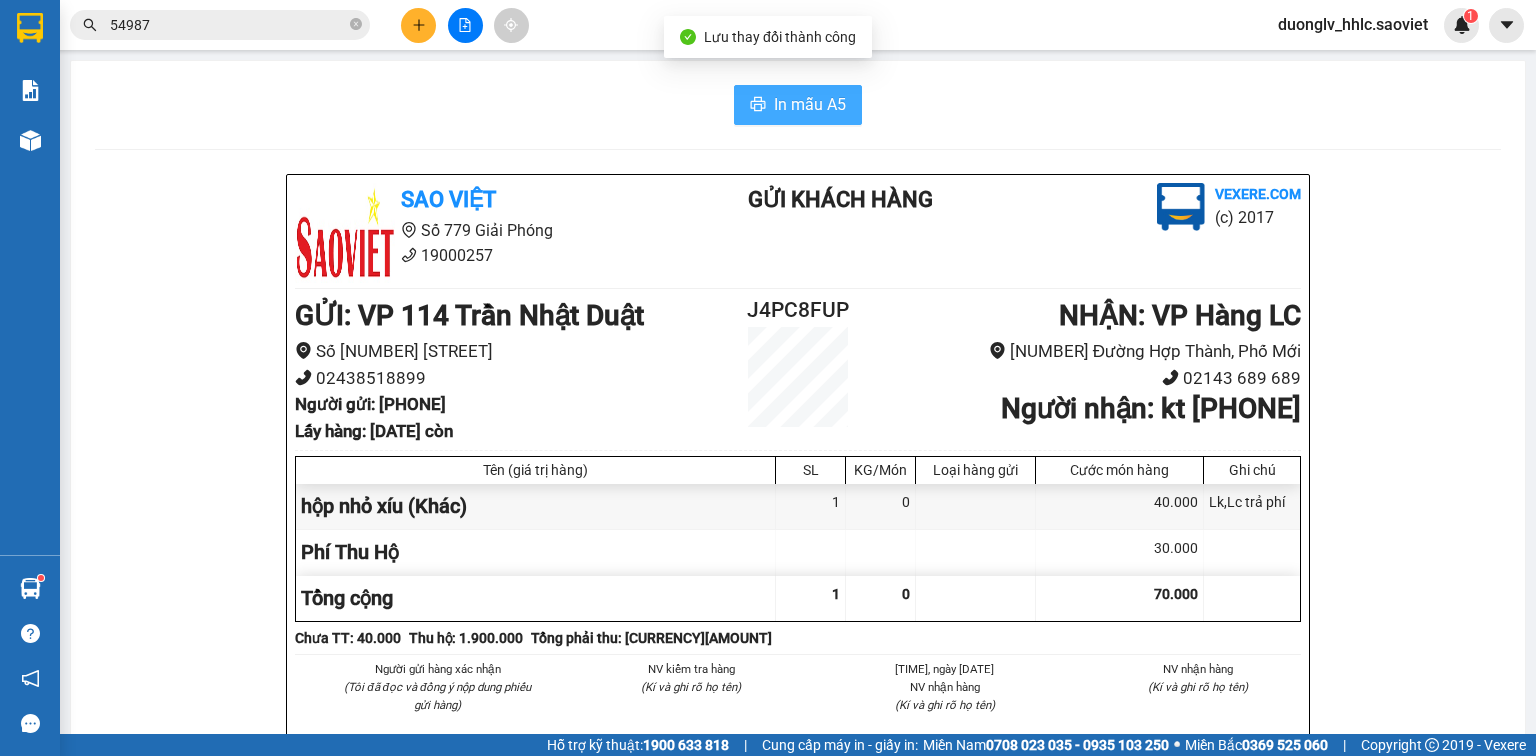 click on "In mẫu A5" at bounding box center (798, 105) 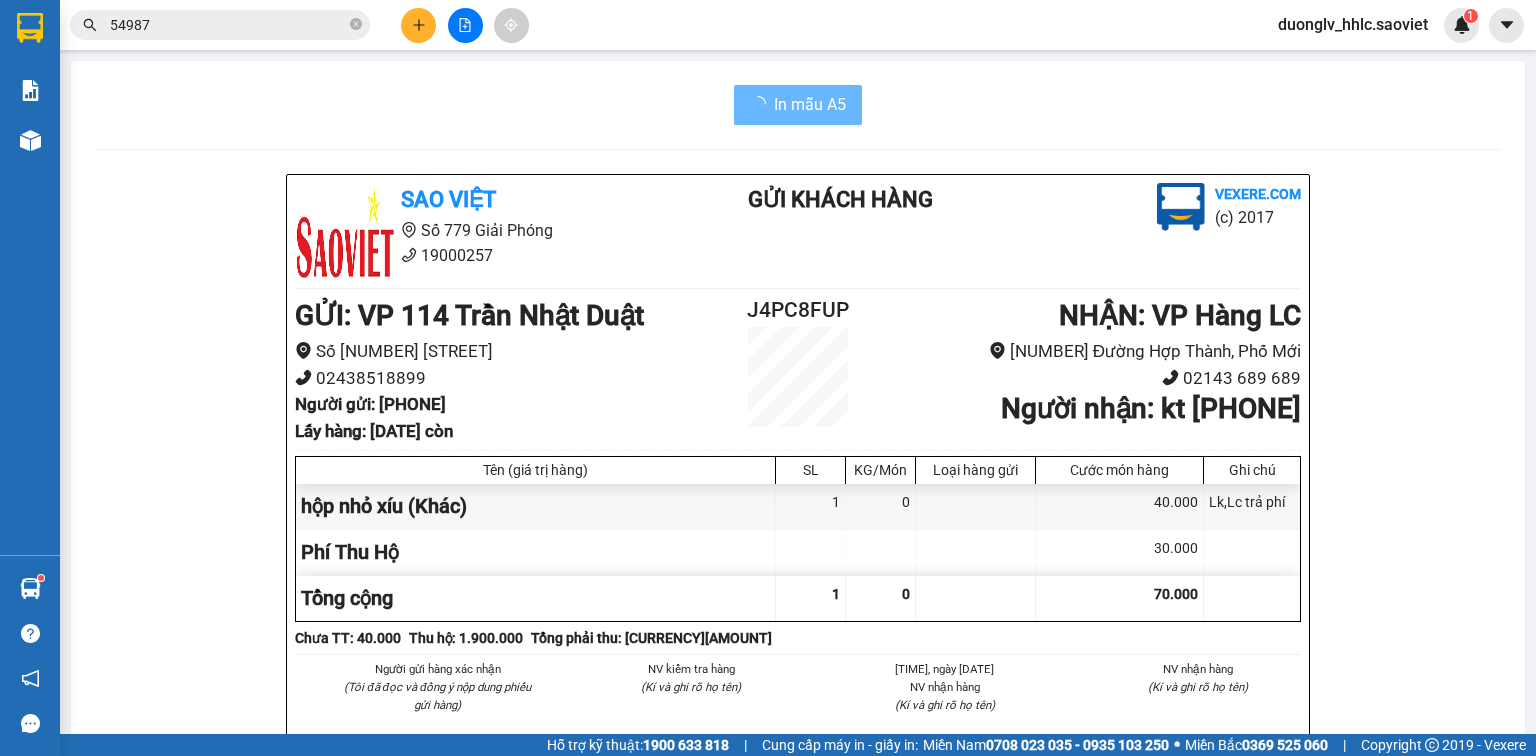 scroll, scrollTop: 0, scrollLeft: 0, axis: both 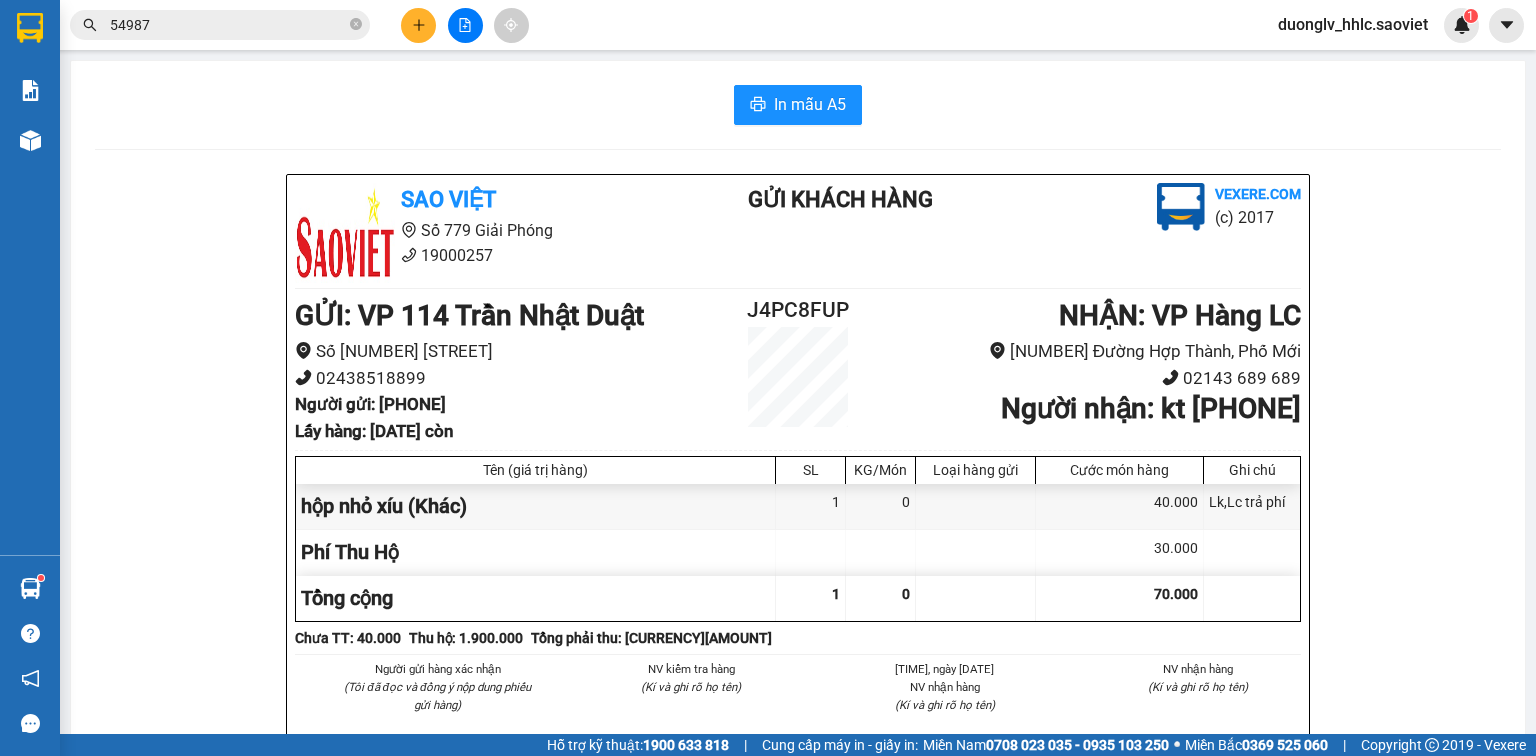 click on "54987" at bounding box center [228, 25] 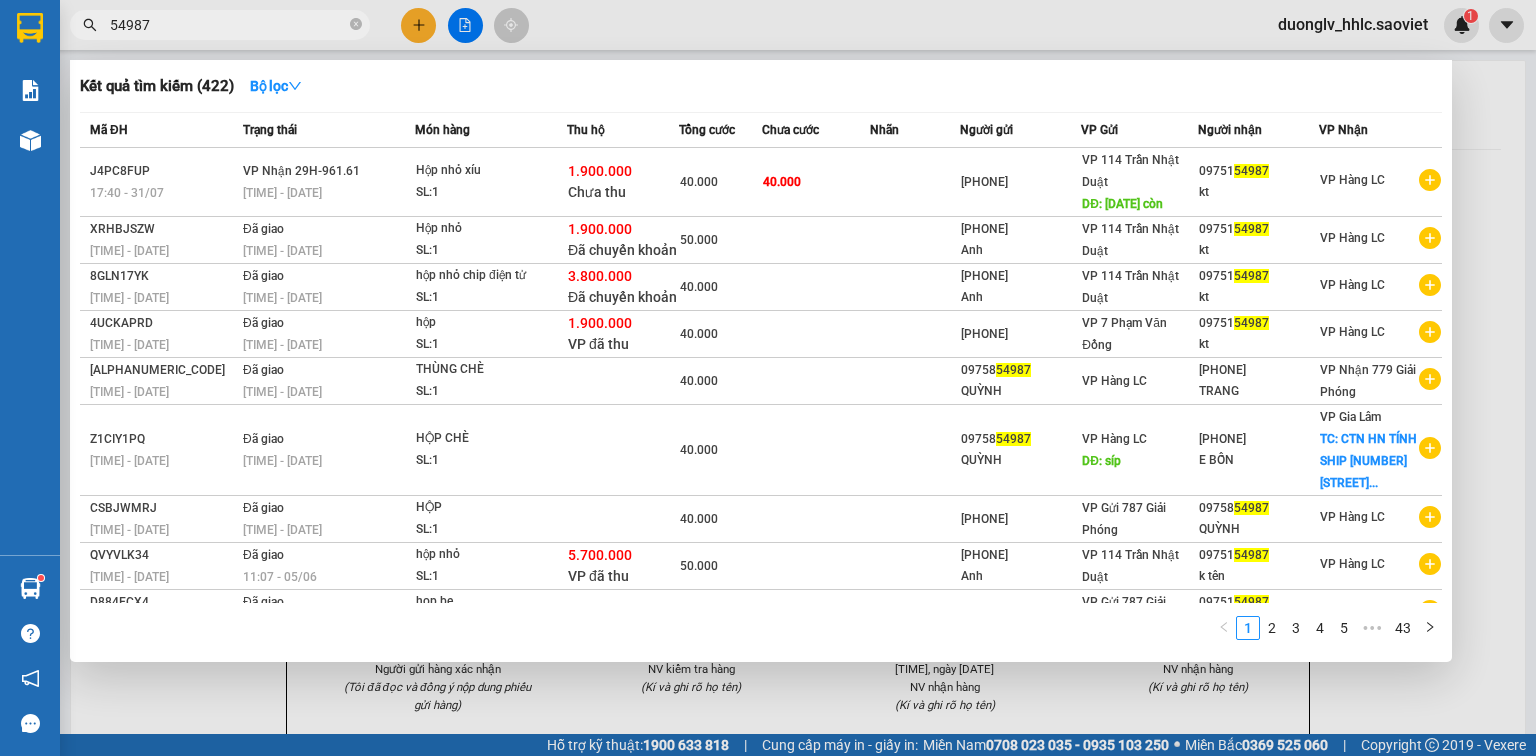 click on "54987" at bounding box center [228, 25] 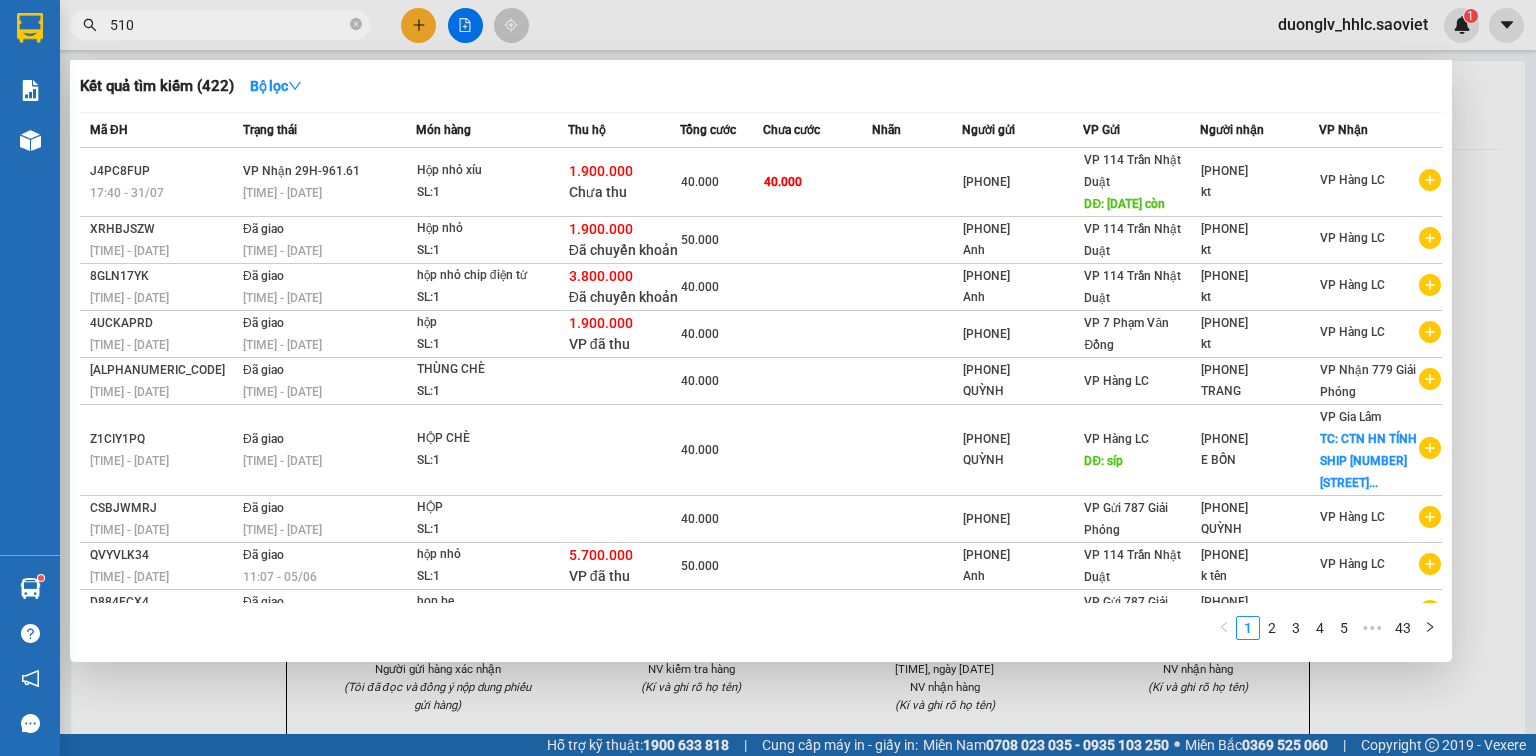type on "5103" 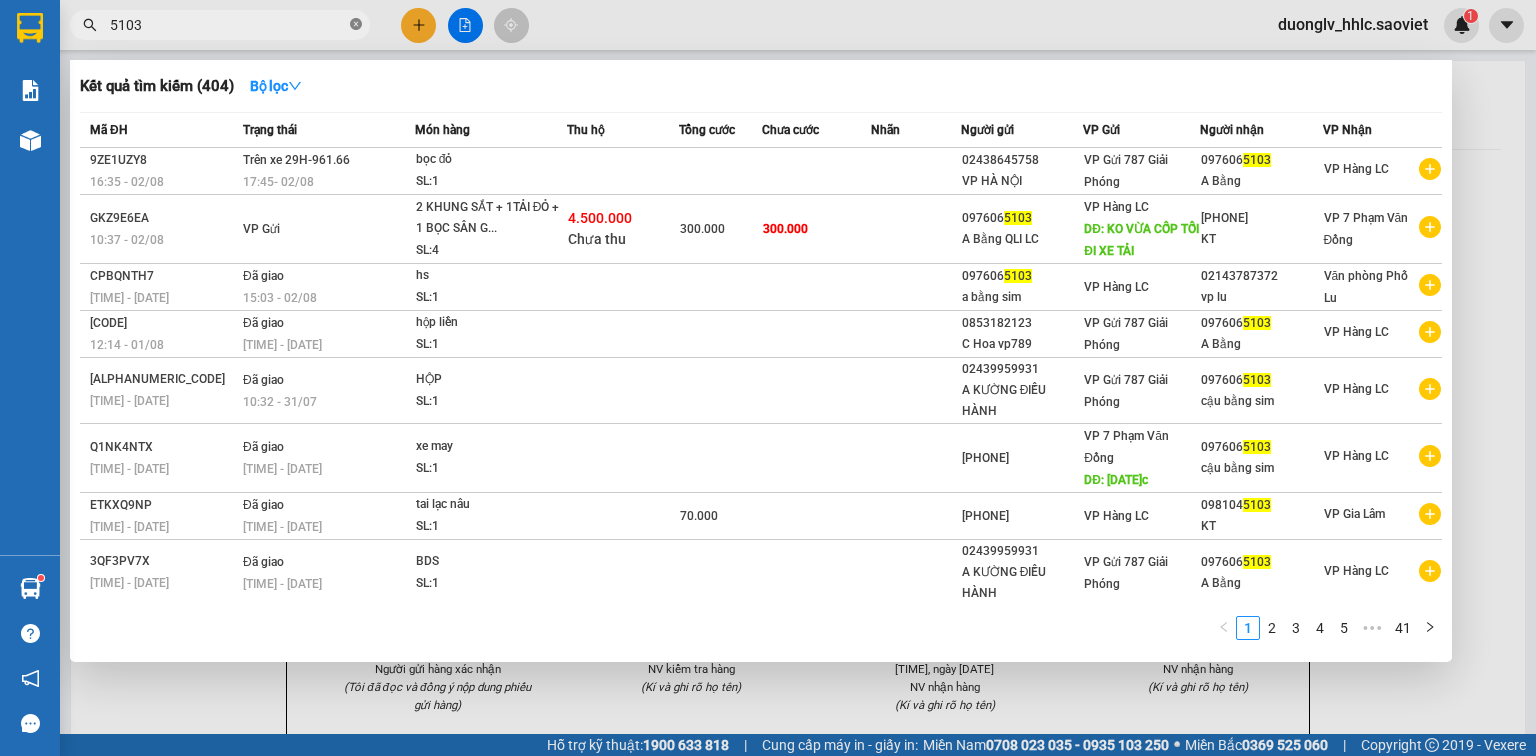 click 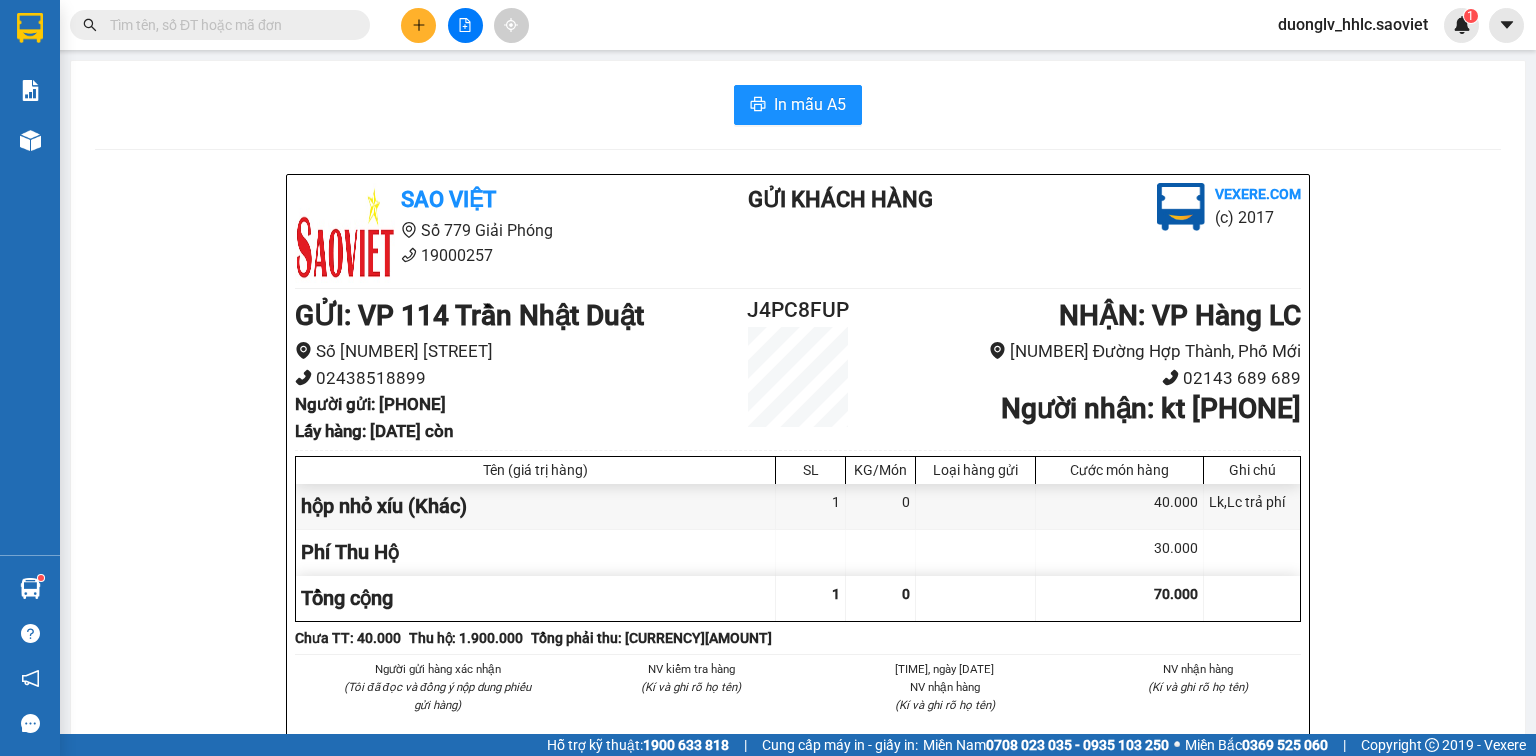 click at bounding box center (228, 25) 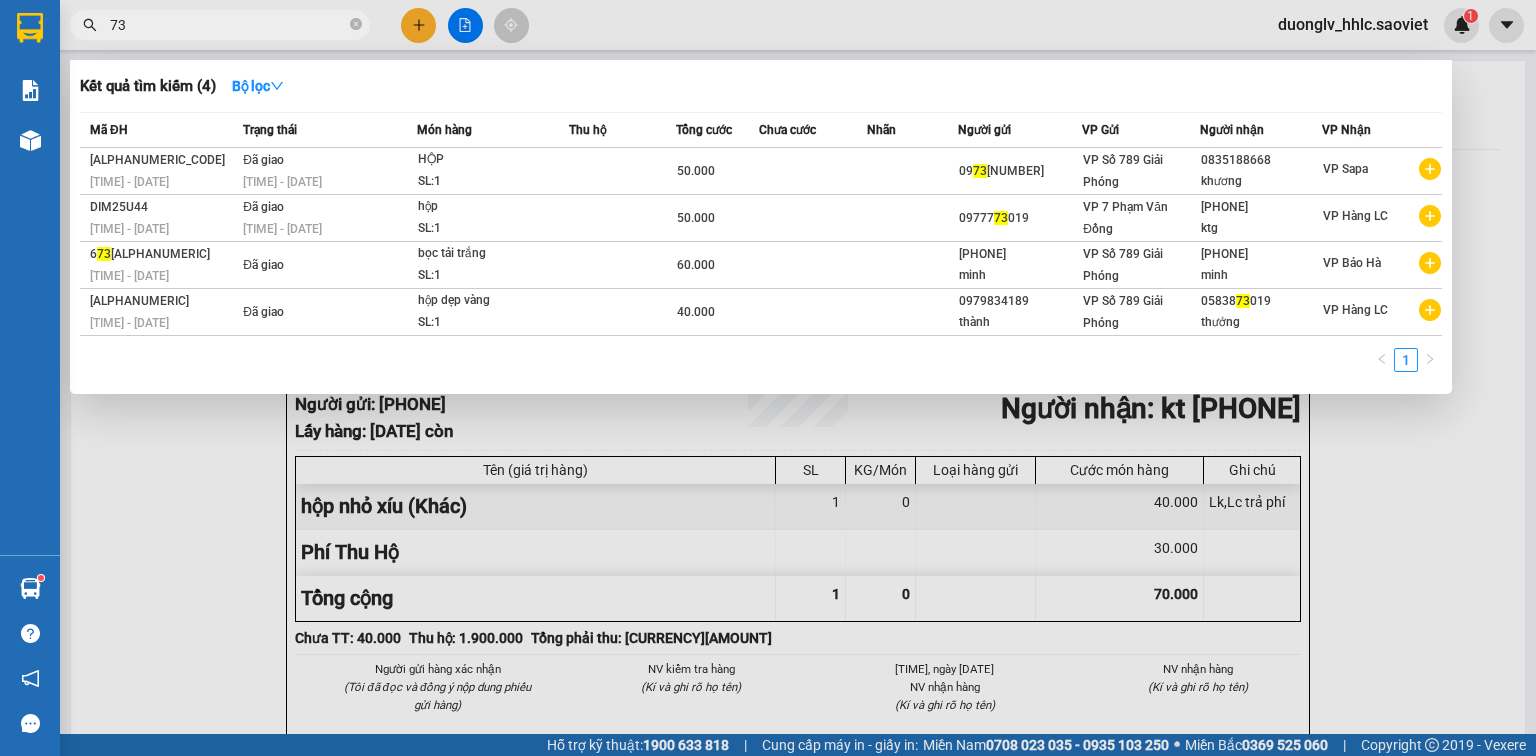 type on "7" 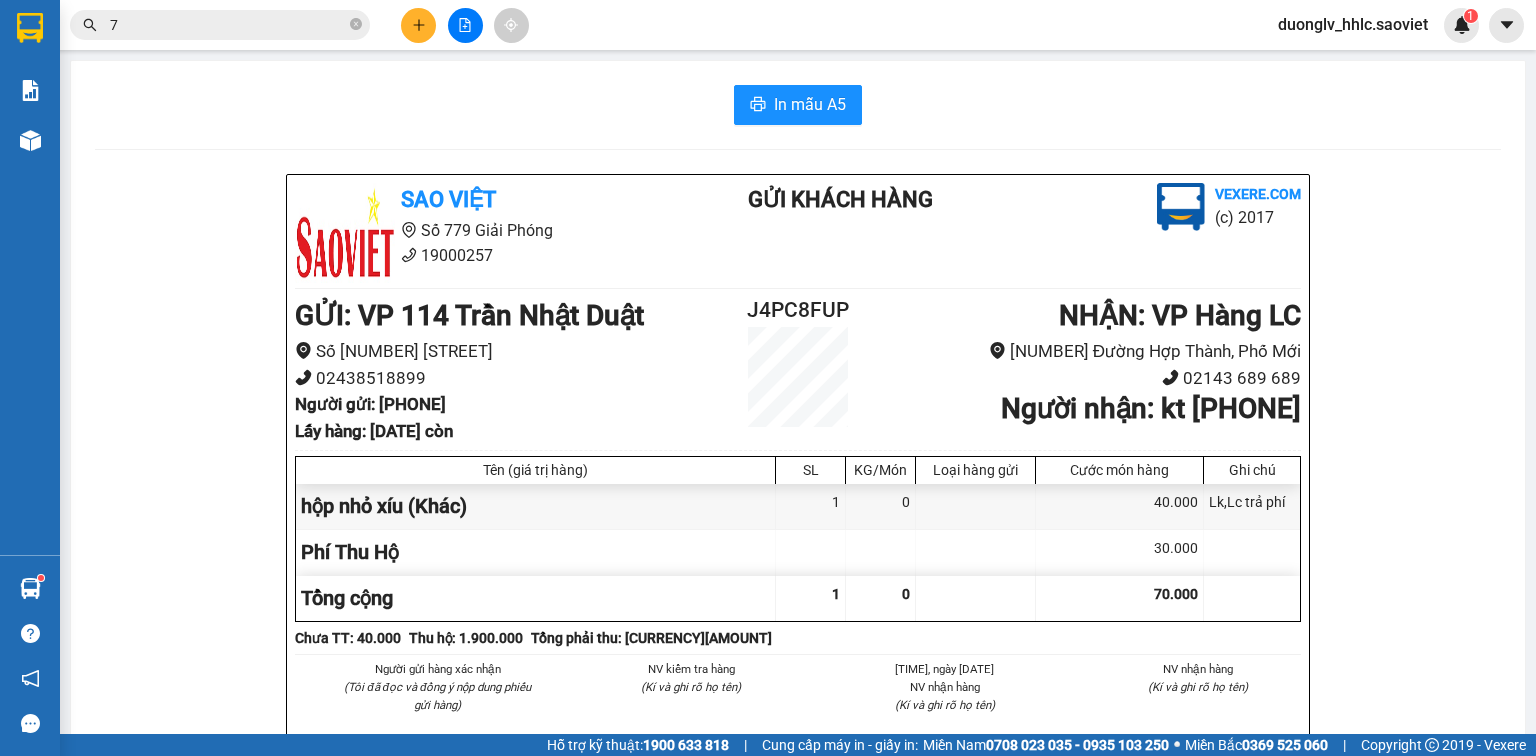 type 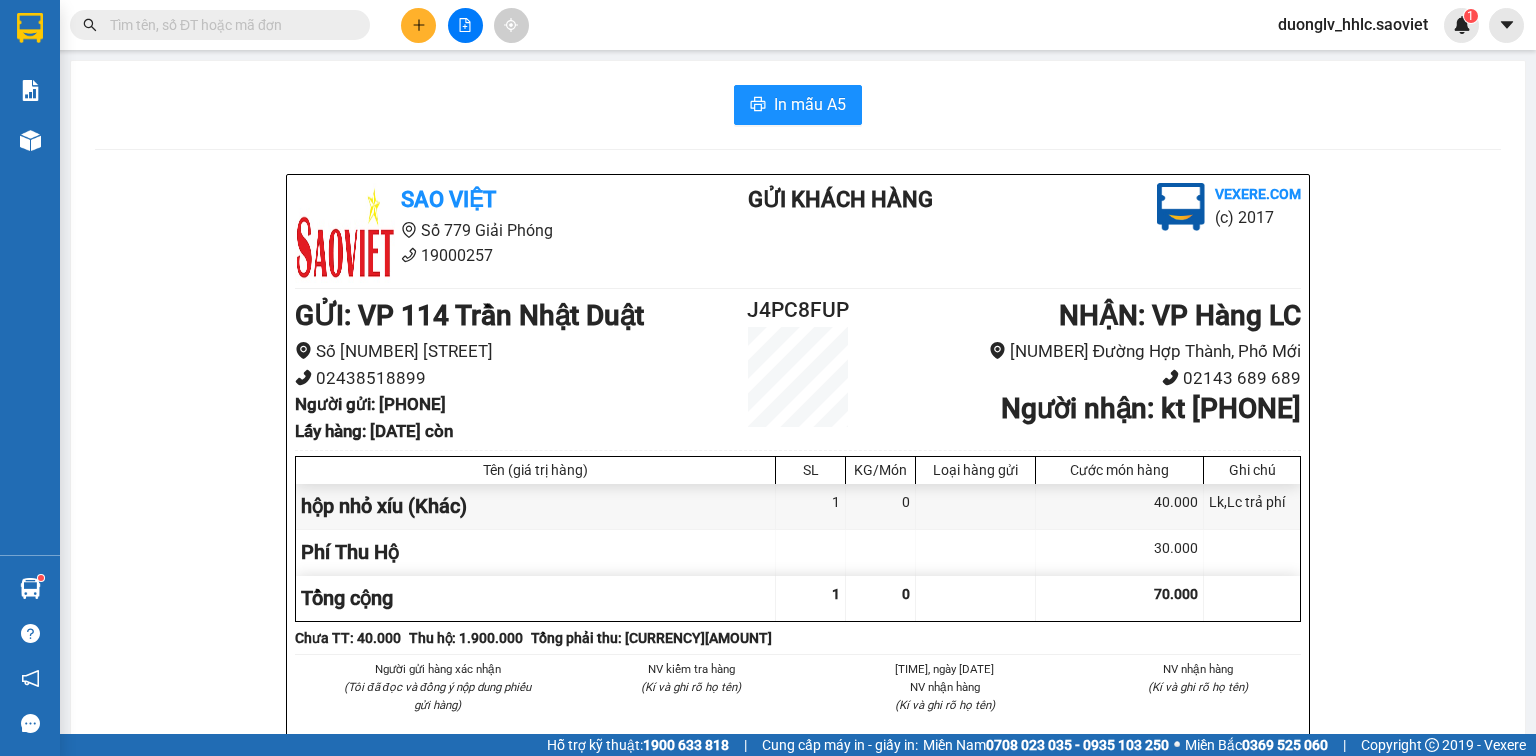 click at bounding box center [465, 25] 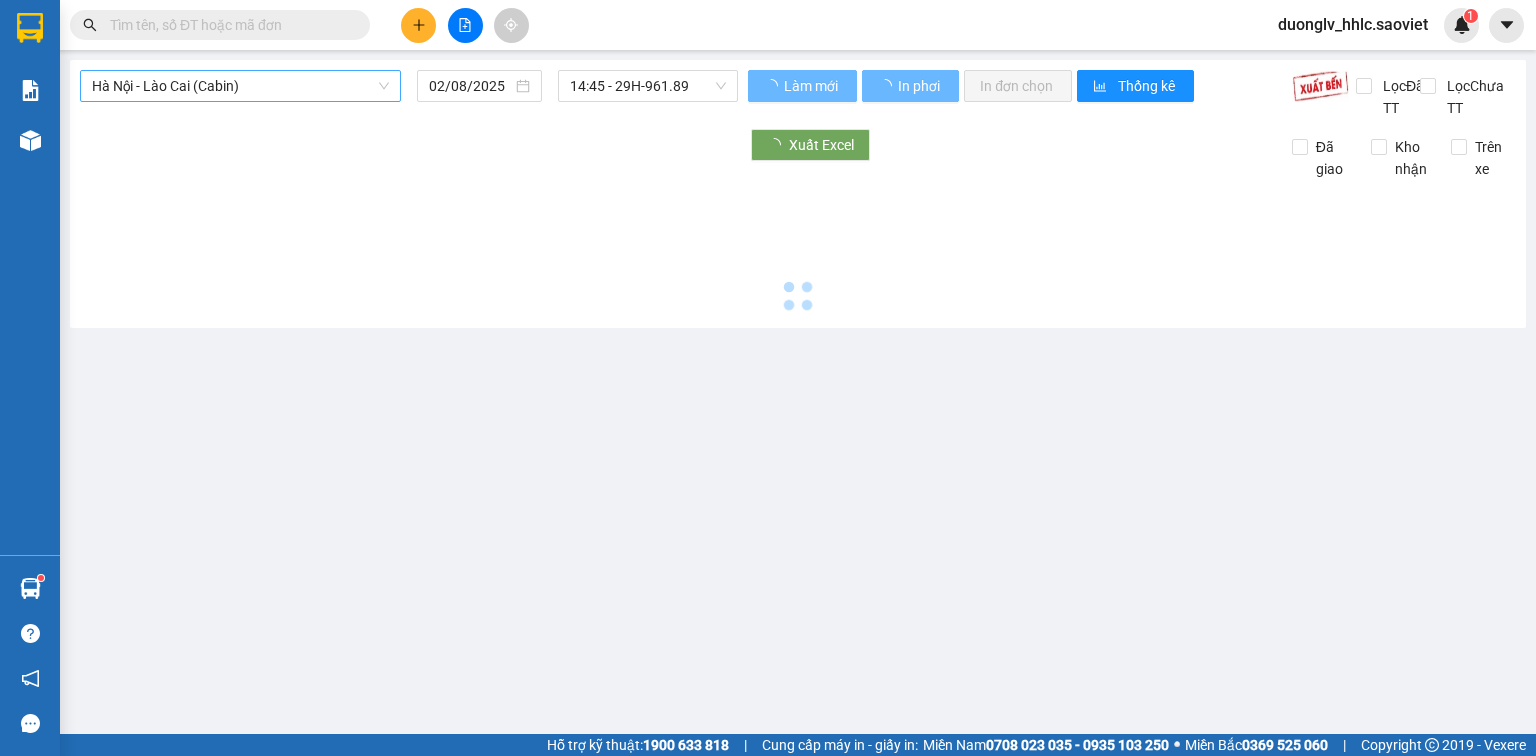 click on "Hà Nội - Lào Cai (Cabin)" at bounding box center (240, 86) 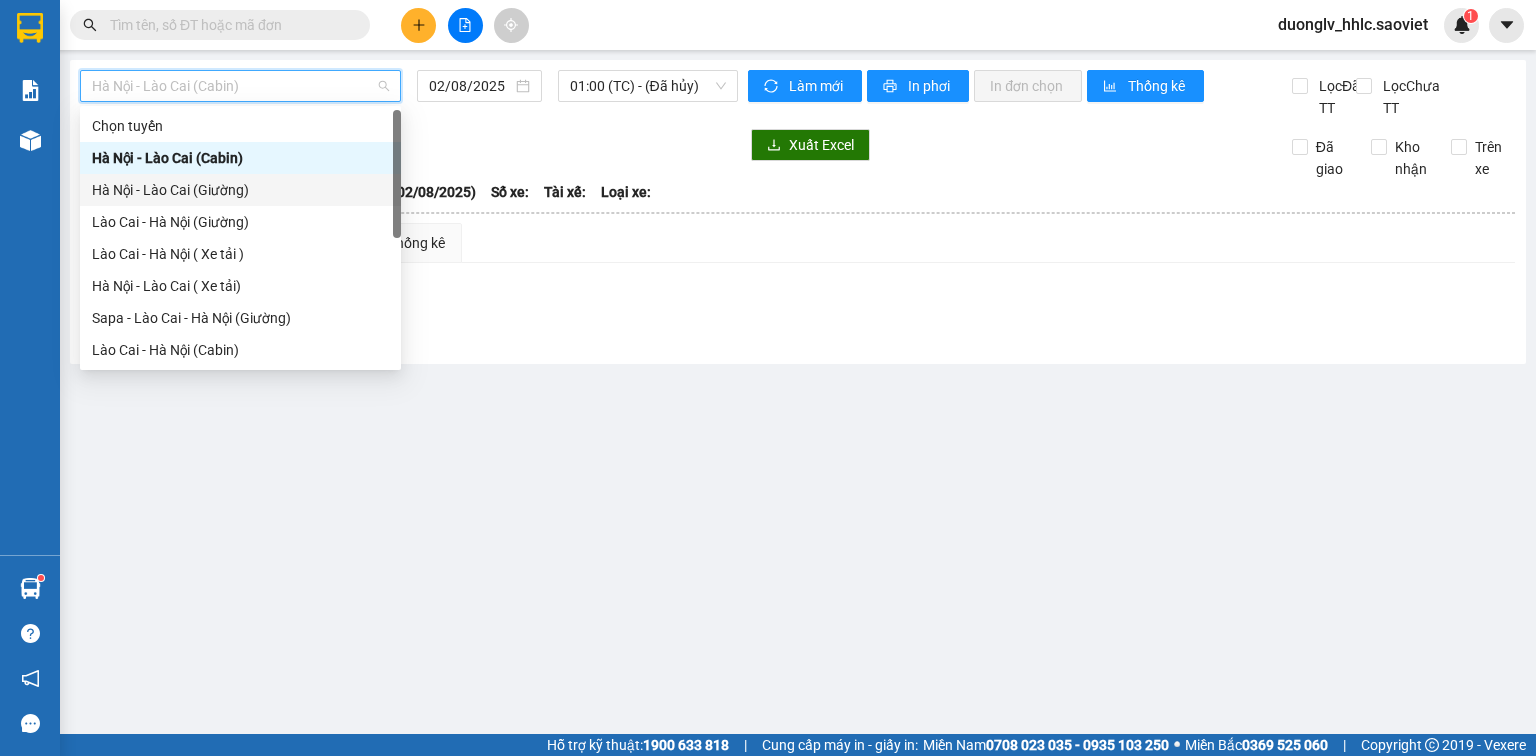 drag, startPoint x: 225, startPoint y: 169, endPoint x: 230, endPoint y: 188, distance: 19.646883 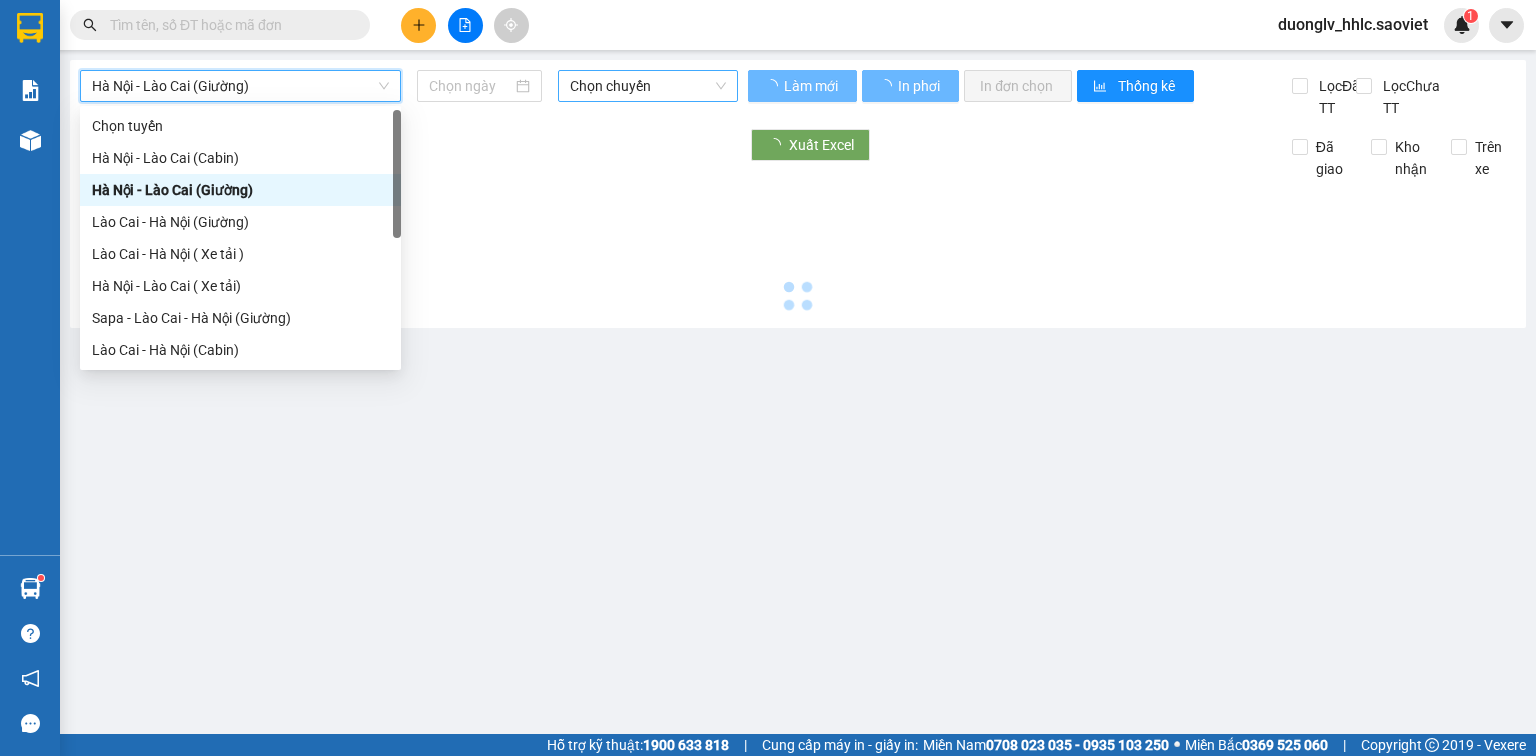 type on "02/08/2025" 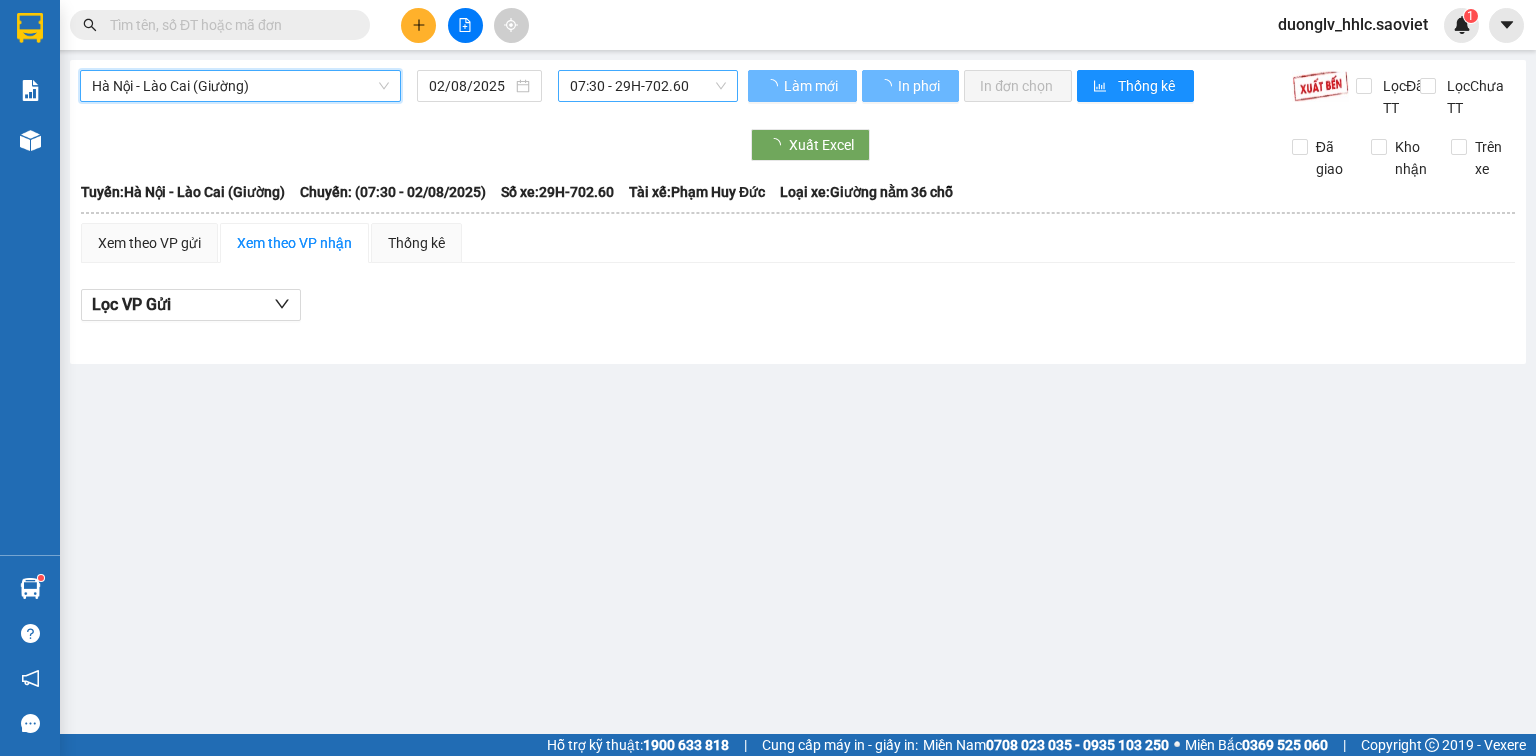 click on "07:30     - 29H-702.60" at bounding box center (648, 86) 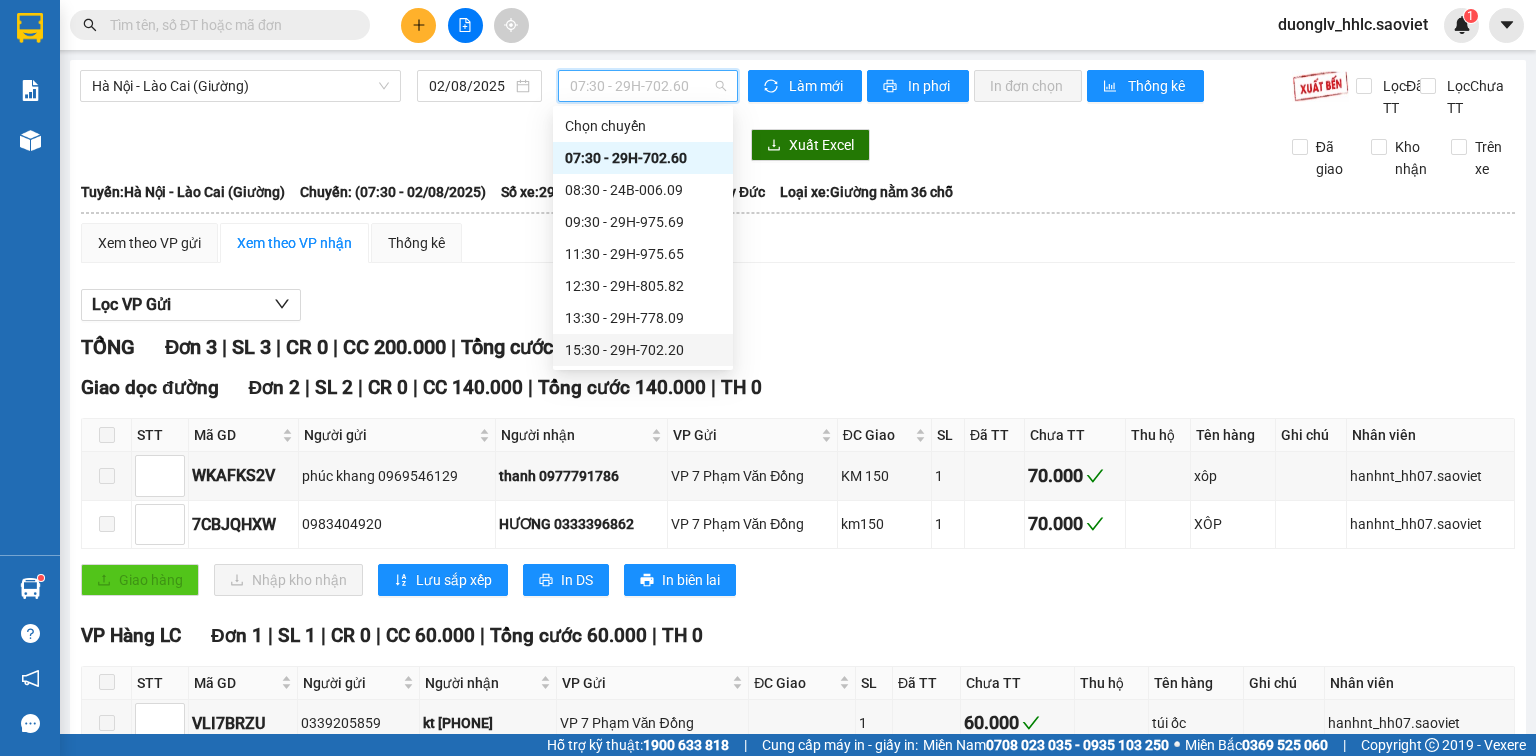 click on "15:30     - 29H-702.20" at bounding box center (643, 350) 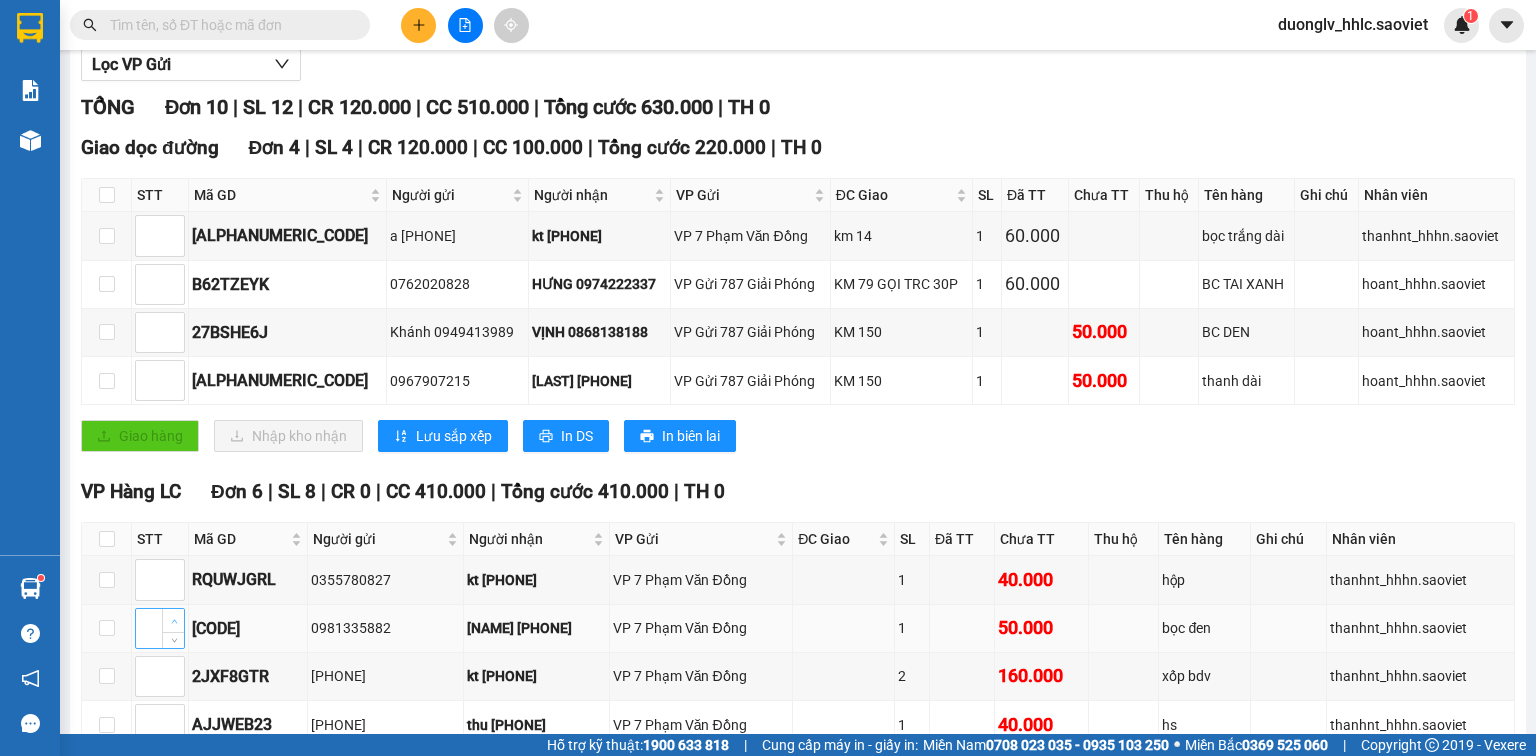 scroll, scrollTop: 400, scrollLeft: 0, axis: vertical 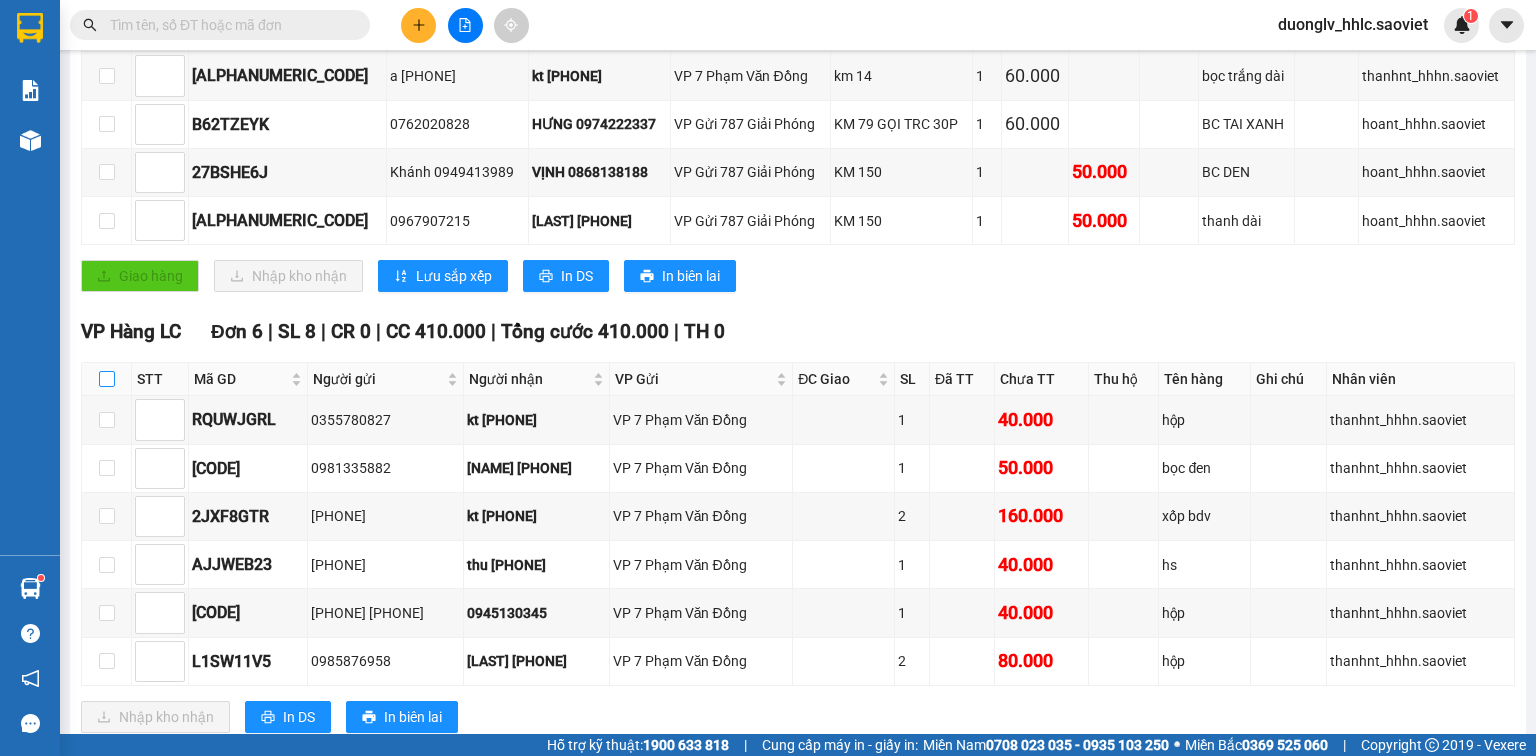 click at bounding box center [107, 379] 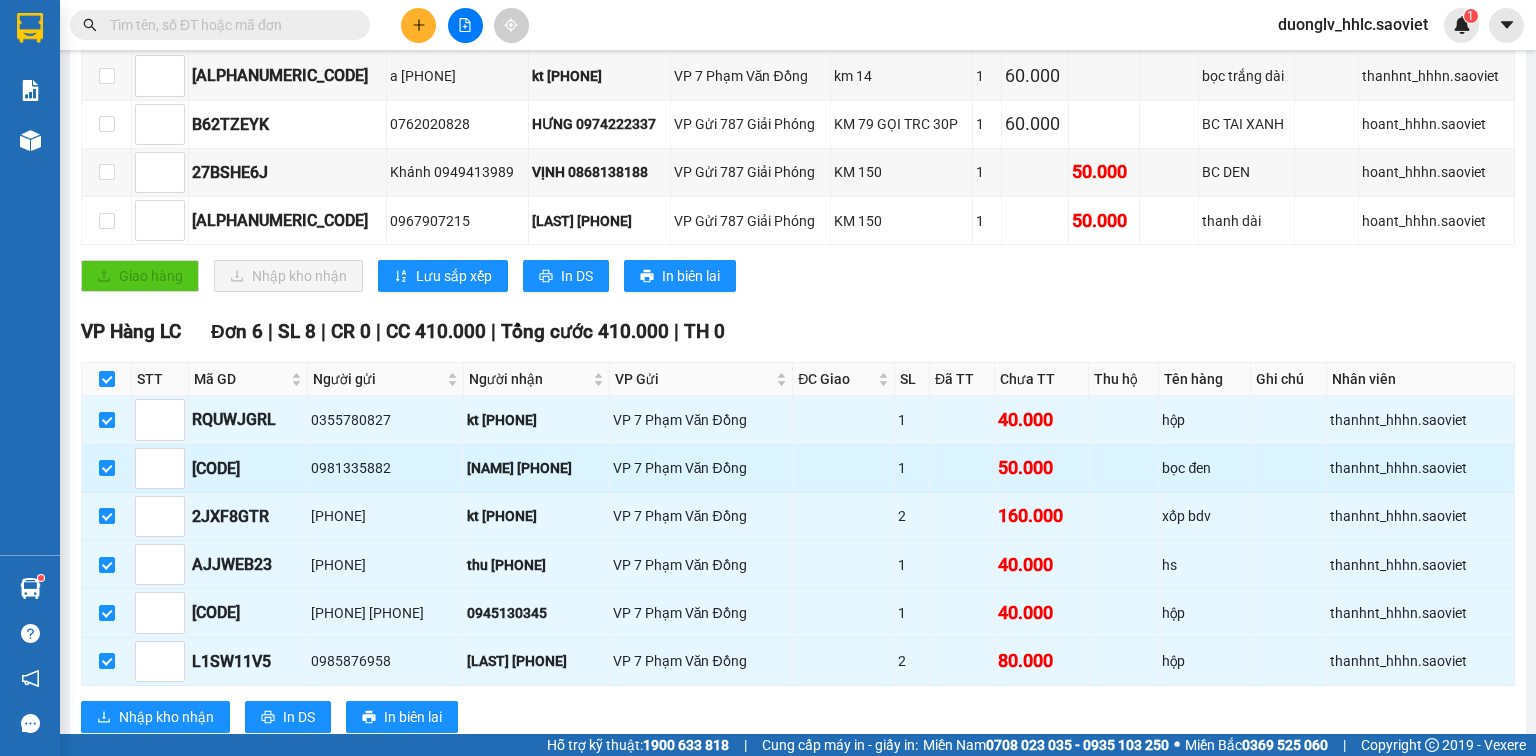scroll, scrollTop: 468, scrollLeft: 0, axis: vertical 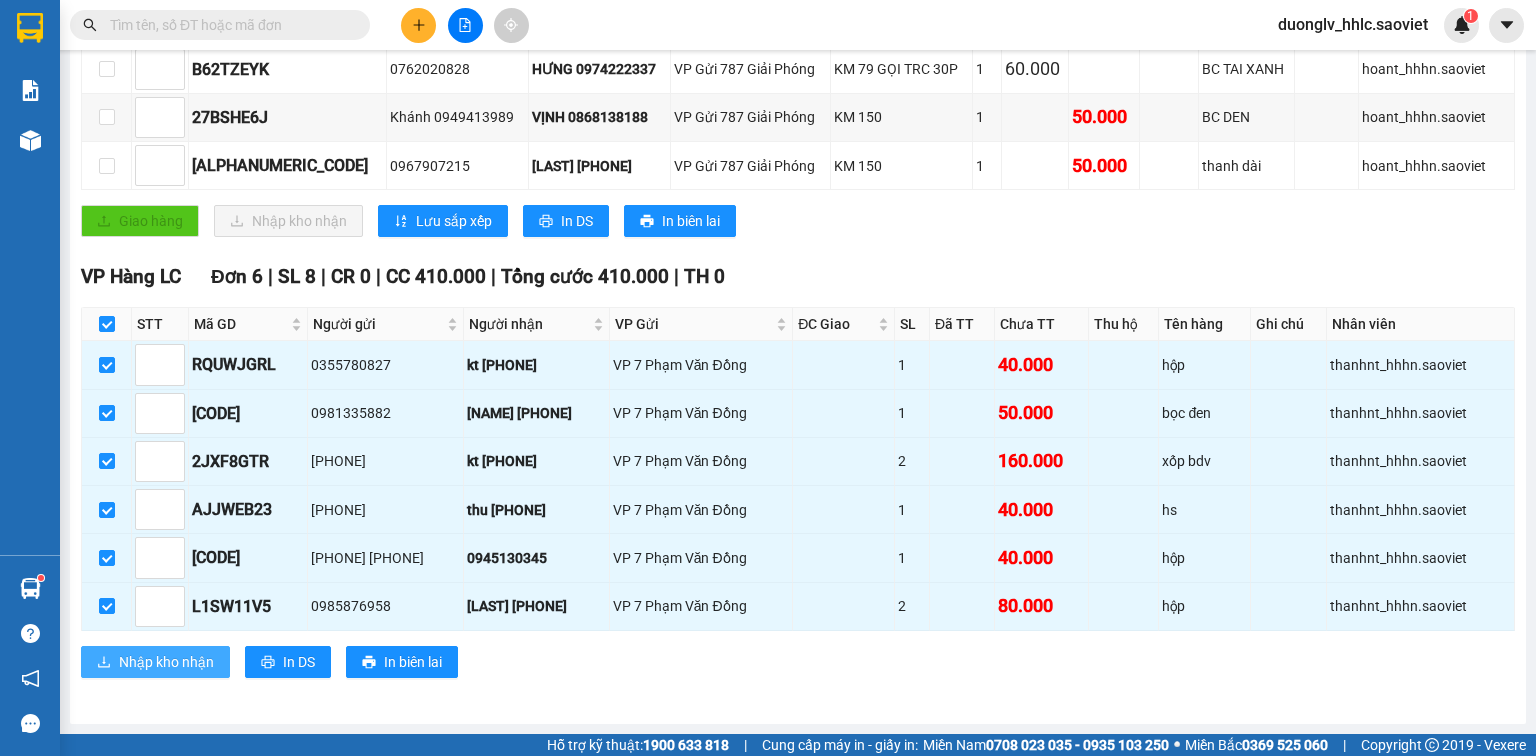 click on "Nhập kho nhận" at bounding box center (166, 662) 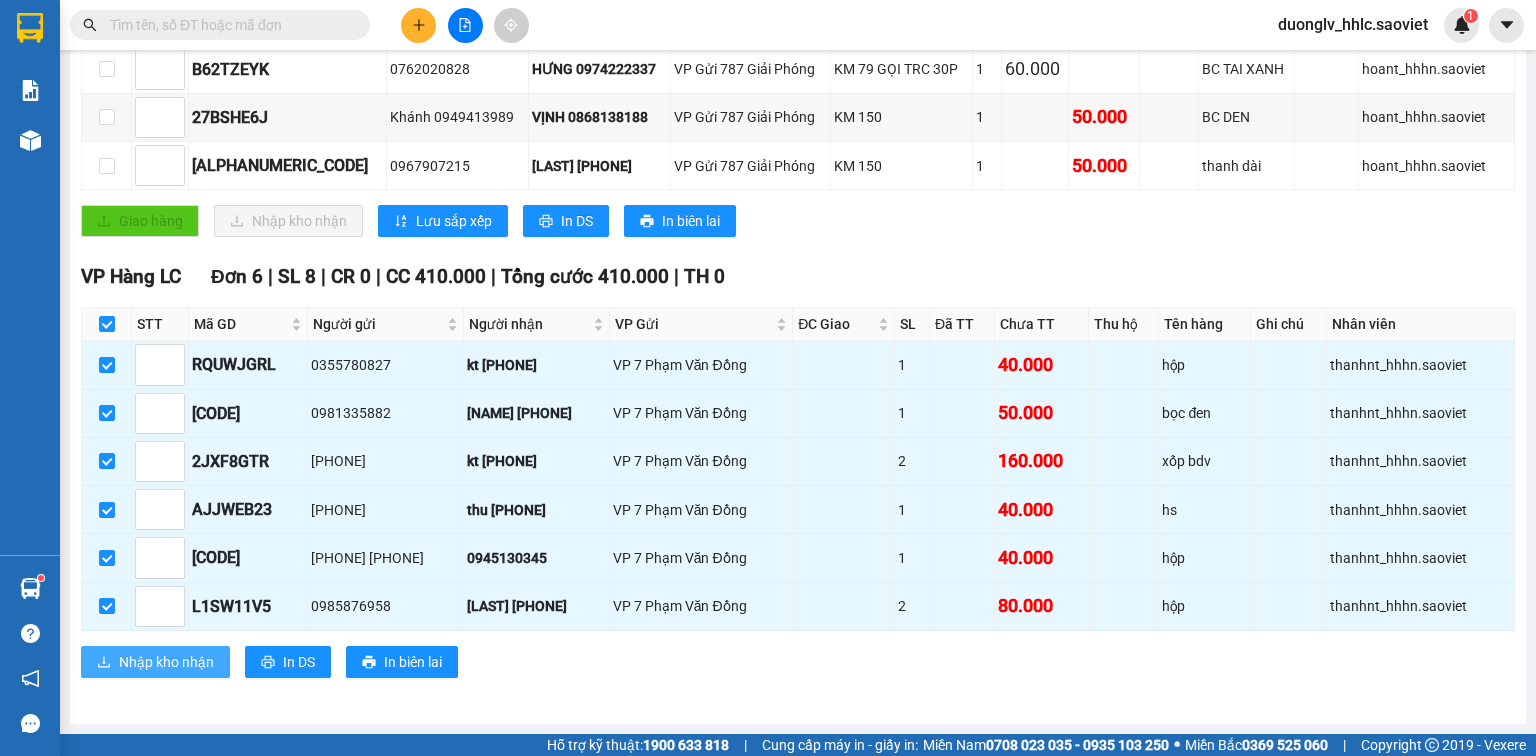 scroll, scrollTop: 0, scrollLeft: 0, axis: both 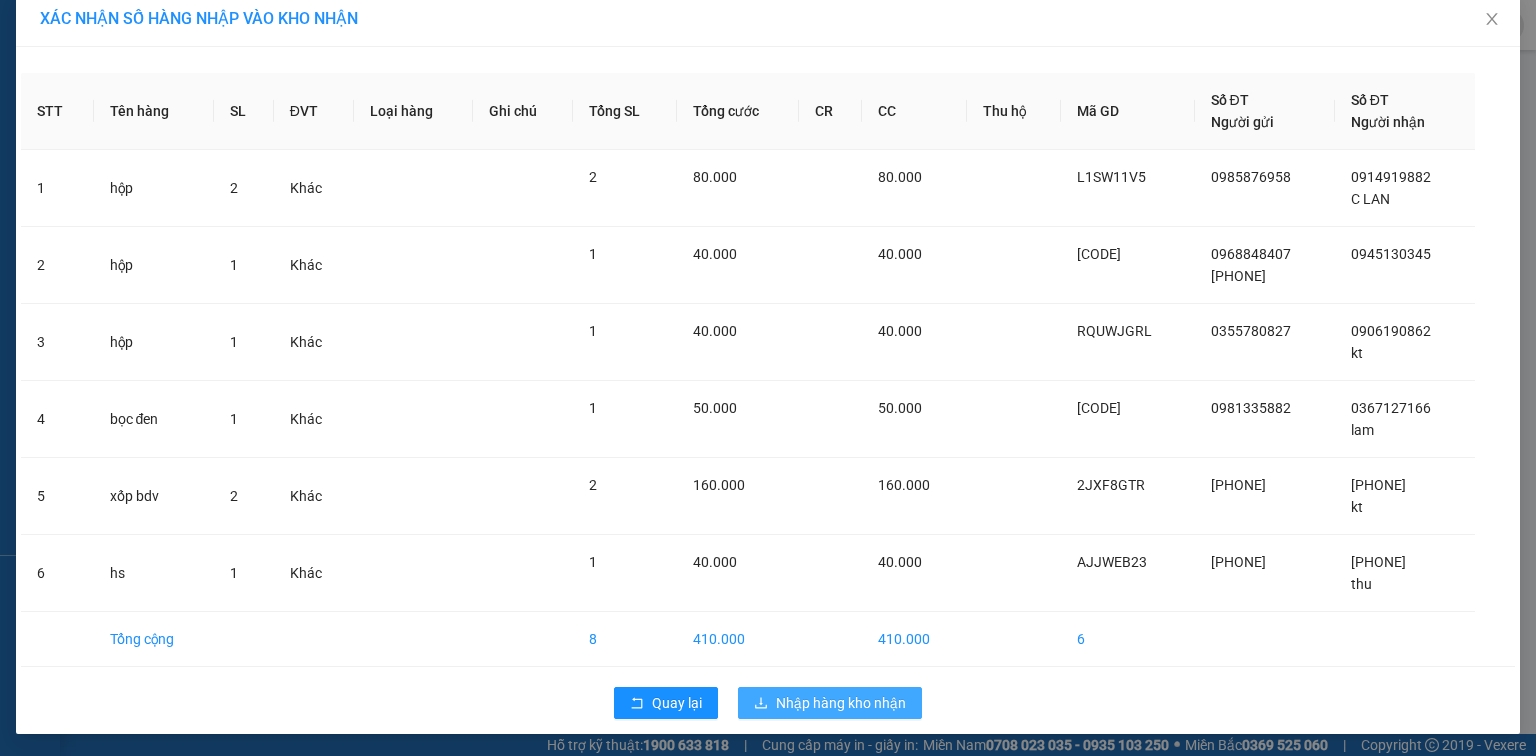 click on "Nhập hàng kho nhận" at bounding box center (830, 703) 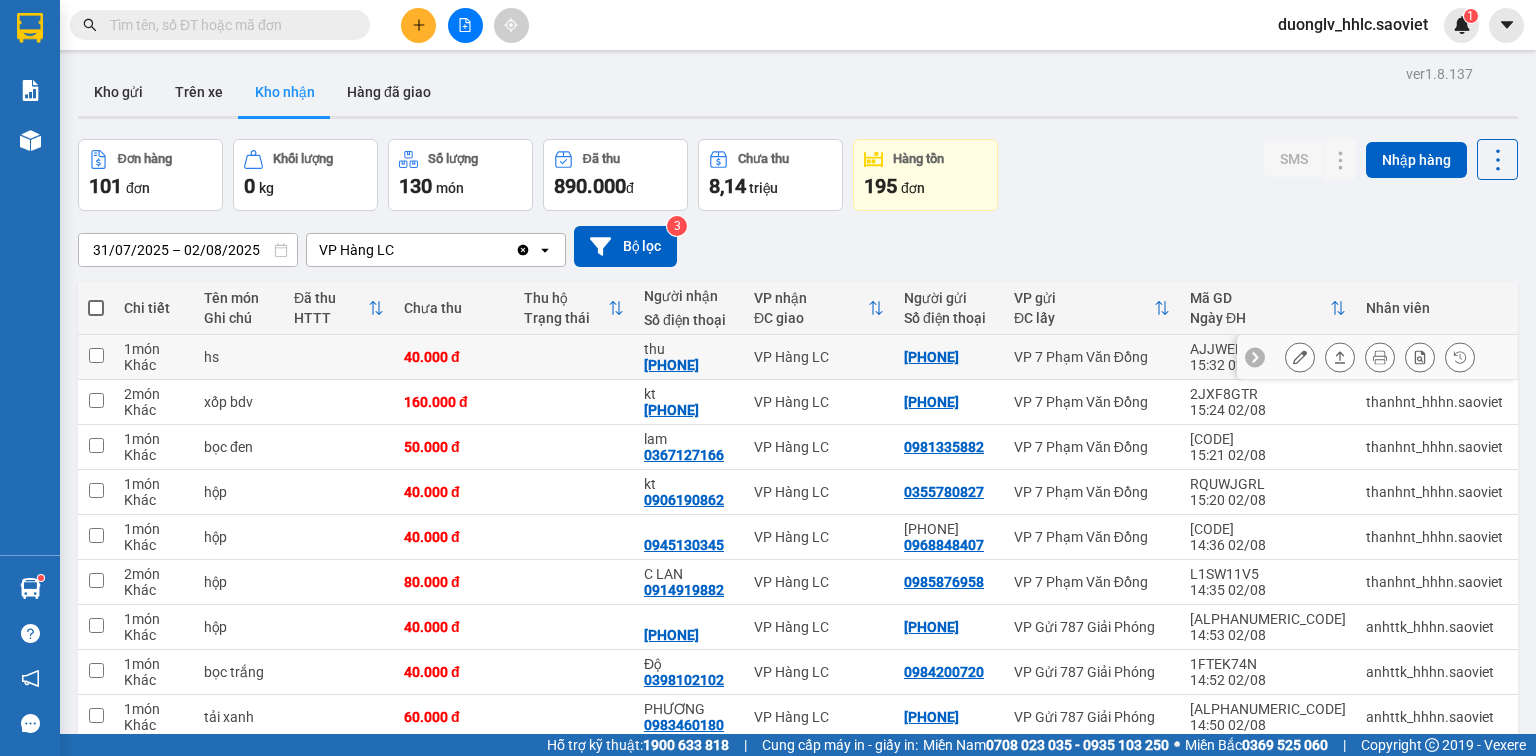 click on "VP Hàng LC" at bounding box center [819, 357] 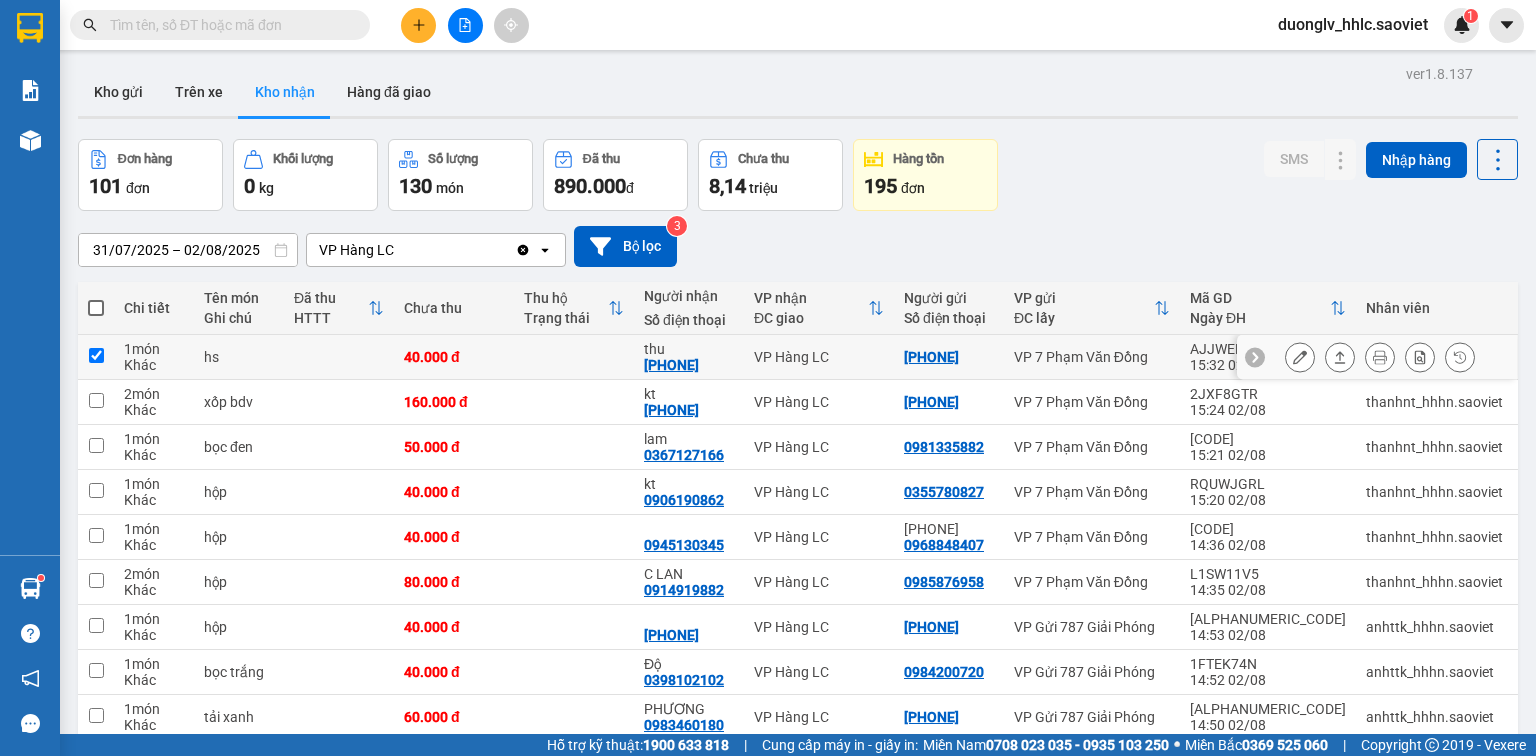 checkbox on "true" 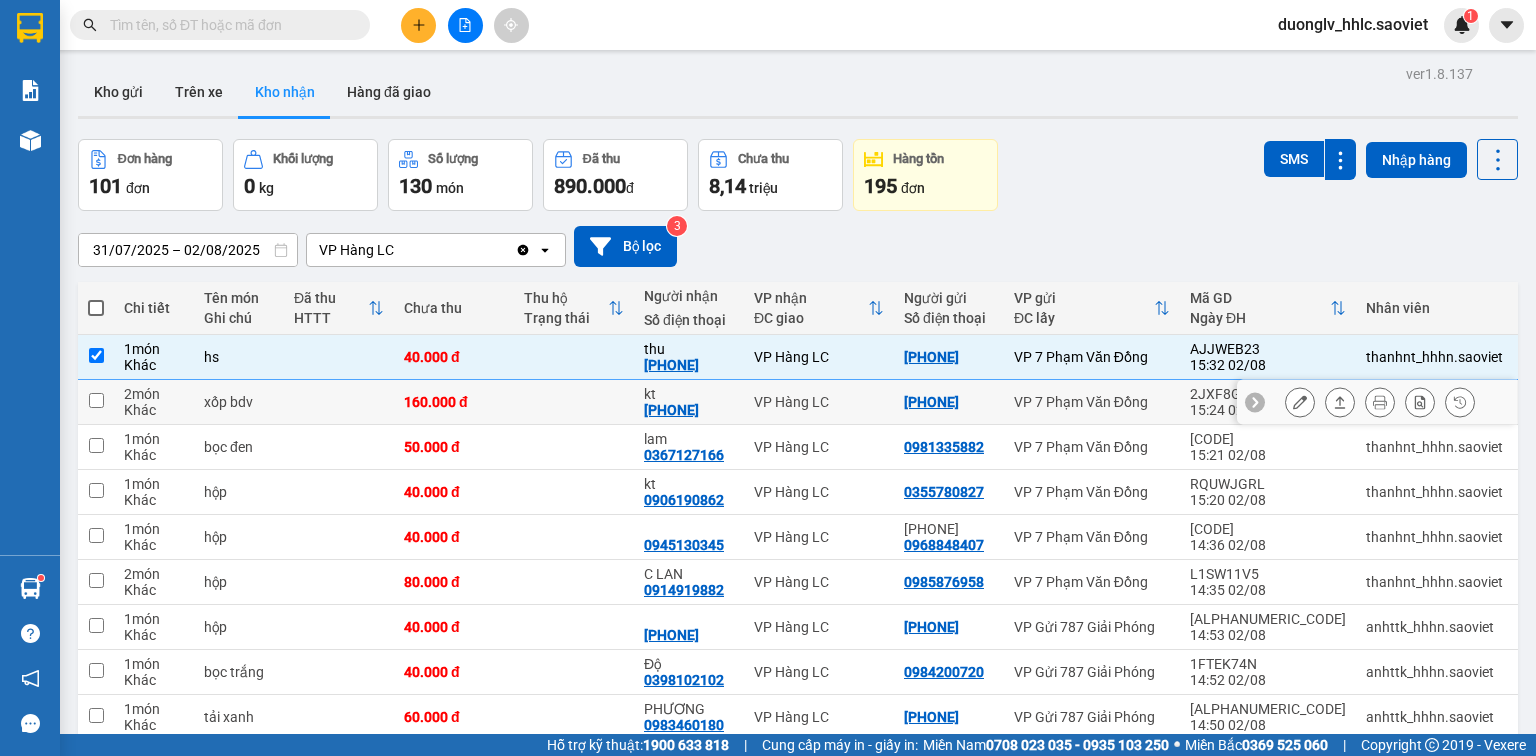 click on "VP Hàng LC" at bounding box center [819, 402] 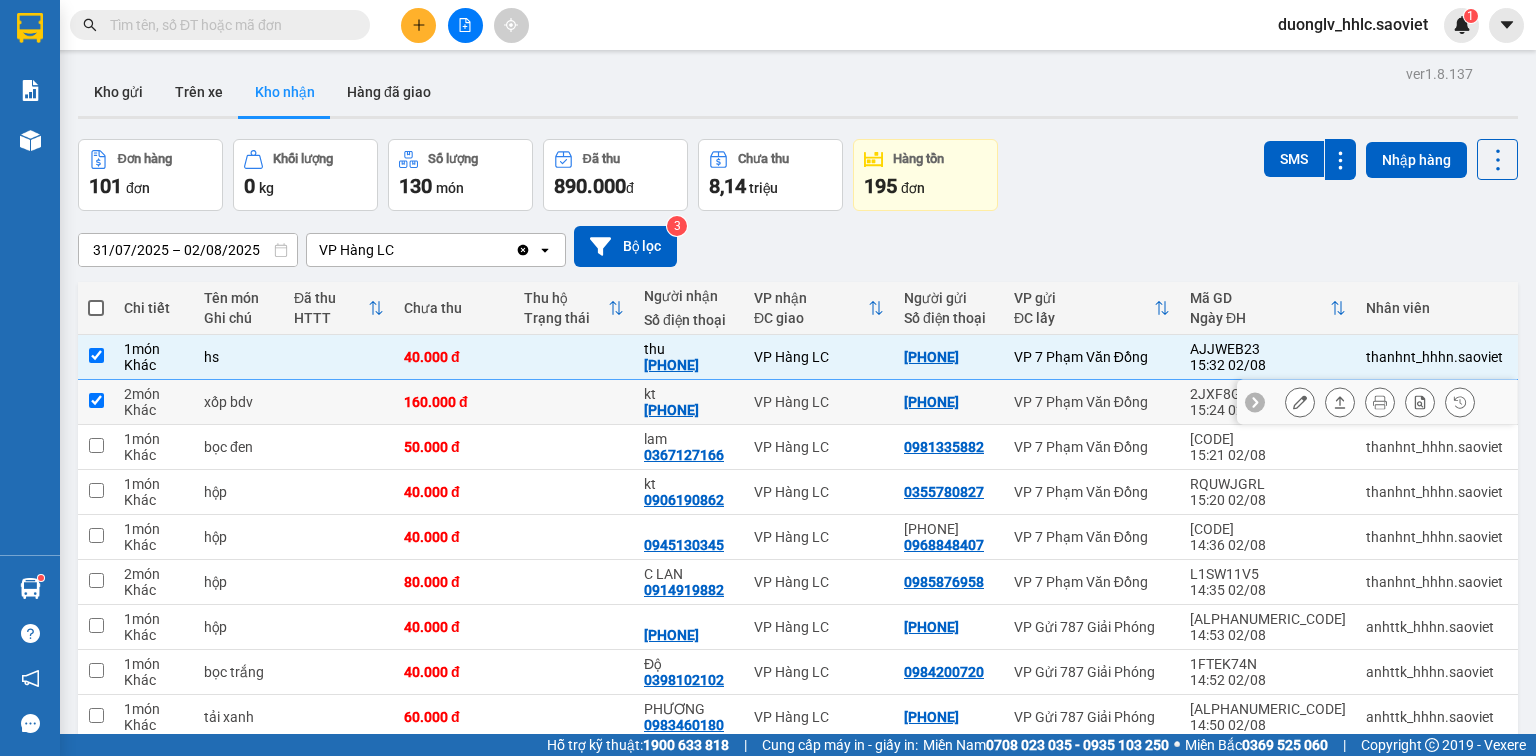 checkbox on "true" 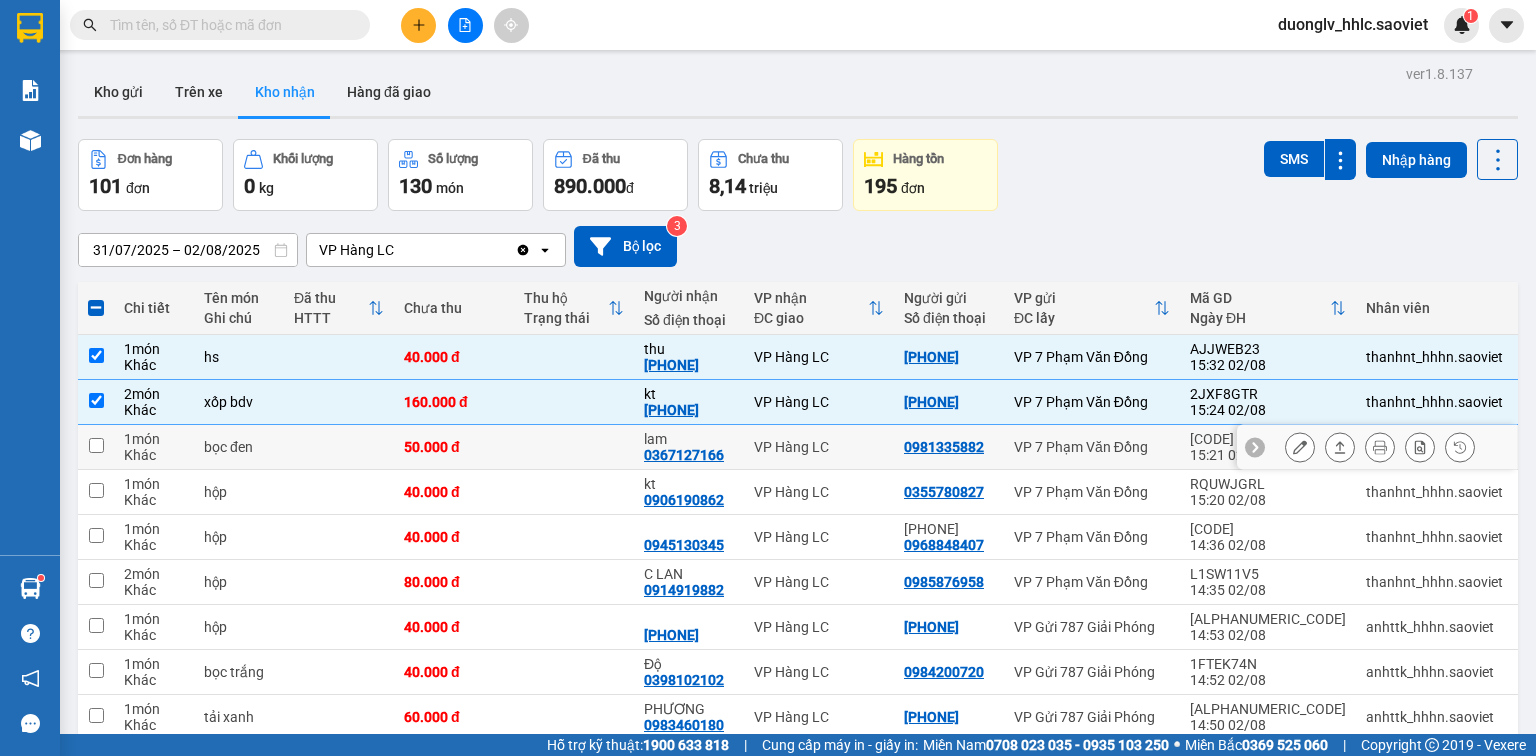 click on "VP Hàng LC" at bounding box center (819, 447) 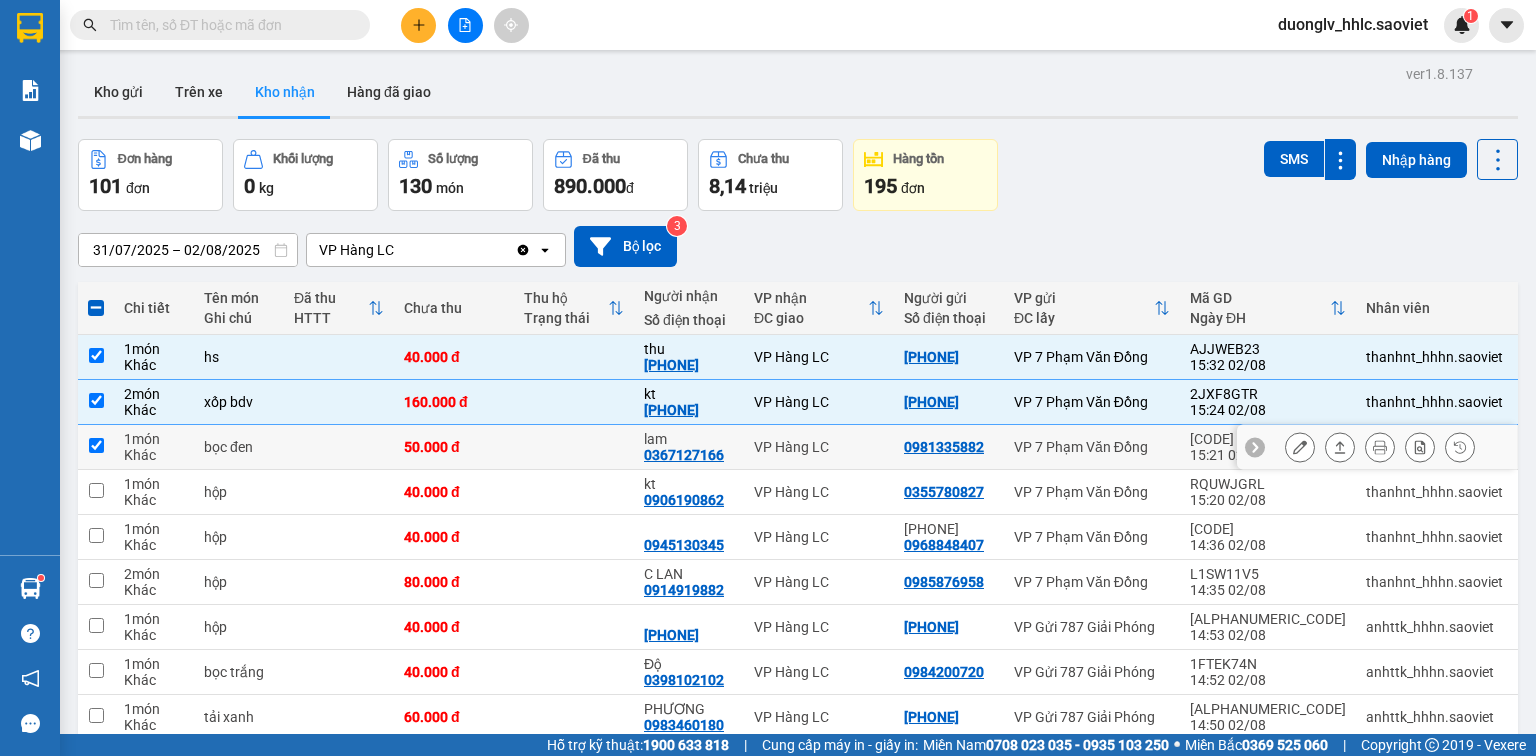 checkbox on "true" 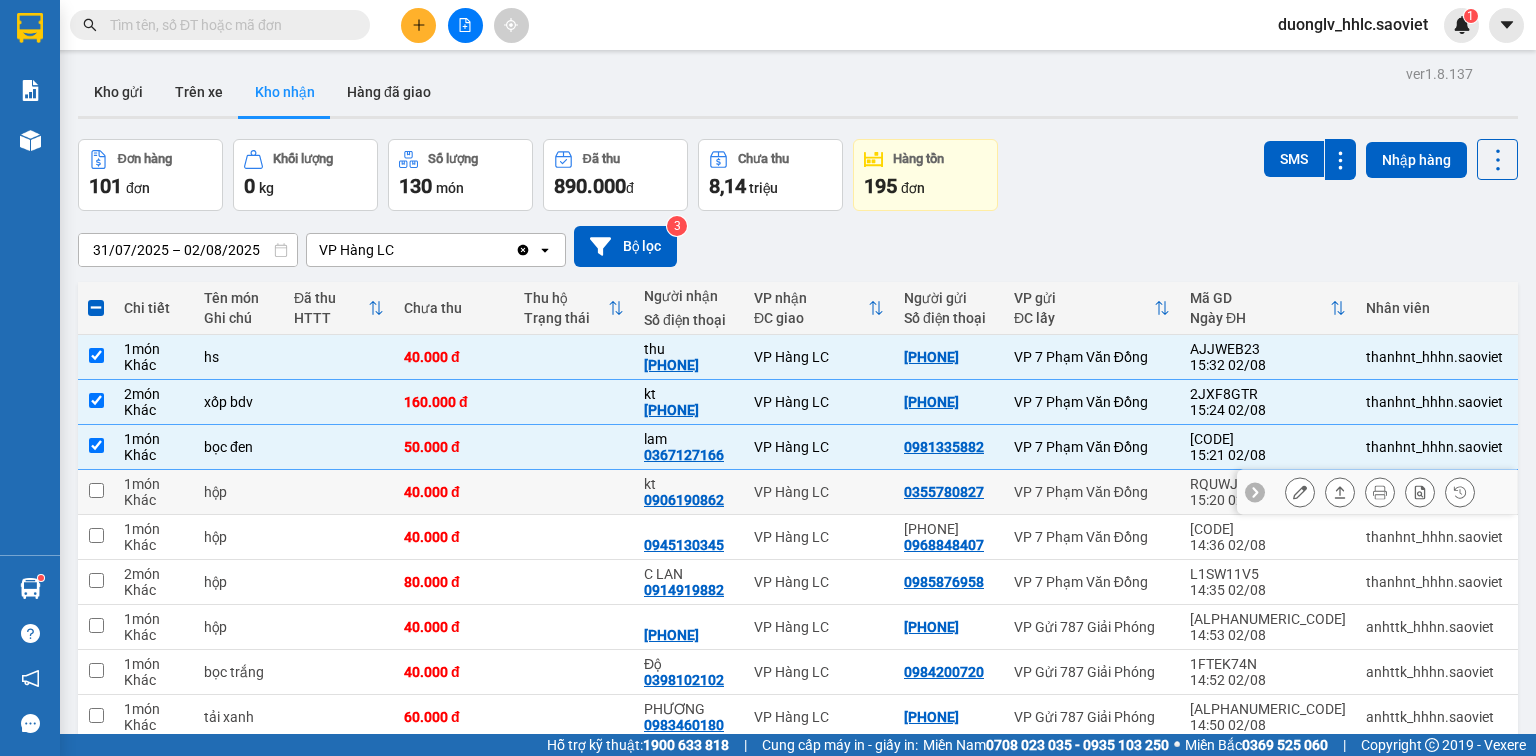 drag, startPoint x: 815, startPoint y: 515, endPoint x: 823, endPoint y: 541, distance: 27.202942 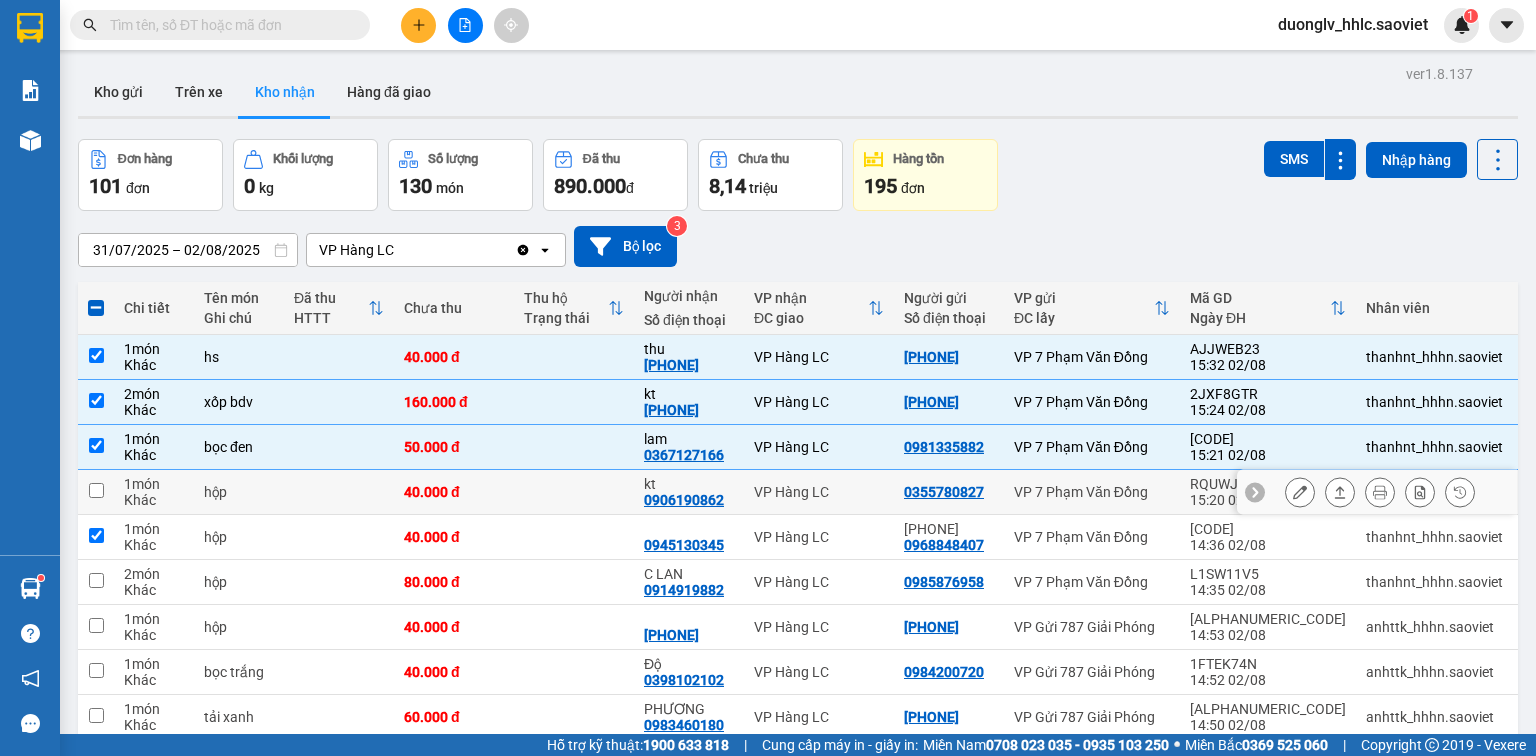 checkbox on "true" 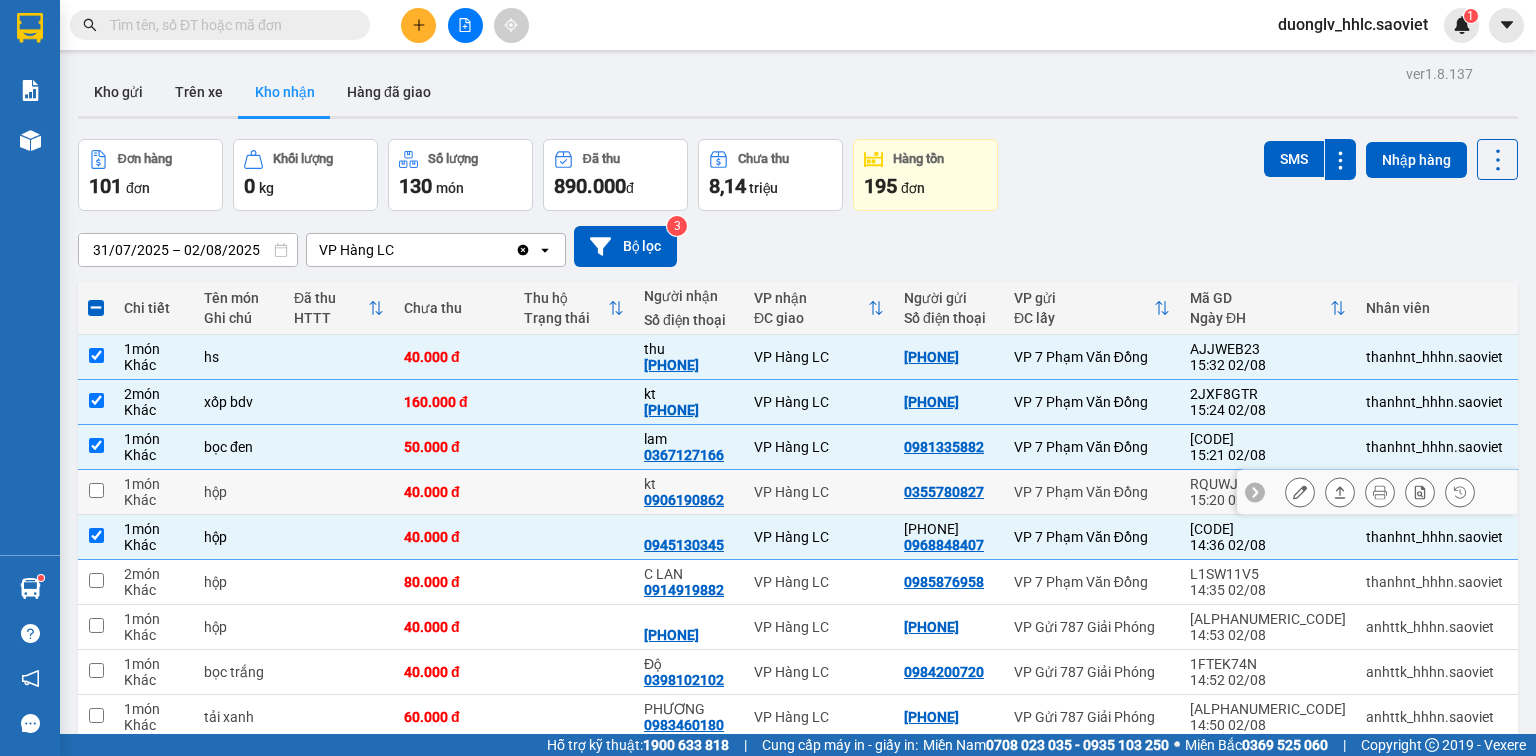 drag, startPoint x: 832, startPoint y: 508, endPoint x: 840, endPoint y: 476, distance: 32.984844 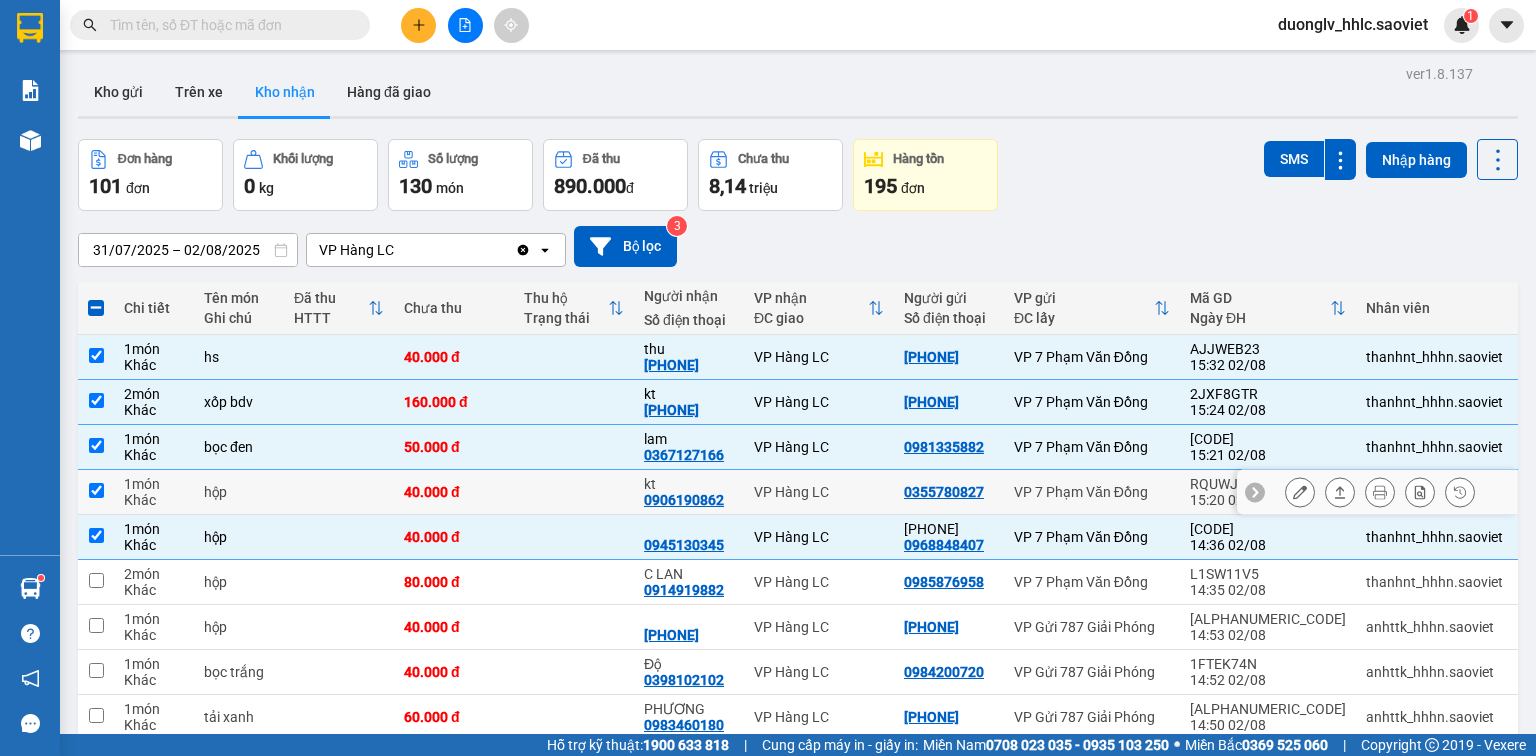 checkbox on "true" 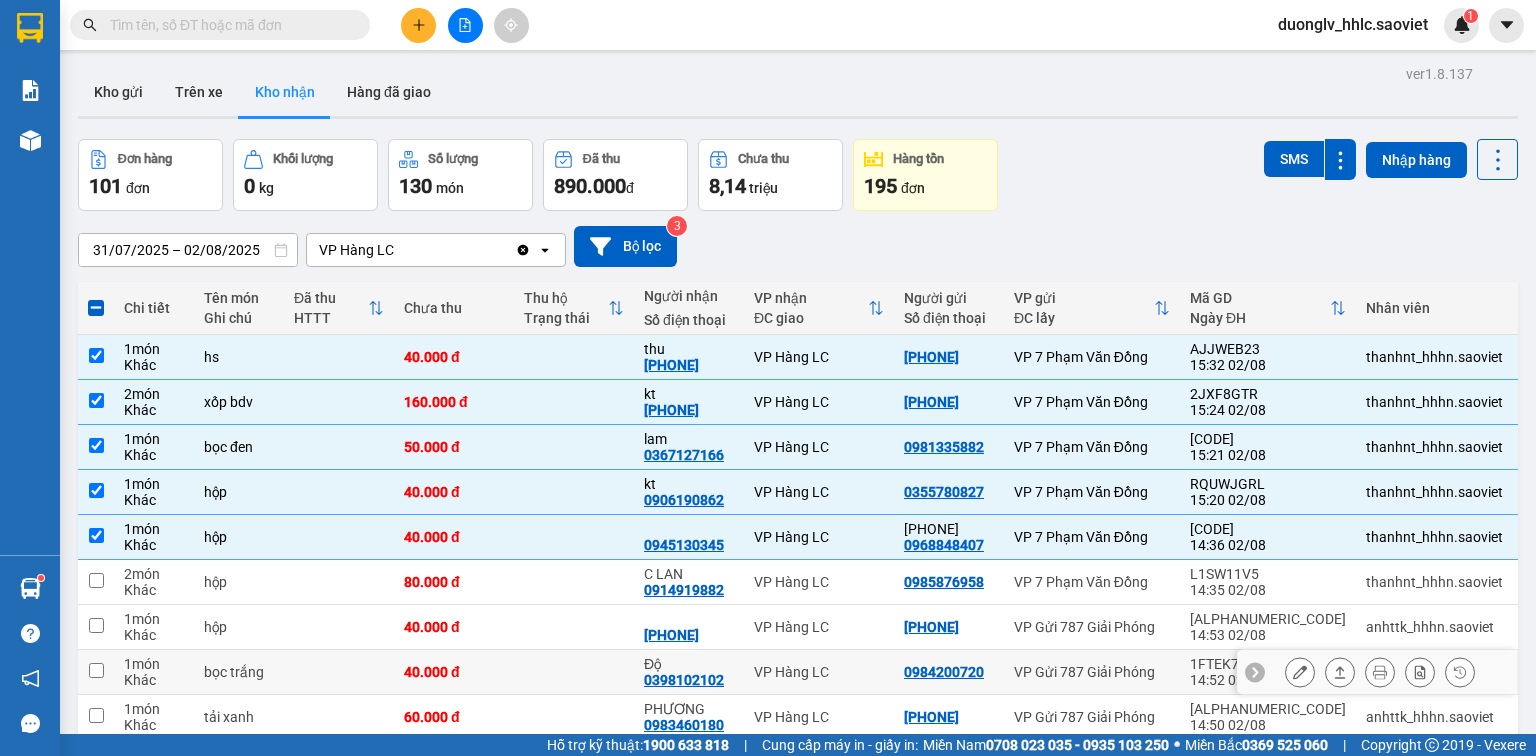 scroll, scrollTop: 160, scrollLeft: 0, axis: vertical 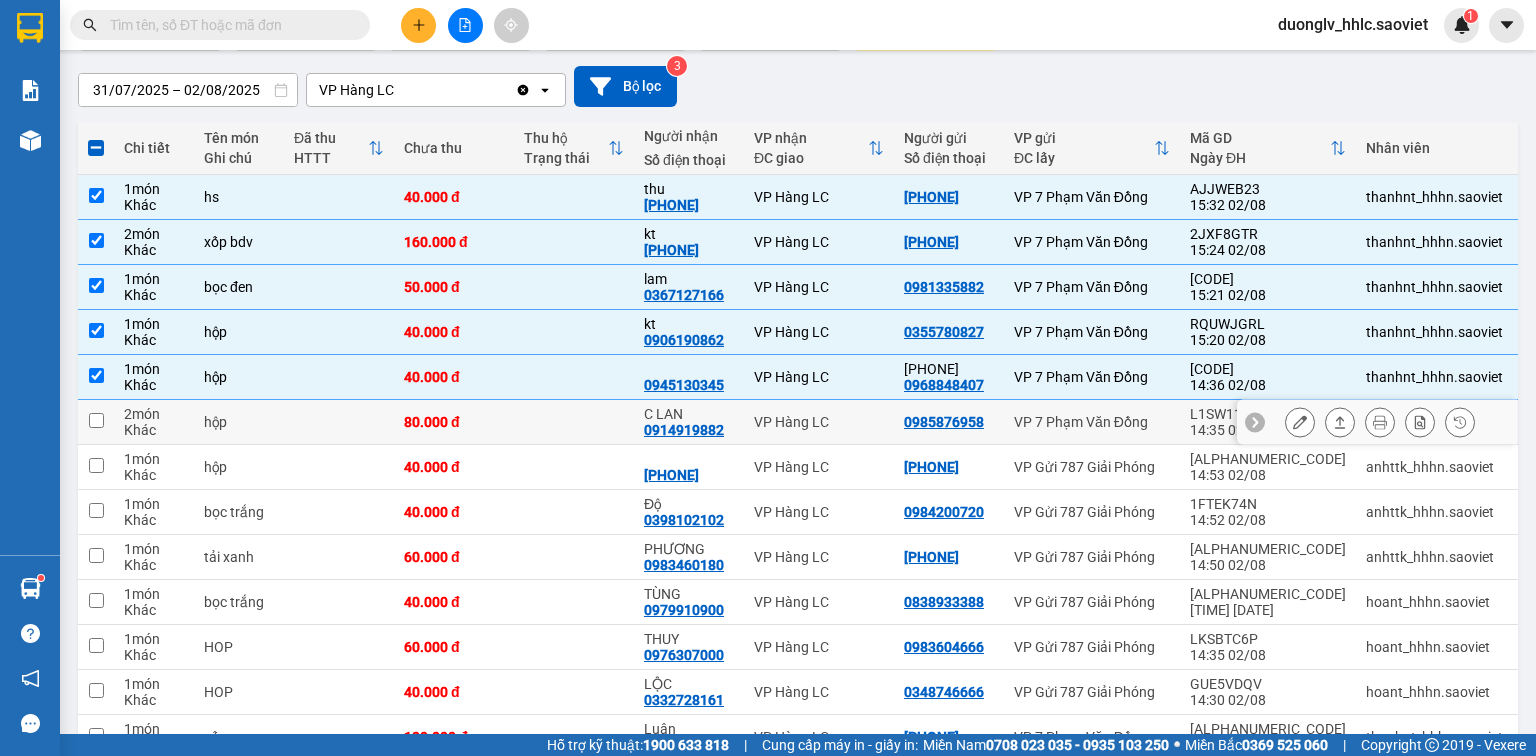 click on "VP Hàng LC" at bounding box center (819, 422) 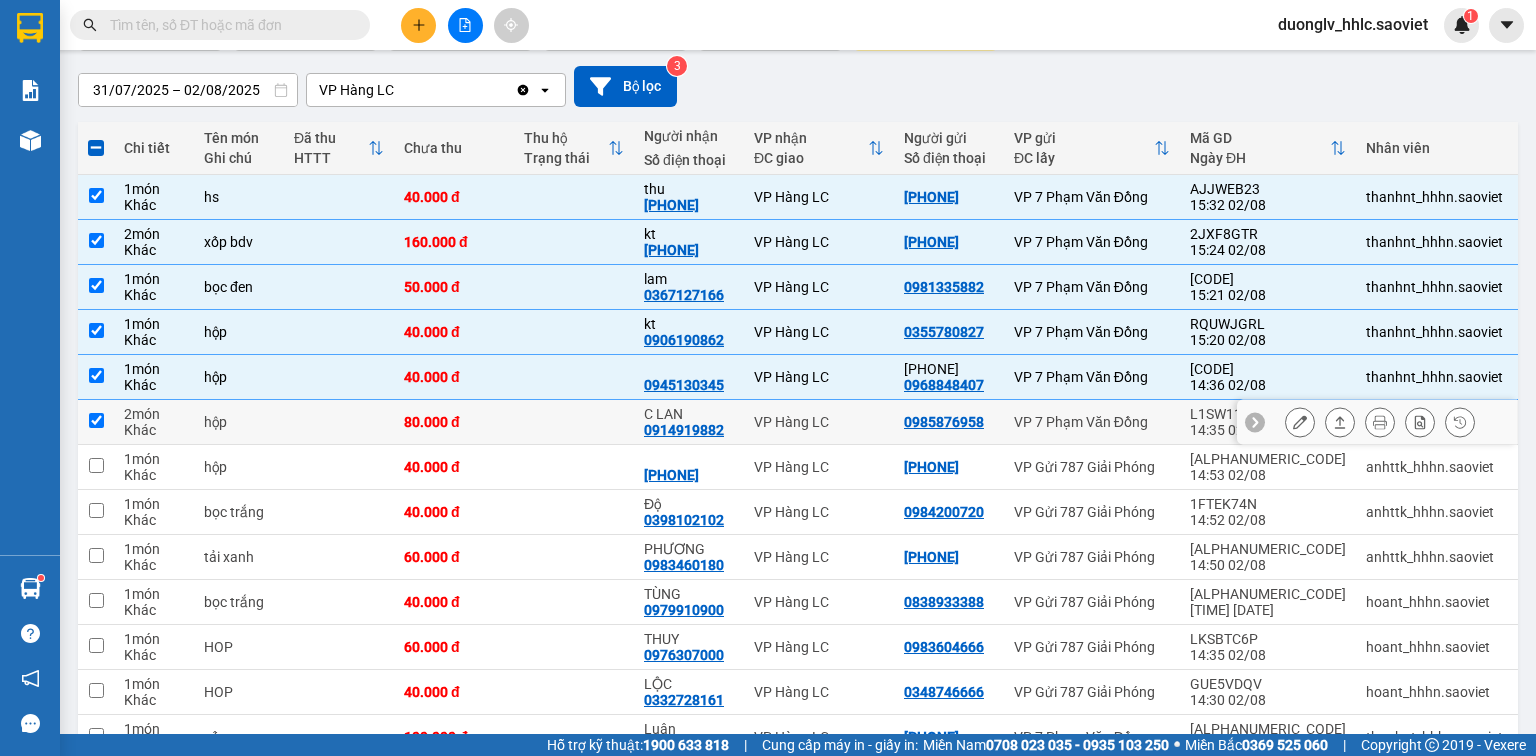 checkbox on "true" 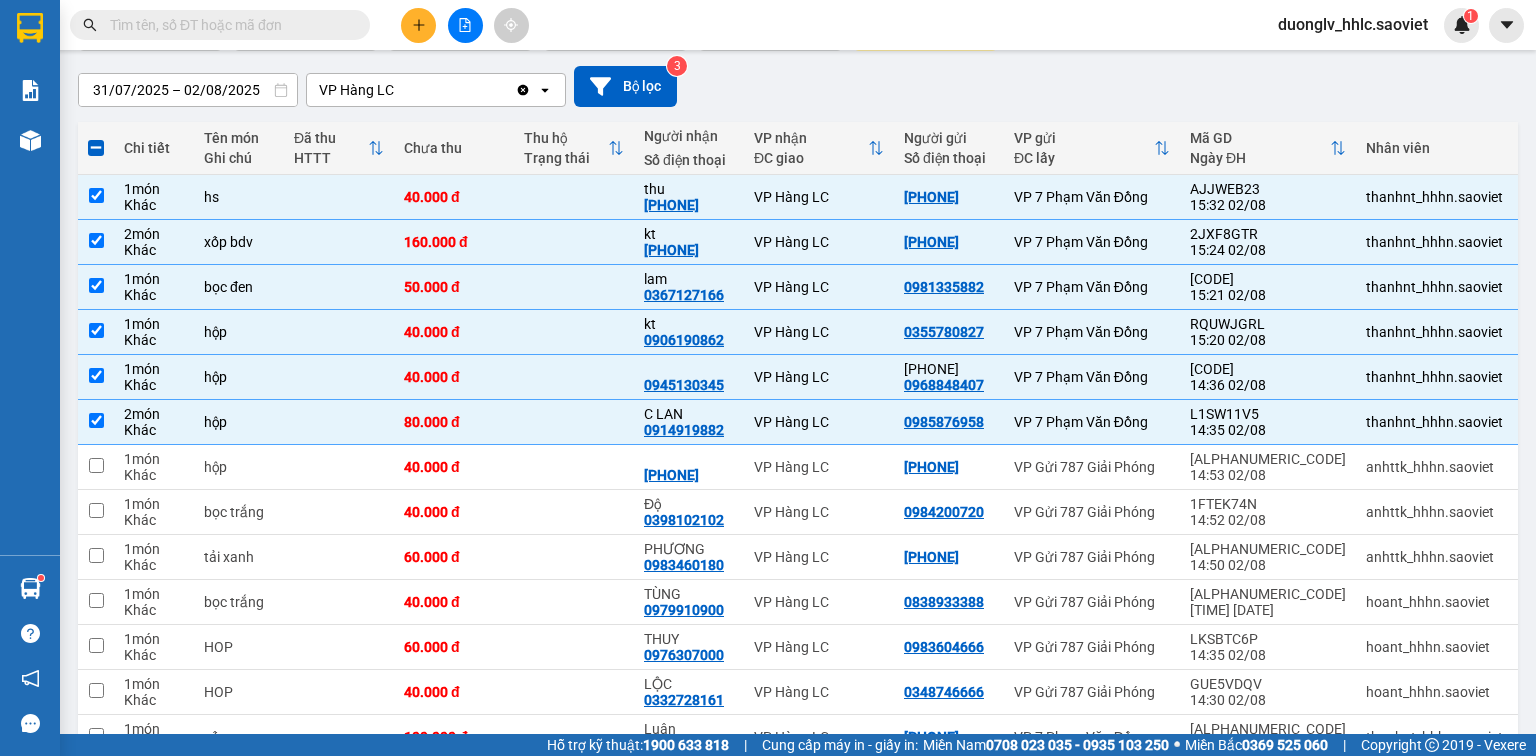 scroll, scrollTop: 0, scrollLeft: 0, axis: both 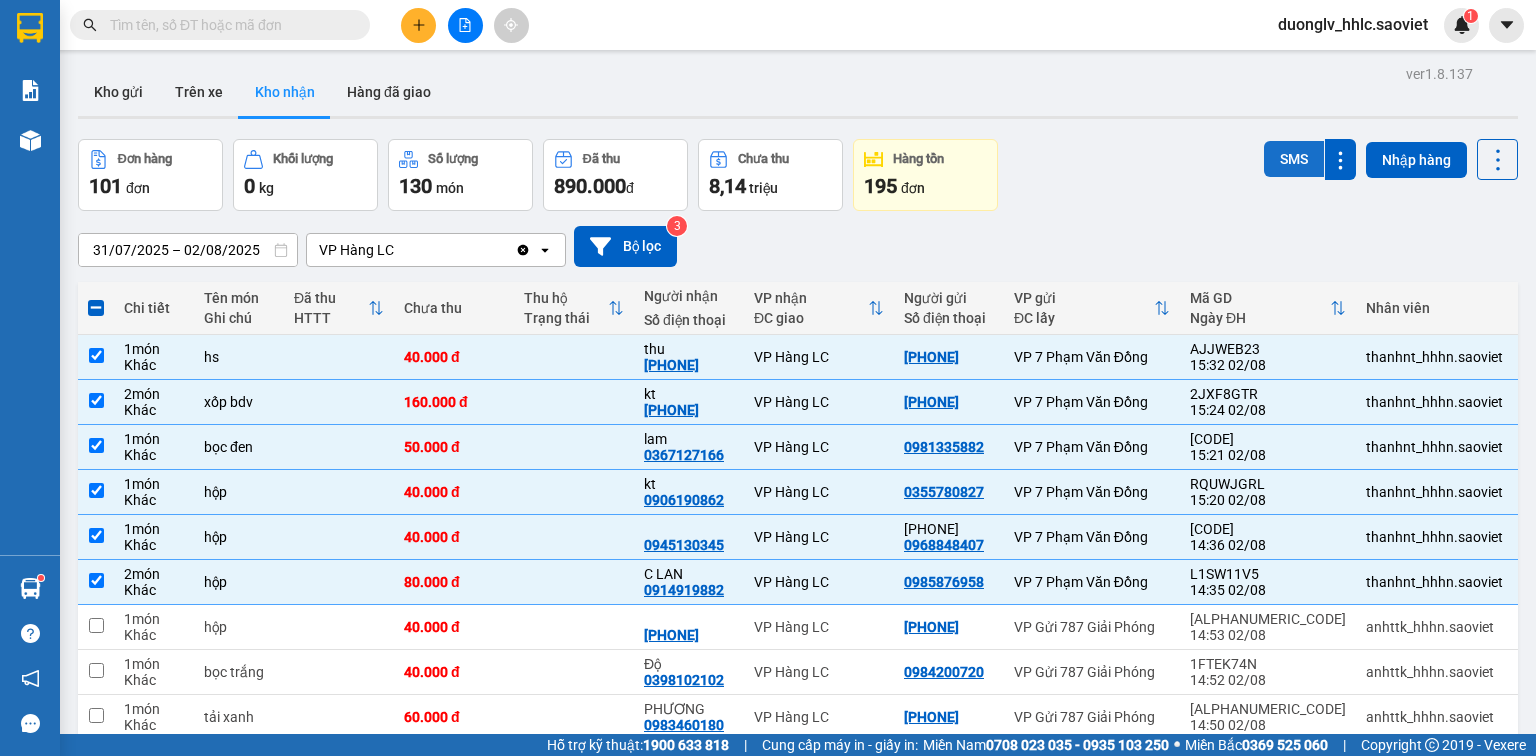 click on "SMS" at bounding box center [1294, 159] 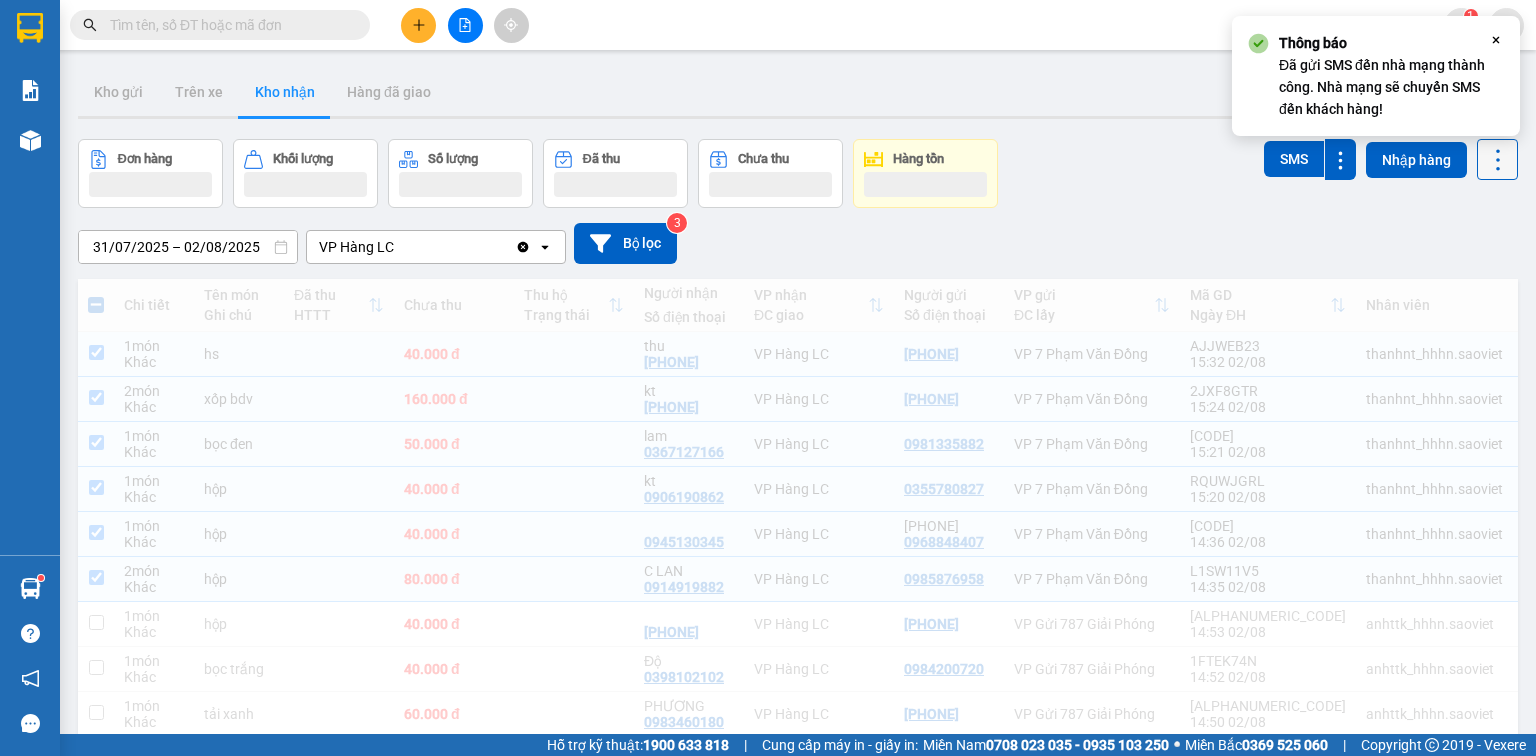 click at bounding box center [1497, 159] 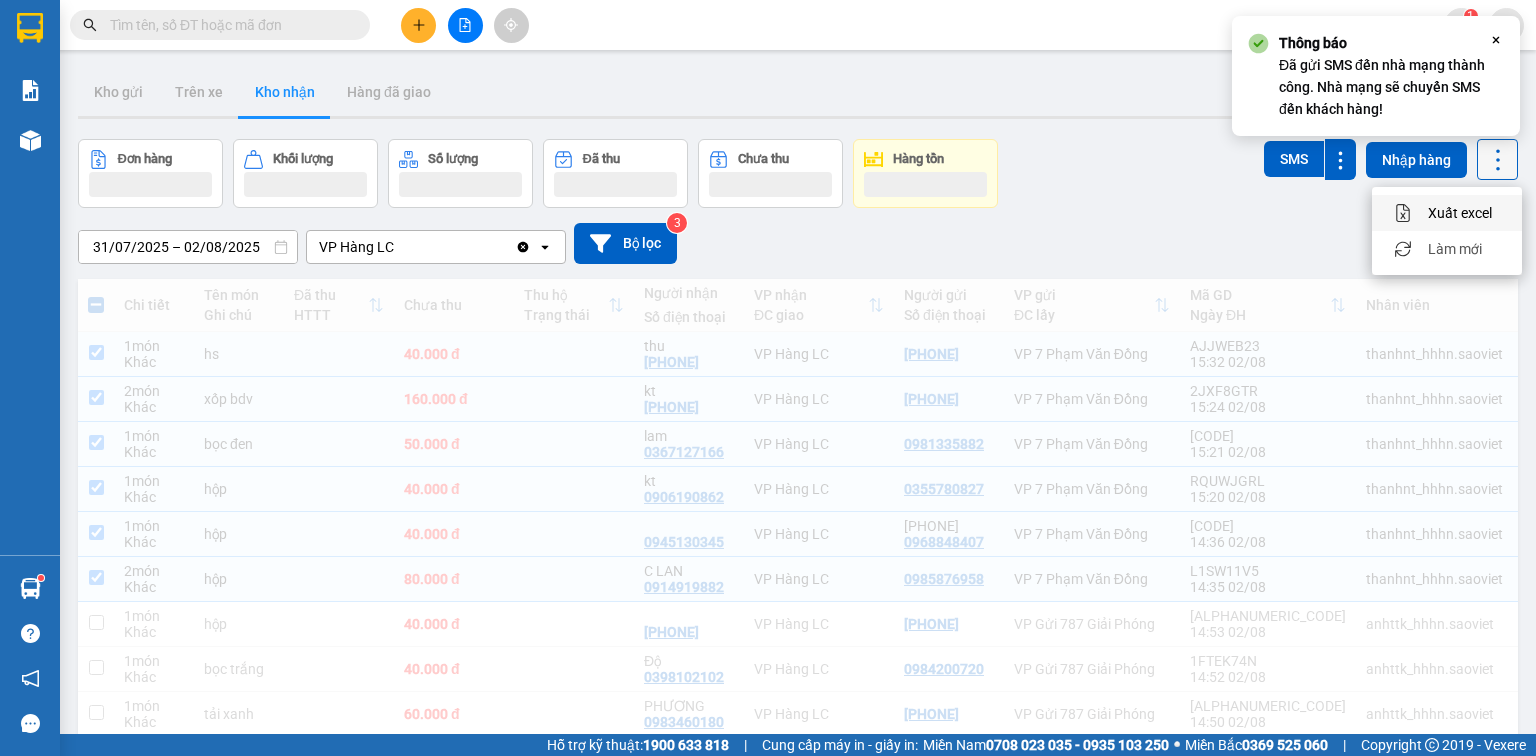 click 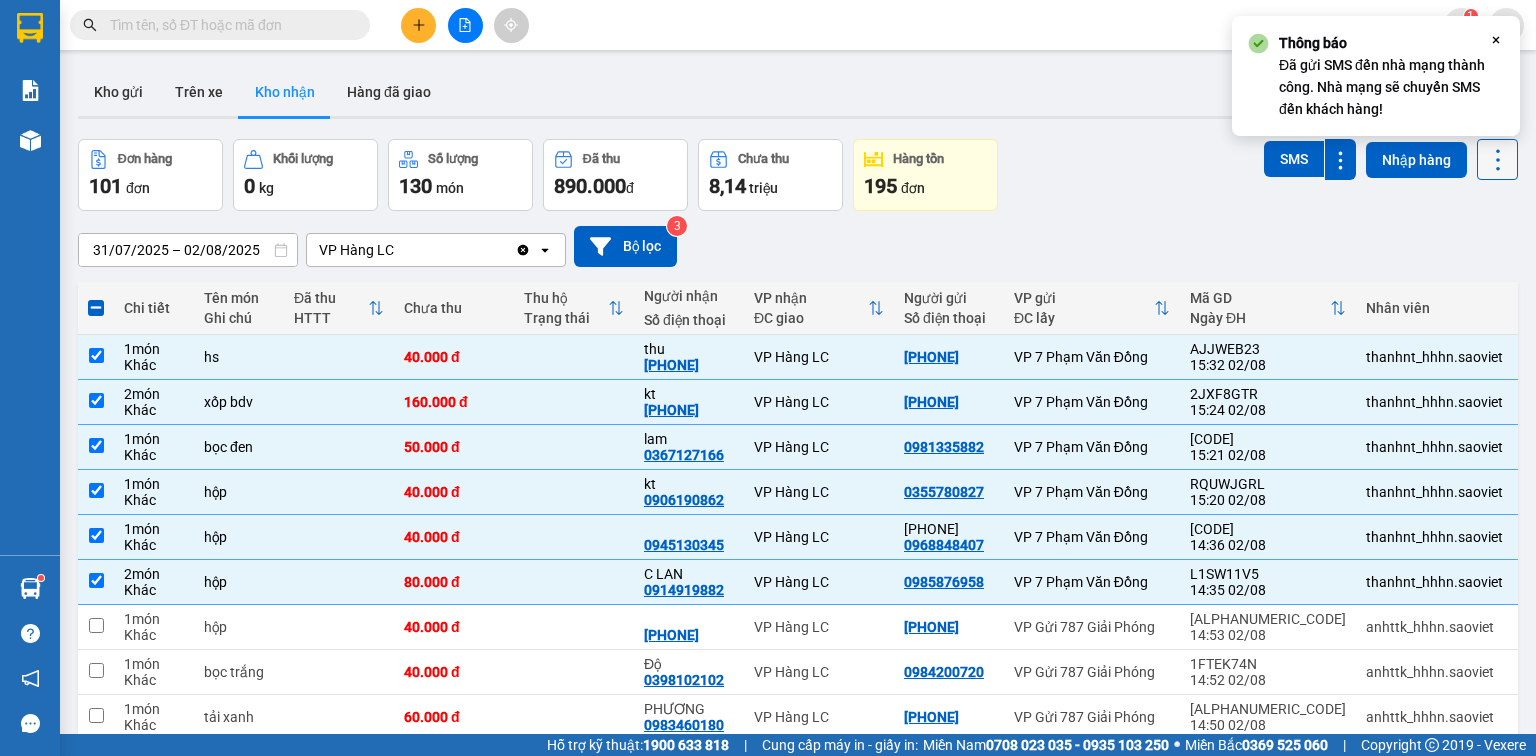 click 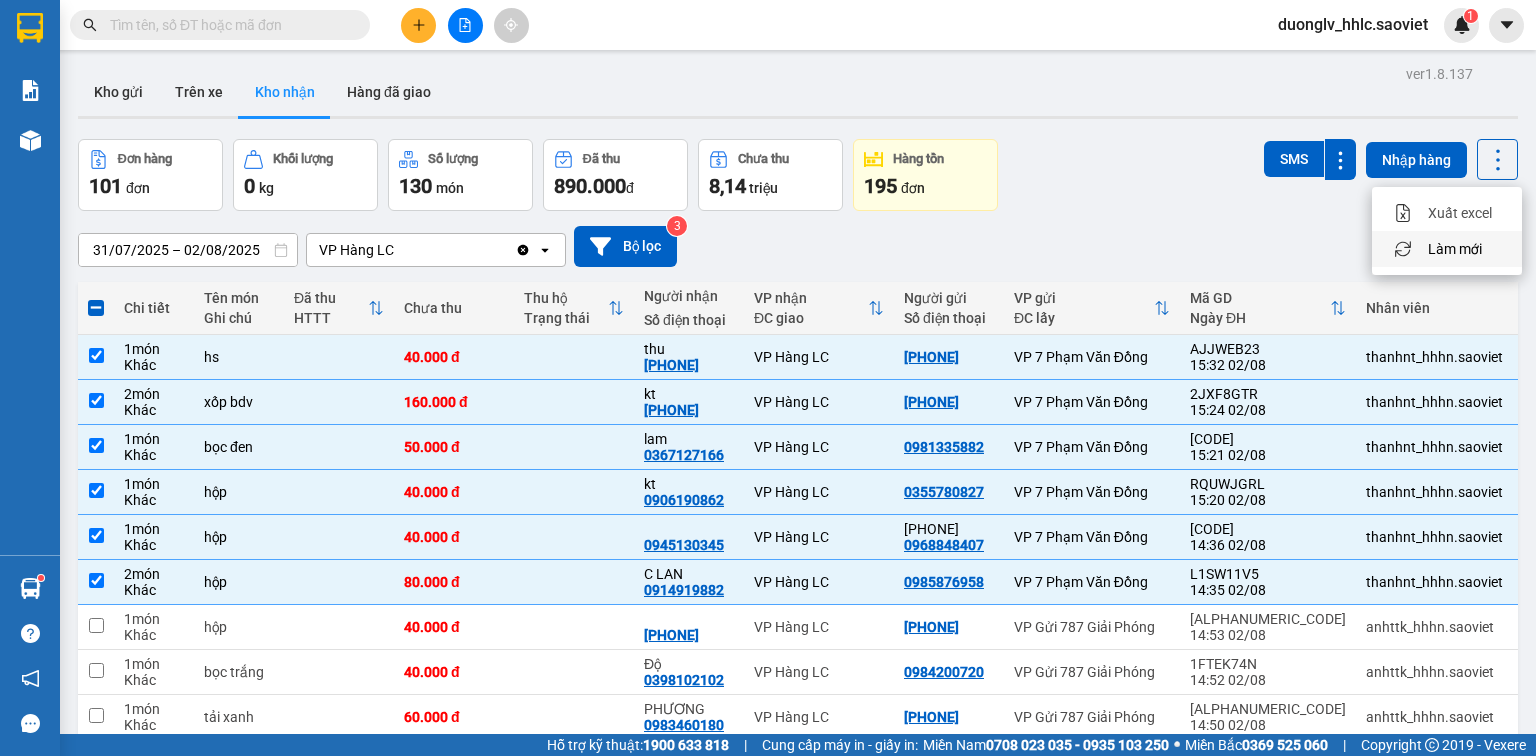 click on "Làm mới" at bounding box center [1455, 249] 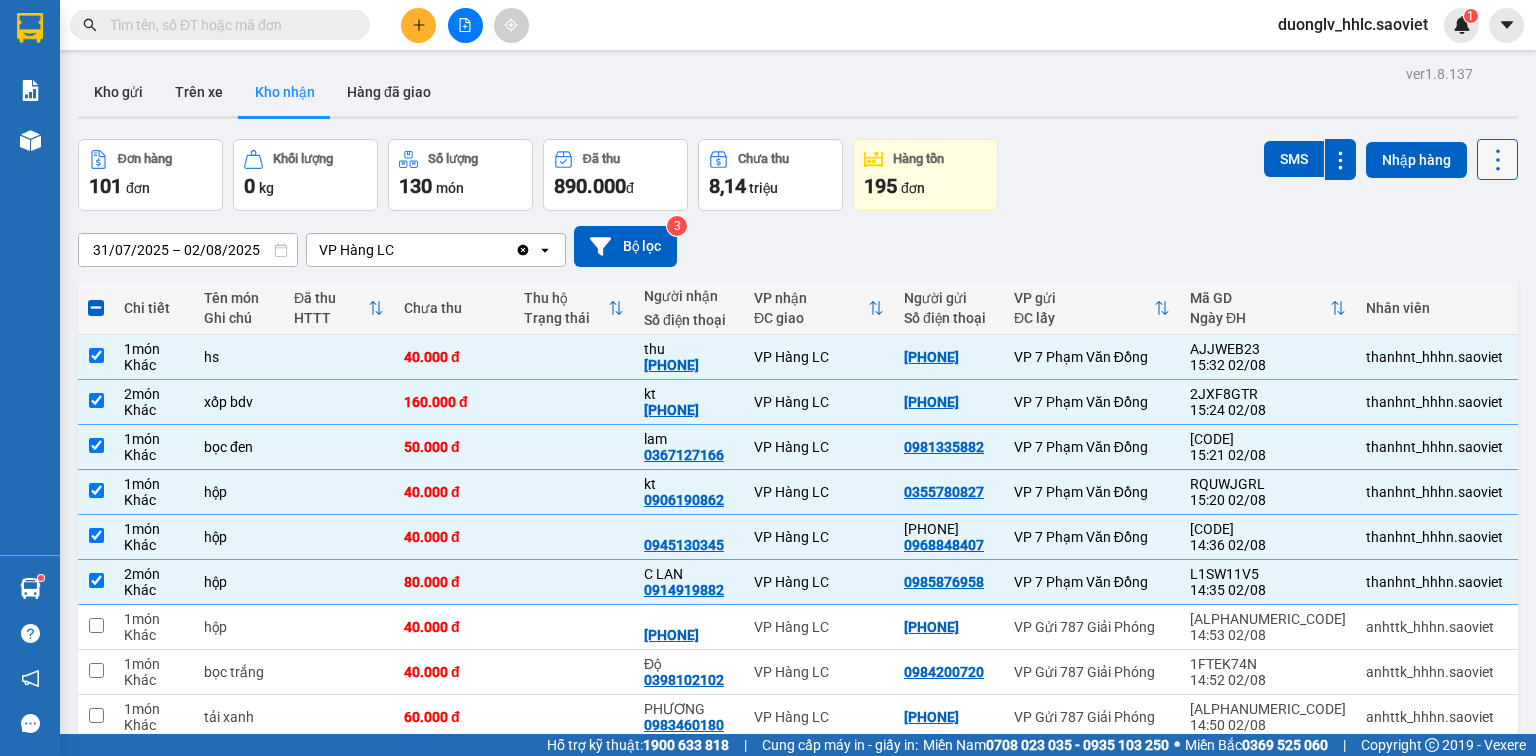 click 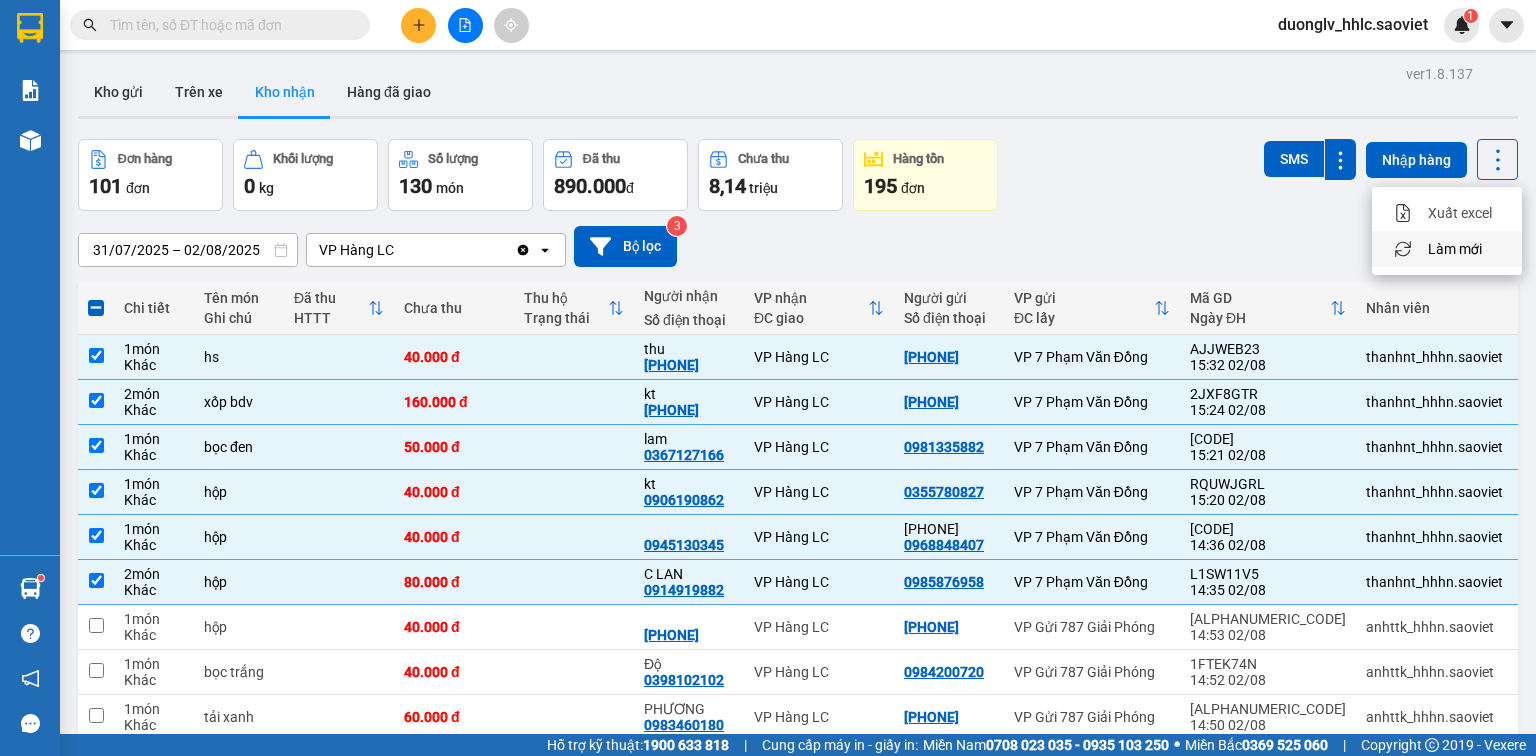 click on "Làm mới" at bounding box center [1455, 249] 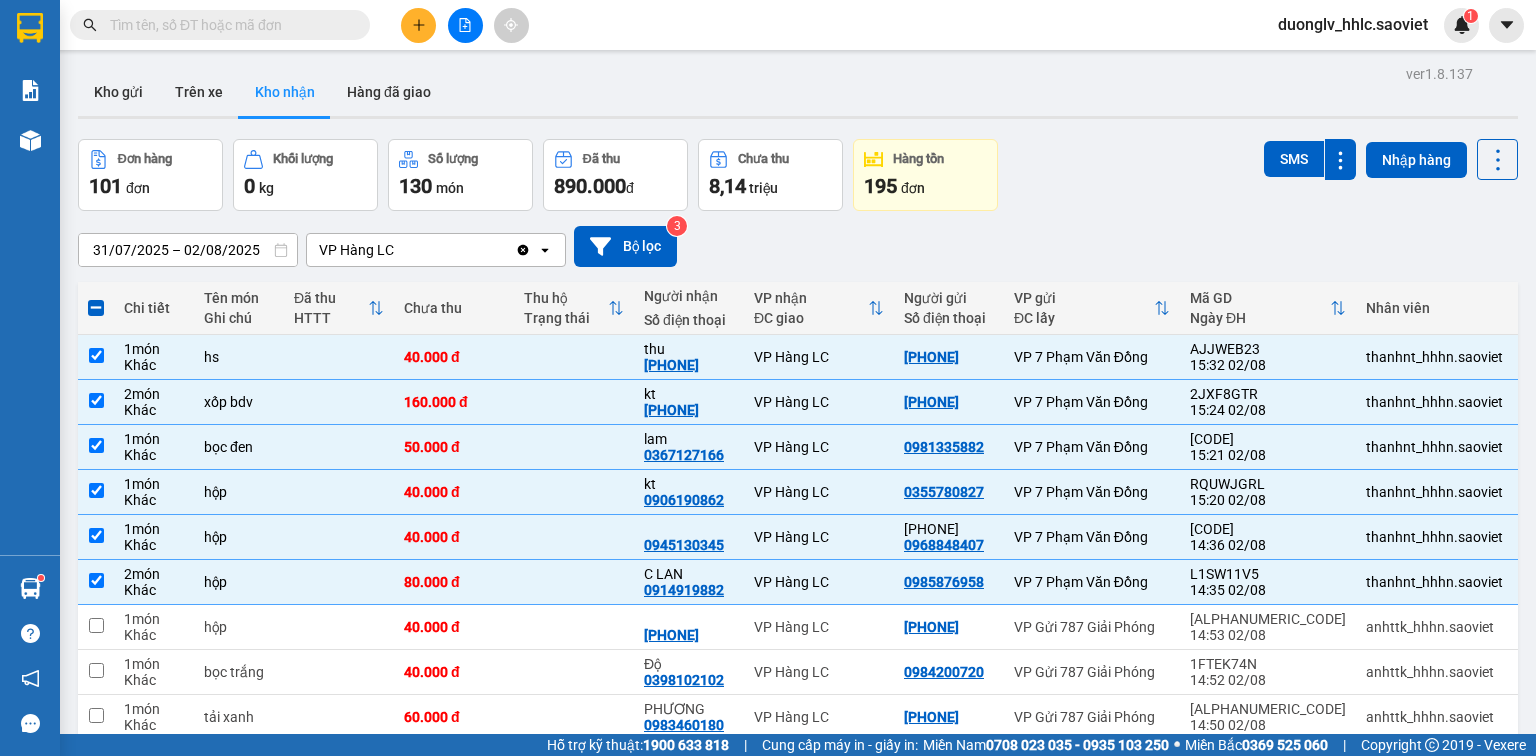 click on "Kết quả tìm kiếm ( 4 )  Bộ lọc  Mã ĐH Trạng thái Món hàng Thu hộ Tổng cước Chưa cước Nhãn Người gửi VP Gửi Người nhận VP Nhận H39I8IJK [TIME] - [DATE] Đã giao   [TIME] - [DATE] HỘP SL:  1 50.000 [PHONE] VP Số 789 Giải Phóng [PHONE] khương VP Sapa DIM25U44 [TIME] - [DATE] Đã giao   hộp SL:  1 50.000 [PHONE] VP 7 Phạm Văn Đồng [PHONE] ktg VP Hàng LC 673019A0 [TIME] - [DATE] Đã giao   bọc tải trắng SL:  1 60.000 [PHONE] minh VP Số 789 Giải Phóng [PHONE] minh VP Bảo Hà D22D7650 [TIME] - [DATE] Đã giao   hộp dẹp vàng SL:  1 40.000 [PHONE] thành VP Số 789 Giải Phóng [PHONE] thưởng VP Hàng LC 1" at bounding box center [195, 25] 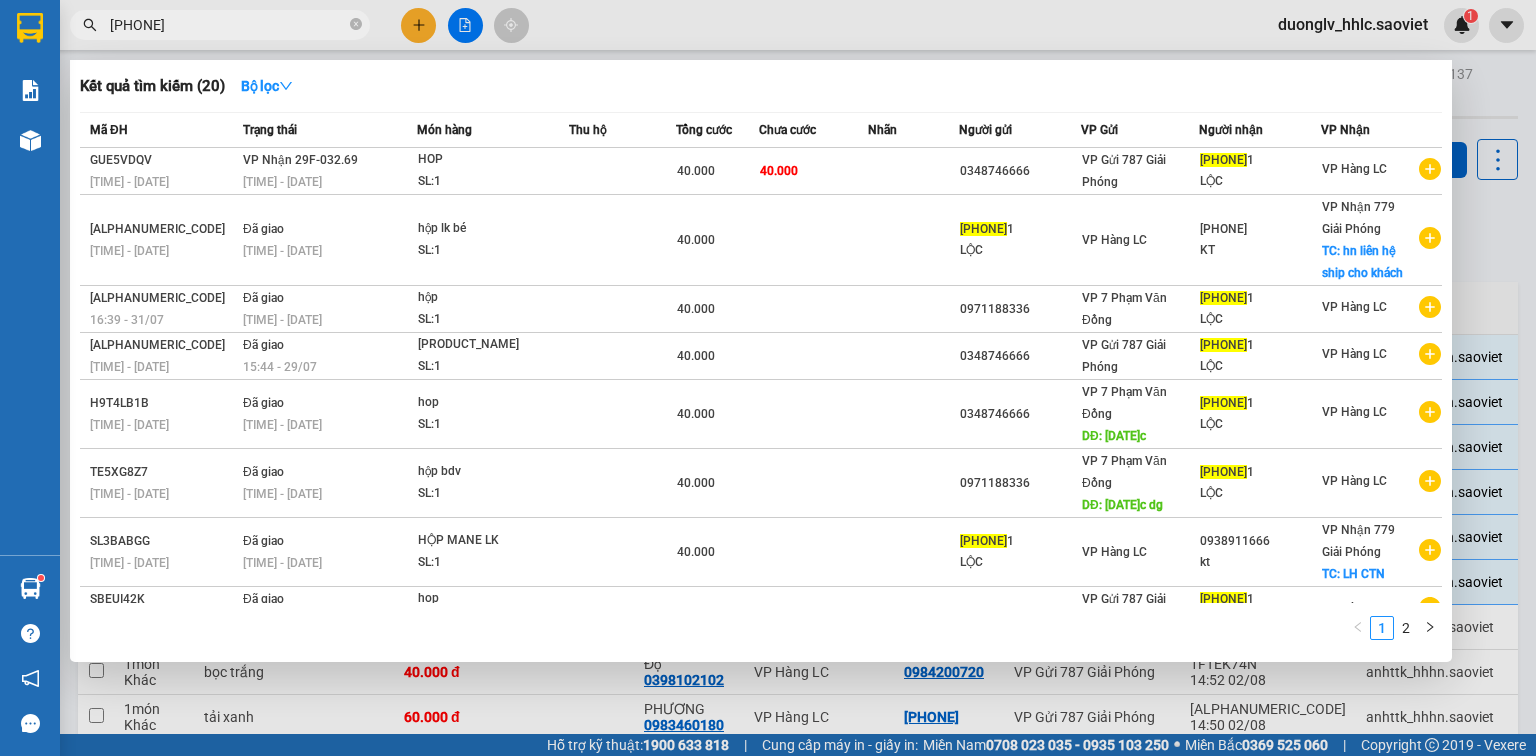 type on "[PHONE]" 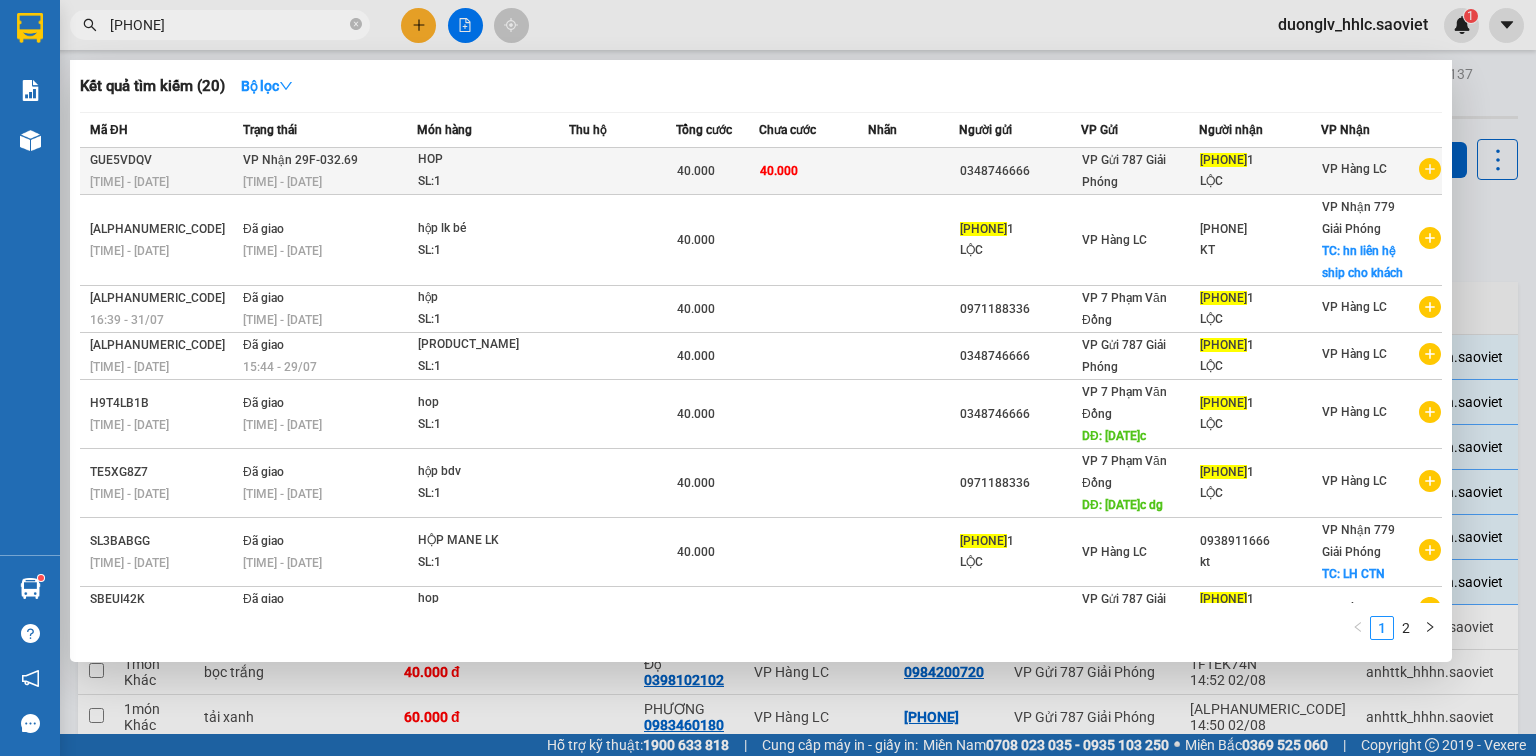 click on "HOP" at bounding box center (493, 160) 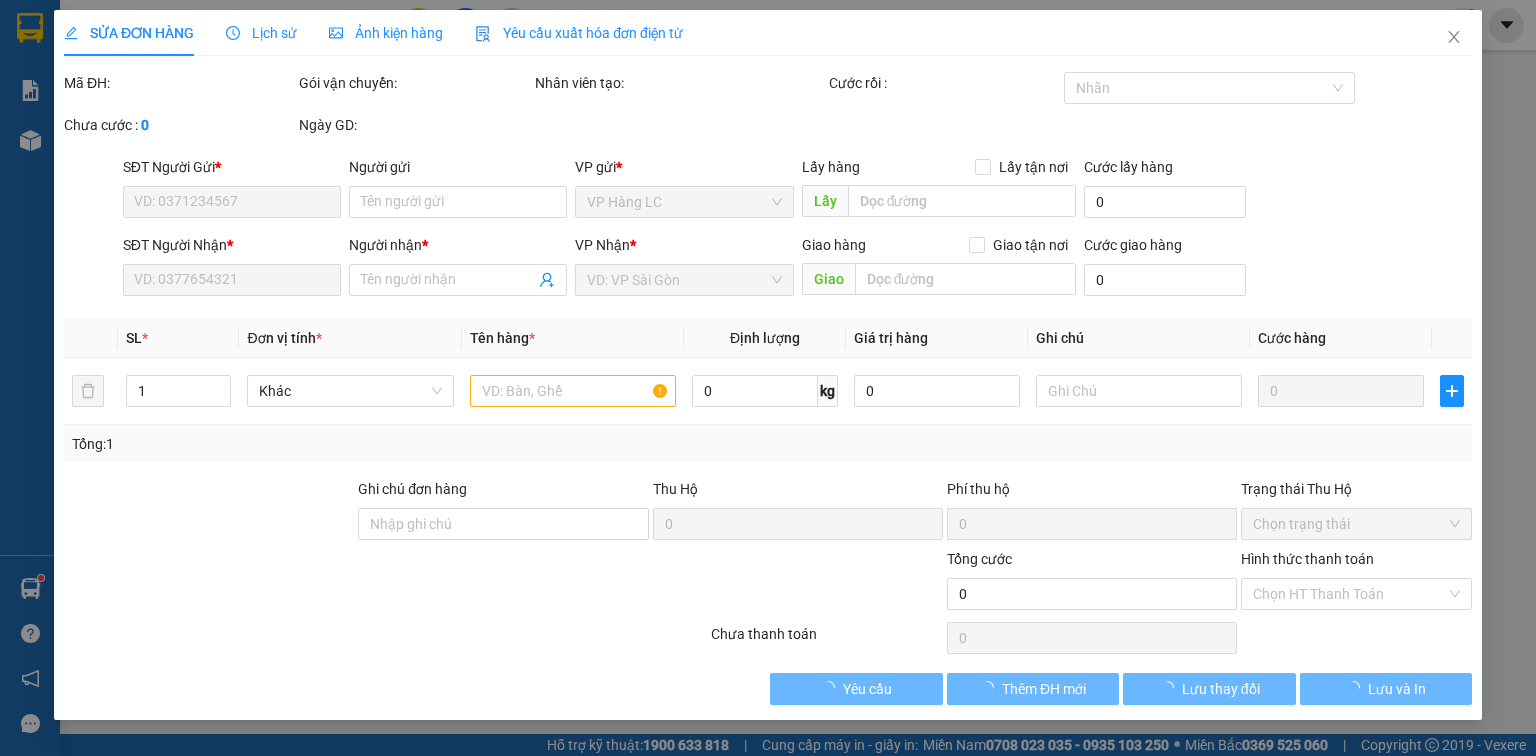 type on "0348746666" 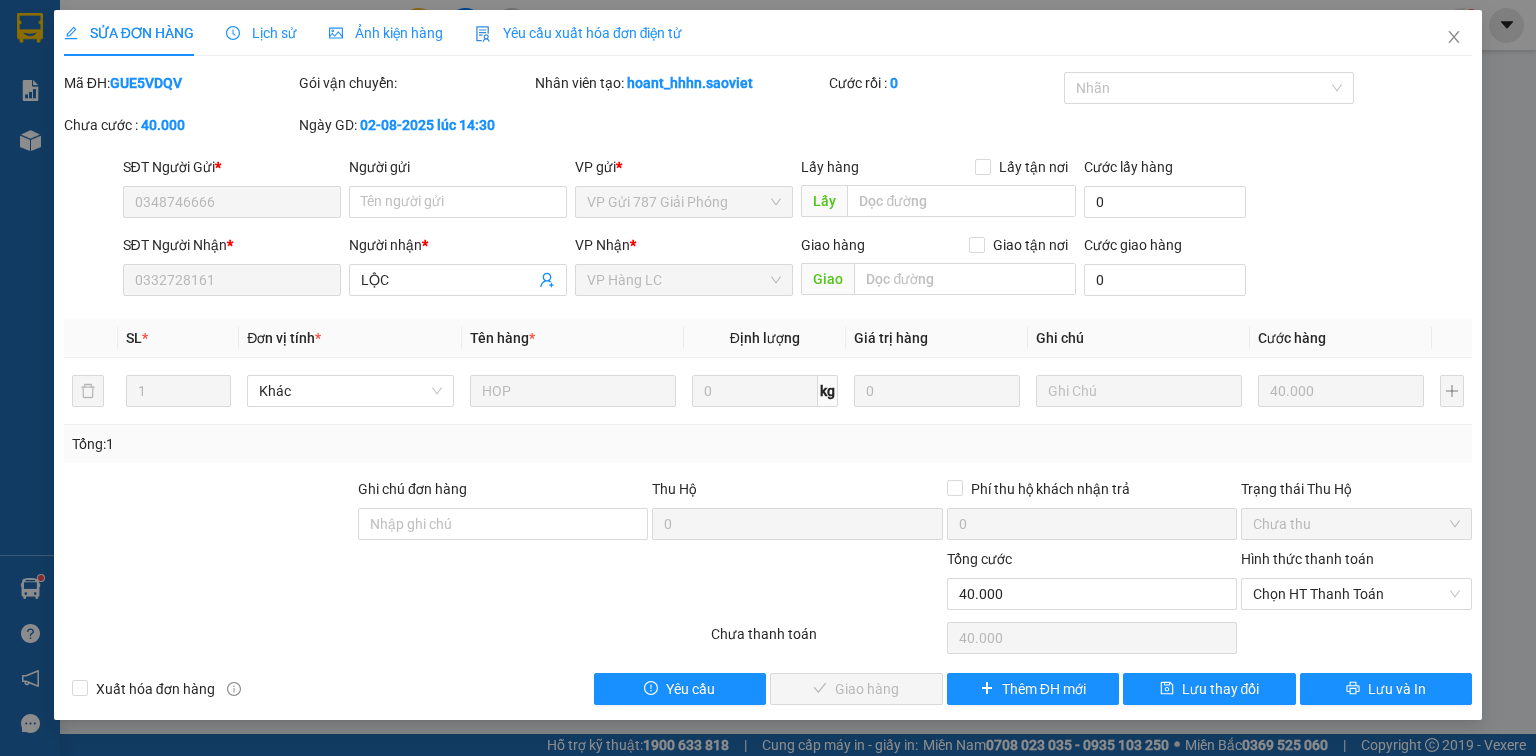 click on "Hình thức thanh toán Chọn HT Thanh Toán" at bounding box center [1356, 583] 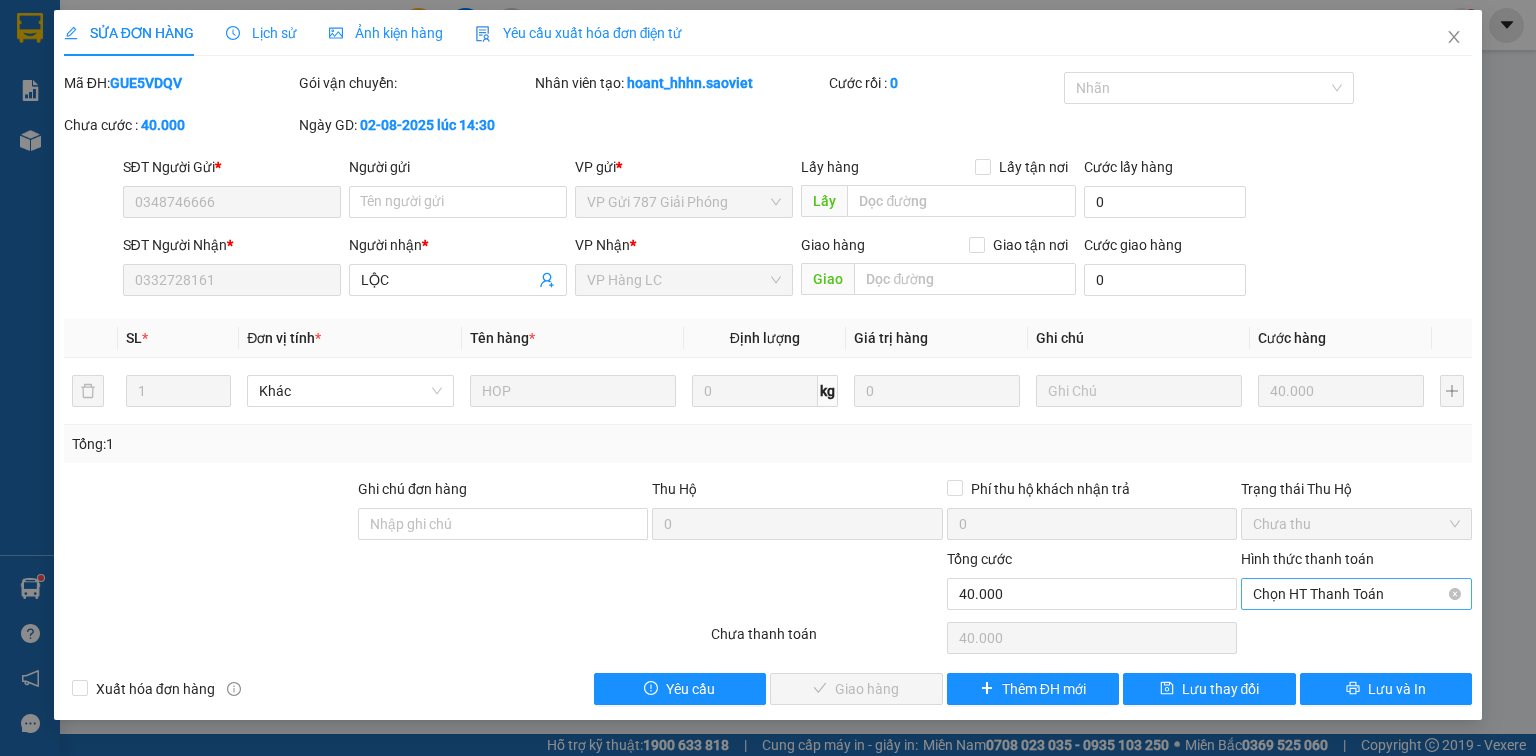 click on "Chọn HT Thanh Toán" at bounding box center (1356, 594) 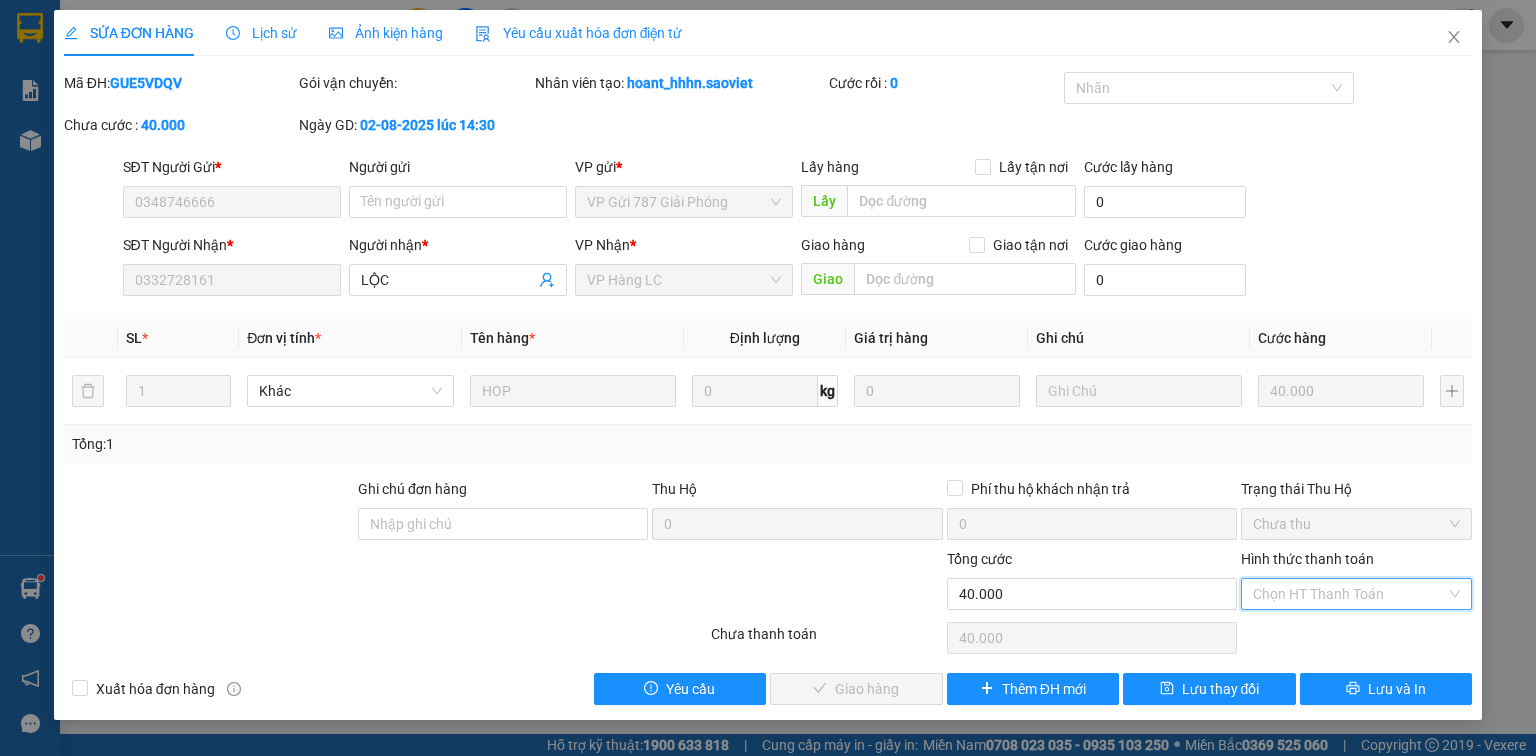 click on "Tại văn phòng" at bounding box center [1356, 633] 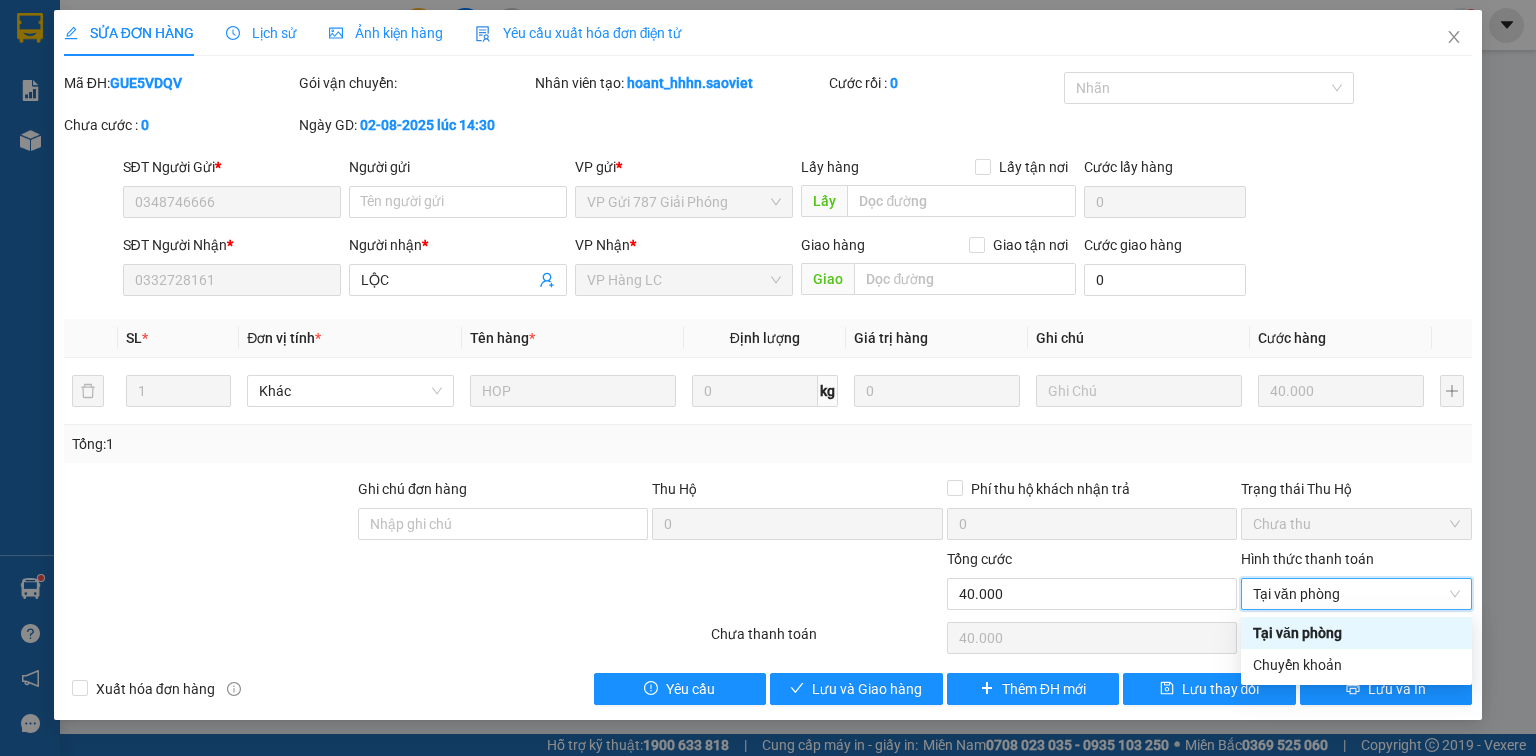 type on "0" 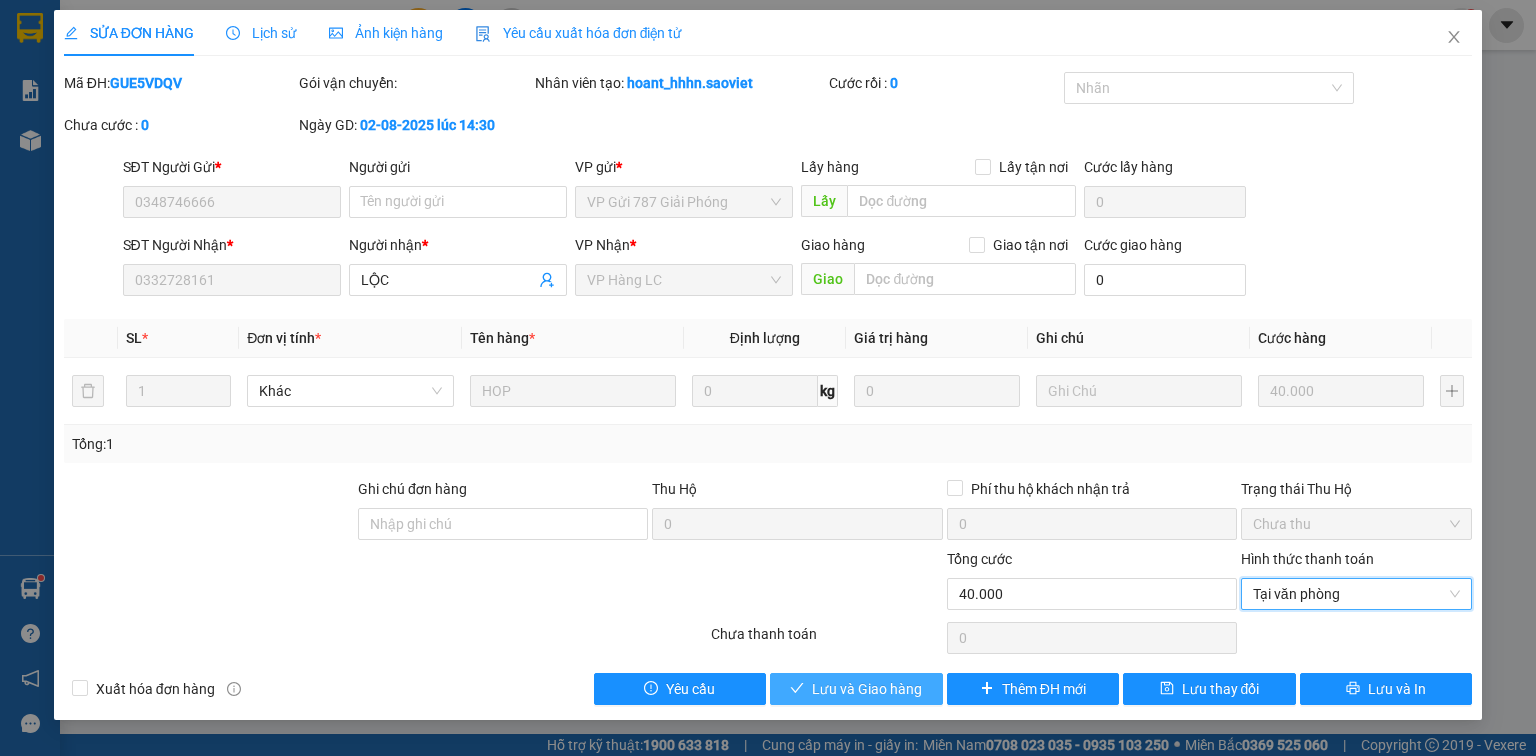 click on "Lưu và Giao hàng" at bounding box center [867, 689] 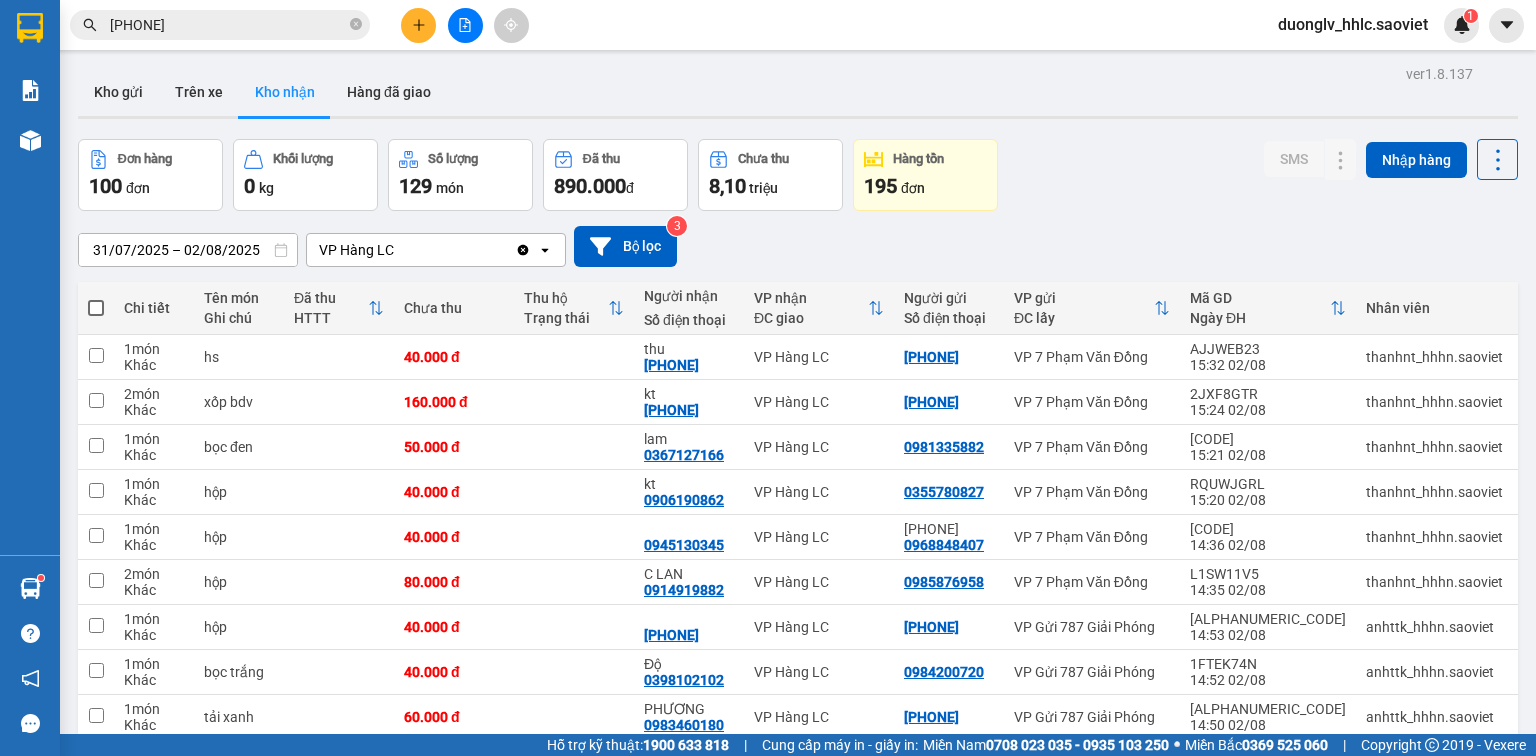 click at bounding box center (465, 25) 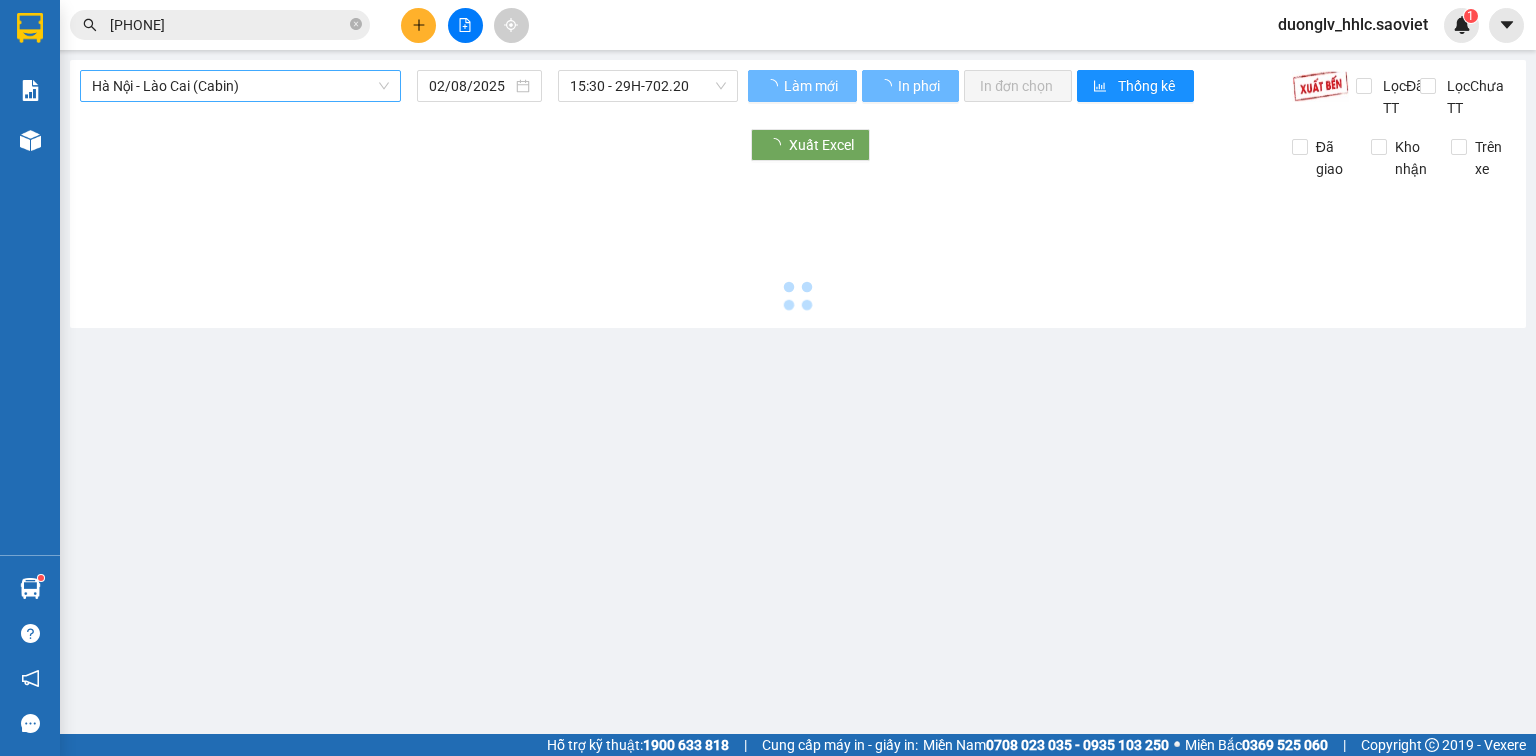 click on "Hà Nội - Lào Cai (Cabin)" at bounding box center (240, 86) 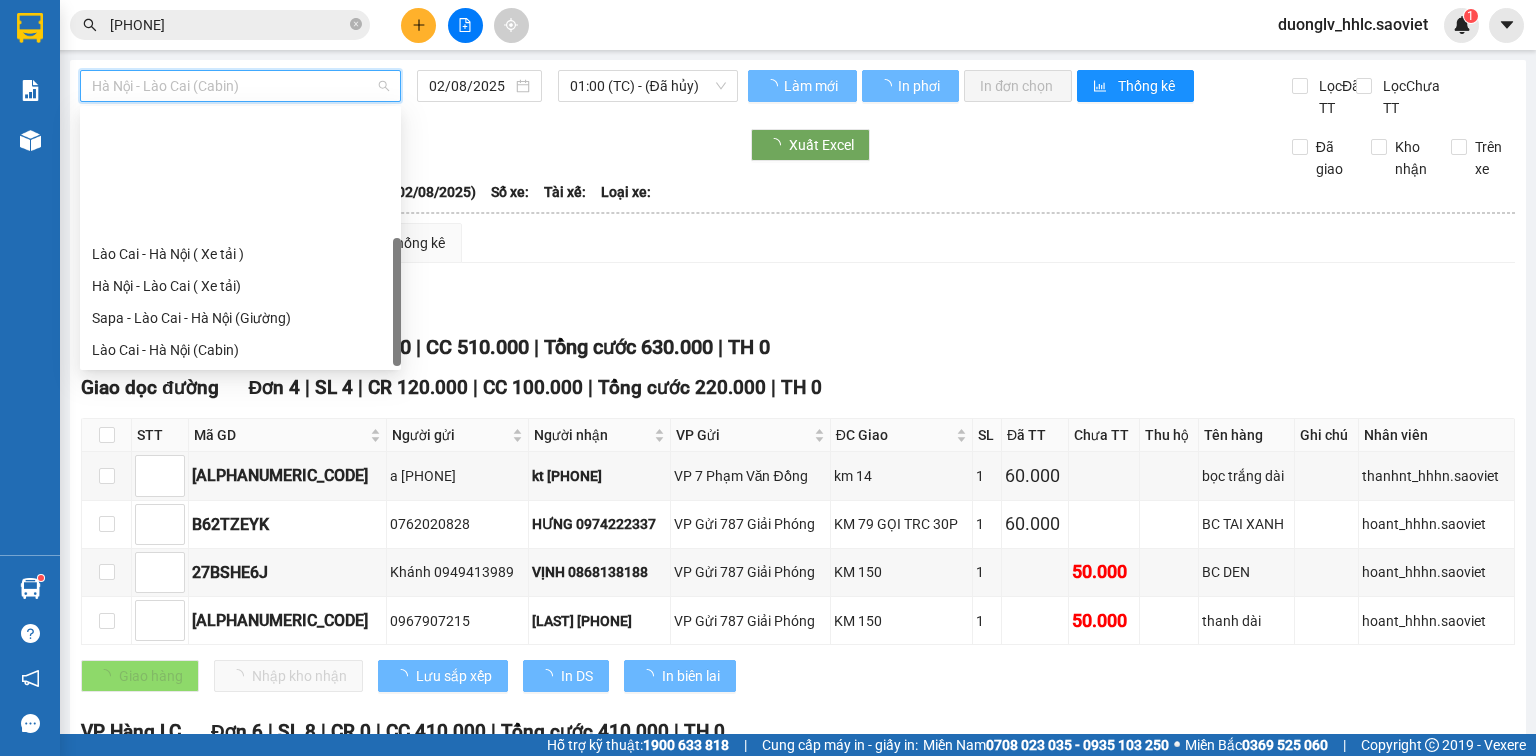 scroll, scrollTop: 160, scrollLeft: 0, axis: vertical 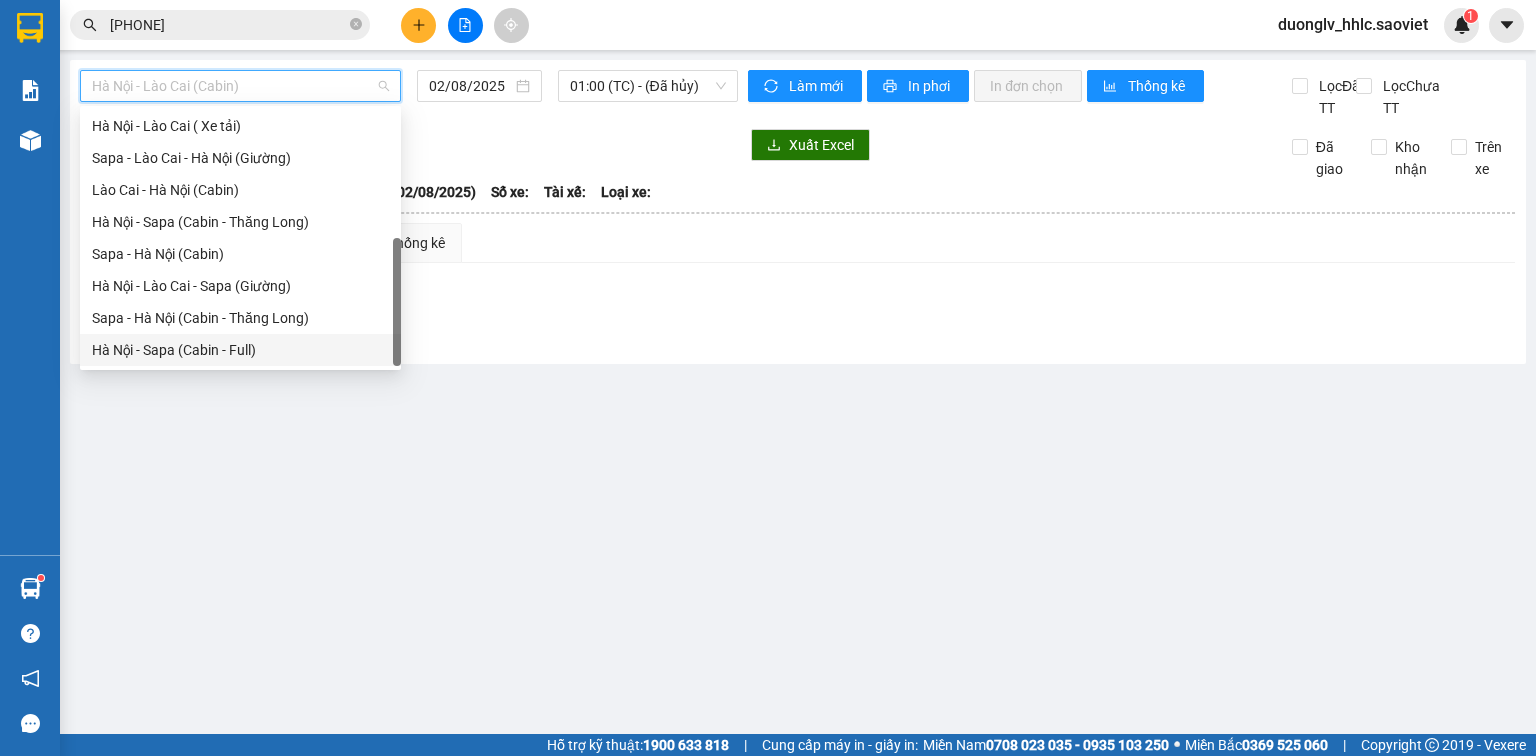 drag, startPoint x: 292, startPoint y: 355, endPoint x: 566, endPoint y: 200, distance: 314.8031 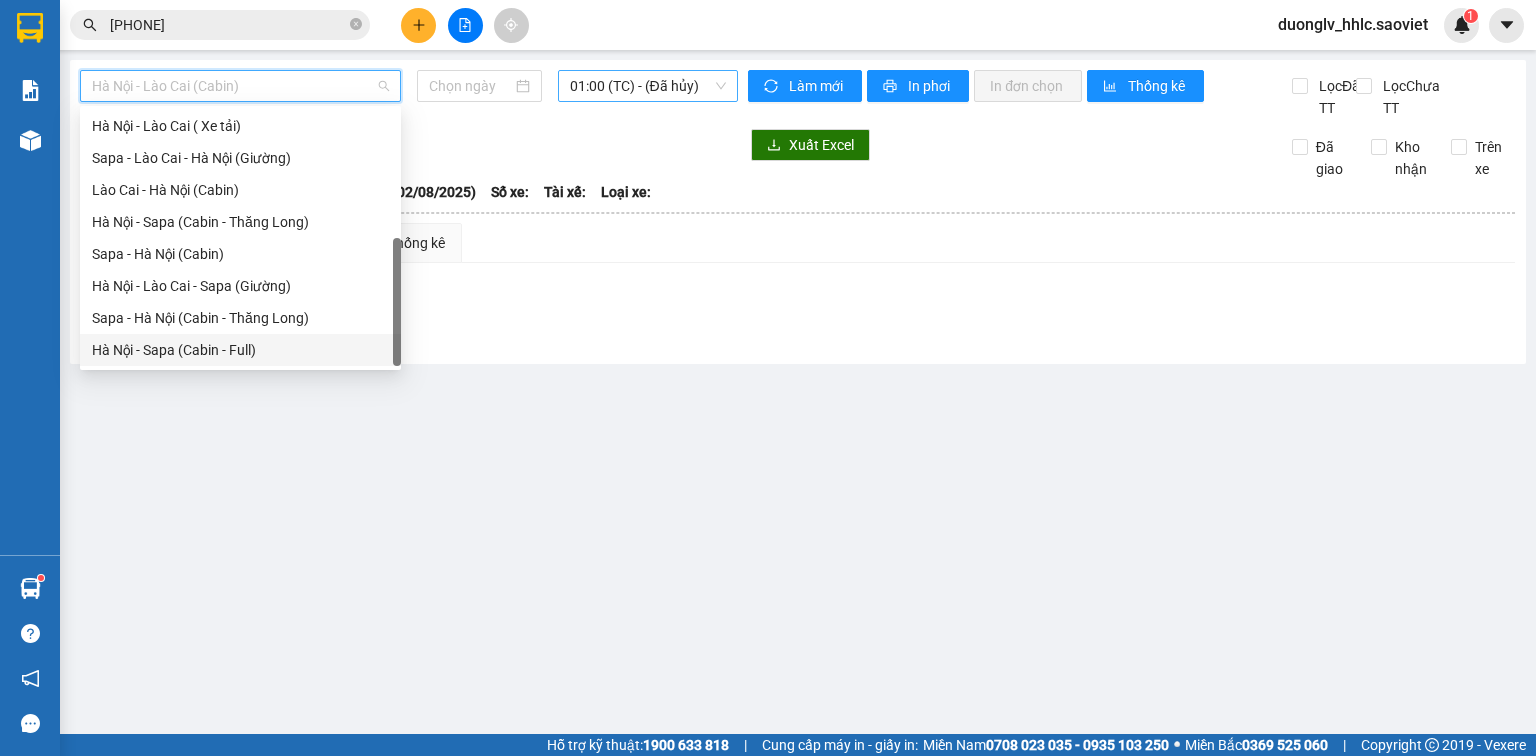 type on "02/08/2025" 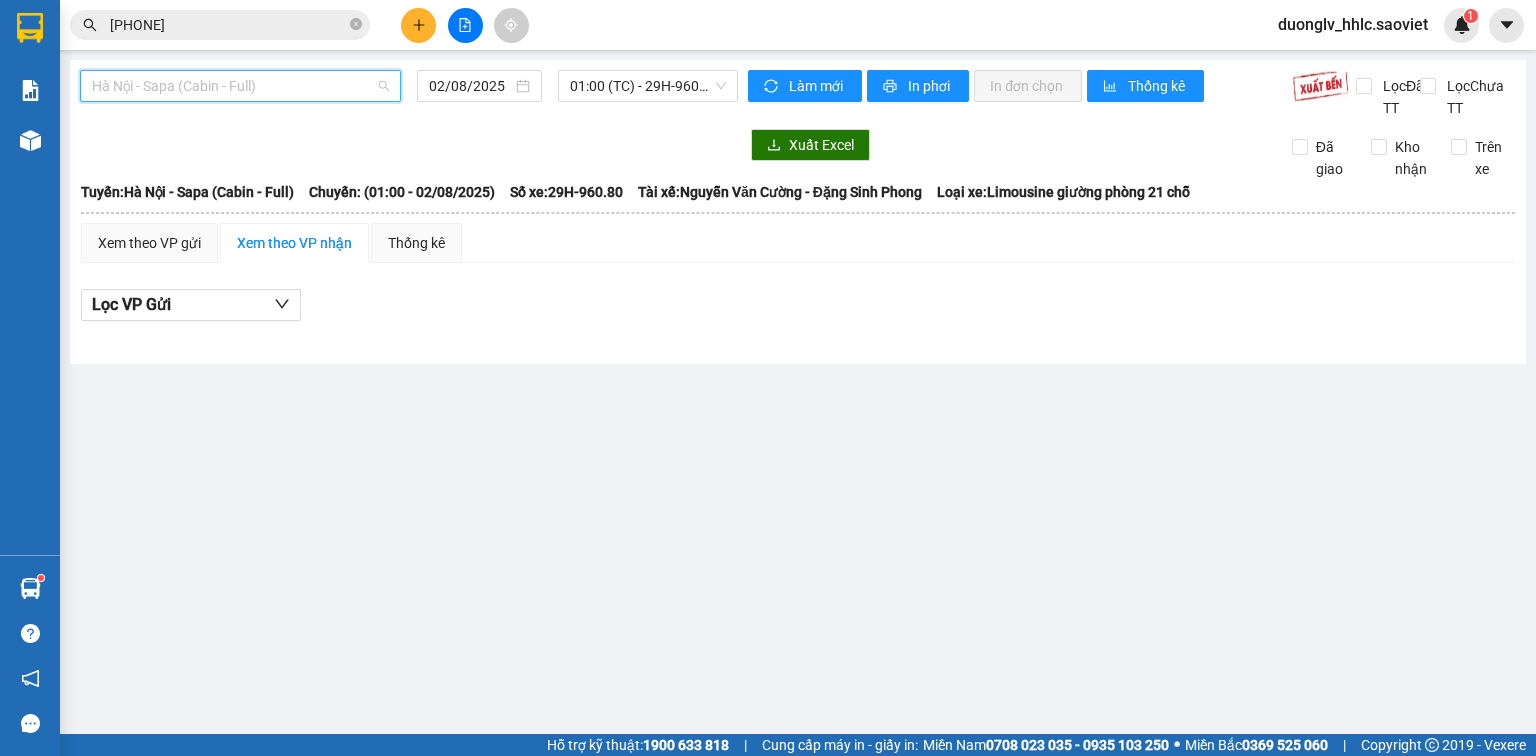 click on "Hà Nội - Sapa (Cabin - Full)" at bounding box center [240, 86] 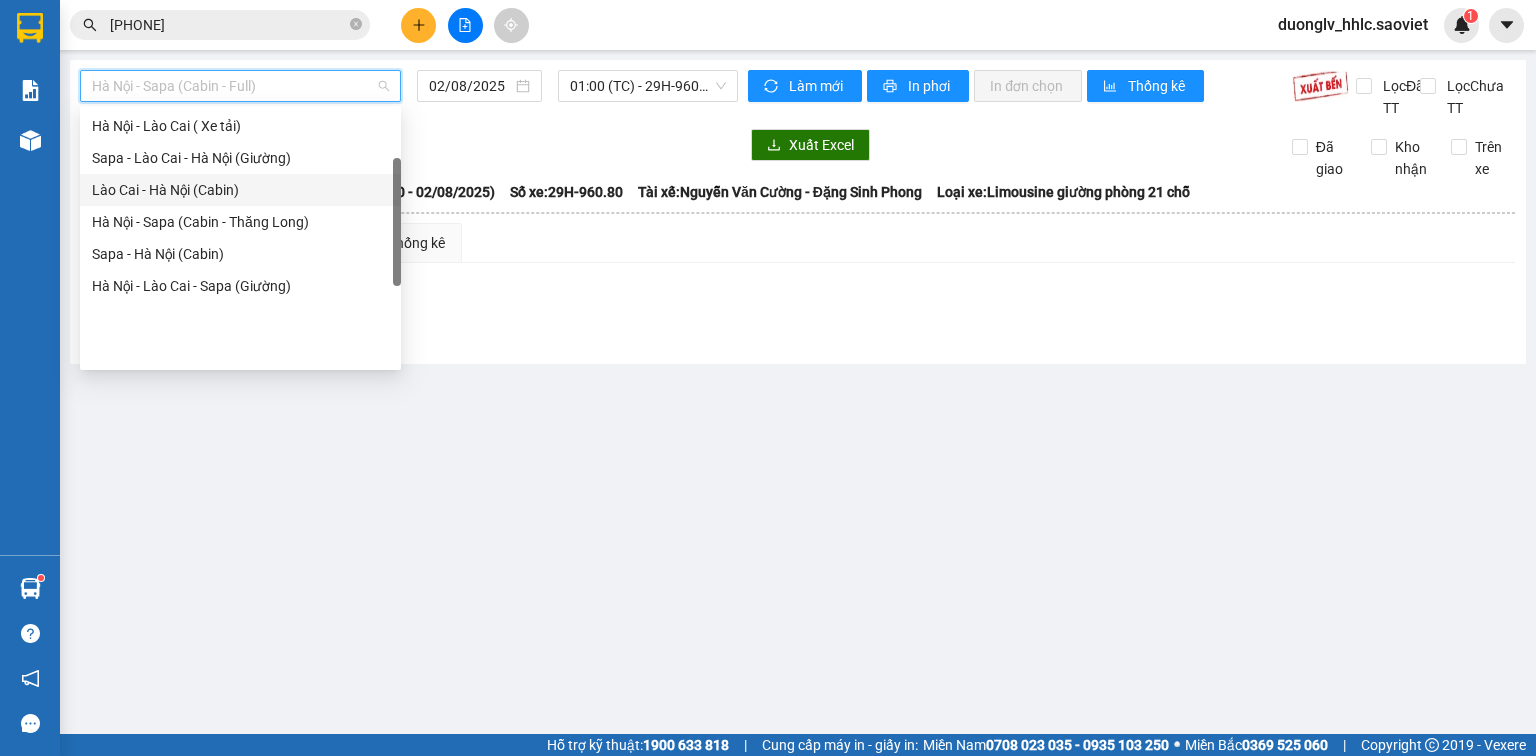 scroll, scrollTop: 60, scrollLeft: 0, axis: vertical 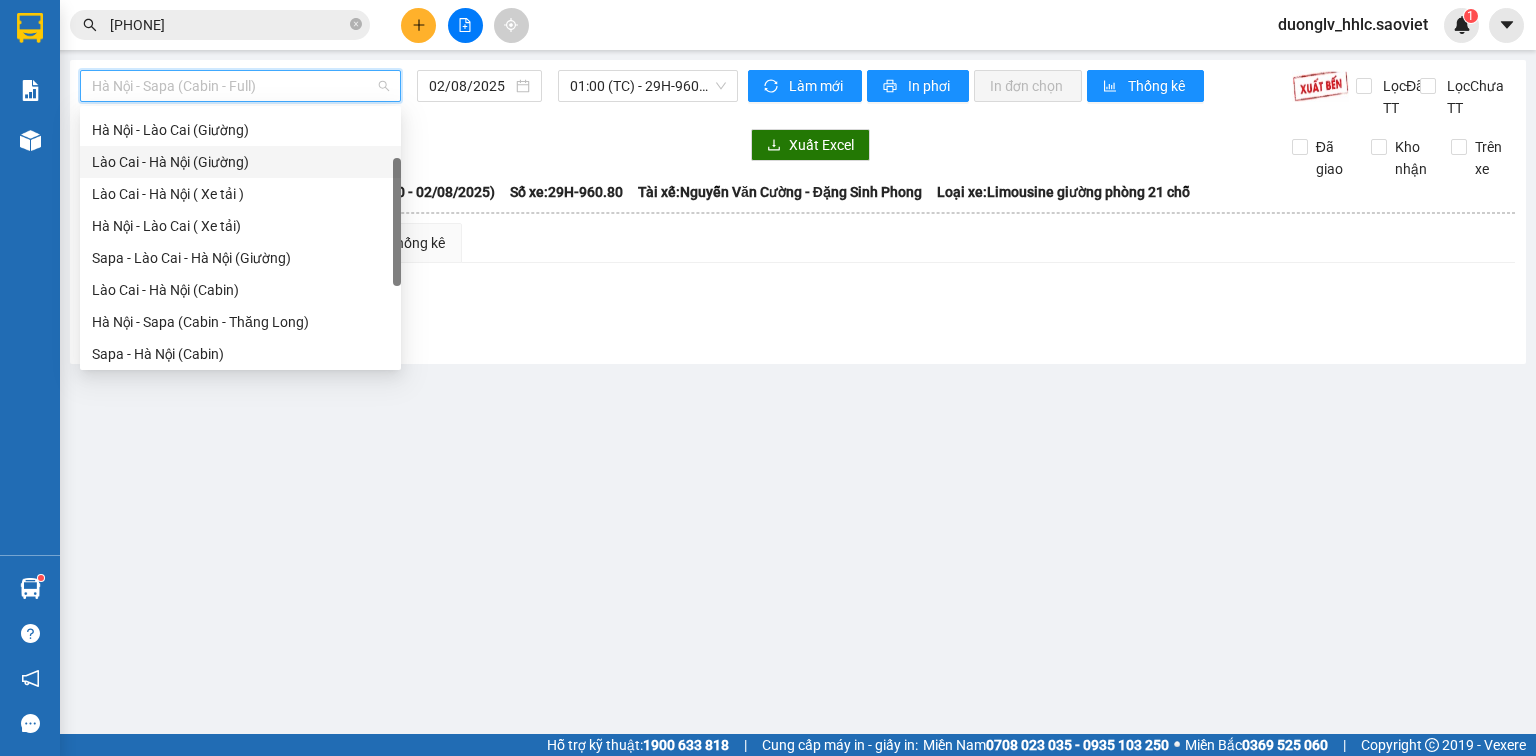 click on "Lào Cai - Hà Nội (Giường)" at bounding box center (240, 162) 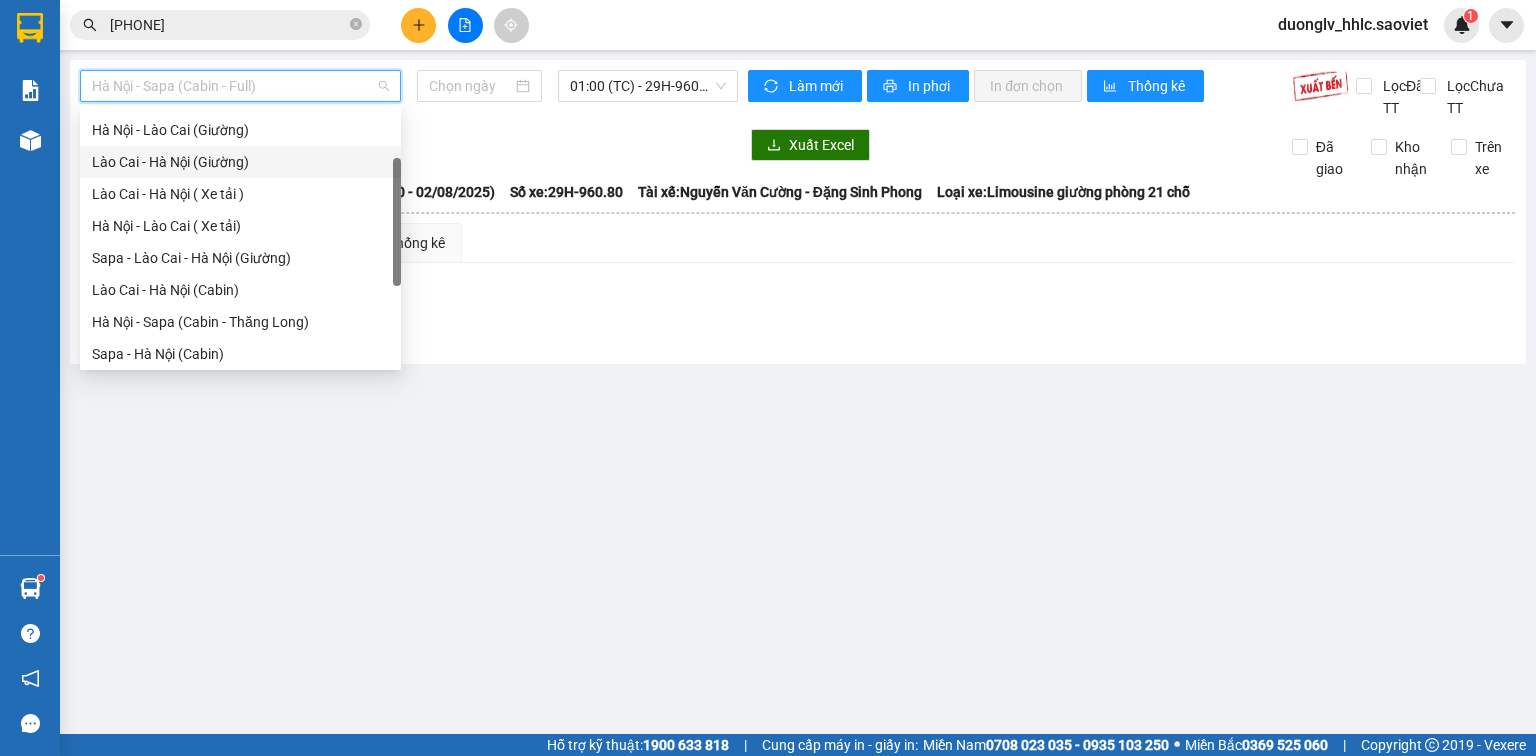 type on "02/08/2025" 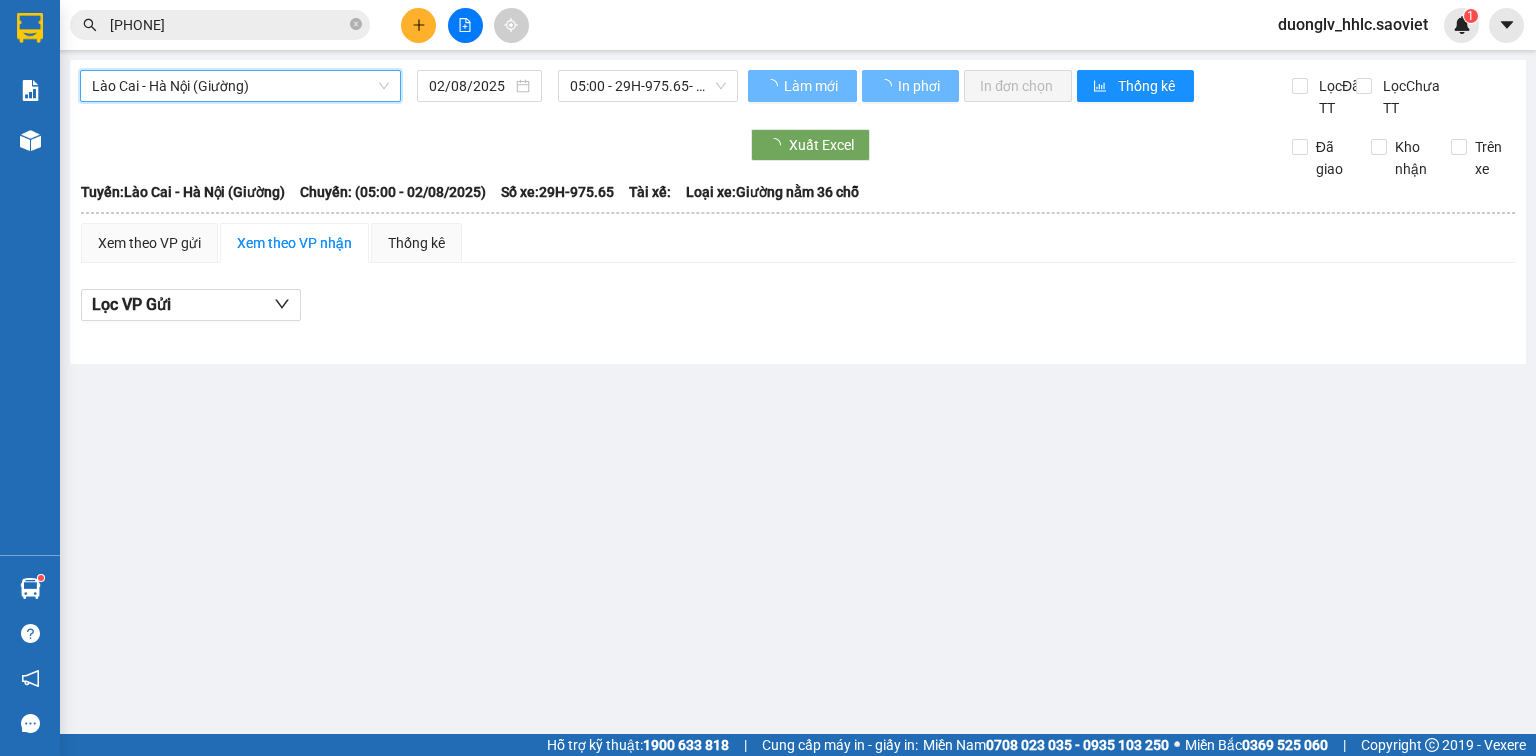 click on "Lào Cai - Hà Nội (Giường)" at bounding box center (240, 86) 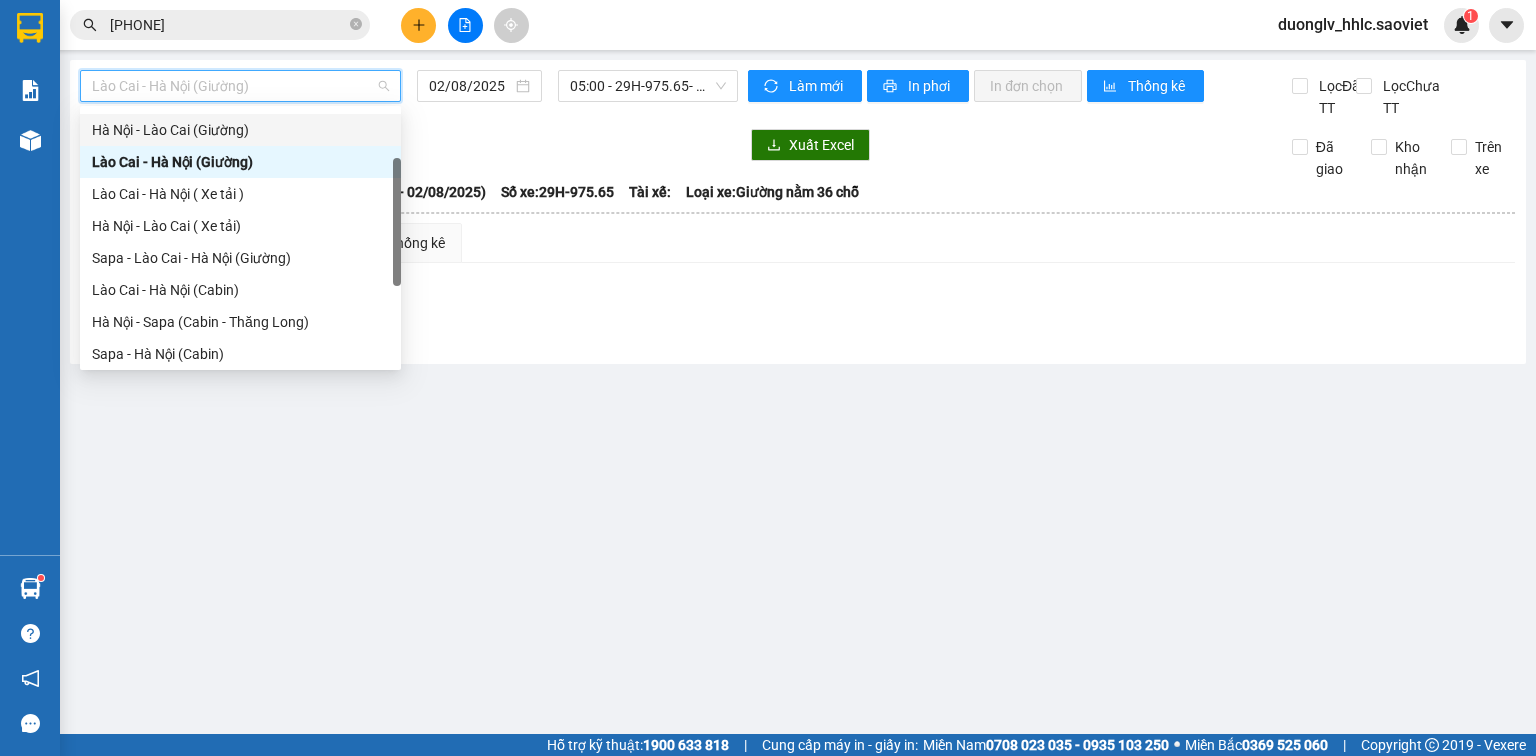 click on "Hà Nội - Lào Cai (Giường)" at bounding box center [240, 130] 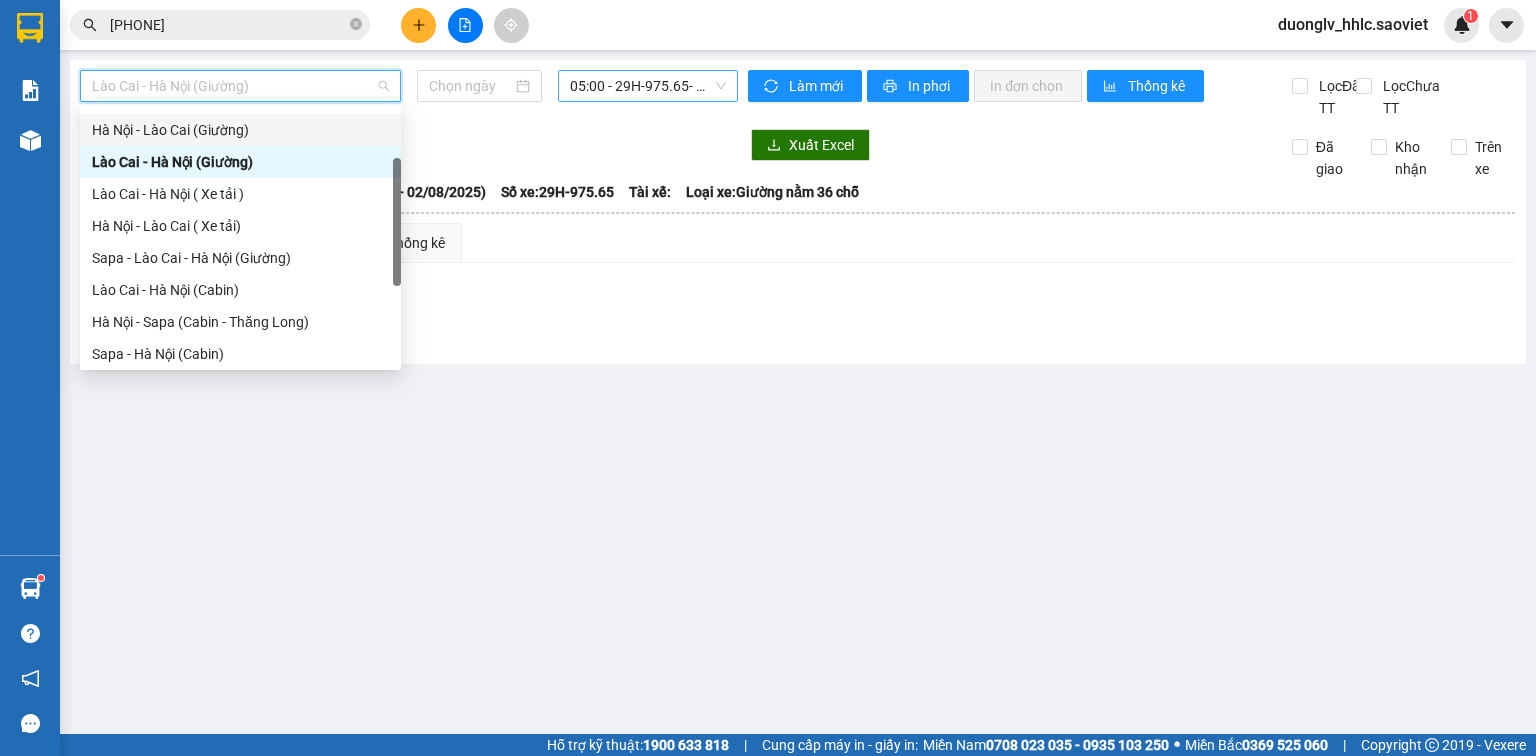 type on "02/08/2025" 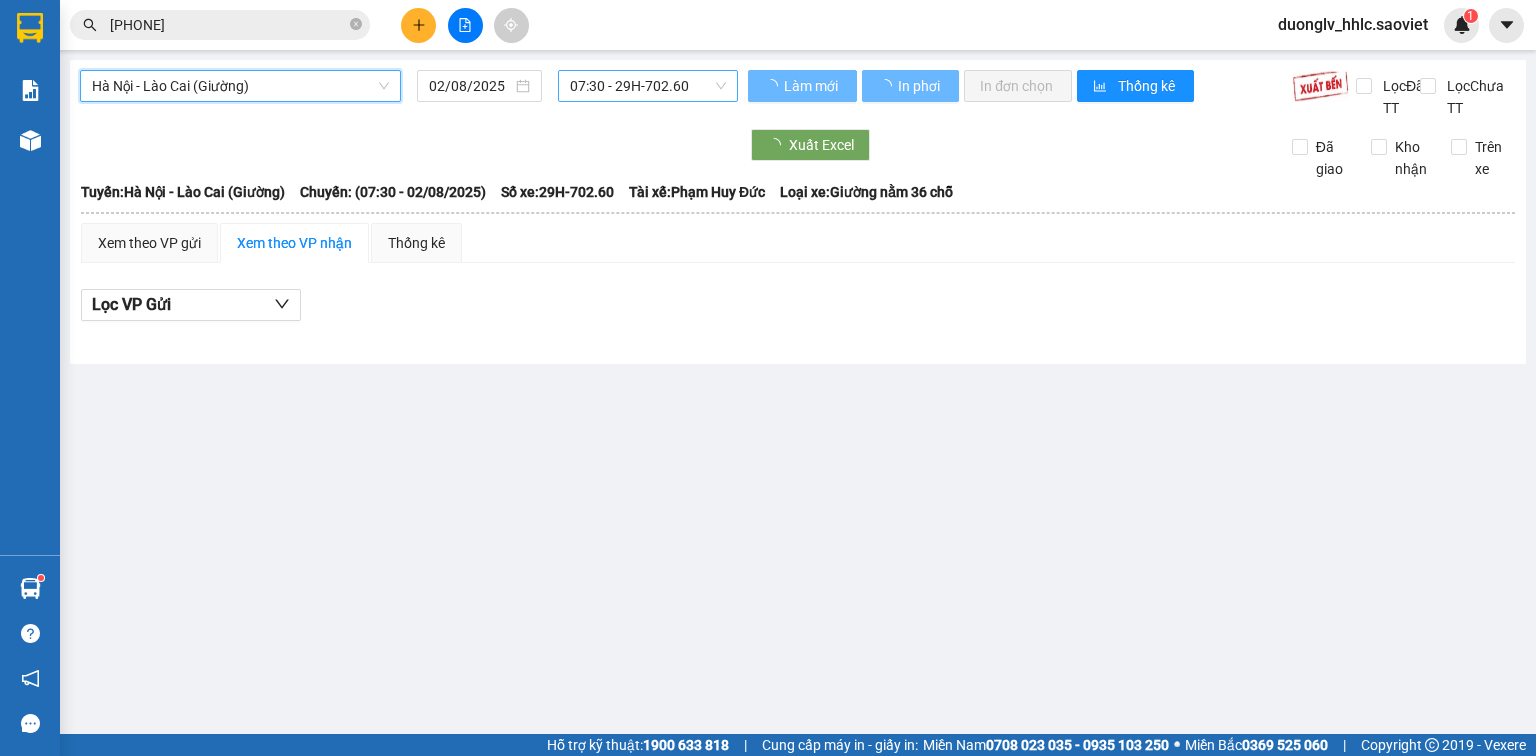 click on "07:30     - 29H-702.60" at bounding box center (648, 86) 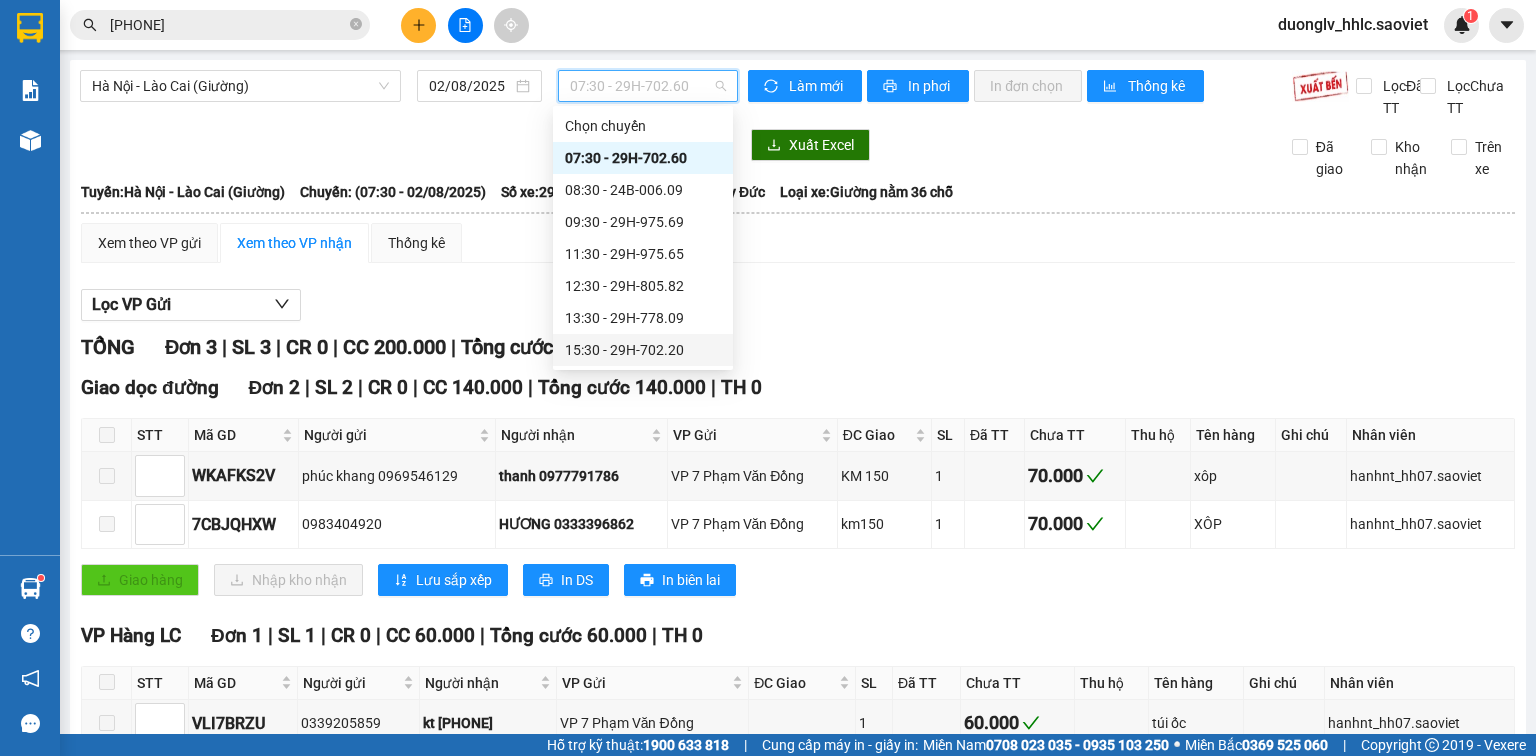 scroll, scrollTop: 160, scrollLeft: 0, axis: vertical 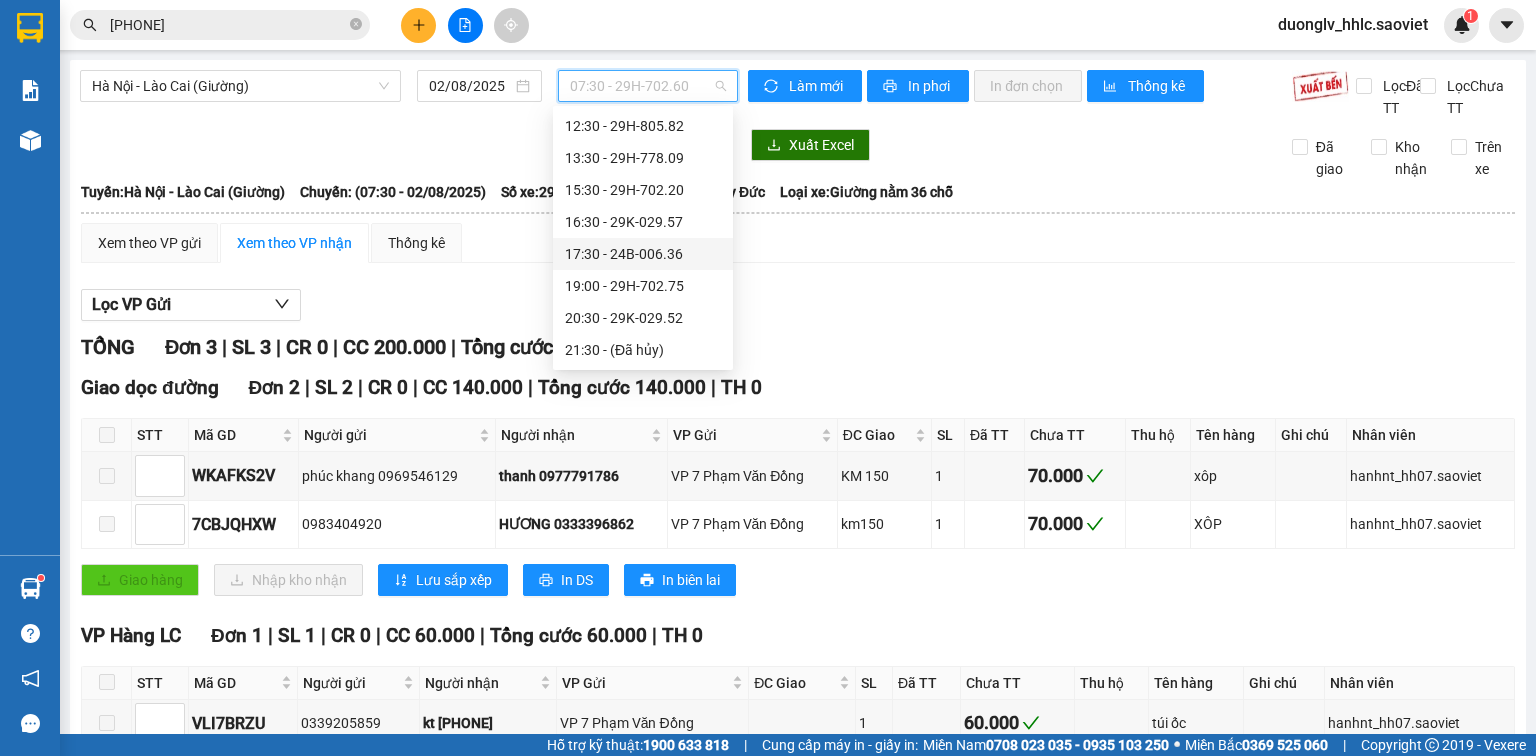 click on "[TIME]     - [CODE]" at bounding box center (643, 222) 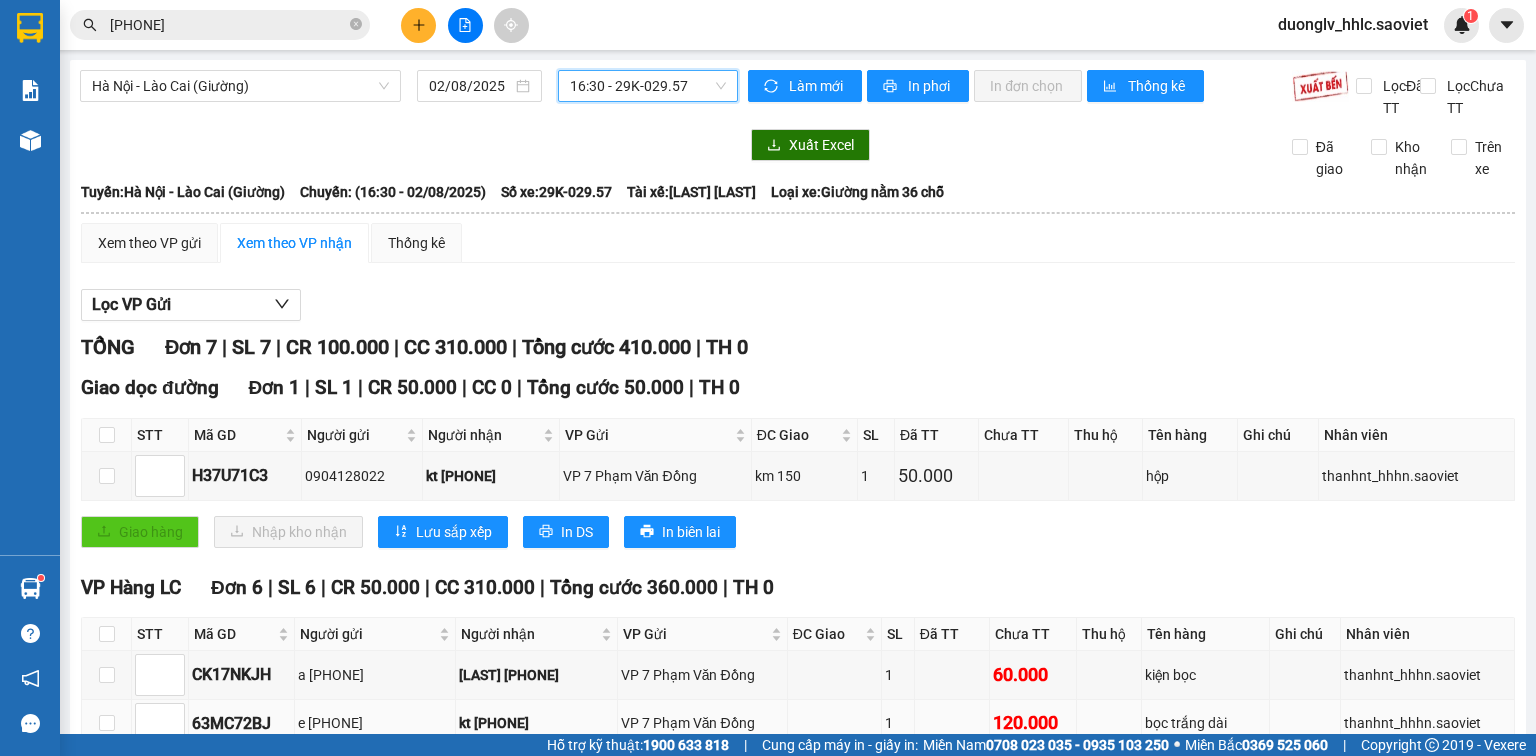 scroll, scrollTop: 320, scrollLeft: 0, axis: vertical 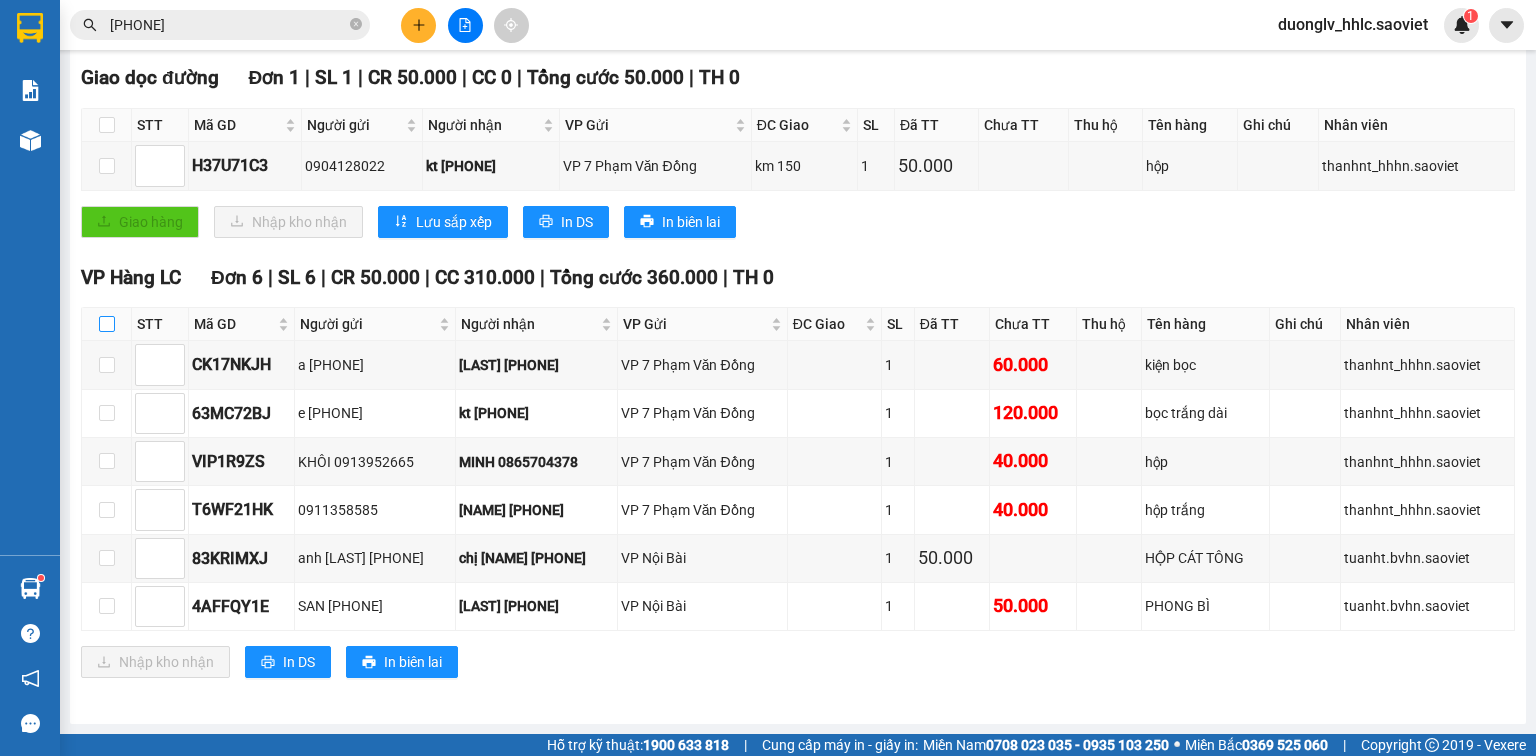 click at bounding box center [107, 324] 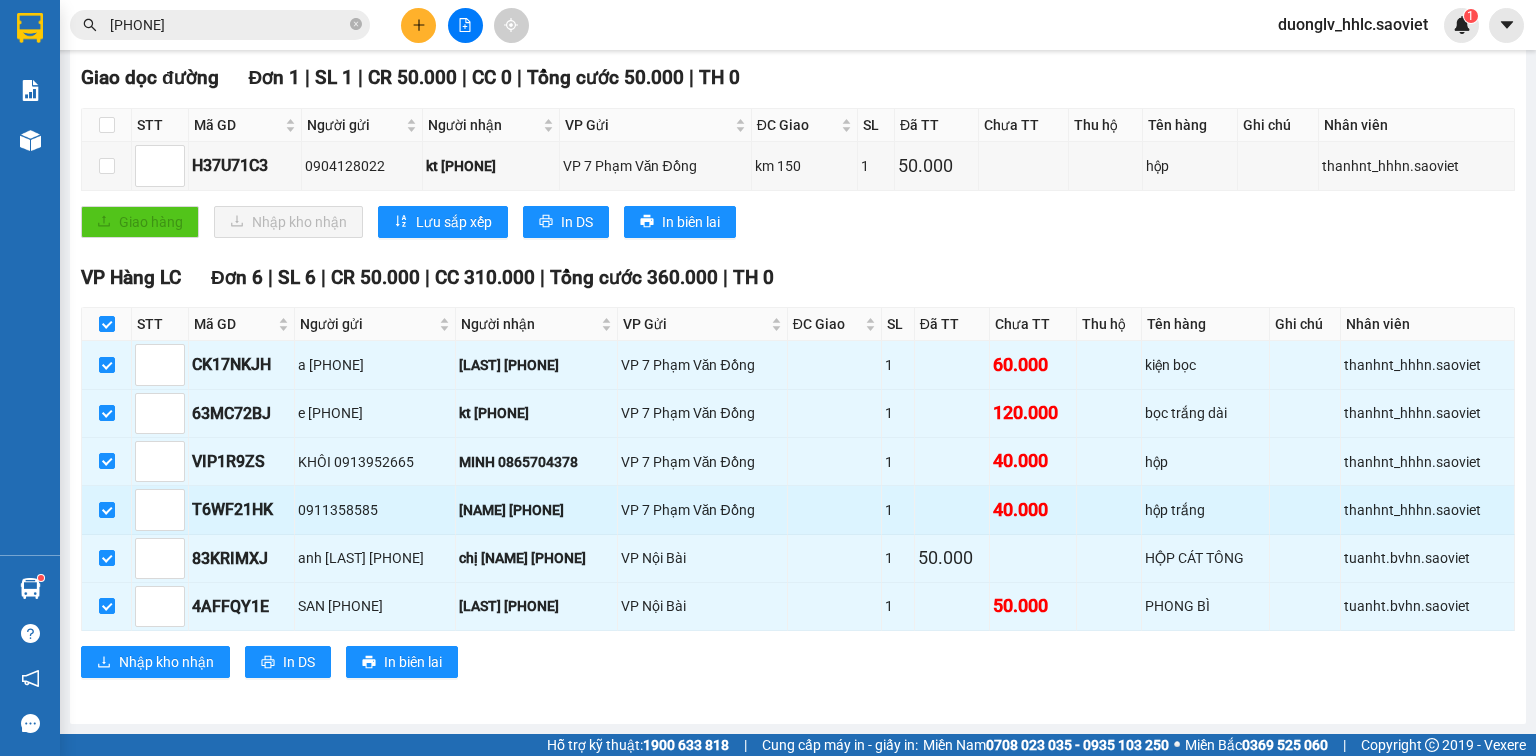 scroll, scrollTop: 325, scrollLeft: 0, axis: vertical 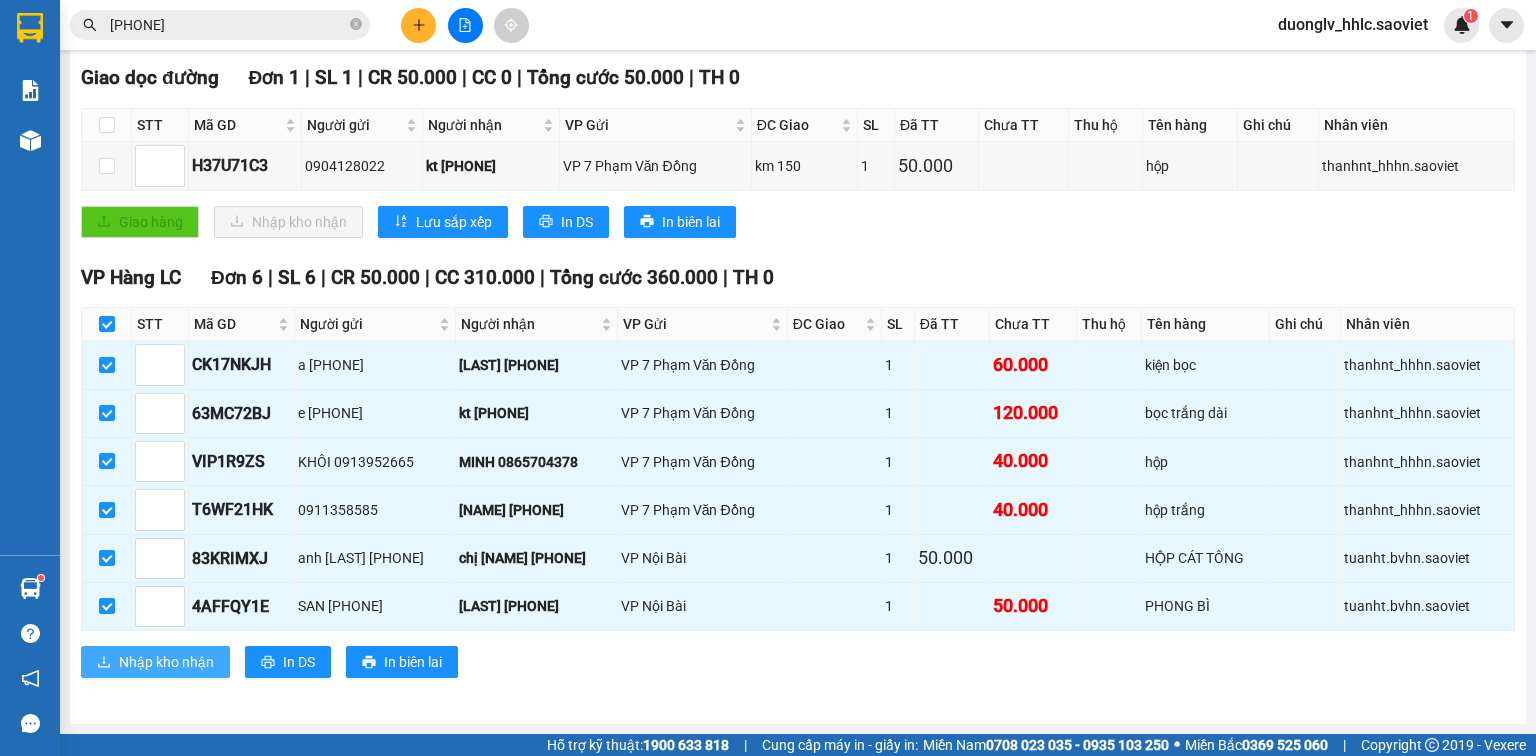 click on "Nhập kho nhận" at bounding box center [166, 662] 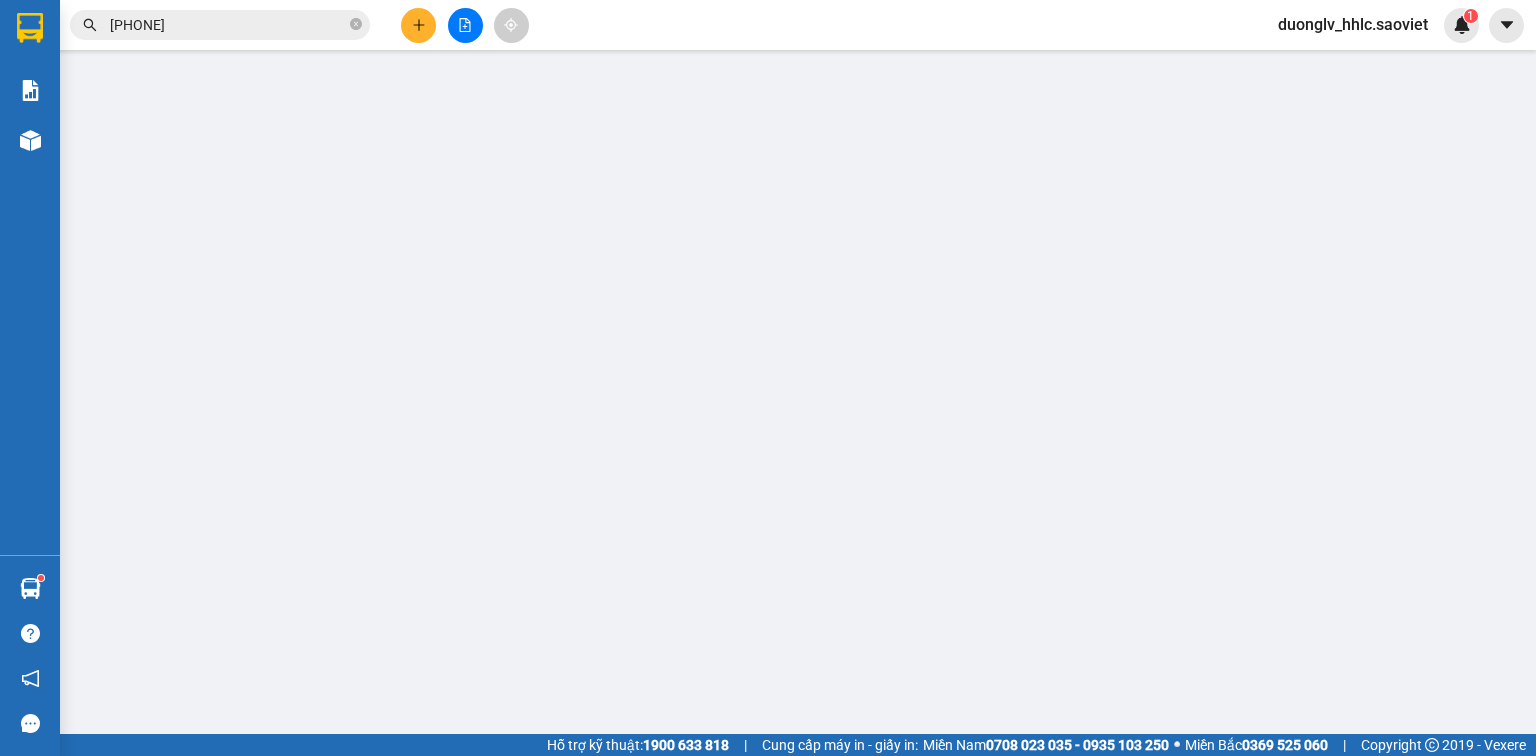 scroll, scrollTop: 0, scrollLeft: 0, axis: both 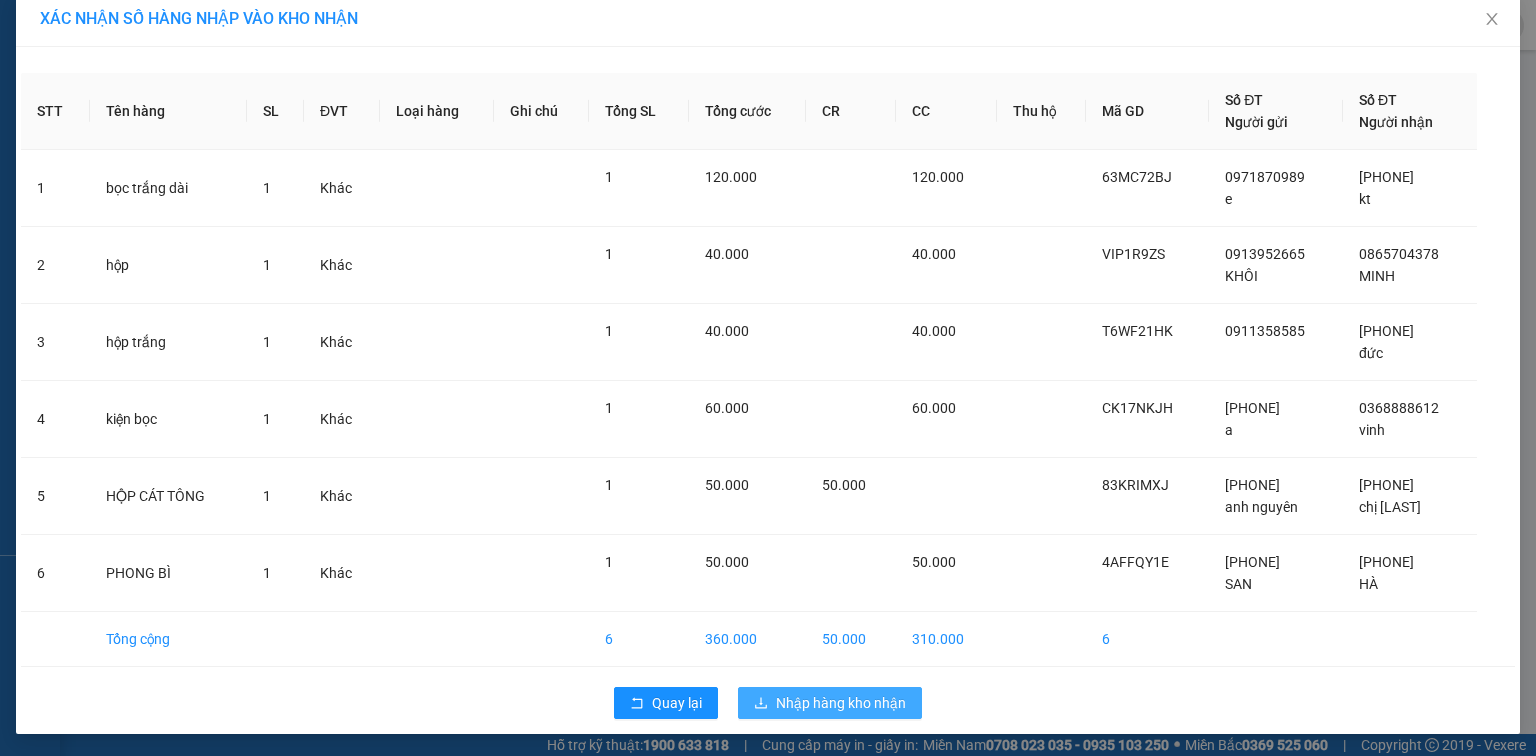 click on "Nhập hàng kho nhận" at bounding box center (841, 703) 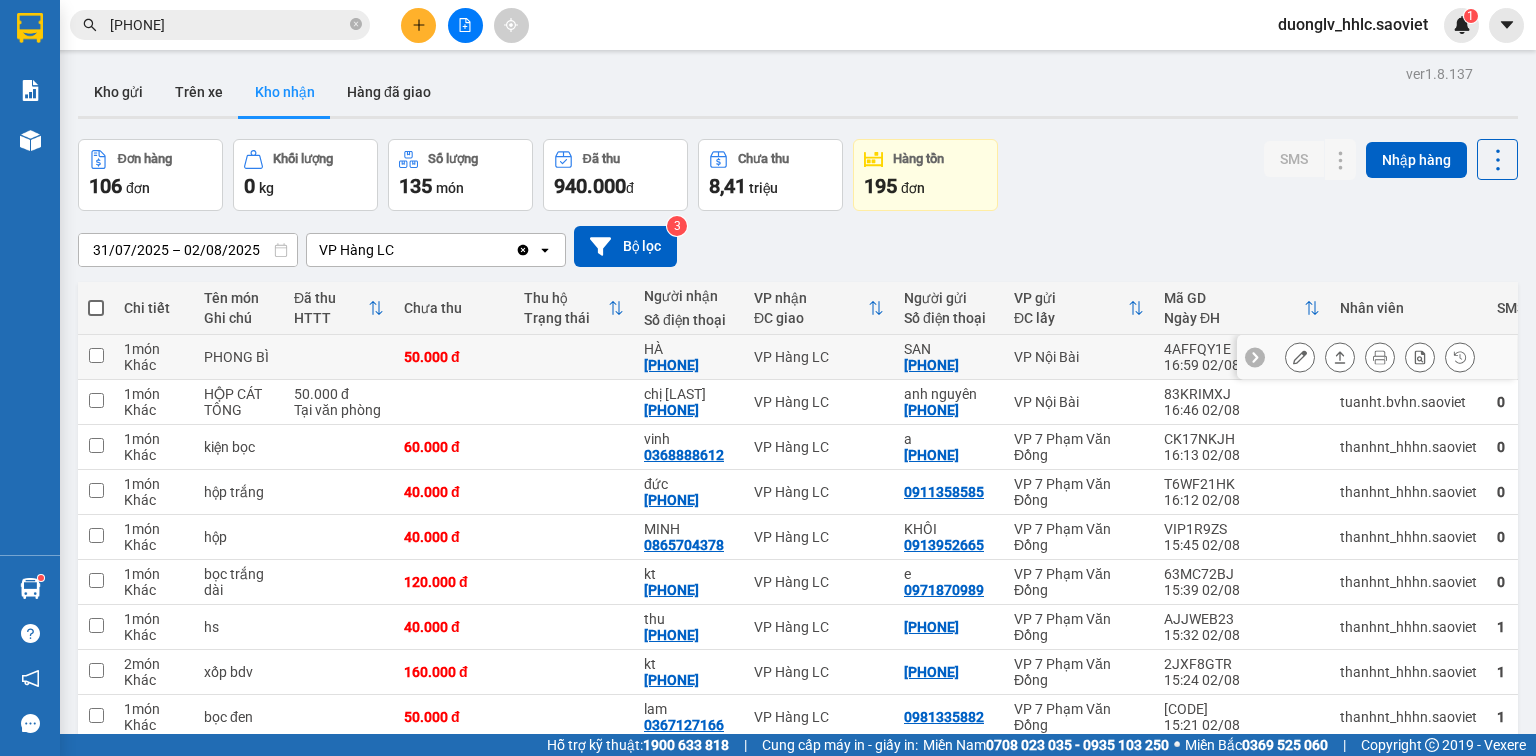 click on "VP Hàng LC" at bounding box center (819, 357) 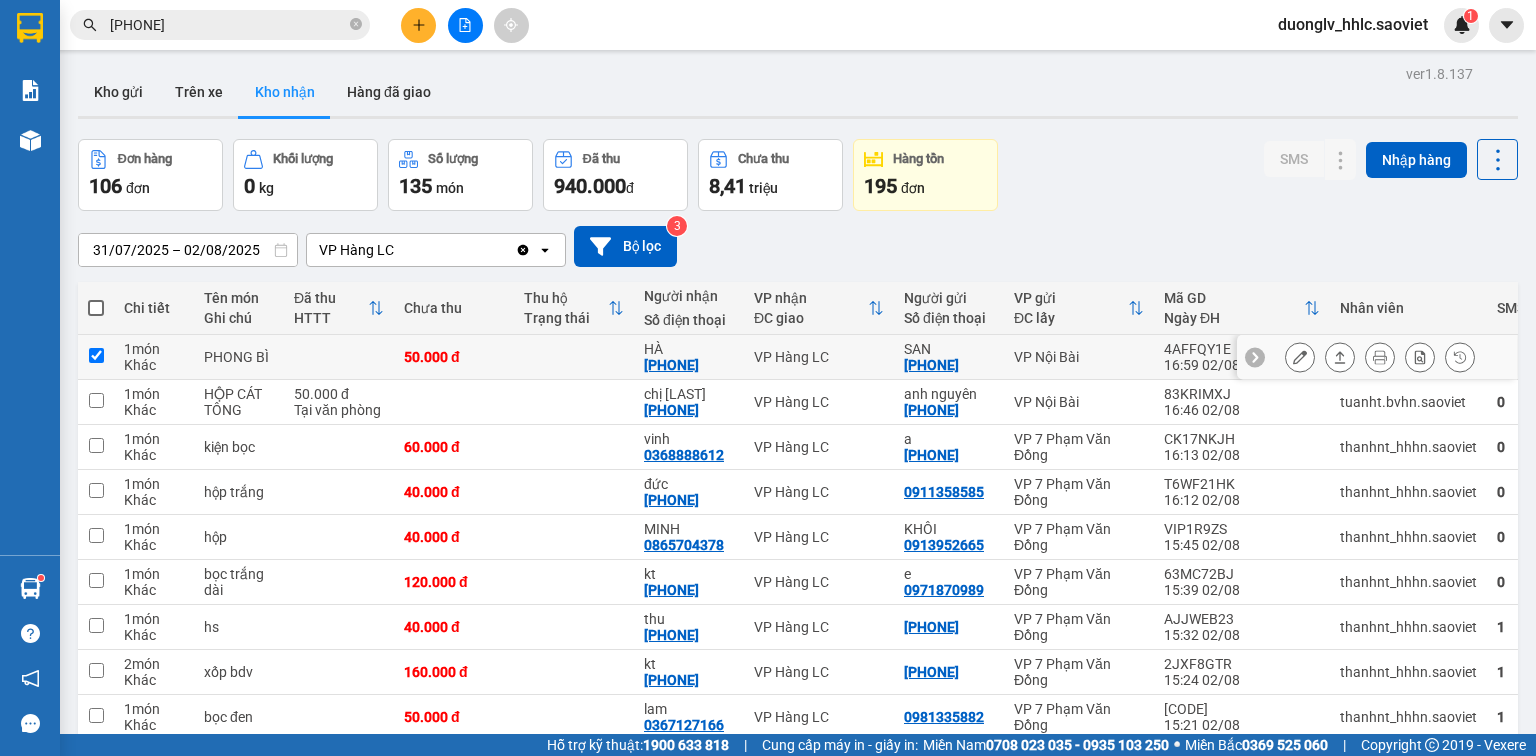 checkbox on "true" 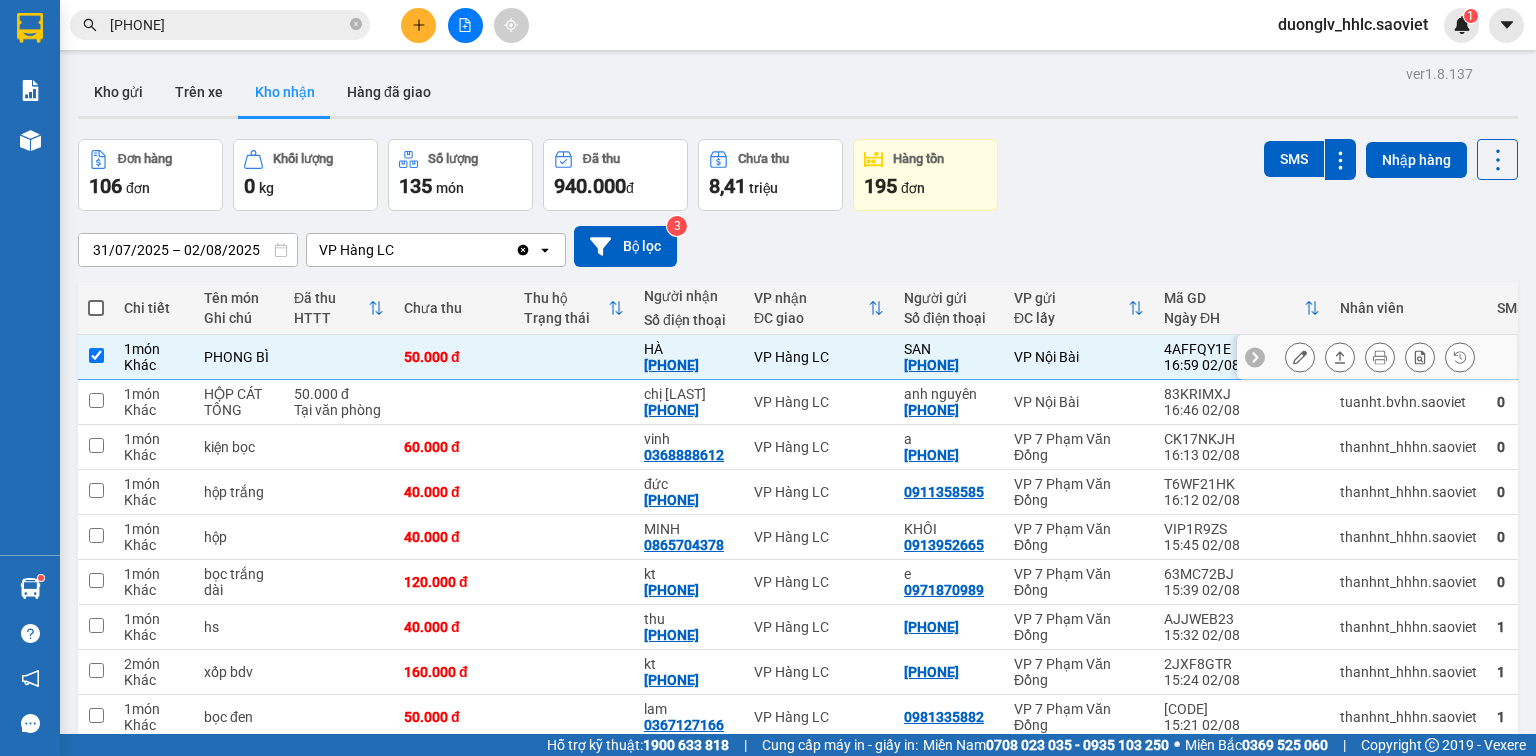 click on "VP Hàng LC" at bounding box center [819, 402] 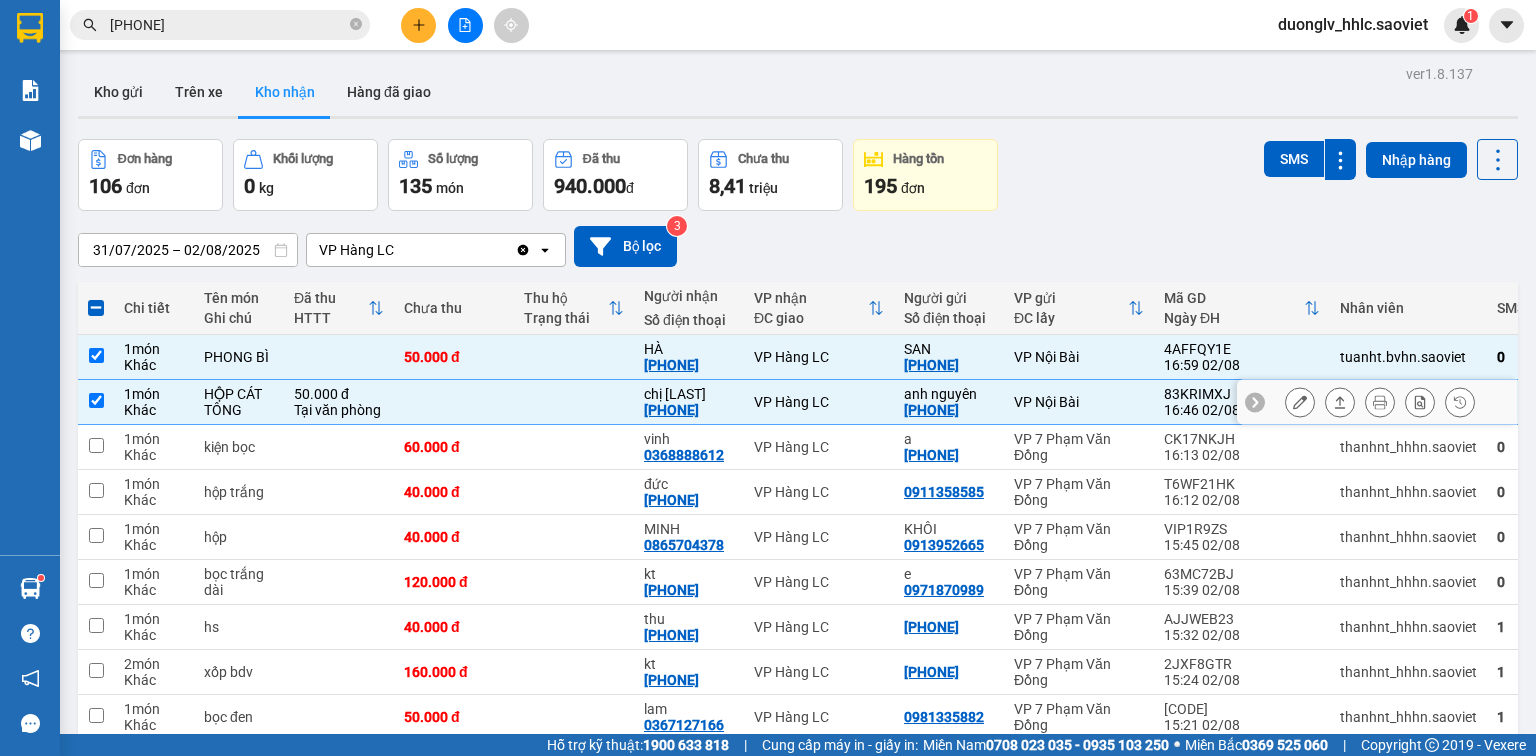 checkbox on "true" 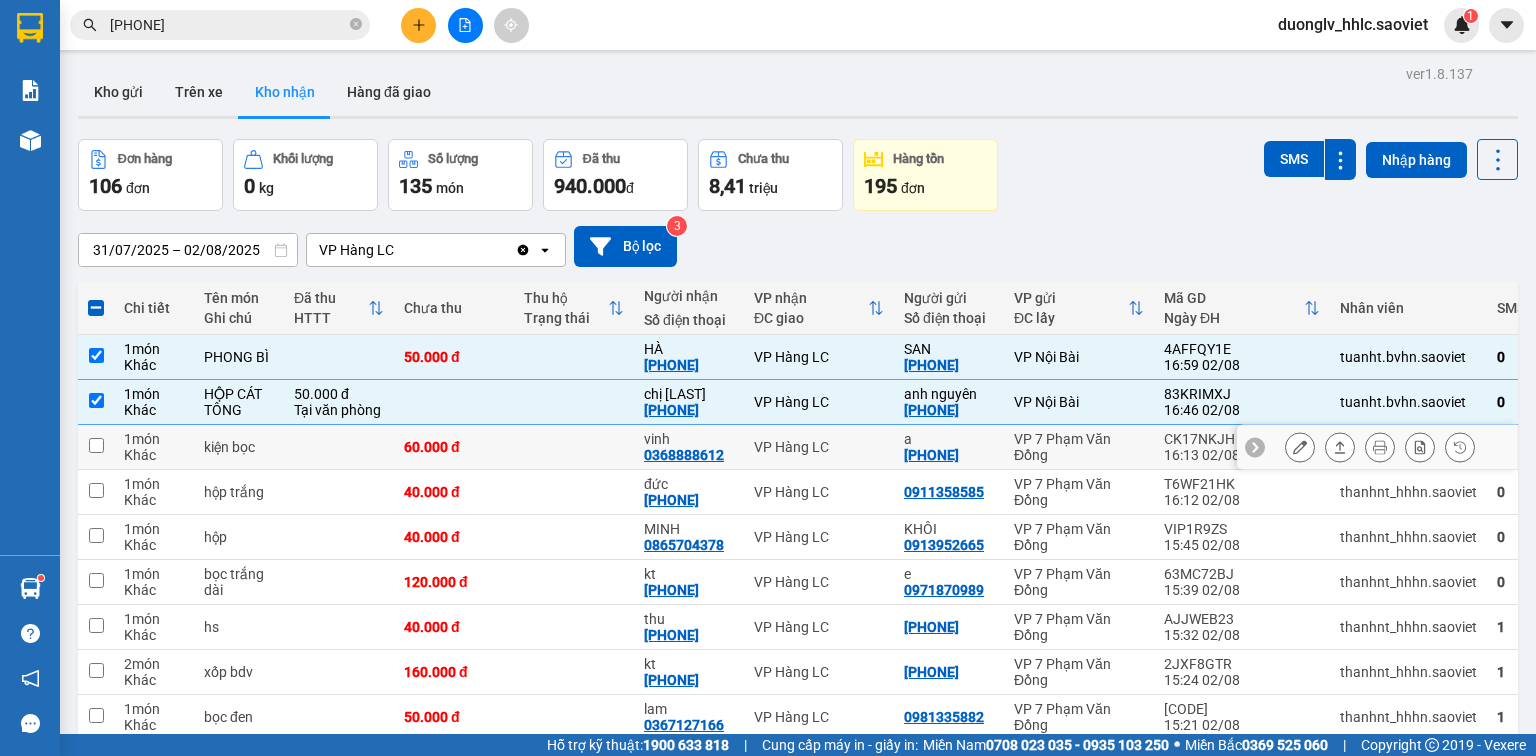 click on "VP Hàng LC" at bounding box center (819, 447) 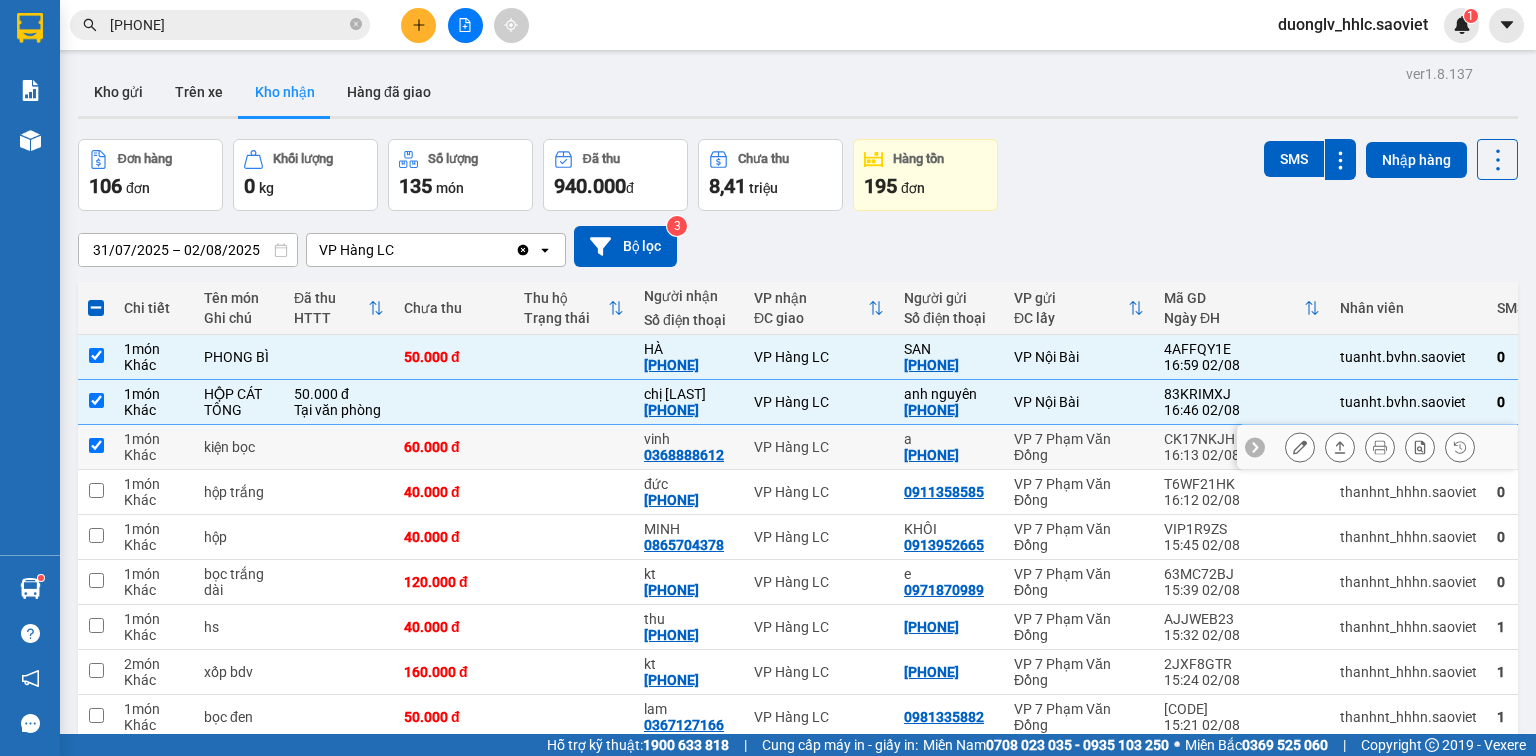 checkbox on "true" 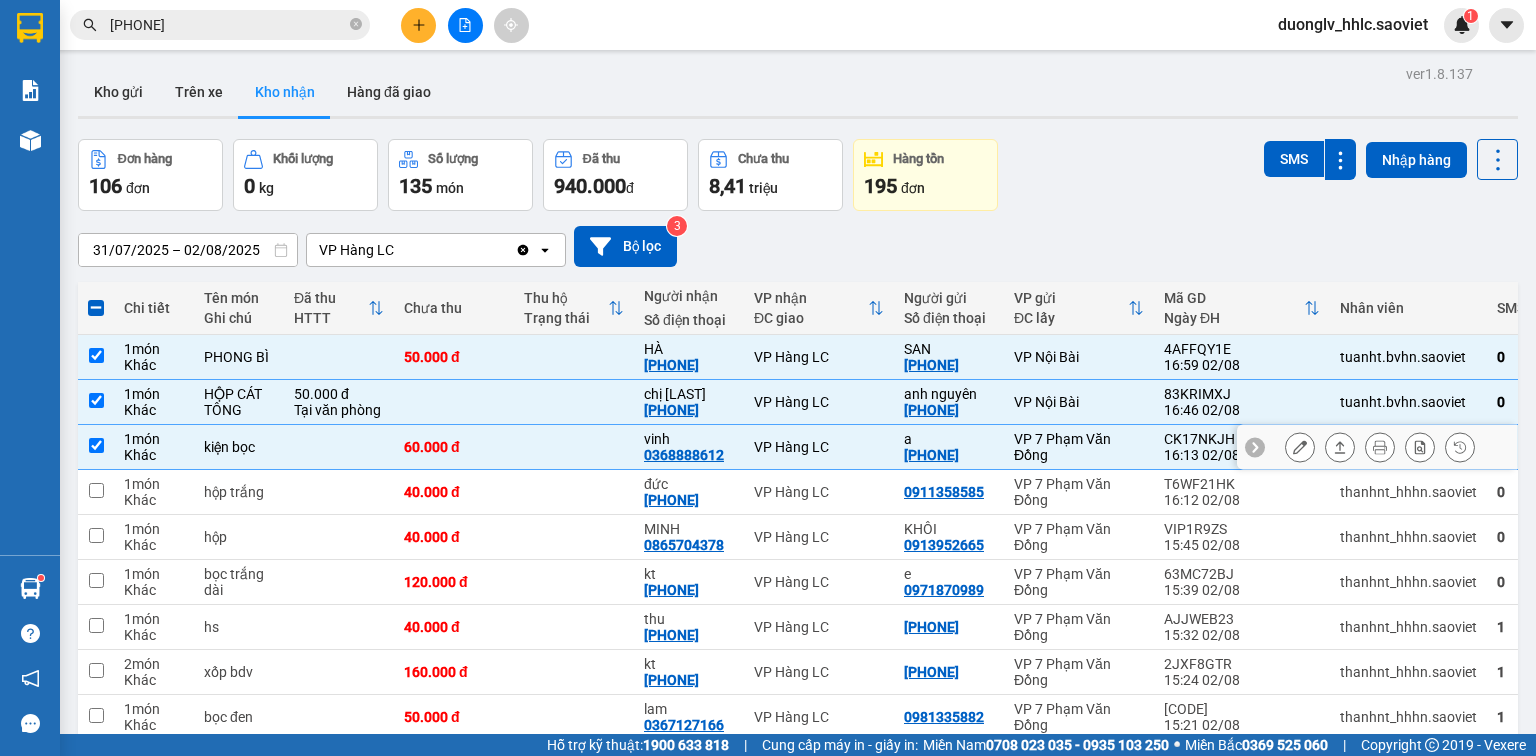 click on "VP Hàng LC" at bounding box center [819, 492] 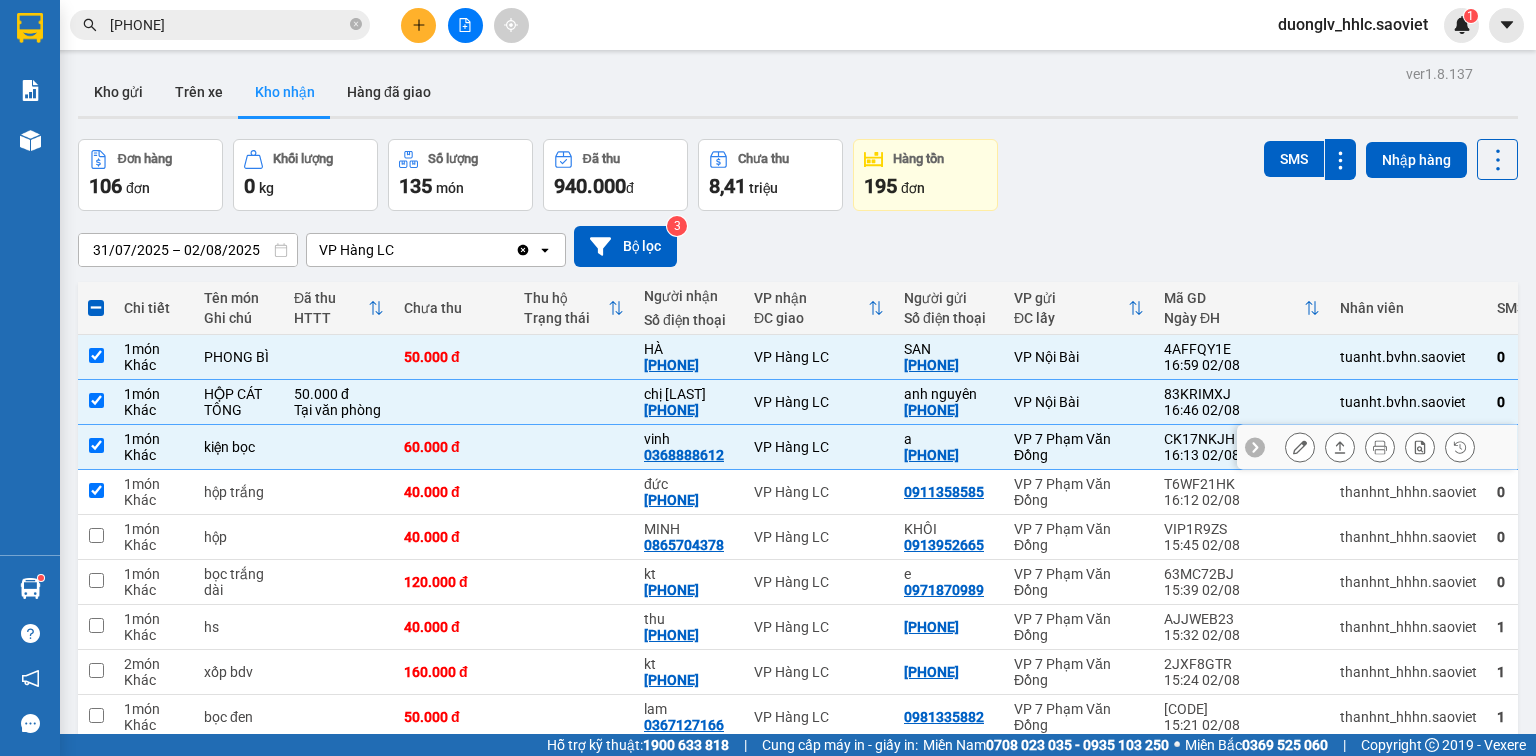checkbox on "true" 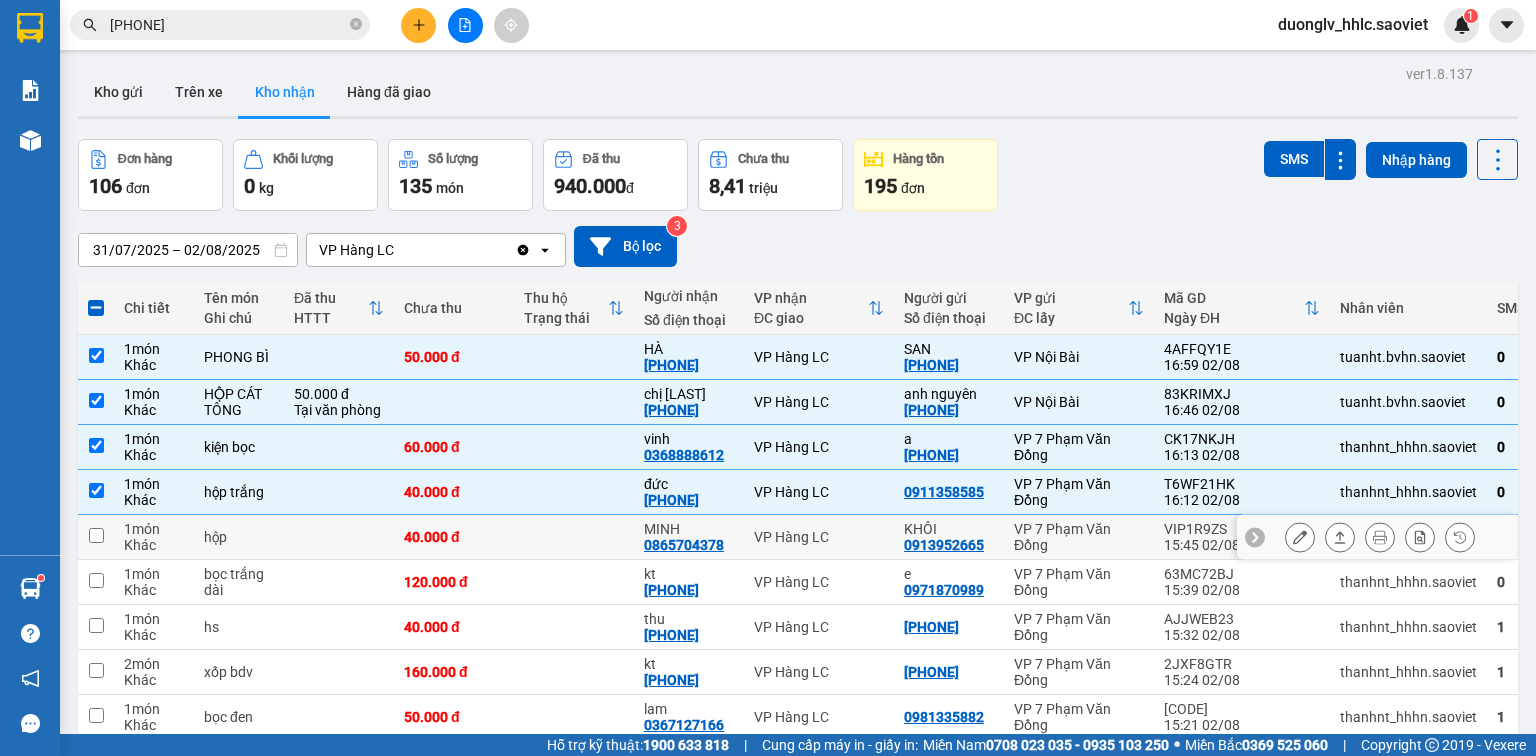click on "VP Hàng LC" at bounding box center (819, 537) 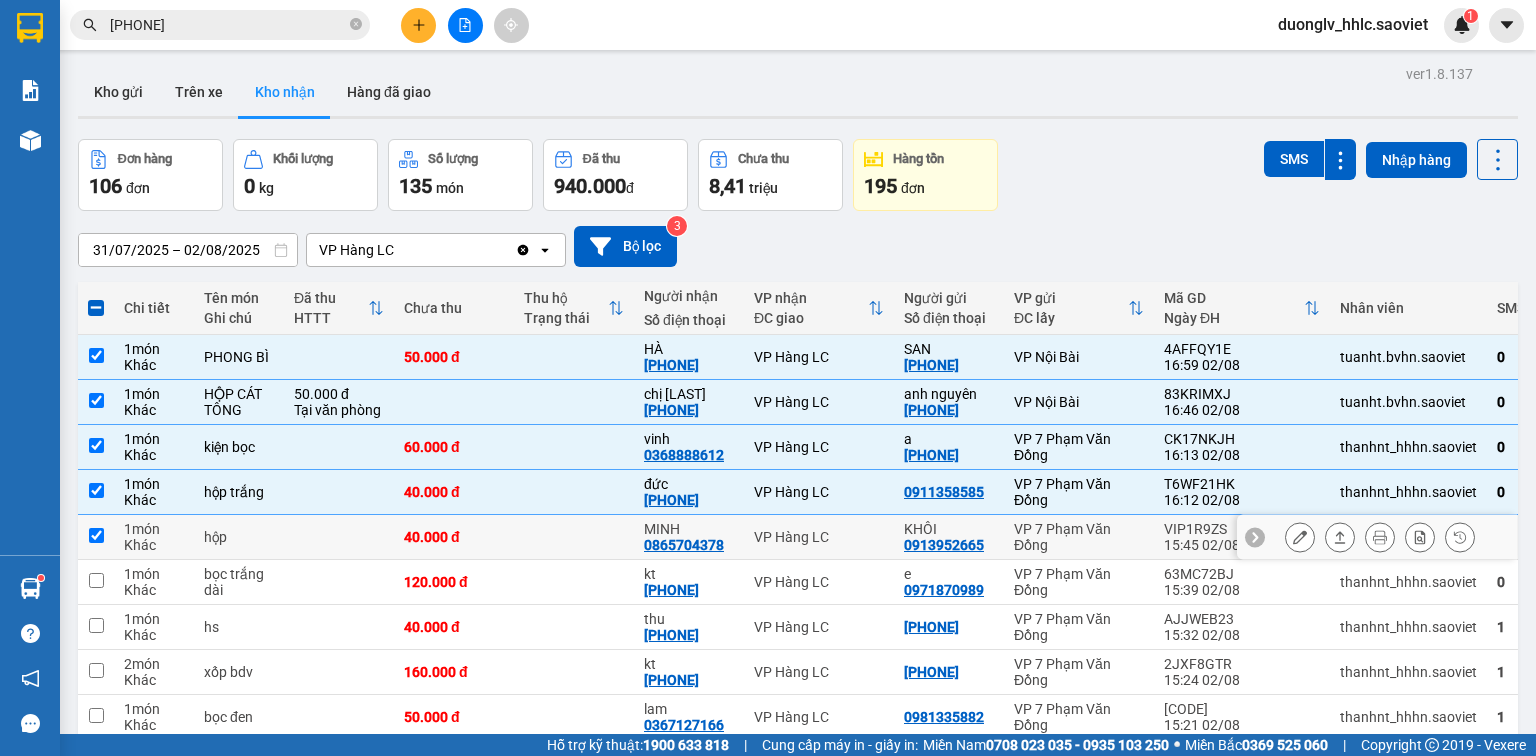 checkbox on "true" 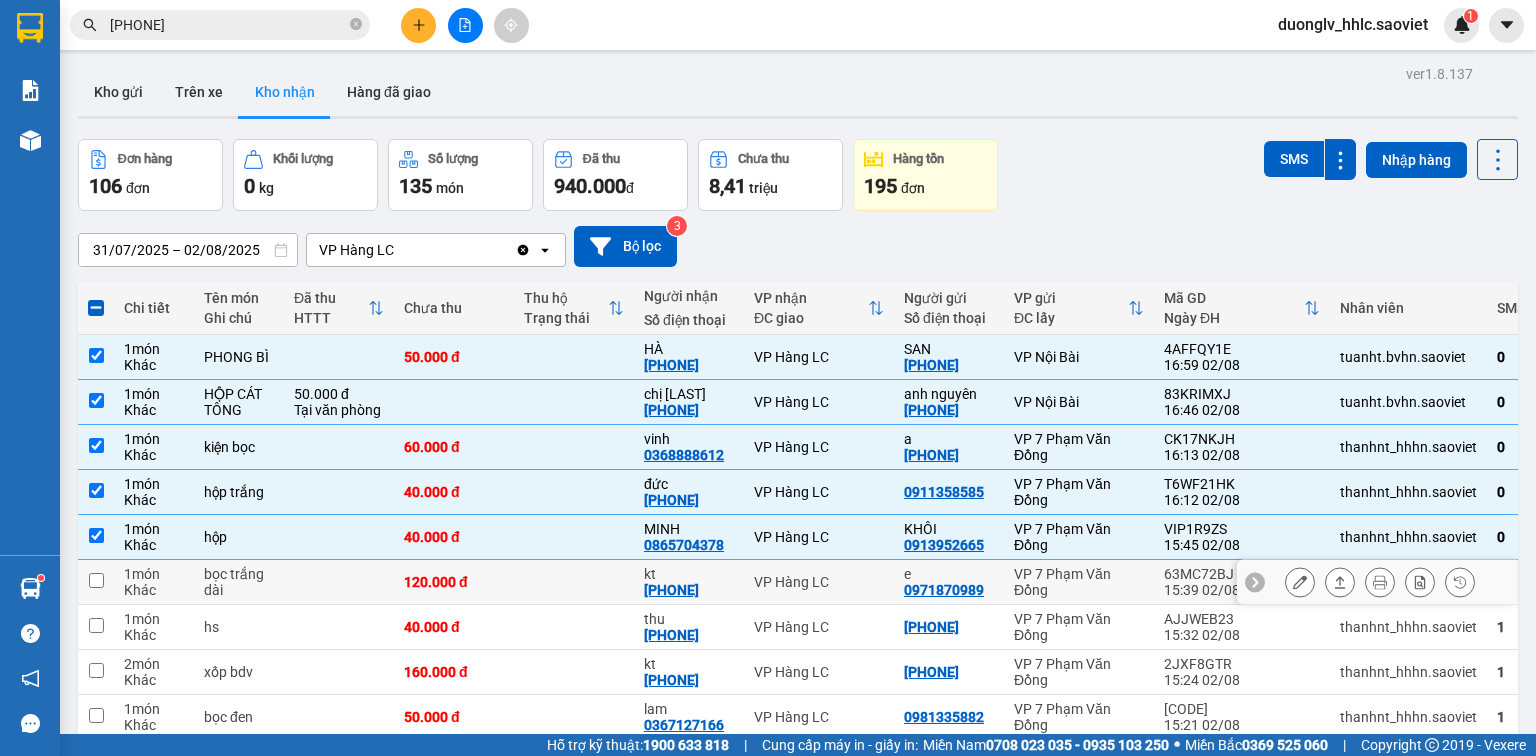 click on "VP Hàng LC" at bounding box center (819, 582) 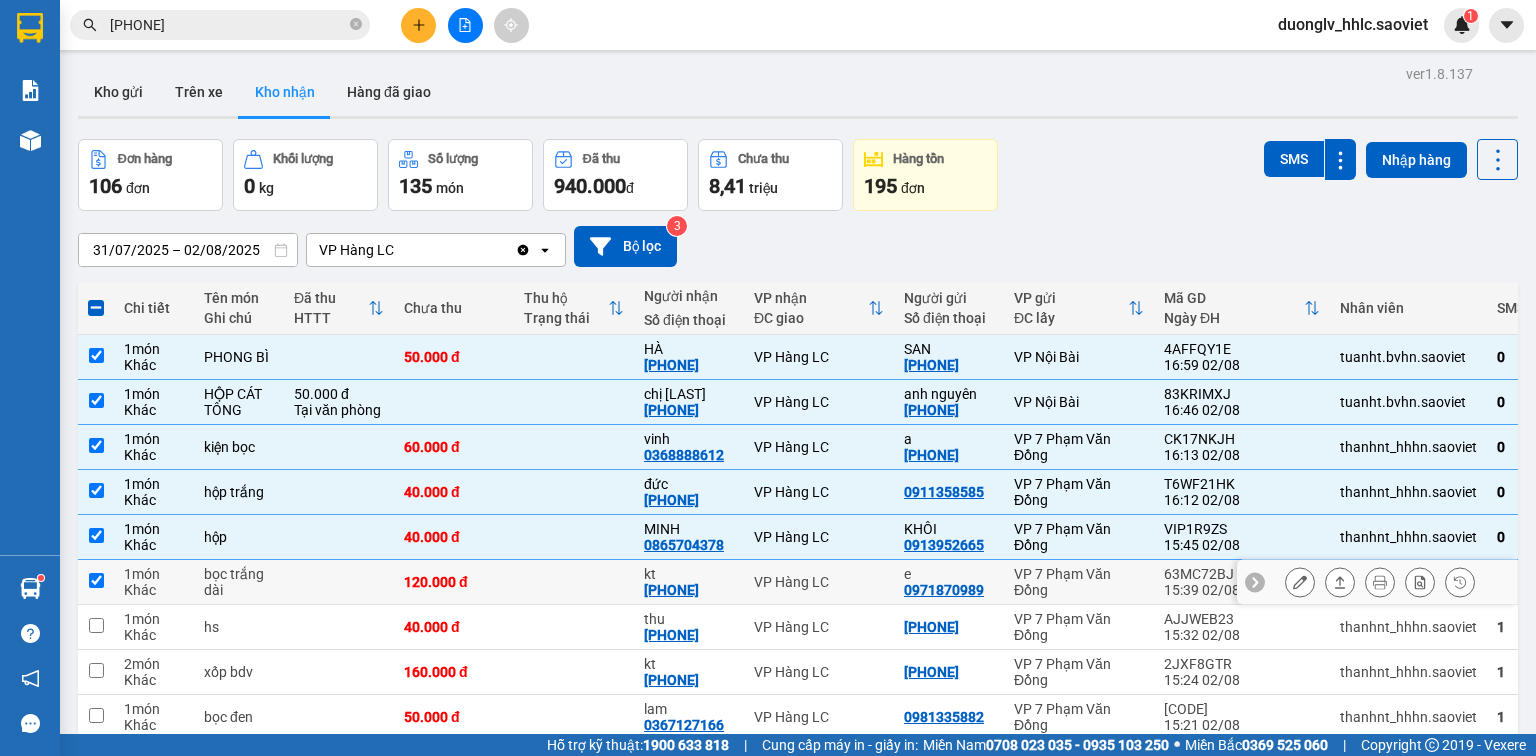checkbox on "true" 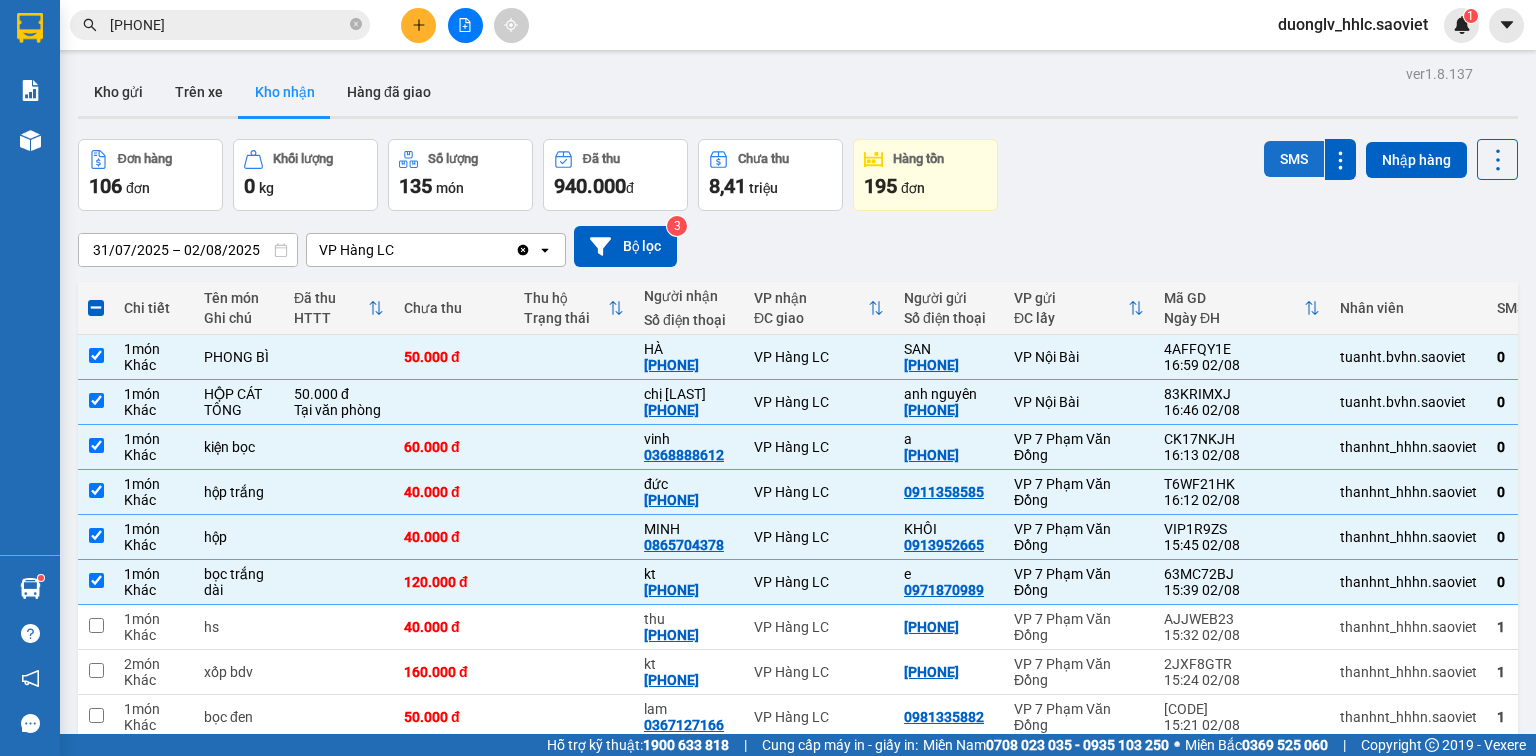 click on "SMS" at bounding box center (1294, 159) 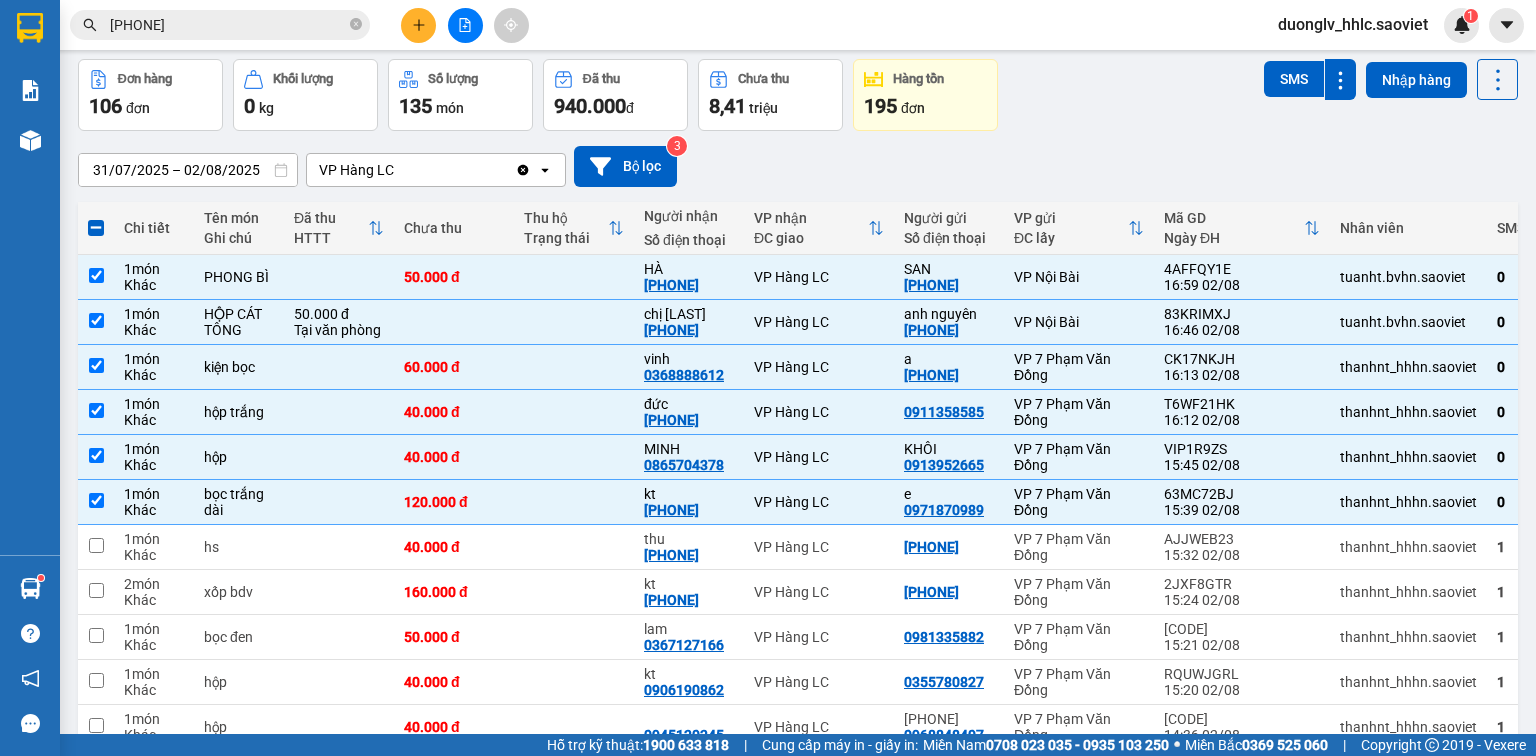 scroll, scrollTop: 320, scrollLeft: 0, axis: vertical 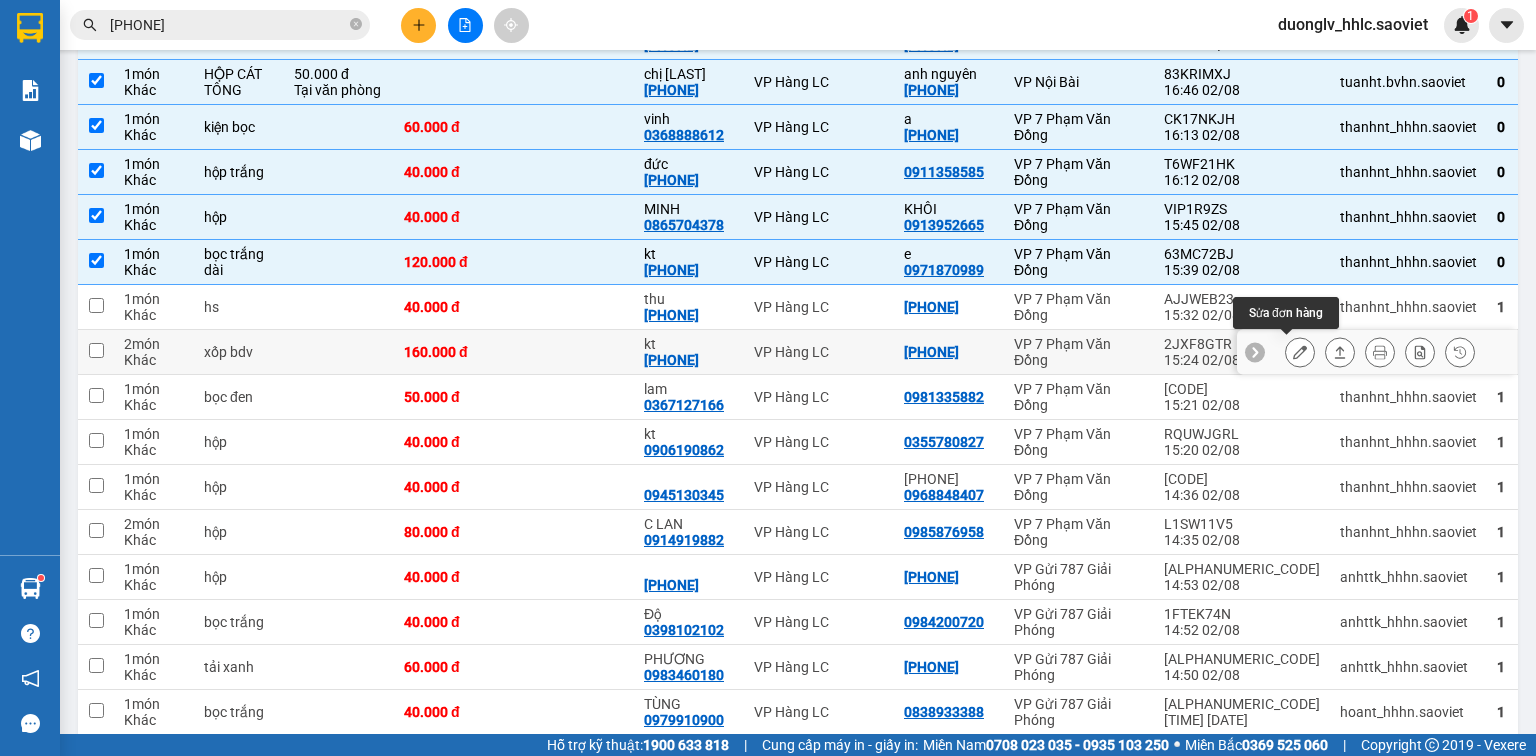 click 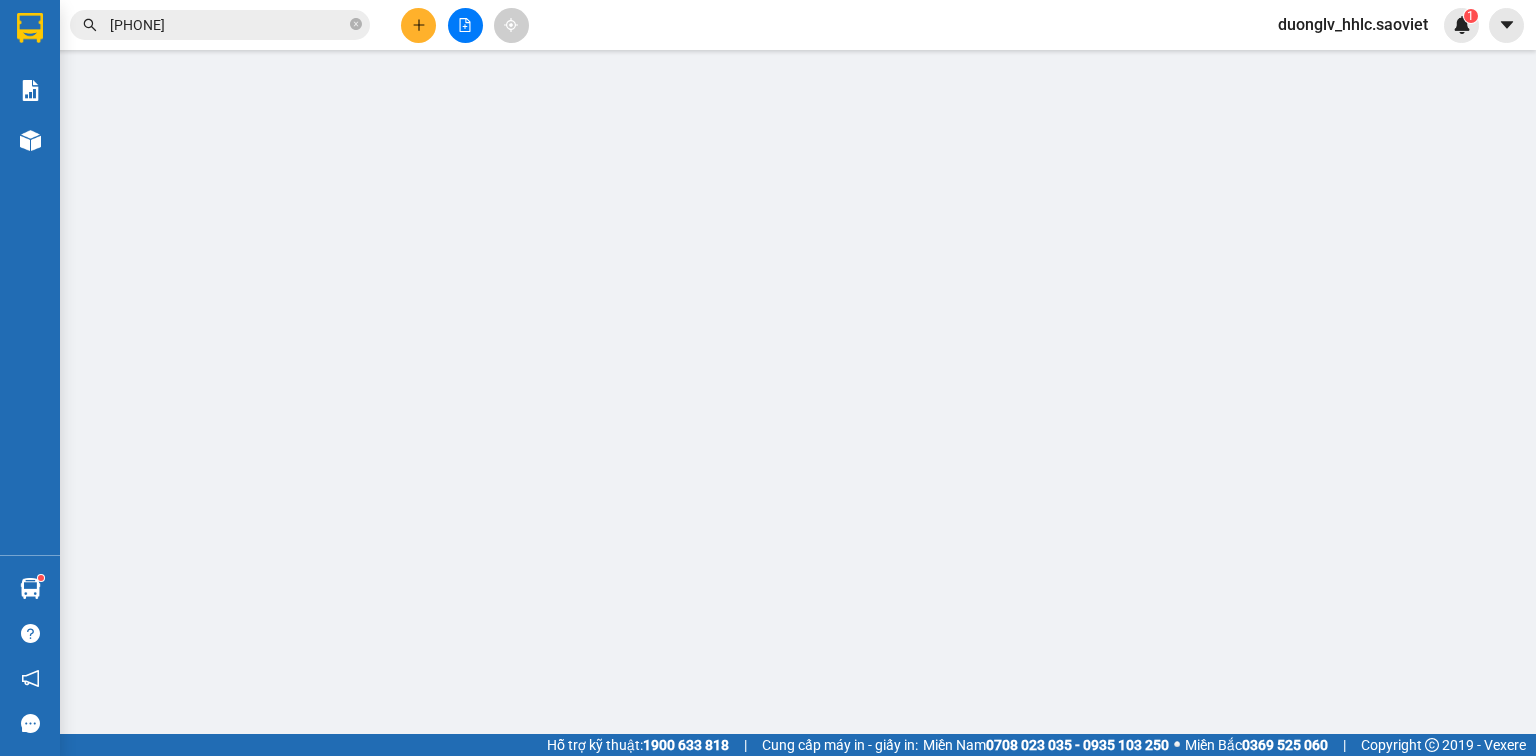 scroll, scrollTop: 0, scrollLeft: 0, axis: both 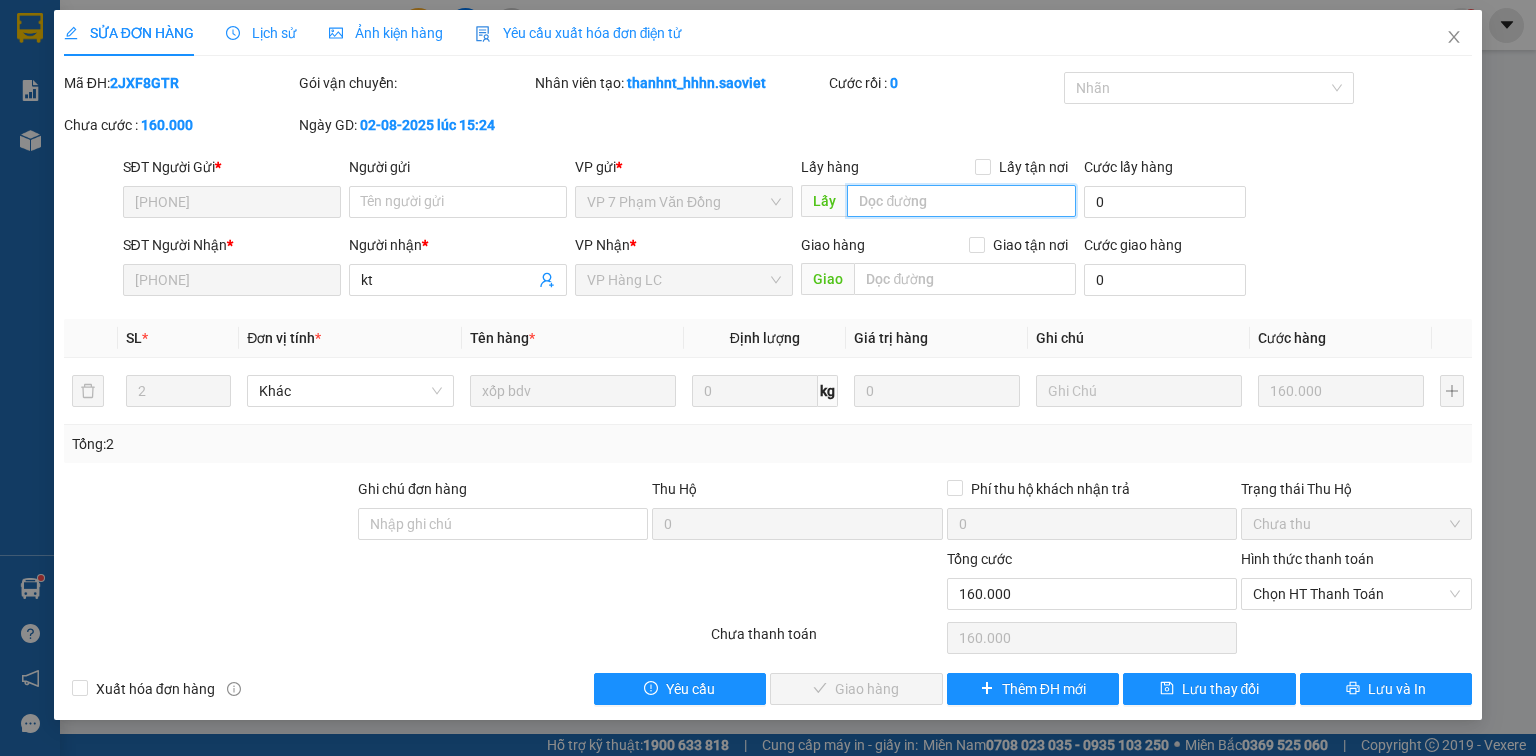 click at bounding box center (961, 201) 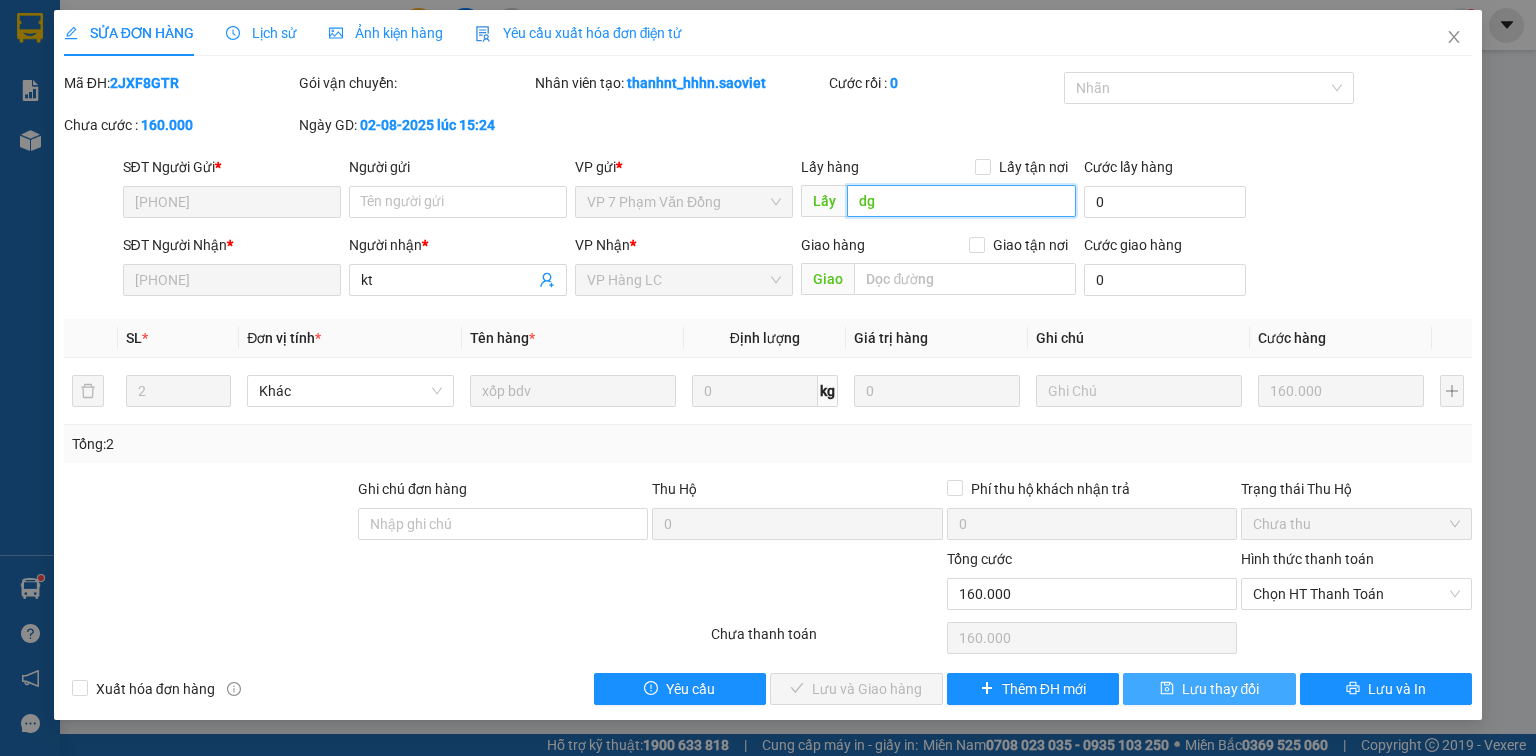 type on "dg" 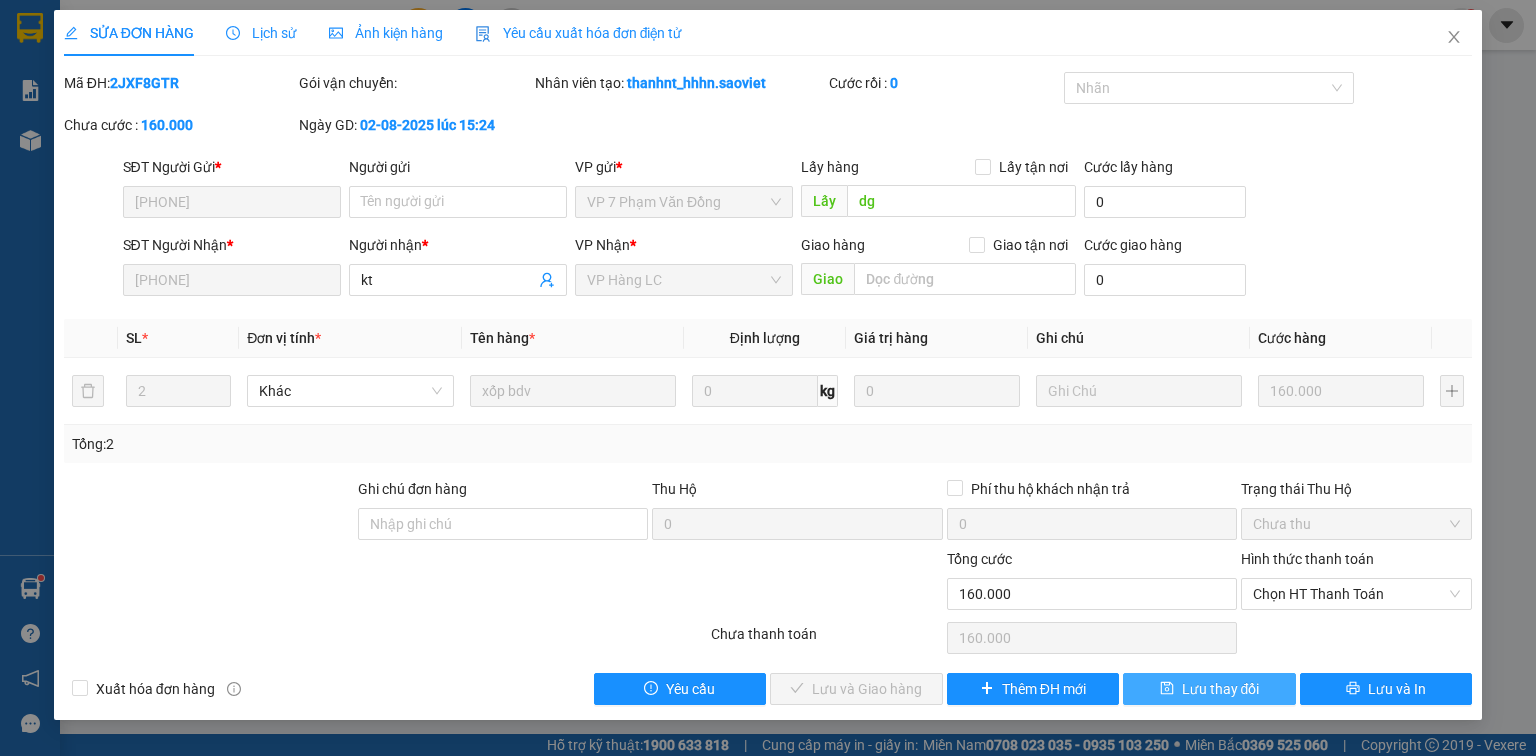 drag, startPoint x: 1207, startPoint y: 687, endPoint x: 1189, endPoint y: 549, distance: 139.16896 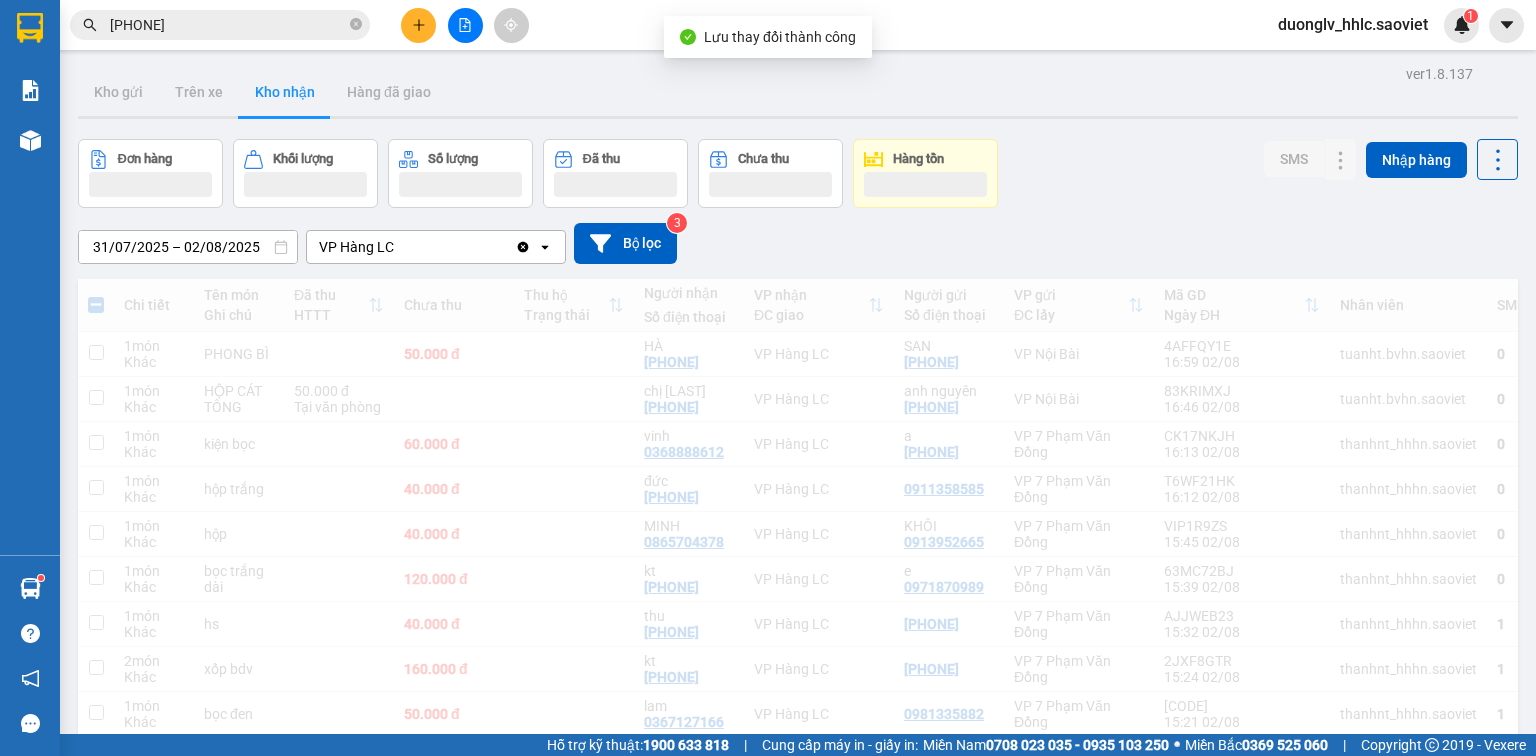 click on "[PHONE]" at bounding box center [228, 25] 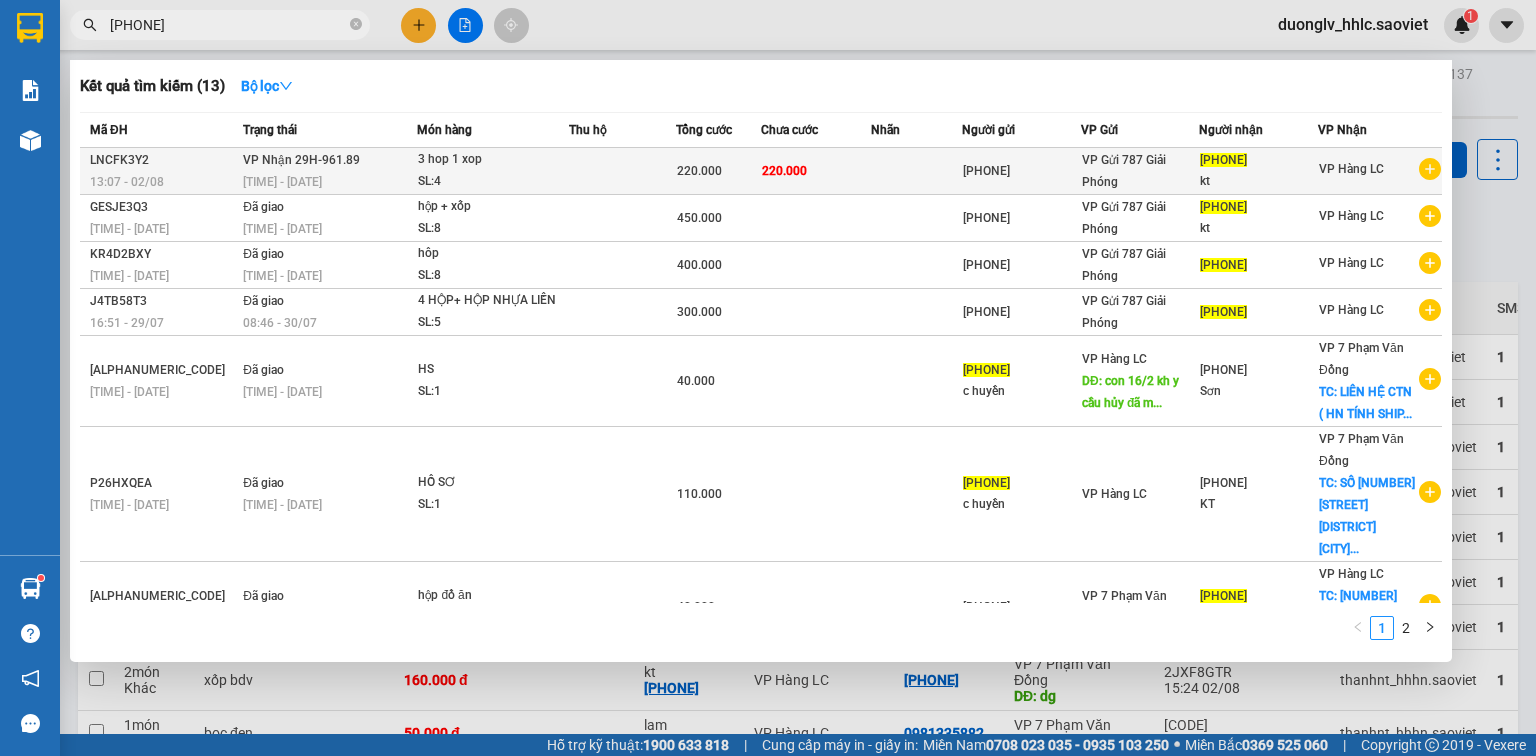 type on "[PHONE]" 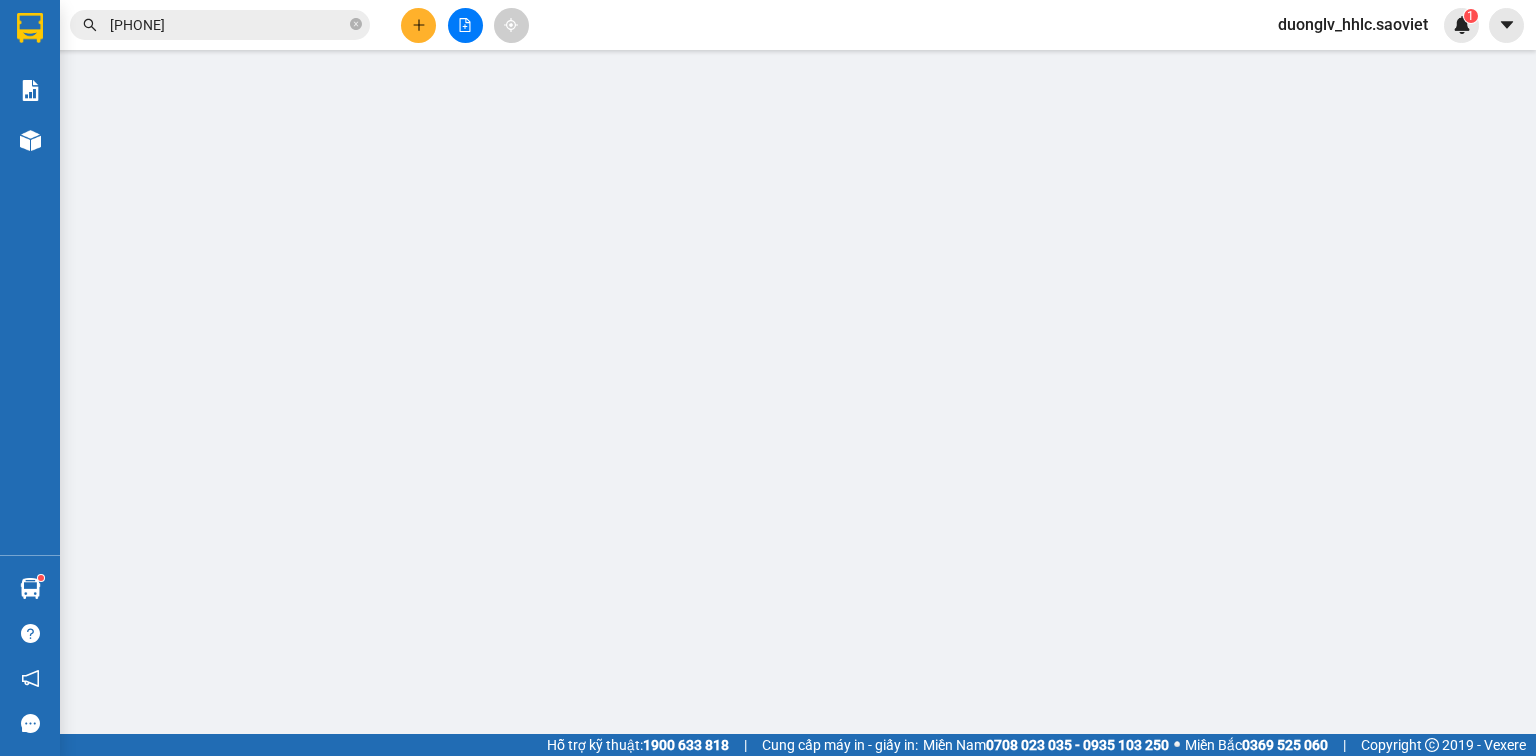 type on "[PHONE]" 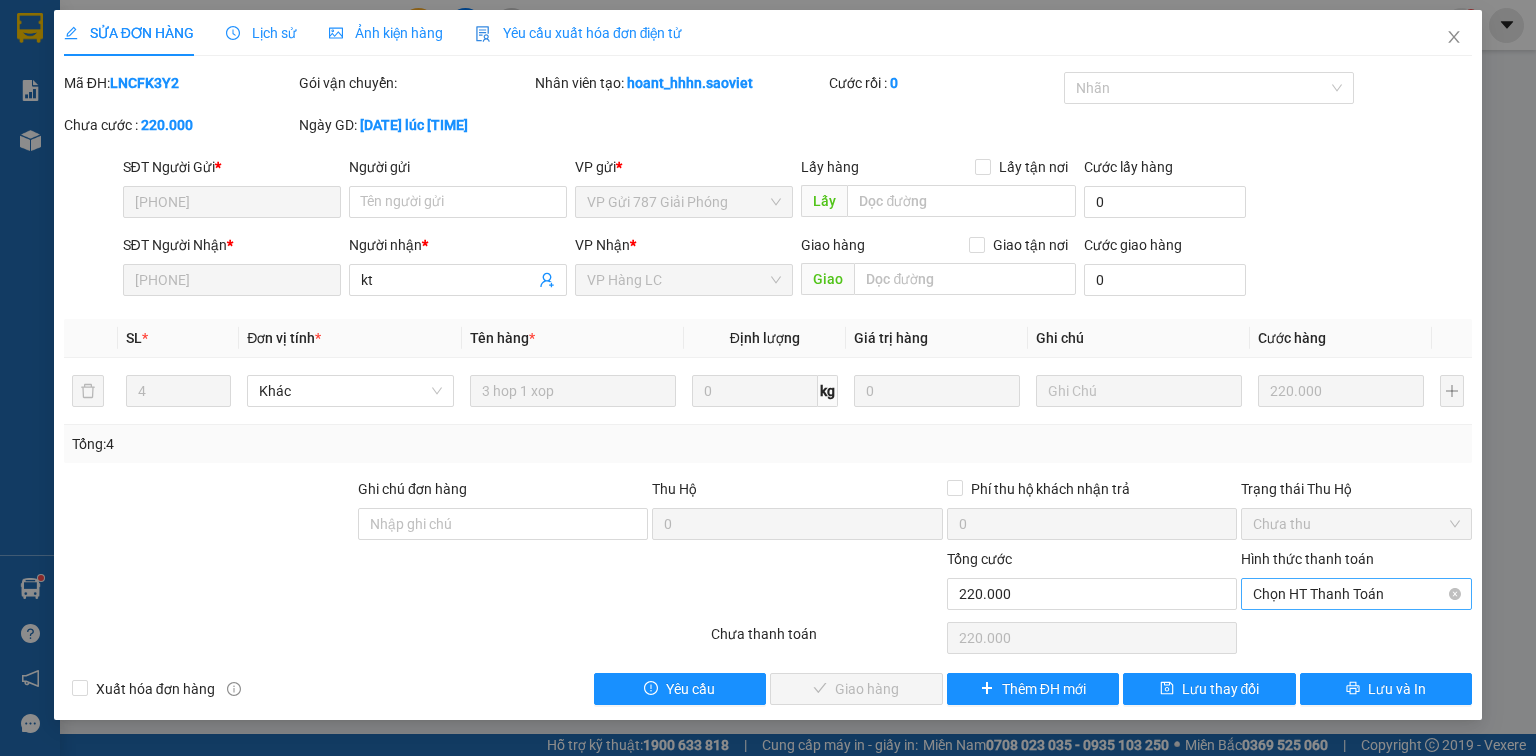 click on "Chọn HT Thanh Toán" at bounding box center [1356, 594] 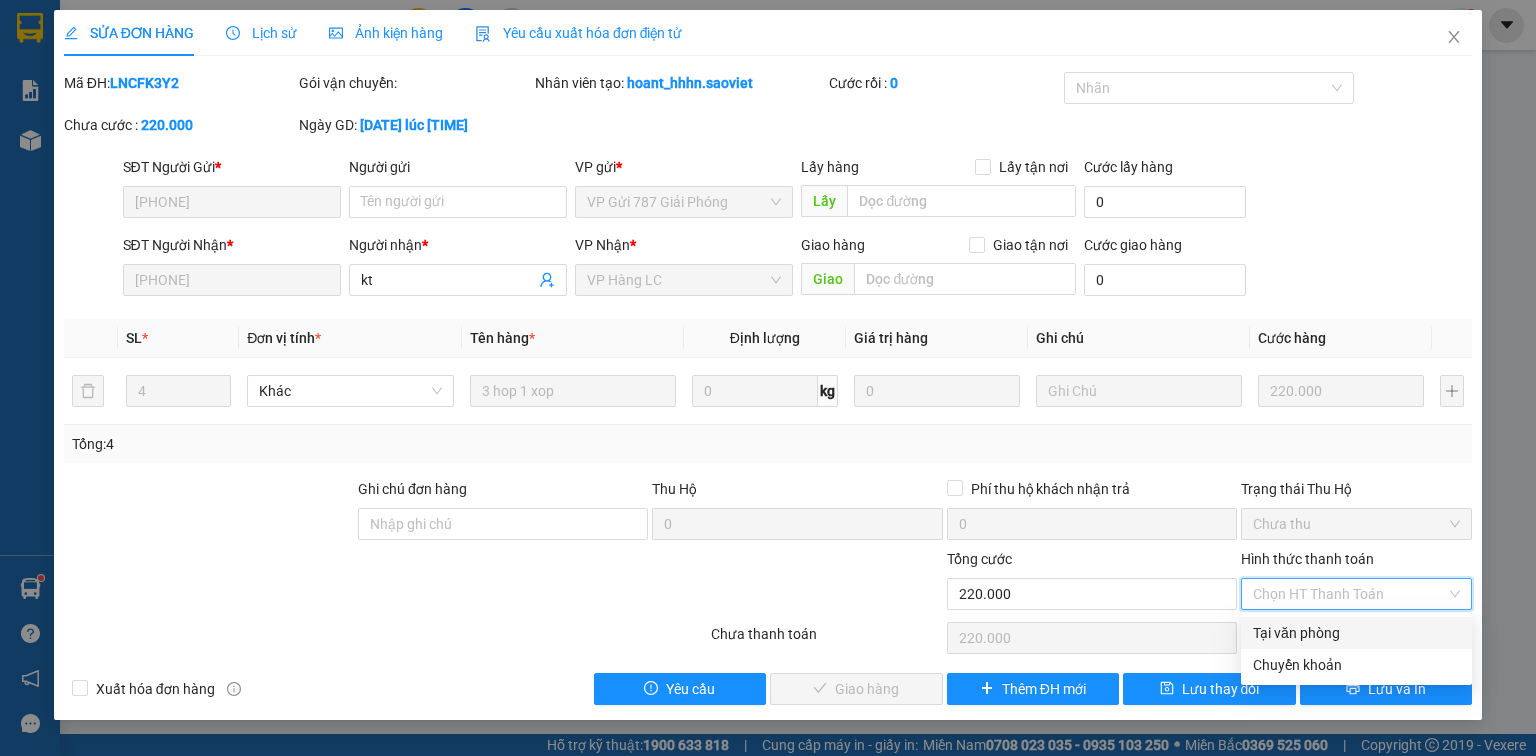 click on "Tại văn phòng" at bounding box center [1356, 633] 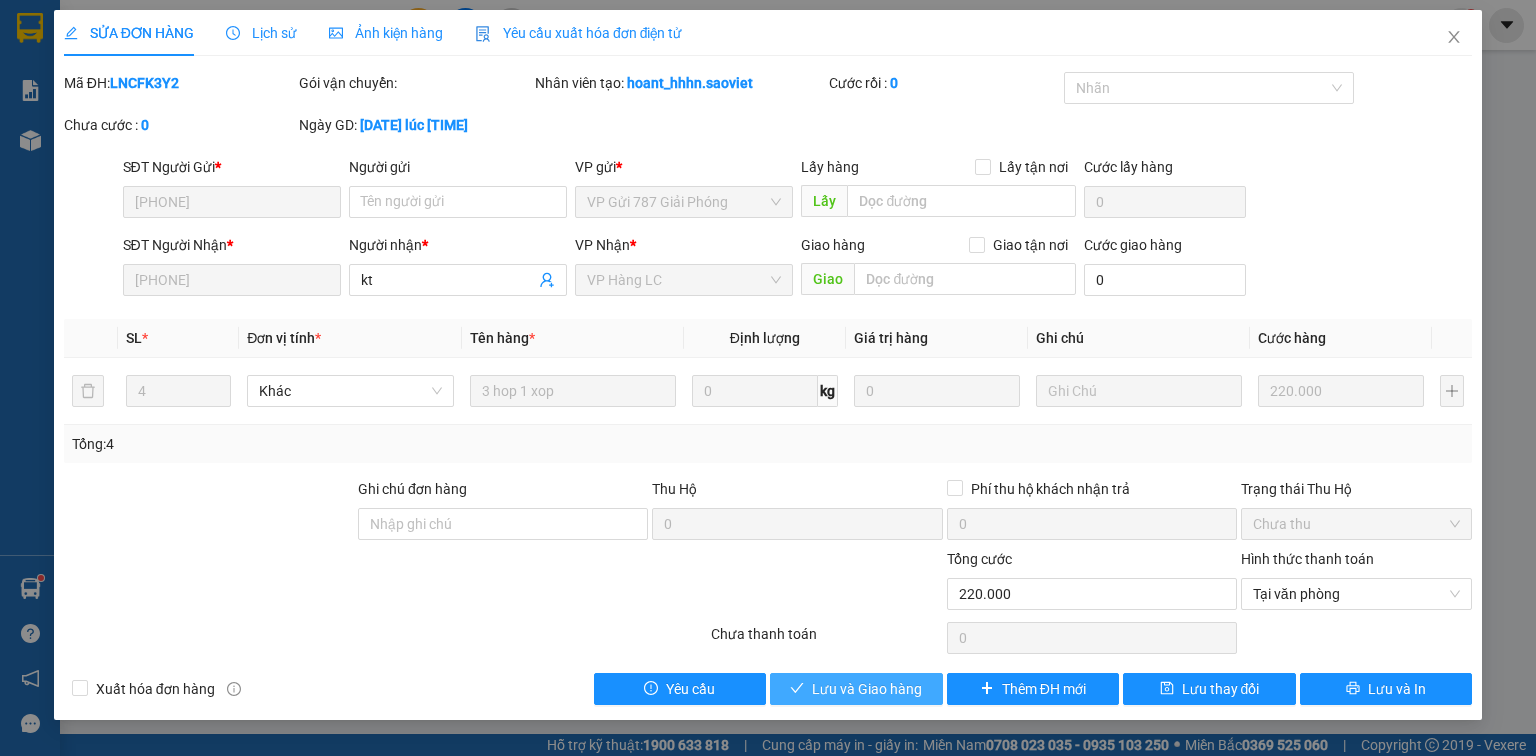 click on "Lưu và Giao hàng" at bounding box center (867, 689) 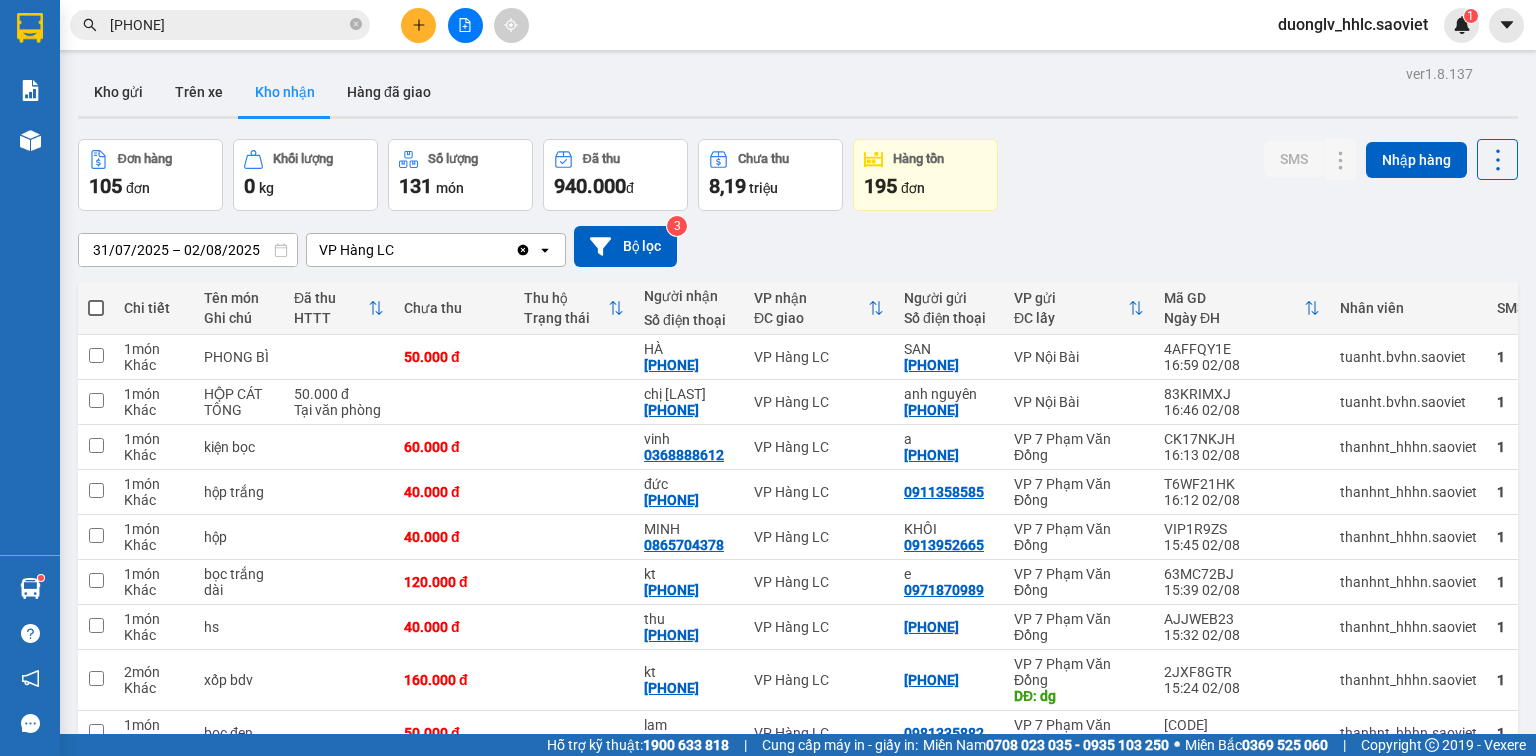 click 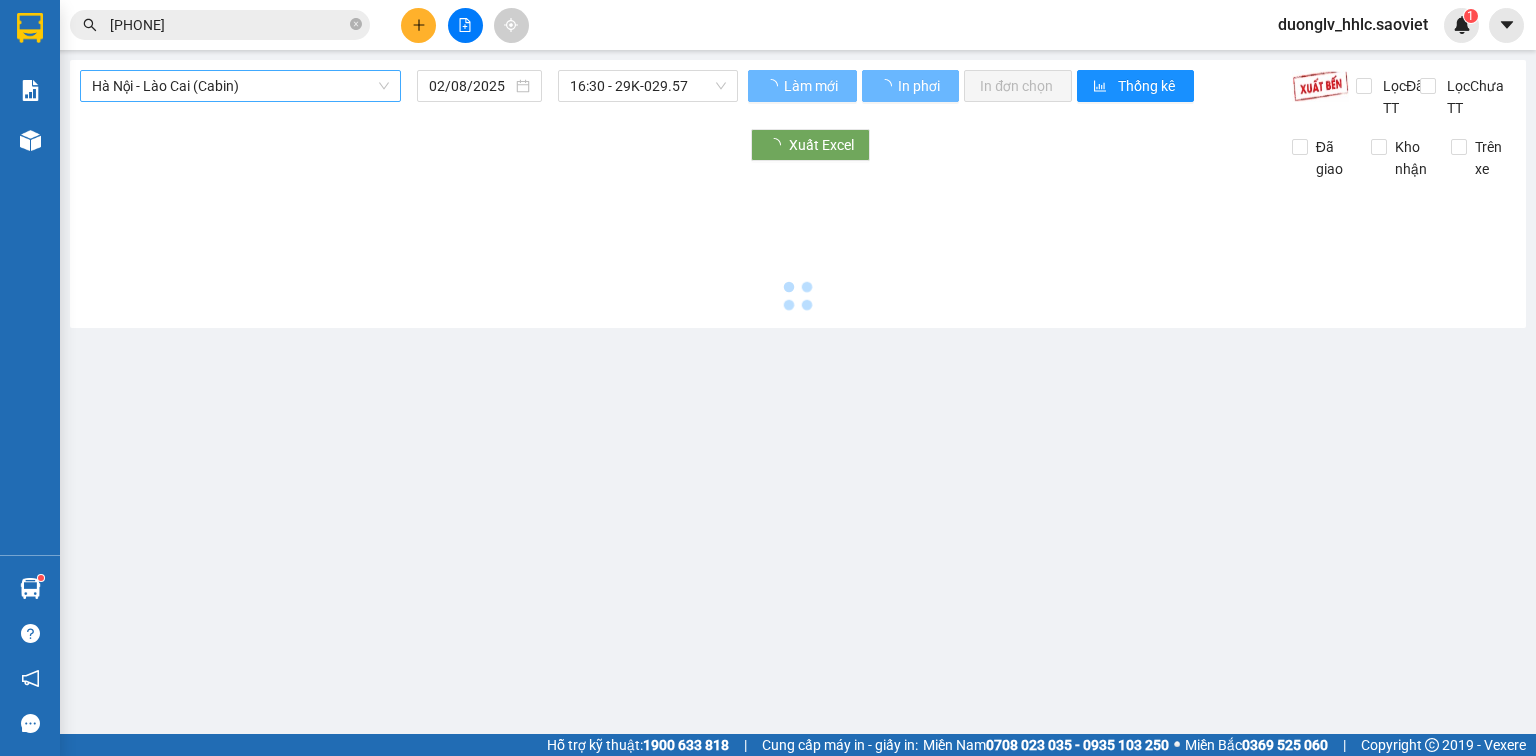 click on "Hà Nội - Lào Cai (Cabin)" at bounding box center (240, 86) 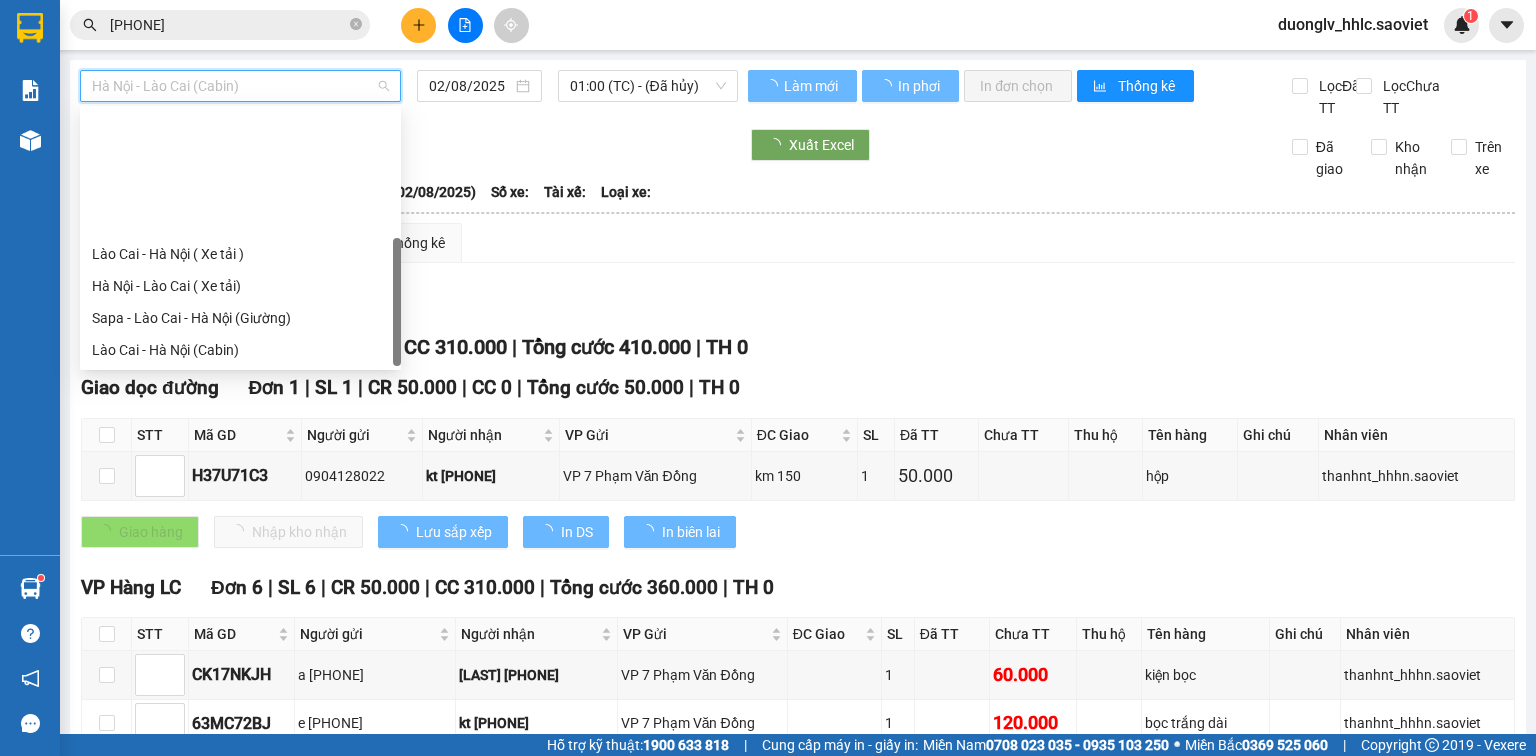 scroll, scrollTop: 160, scrollLeft: 0, axis: vertical 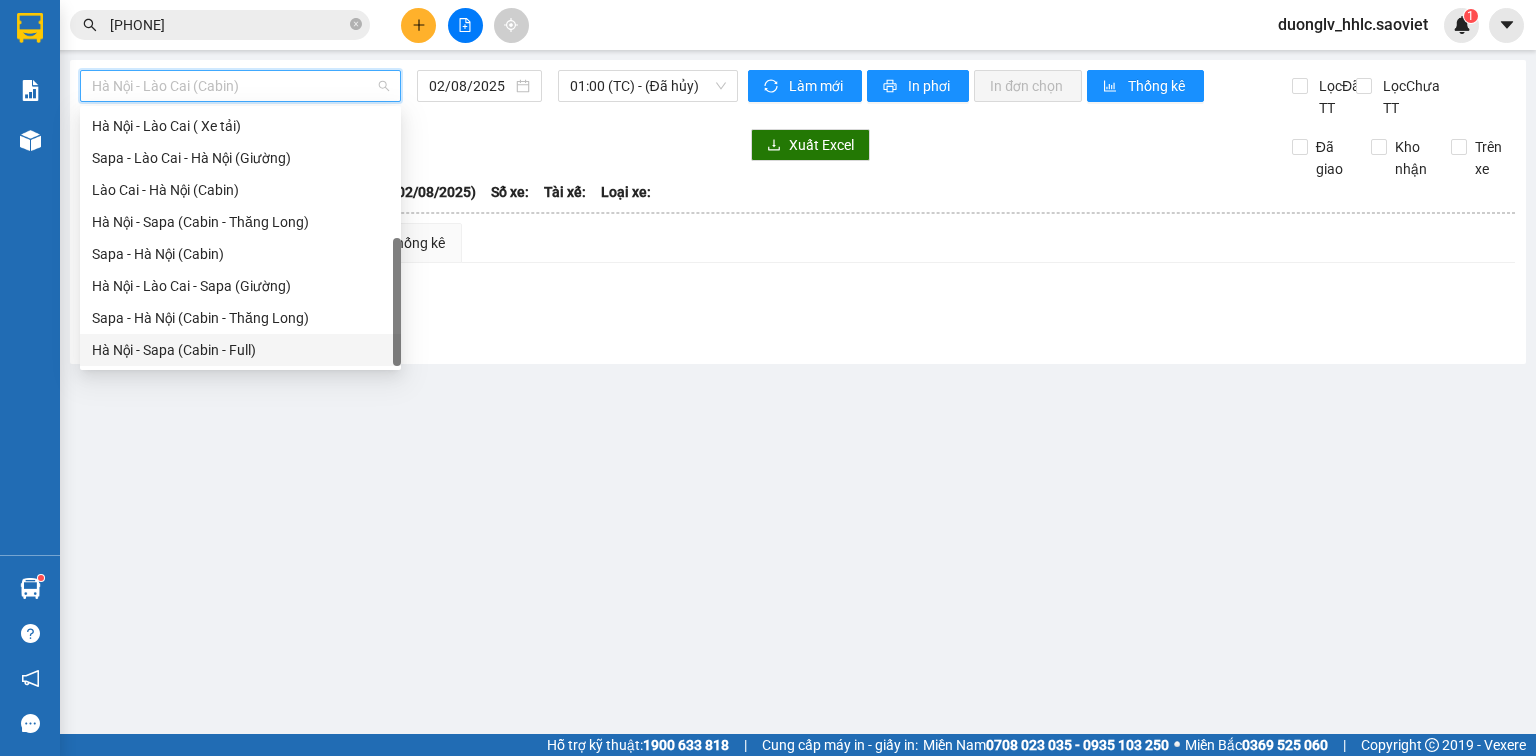 click on "Hà Nội - Sapa (Cabin - Full)" at bounding box center [240, 350] 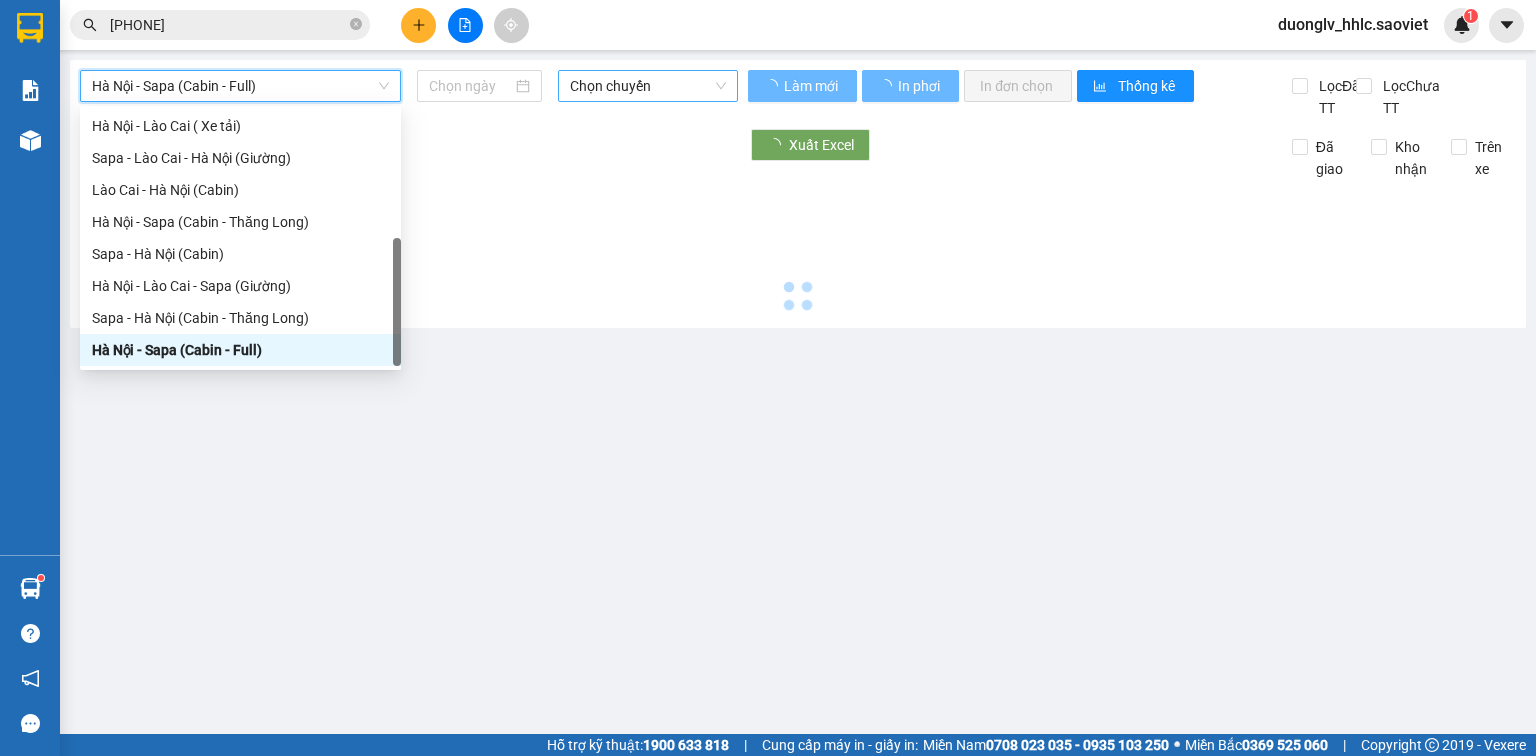 type on "02/08/2025" 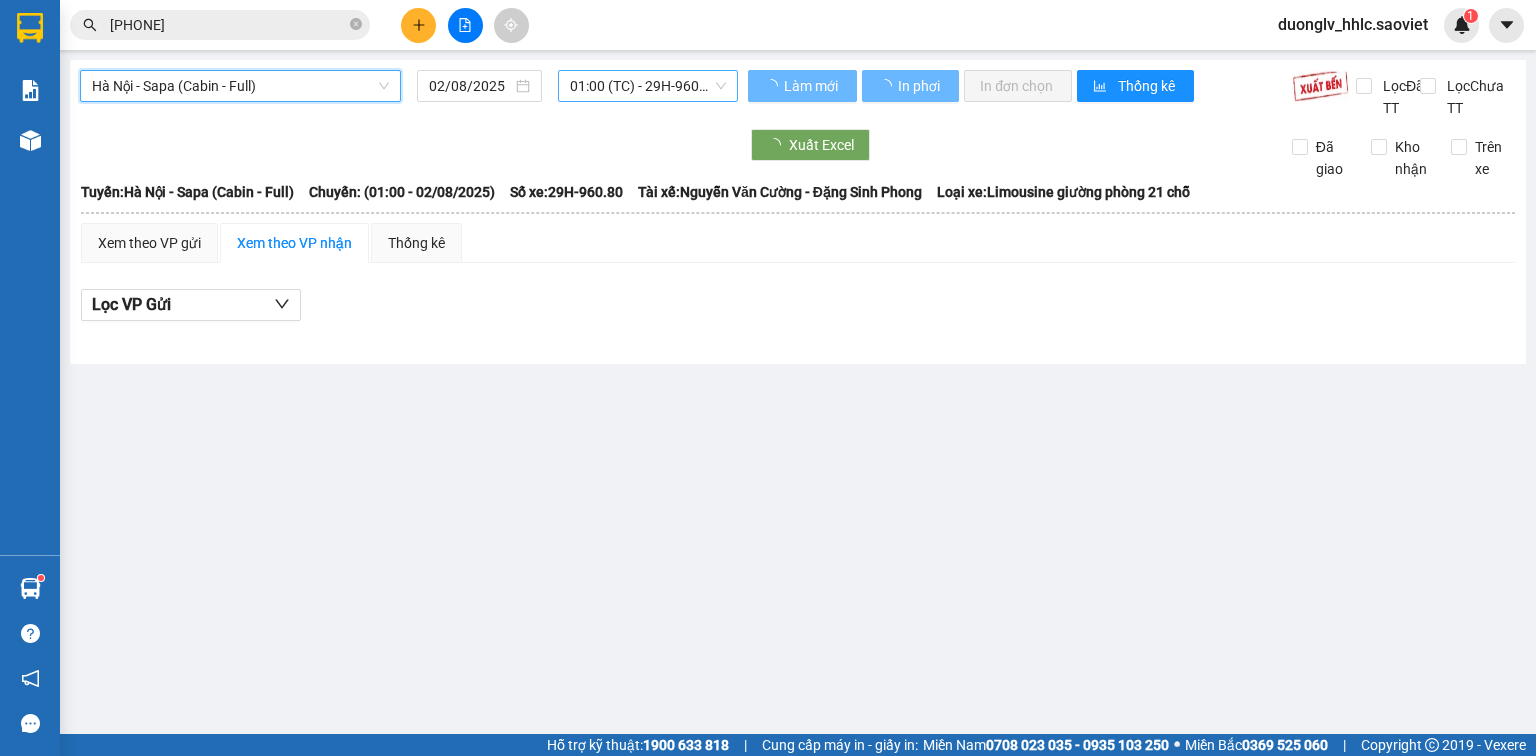 click on "01:00   (TC)   - 29H-960.80  - (Đã hủy)" at bounding box center [648, 86] 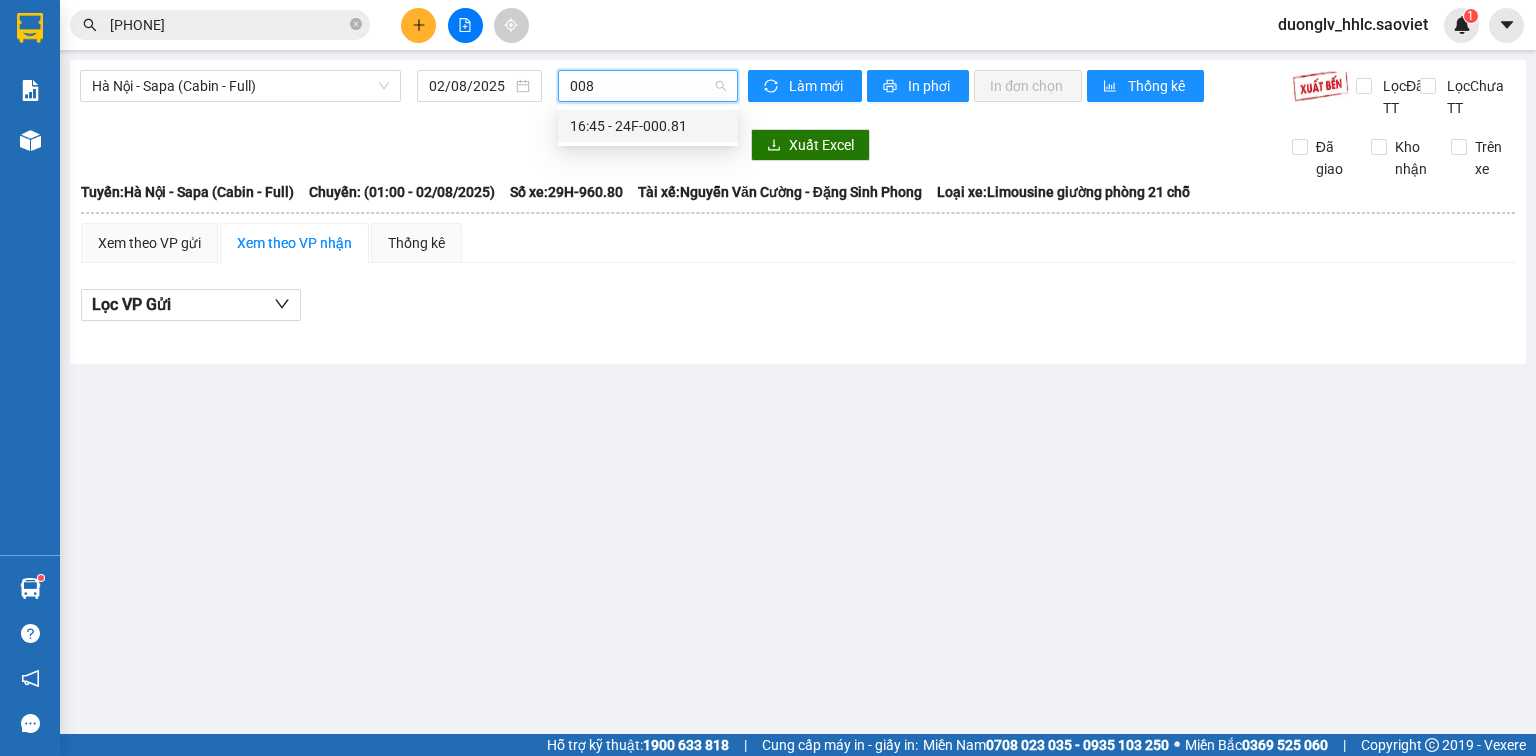 type on "0081" 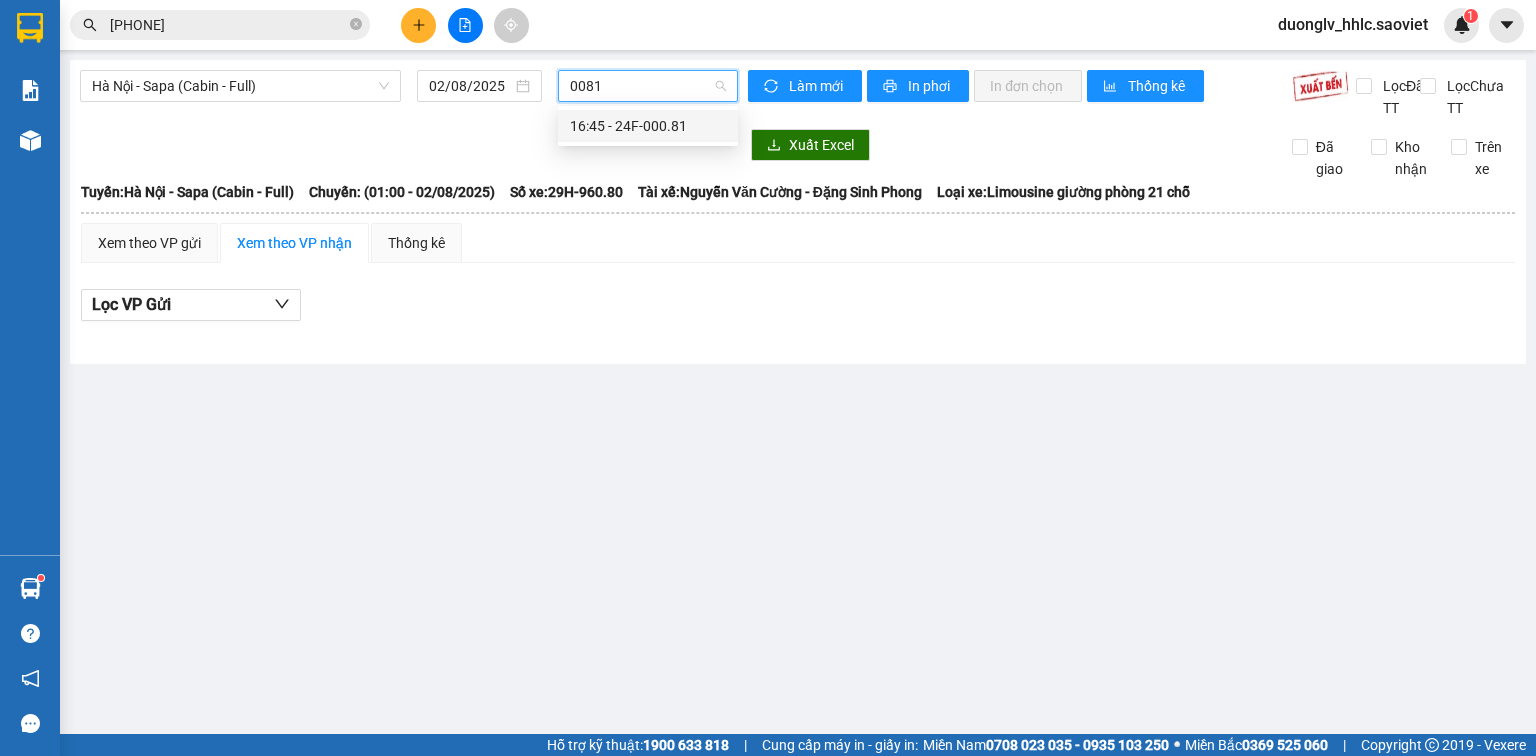 click on "[TIME]     - [CODE]" at bounding box center [648, 126] 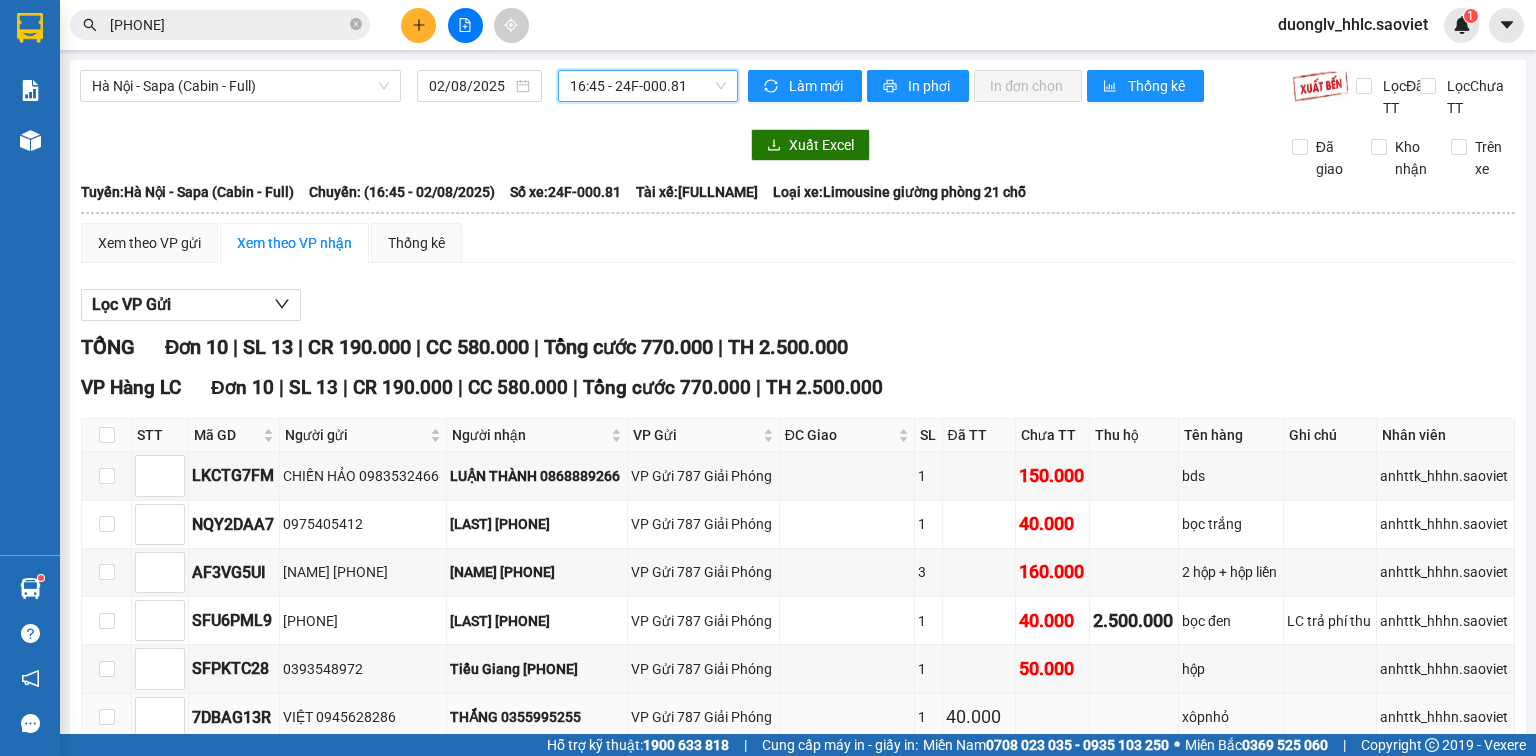 scroll, scrollTop: 318, scrollLeft: 0, axis: vertical 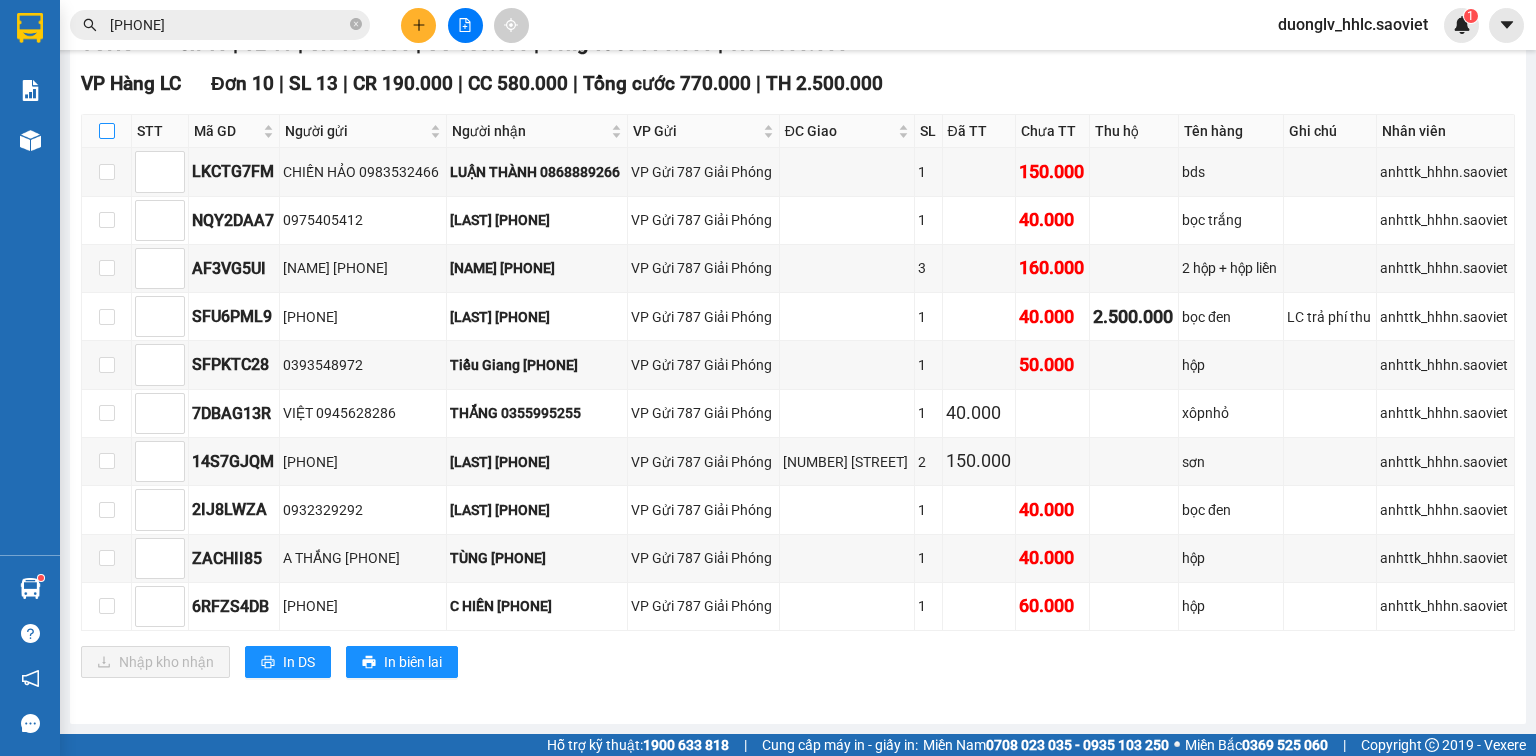click at bounding box center [107, 131] 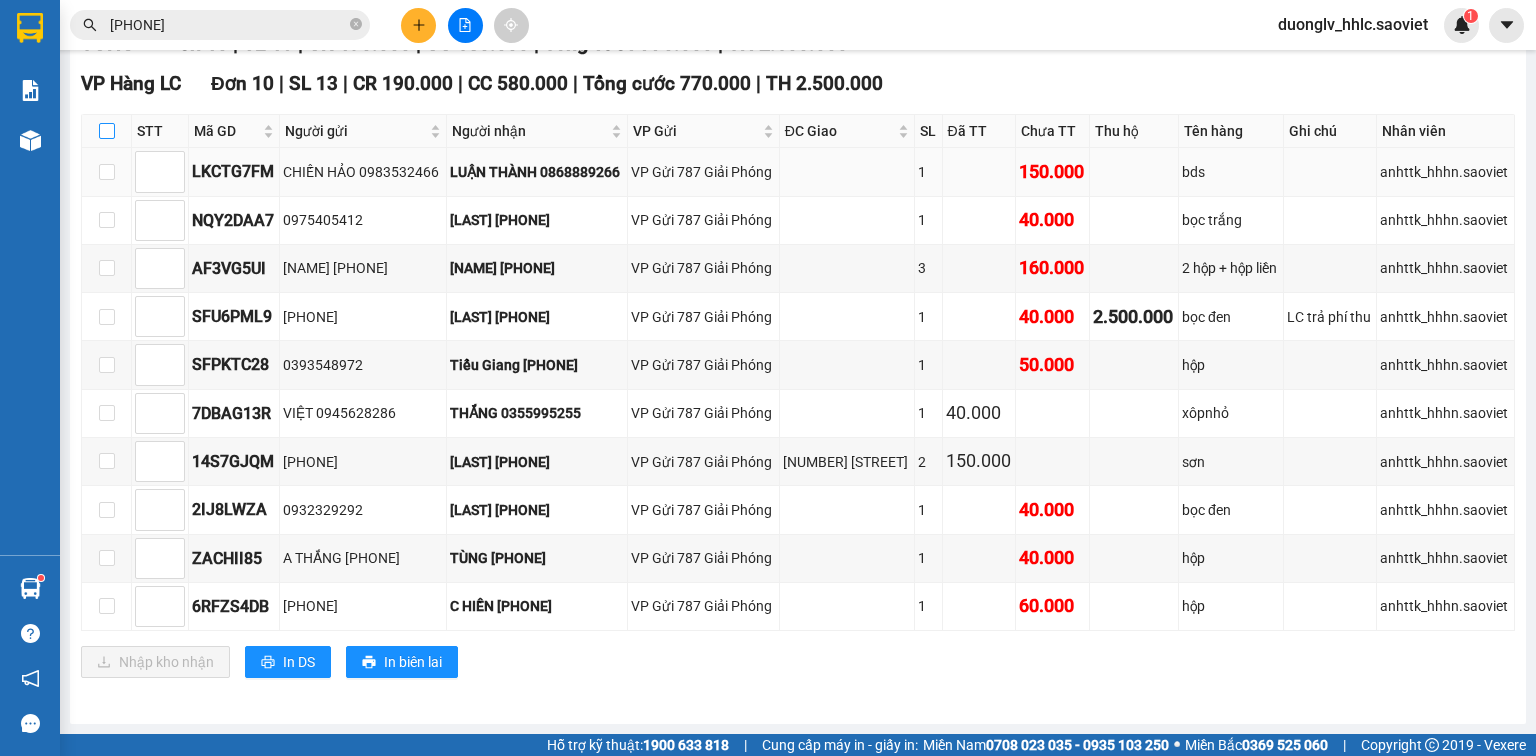 checkbox on "true" 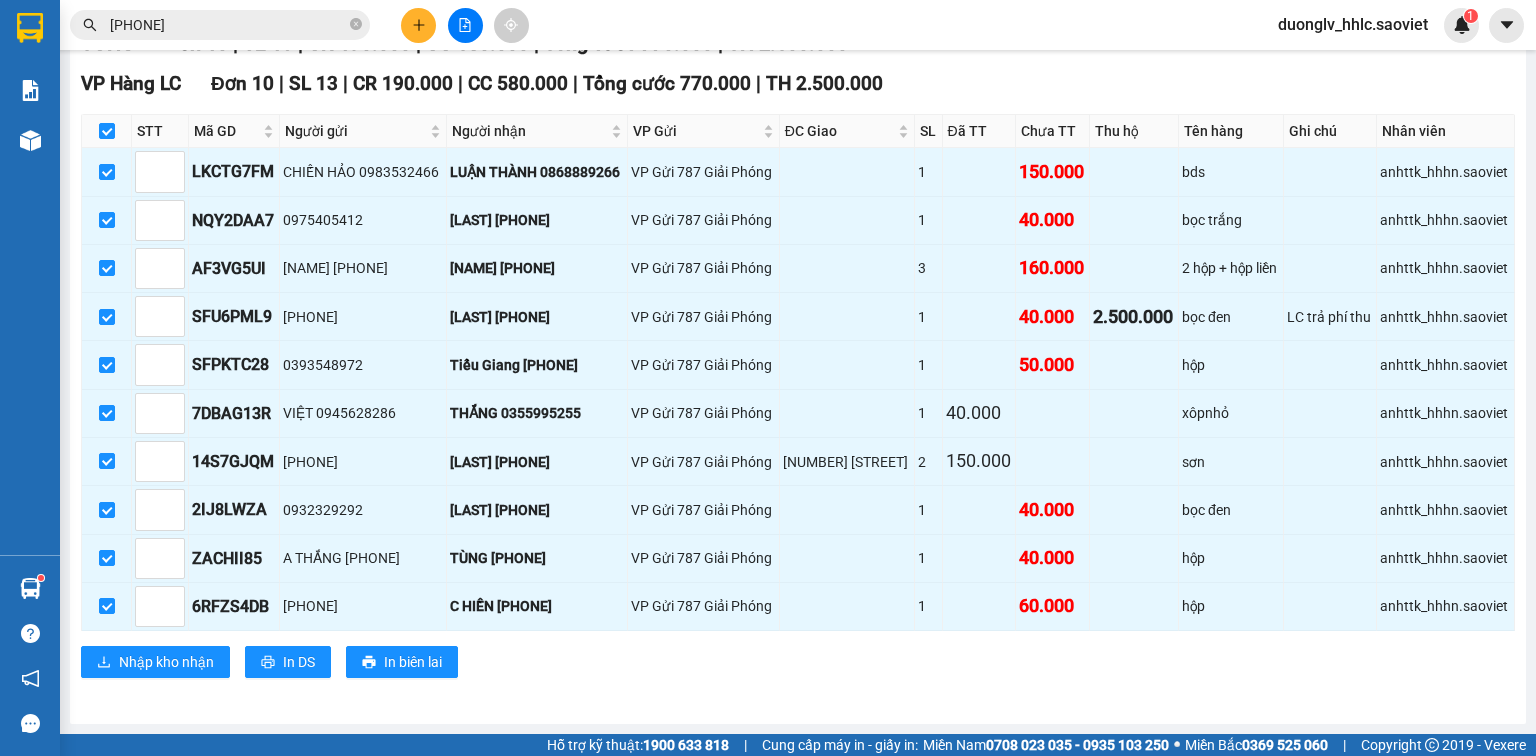 click on "STT Mã GD Người gửi Người nhận VP Gửi ĐC Giao SL Đã TT Chưa TT Thu hộ Tên hàng Ghi chú Nhân viên Ký nhận                               LKCTG7FM CHIẾN HẢO [PHONE] LUẬN THÀNH [PHONE] VP Gửi 787 Giải Phóng 1 150.000 bds anhttk_hhhn.saoviet NQY2DAA7  [PHONE] TÂM [PHONE] VP Gửi 787 Giải Phóng 1 40.000 bọc trắng anhttk_hhhn.saoviet AF3VG5UI phuong [PHONE] phuong [PHONE] VP Gửi 787 Giải Phóng 3 160.000 2 hộp + hộp liền anhttk_hhhn.saoviet SFU6PML9  [PHONE] Huỳnh [PHONE] VP Gửi 787 Giải Phóng 1 40.000 2.500.000 bọc đen LC trả phí thu anhttk_hhhn.saoviet SFPKTC28  [PHONE] Tiểu Giang [PHONE] VP Gửi 787 Giải Phóng 1 50.000 hộp anhttk_hhhn.saoviet 7DBAG13R VIỆT [PHONE] THẮNG [PHONE] VP Gửi 787 Giải Phóng 1 40.000 xôpnhỏ anhttk_hhhn.saoviet 14S7GJQM  [PHONE] 2 150.000 1 1" at bounding box center (798, 381) 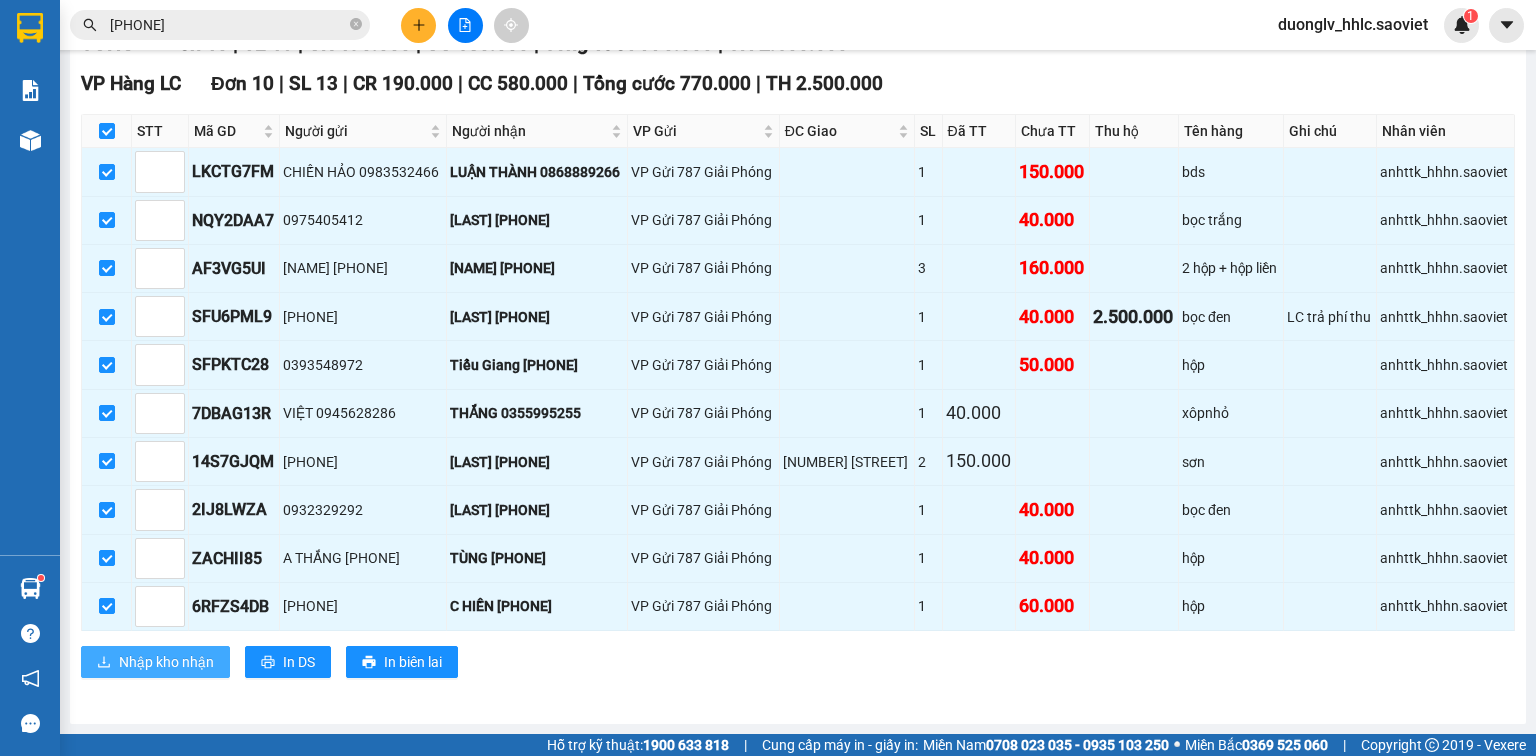 click on "Nhập kho nhận" at bounding box center (166, 662) 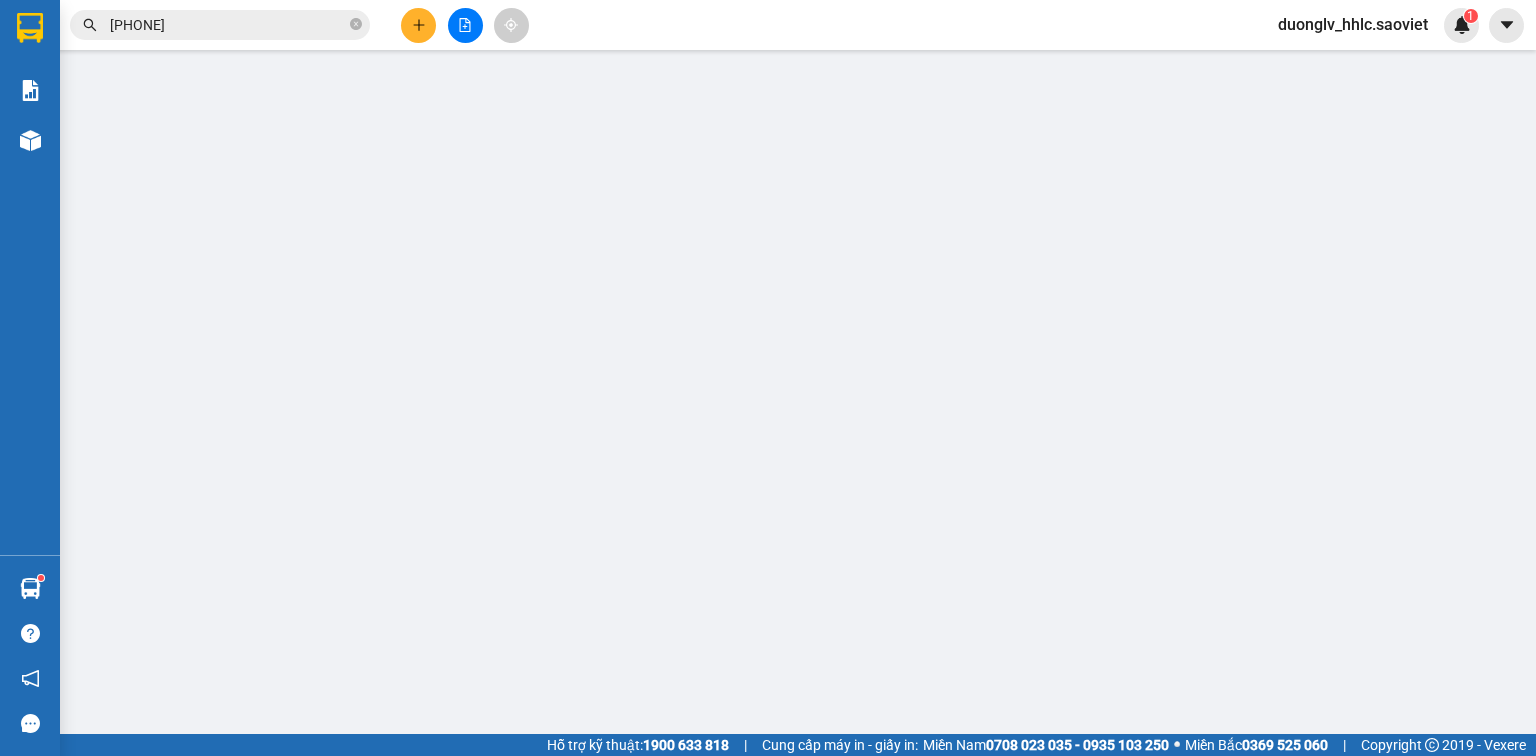 scroll, scrollTop: 0, scrollLeft: 0, axis: both 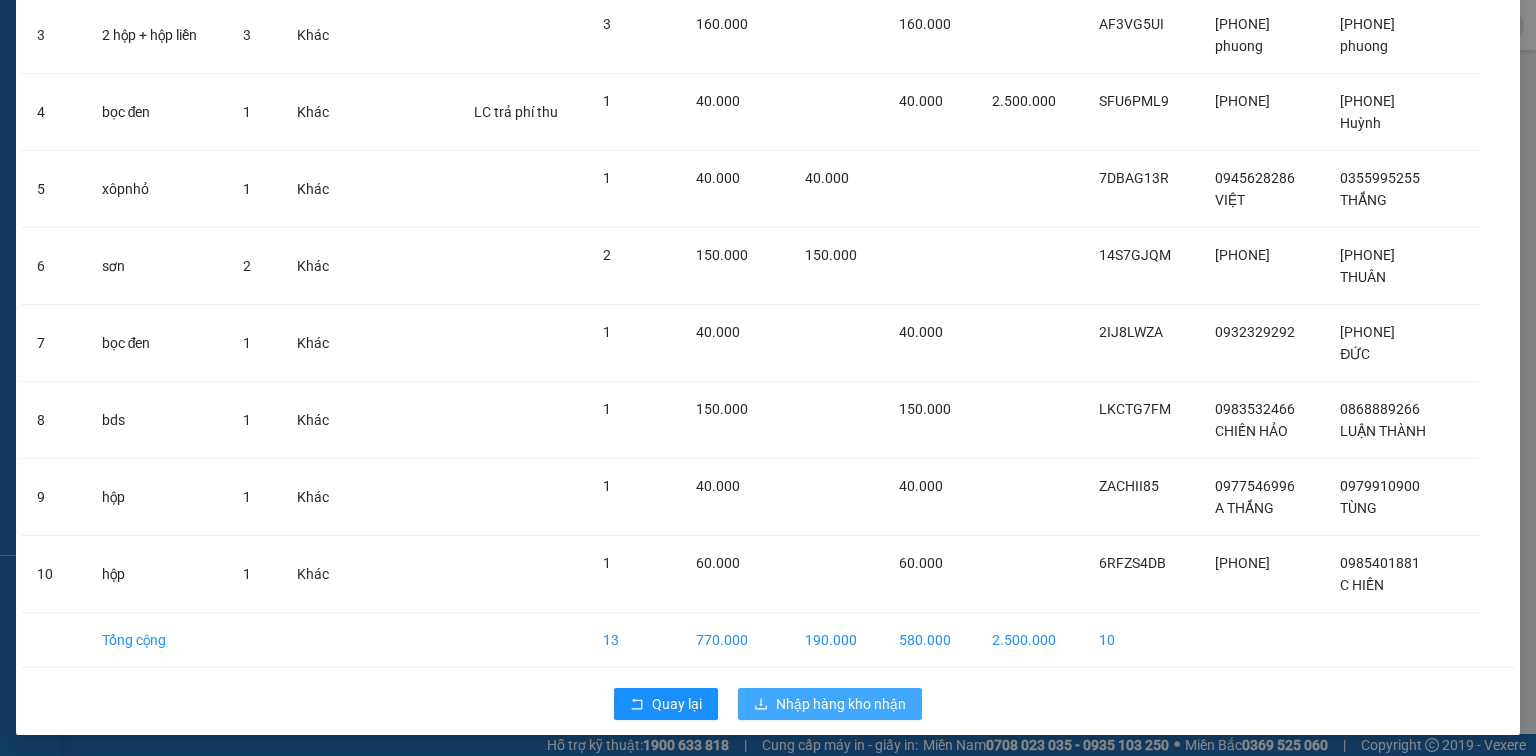 click on "Nhập hàng kho nhận" at bounding box center (841, 704) 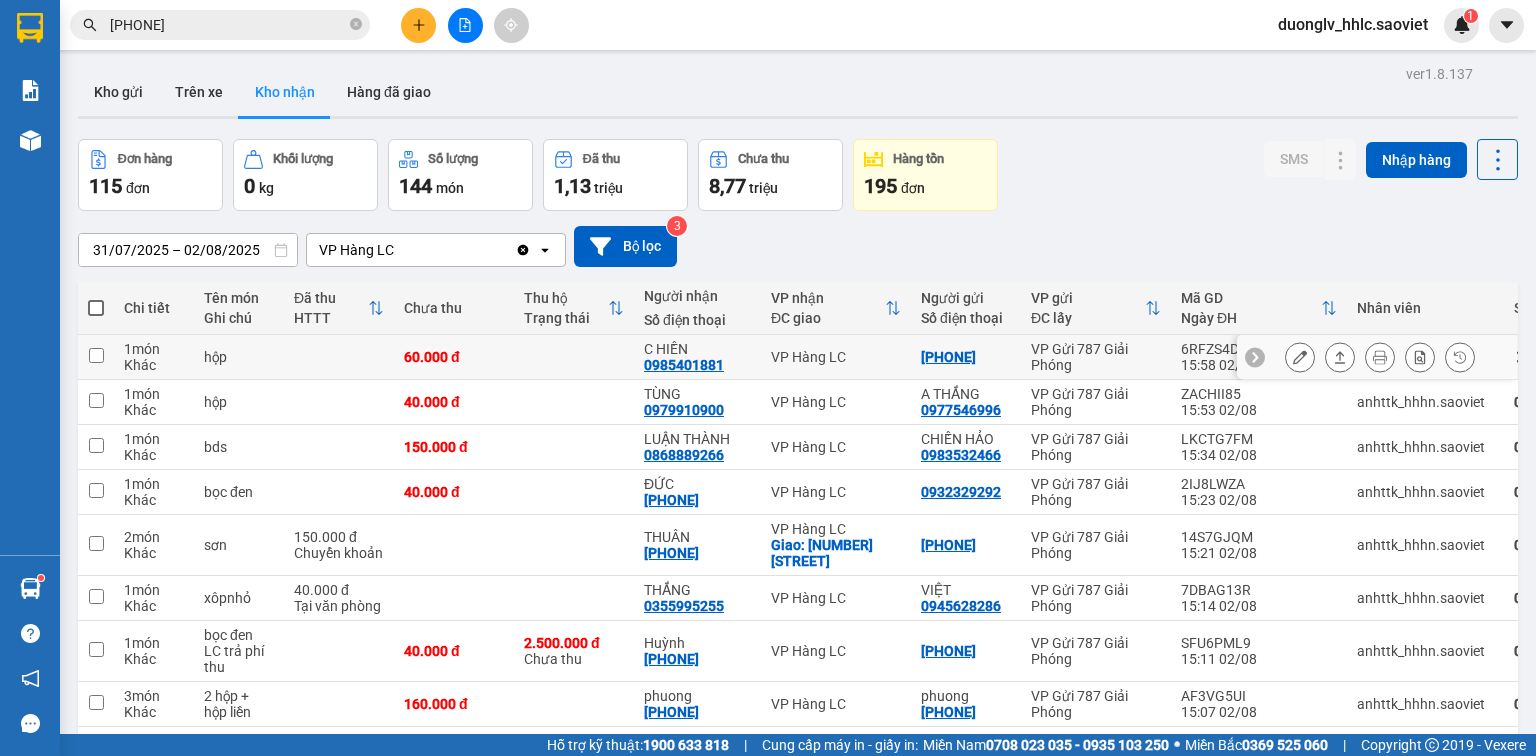 click on "VP Hàng LC" at bounding box center [836, 357] 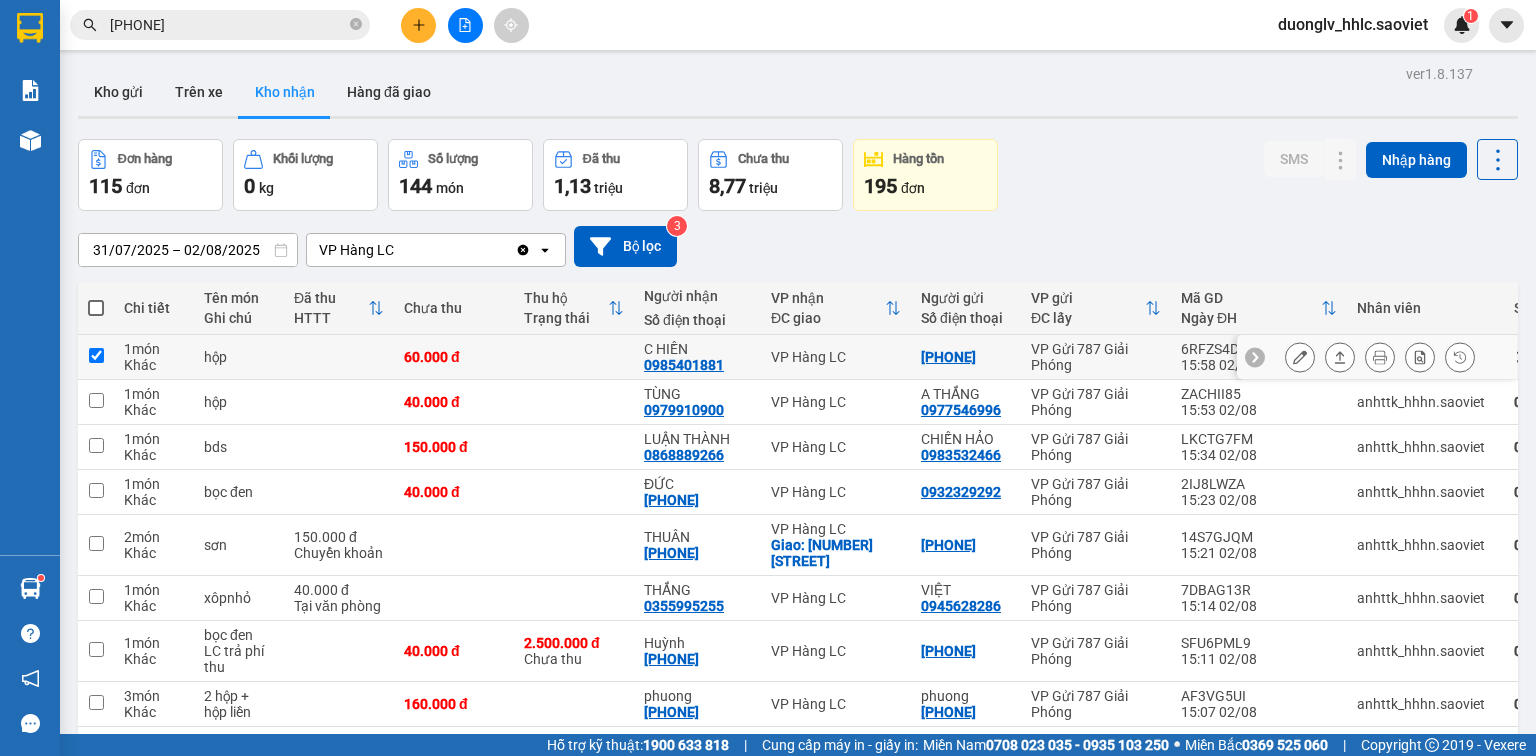 checkbox on "true" 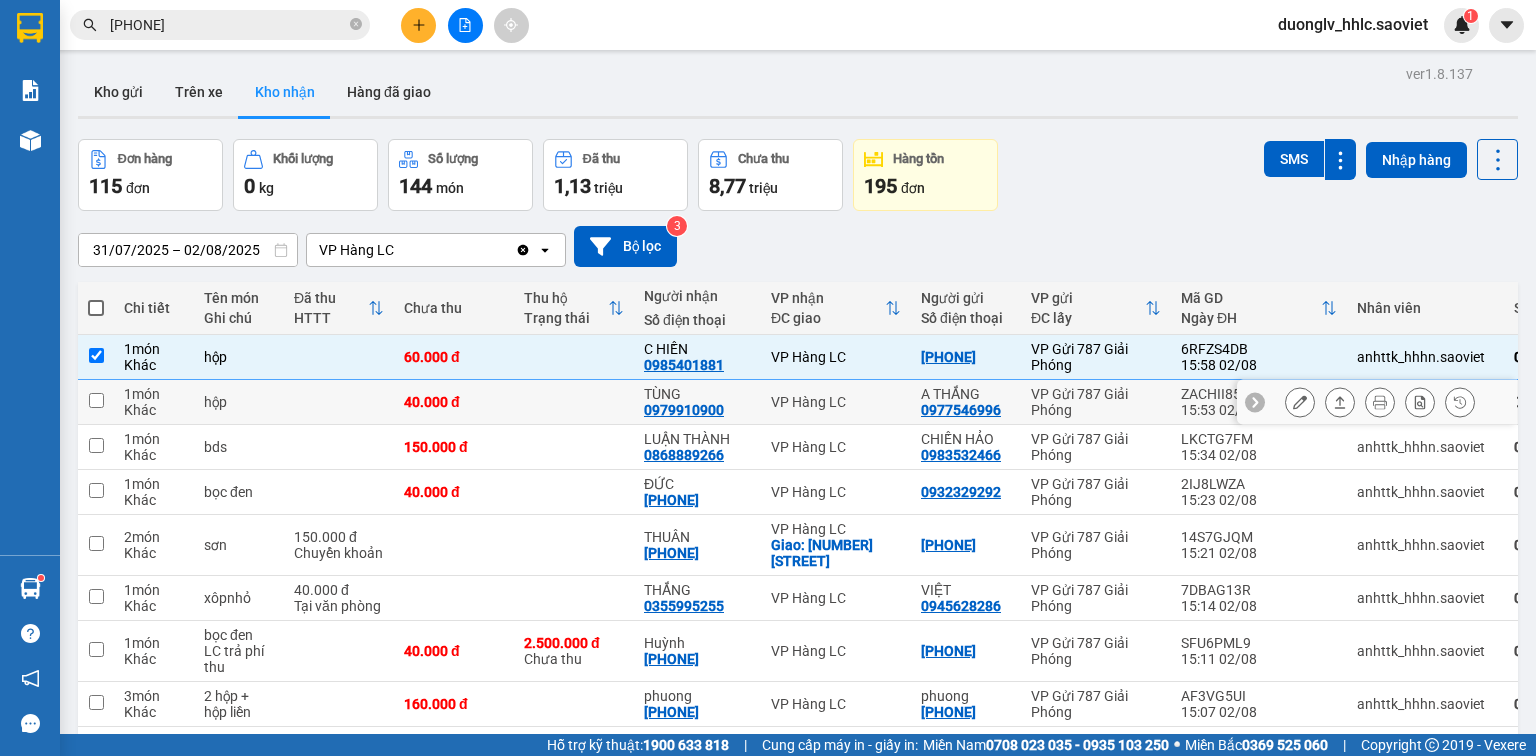 click on "VP Hàng LC" at bounding box center [836, 402] 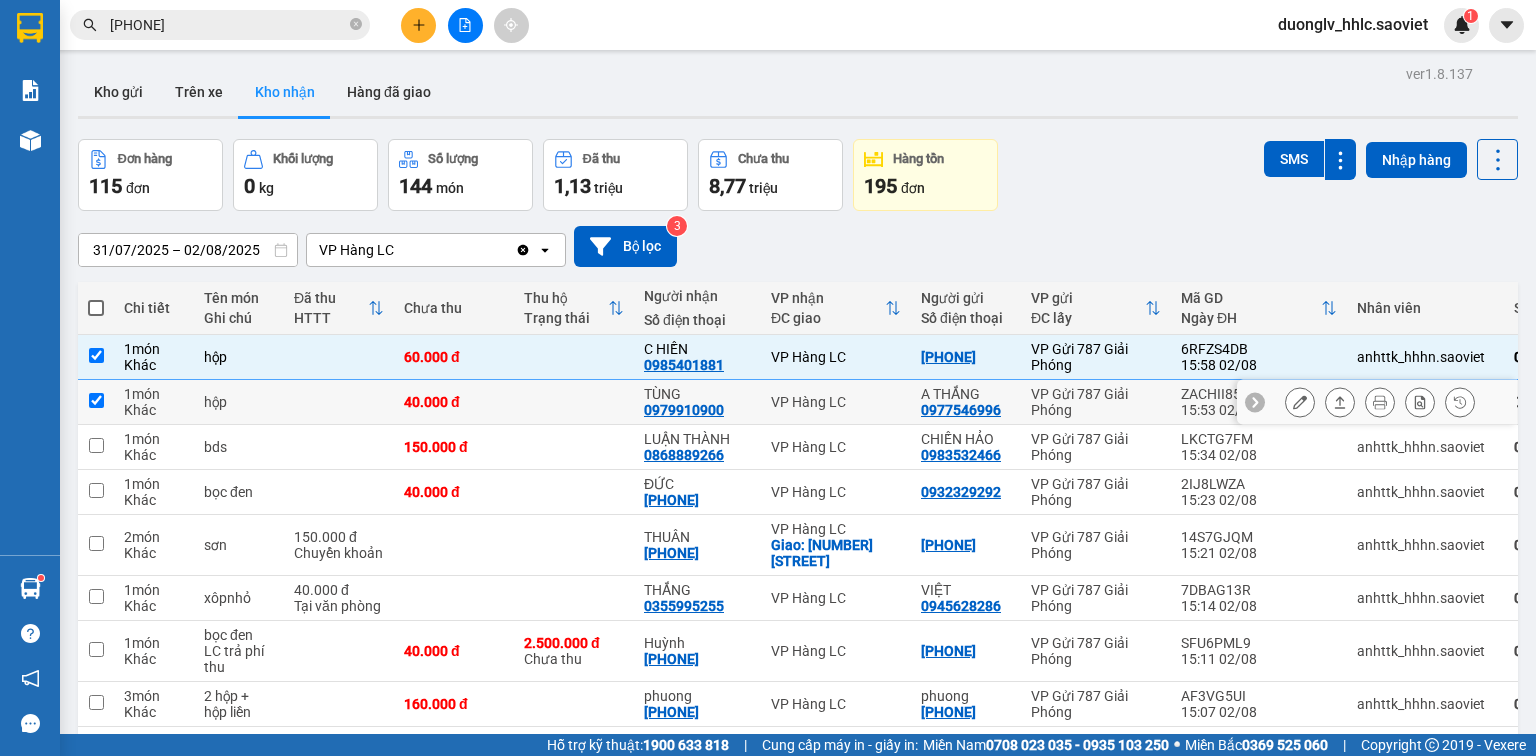 checkbox on "true" 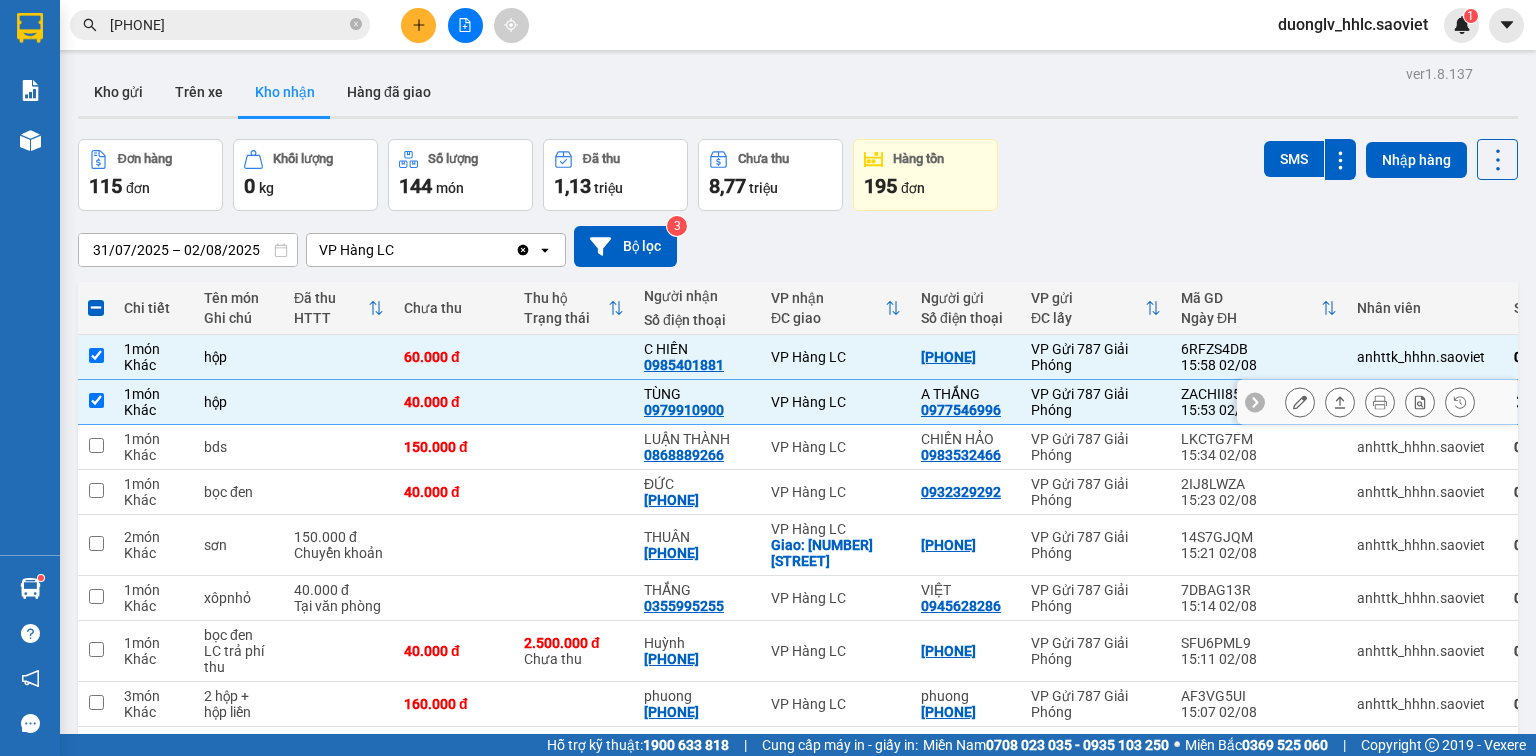 click on "VP Hàng LC" at bounding box center (836, 447) 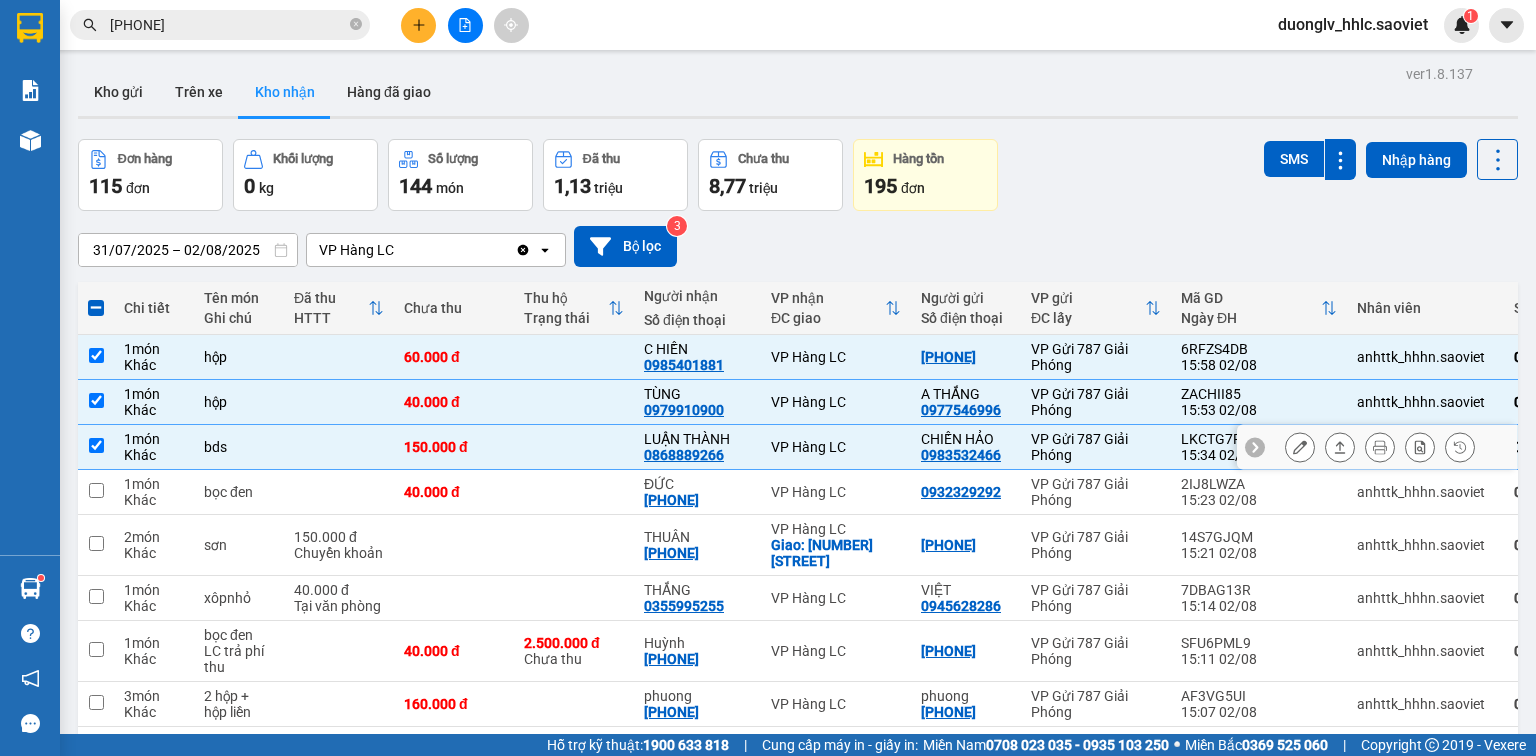 checkbox on "true" 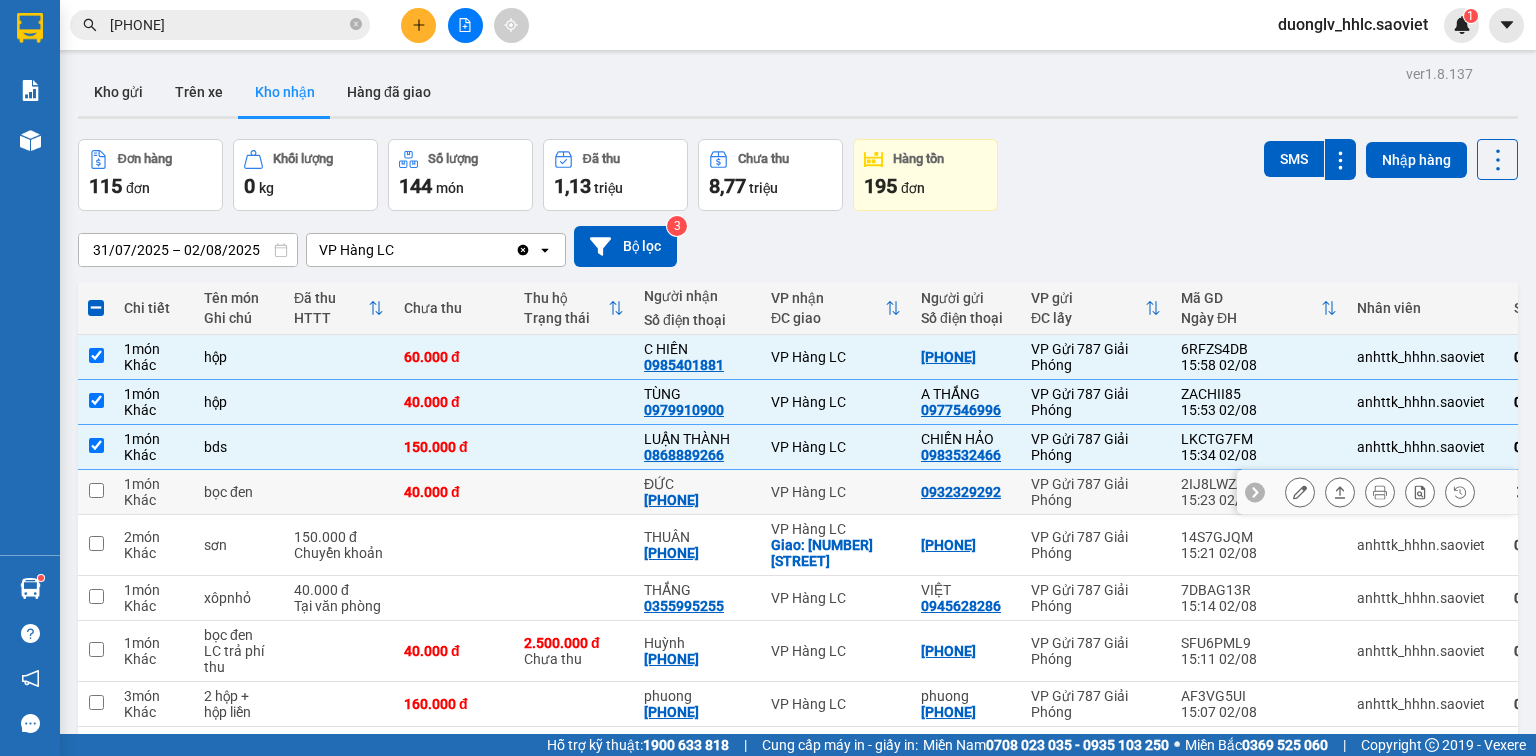 click on "VP Hàng LC" at bounding box center (836, 492) 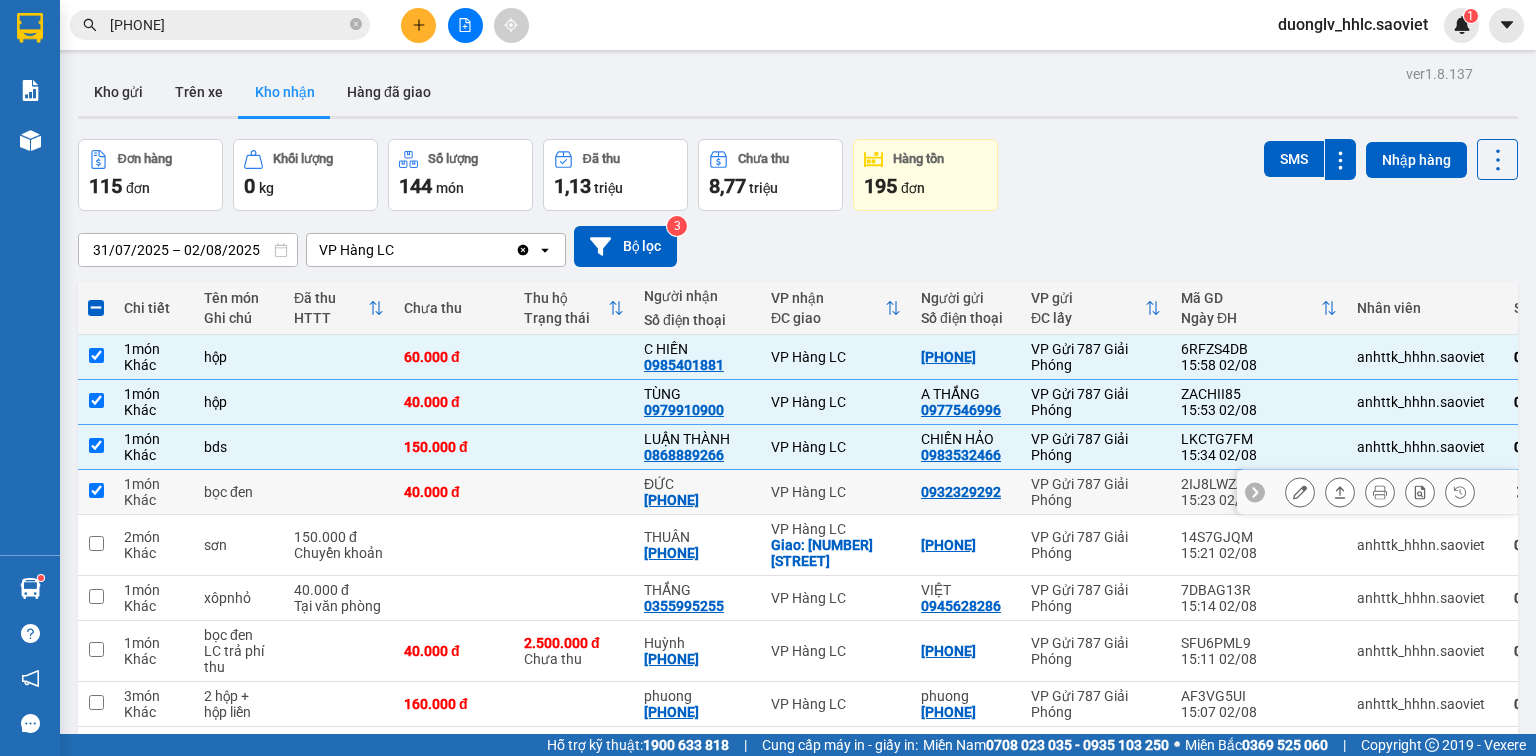 checkbox on "true" 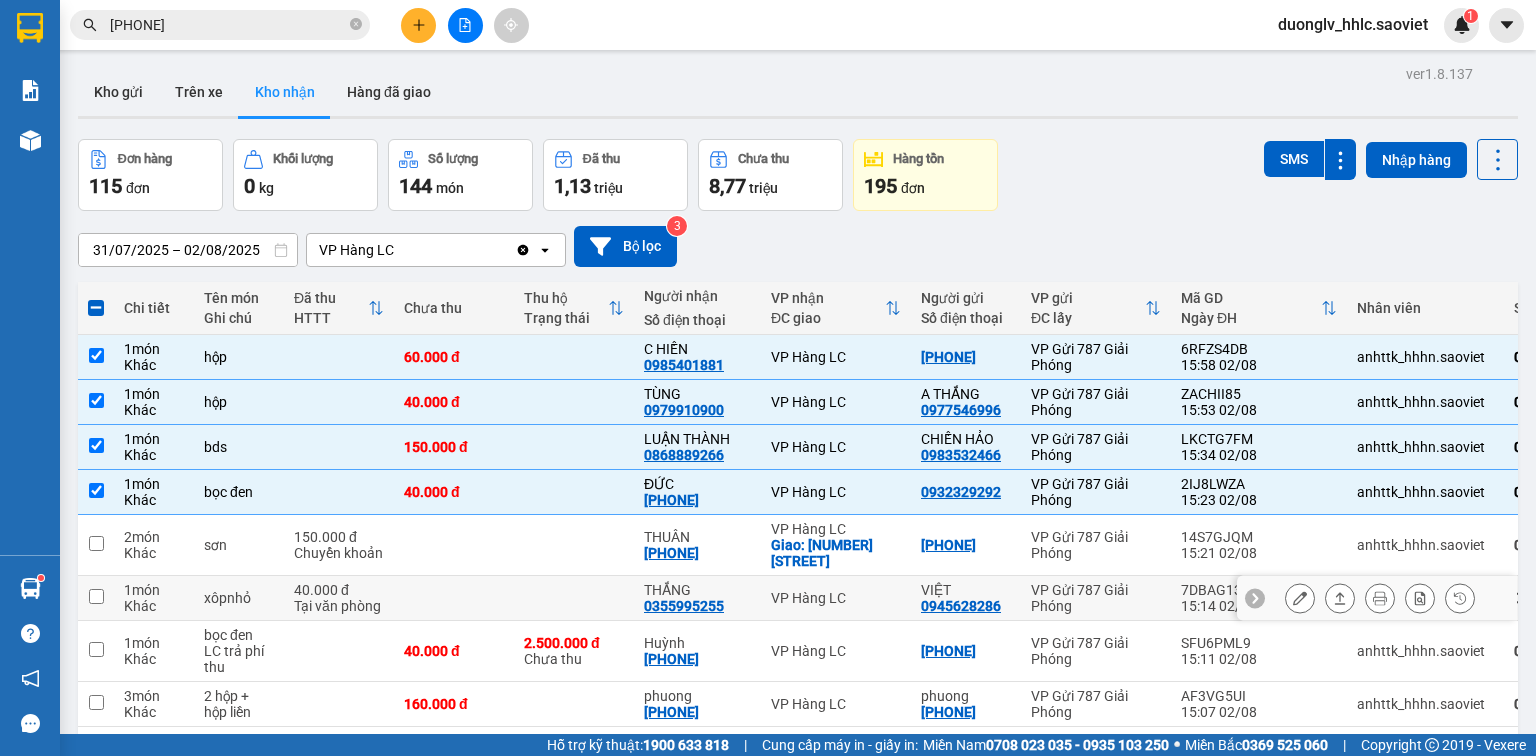 click on "VP Hàng LC" at bounding box center (836, 598) 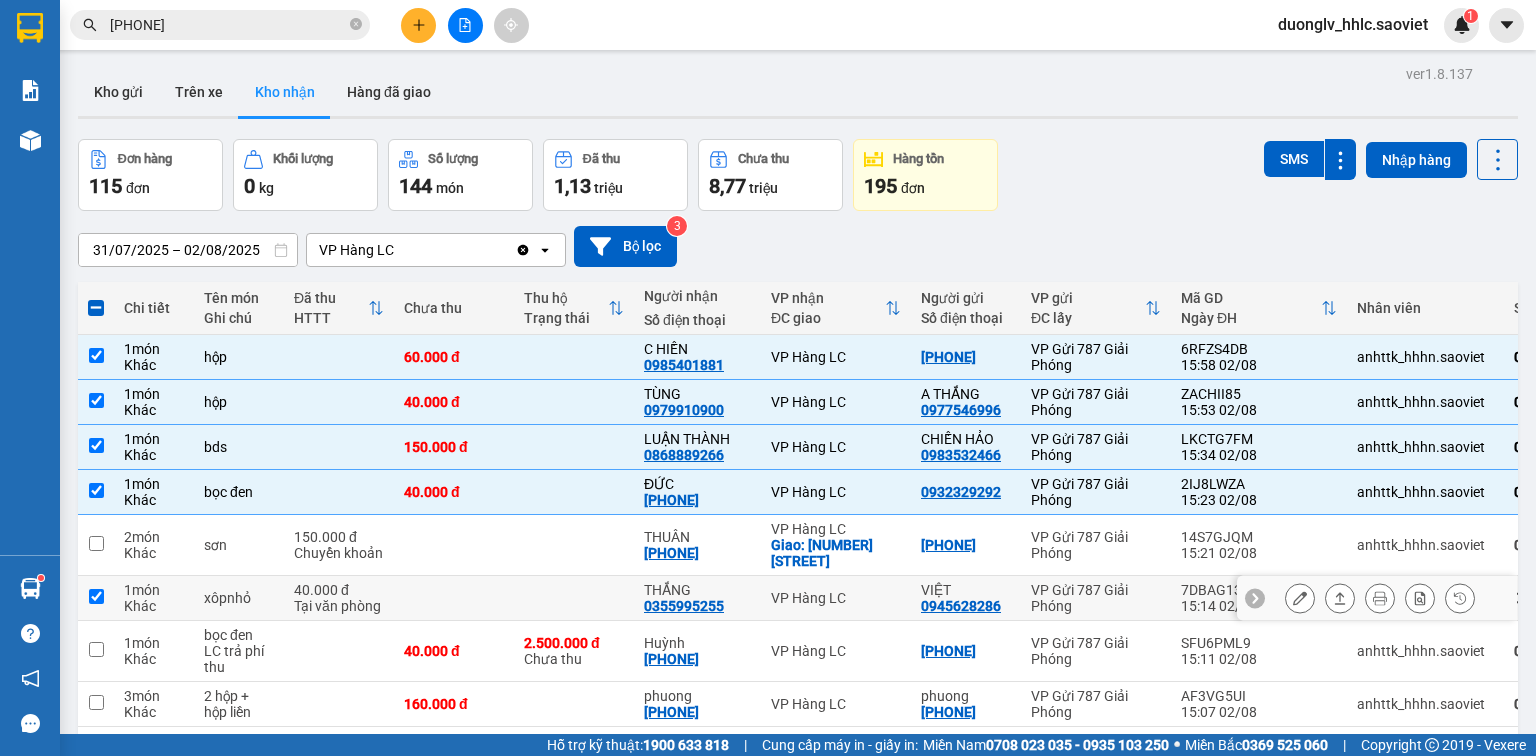 checkbox on "true" 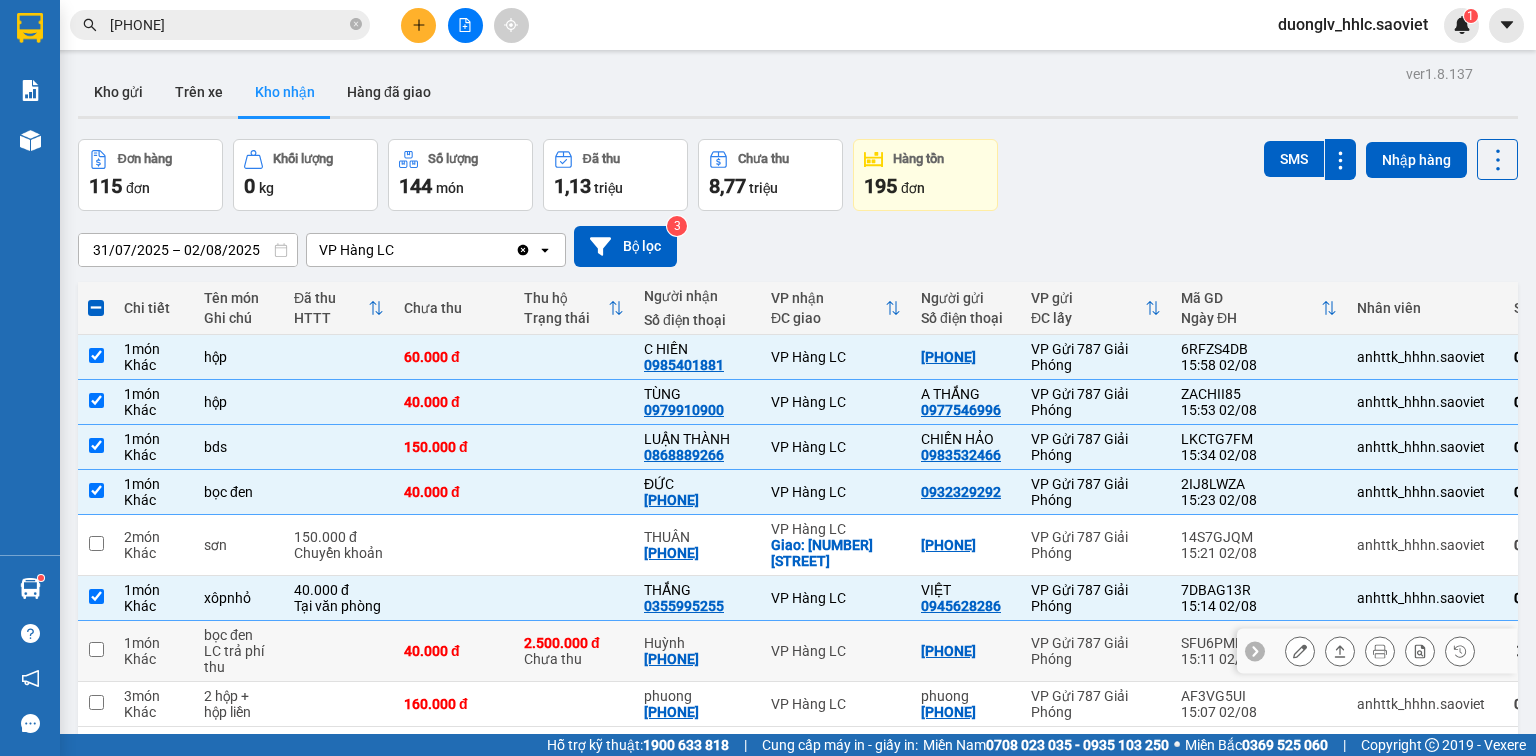 scroll, scrollTop: 80, scrollLeft: 0, axis: vertical 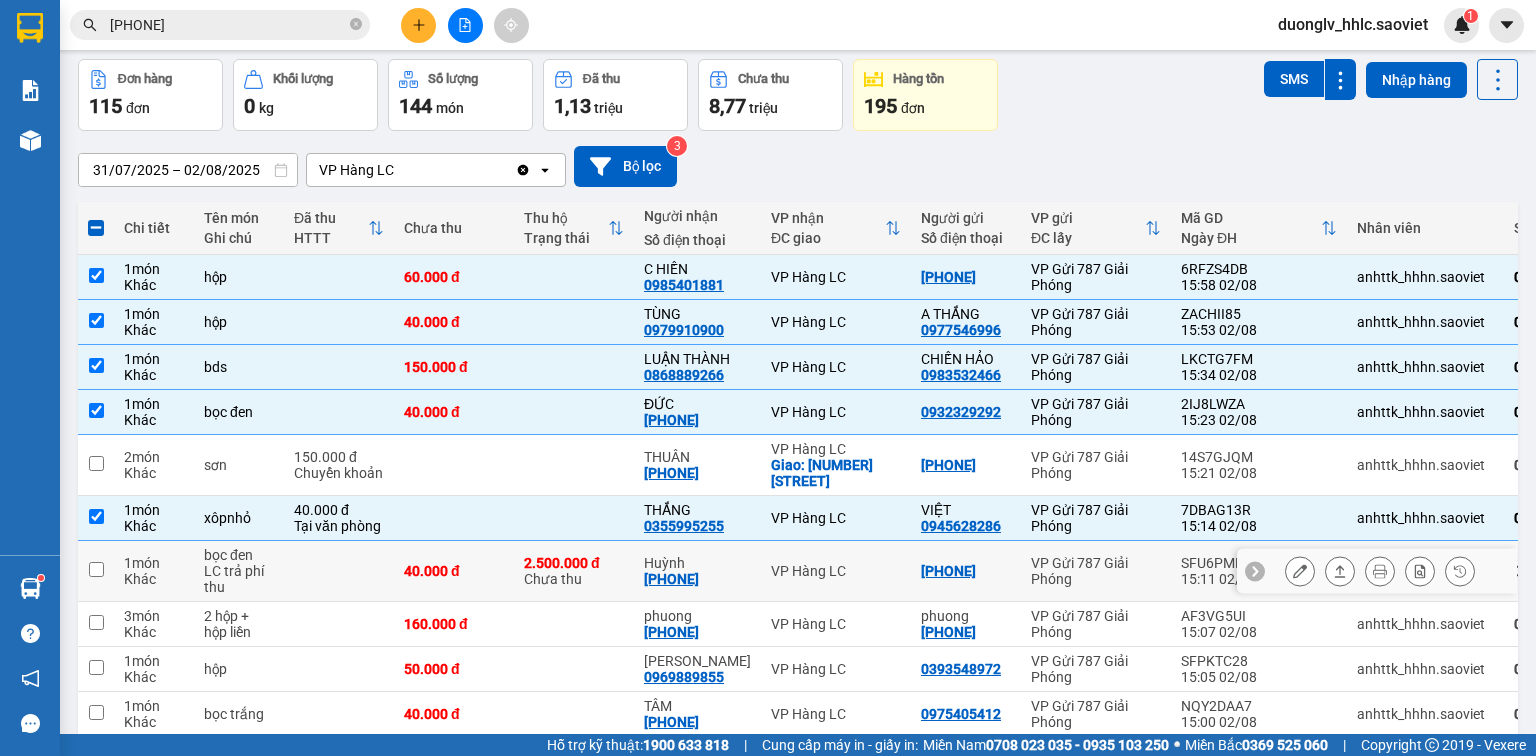 click on "VP Hàng LC" at bounding box center [836, 571] 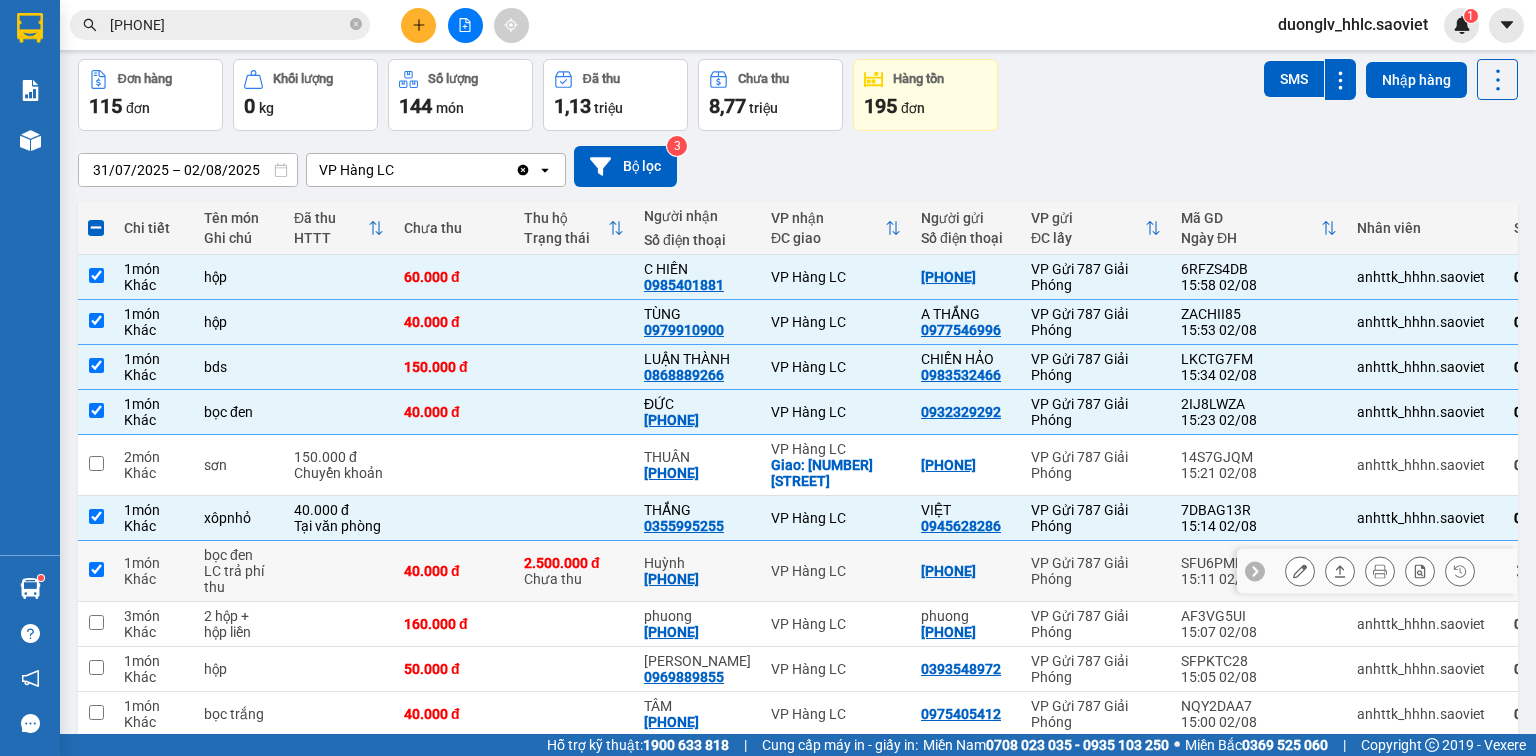 checkbox on "true" 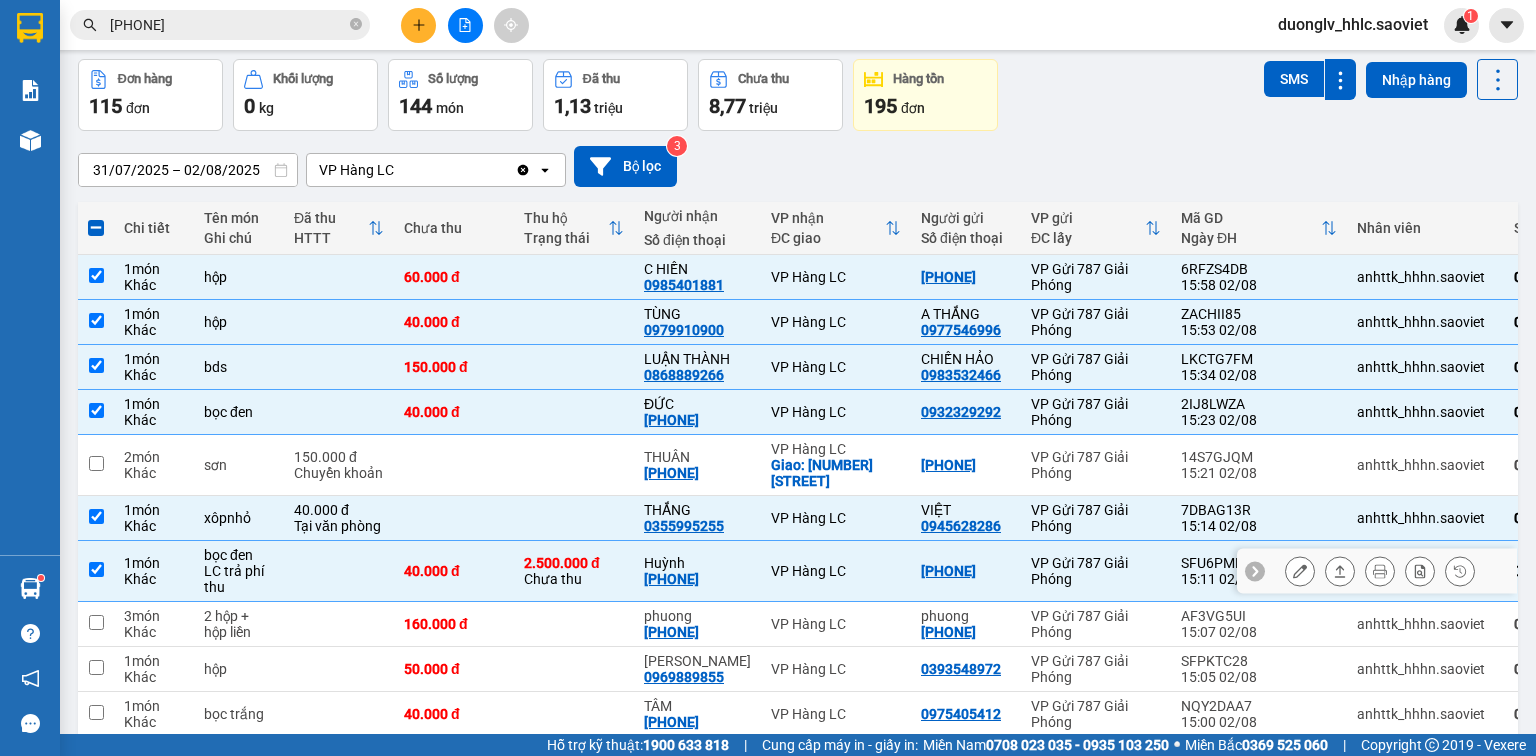 click on "VP Hàng LC" at bounding box center [836, 624] 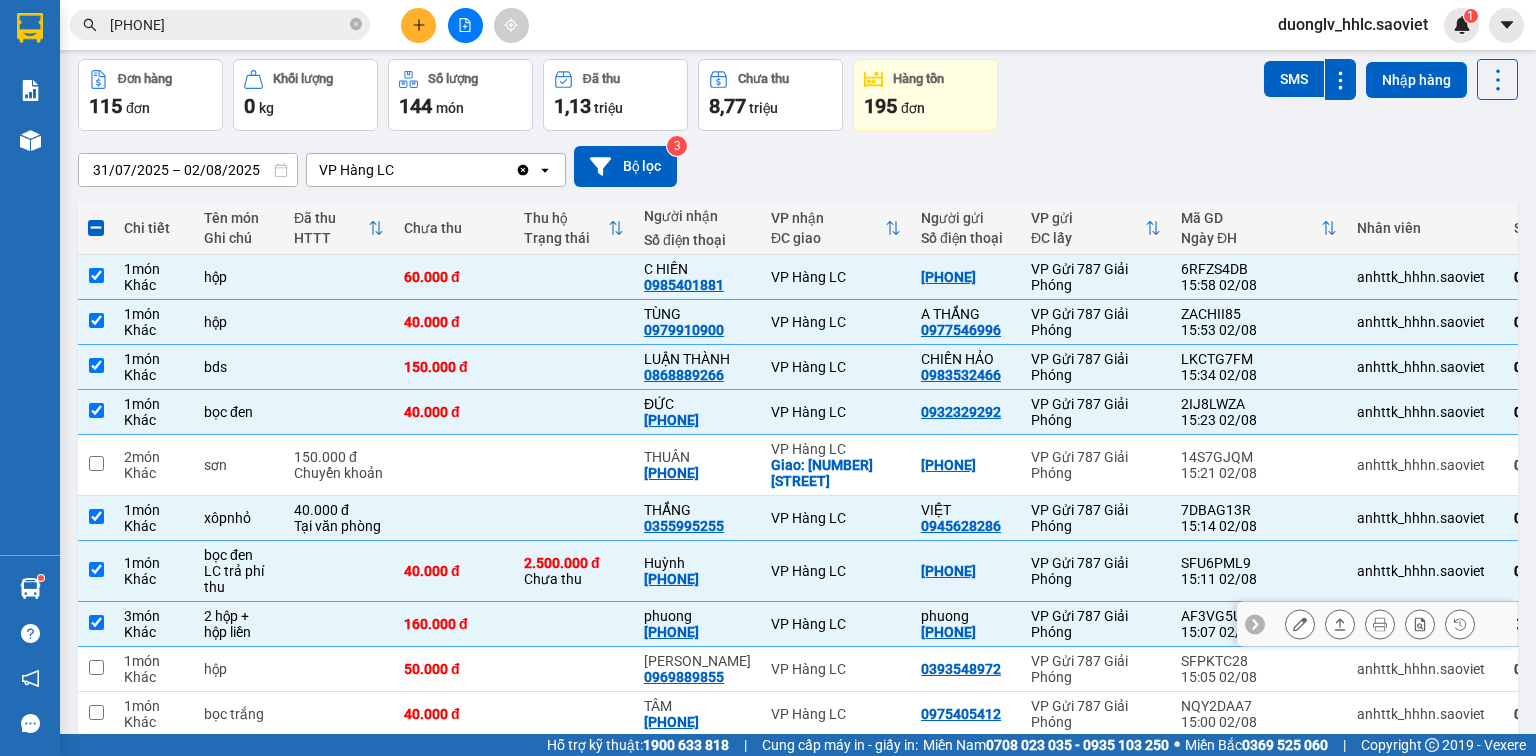 checkbox on "true" 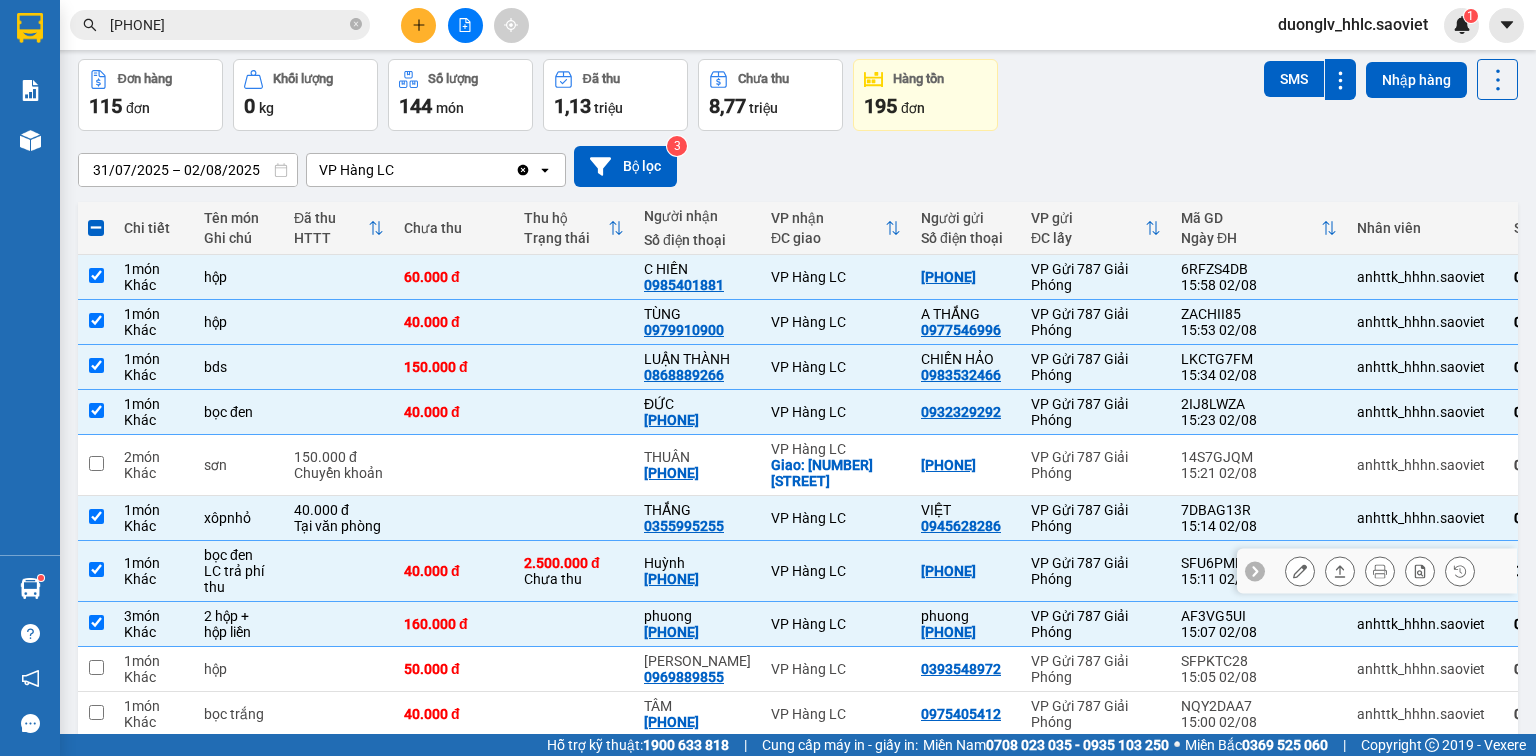 scroll, scrollTop: 160, scrollLeft: 0, axis: vertical 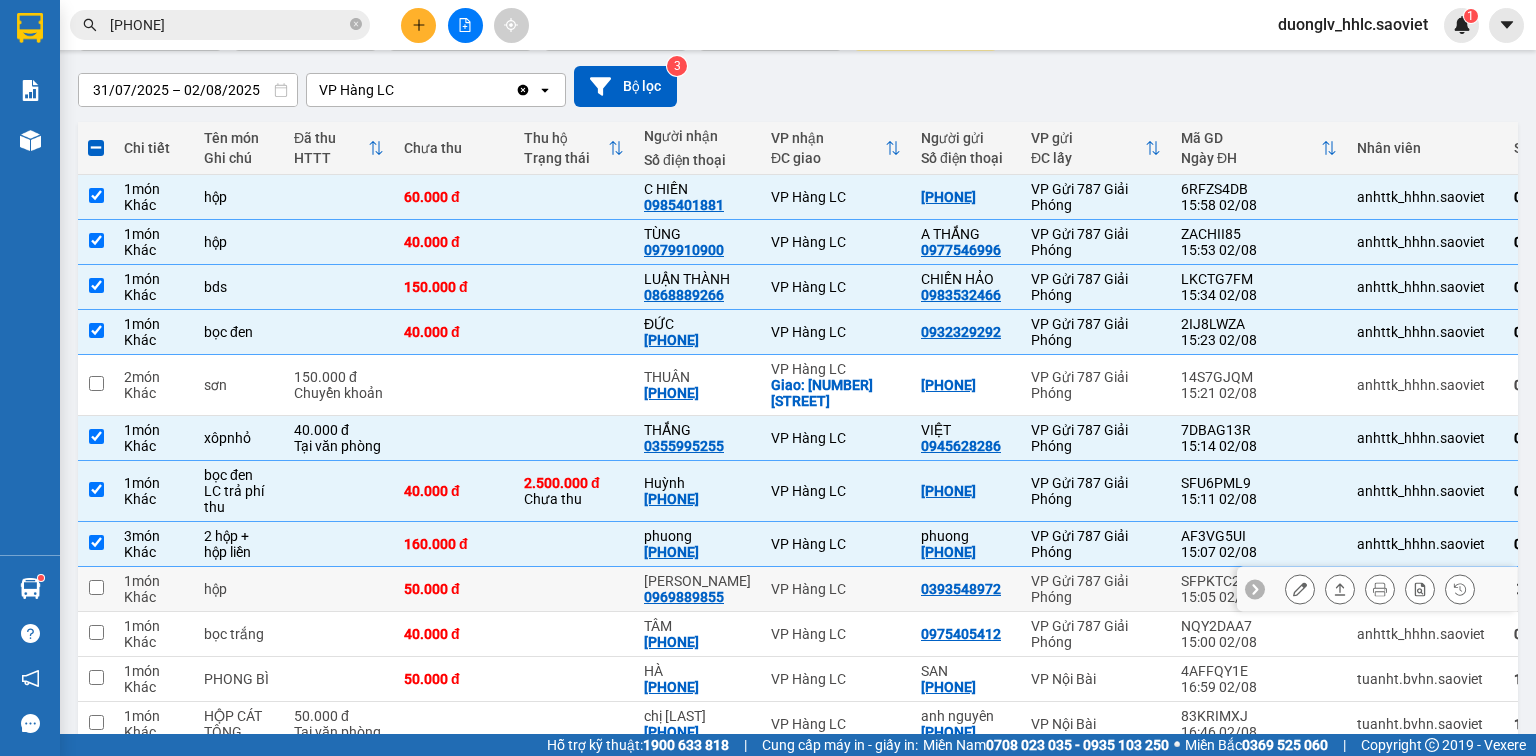 click on "VP Hàng LC" at bounding box center [836, 589] 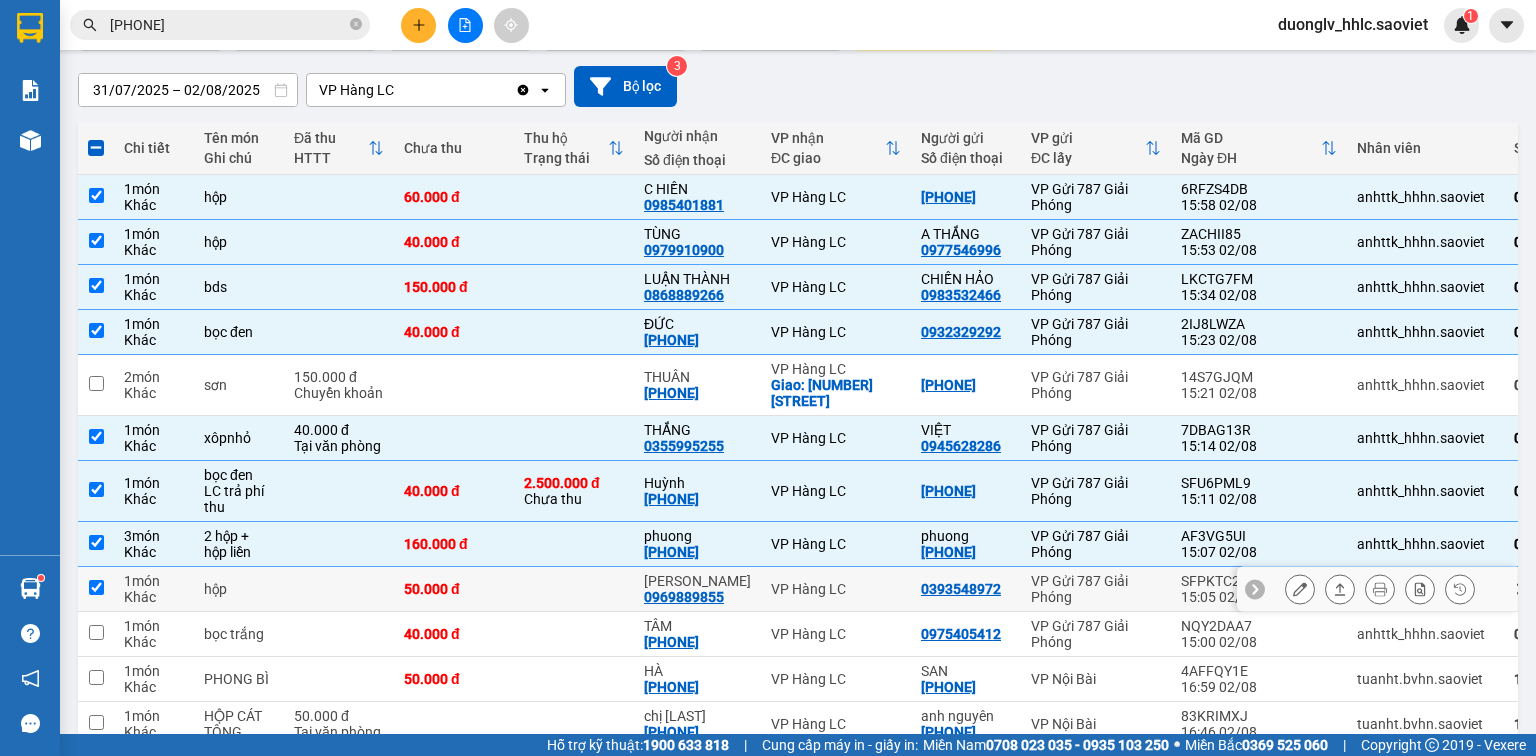 checkbox on "true" 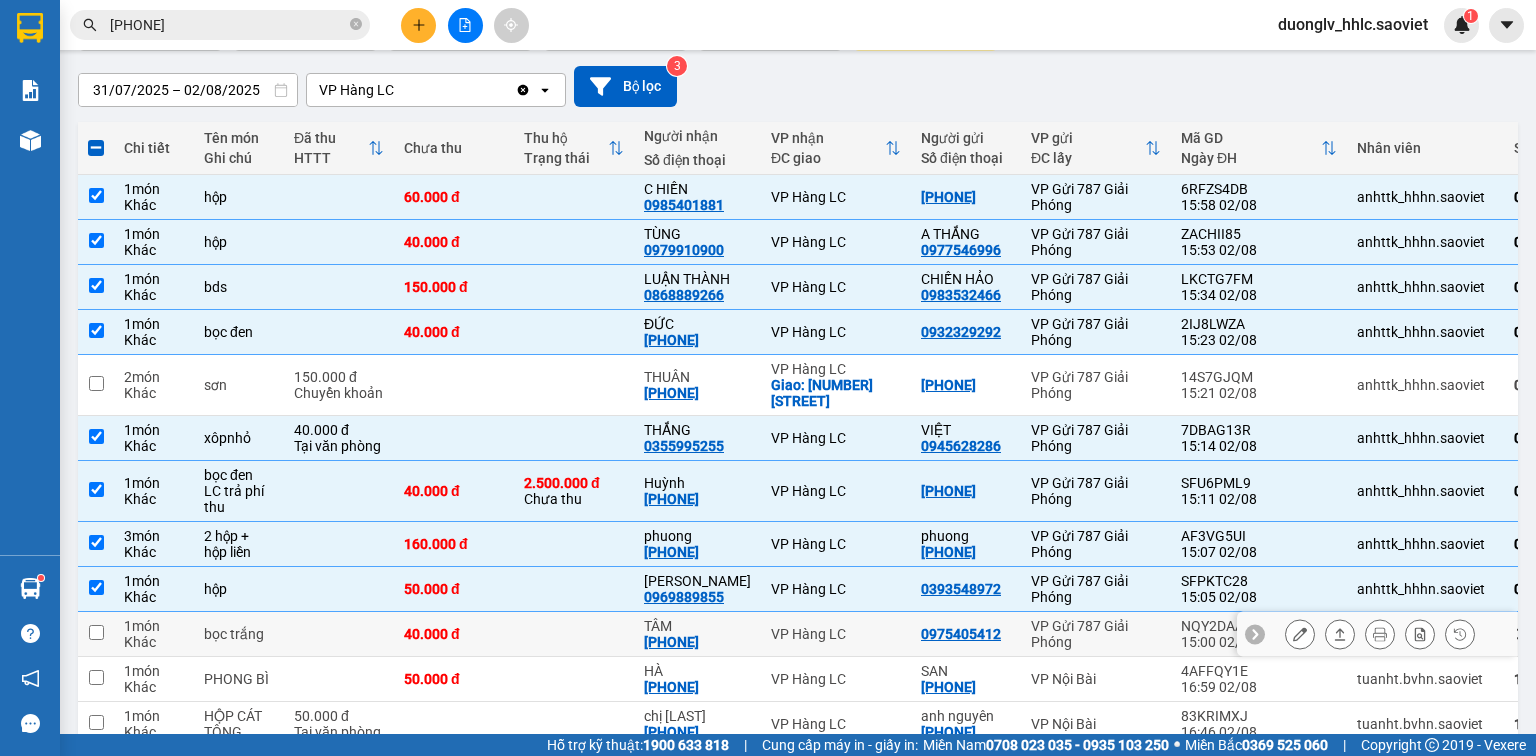 click on "VP Hàng LC" at bounding box center (836, 634) 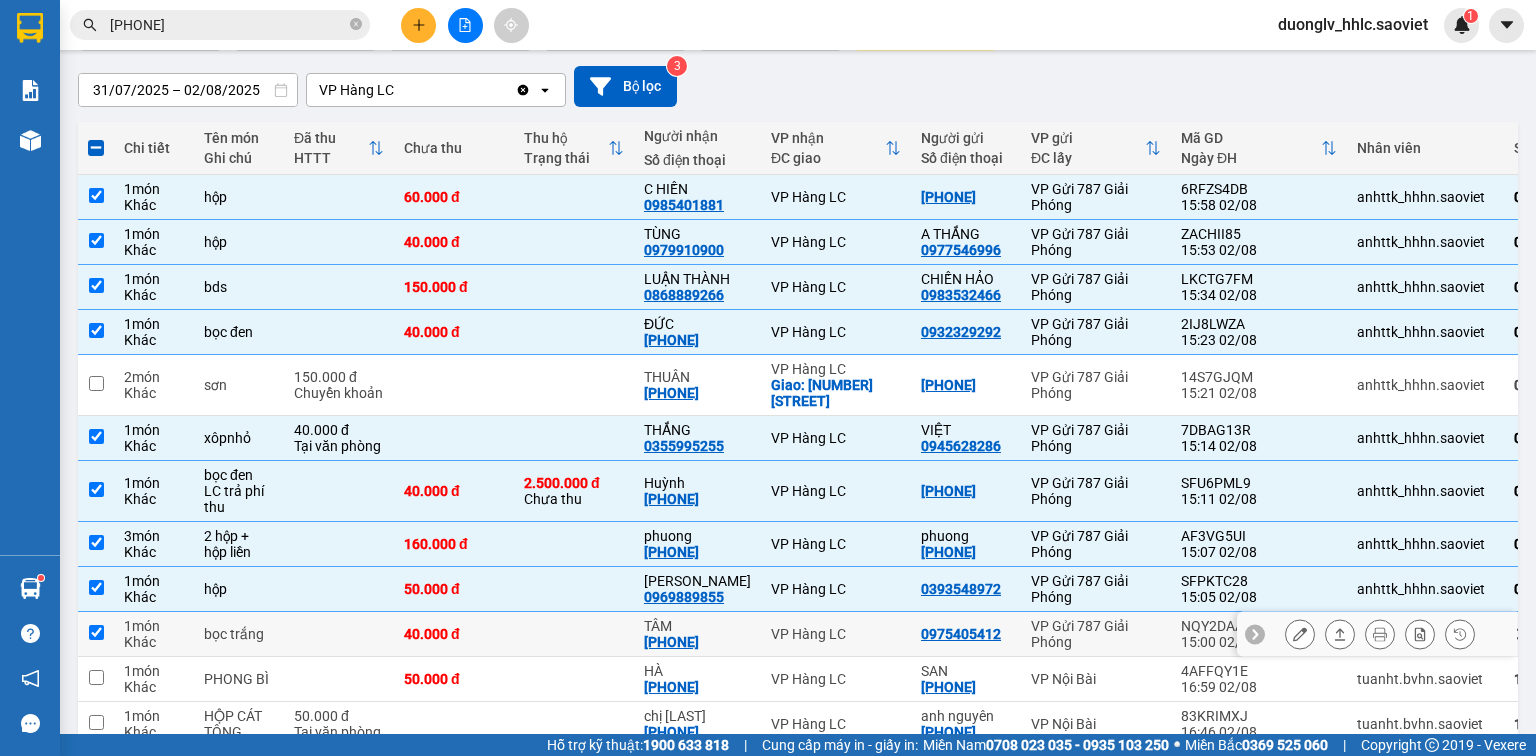 checkbox on "true" 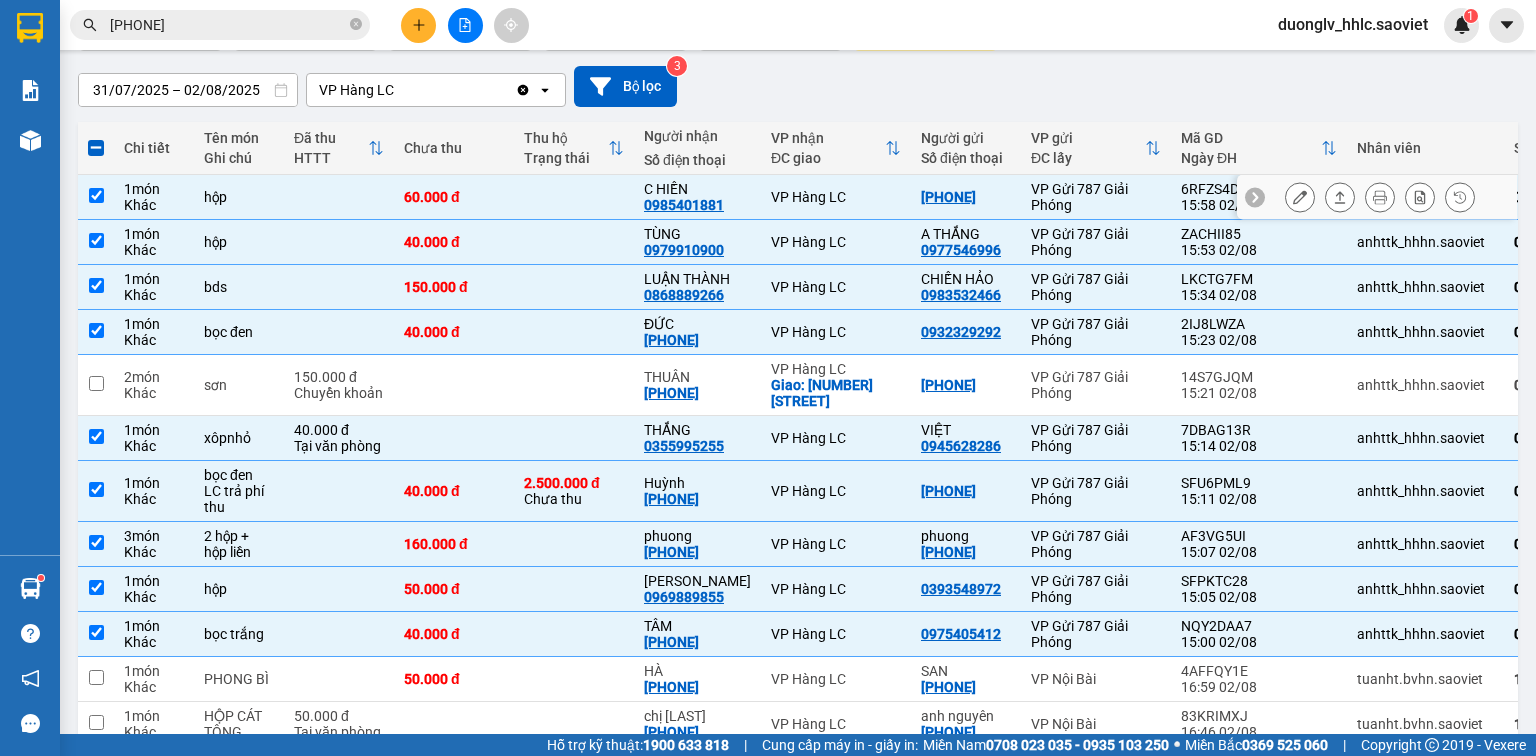 scroll, scrollTop: 0, scrollLeft: 0, axis: both 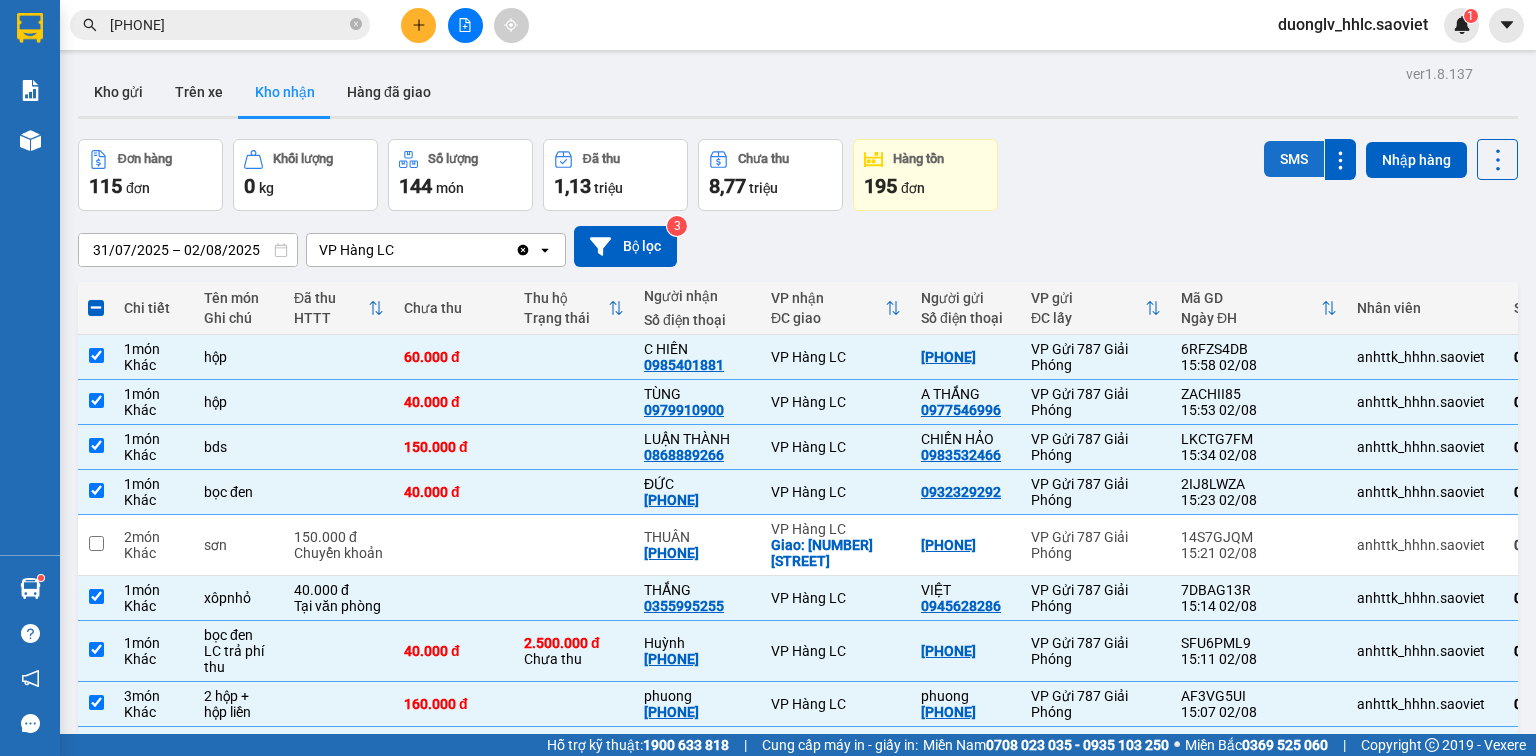 click on "SMS" at bounding box center [1294, 159] 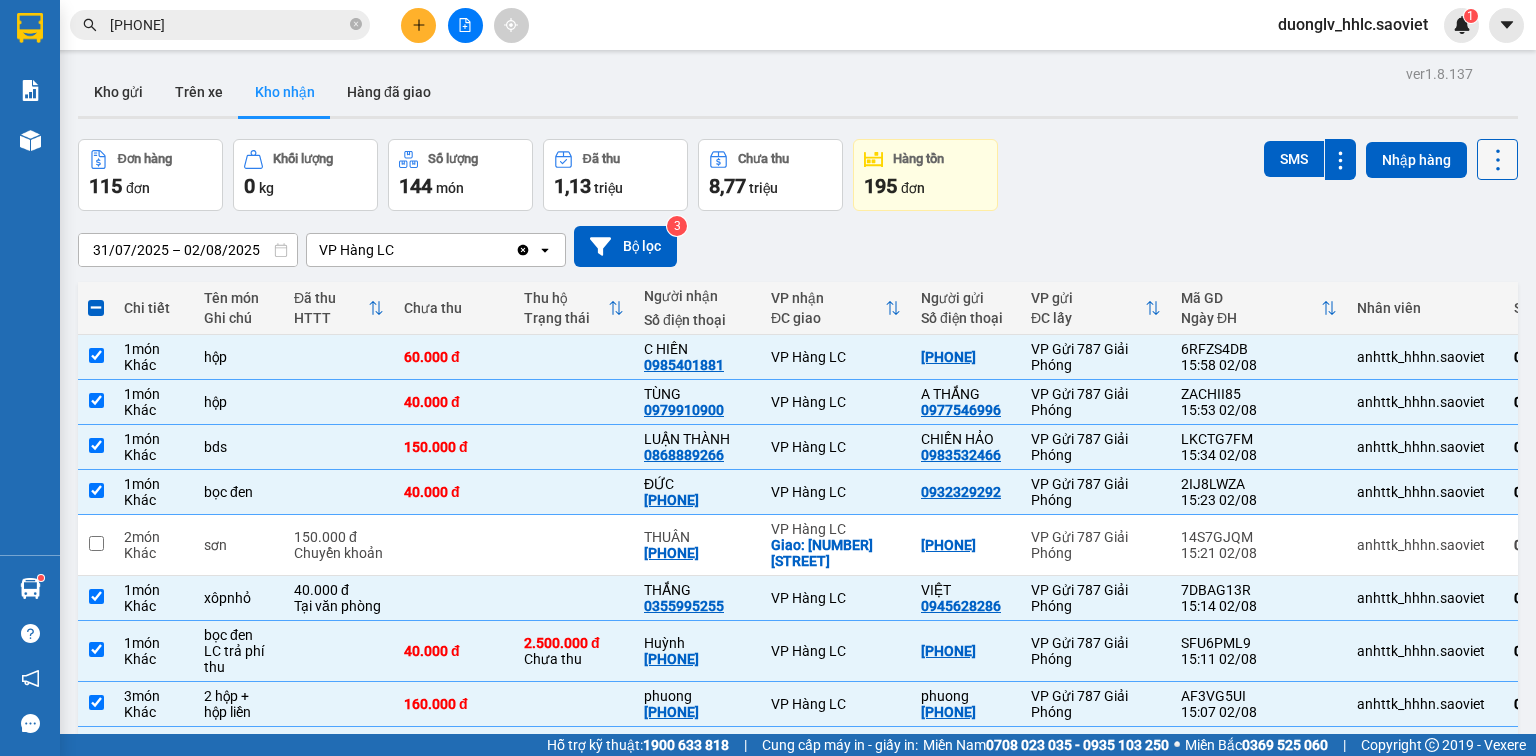 click 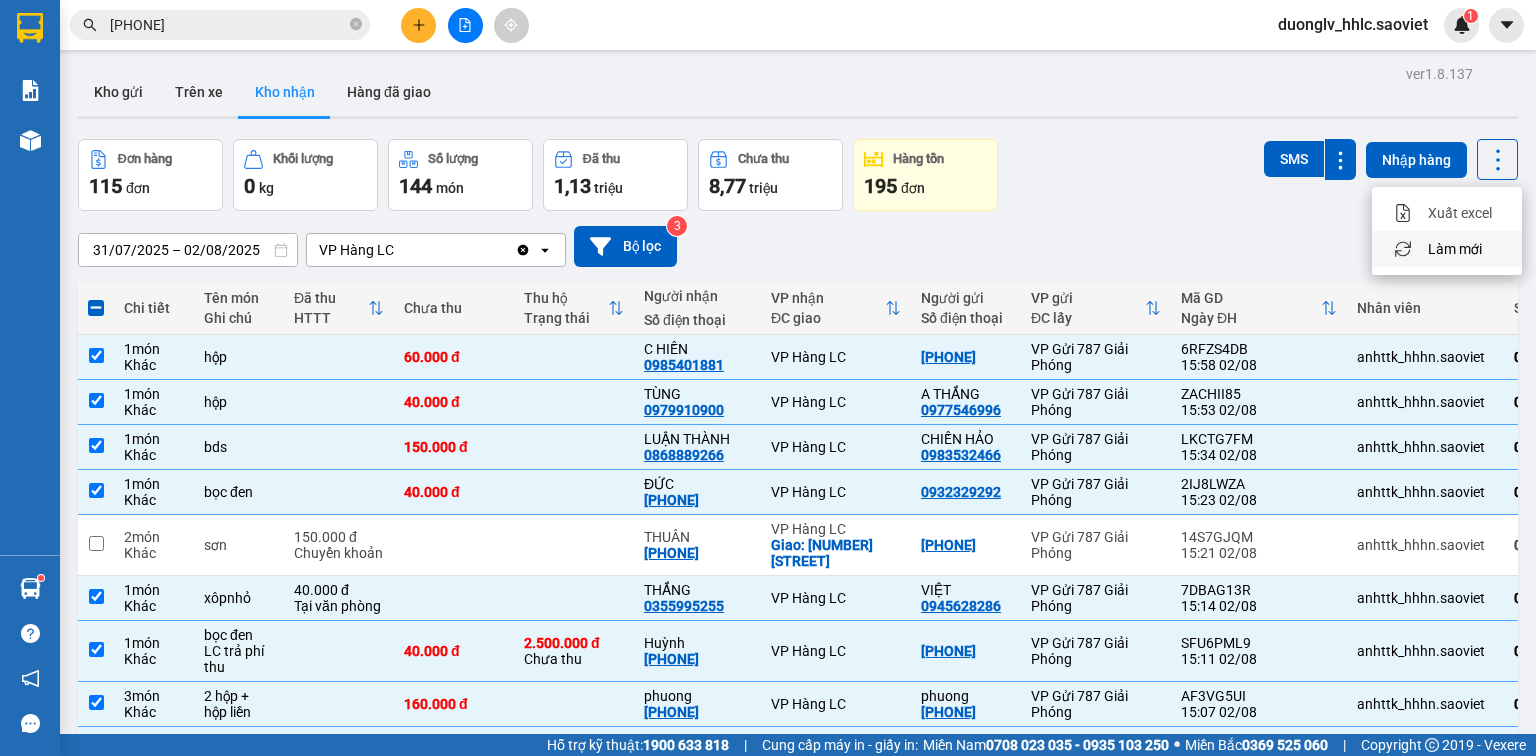drag, startPoint x: 1455, startPoint y: 247, endPoint x: 1461, endPoint y: 229, distance: 18.973665 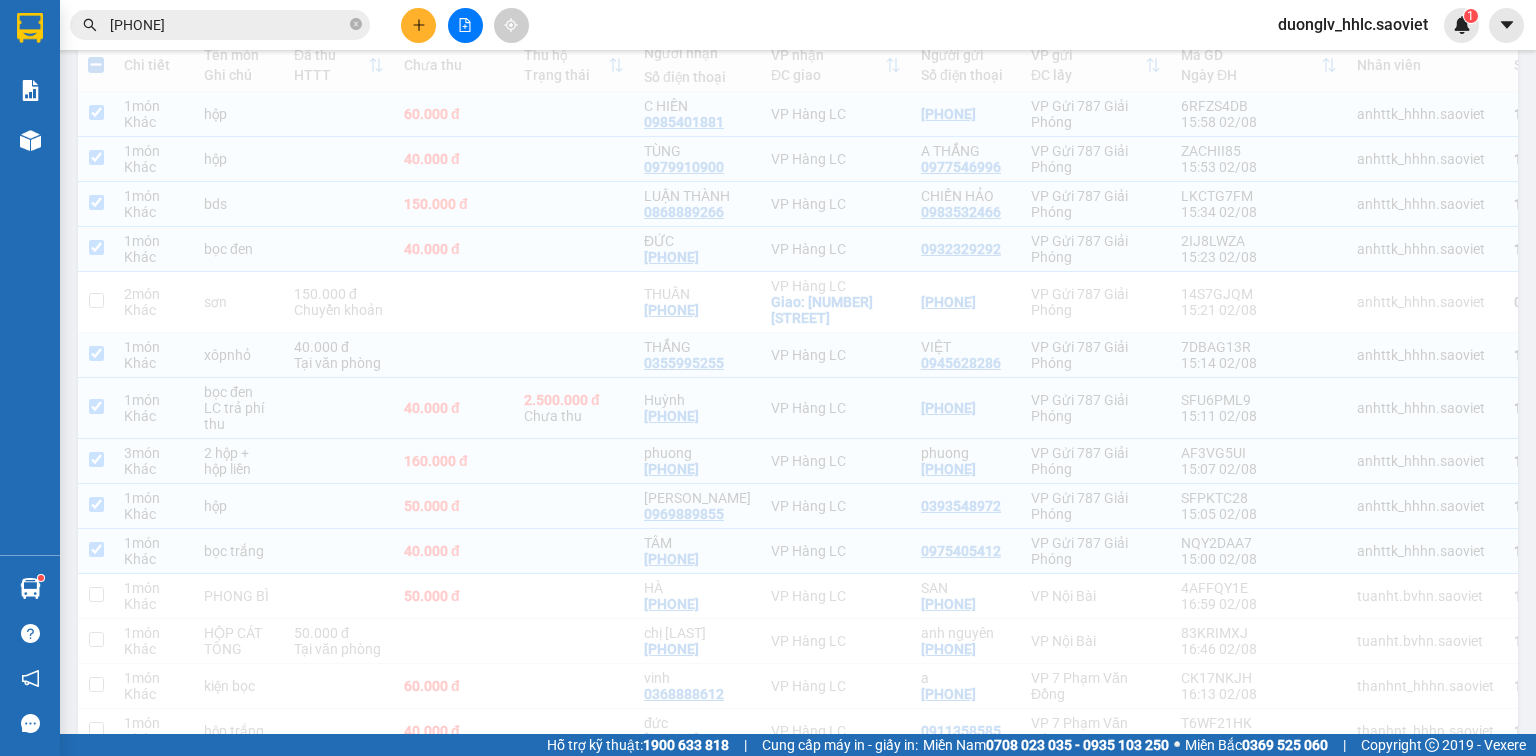 scroll, scrollTop: 243, scrollLeft: 0, axis: vertical 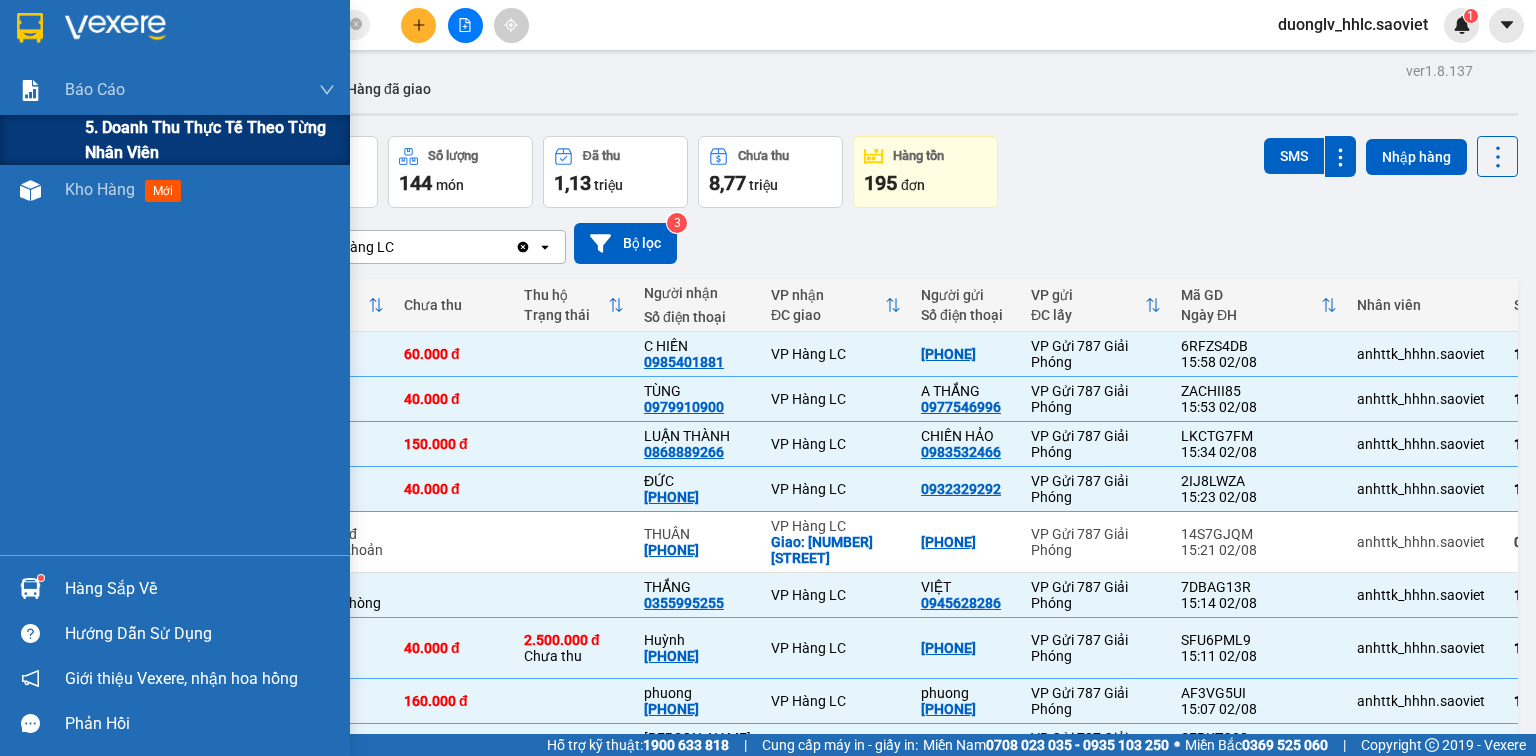 click on "5. Doanh thu thực tế theo từng nhân viên" at bounding box center (175, 140) 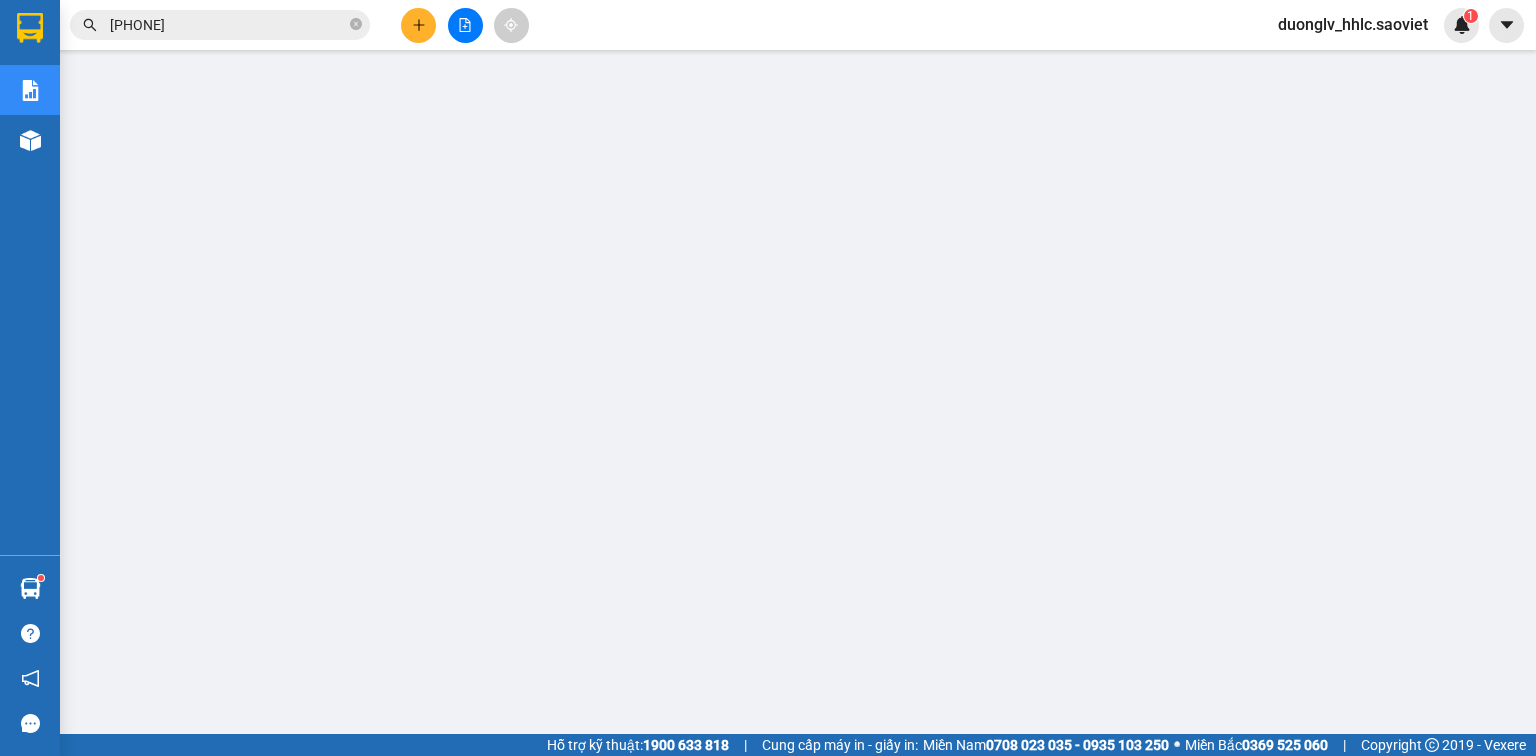 click on "[PHONE]" at bounding box center [228, 25] 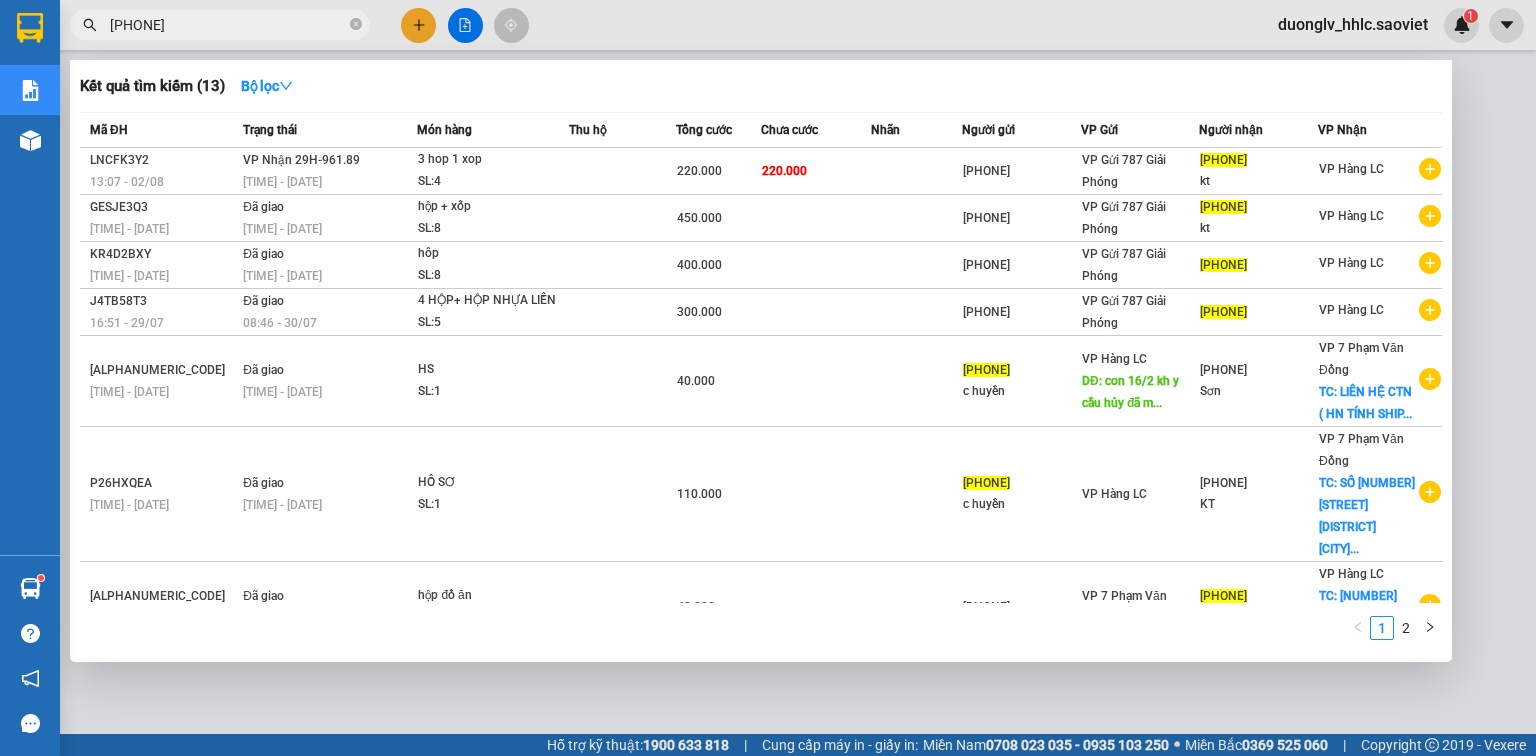 click on "[PHONE]" at bounding box center [228, 25] 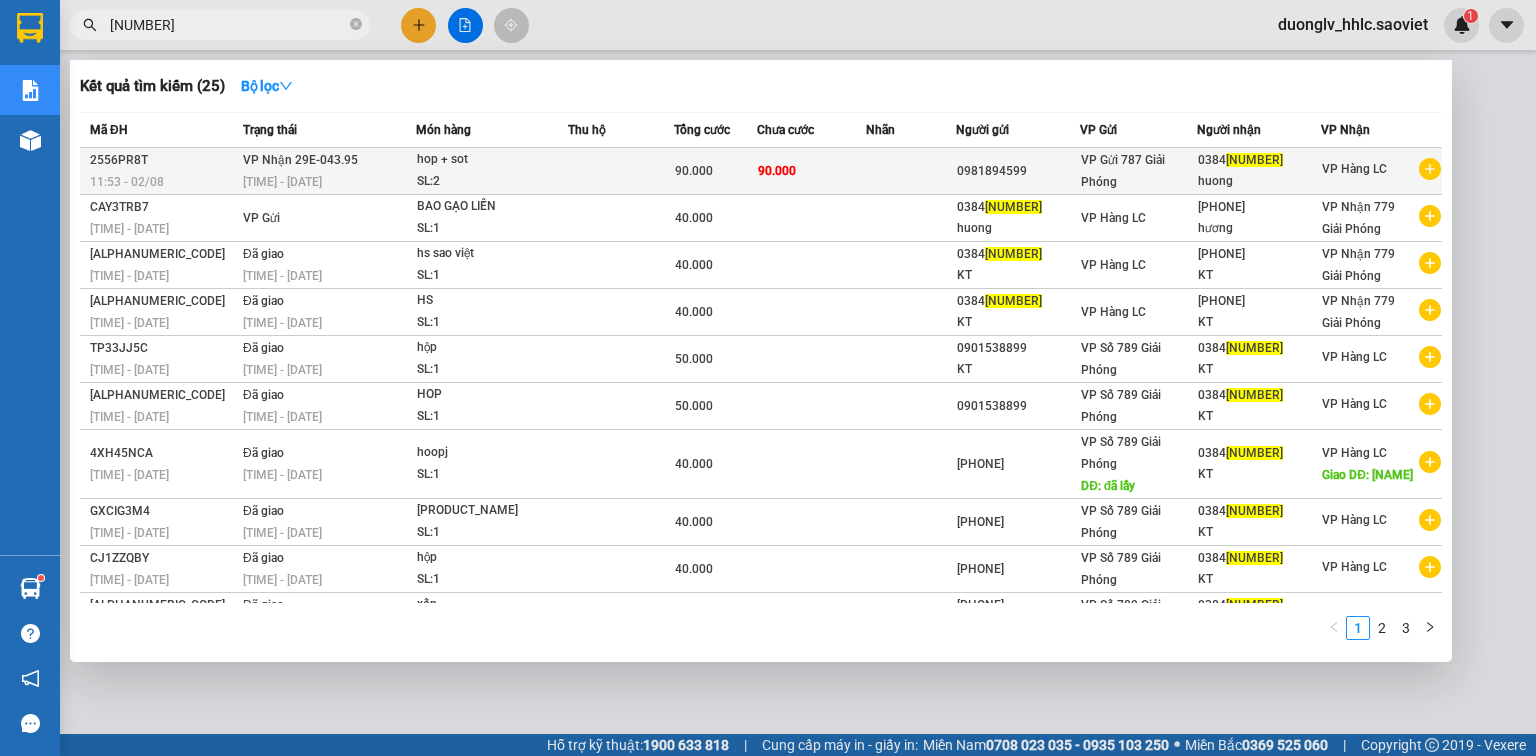 type on "[NUMBER]" 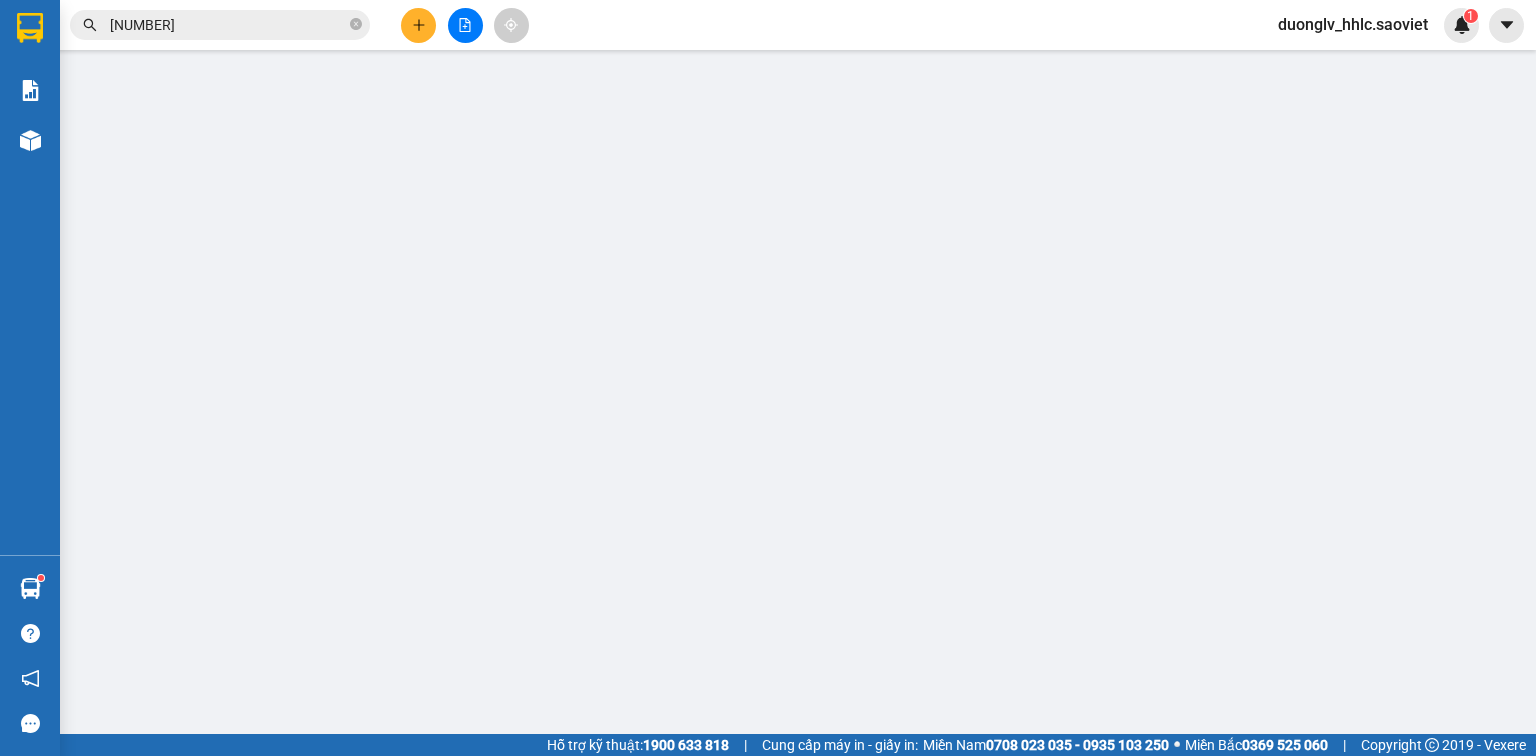 scroll, scrollTop: 0, scrollLeft: 0, axis: both 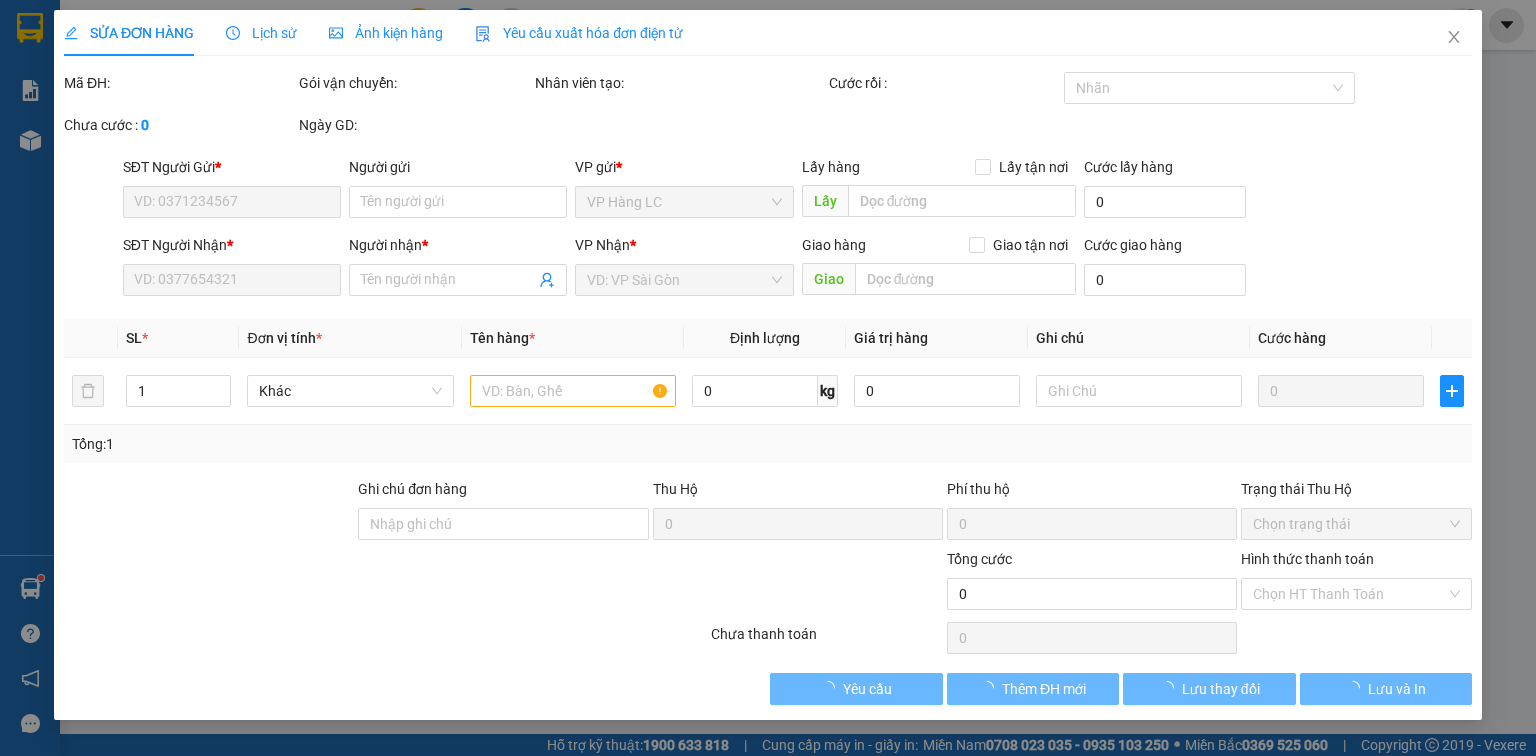 type on "0981894599" 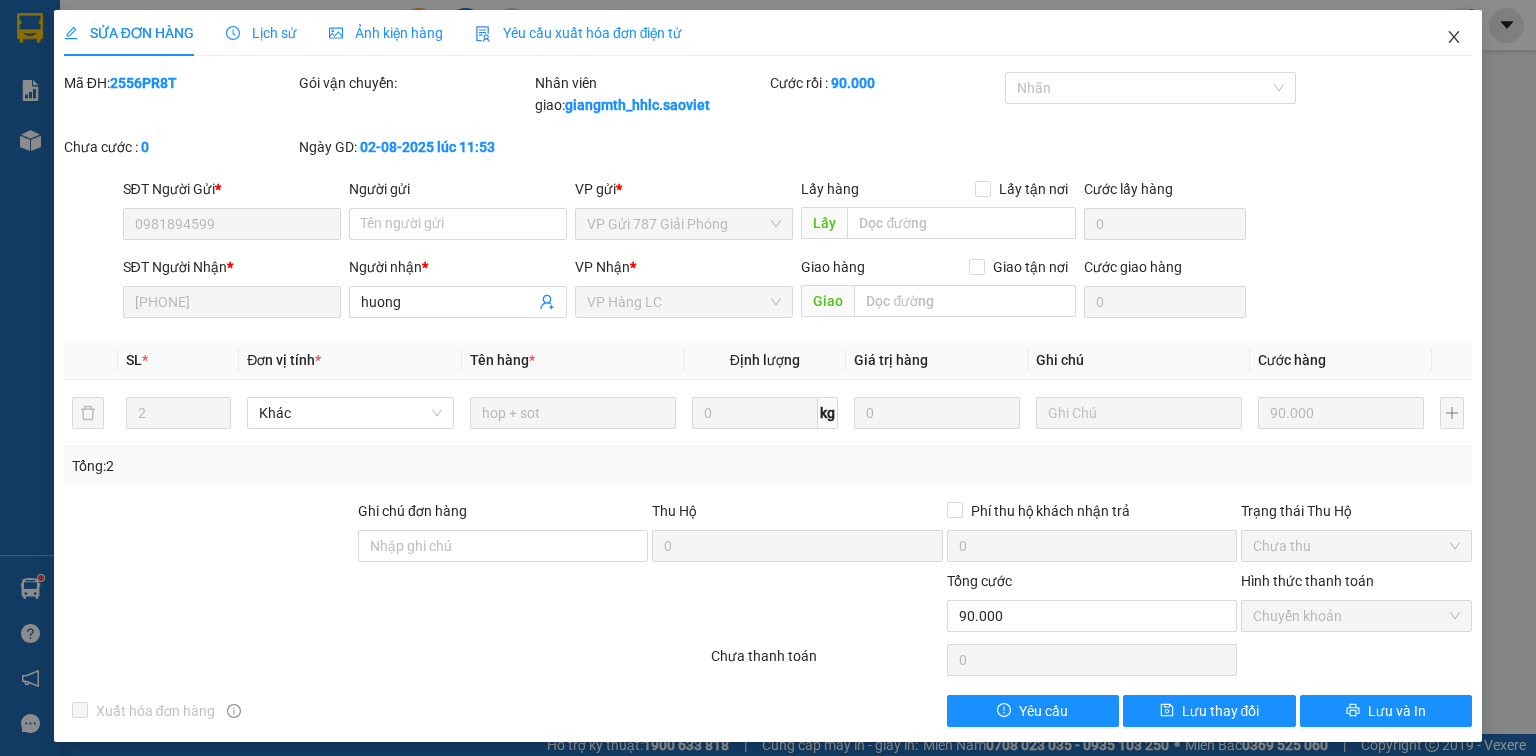 click 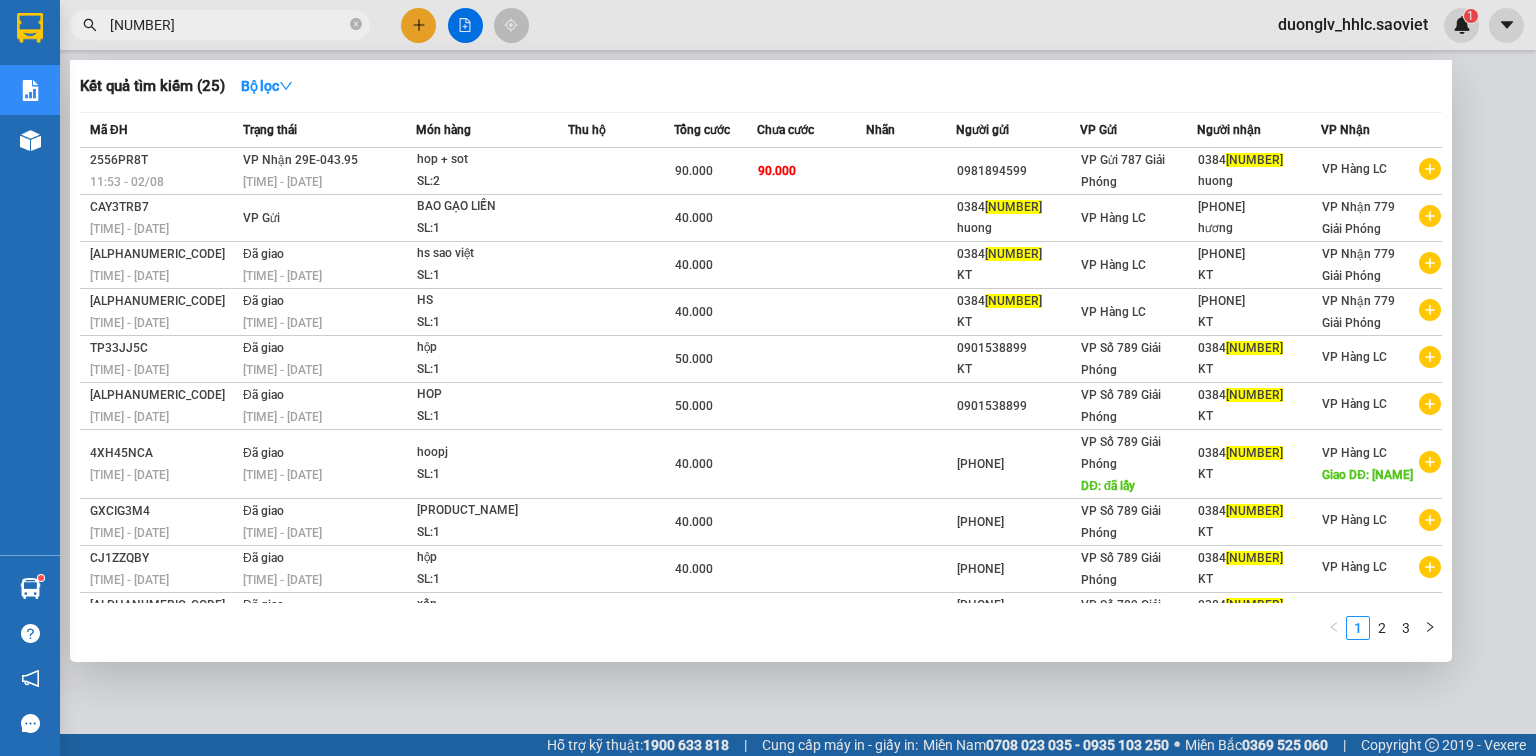 click on "[NUMBER]" at bounding box center (228, 25) 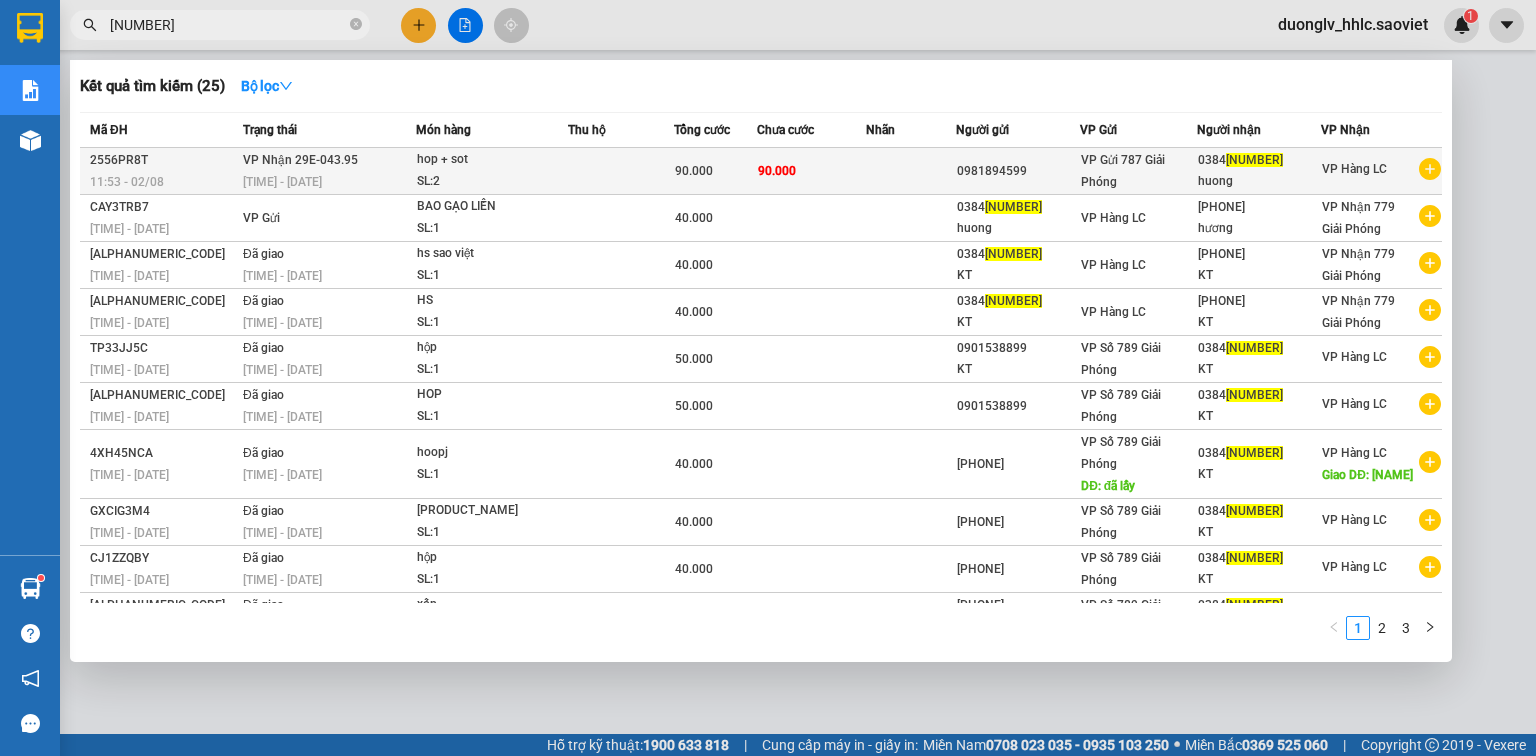 click on "VP Nhận   [ALPHANUMERIC_CODE]" at bounding box center [300, 160] 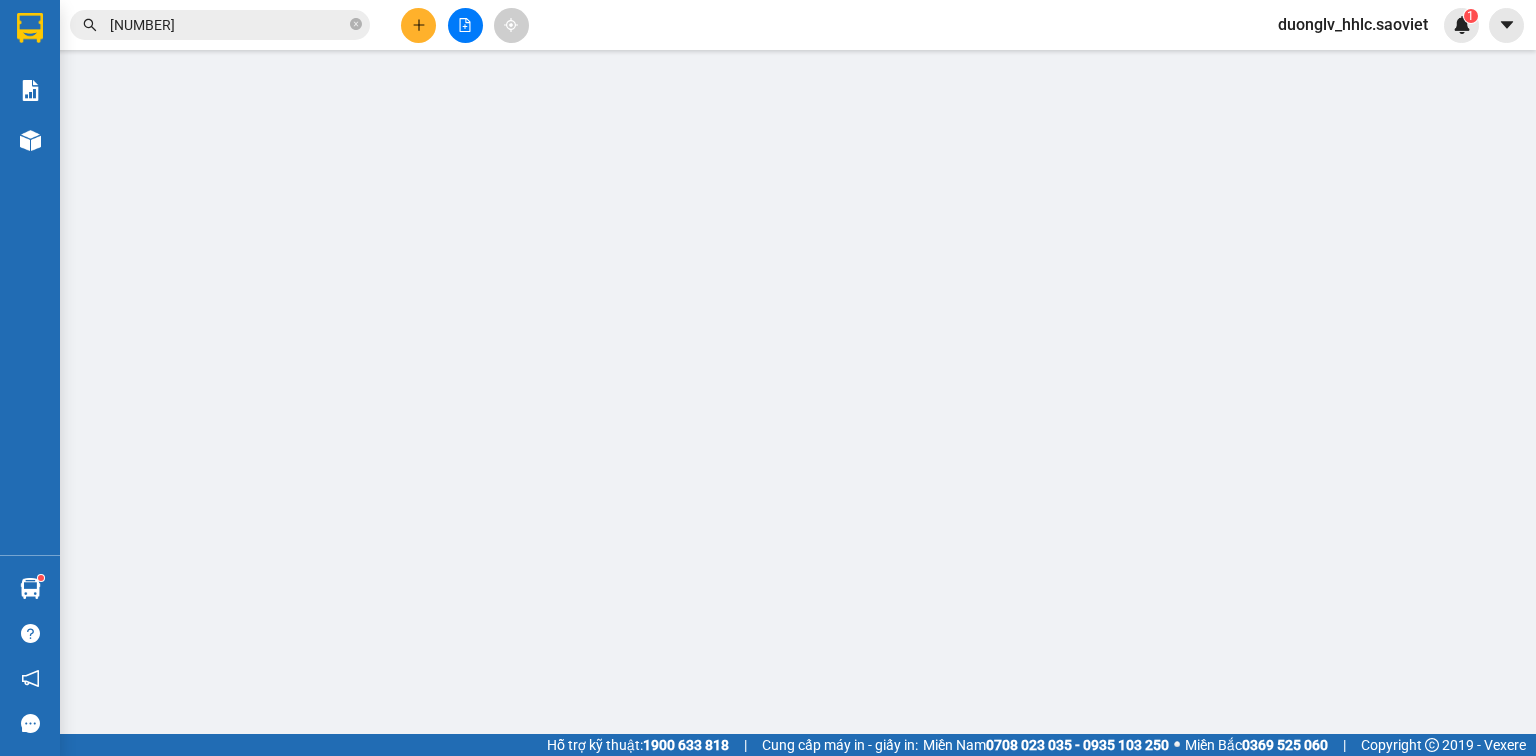 type on "0981894599" 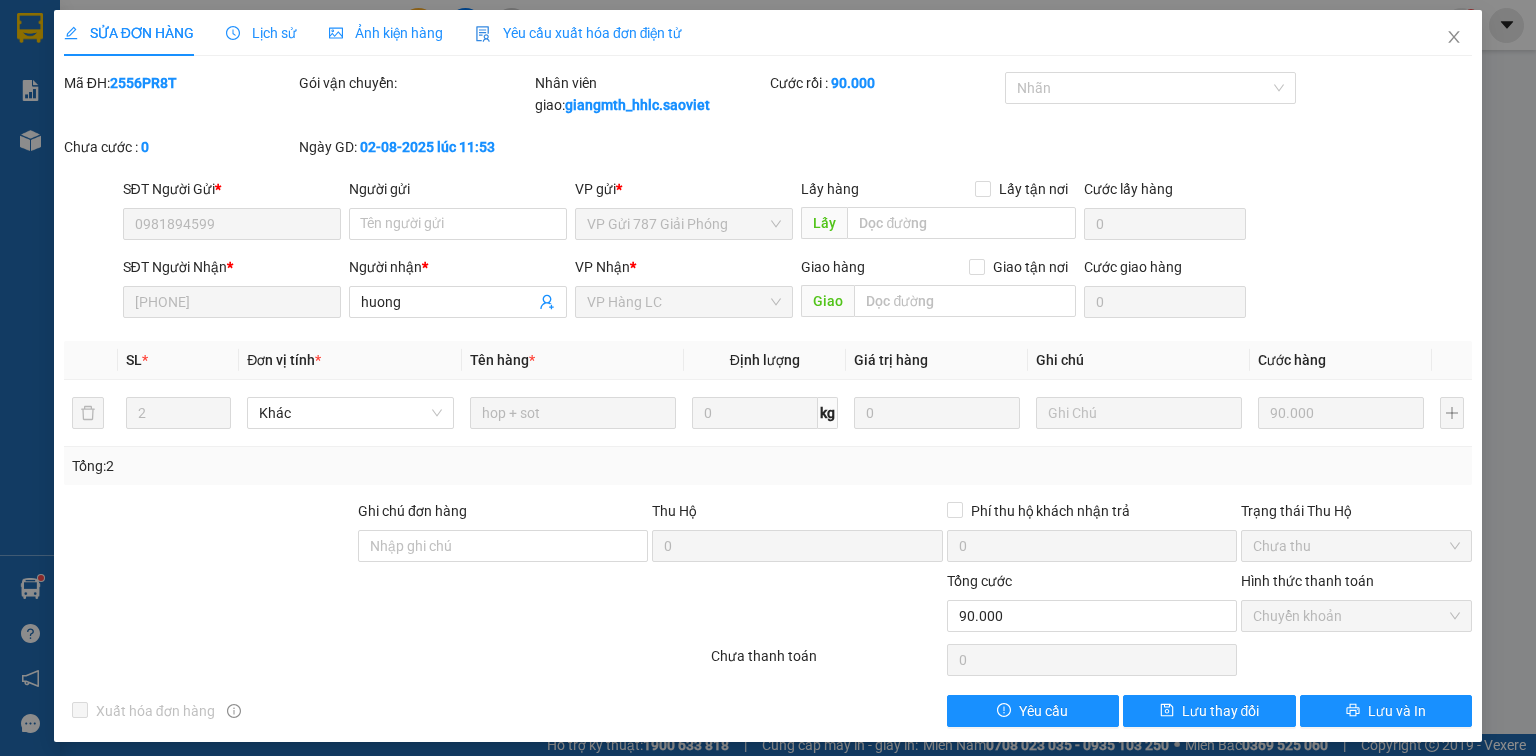 click on "Lịch sử" at bounding box center [261, 33] 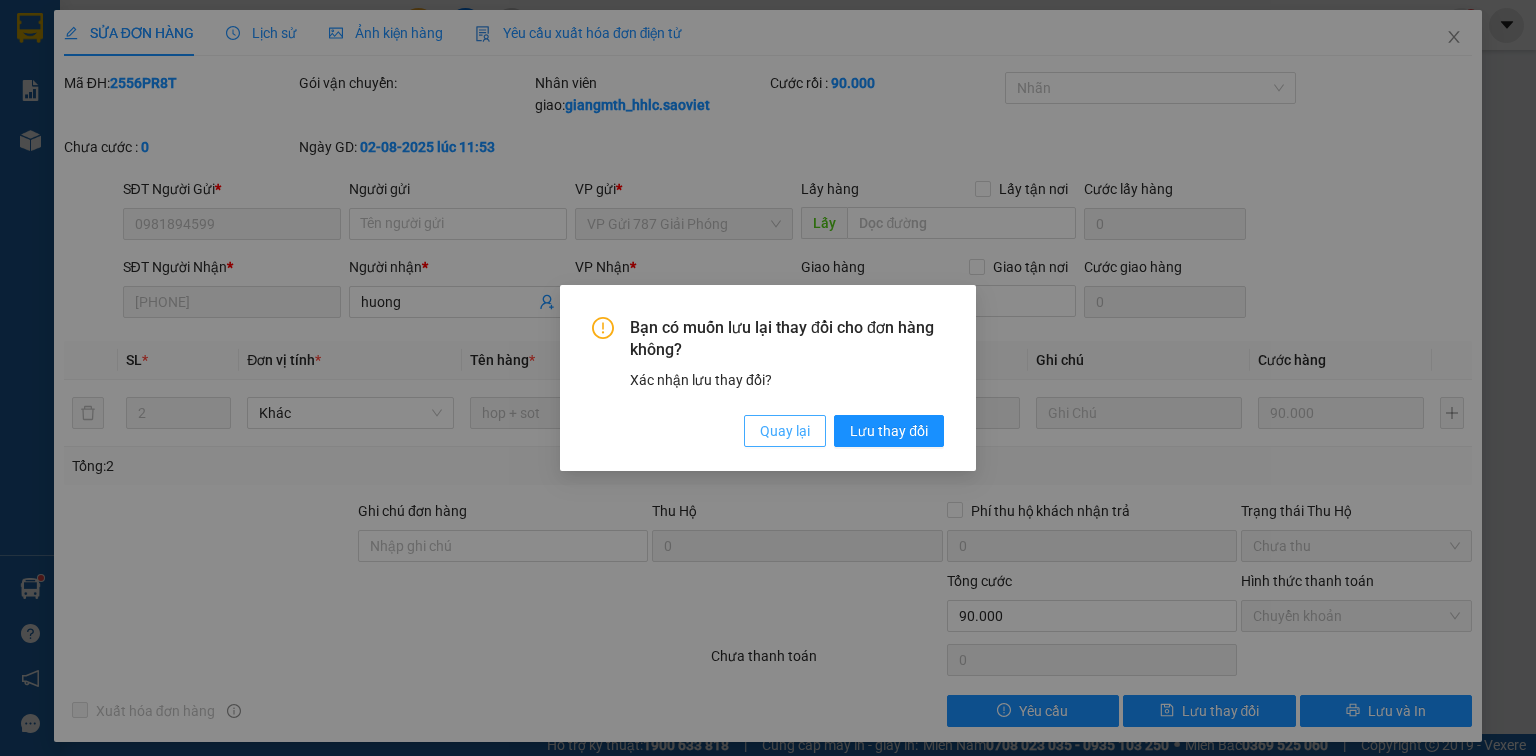 click on "Quay lại" at bounding box center (785, 431) 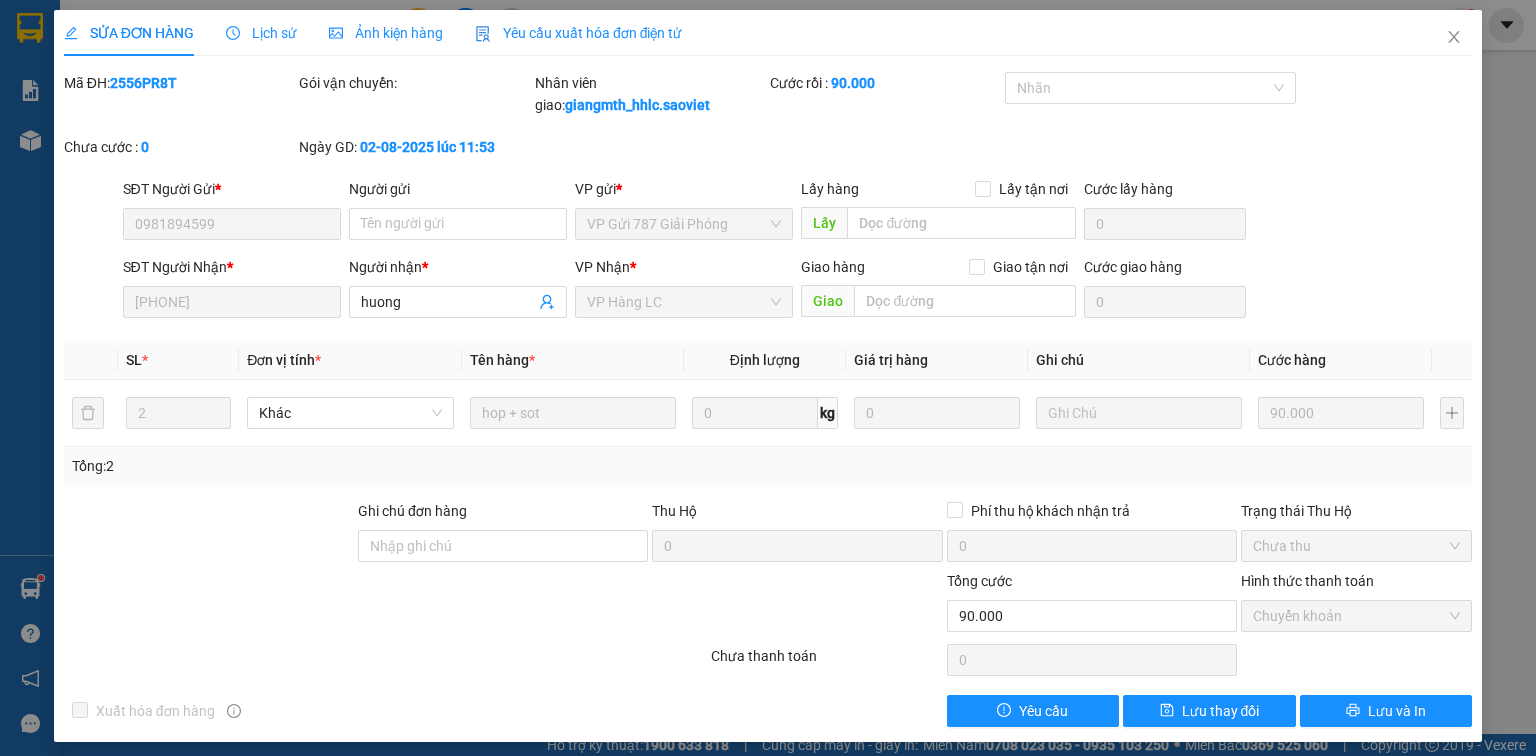 click on "Lịch sử" at bounding box center [261, 33] 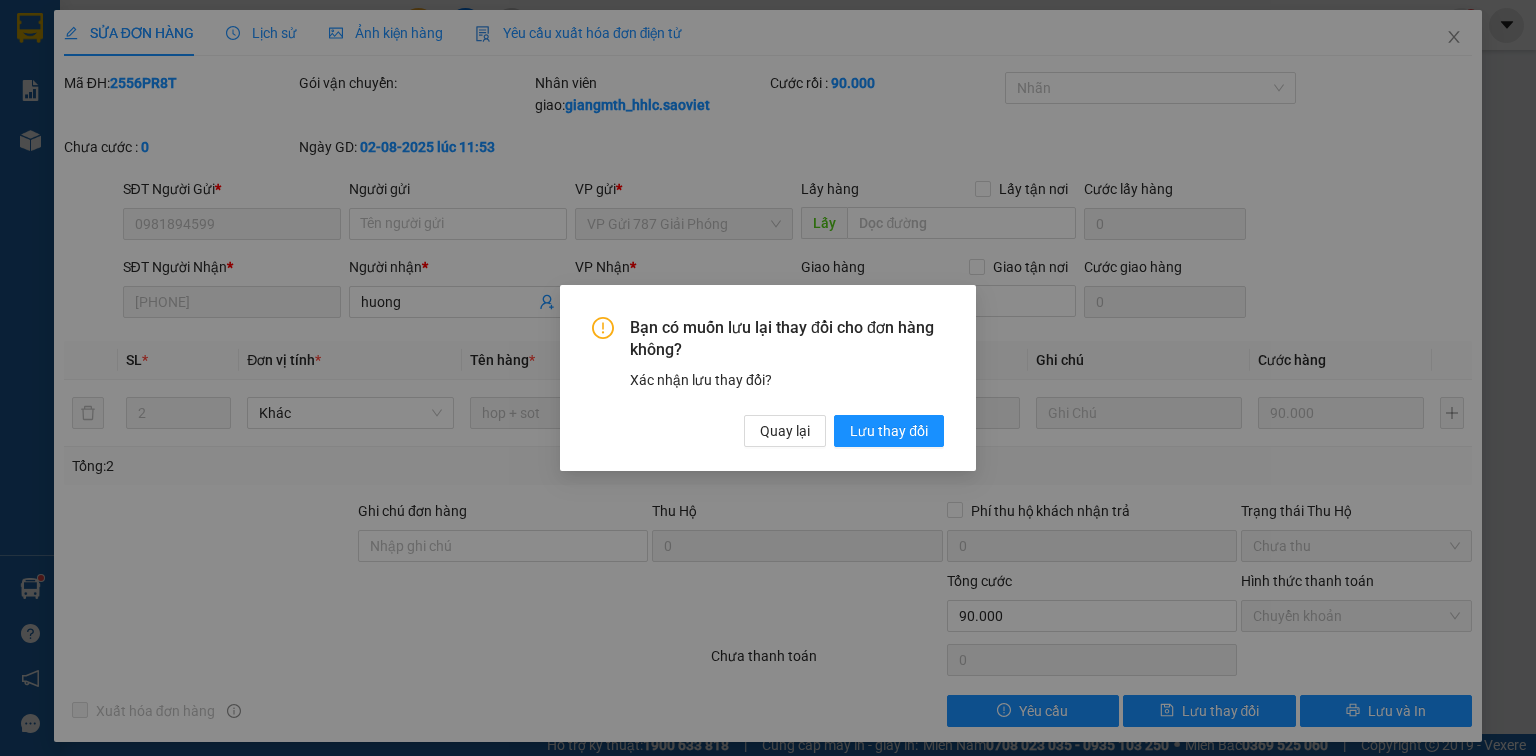click on "Lưu thay đổi" at bounding box center [889, 431] 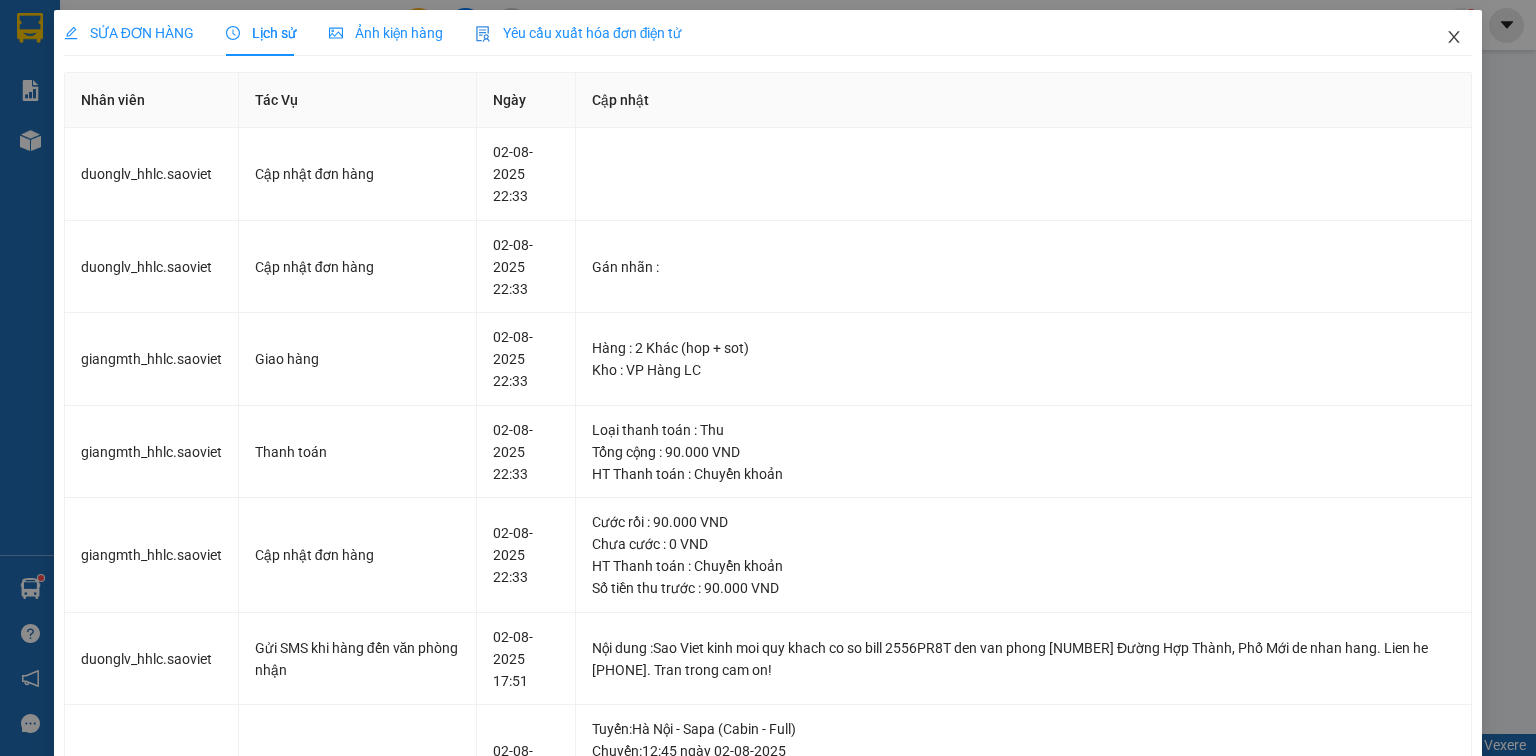 click 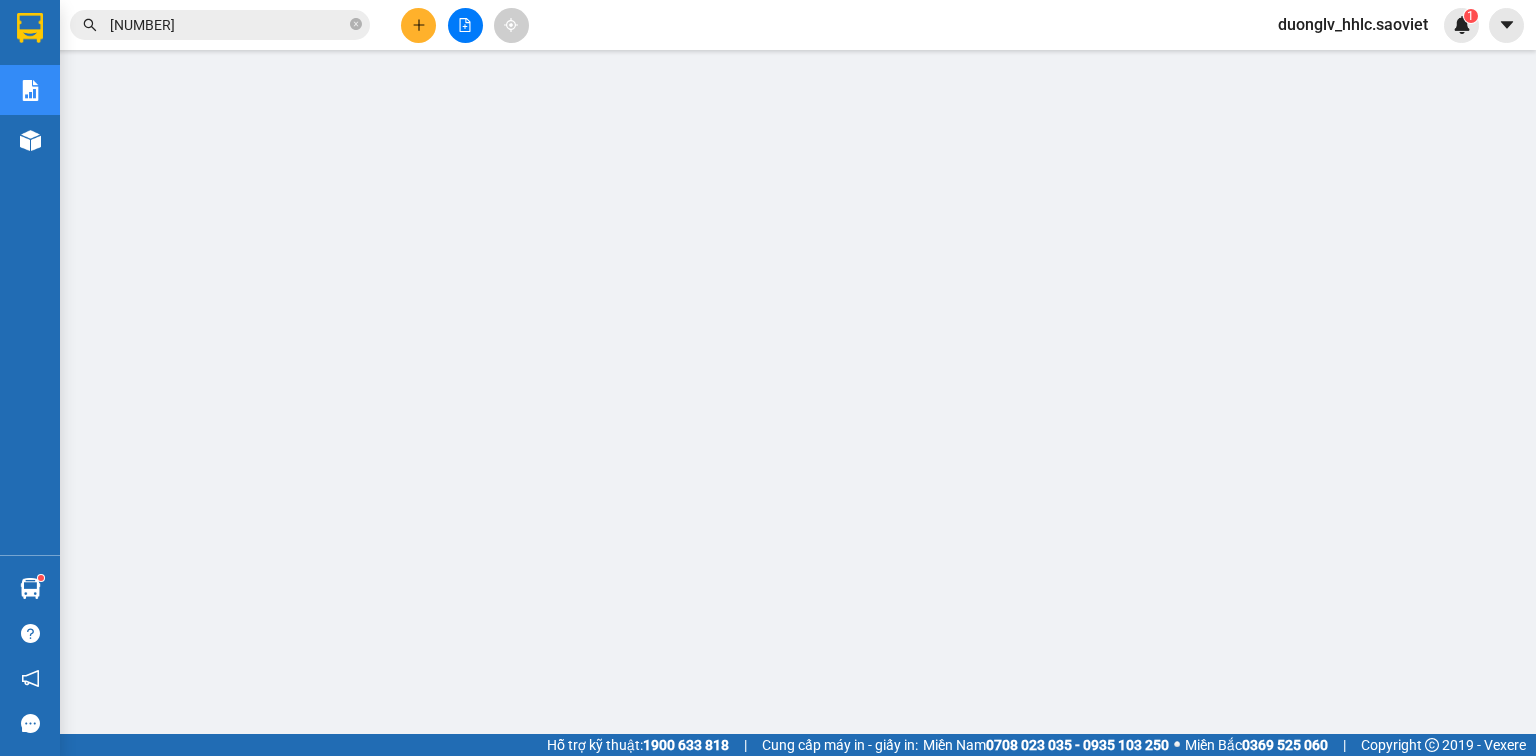click on "Kết quả tìm kiếm ( [NUMBER] )  Bộ lọc  Mã ĐH Trạng thái Món hàng Thu hộ Tổng cước Chưa cước Nhãn Người gửi VP Gửi Người nhận VP Nhận [ALPHANUMERIC] [TIME] - [DATE] VP Nhận   [ALPHANUMERIC] [TIME] - [DATE] hop + sot SL:  [NUMBER] [CURRENCY][AMOUNT] [CURRENCY][AMOUNT] [PHONE] VP Gửi [NUMBER] Giải Phóng [PHONE] huong VP Hàng LC [ALPHANUMERIC] [TIME] - [DATE] VP Gửi   BAO GẠO LIỀN SL:  [NUMBER] [CURRENCY][AMOUNT] [PHONE] huong VP Hàng LC [PHONE] huong VP Nhận [NUMBER] Giải Phóng [ALPHANUMERIC] [TIME] - [DATE] Đã giao   [TIME] - [DATE] hs sao việt SL:  [NUMBER] [CURRENCY][AMOUNT] [PHONE]  KT VP Hàng LC [PHONE] KT VP Nhận [NUMBER] Giải Phóng [ALPHANUMERIC] [TIME] - [DATE] Đã giao   [TIME] - [DATE] HS SL:  [NUMBER] [CURRENCY][AMOUNT] [PHONE]  KT VP Hàng LC [PHONE] KT VP Nhận [NUMBER] Giải Phóng [ALPHANUMERIC] [TIME] - [DATE] Đã giao   [TIME] - [DATE] hộp SL:  [NUMBER] [CURRENCY][AMOUNT] [PHONE] KT VP Số [NUMBER] Giải Phóng [PHONE]  KT VP Hàng LC [ALPHANUMERIC] [TIME] - [DATE] Đã giao   [TIME] - [DATE] HOP SL:  [NUMBER] [CURRENCY][AMOUNT] [PHONE] VP Số [NUMBER] Giải Phóng [PHONE]  KT VP Hàng LC" at bounding box center [195, 25] 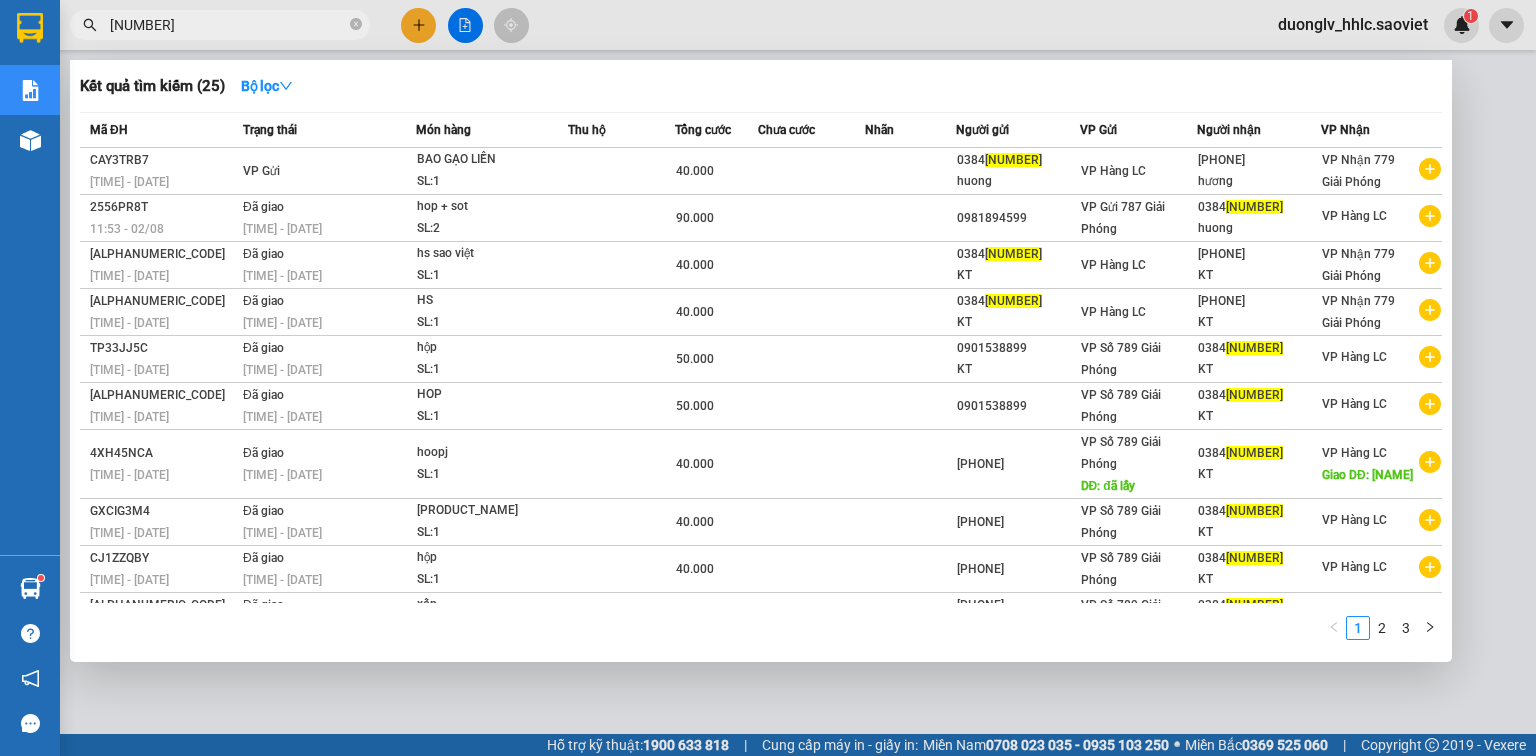 click at bounding box center (768, 378) 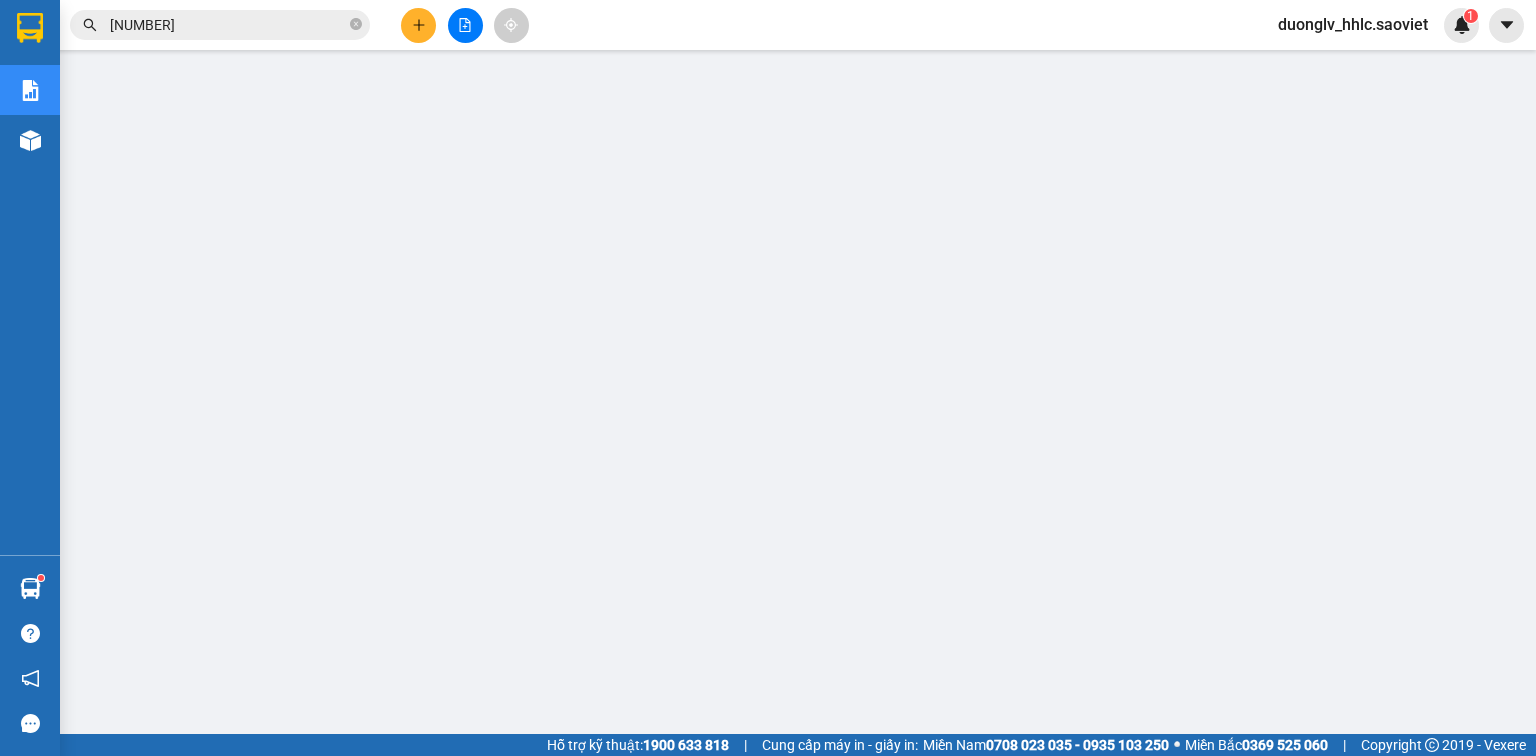 click at bounding box center (465, 25) 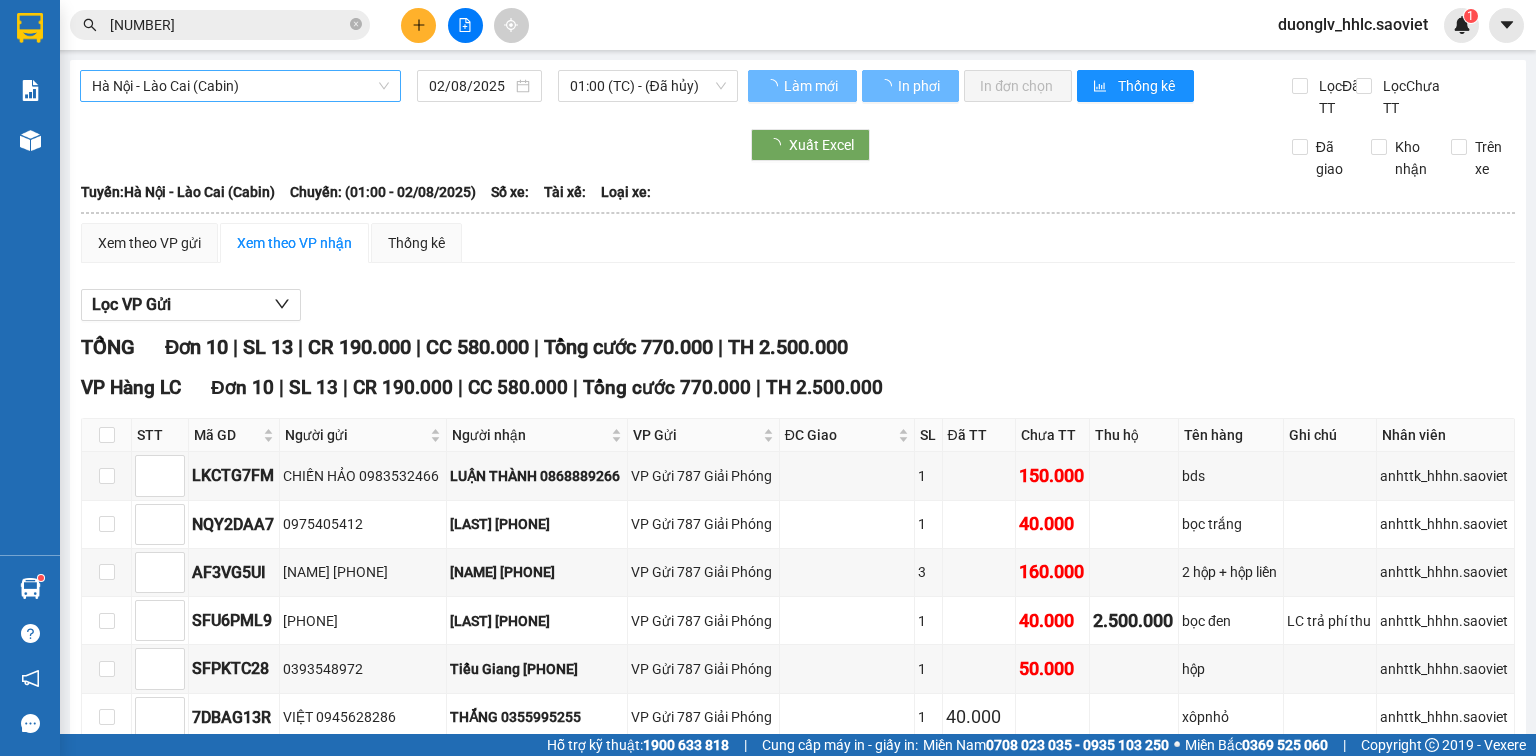 click on "Hà Nội - Lào Cai (Cabin)" at bounding box center (240, 86) 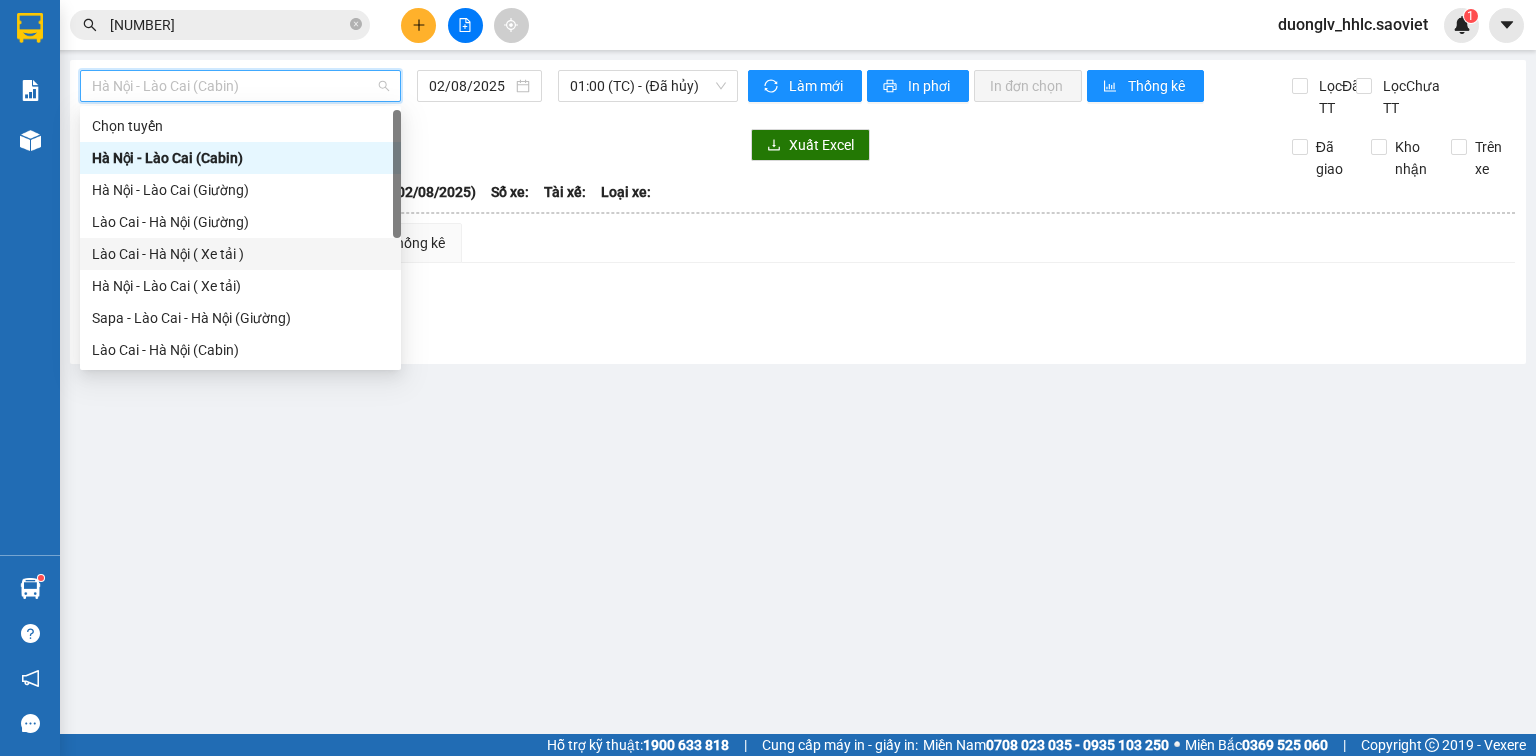 click on "Lào Cai - Hà Nội ( Xe tải )" at bounding box center [240, 254] 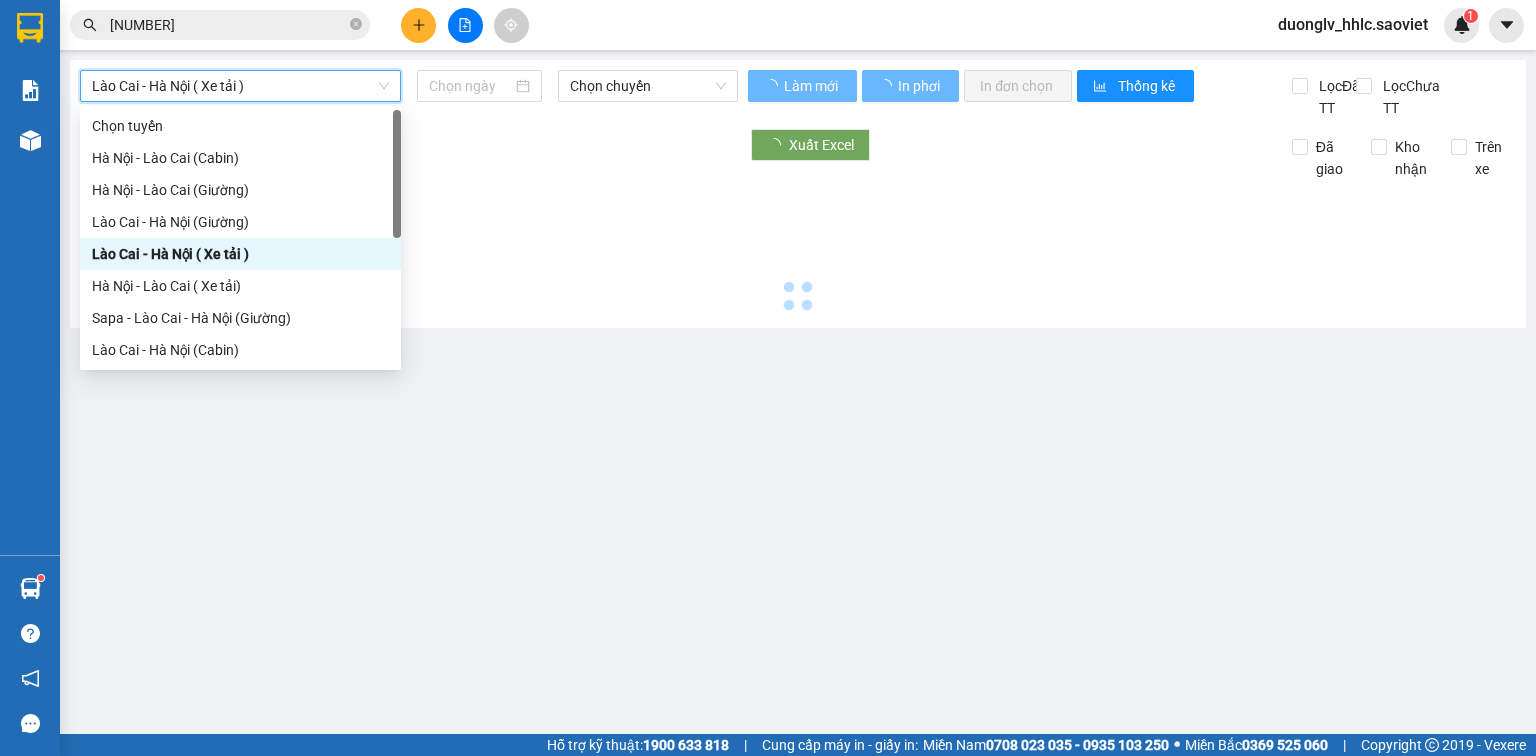 type on "02/08/2025" 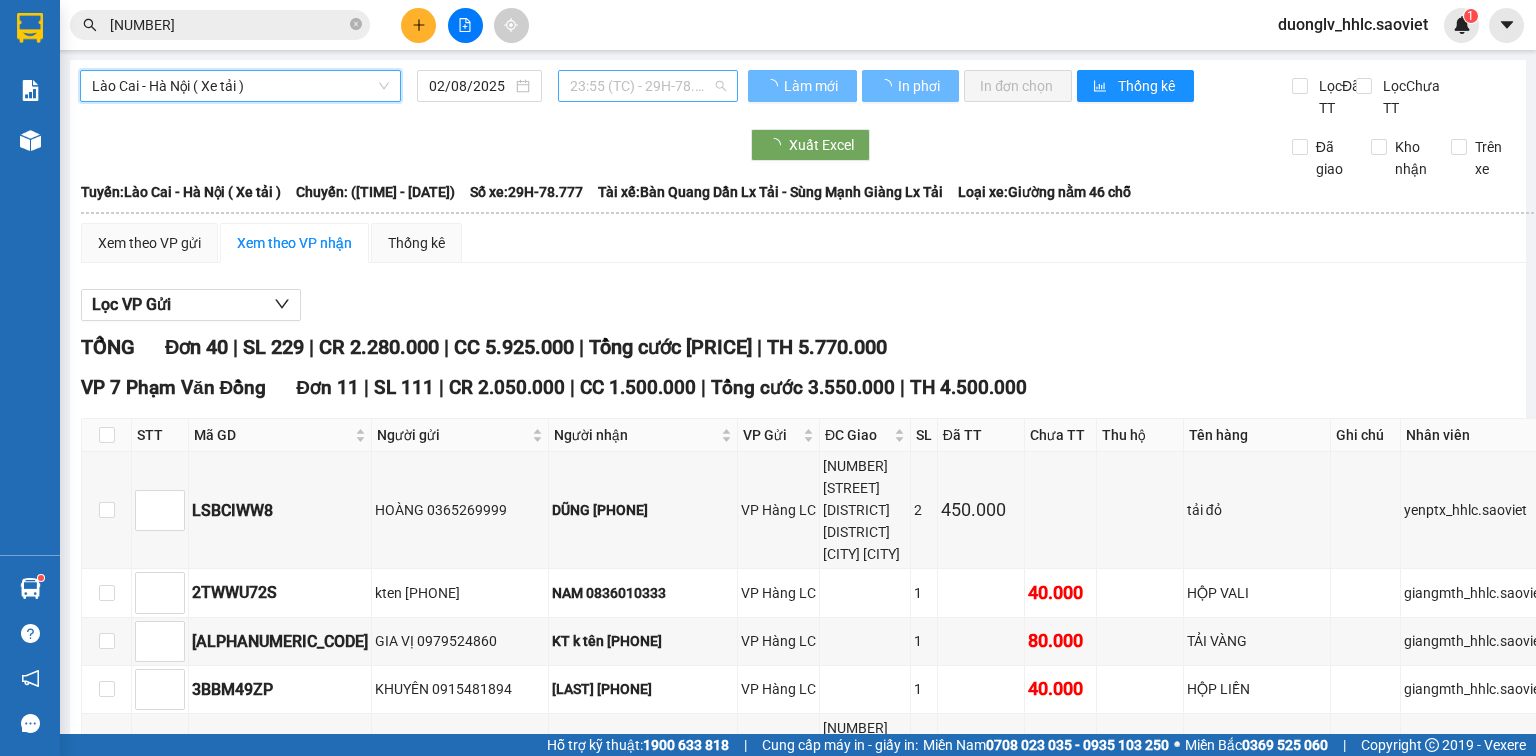click on "[TIME]   (TC)   - [ALPHANUMERIC_CODE]" at bounding box center [648, 86] 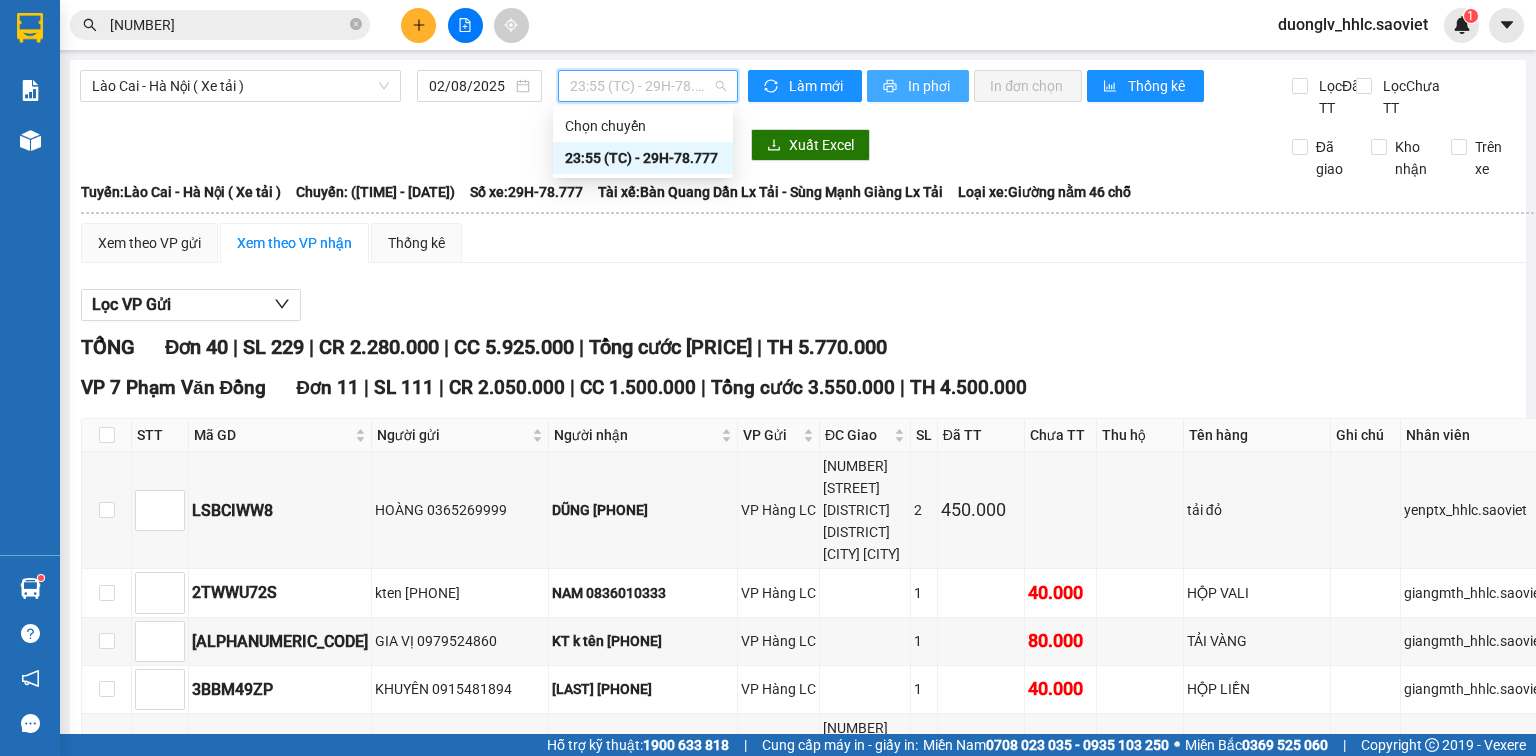 click on "In phơi" at bounding box center (930, 86) 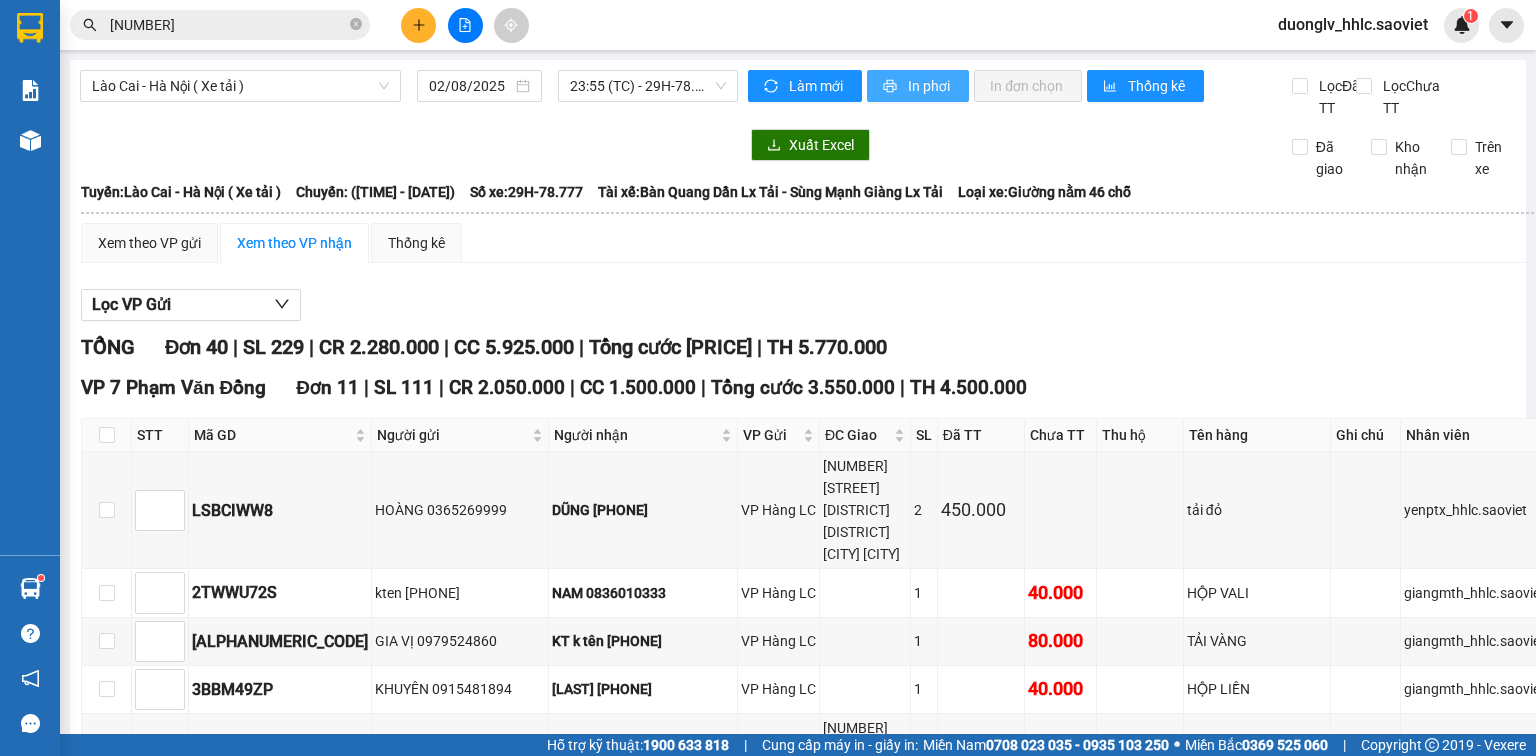 scroll, scrollTop: 0, scrollLeft: 0, axis: both 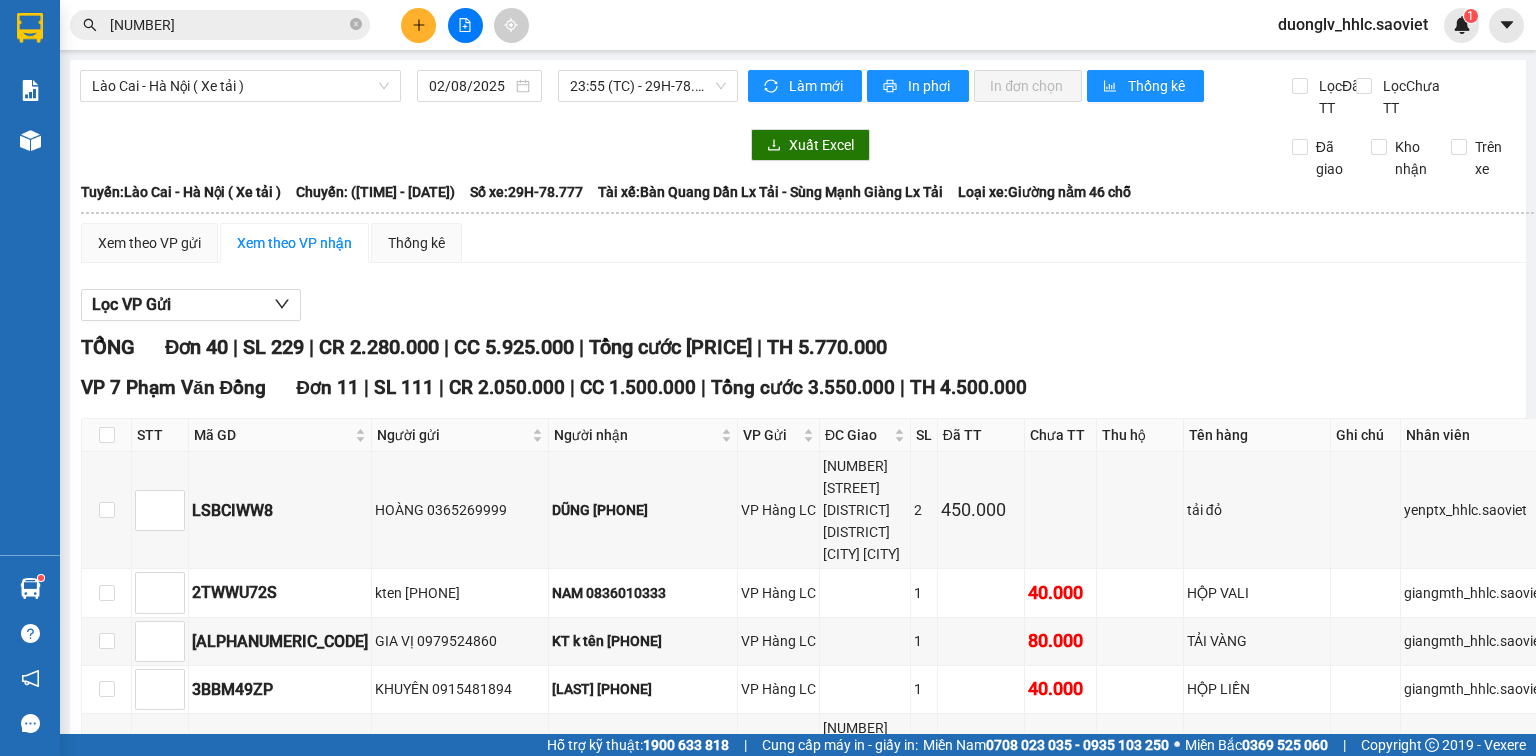 click on "TỔNG Đơn   [NUMBER] | SL   [NUMBER] | CR   [CURRENCY][AMOUNT] | CC   [CURRENCY][AMOUNT] | Tổng cước   [CURRENCY][AMOUNT] | TH   [CURRENCY][AMOUNT]" at bounding box center (815, 347) 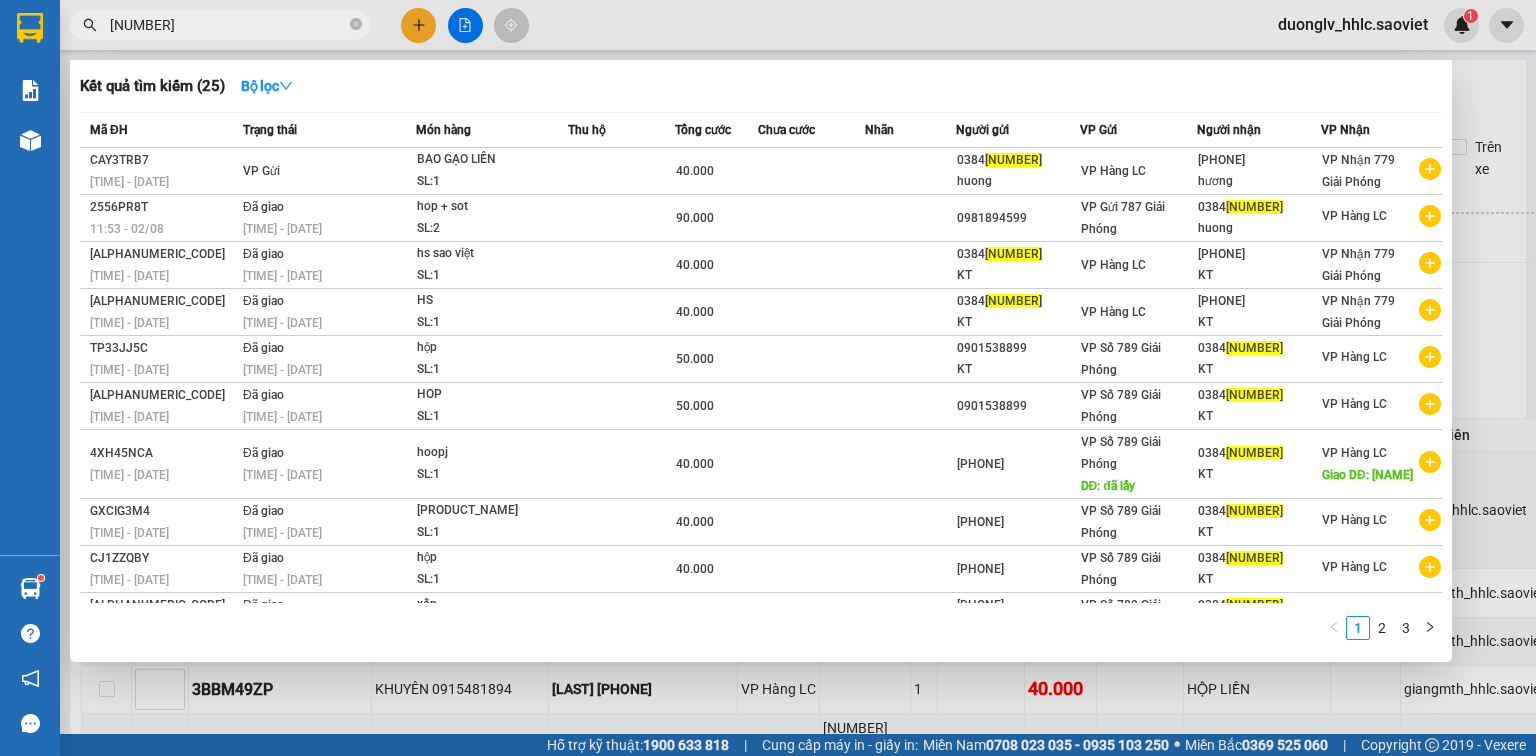 click on "[NUMBER]" at bounding box center [228, 25] 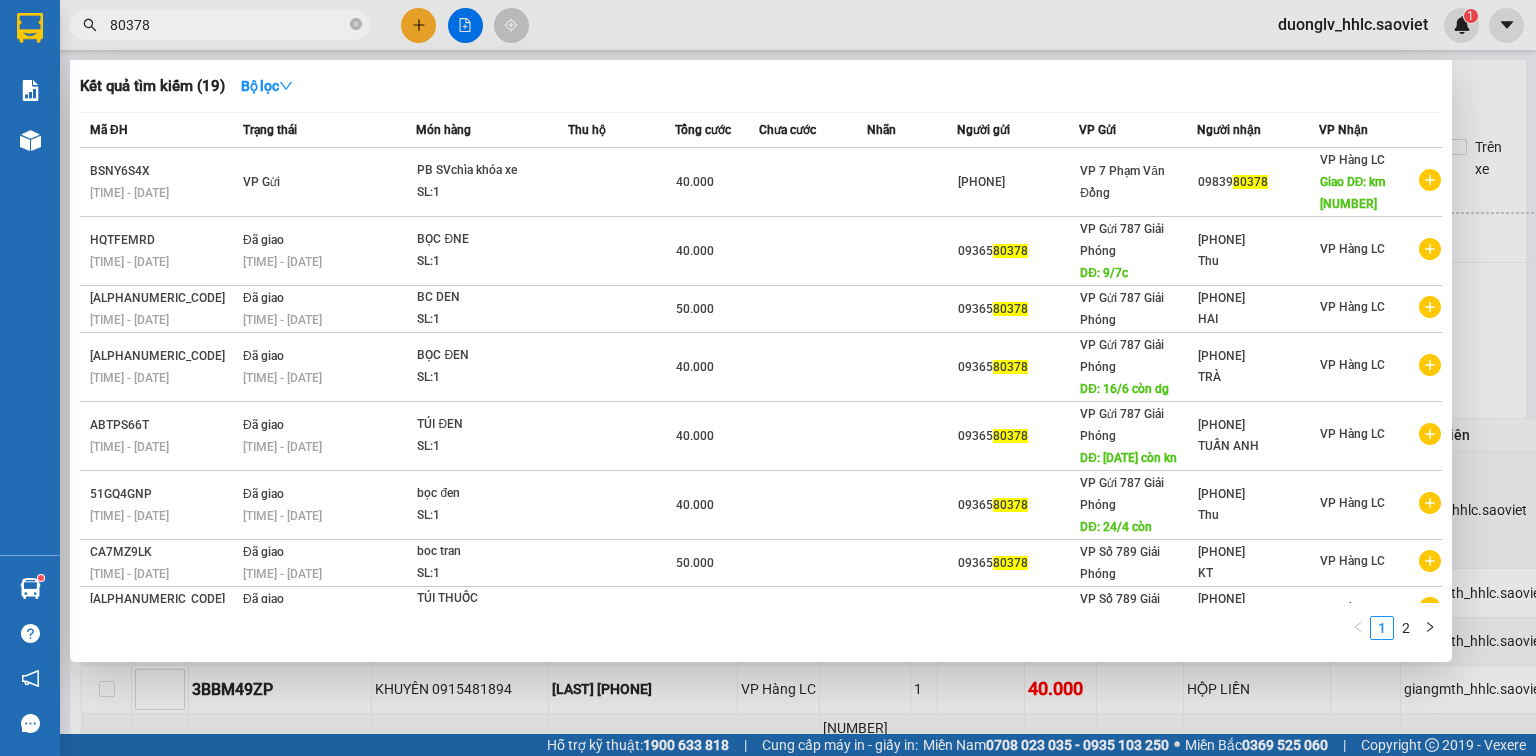 click on "80378" at bounding box center [228, 25] 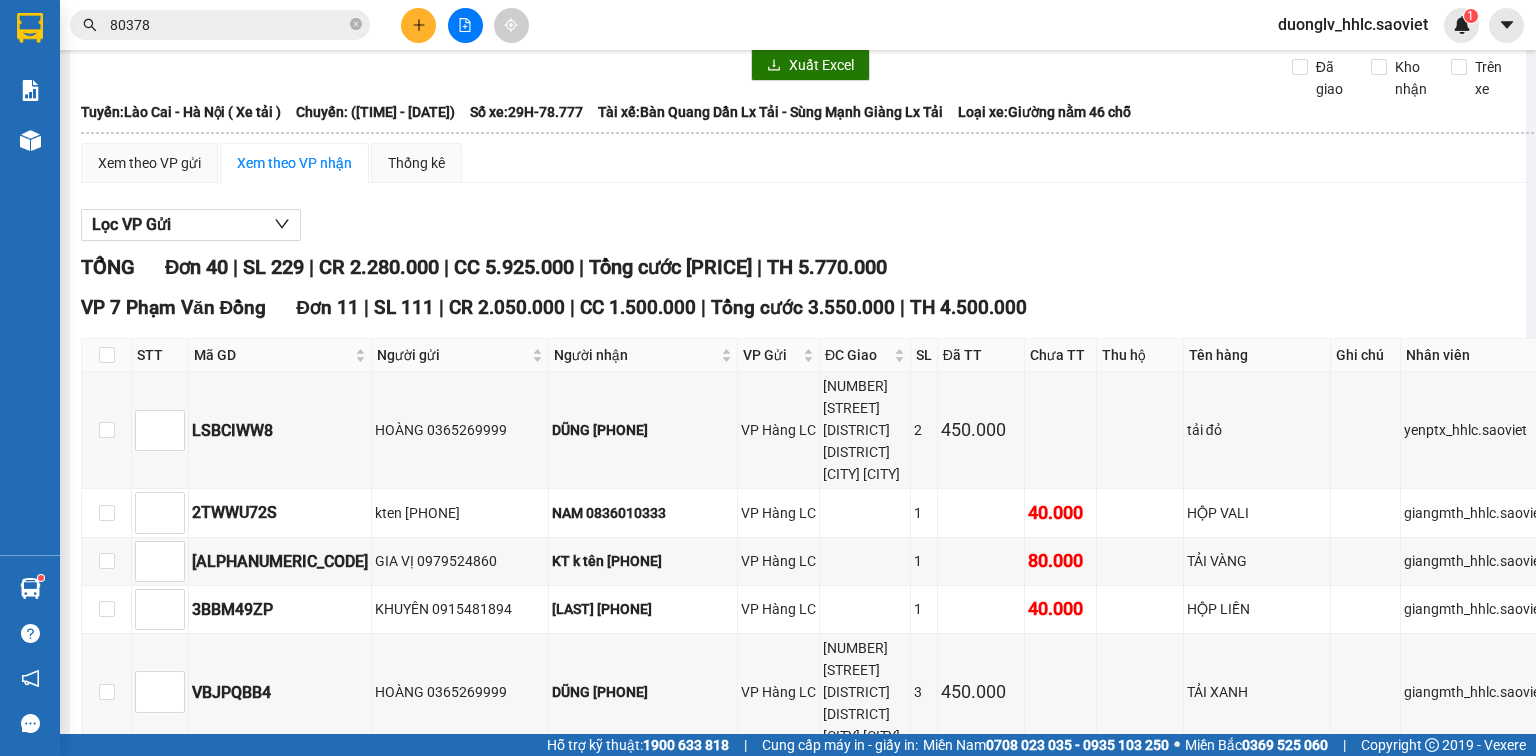 scroll, scrollTop: 0, scrollLeft: 0, axis: both 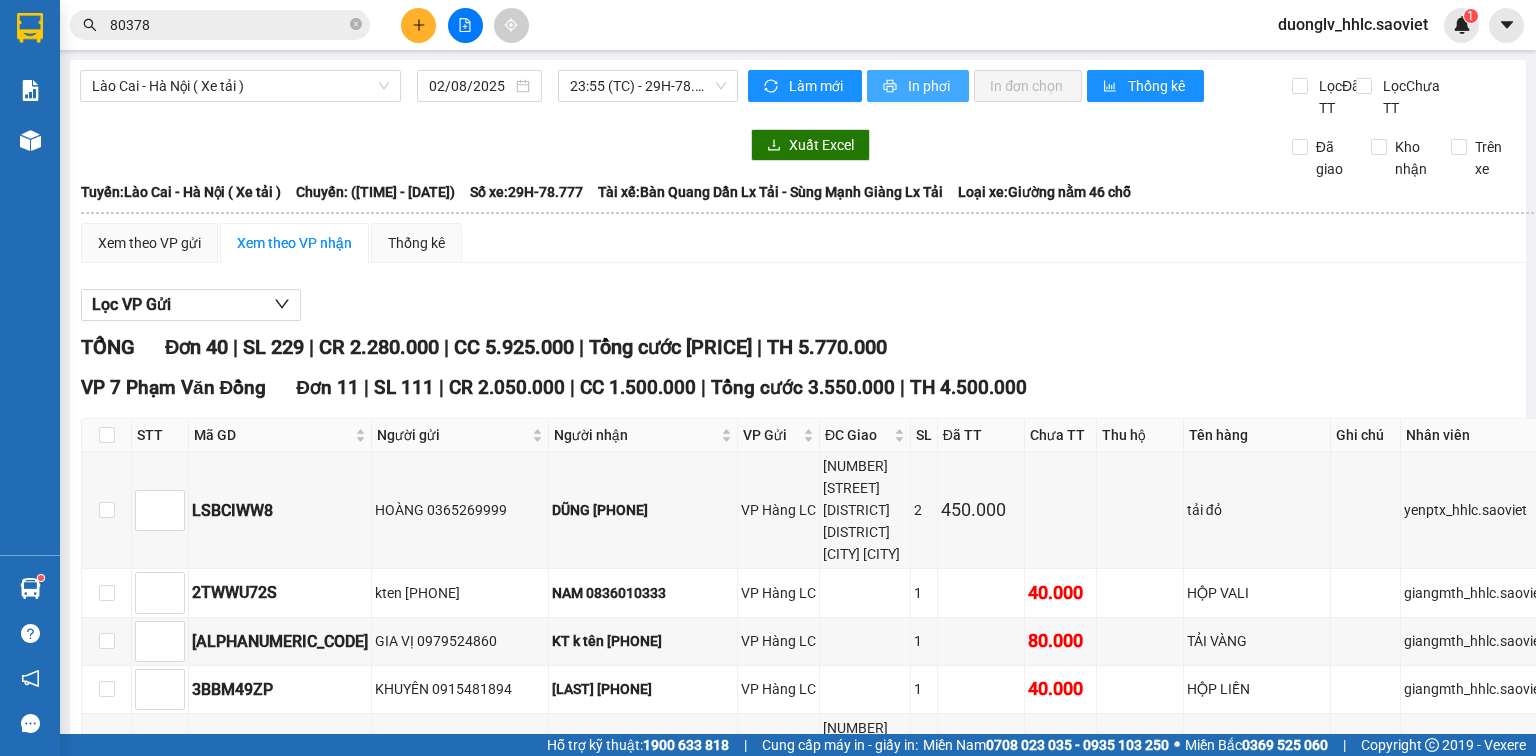 click on "In phơi" at bounding box center (918, 86) 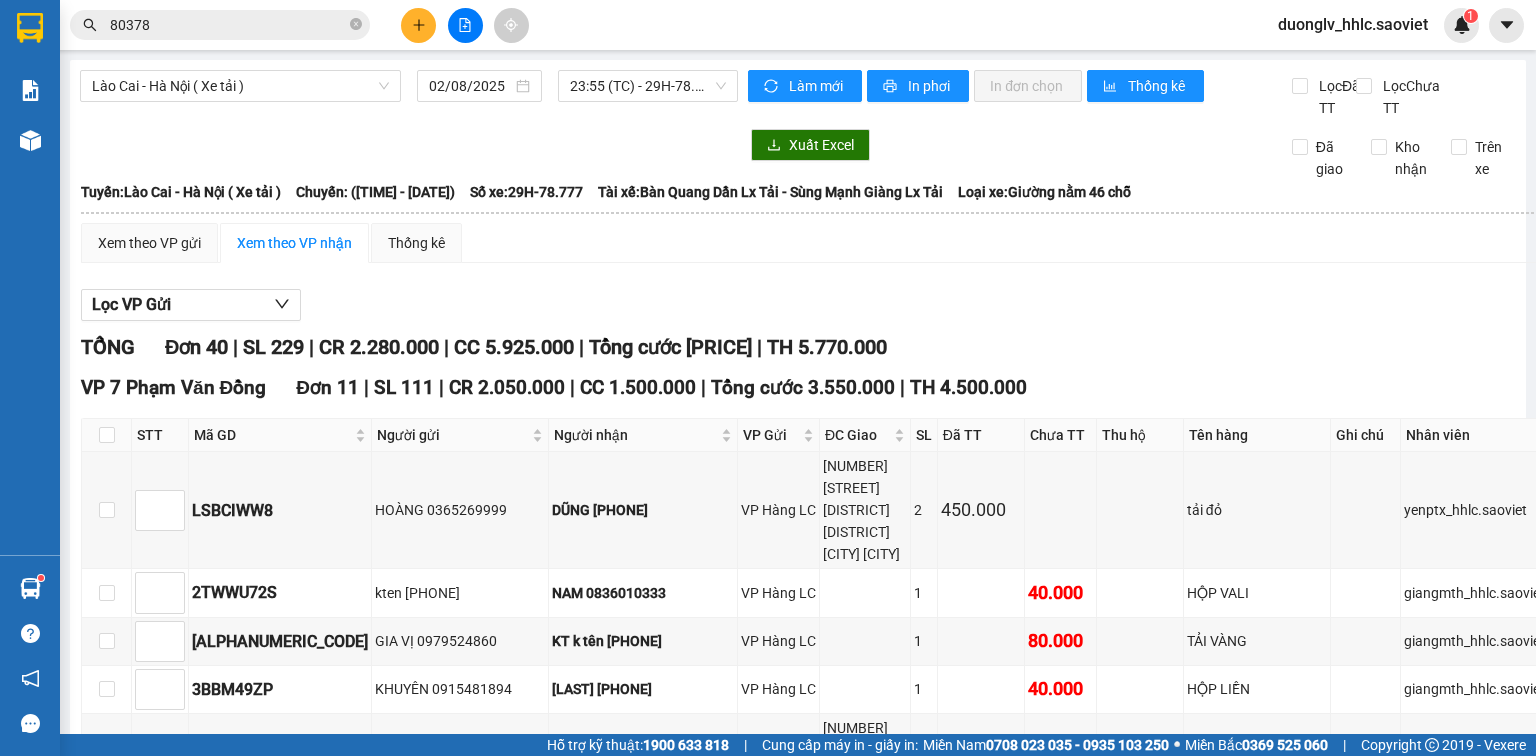 click on "80378" at bounding box center [228, 25] 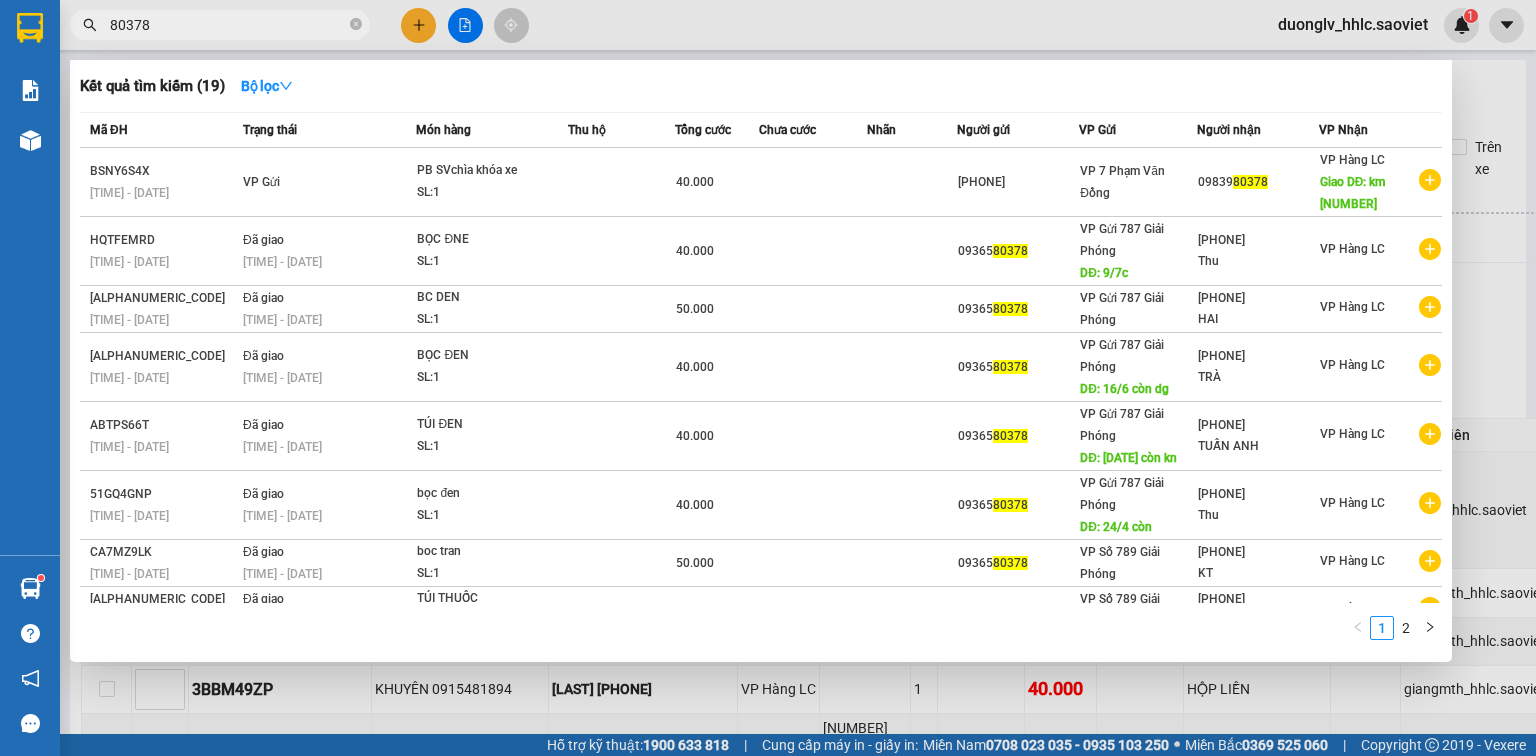 click on "80378" at bounding box center (228, 25) 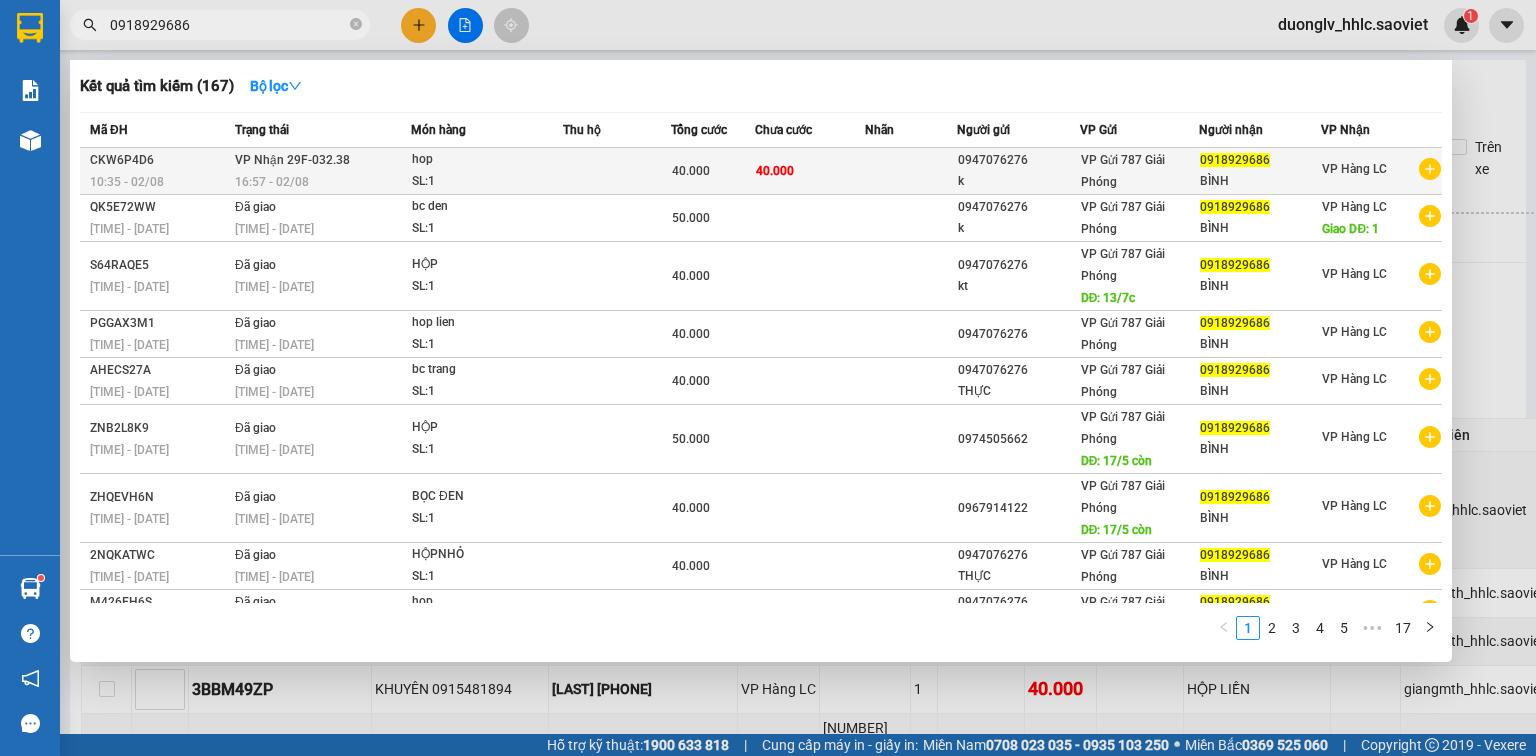 type on "0918929686" 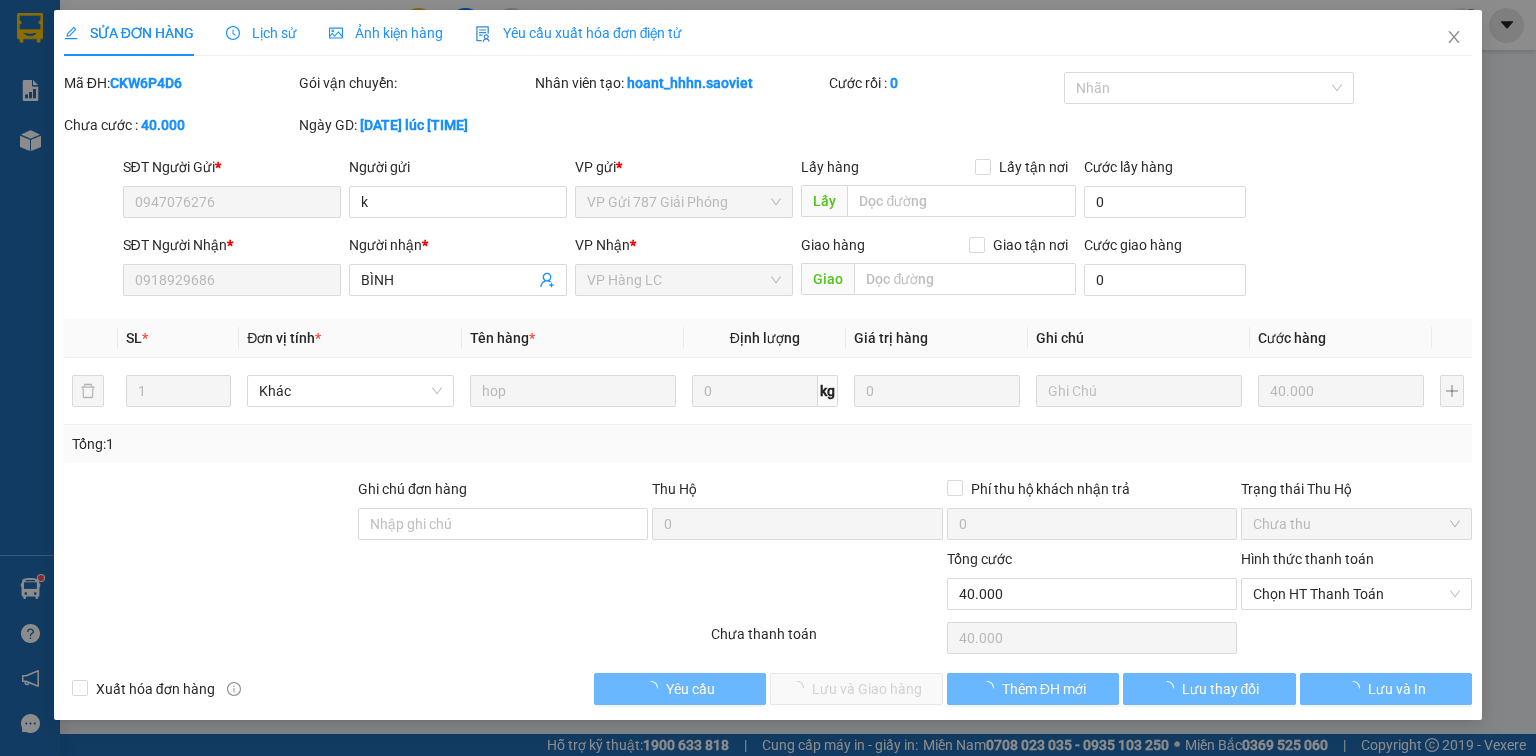 click on "Chọn HT Thanh Toán" at bounding box center [1356, 594] 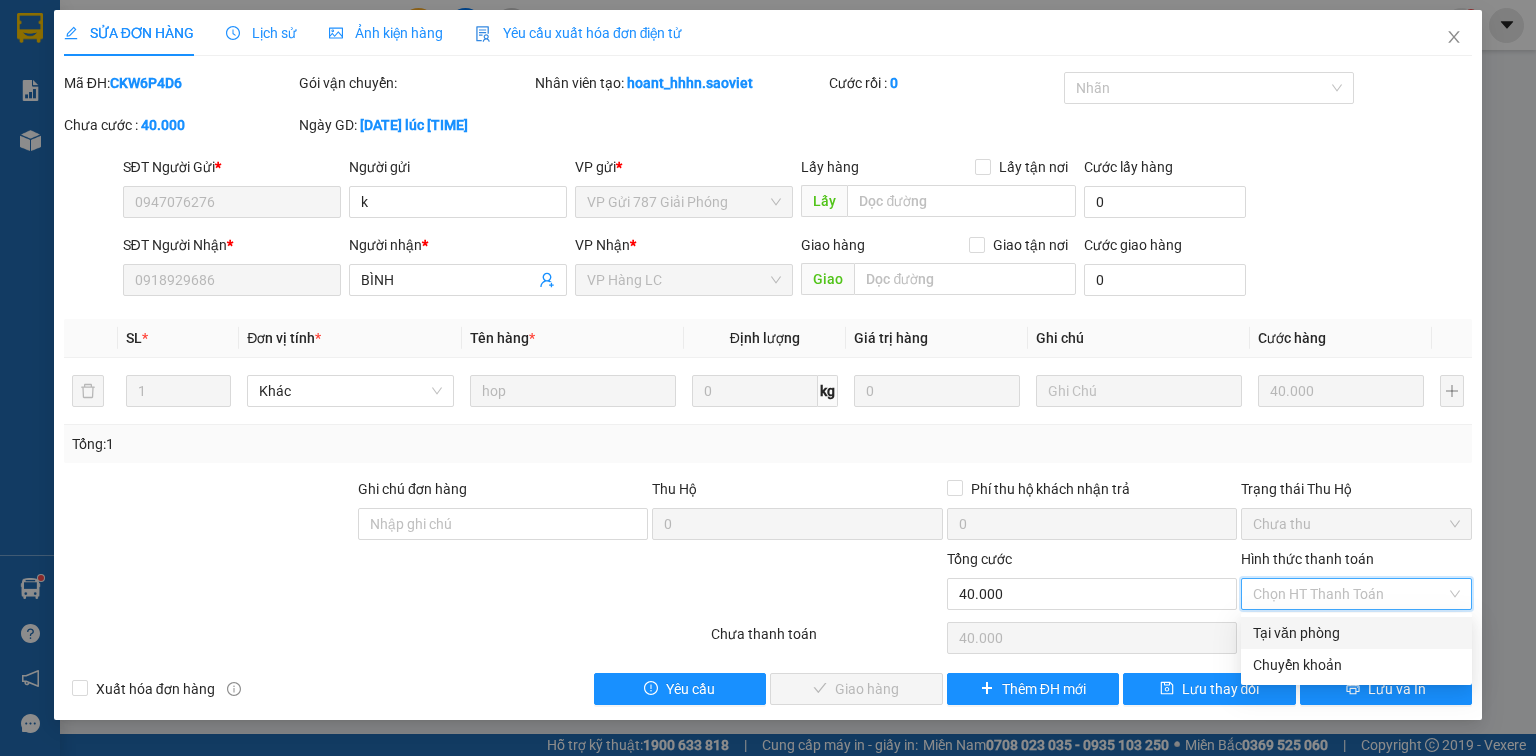 click on "Tại văn phòng" at bounding box center [1356, 633] 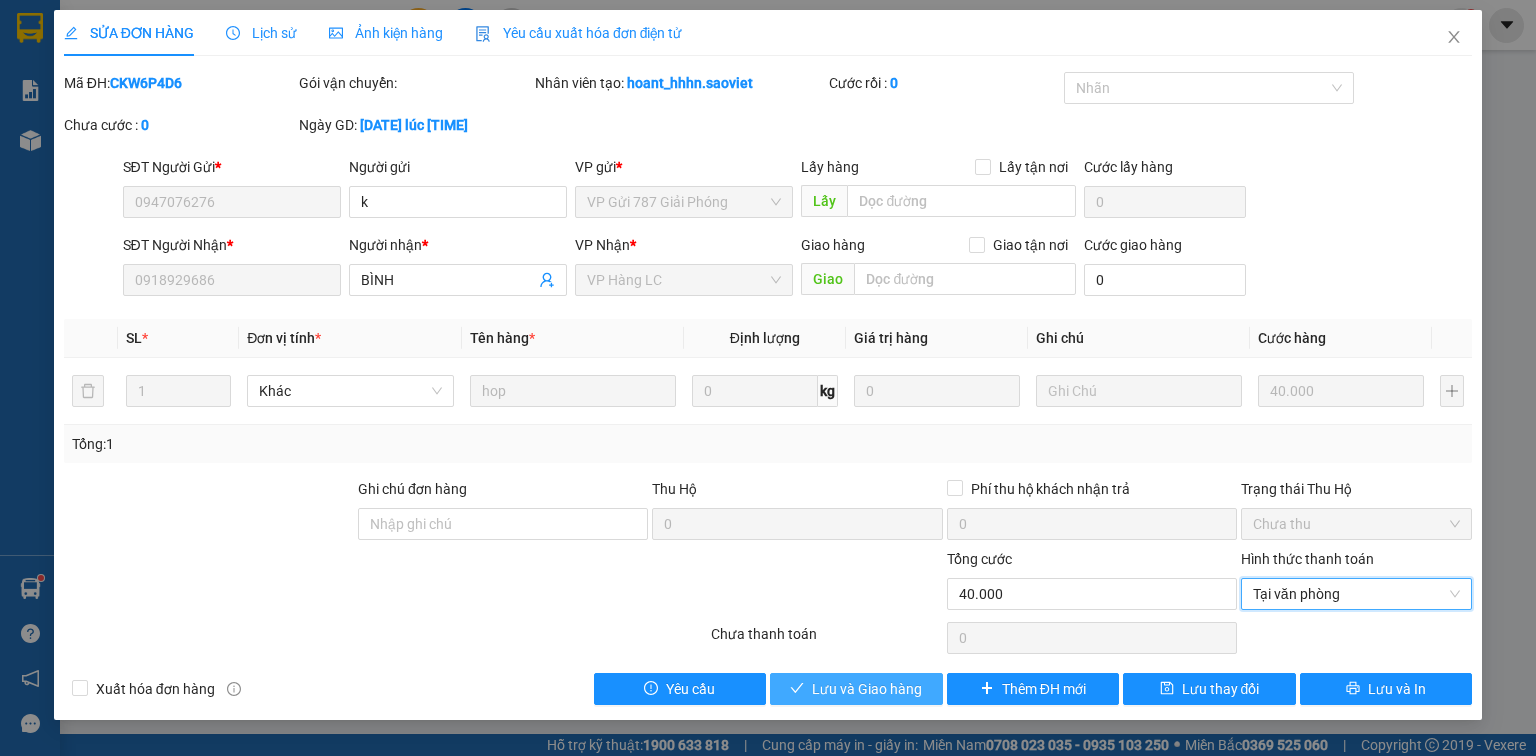 drag, startPoint x: 896, startPoint y: 692, endPoint x: 890, endPoint y: 674, distance: 18.973665 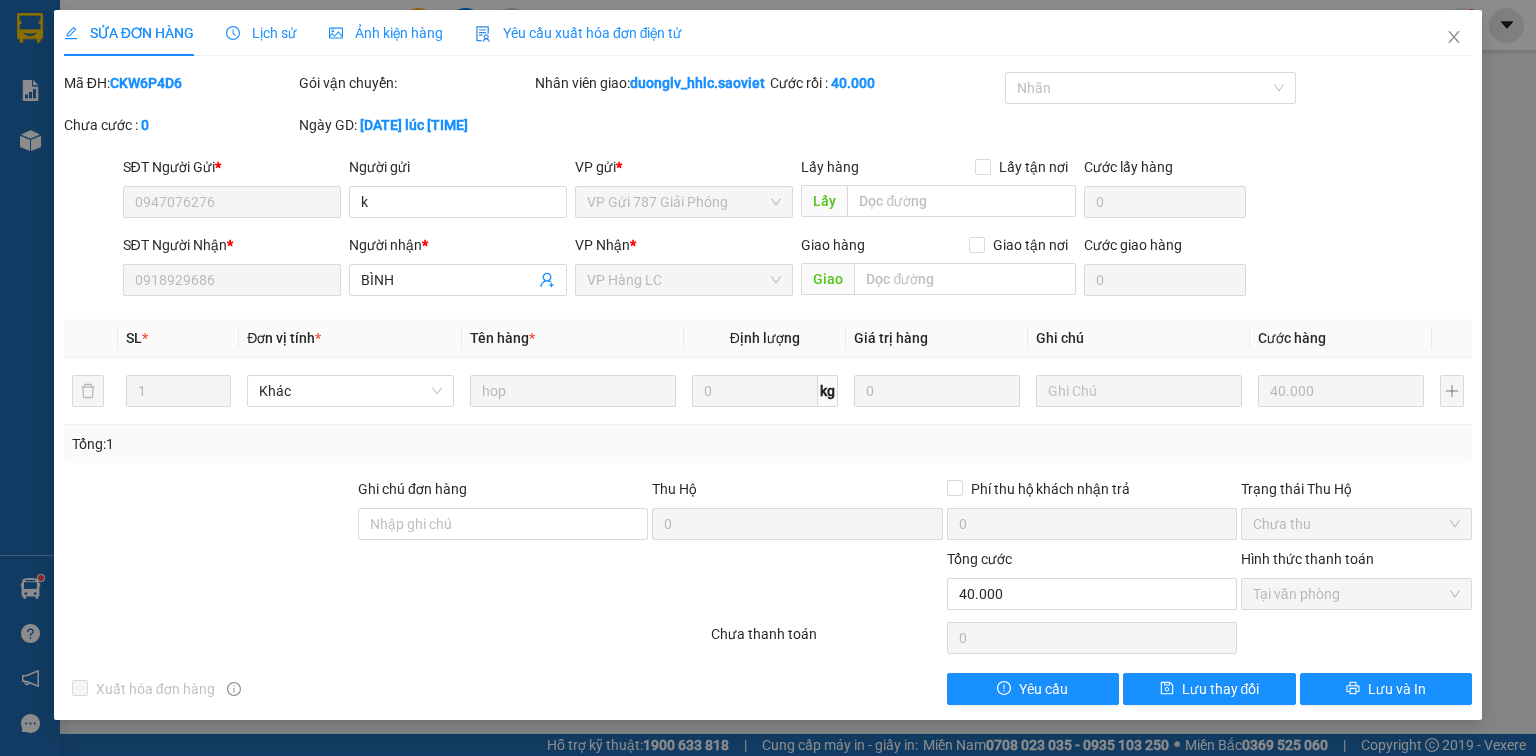 drag, startPoint x: 848, startPoint y: 585, endPoint x: 121, endPoint y: 7, distance: 928.7696 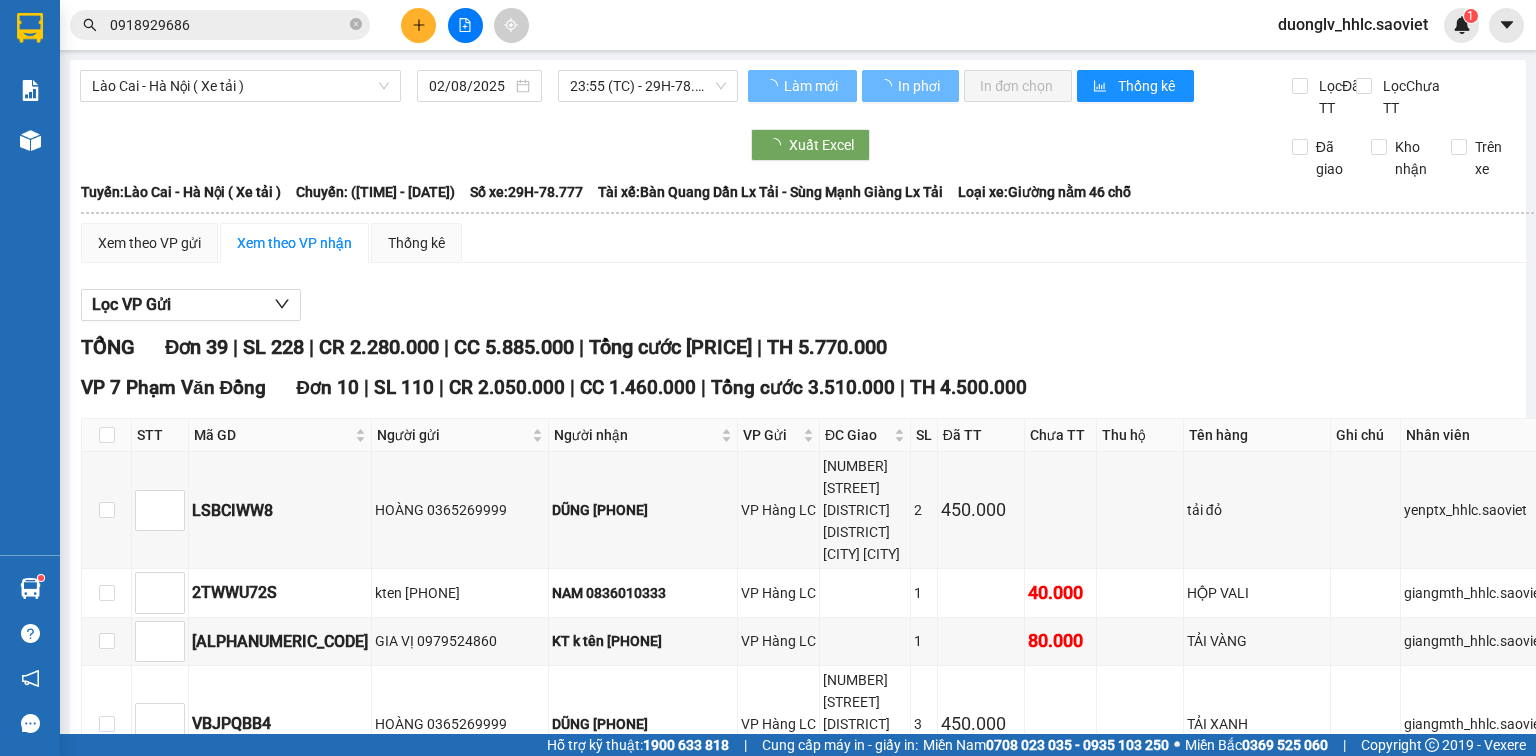 click on "0918929686" at bounding box center [228, 25] 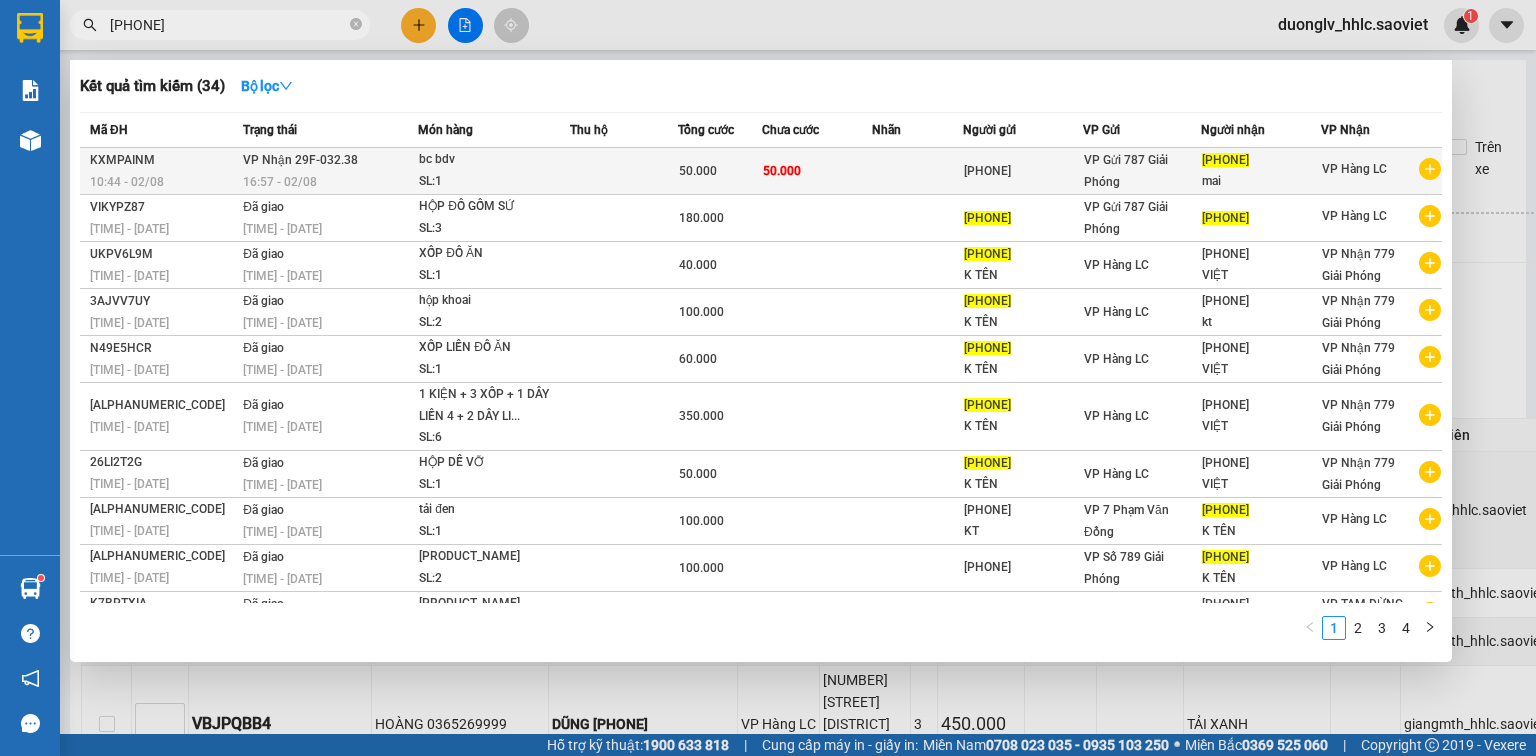 type on "[PHONE]" 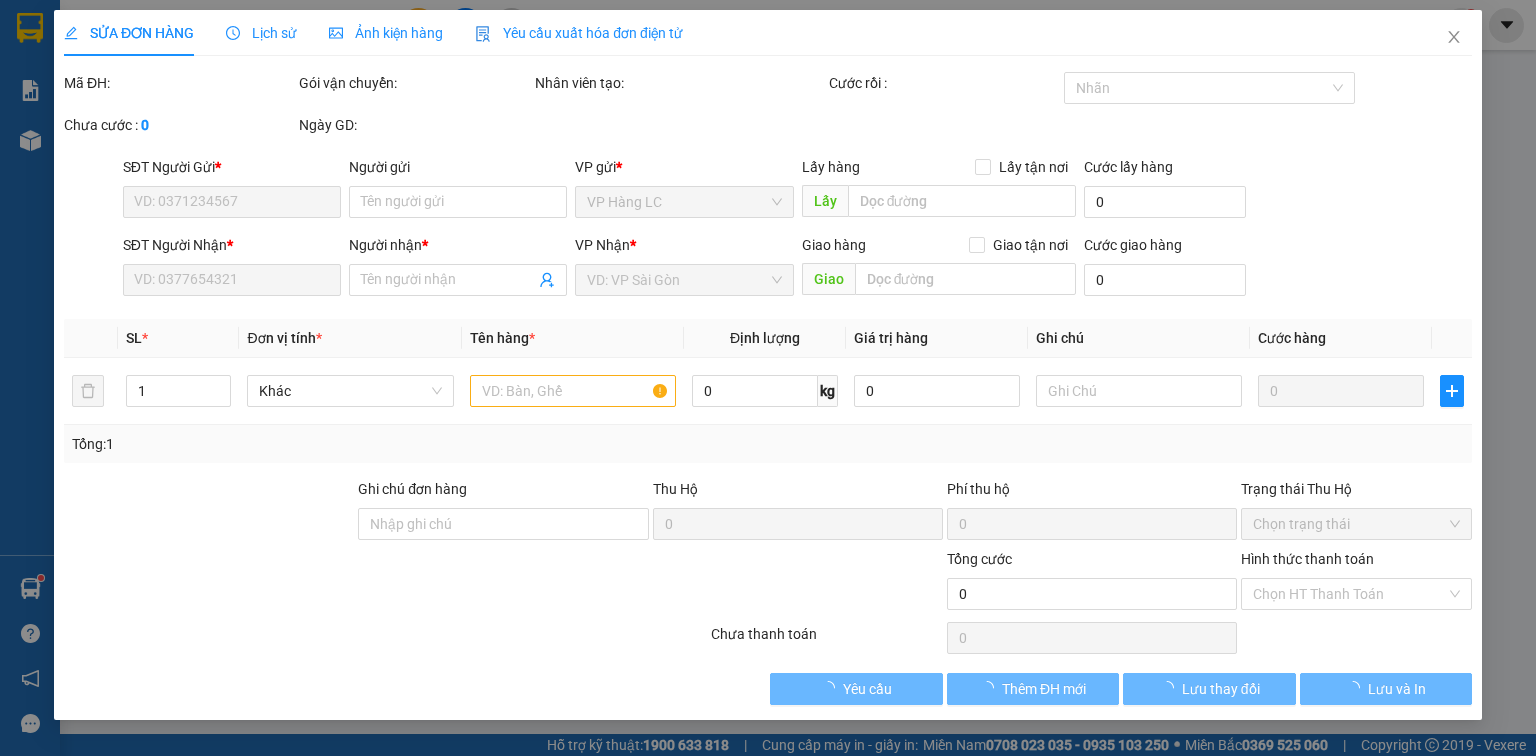 type on "[PHONE]" 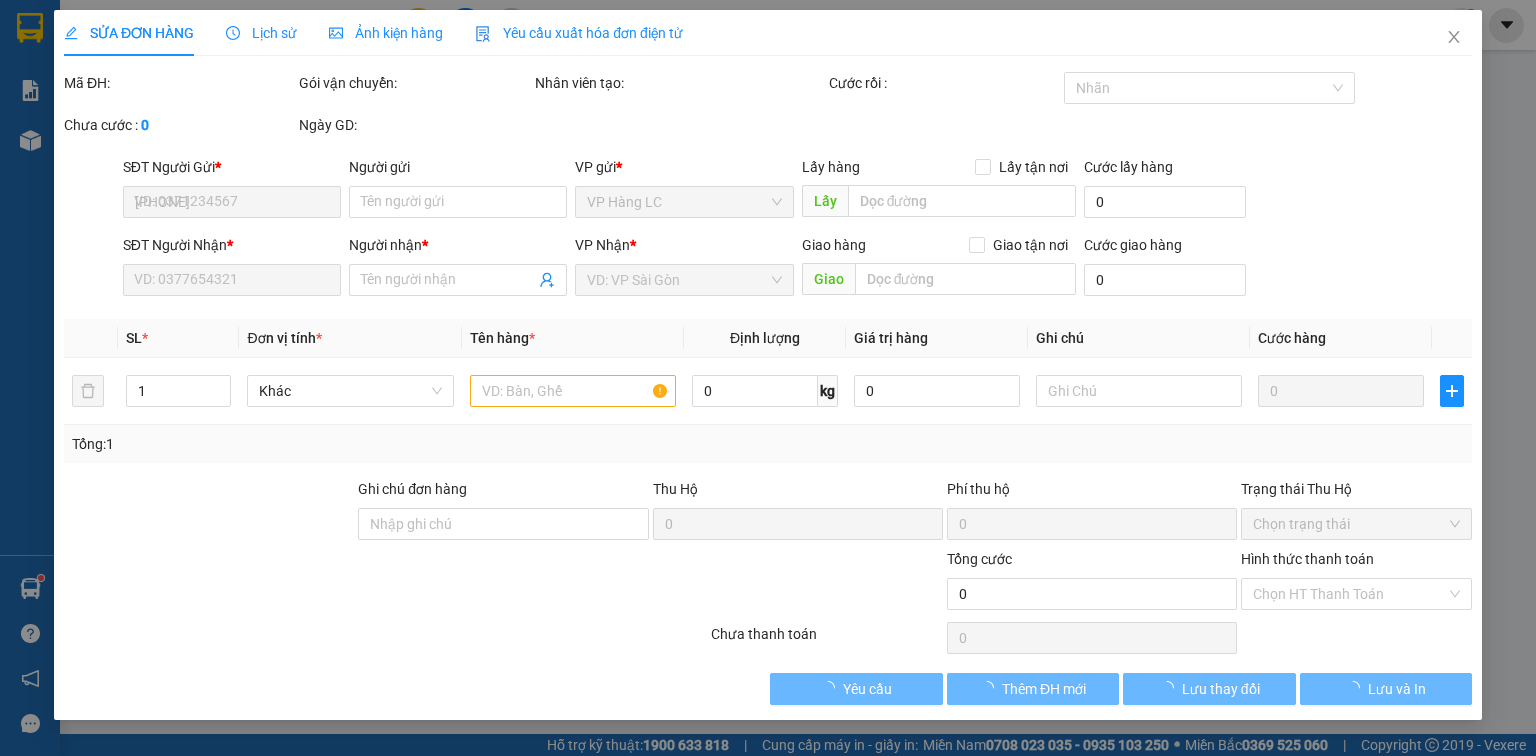 type on "[PHONE]" 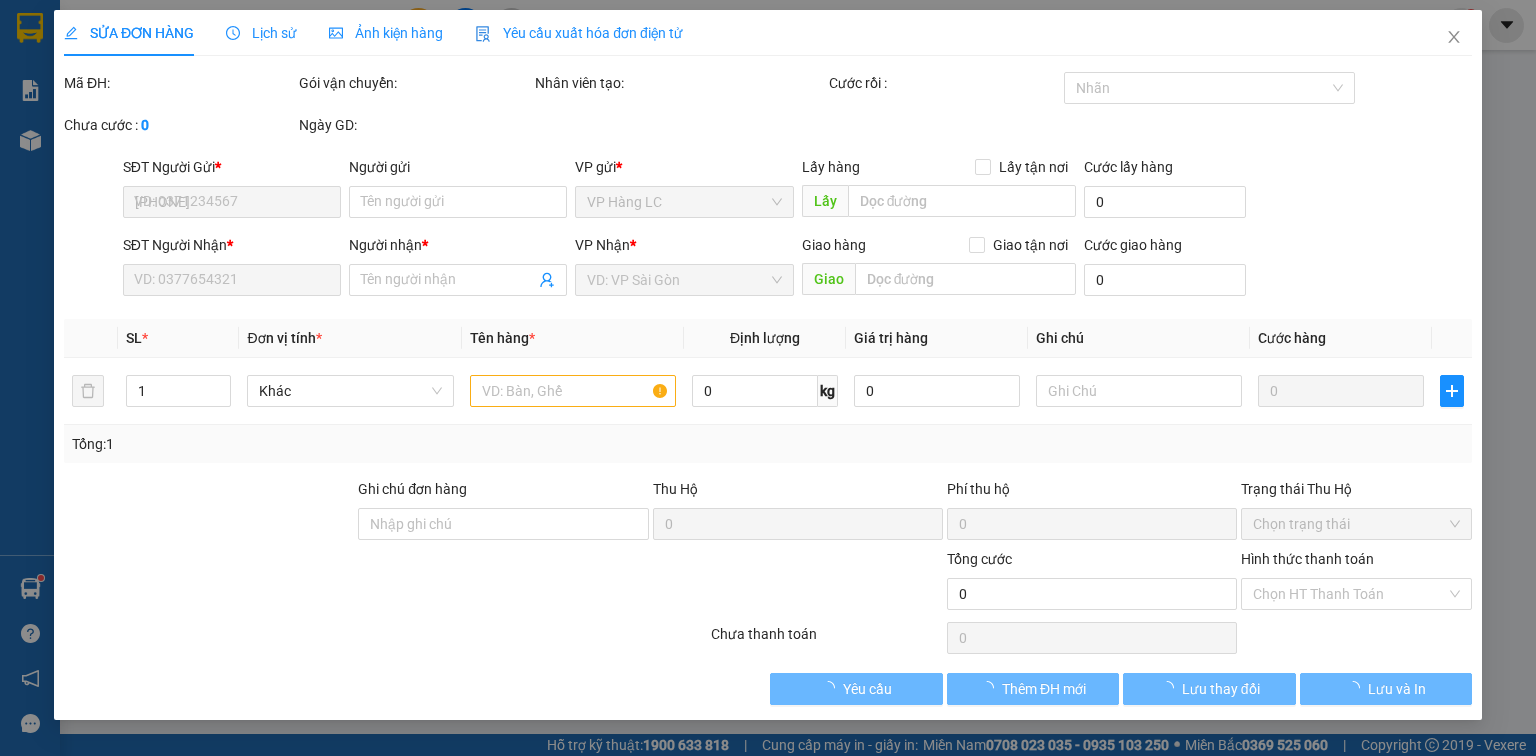 type on "mai" 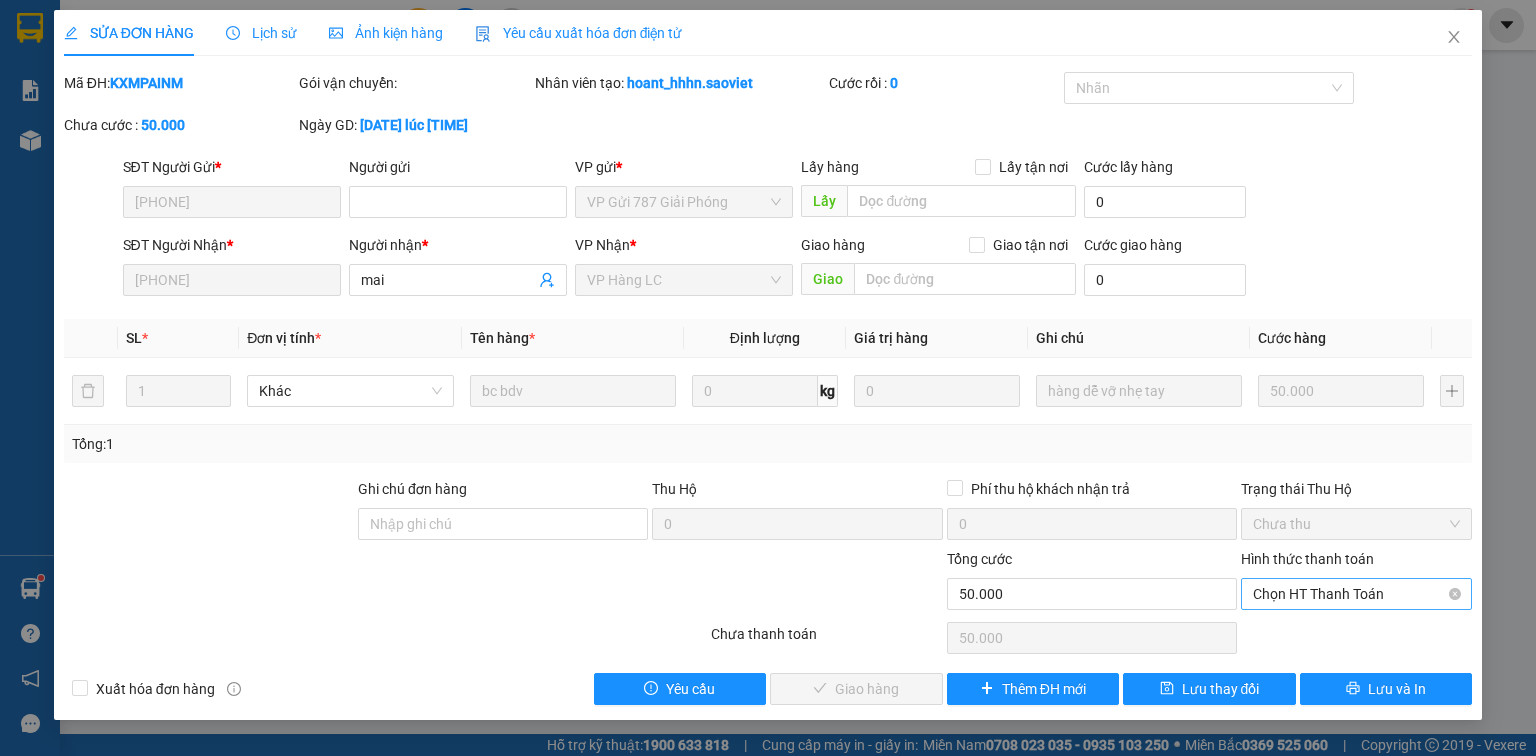 click on "Chọn HT Thanh Toán" at bounding box center (1356, 594) 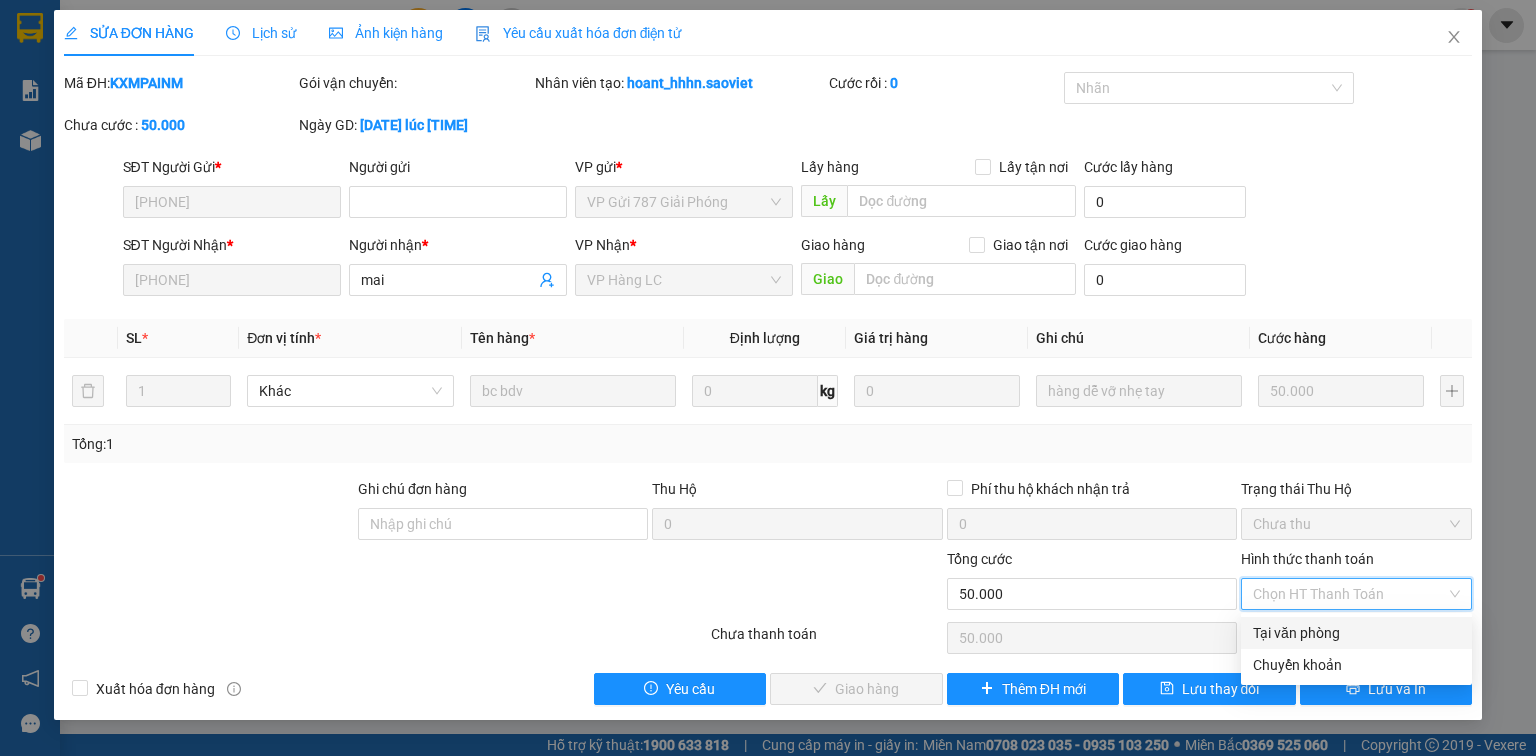 click on "Chuyển khoản" at bounding box center (1356, 665) 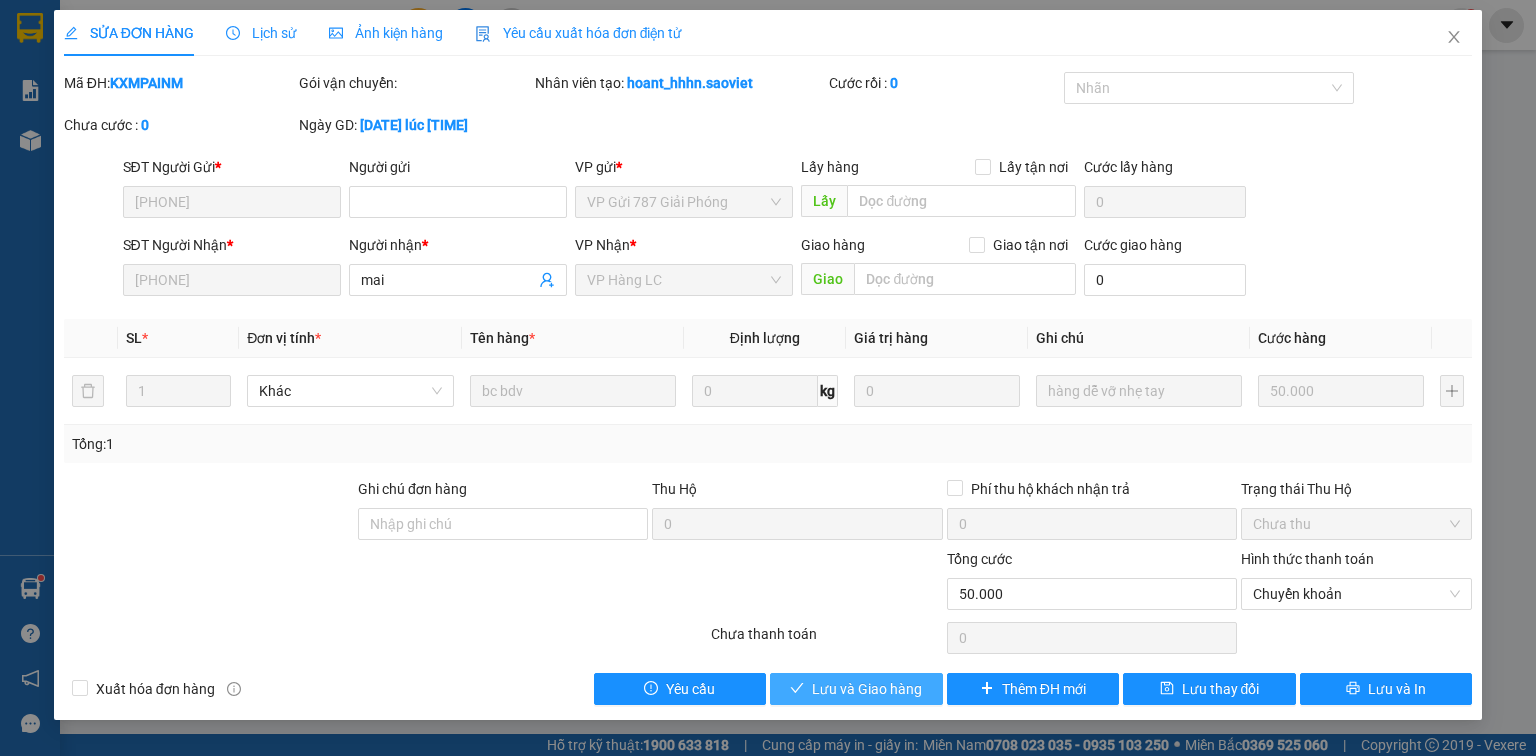 click on "Lưu và Giao hàng" at bounding box center (867, 689) 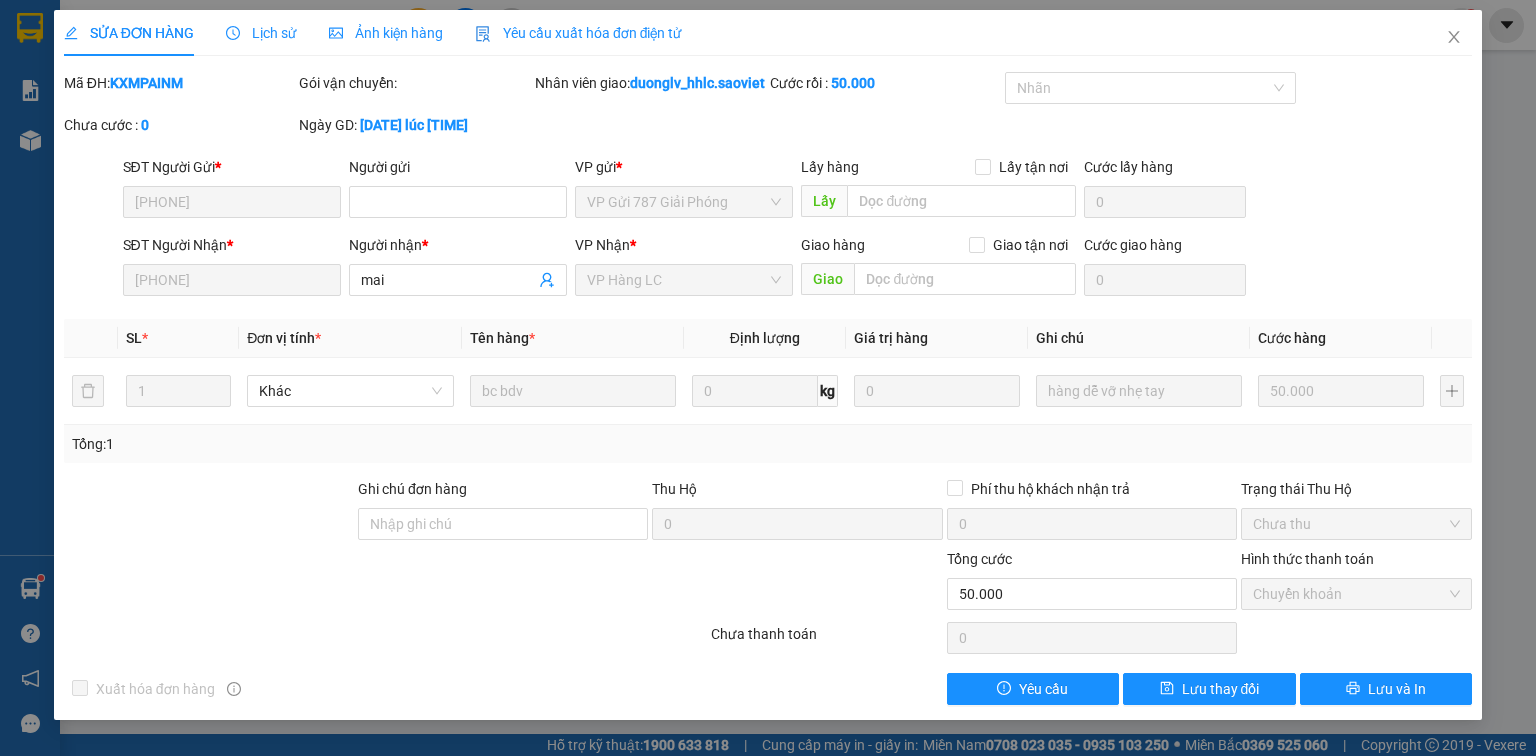 drag, startPoint x: 600, startPoint y: 191, endPoint x: 381, endPoint y: 53, distance: 258.85324 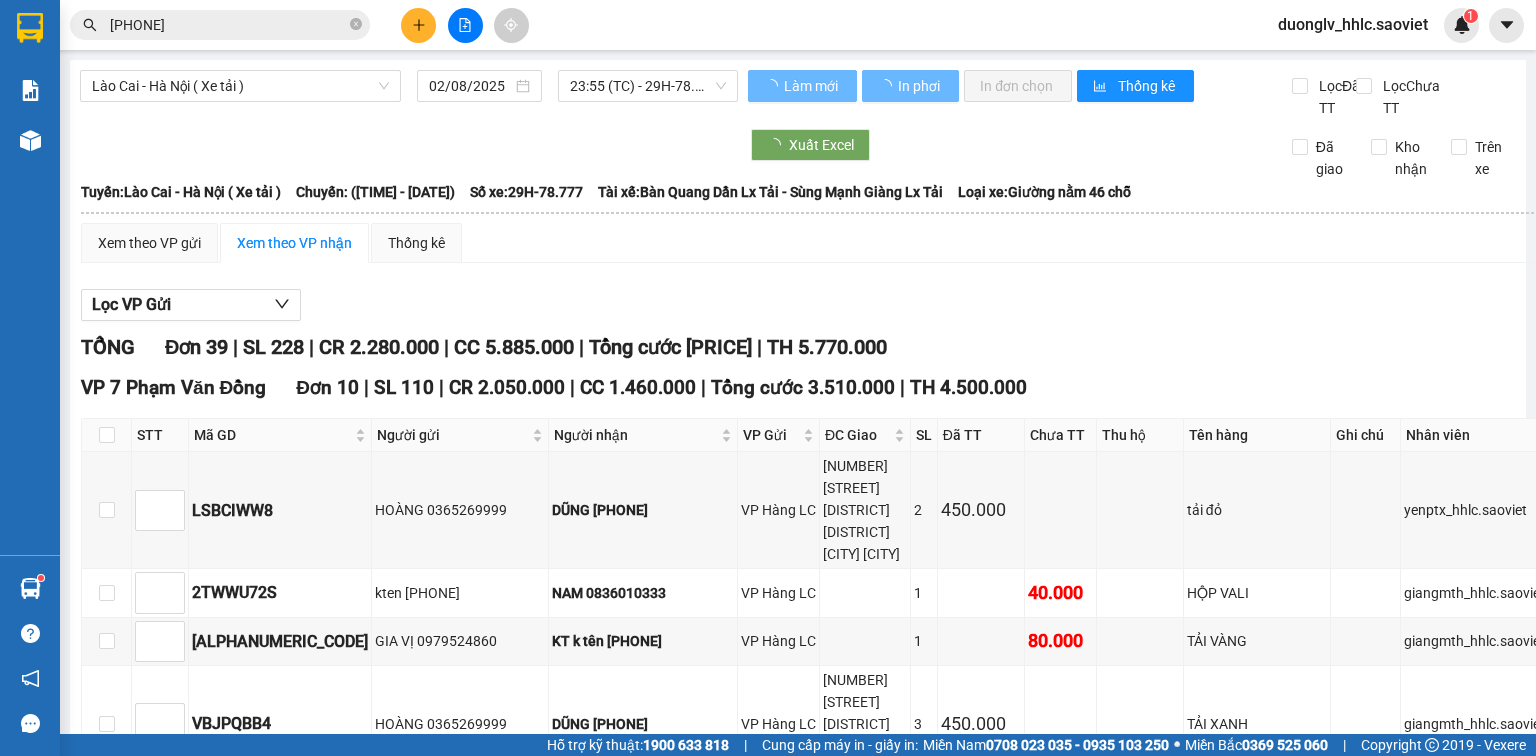 click on "[PHONE]" at bounding box center [228, 25] 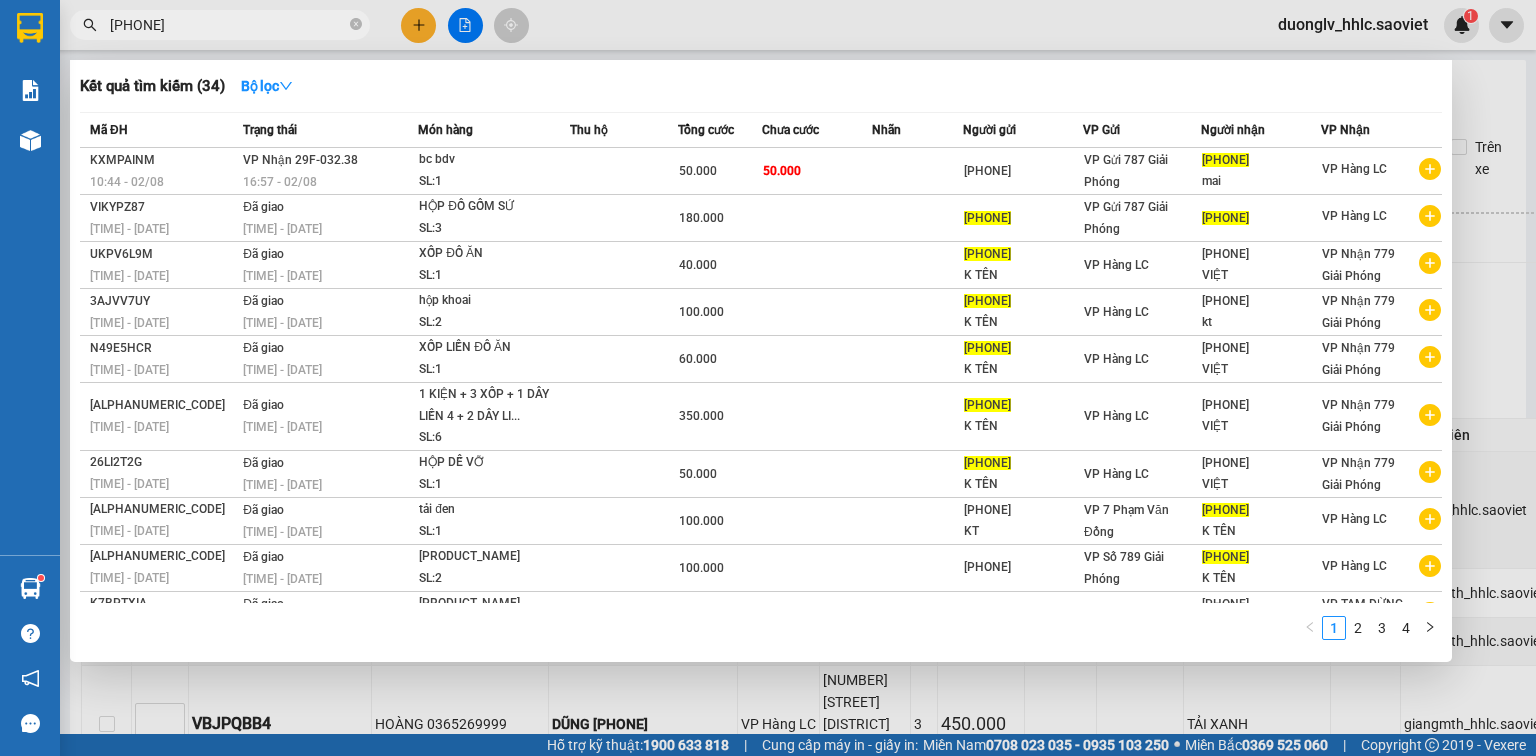 click on "[PHONE]" at bounding box center (228, 25) 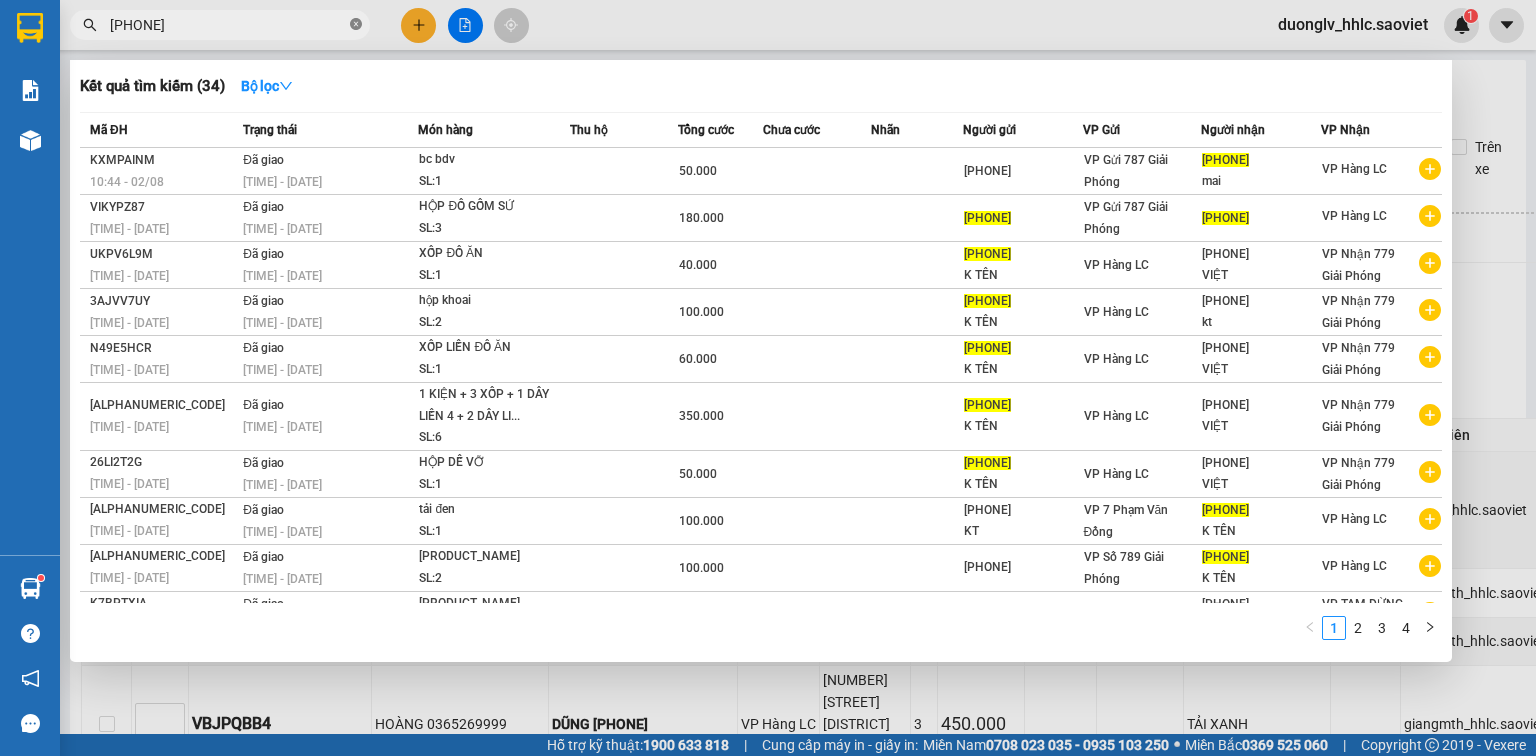 click 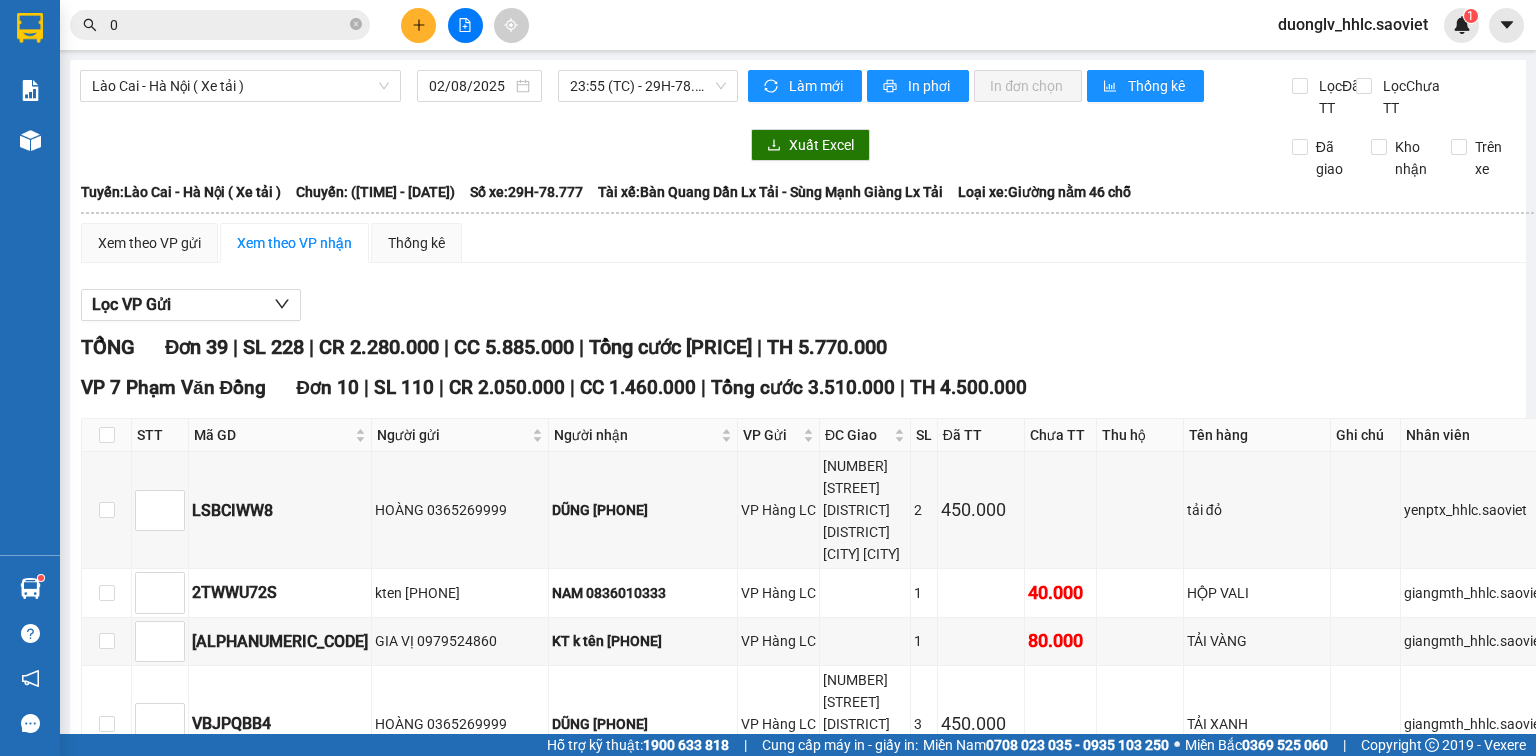 type on "0" 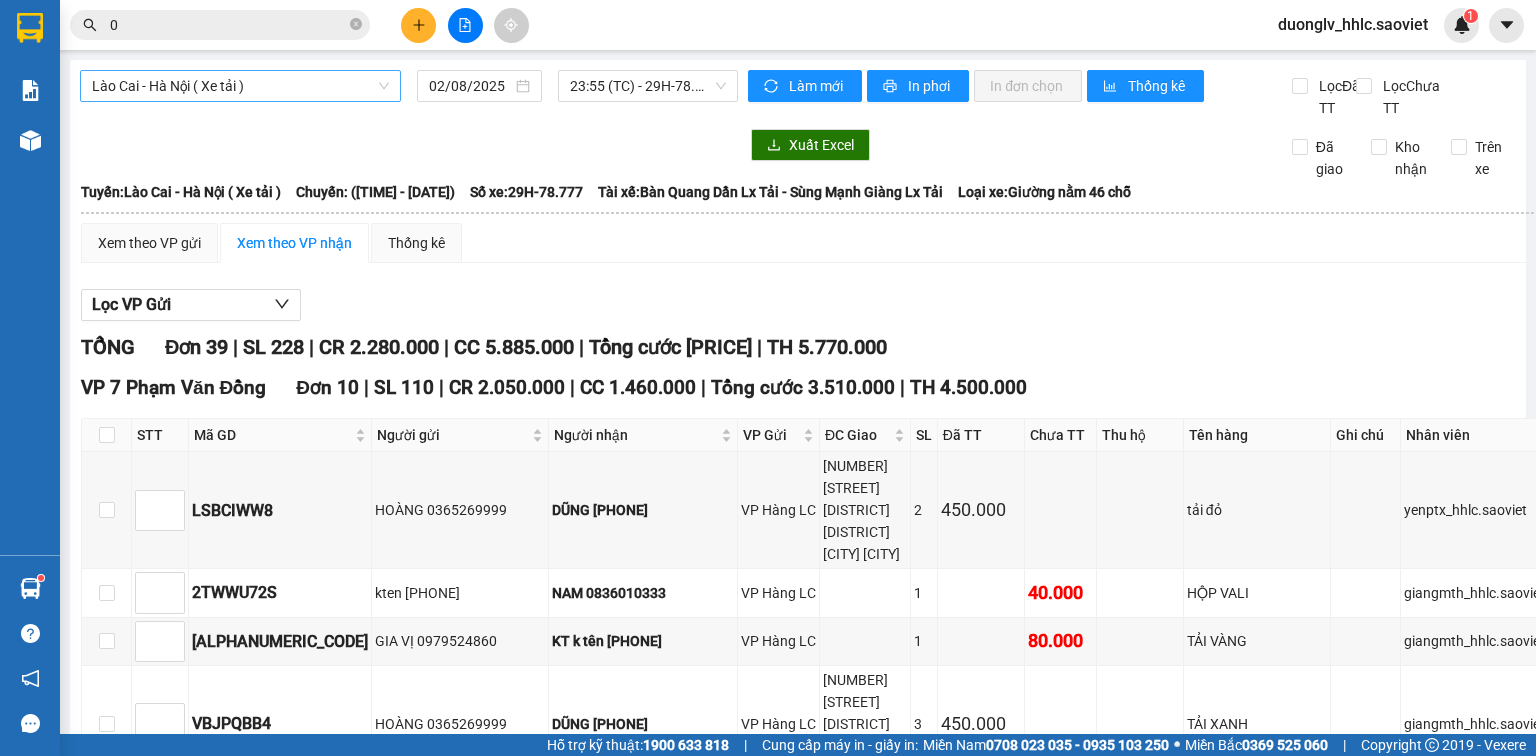 click on "Lào Cai - Hà Nội ( Xe tải )" at bounding box center [240, 86] 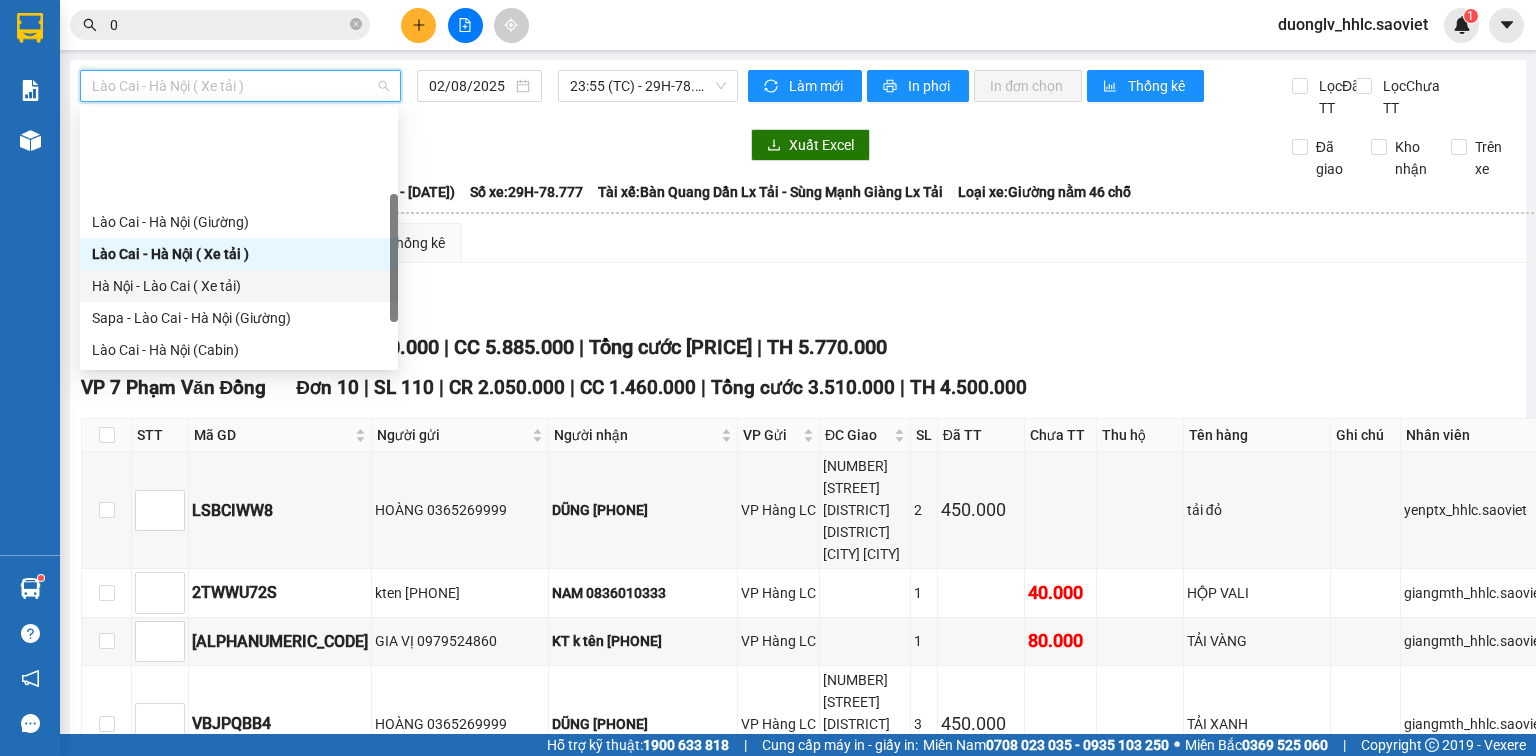 scroll, scrollTop: 160, scrollLeft: 0, axis: vertical 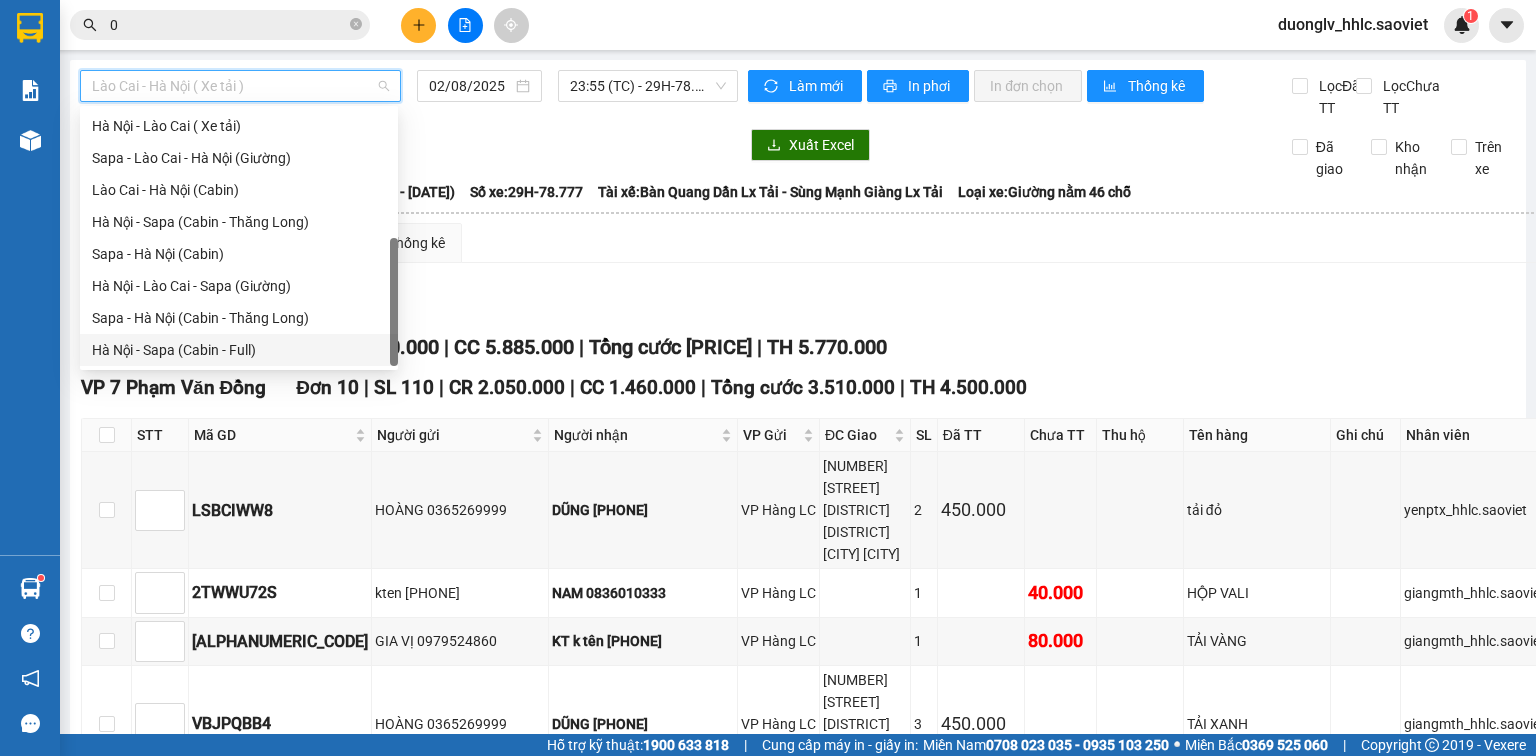 drag, startPoint x: 248, startPoint y: 347, endPoint x: 610, endPoint y: 131, distance: 421.54477 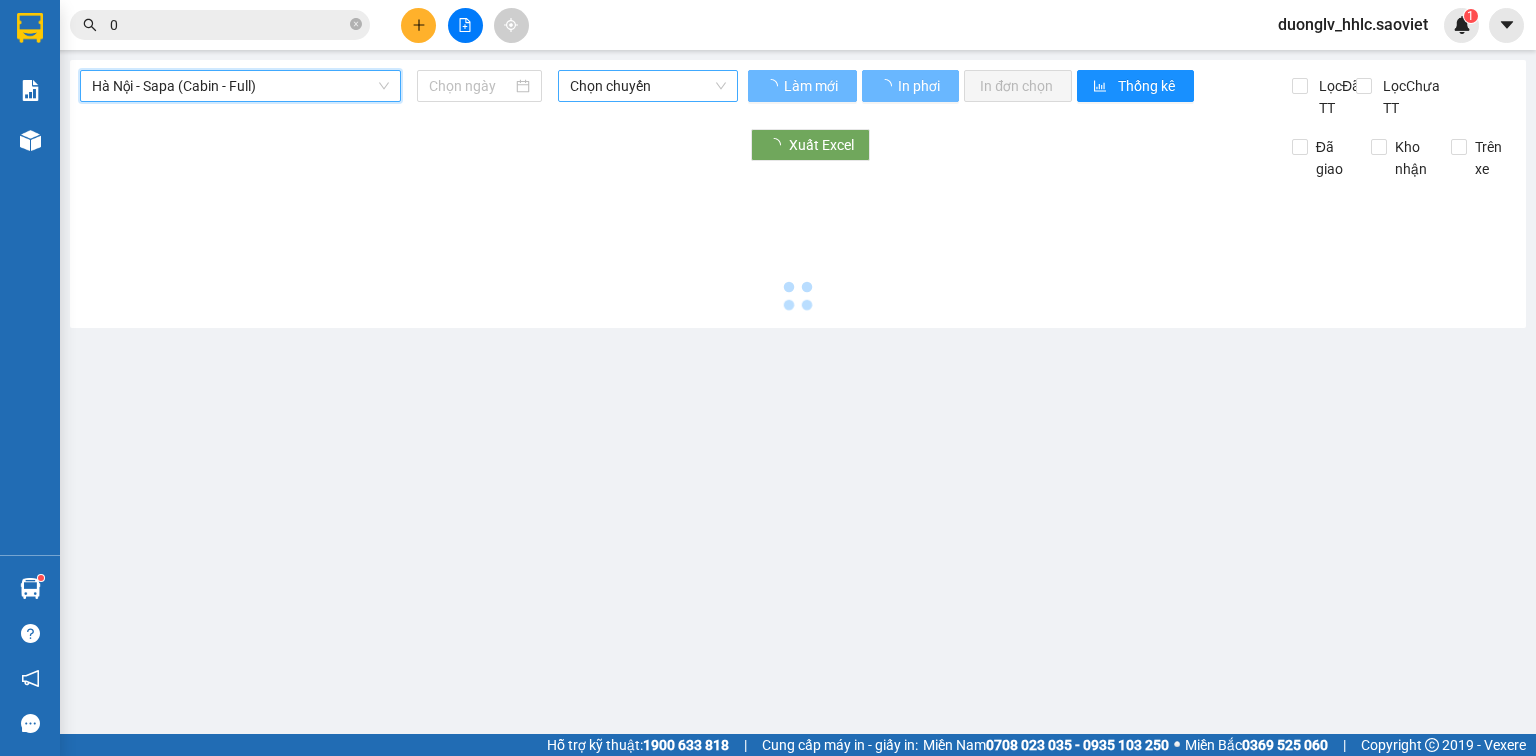 click on "Chọn chuyến" at bounding box center [648, 86] 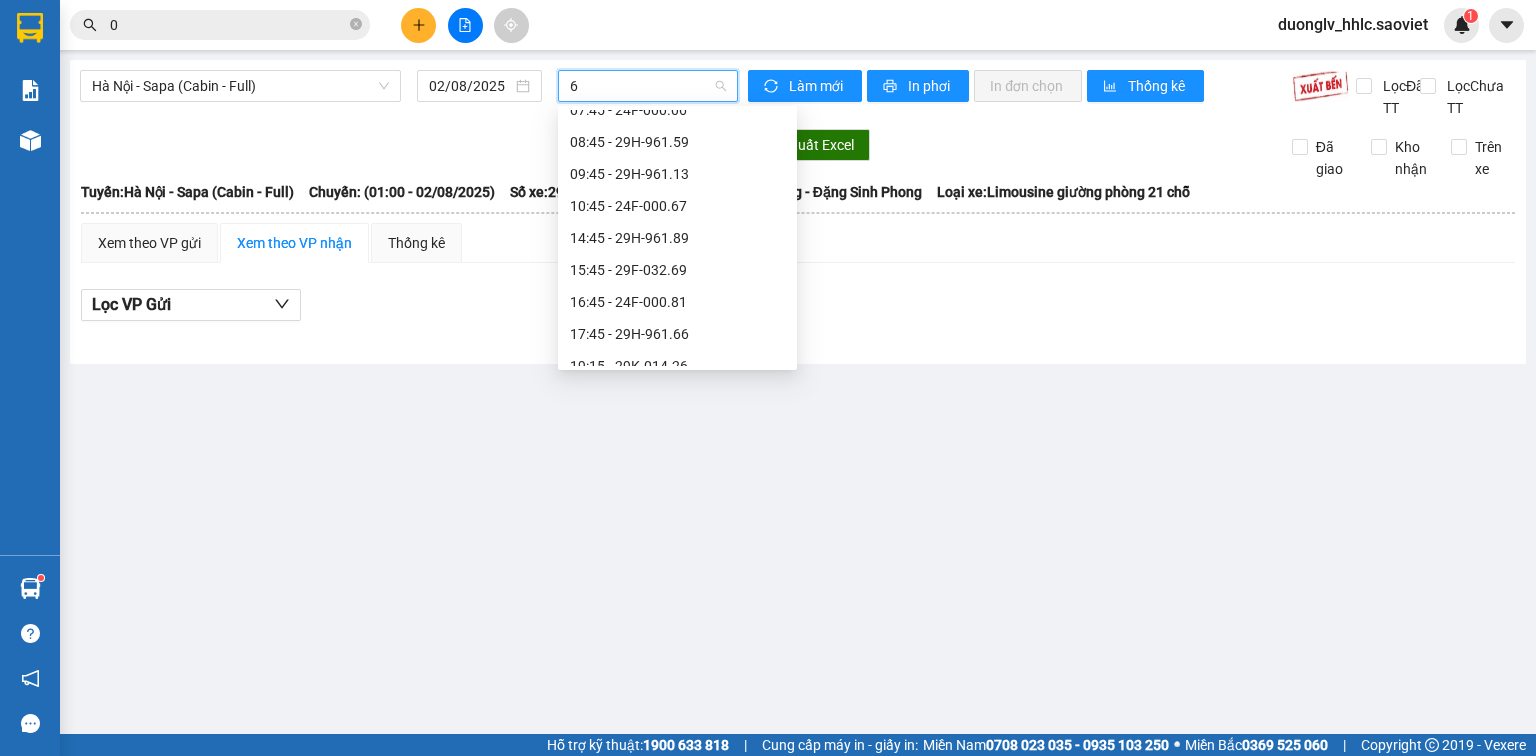 scroll, scrollTop: 0, scrollLeft: 0, axis: both 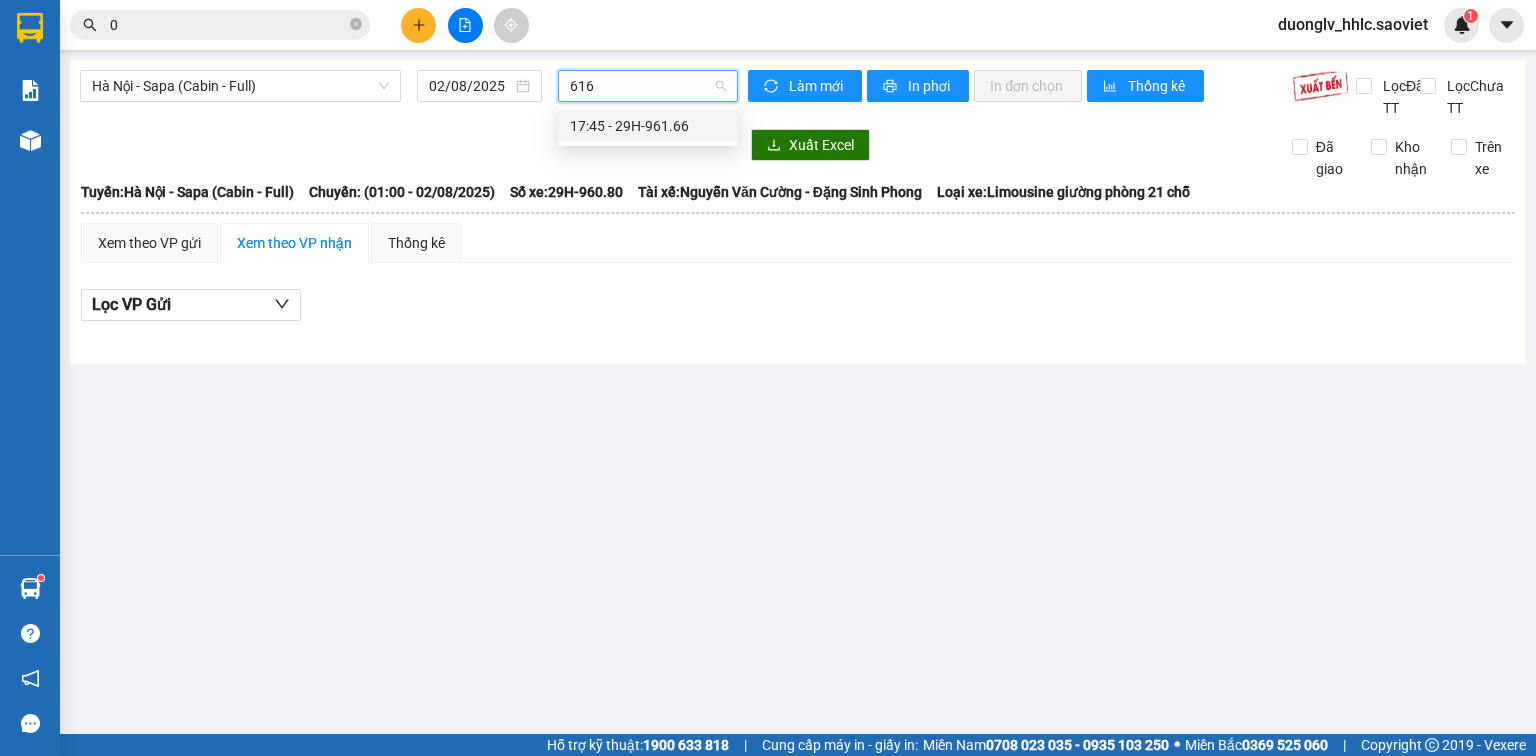 type on "6166" 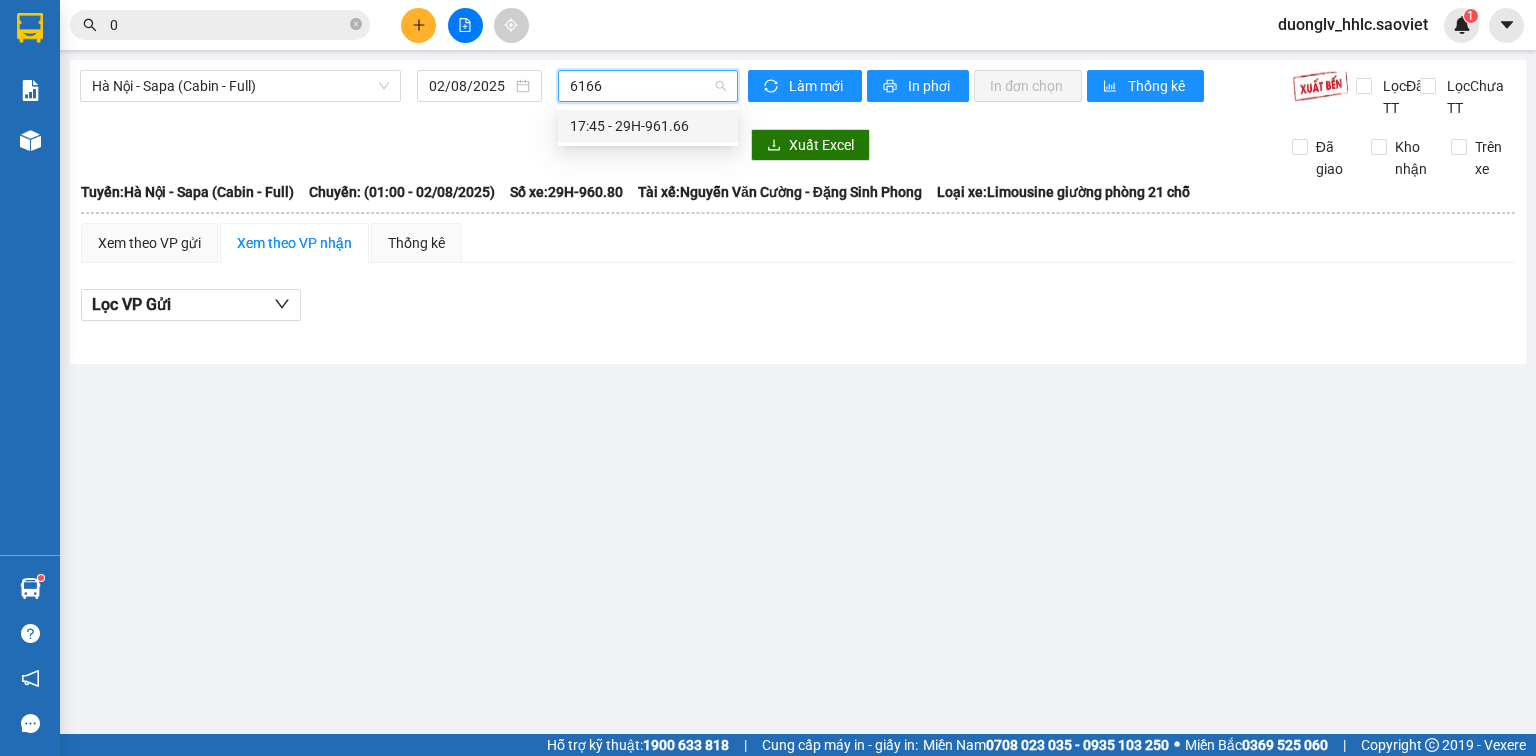 click on "[TIME]     - [ALPHANUMERIC_CODE]" at bounding box center [648, 126] 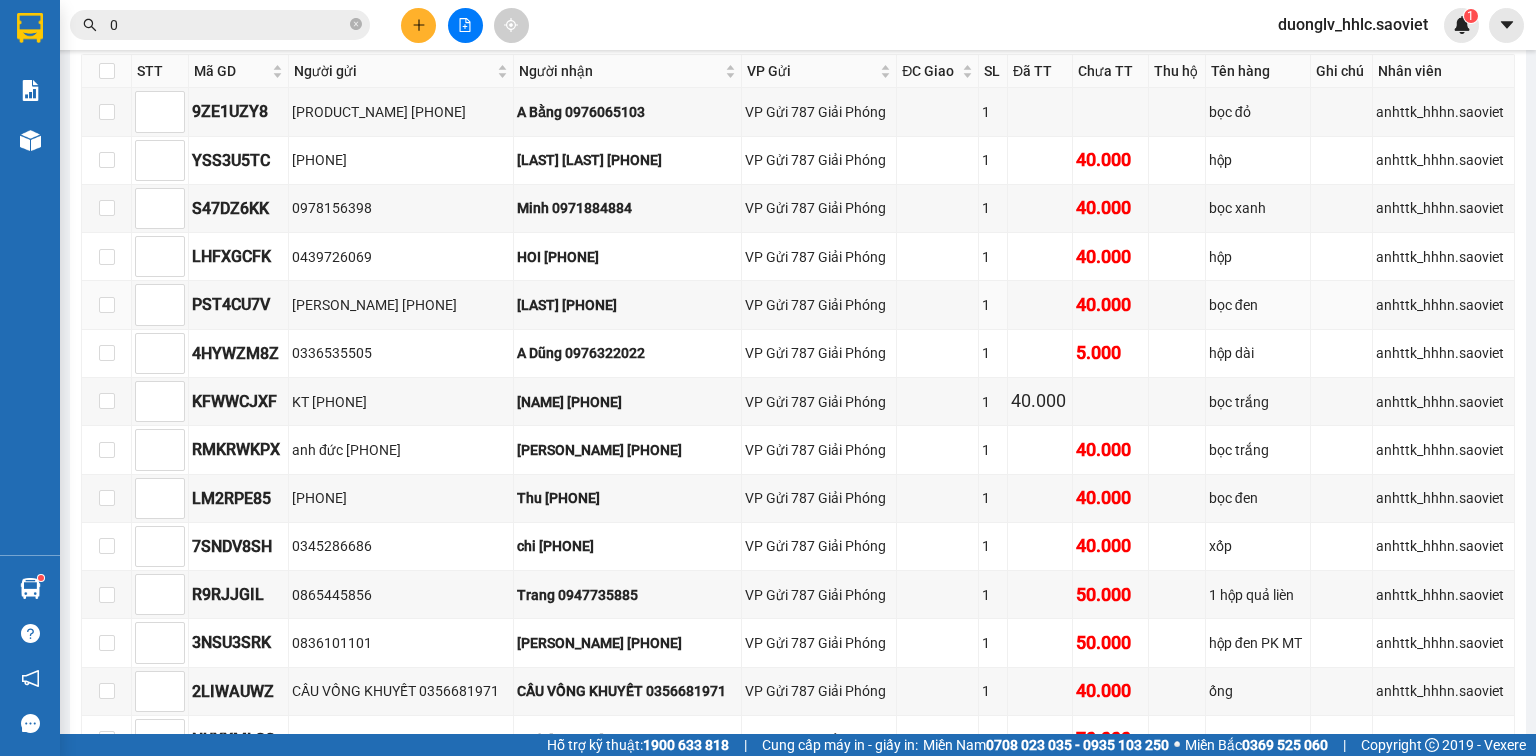 scroll, scrollTop: 124, scrollLeft: 0, axis: vertical 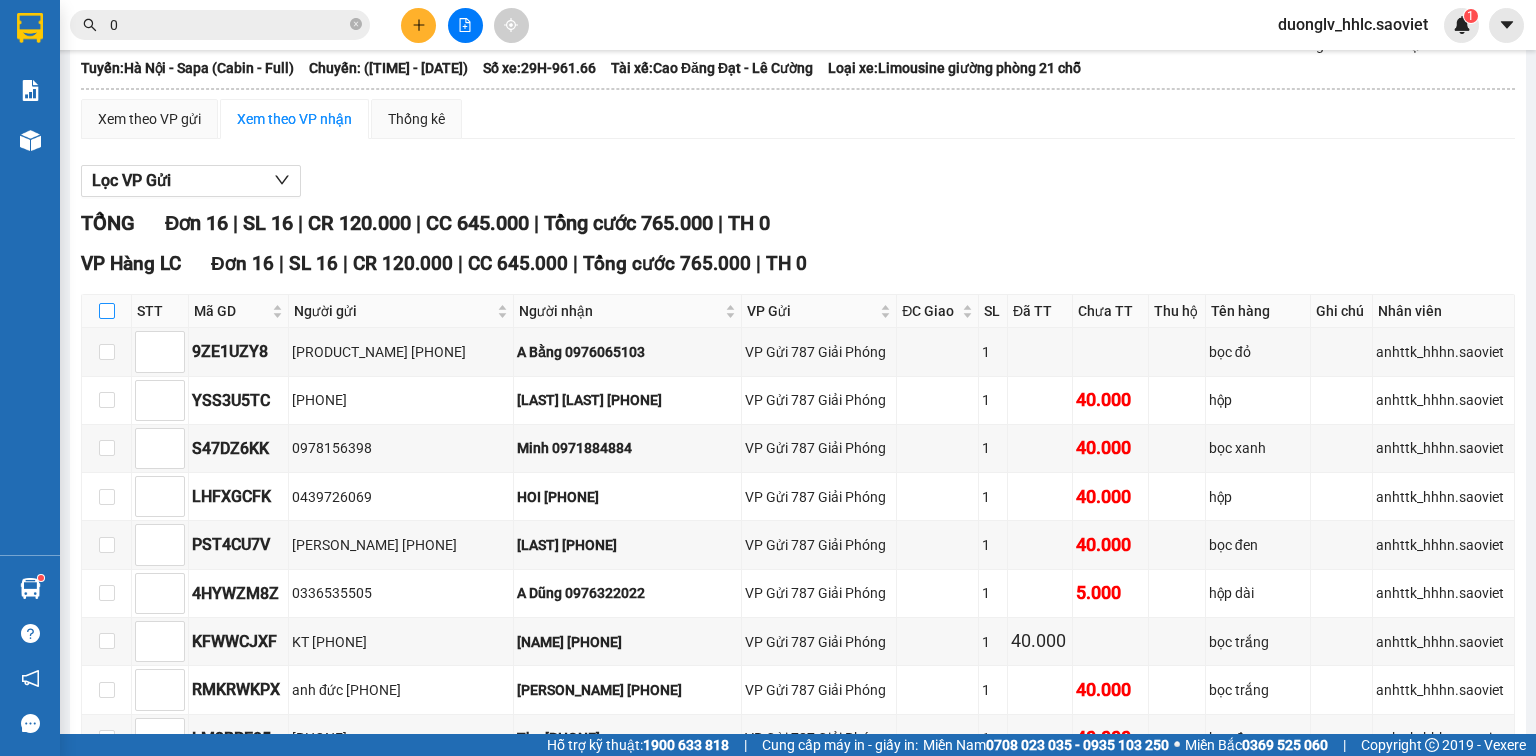 click at bounding box center [107, 311] 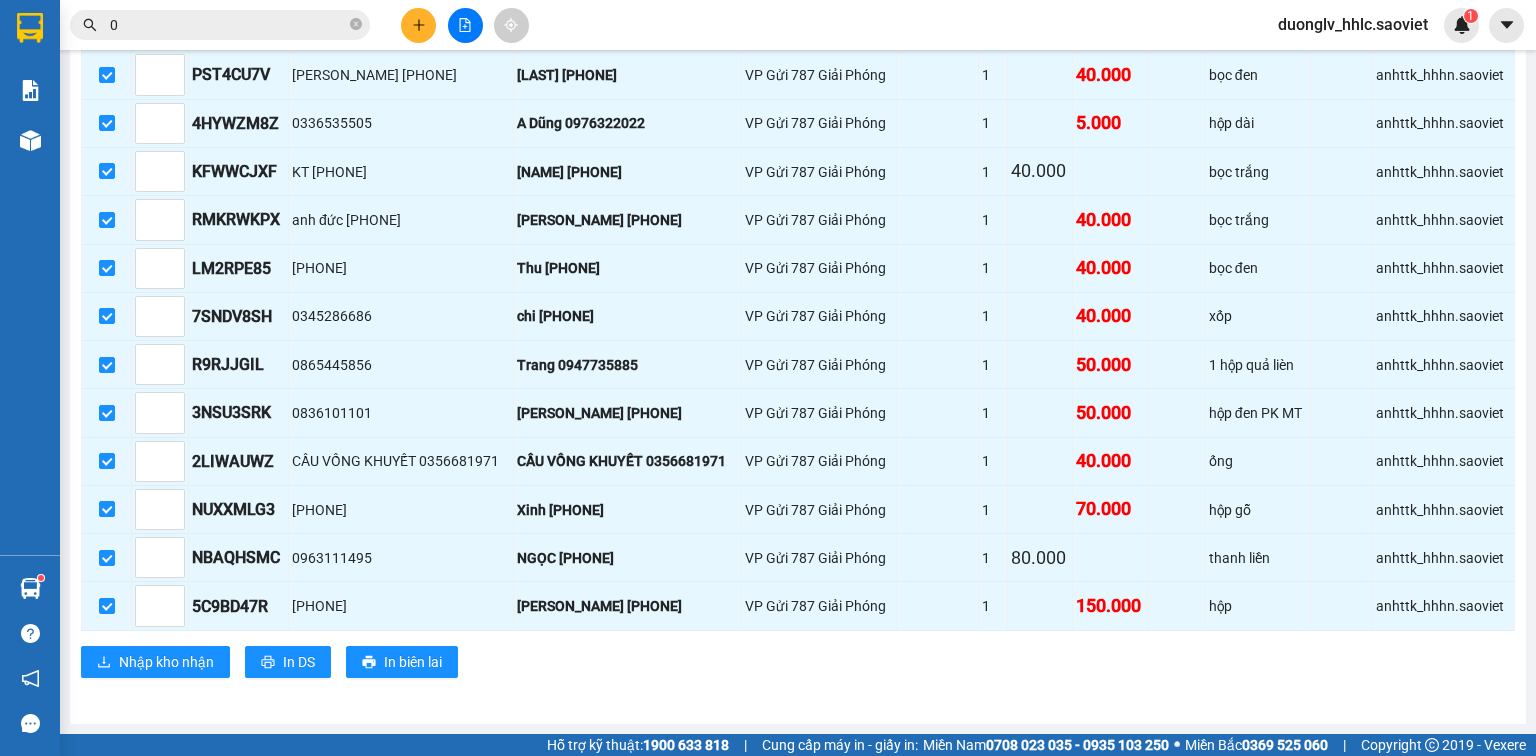 scroll, scrollTop: 604, scrollLeft: 0, axis: vertical 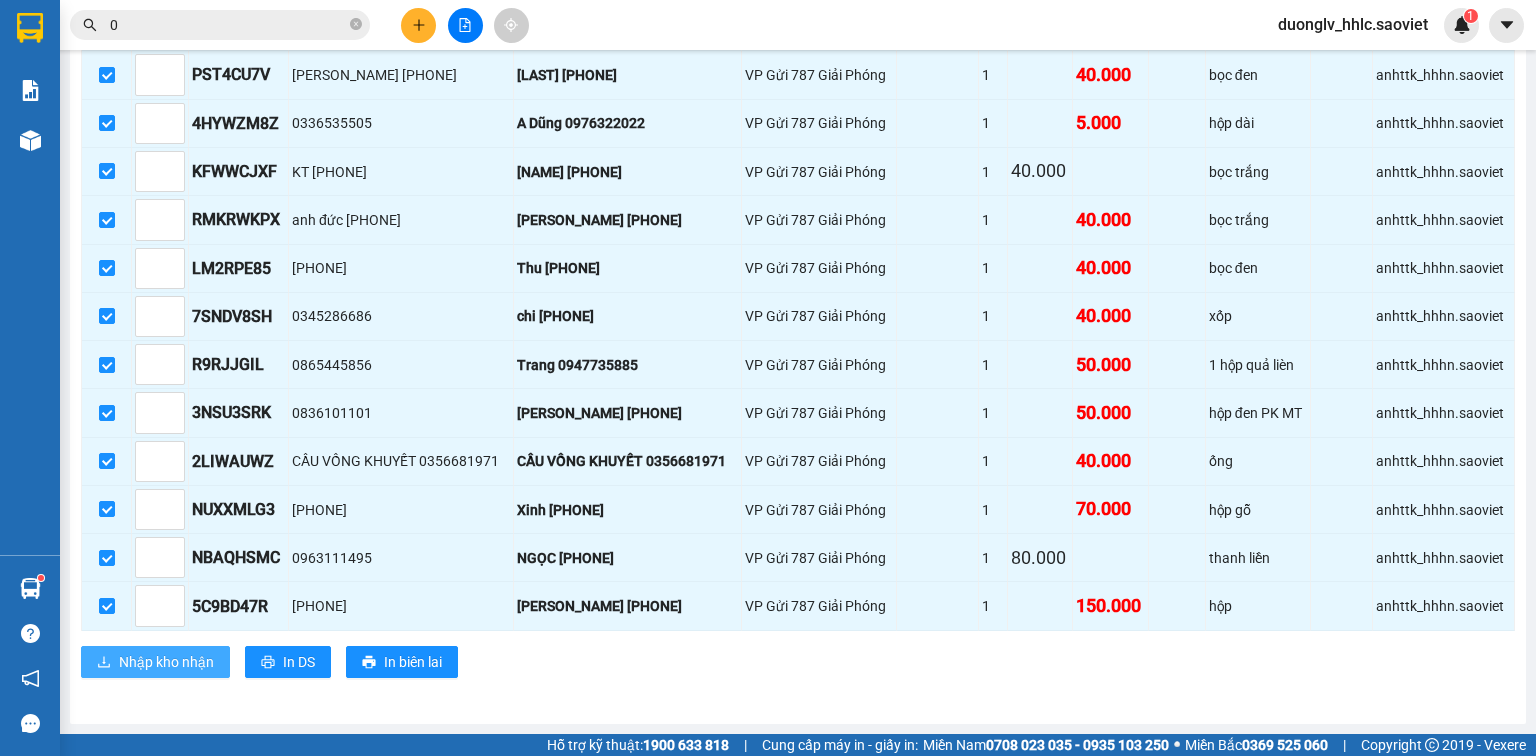 click on "Nhập kho nhận" at bounding box center [166, 662] 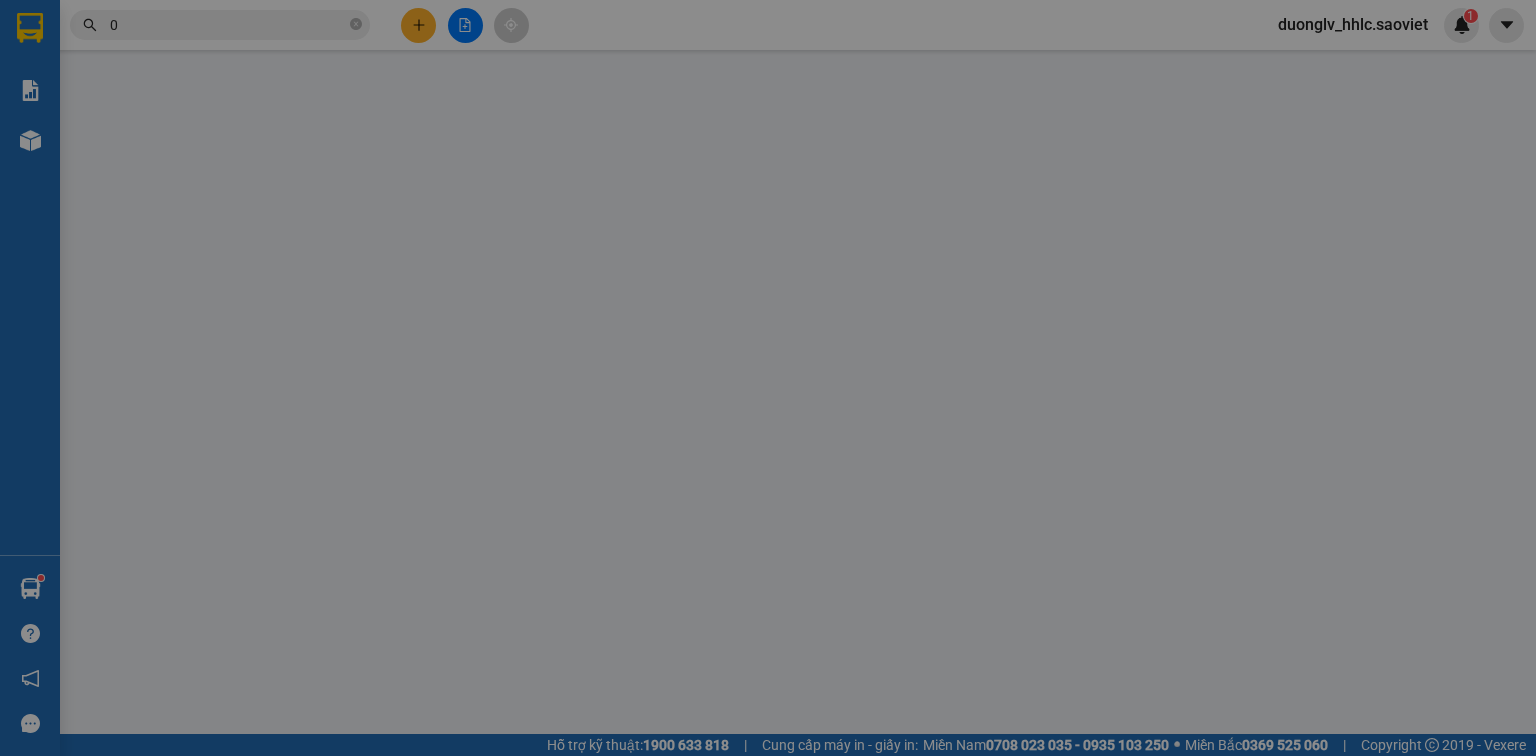 scroll, scrollTop: 0, scrollLeft: 0, axis: both 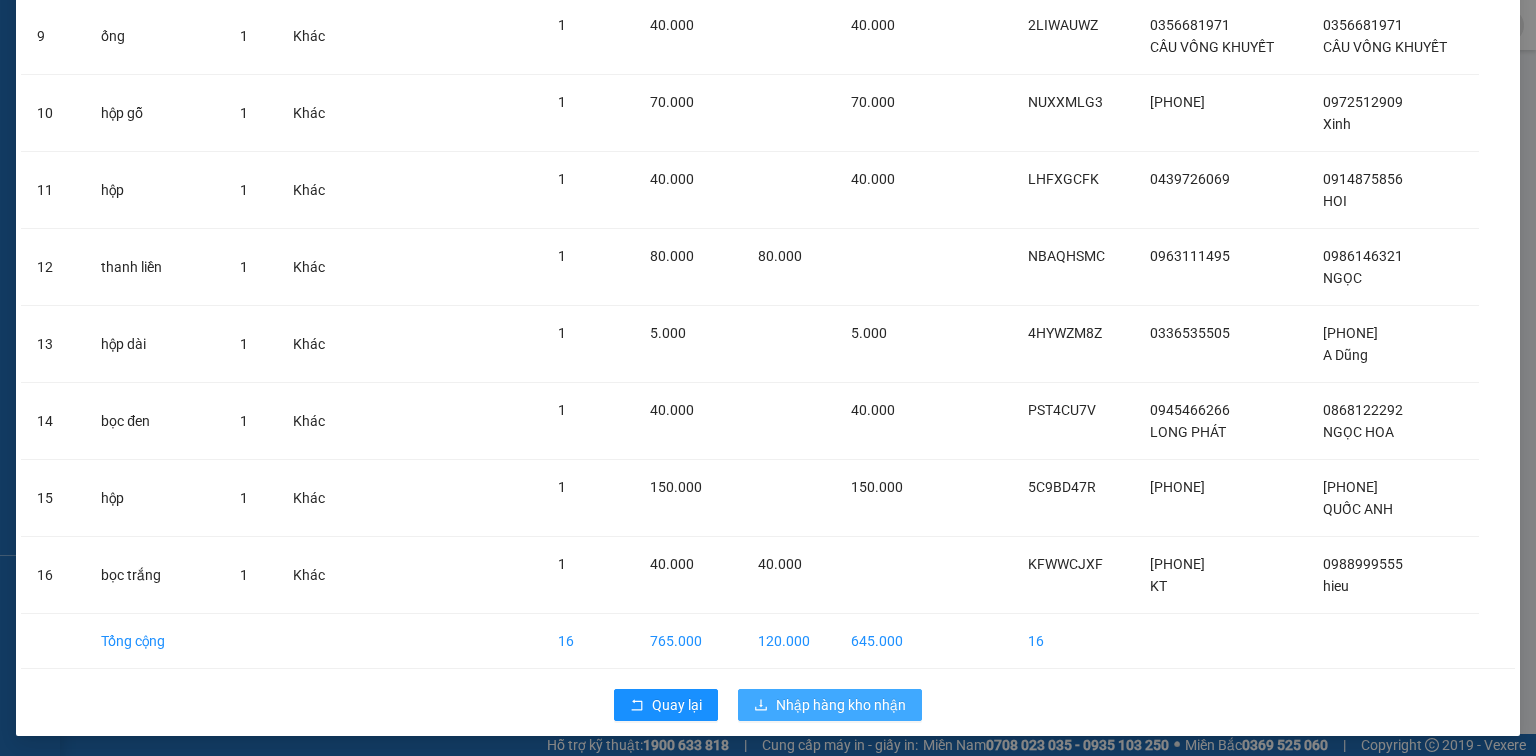 click on "Nhập hàng kho nhận" at bounding box center (841, 705) 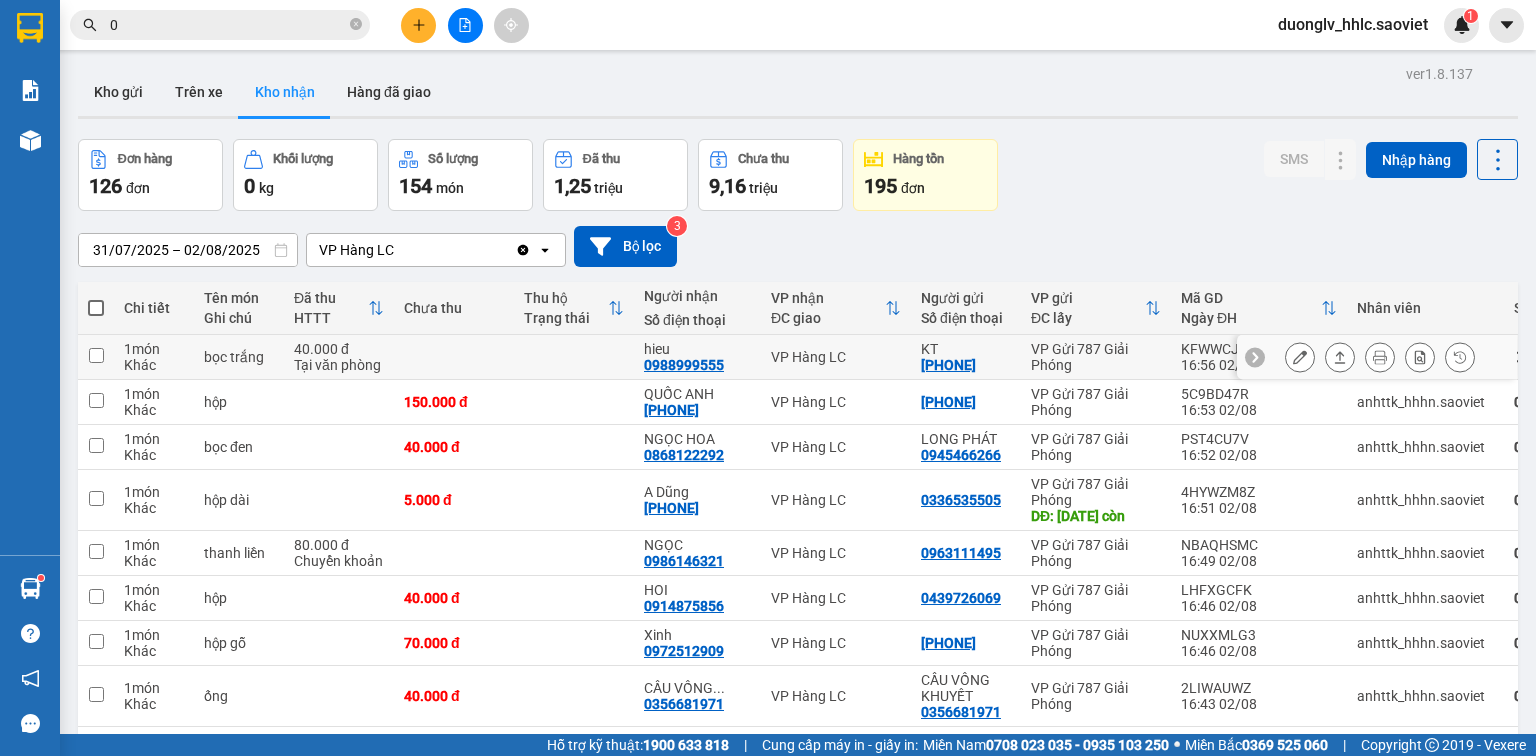 click on "VP Hàng LC" at bounding box center [836, 357] 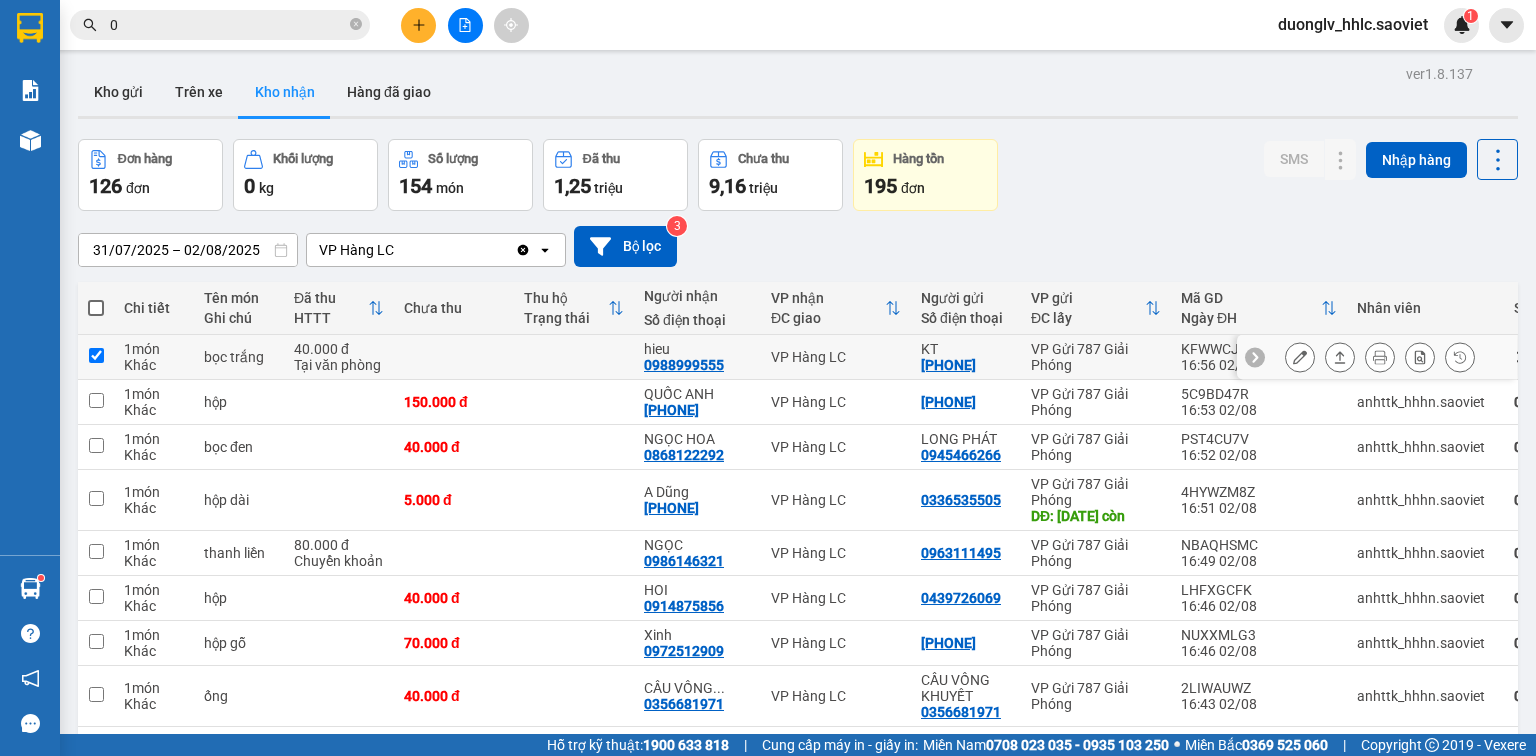 checkbox on "true" 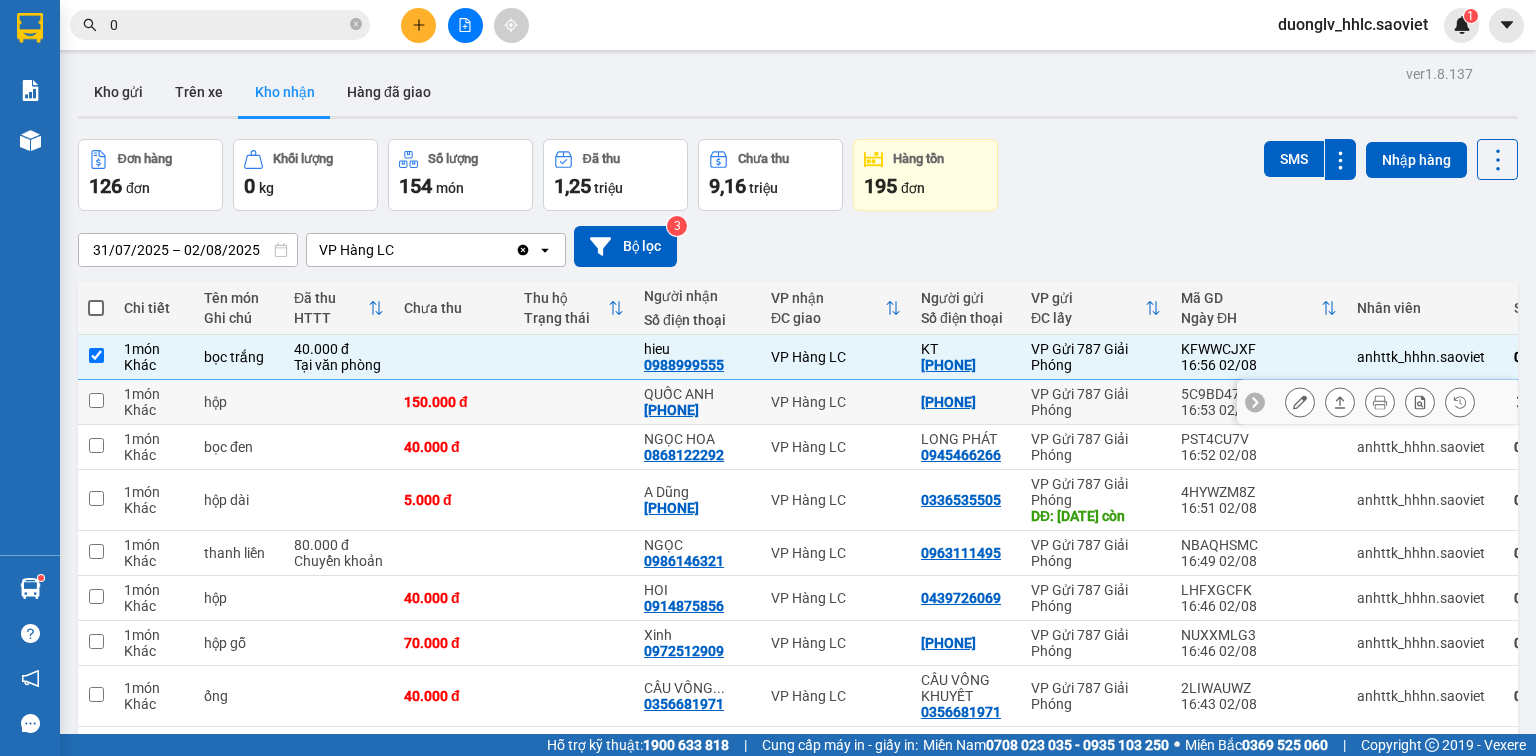 click on "VP Hàng LC" at bounding box center (836, 402) 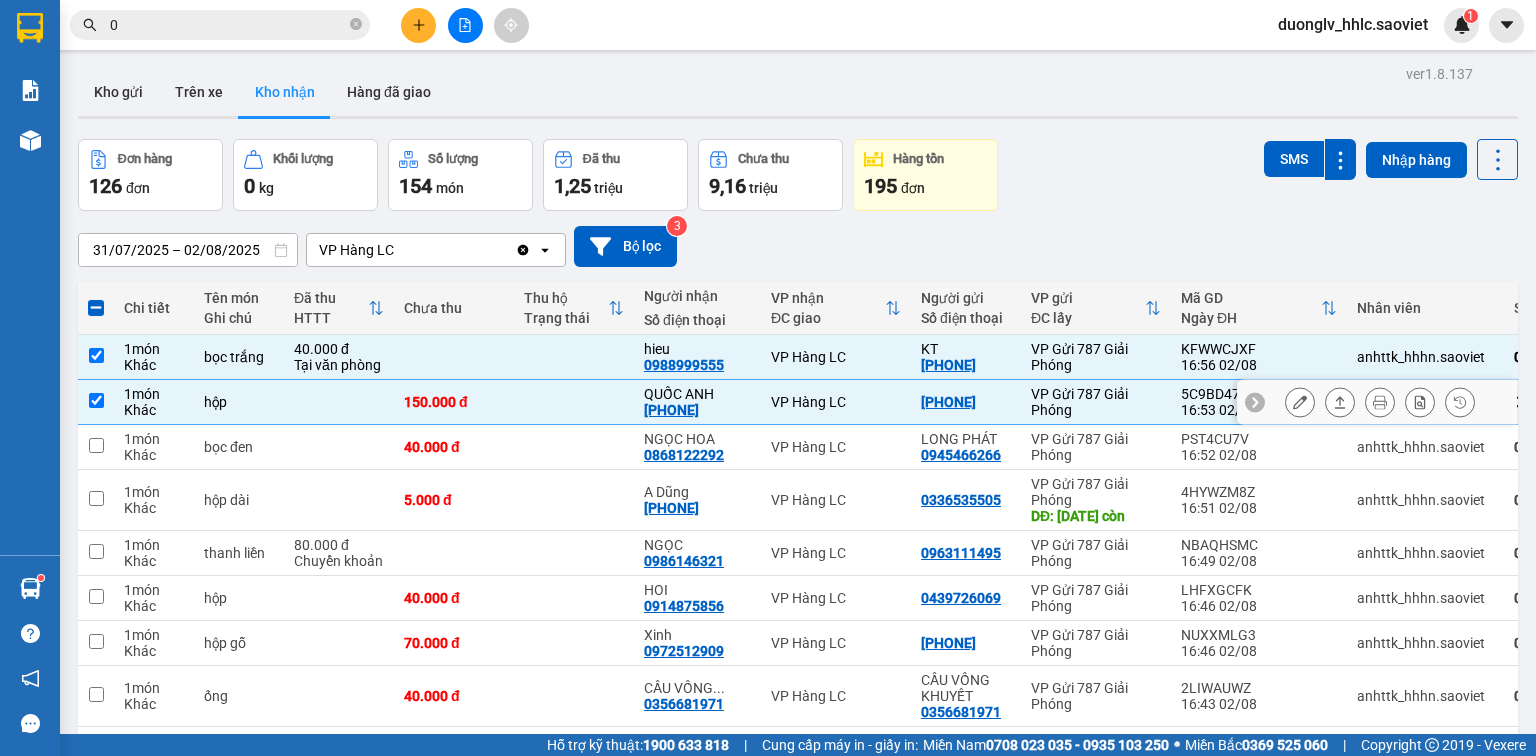 checkbox on "true" 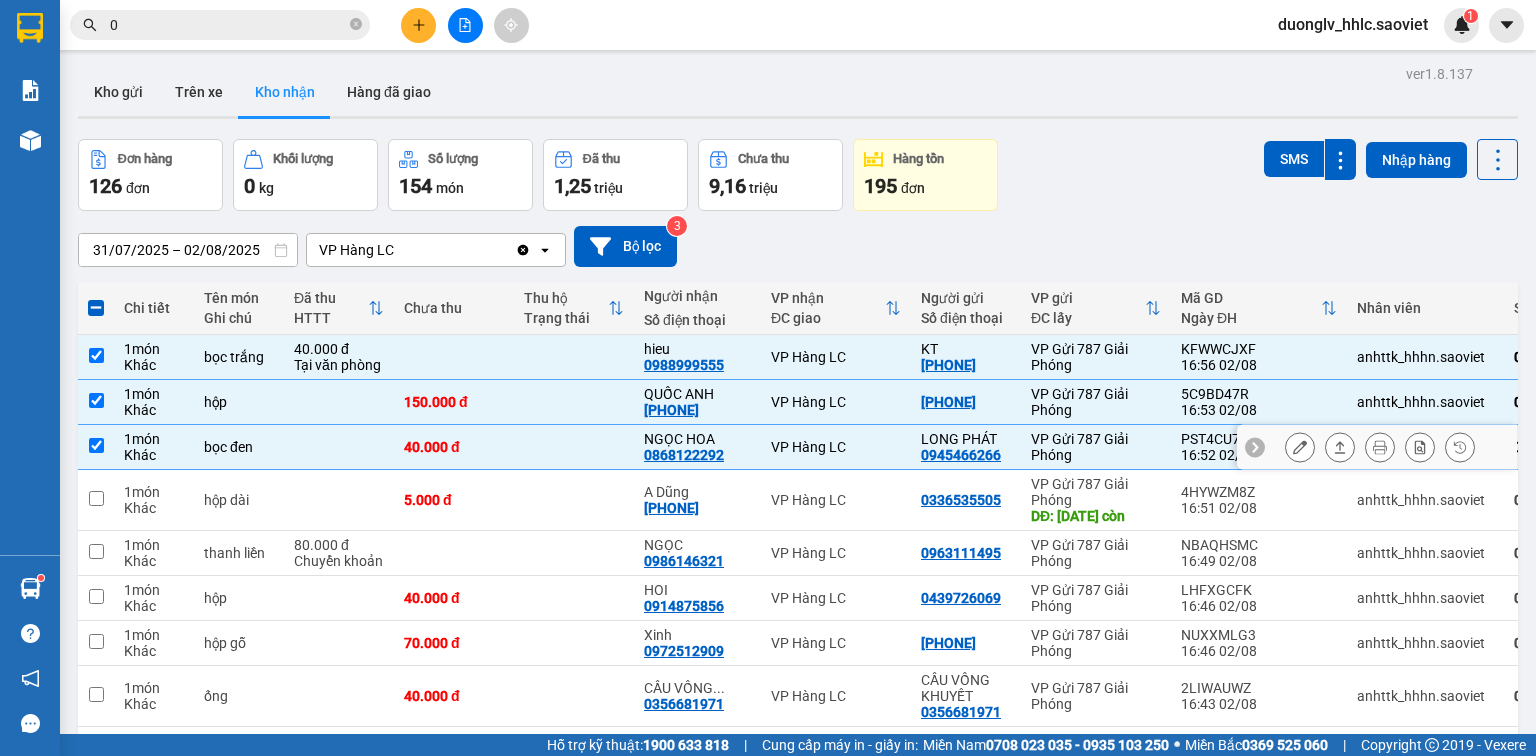 checkbox on "true" 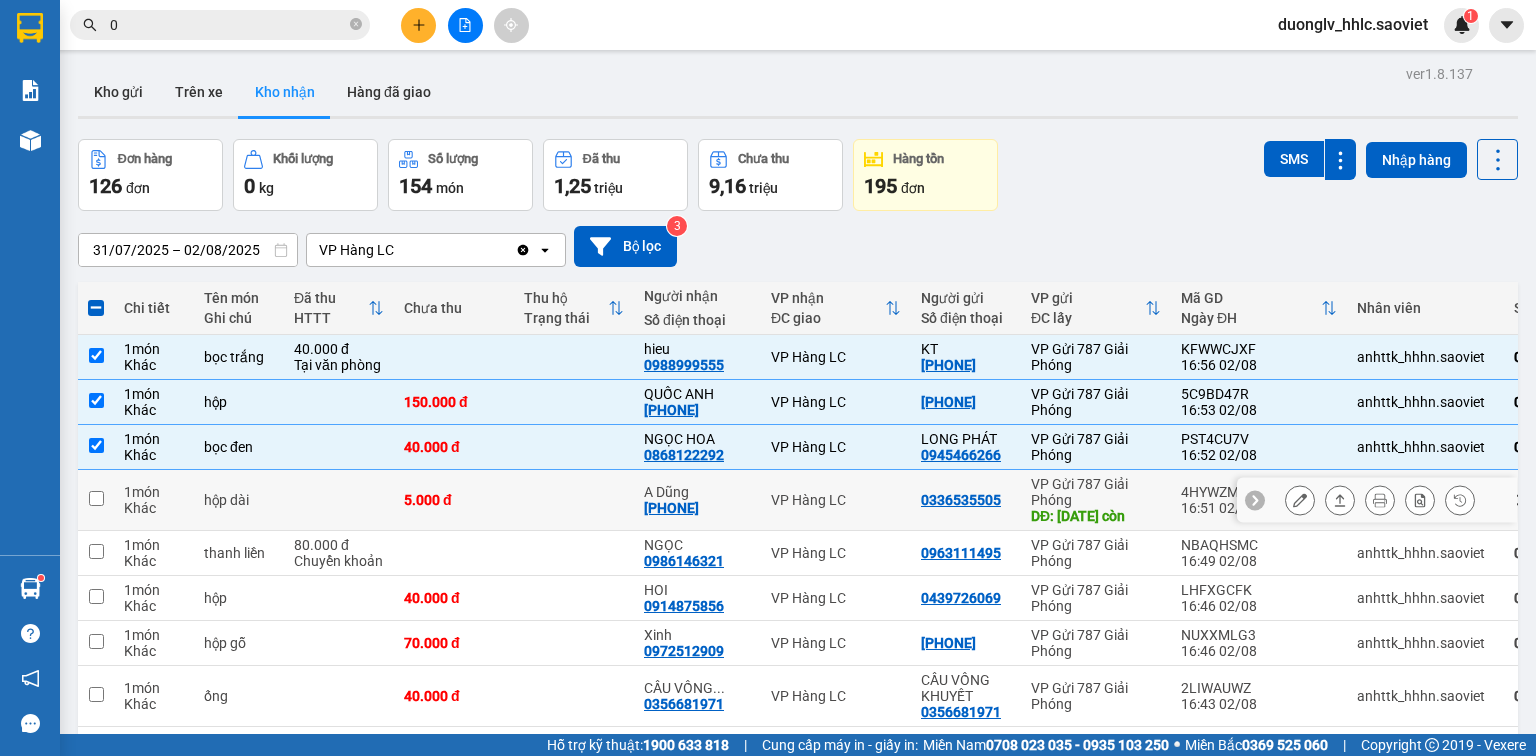 click on "VP Hàng LC" at bounding box center (836, 500) 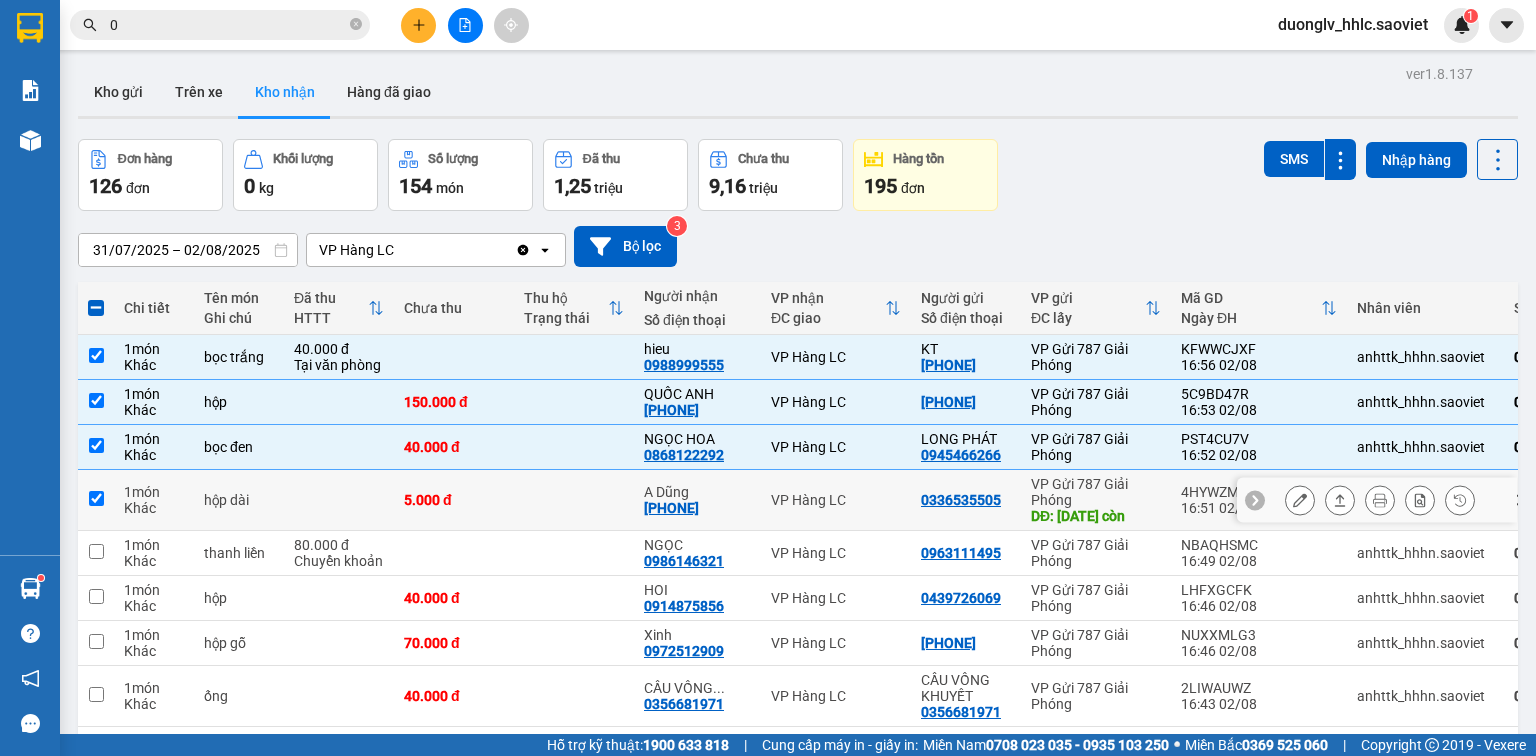 checkbox on "true" 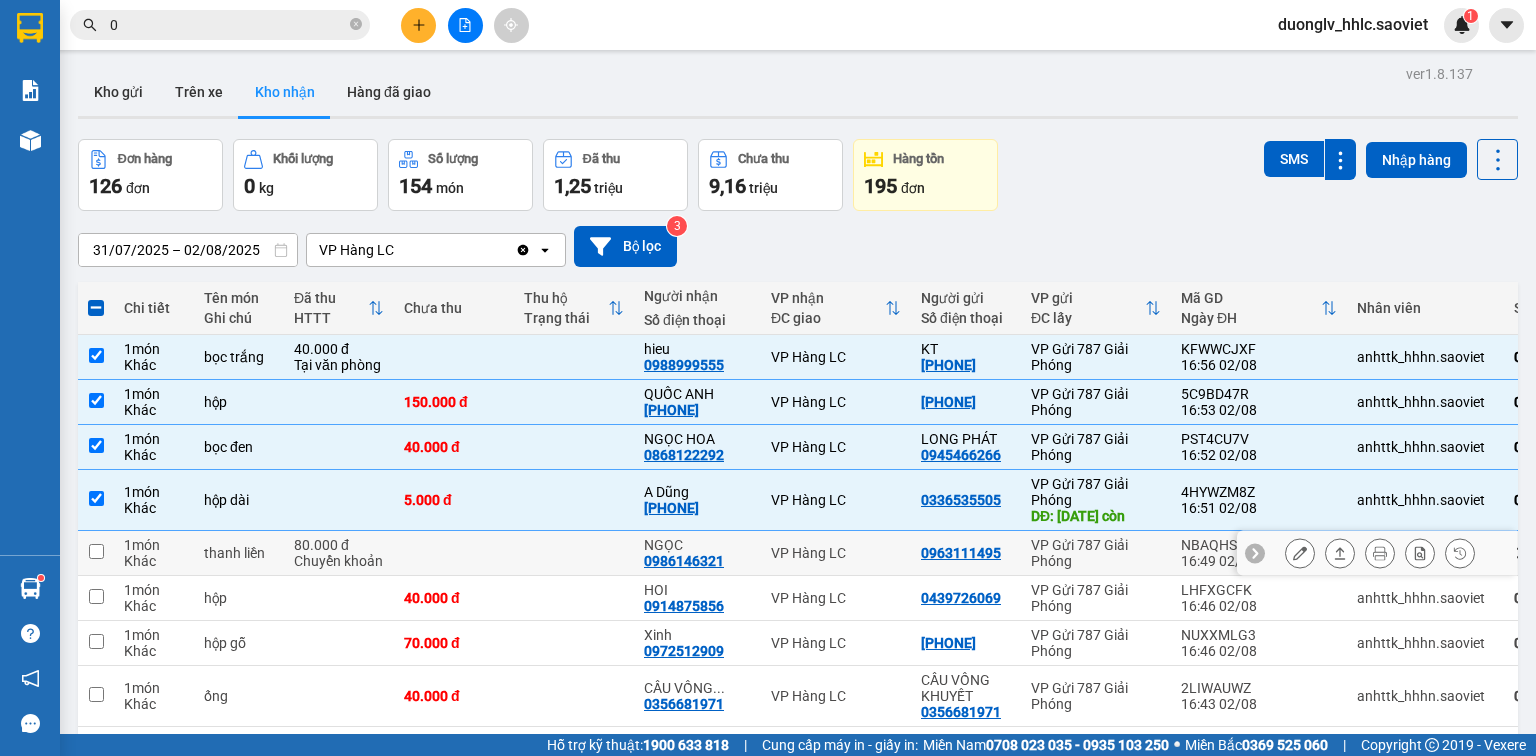 click on "VP Hàng LC" at bounding box center (836, 553) 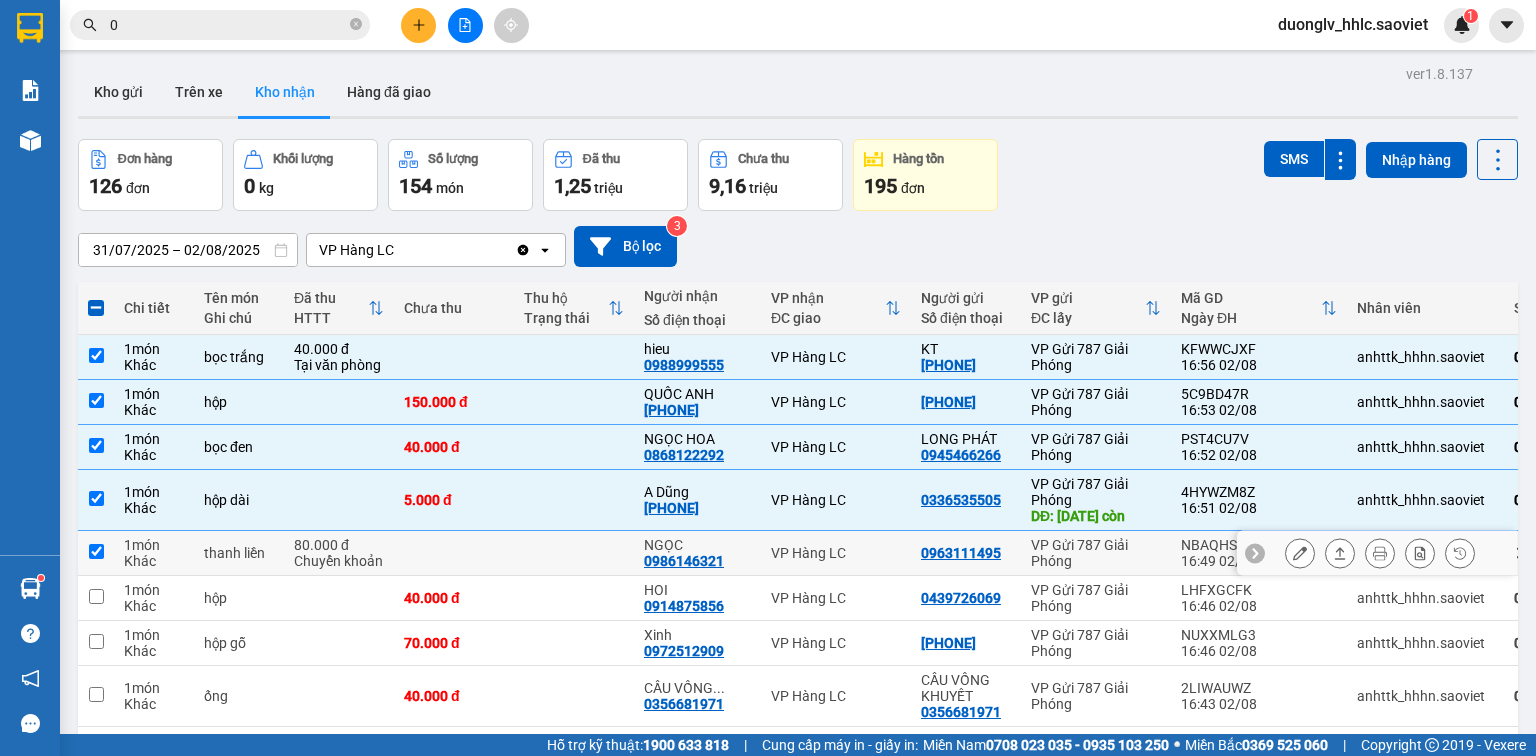 checkbox on "true" 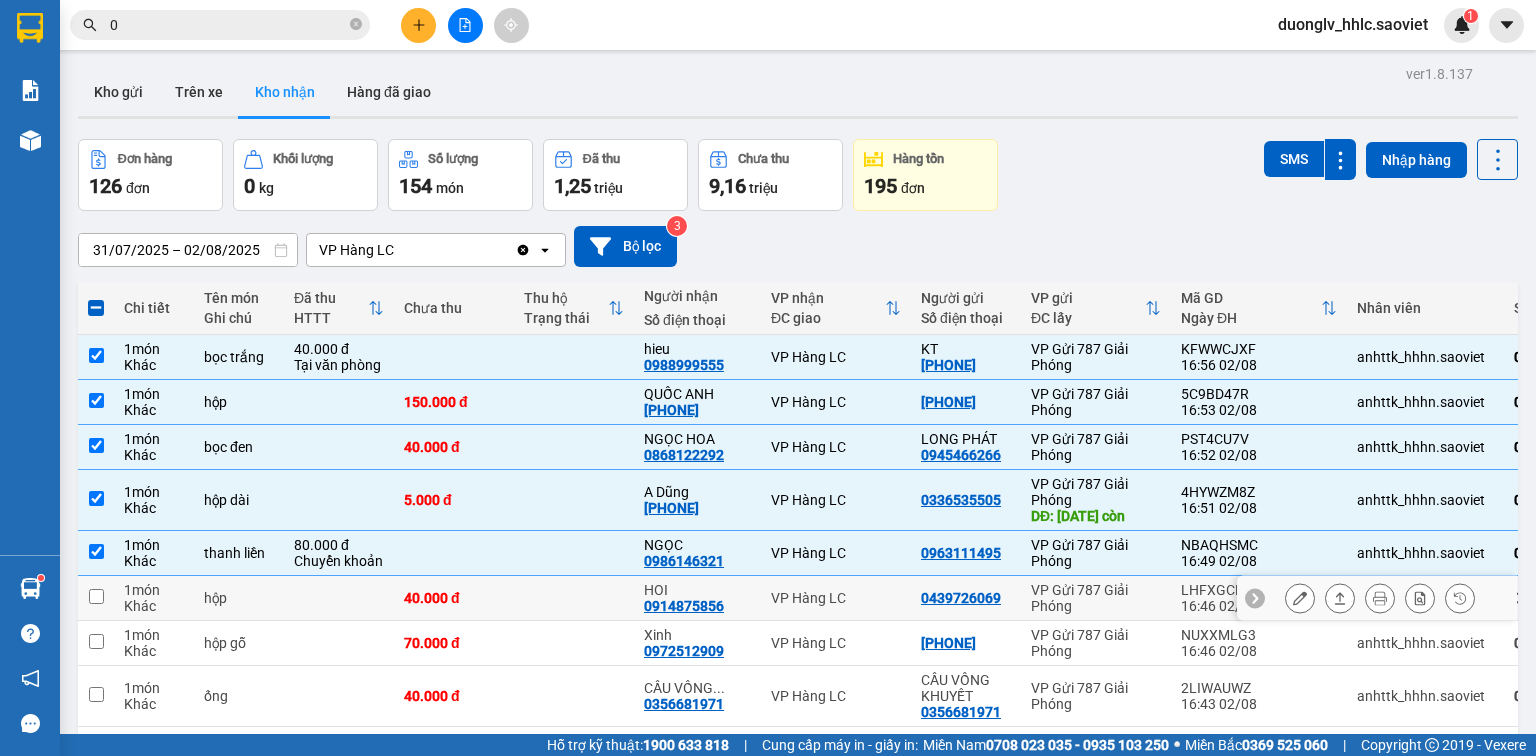 click on "VP Hàng LC" at bounding box center (836, 598) 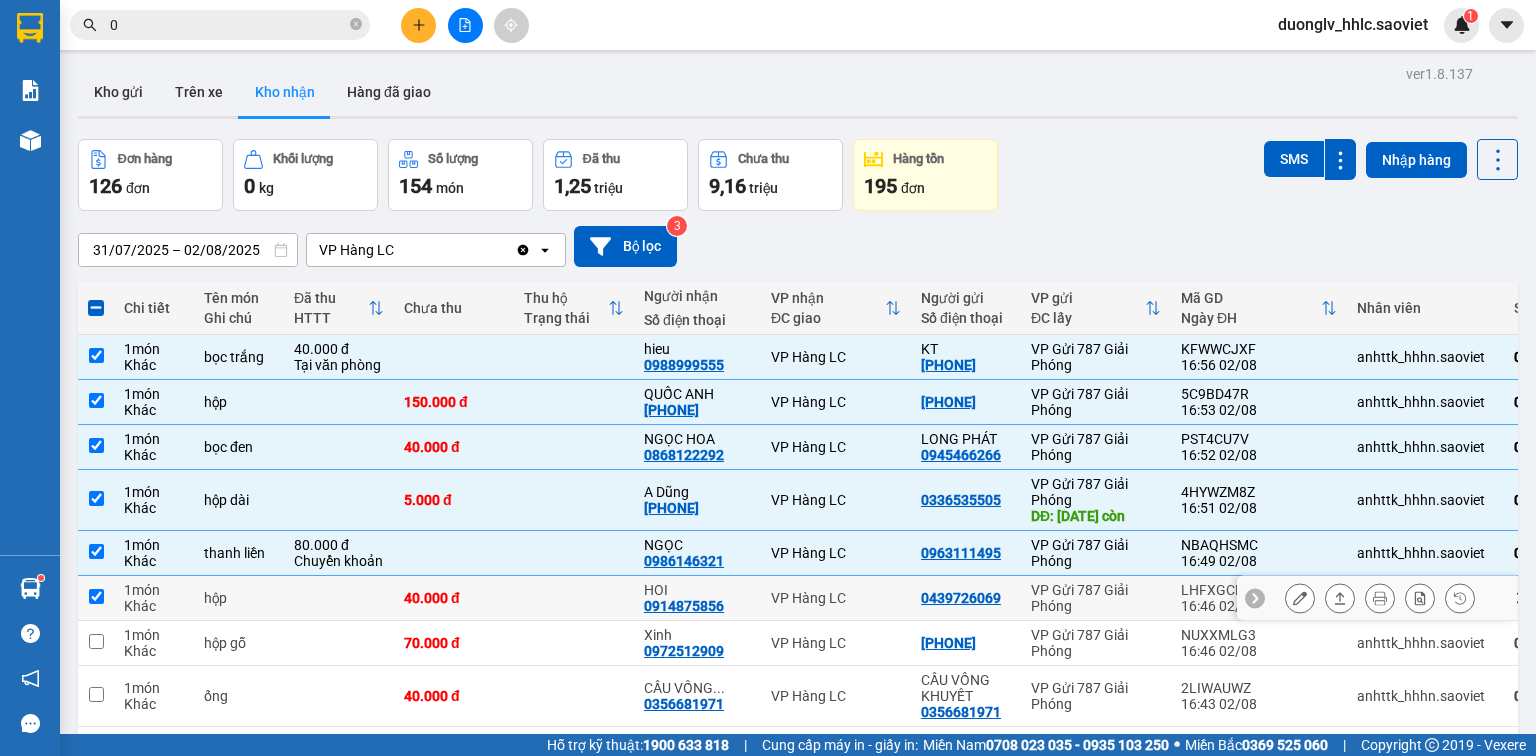 checkbox on "true" 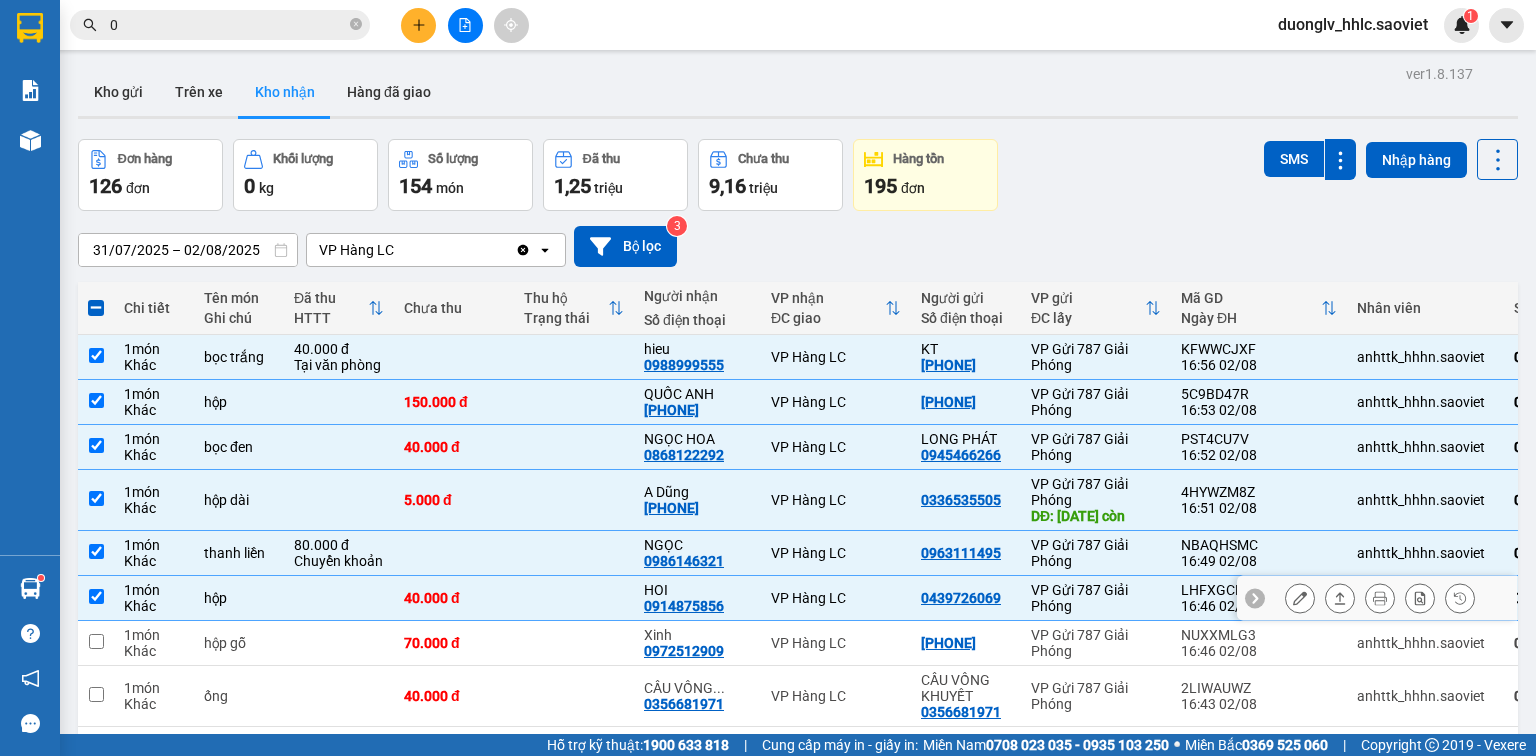 scroll, scrollTop: 320, scrollLeft: 0, axis: vertical 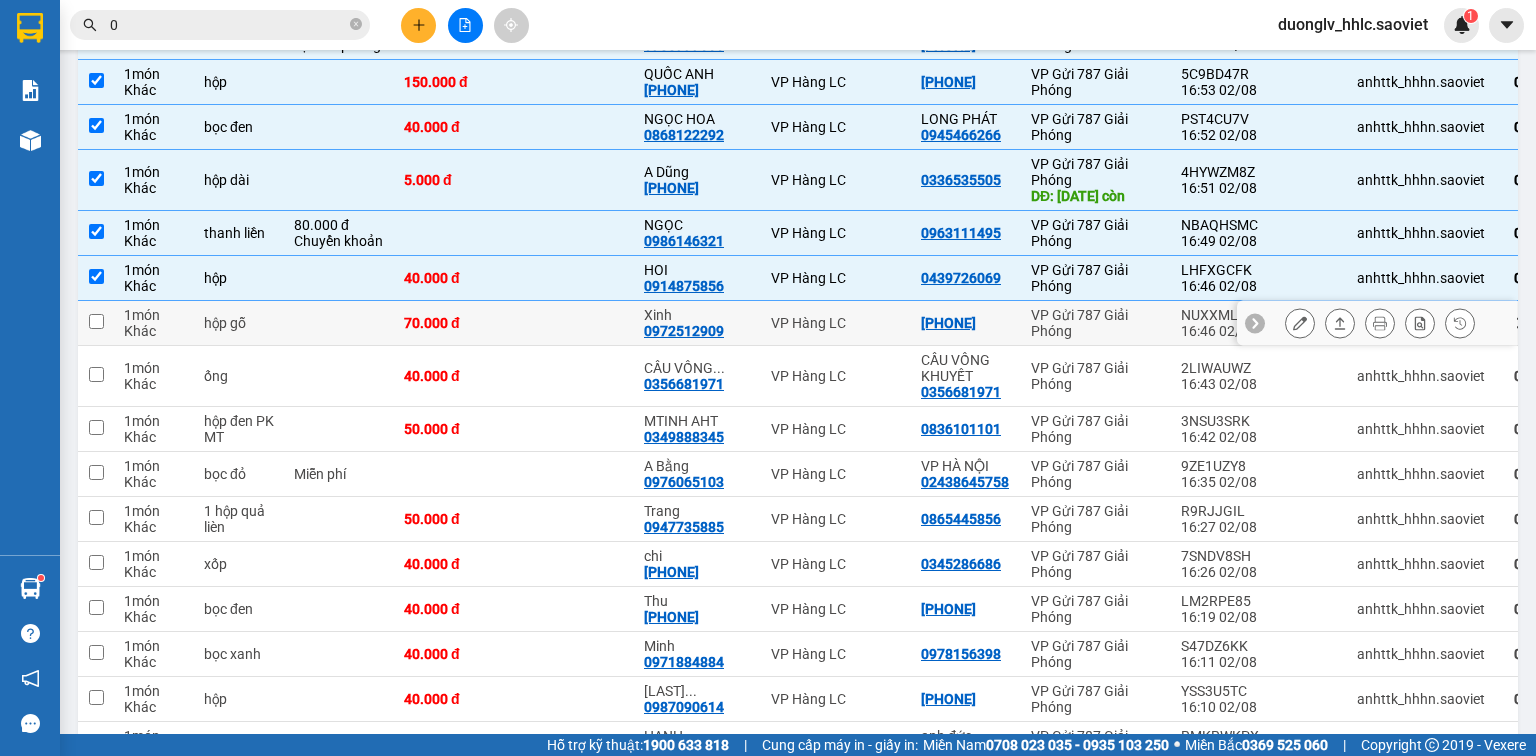drag, startPoint x: 816, startPoint y: 328, endPoint x: 825, endPoint y: 339, distance: 14.21267 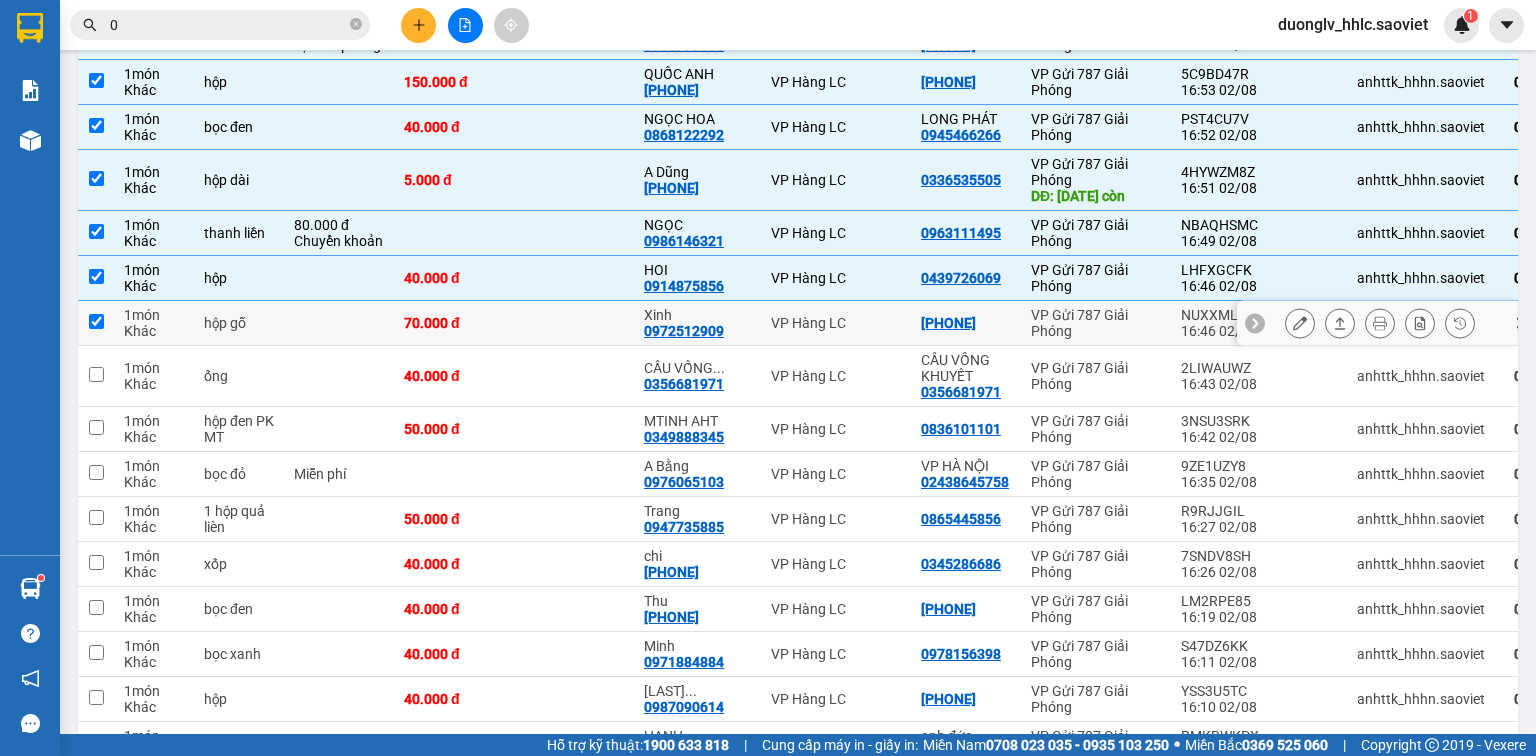 checkbox on "true" 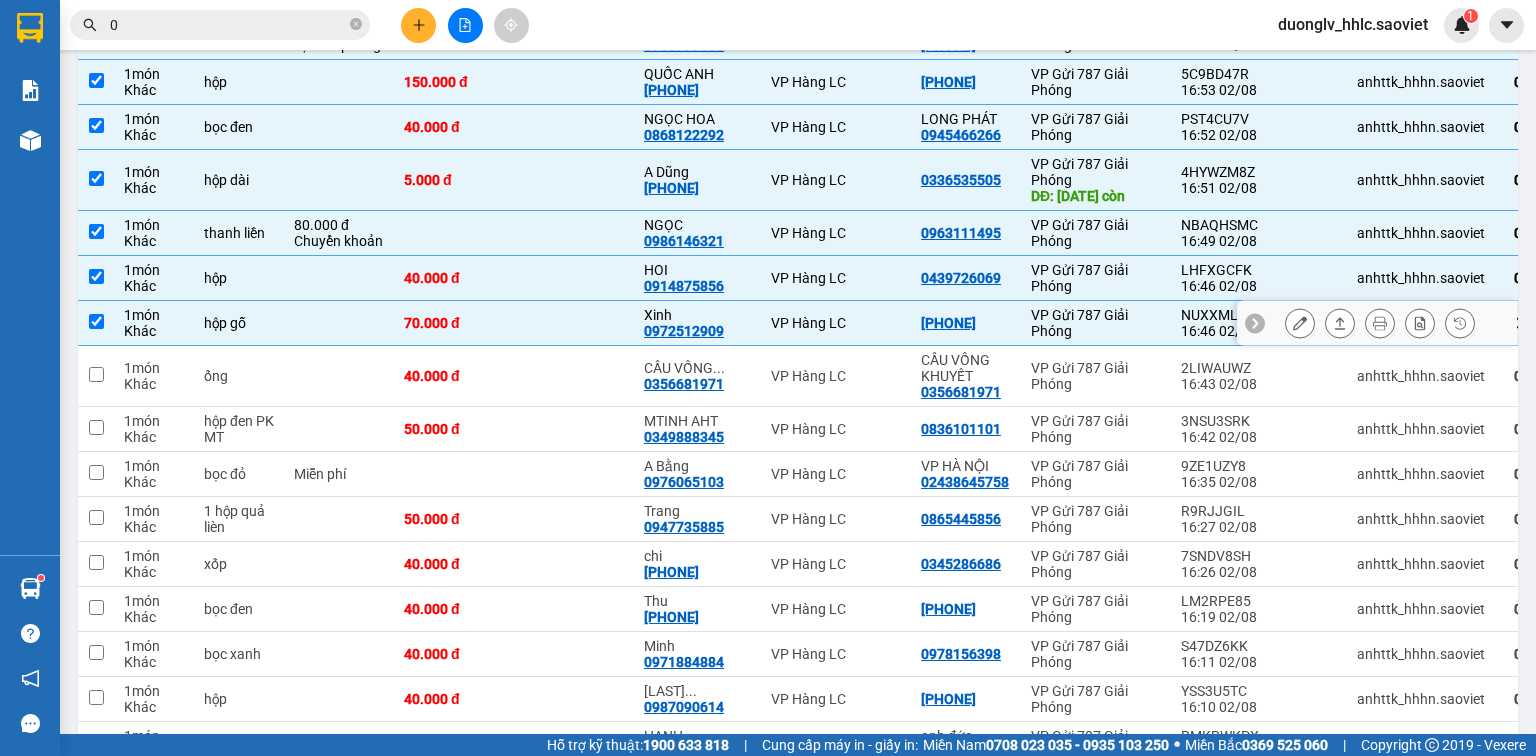 click on "VP Hàng LC" at bounding box center [836, 376] 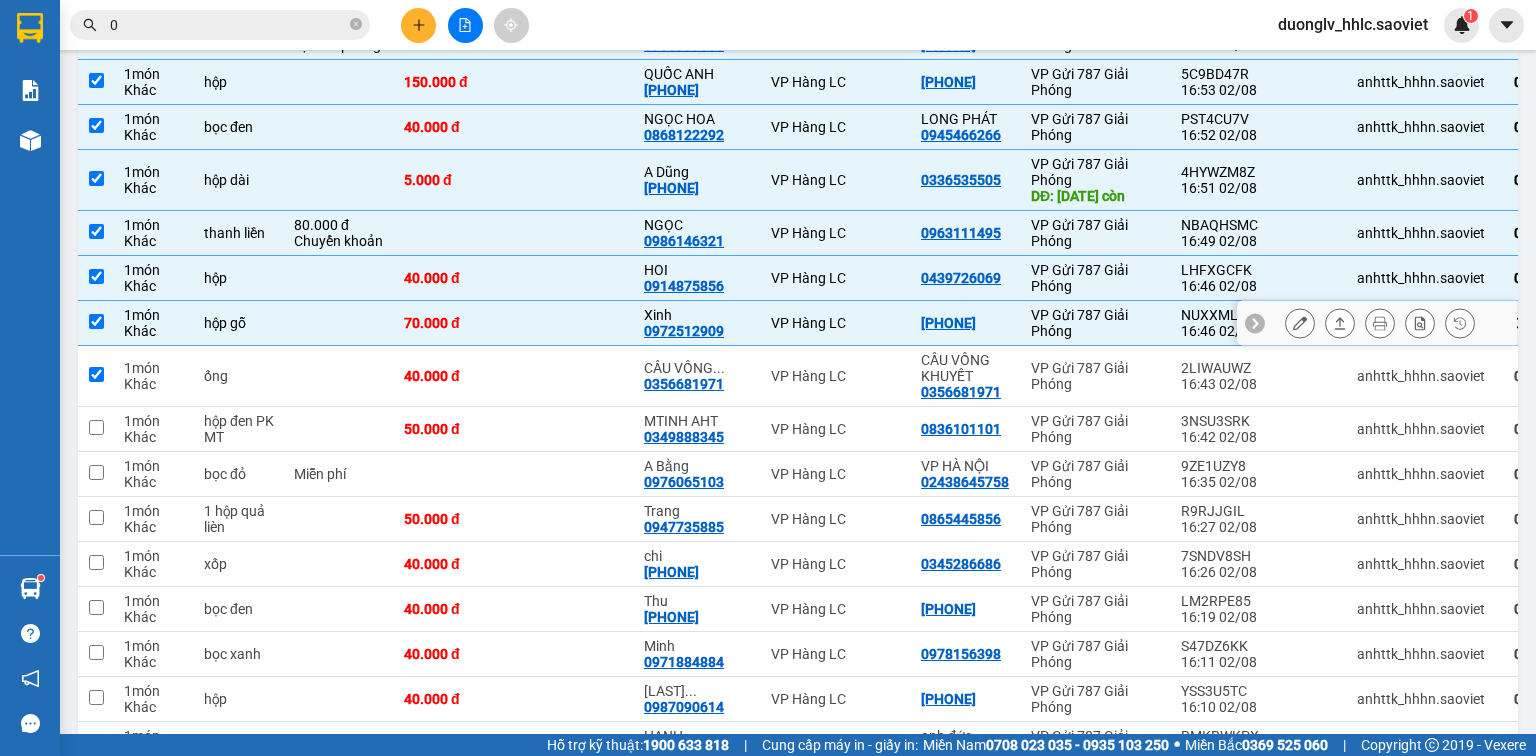 checkbox on "true" 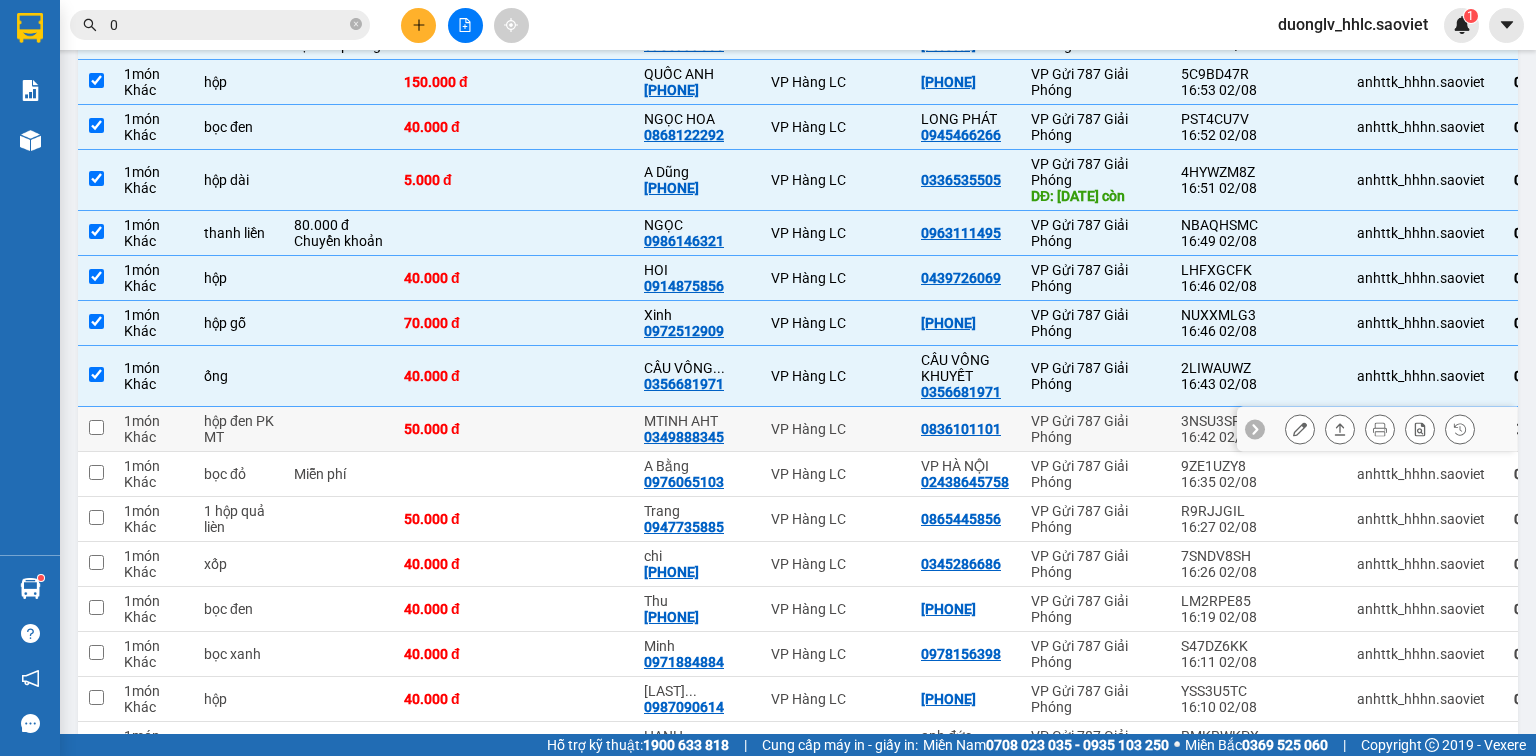 click on "VP Hàng LC" at bounding box center [836, 429] 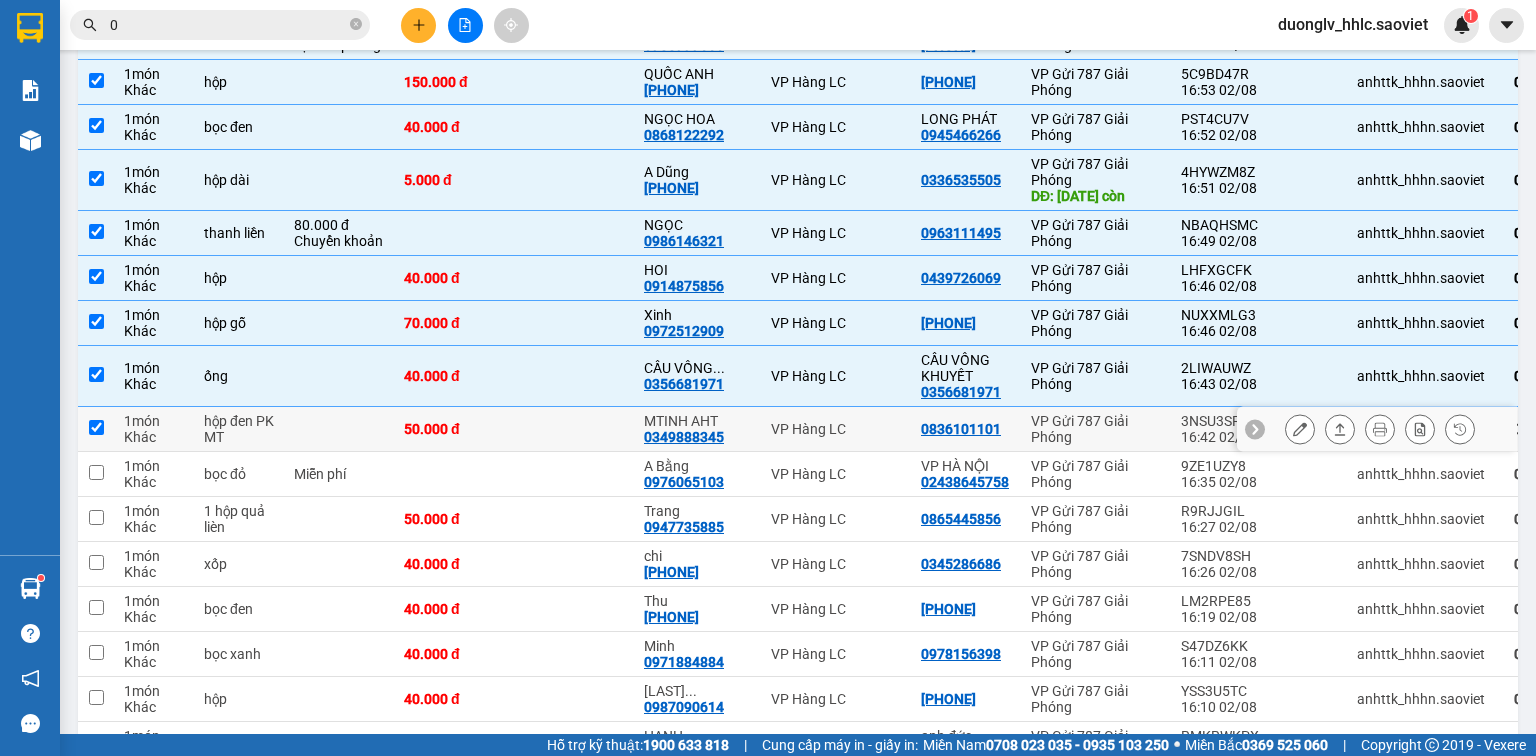 checkbox on "true" 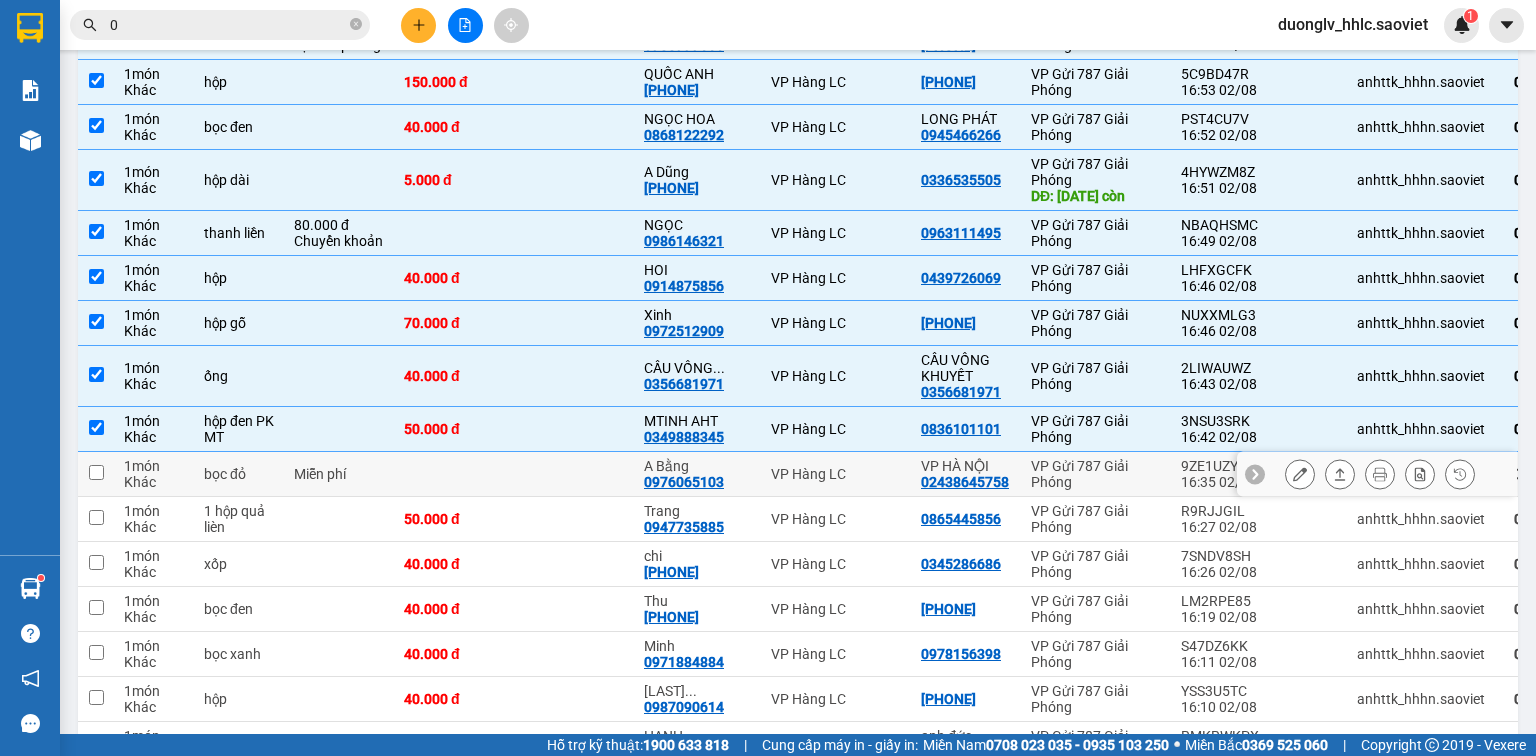 click on "VP Hàng LC" at bounding box center [836, 474] 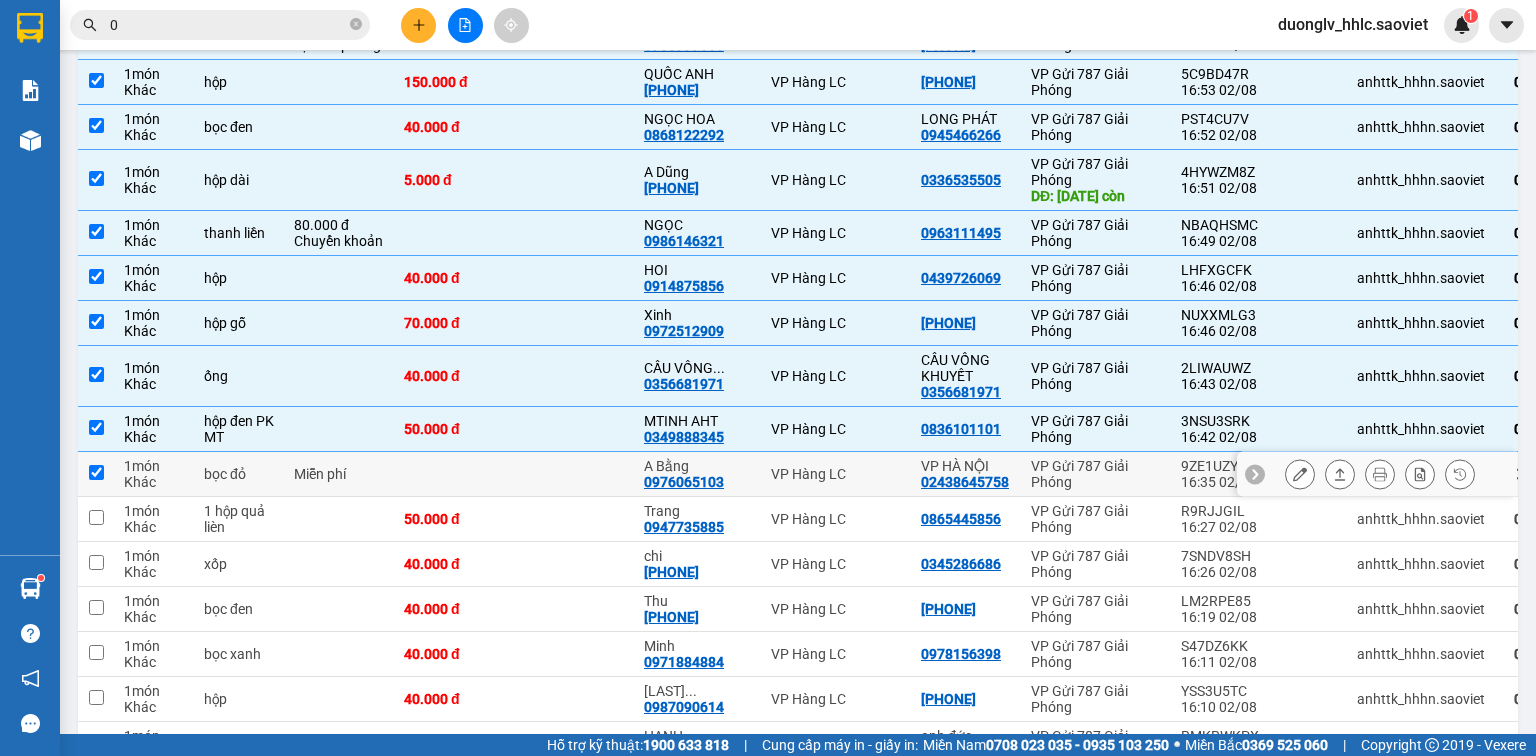 checkbox on "true" 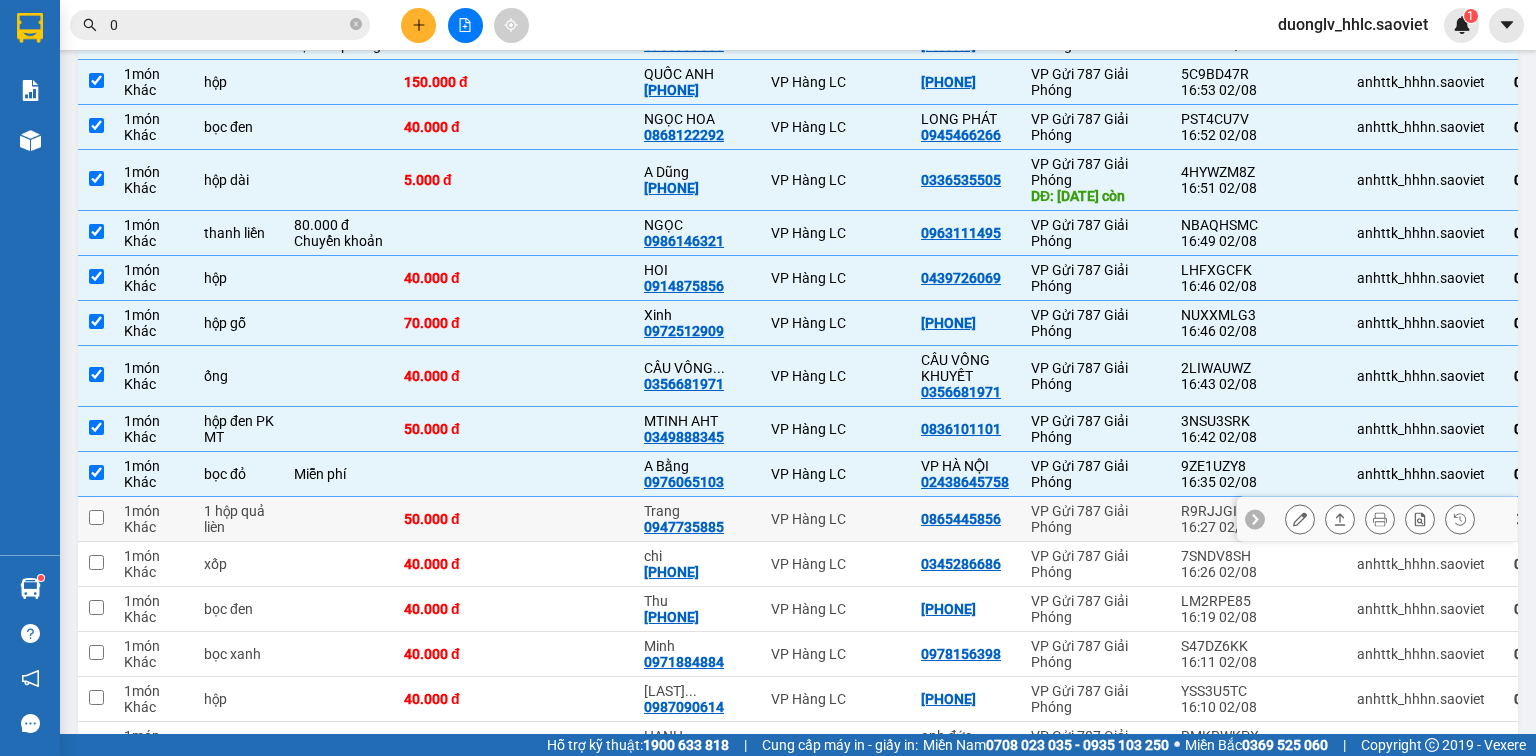 click on "VP Hàng LC" at bounding box center (836, 519) 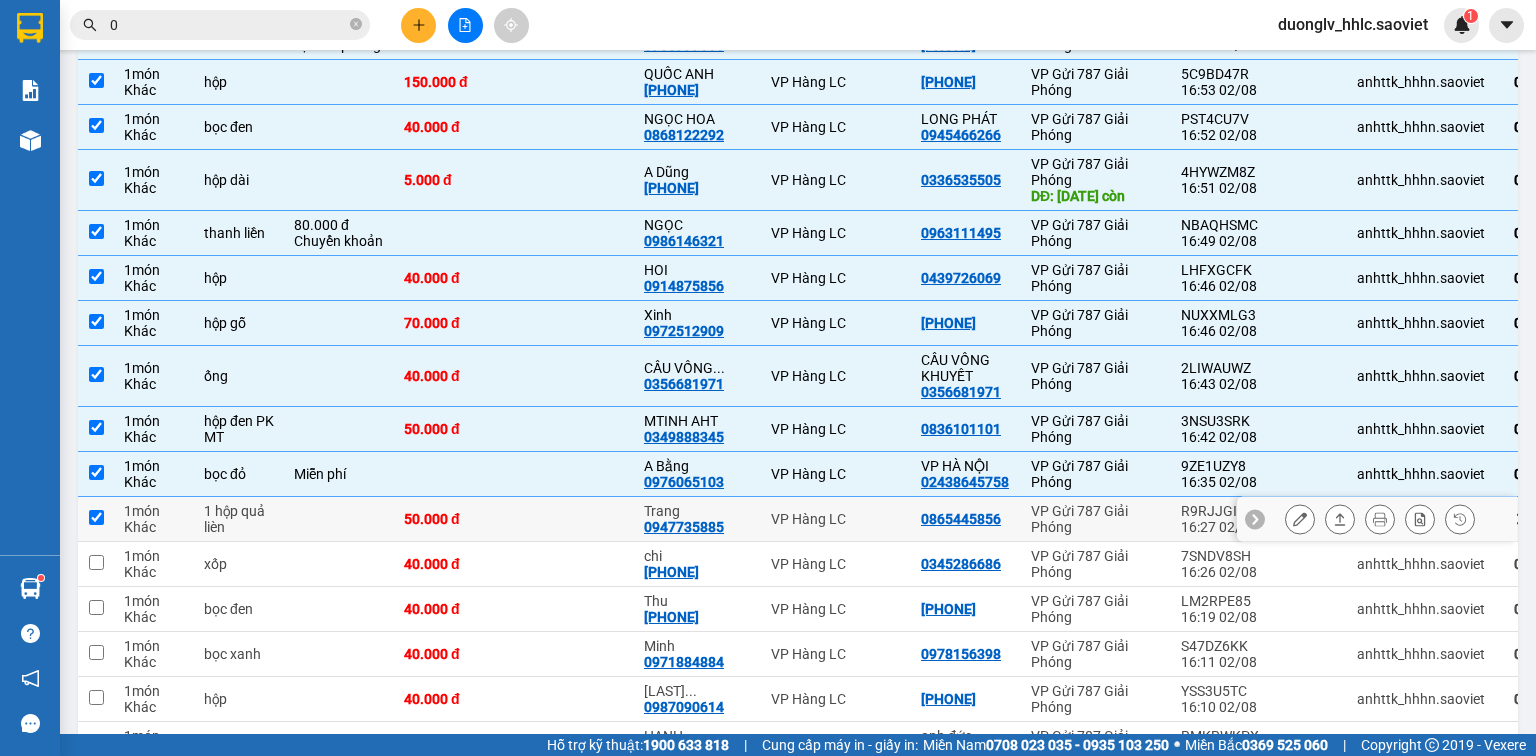 checkbox on "true" 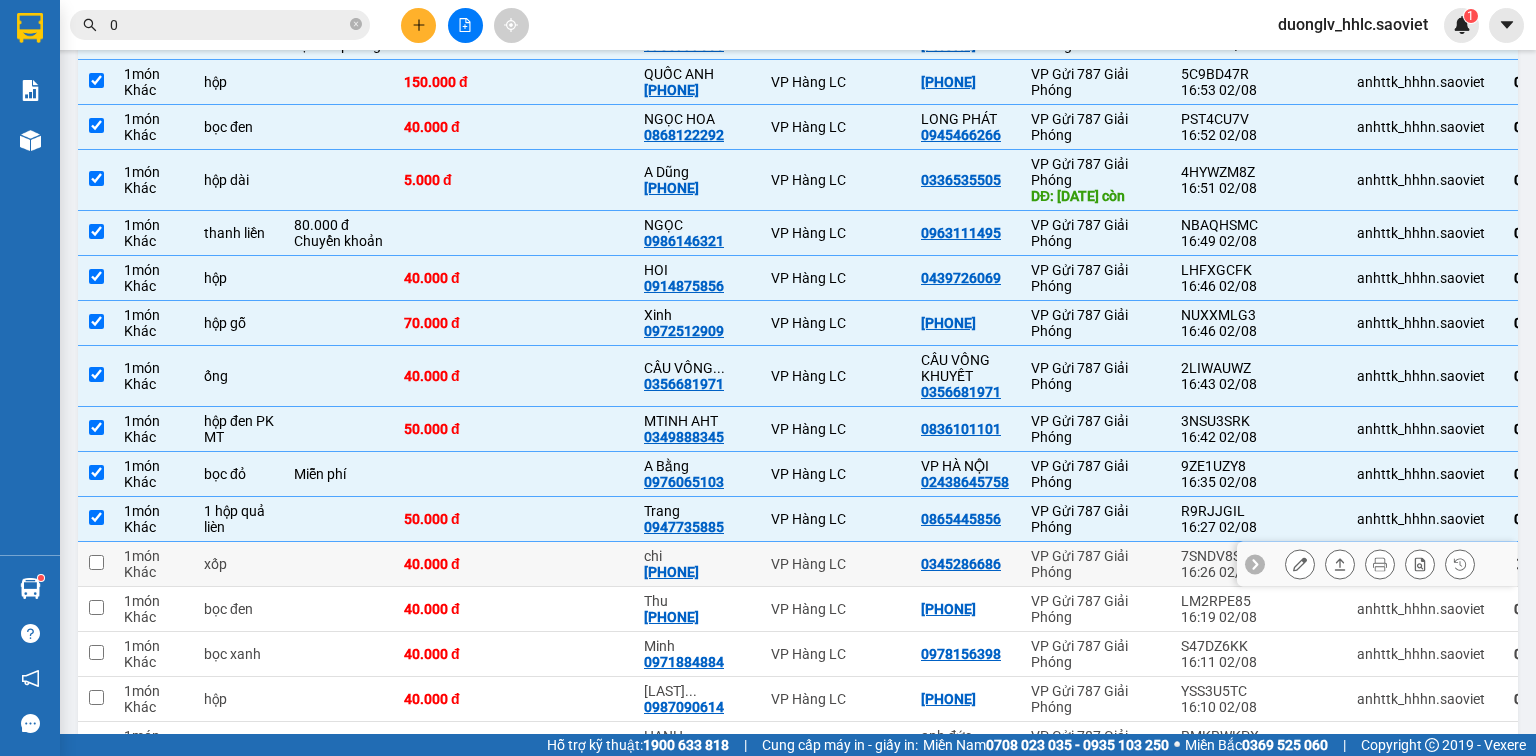 click on "VP Hàng LC" at bounding box center [836, 564] 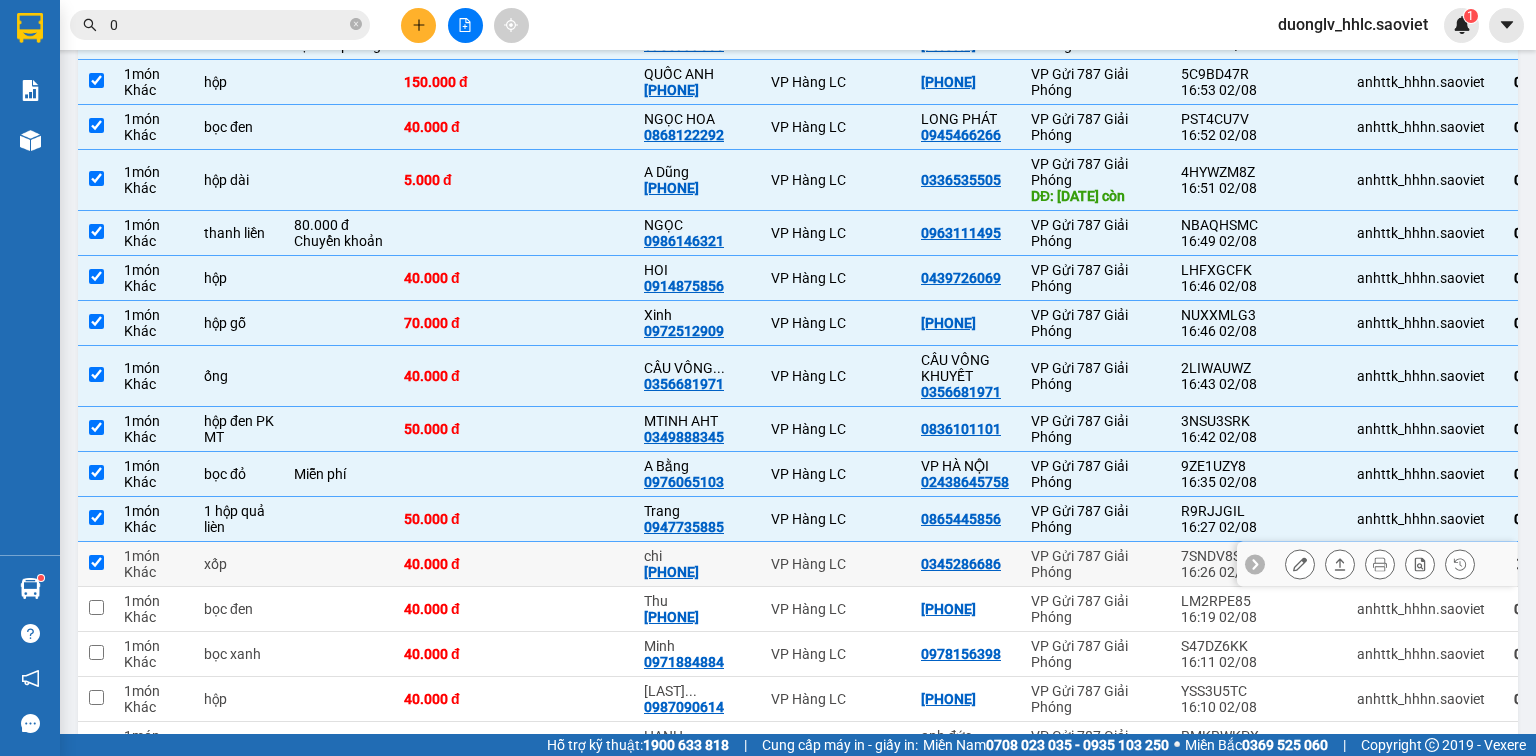 checkbox on "true" 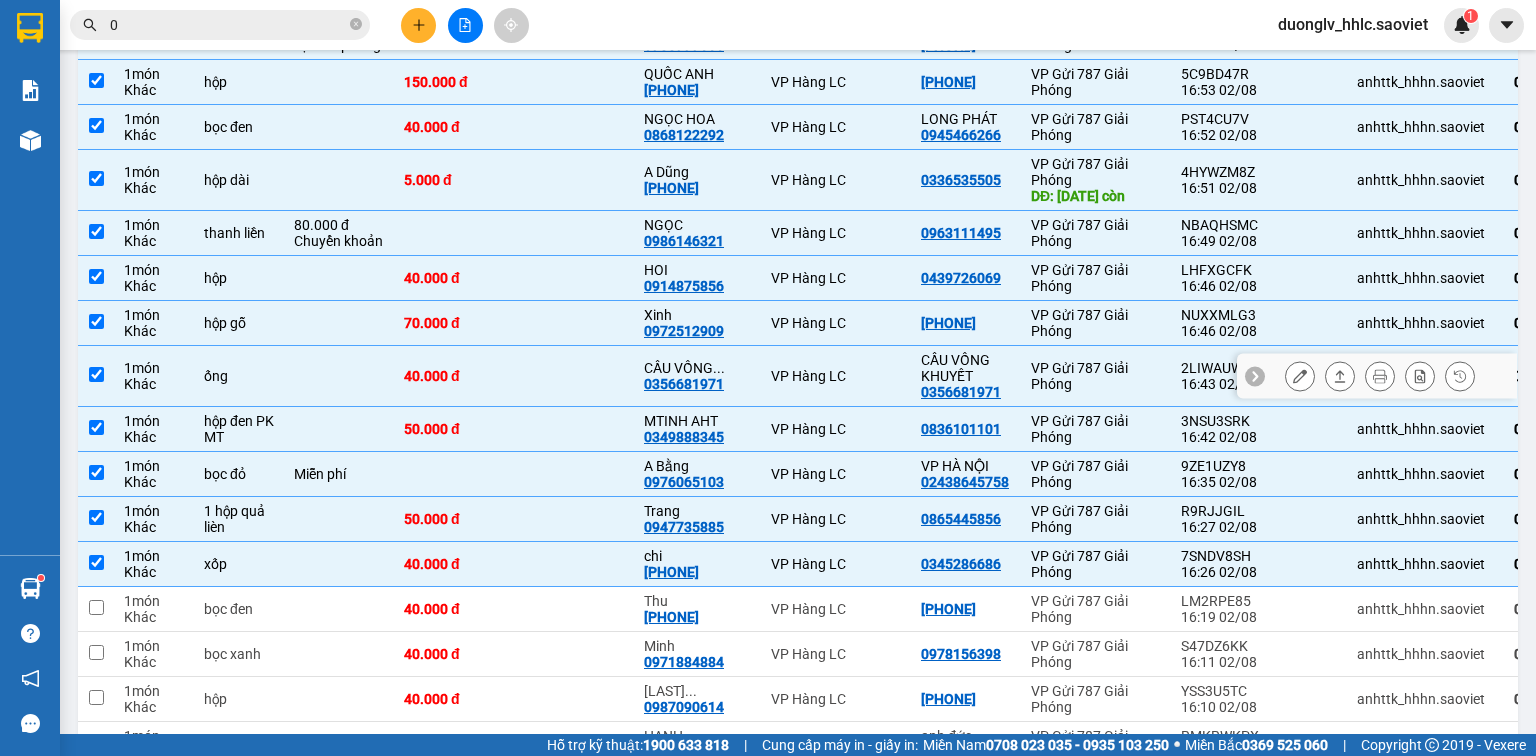 scroll, scrollTop: 480, scrollLeft: 0, axis: vertical 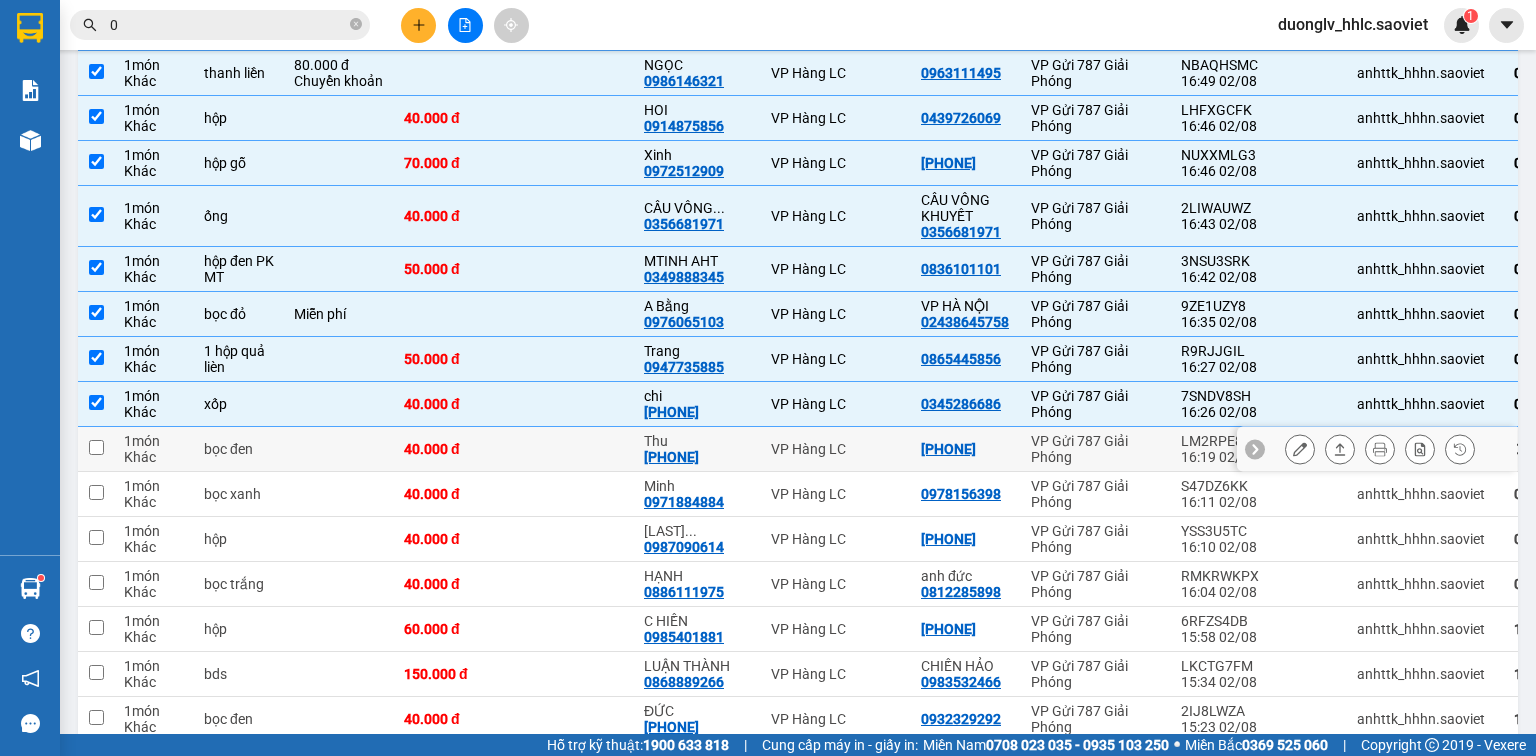 click on "VP Hàng LC" at bounding box center [836, 449] 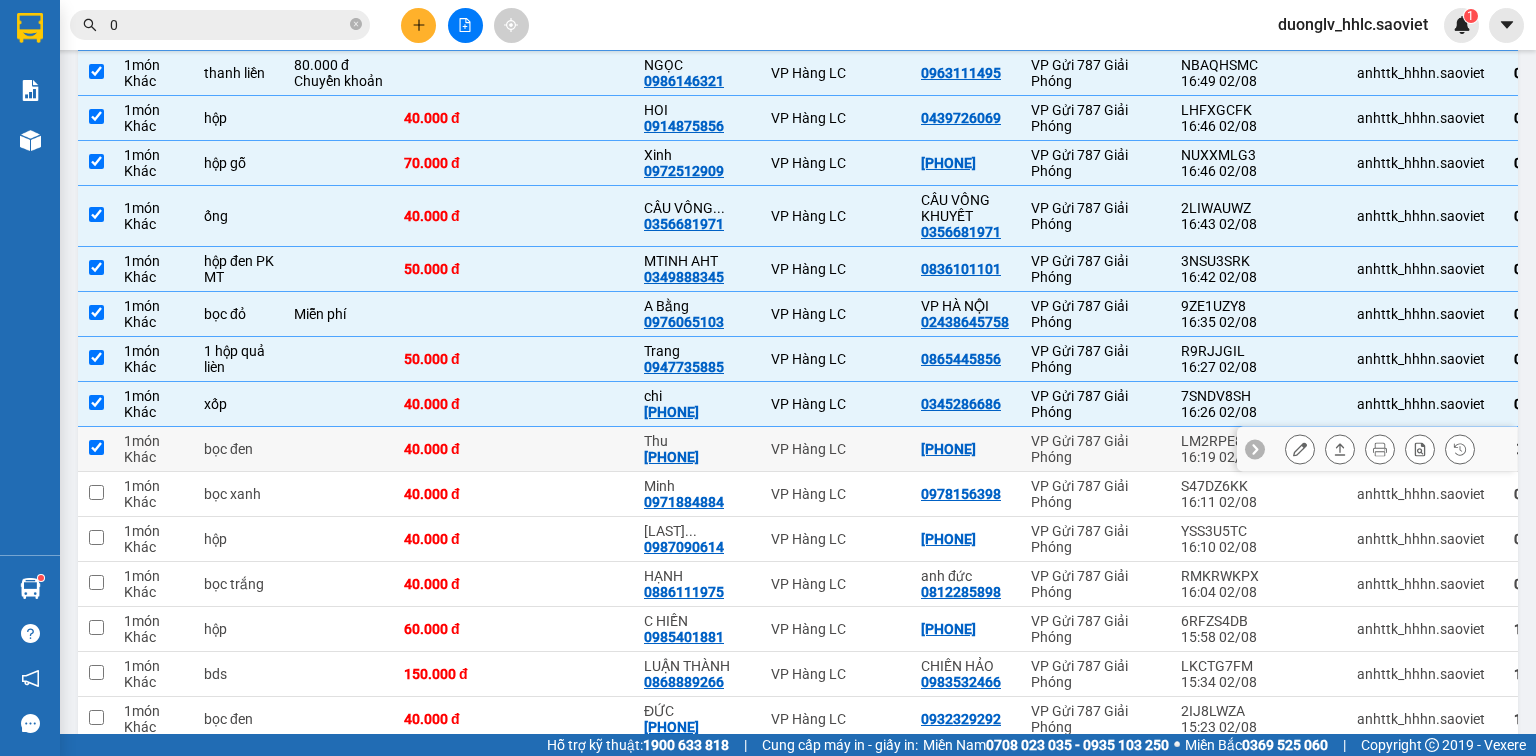 checkbox on "true" 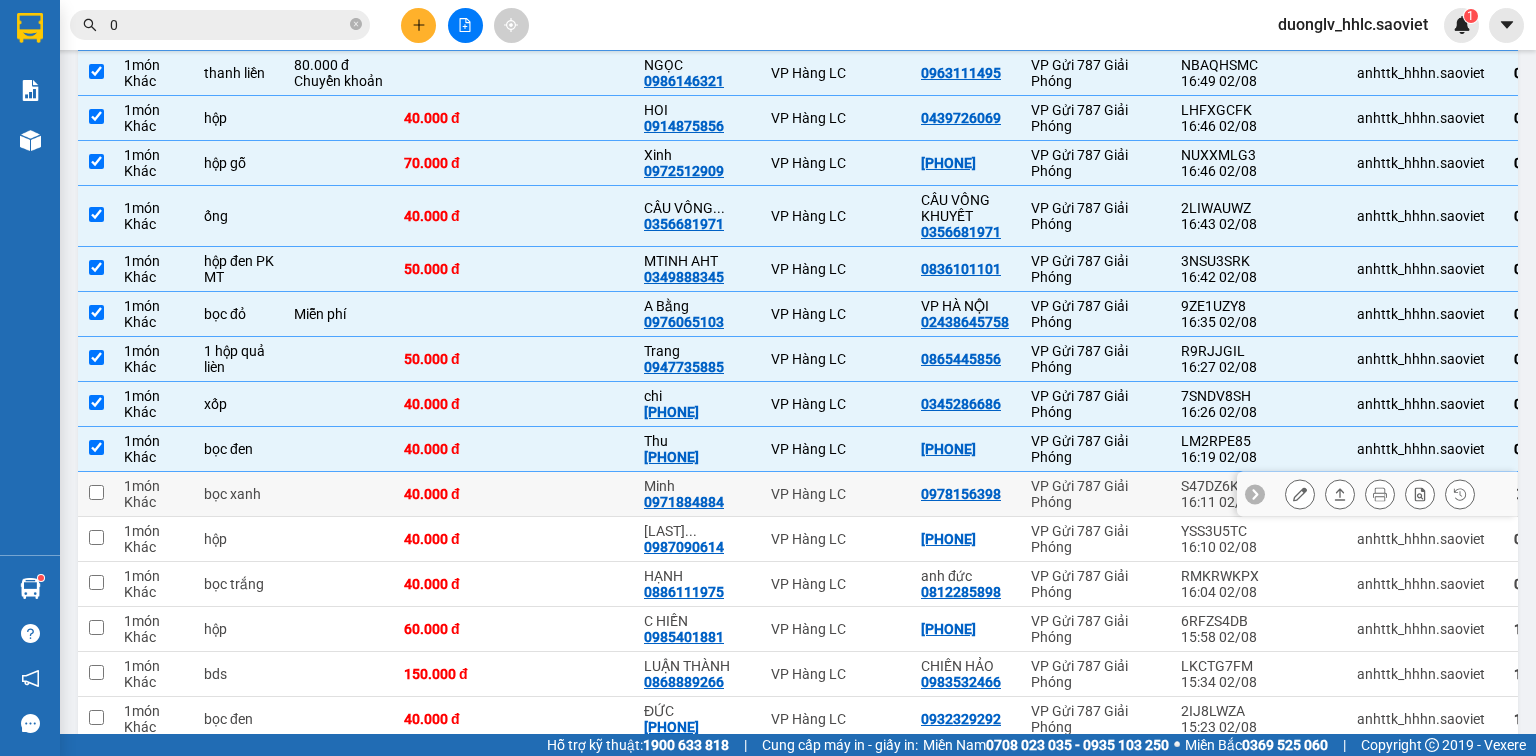 drag, startPoint x: 843, startPoint y: 489, endPoint x: 847, endPoint y: 504, distance: 15.524175 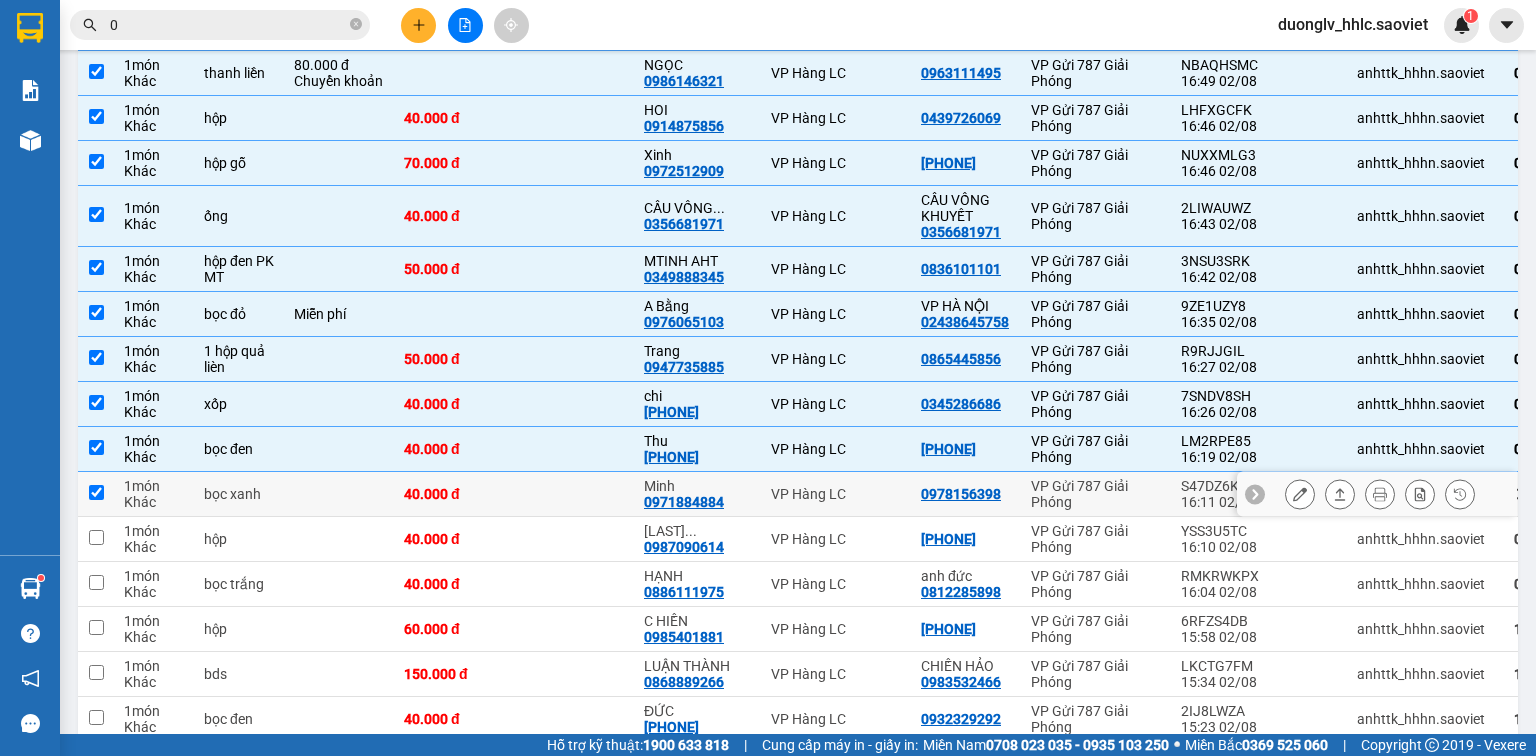 checkbox on "true" 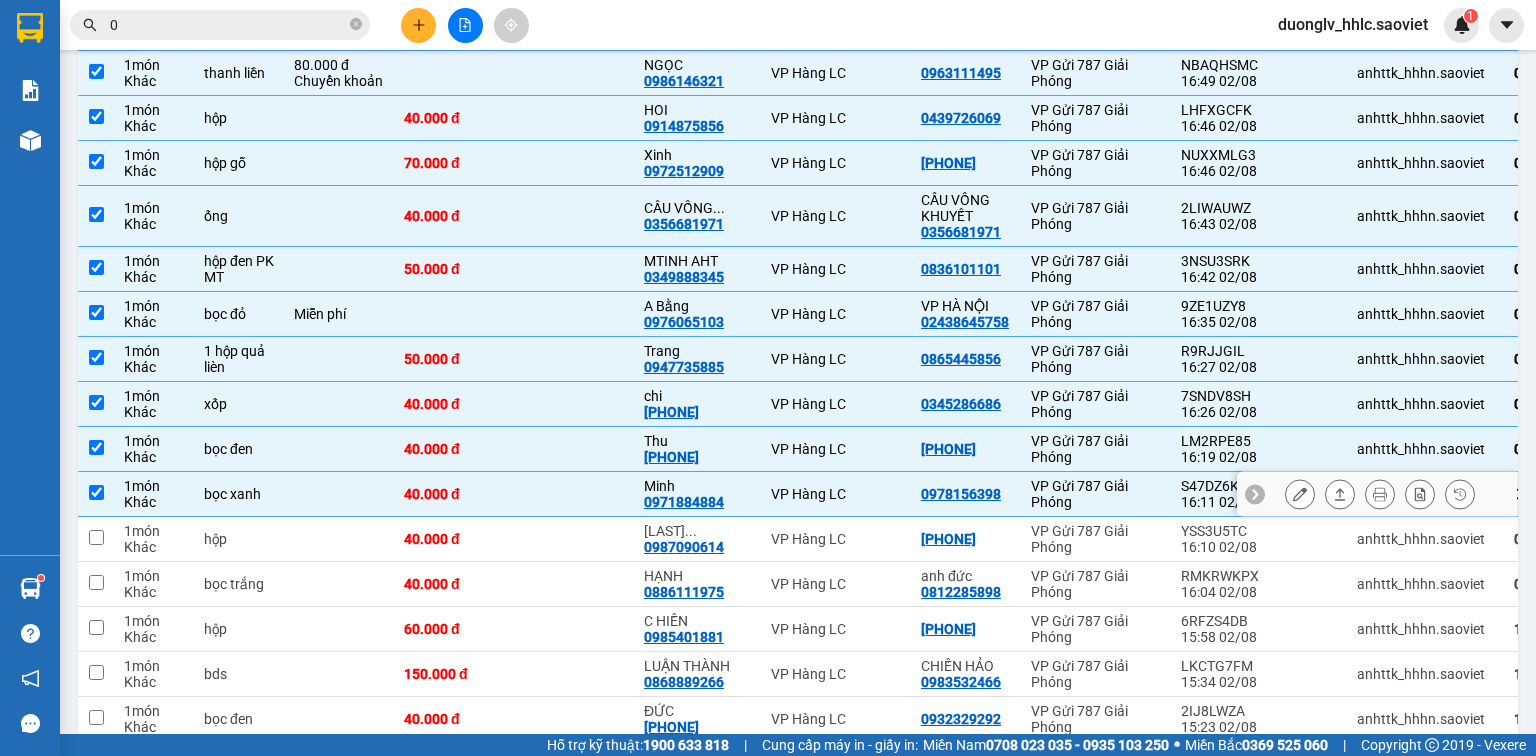 click on "VP Hàng LC" at bounding box center [836, 539] 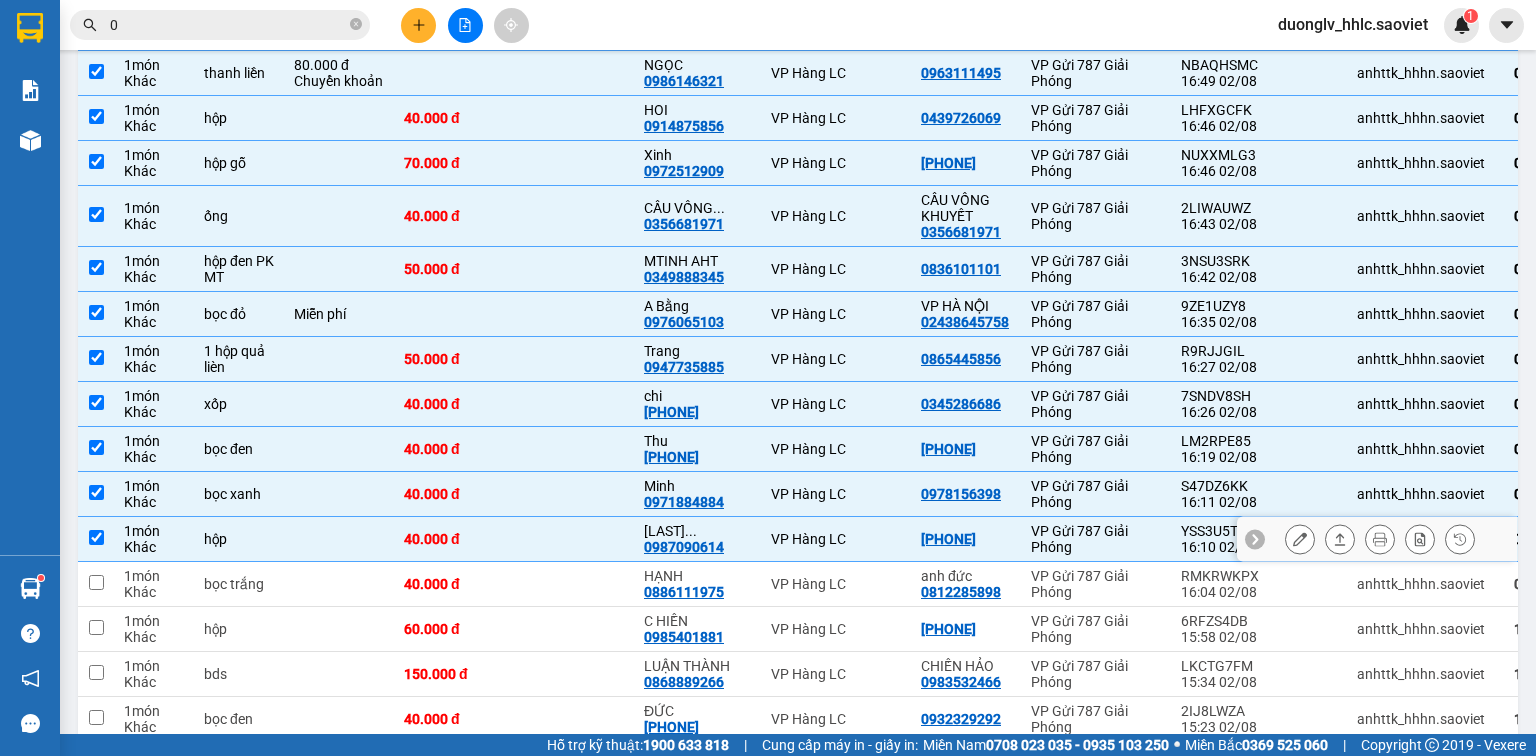 checkbox on "true" 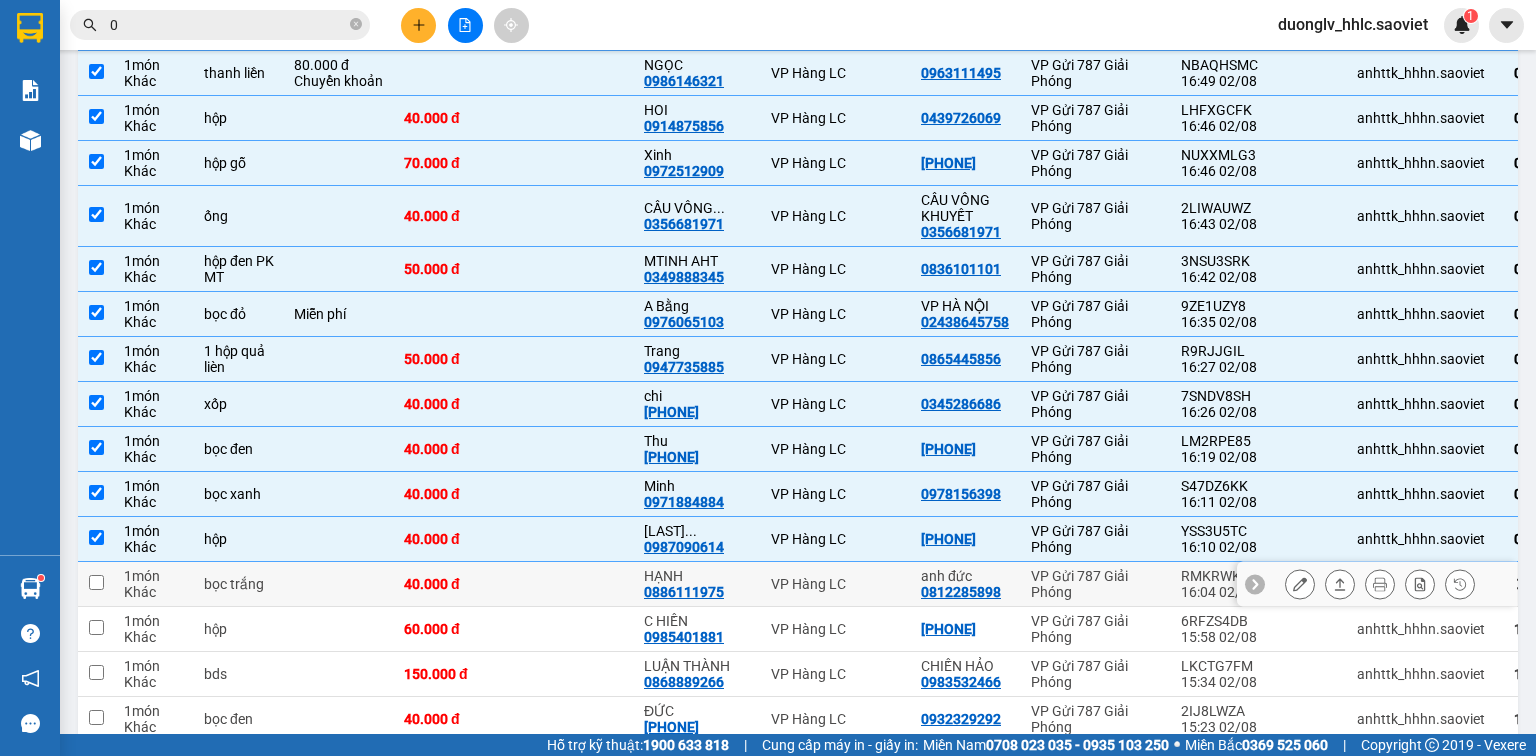 click on "VP Hàng LC" at bounding box center (836, 584) 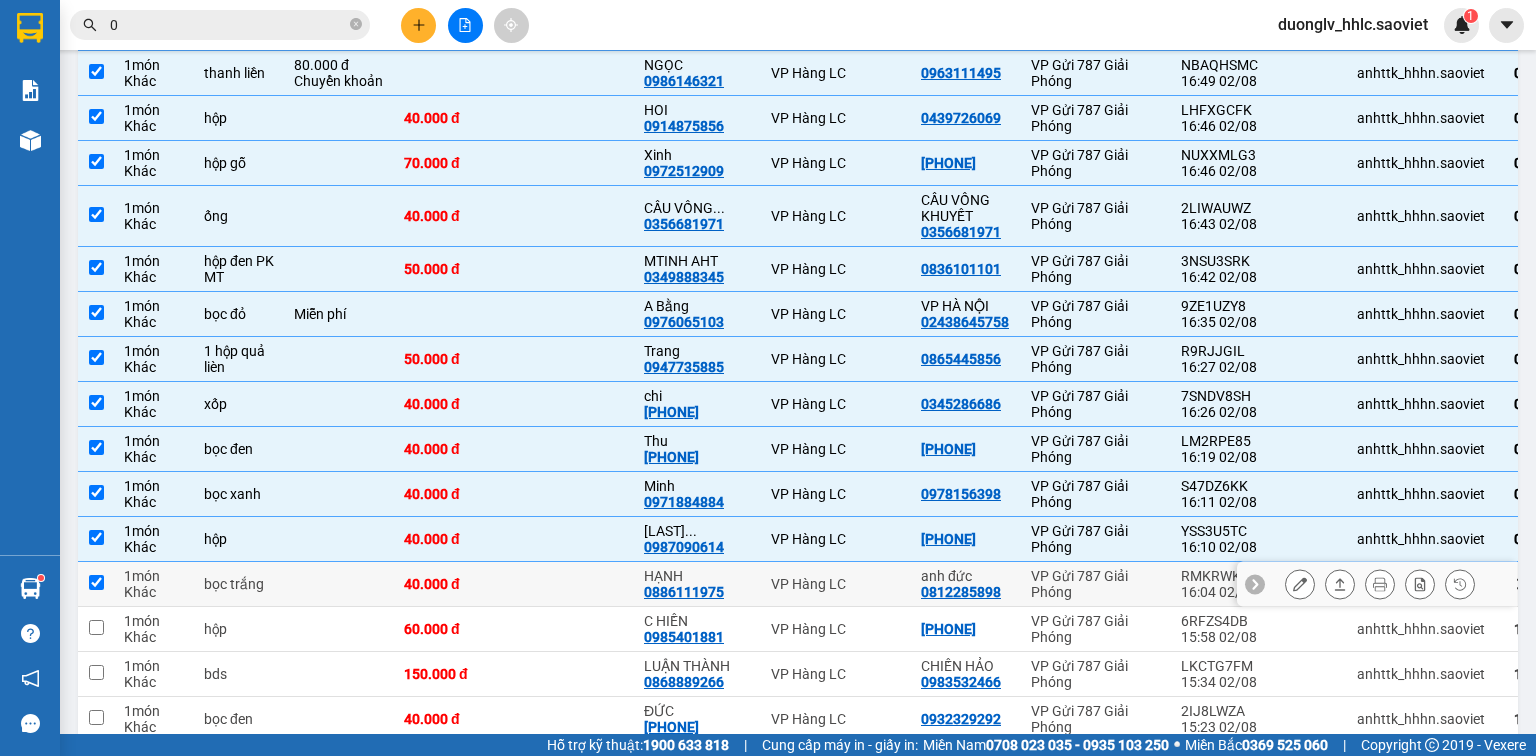 checkbox on "true" 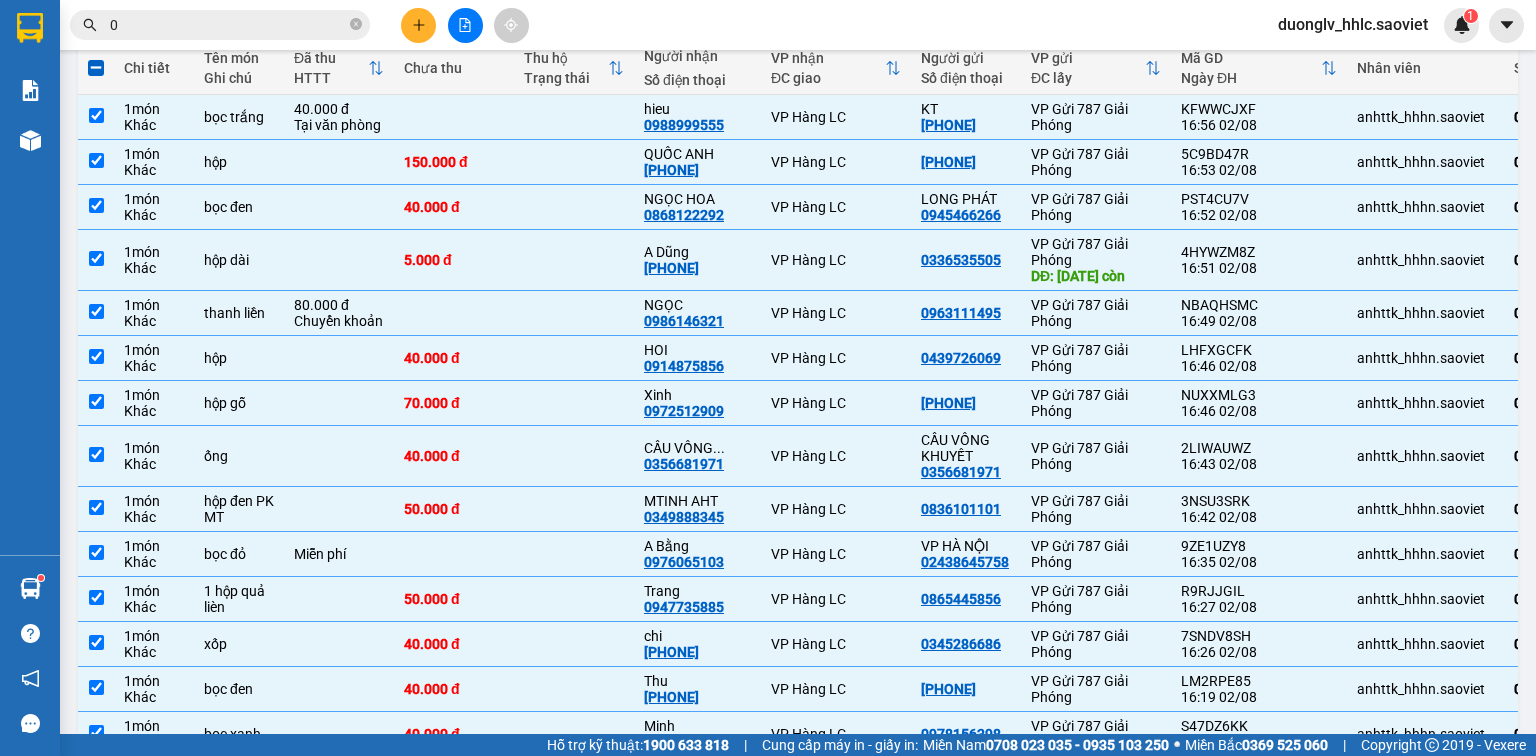 scroll, scrollTop: 0, scrollLeft: 0, axis: both 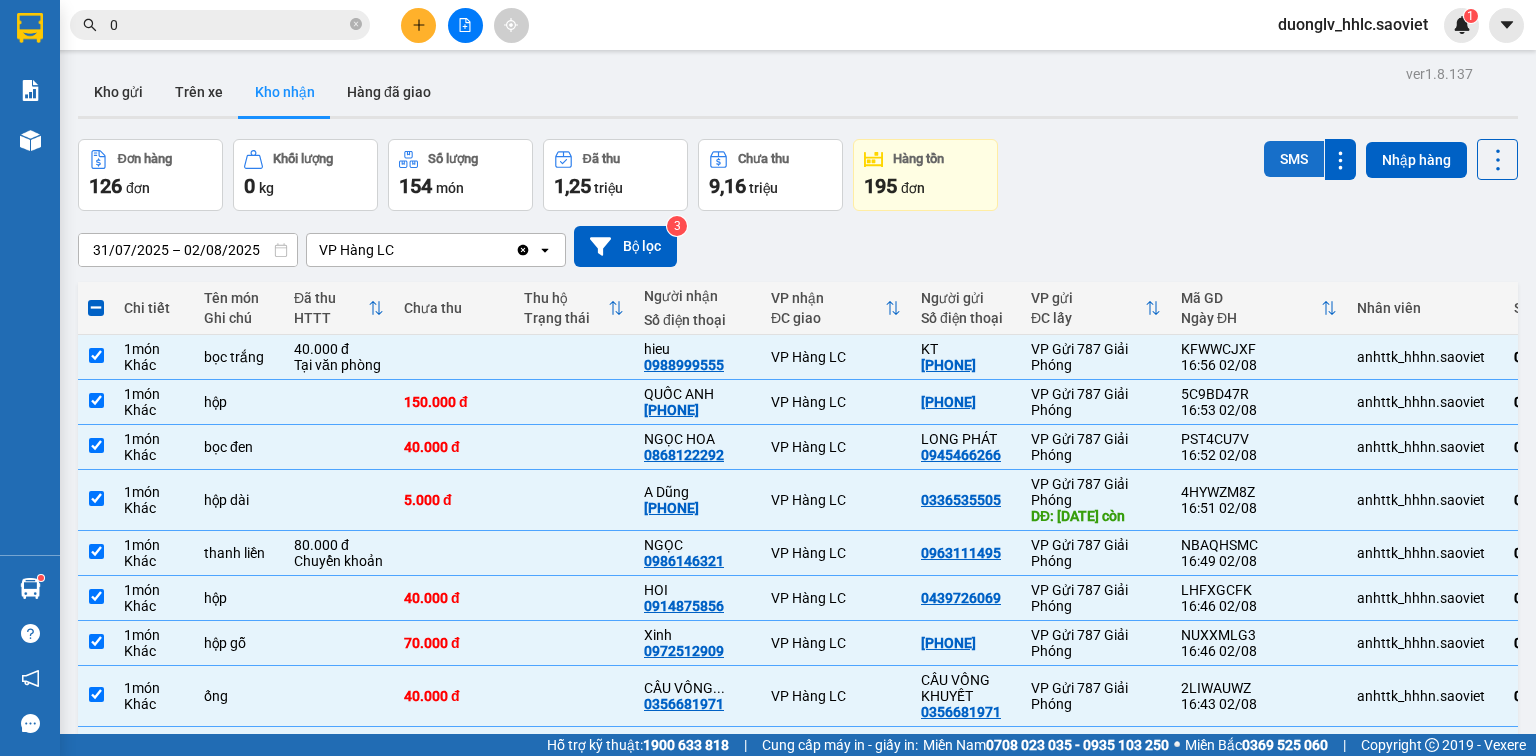 click on "SMS" at bounding box center (1294, 159) 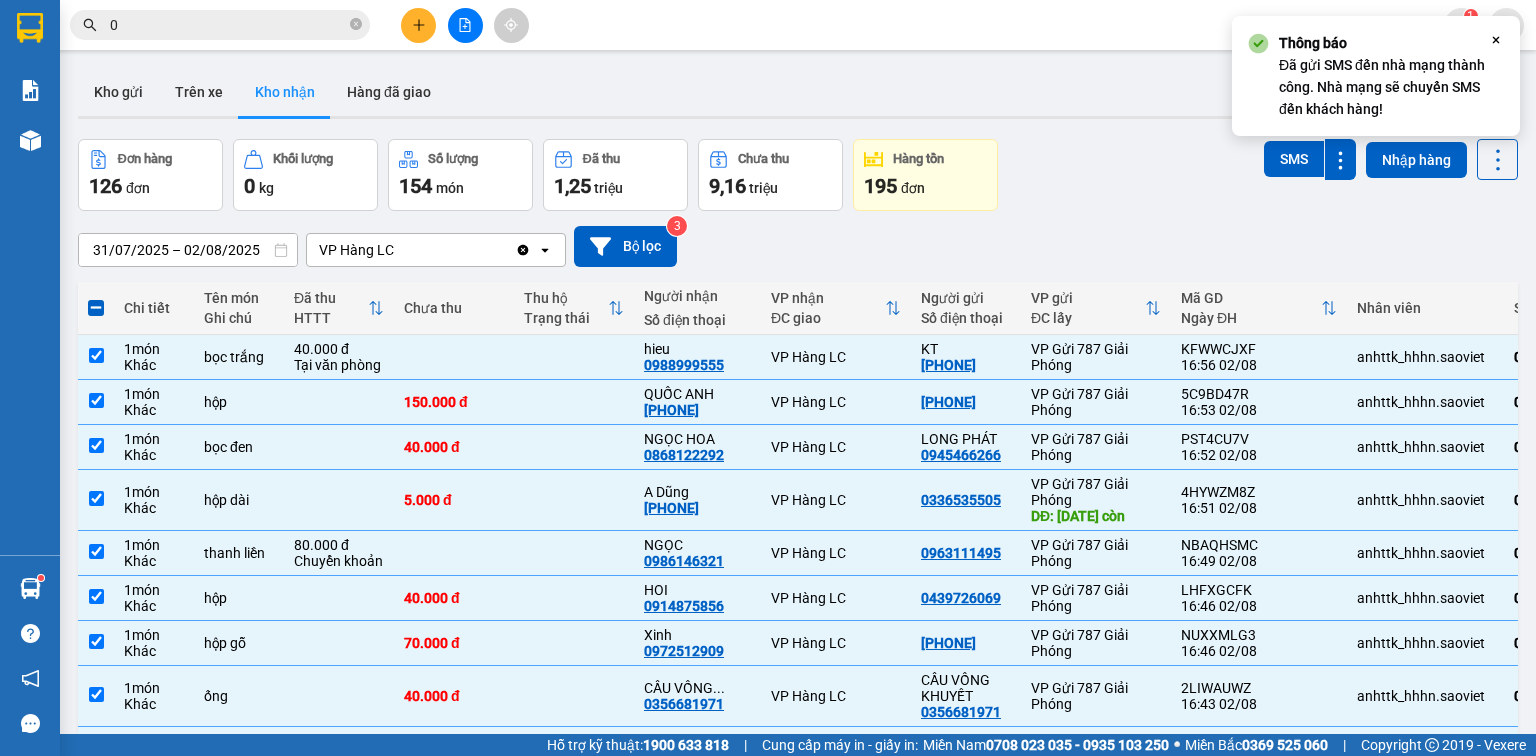 click on "0" at bounding box center (220, 25) 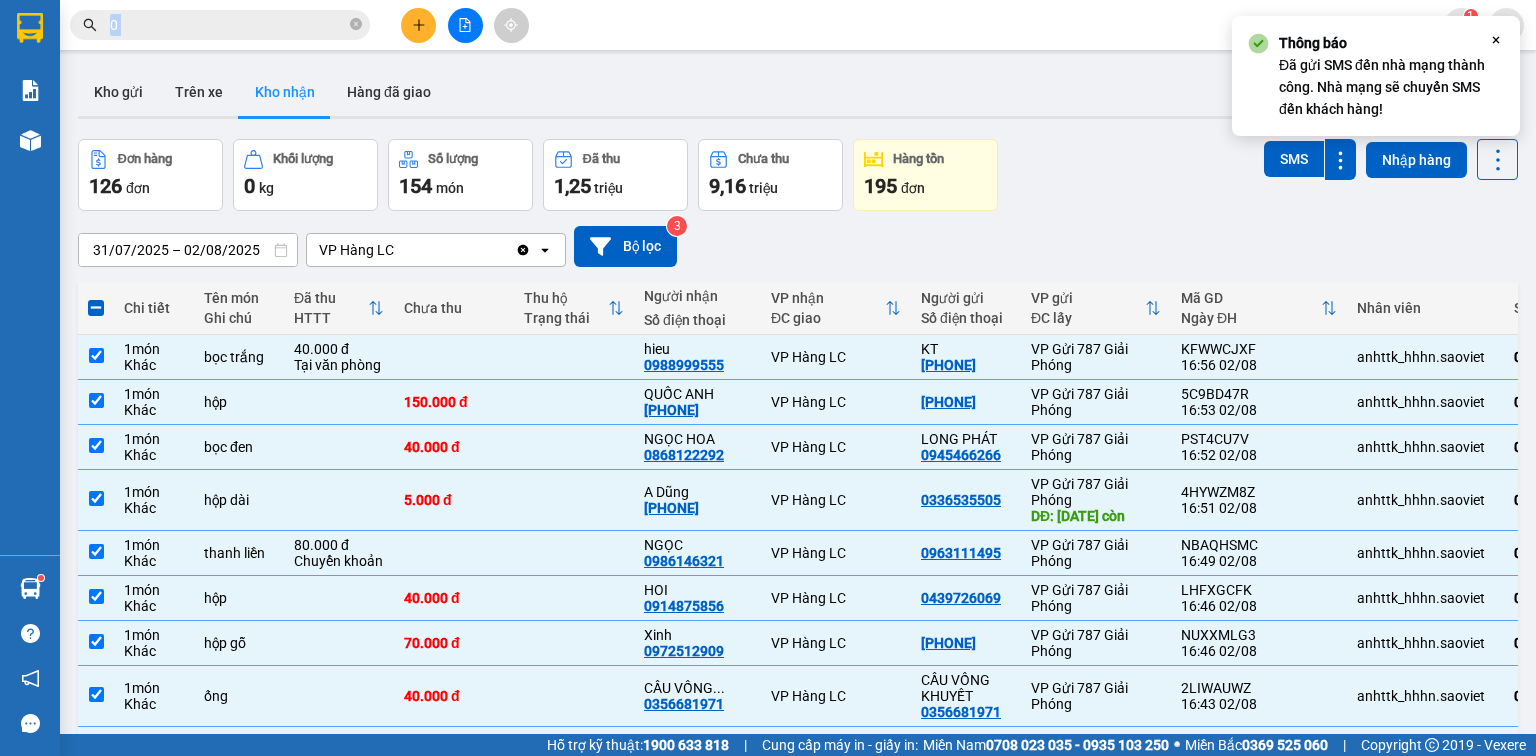 click on "0" at bounding box center [220, 25] 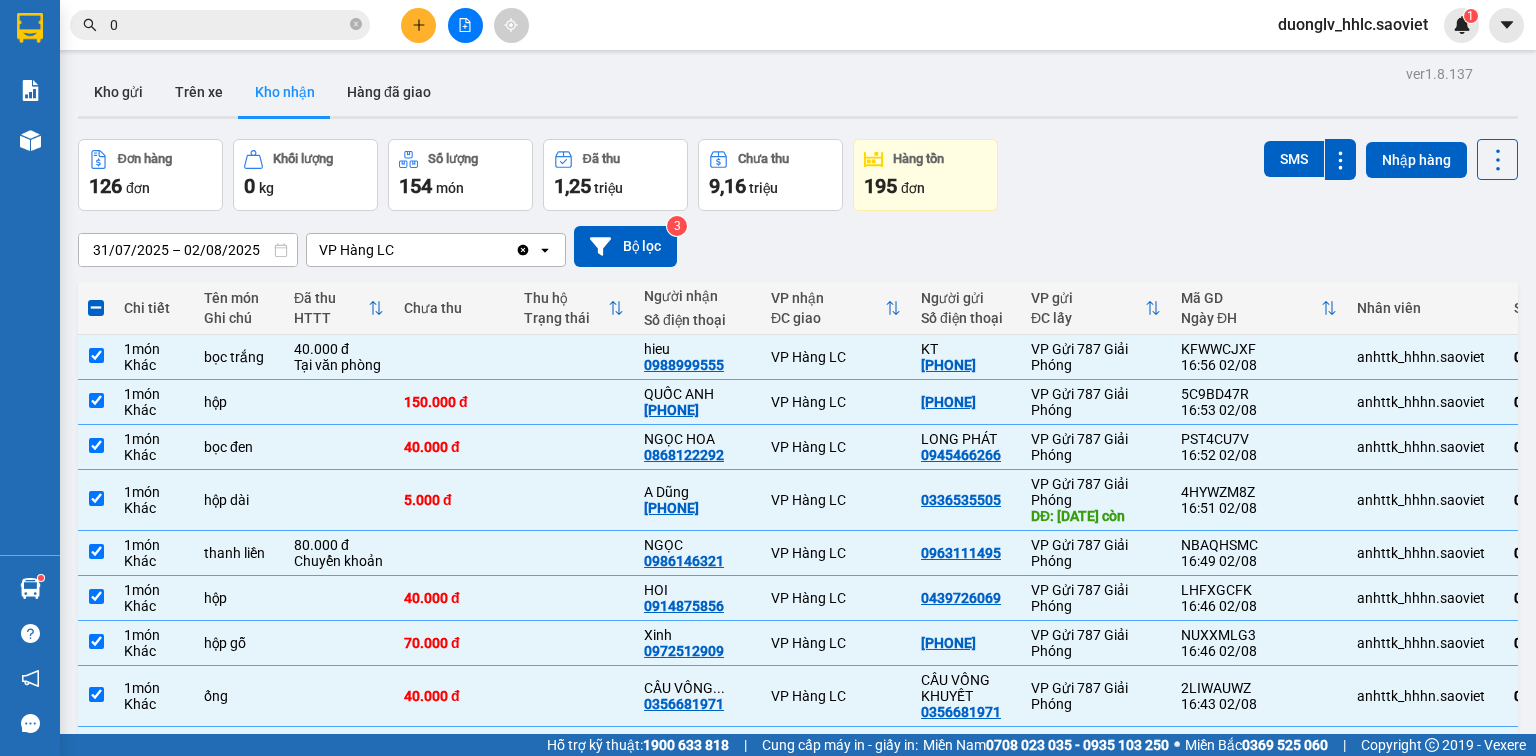 click on "0" at bounding box center (228, 25) 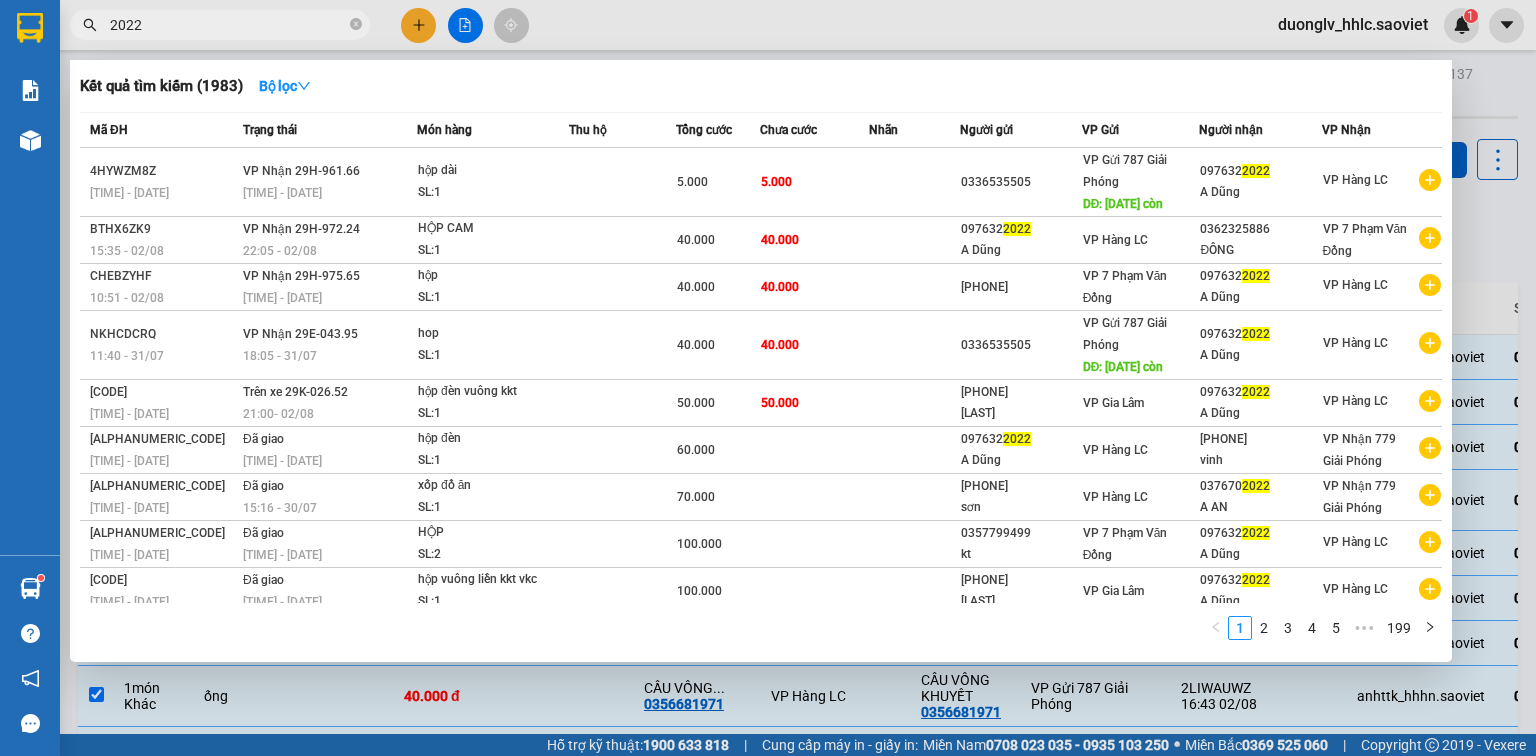 type on "2022" 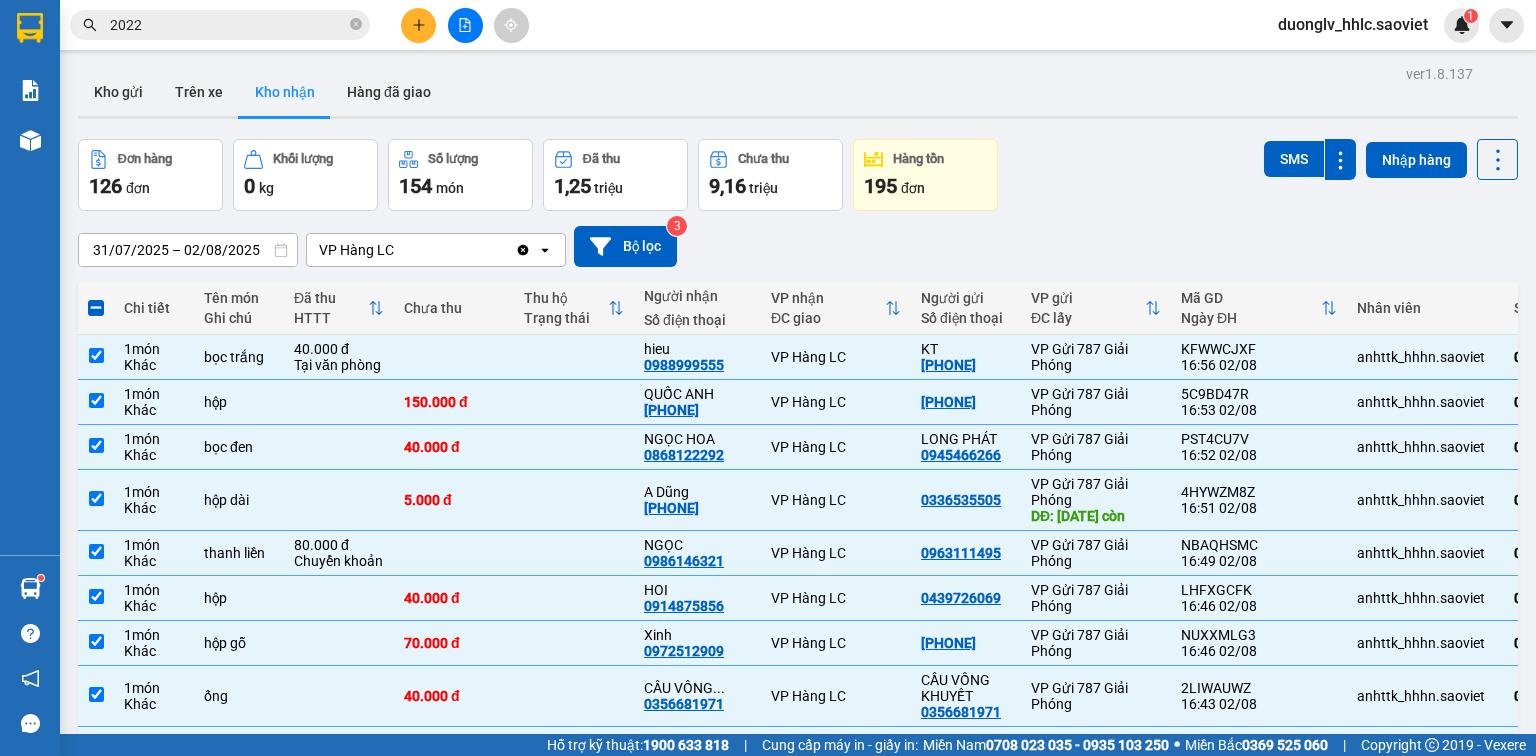 click 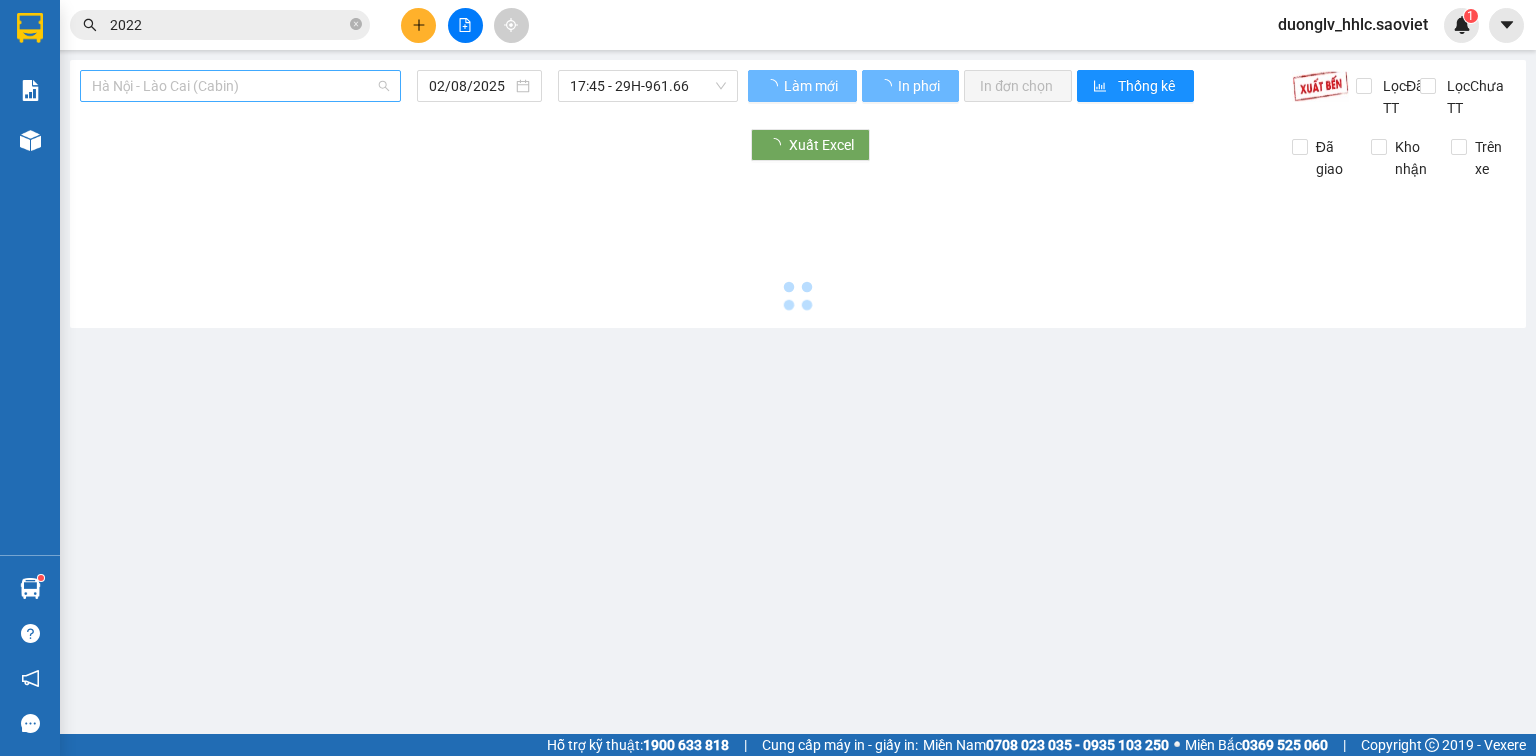 click on "Hà Nội - Lào Cai (Cabin)" at bounding box center [240, 86] 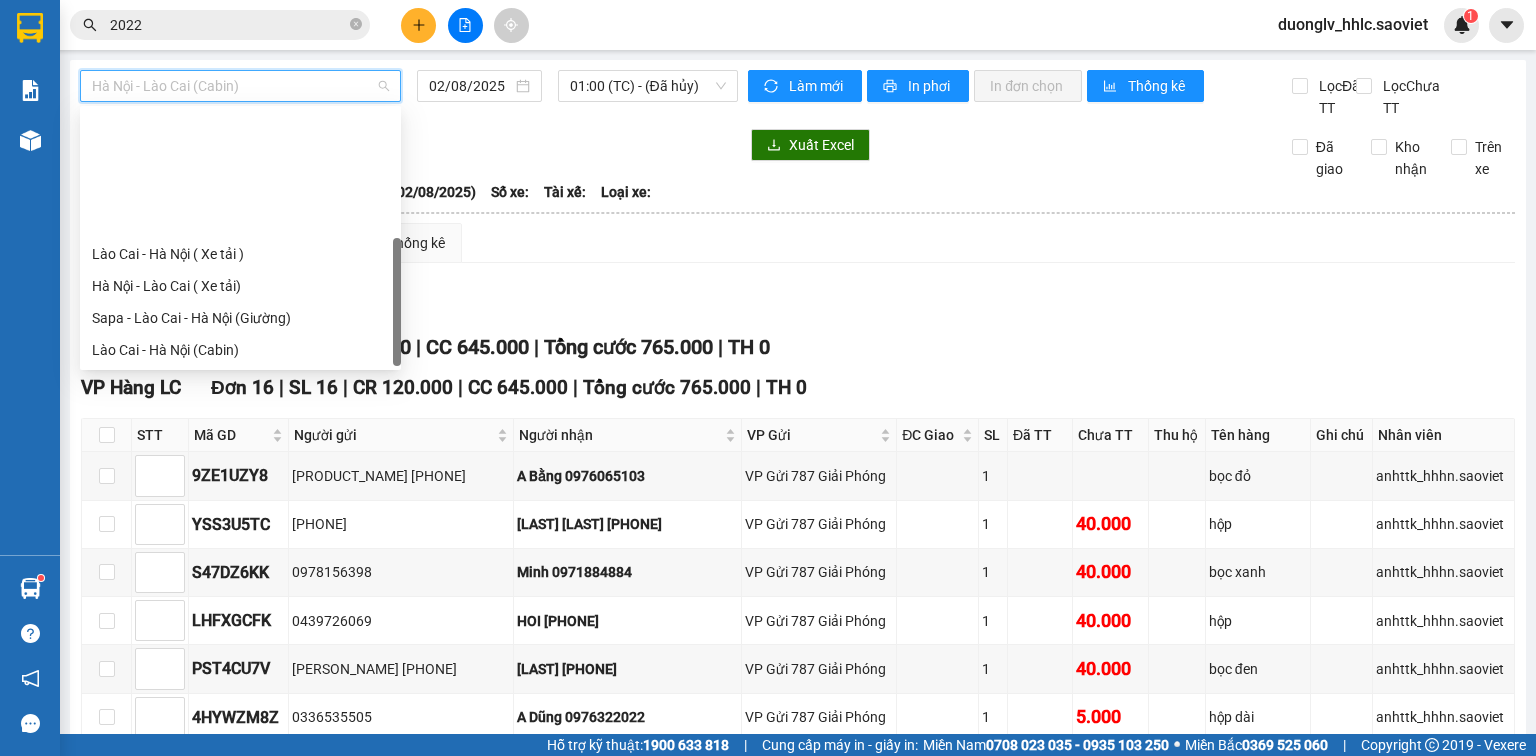 scroll, scrollTop: 160, scrollLeft: 0, axis: vertical 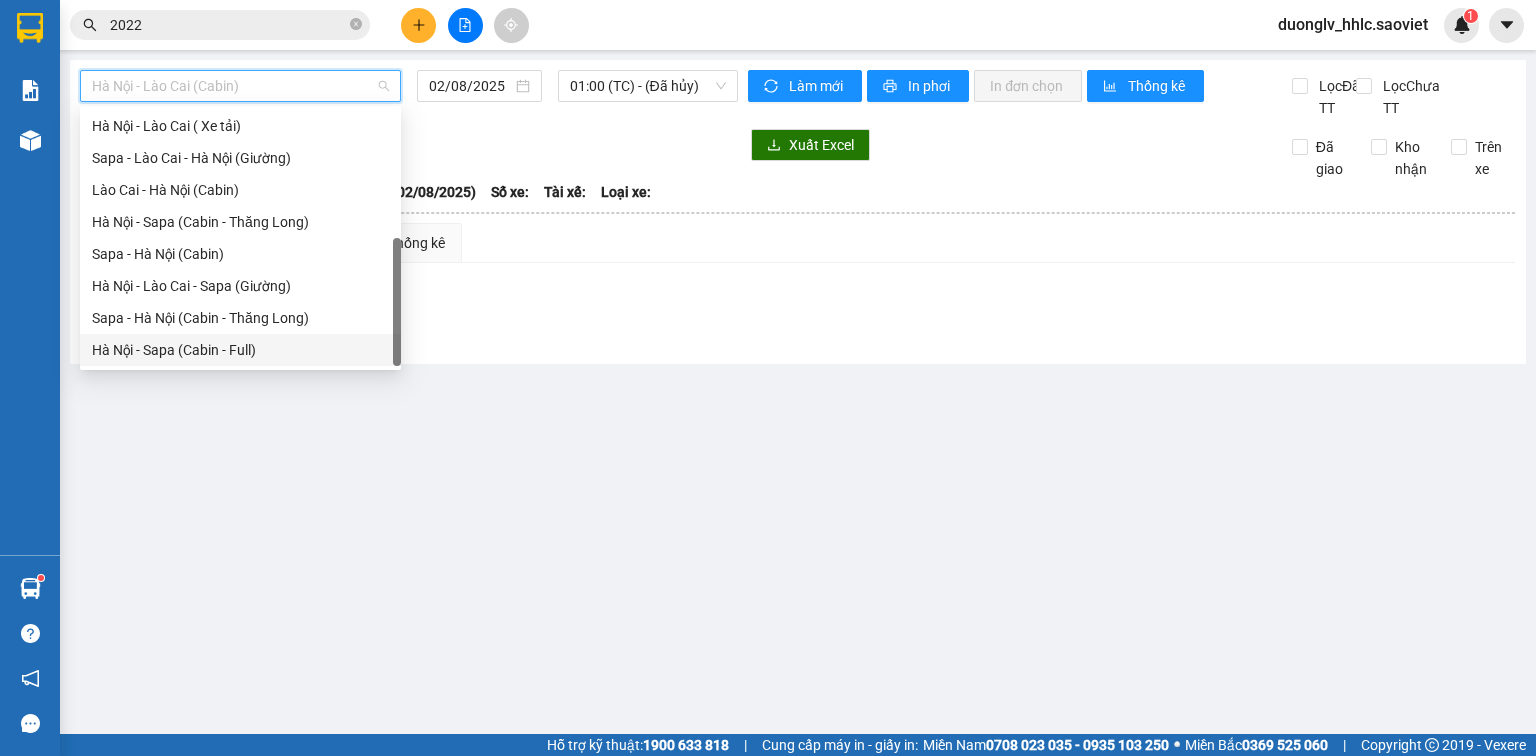 click on "Hà Nội - Sapa (Cabin - Full)" at bounding box center (240, 350) 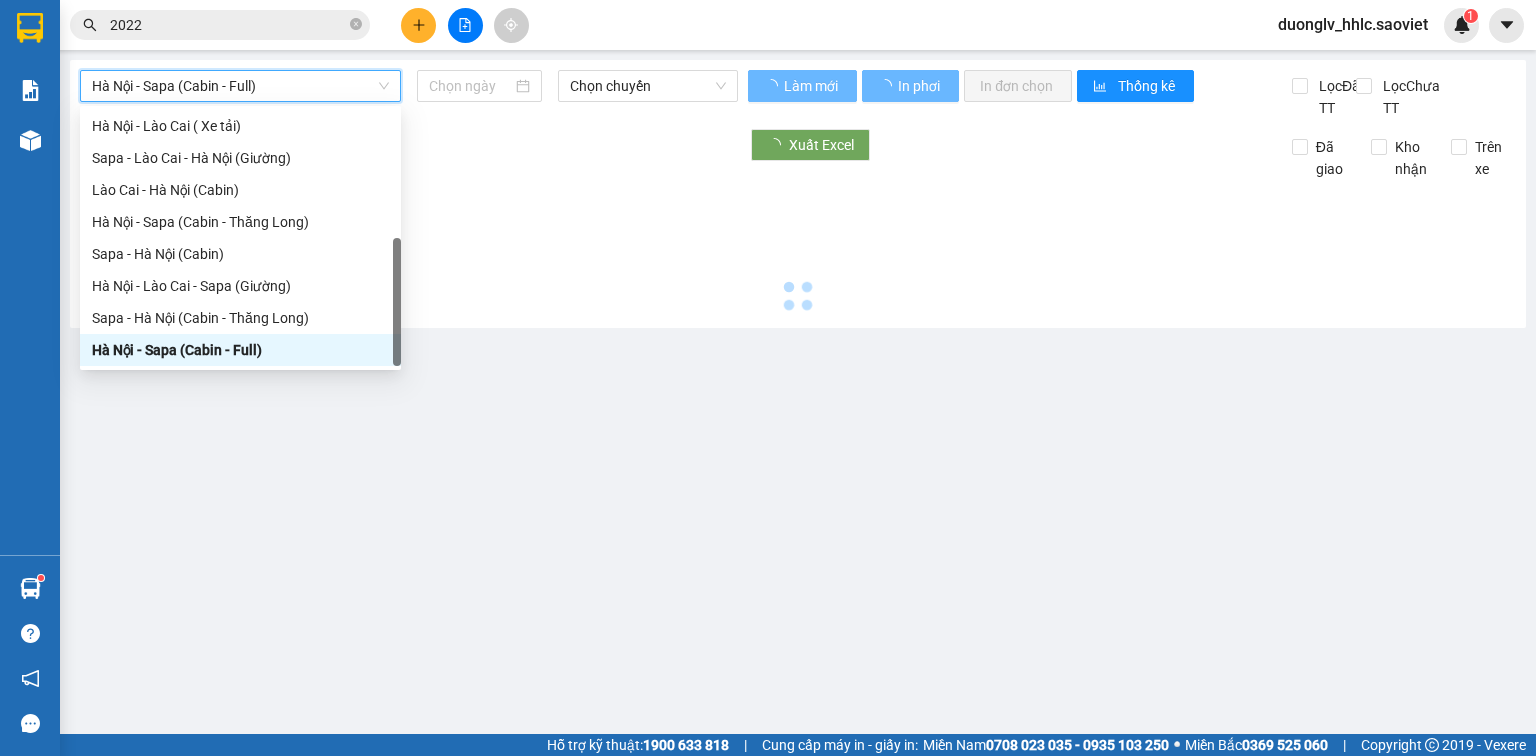 type on "02/08/2025" 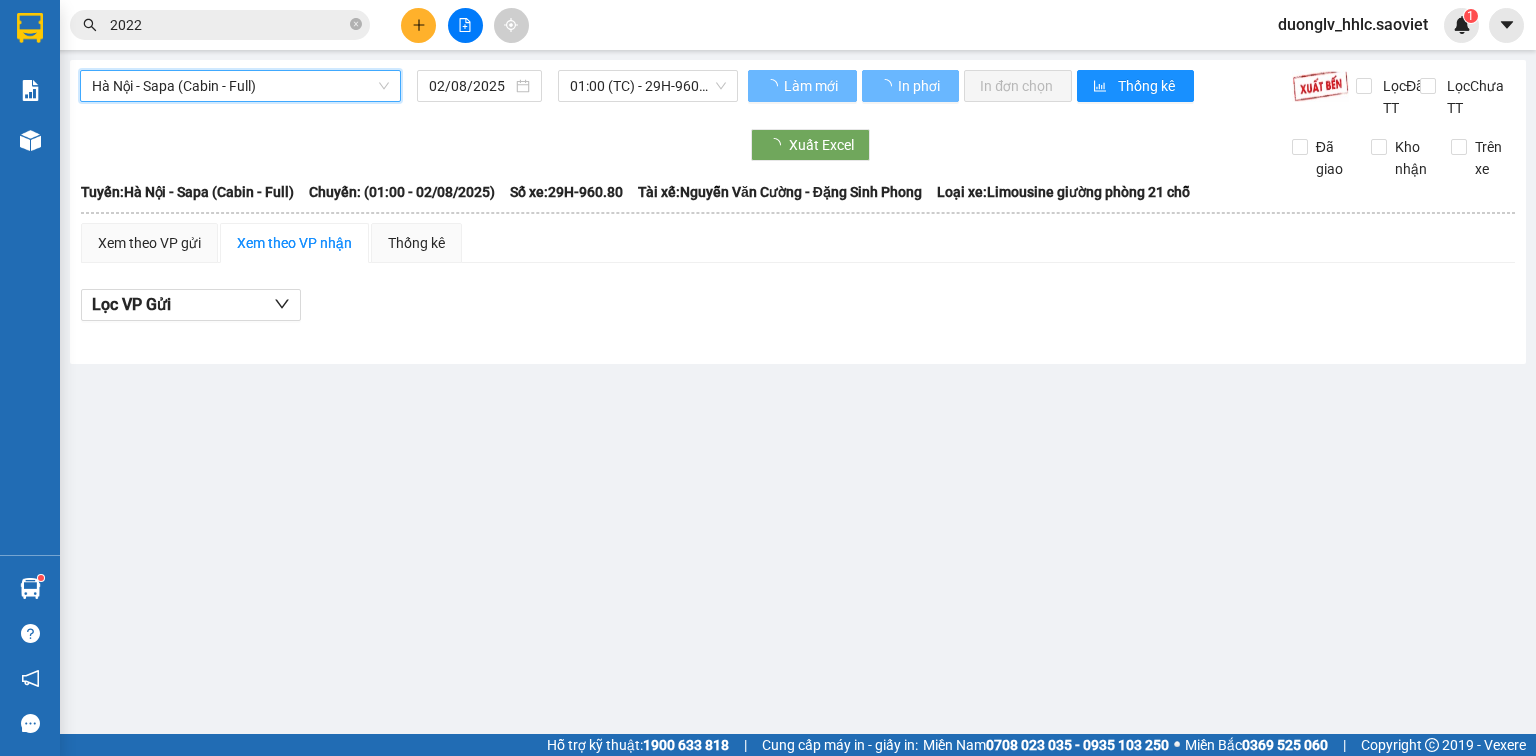click on "01:00   (TC)   - 29H-960.80  - (Đã hủy)" at bounding box center (648, 86) 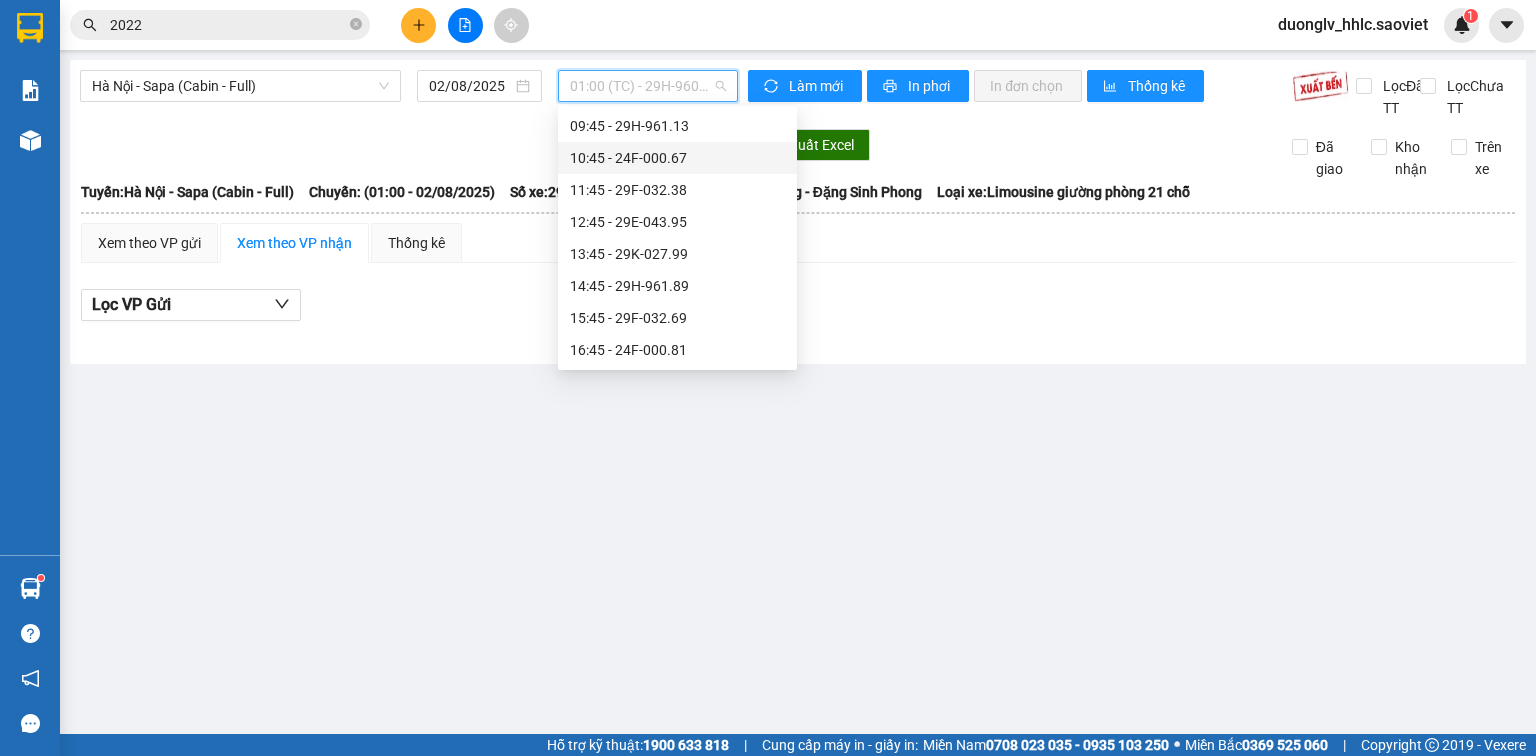 scroll, scrollTop: 320, scrollLeft: 0, axis: vertical 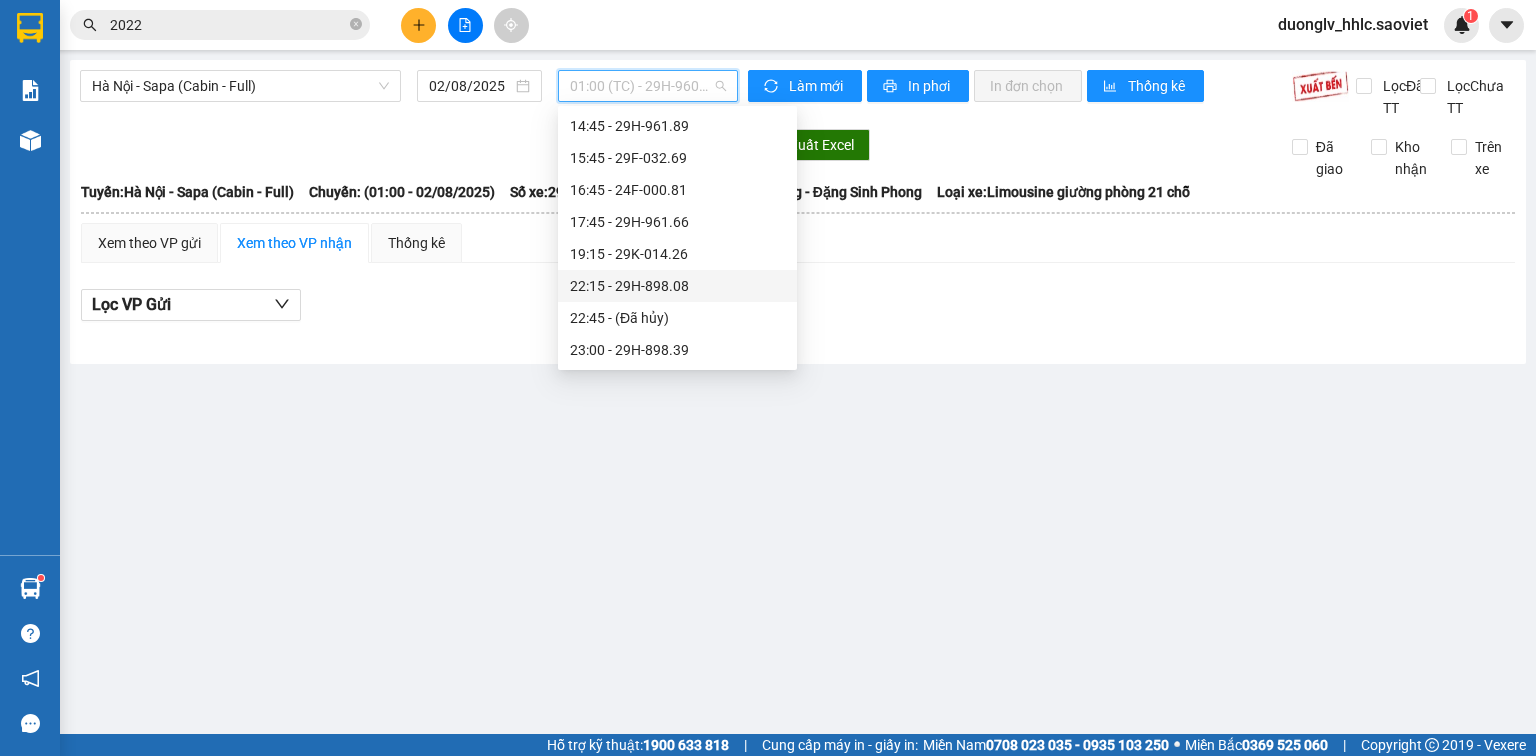 click on "19:15     - 29K-014.26" at bounding box center [677, 254] 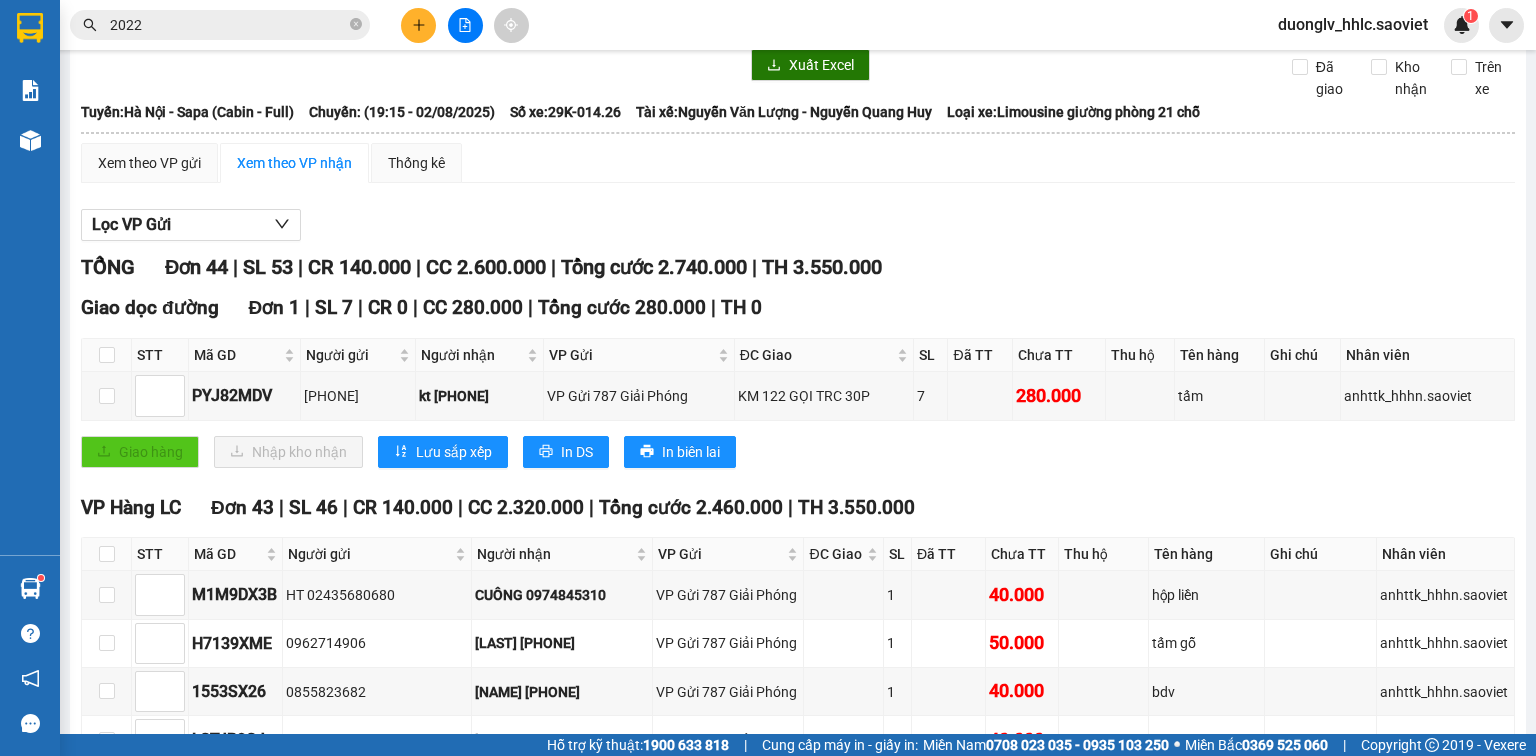 scroll, scrollTop: 0, scrollLeft: 0, axis: both 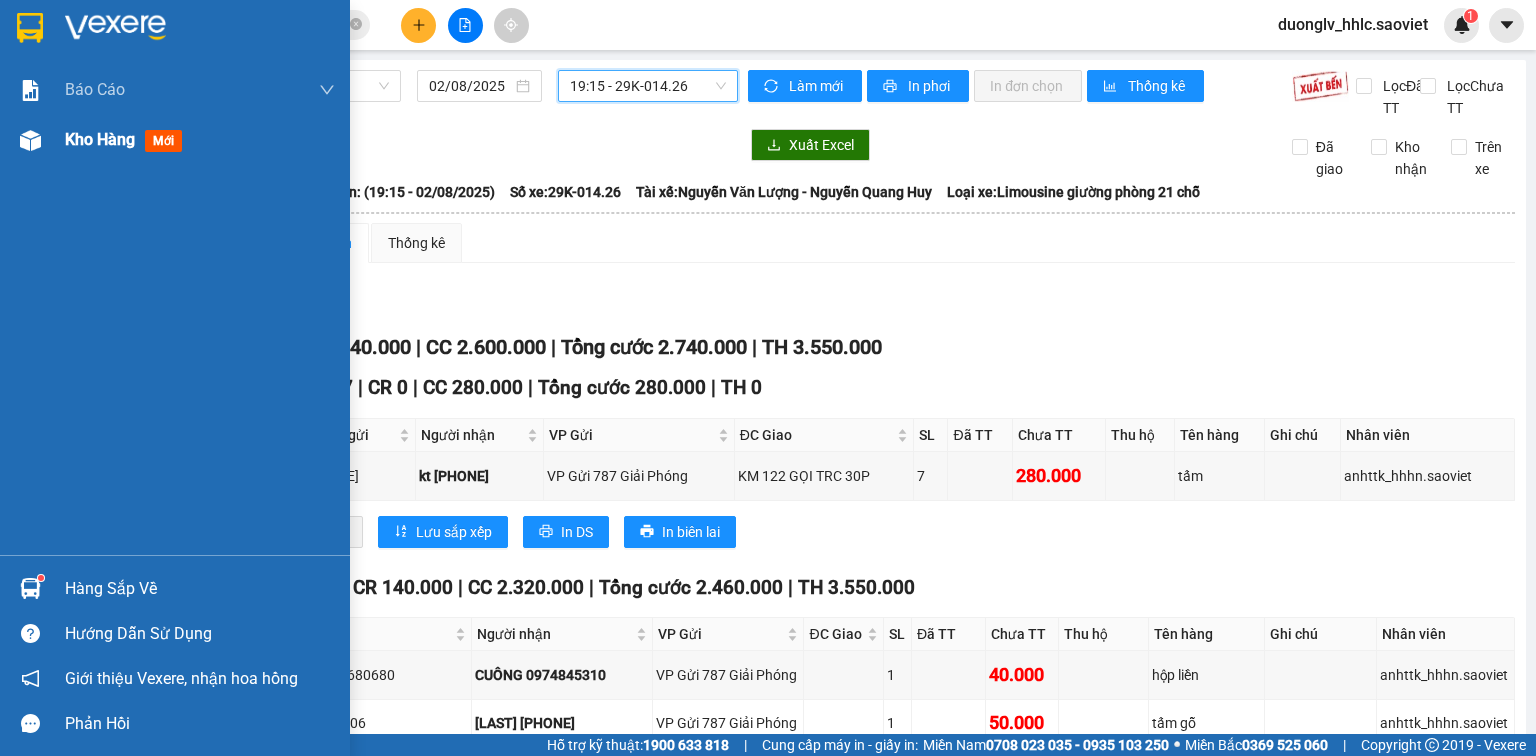 click on "Kho hàng" at bounding box center (100, 139) 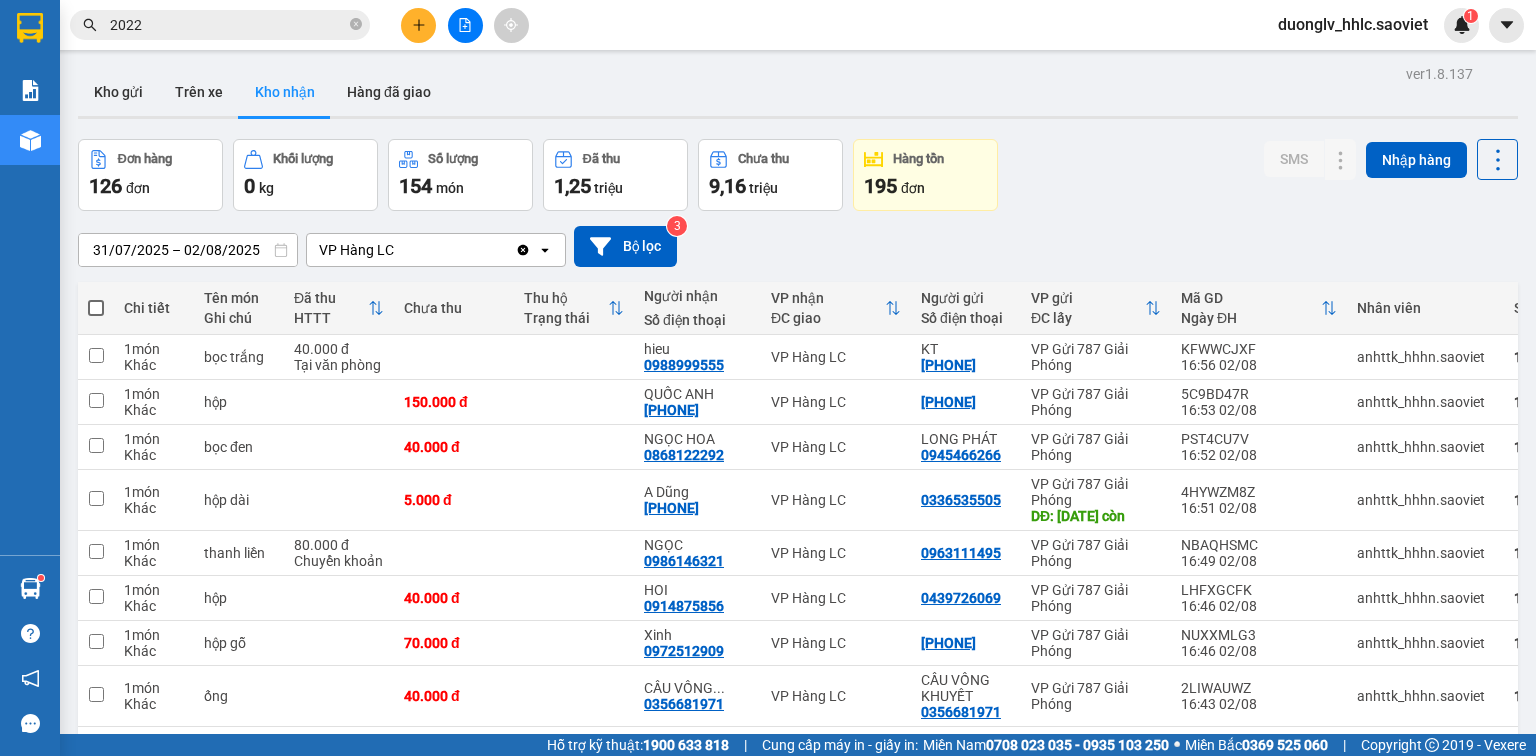 click on "2022" at bounding box center [228, 25] 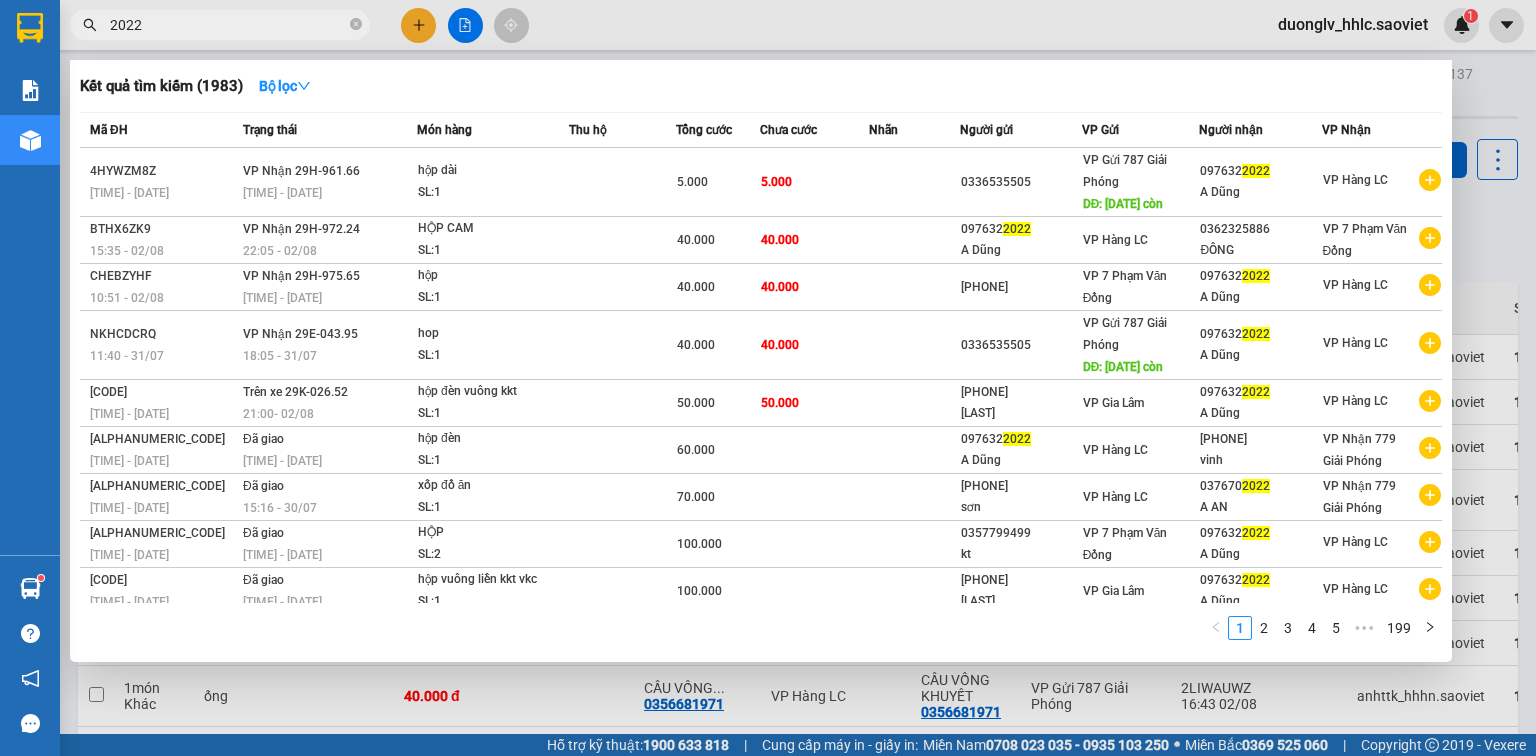 click on "2022" at bounding box center (228, 25) 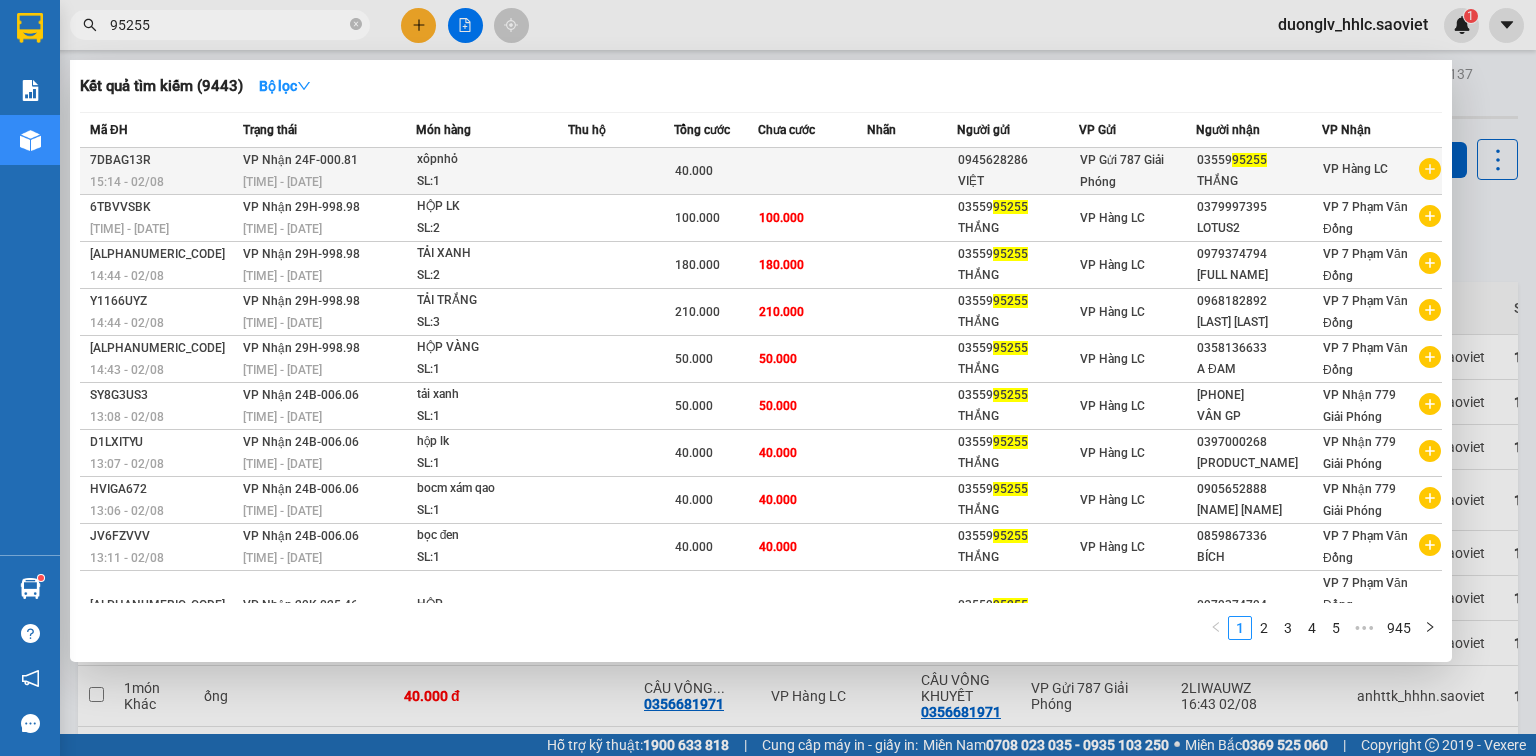 type on "95255" 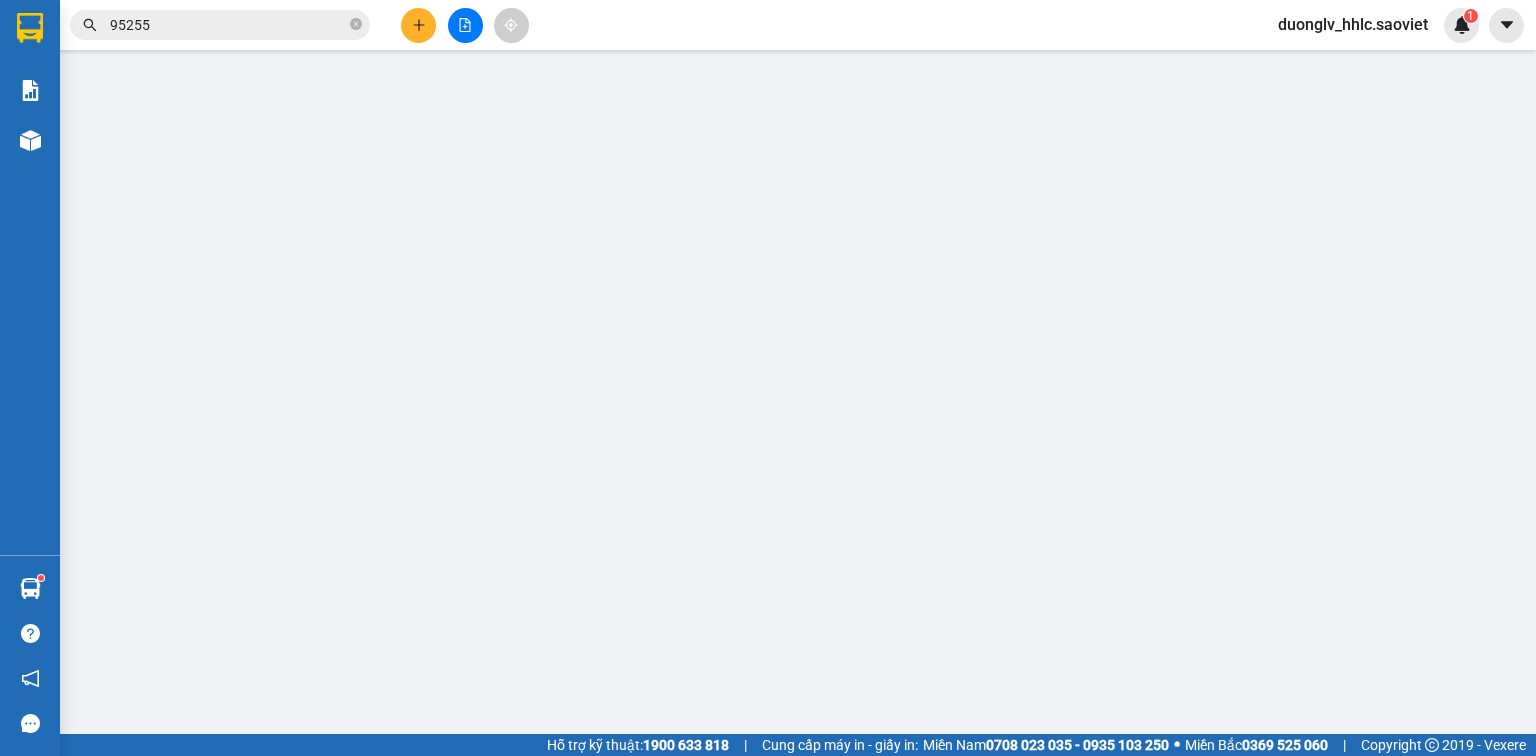type on "0945628286" 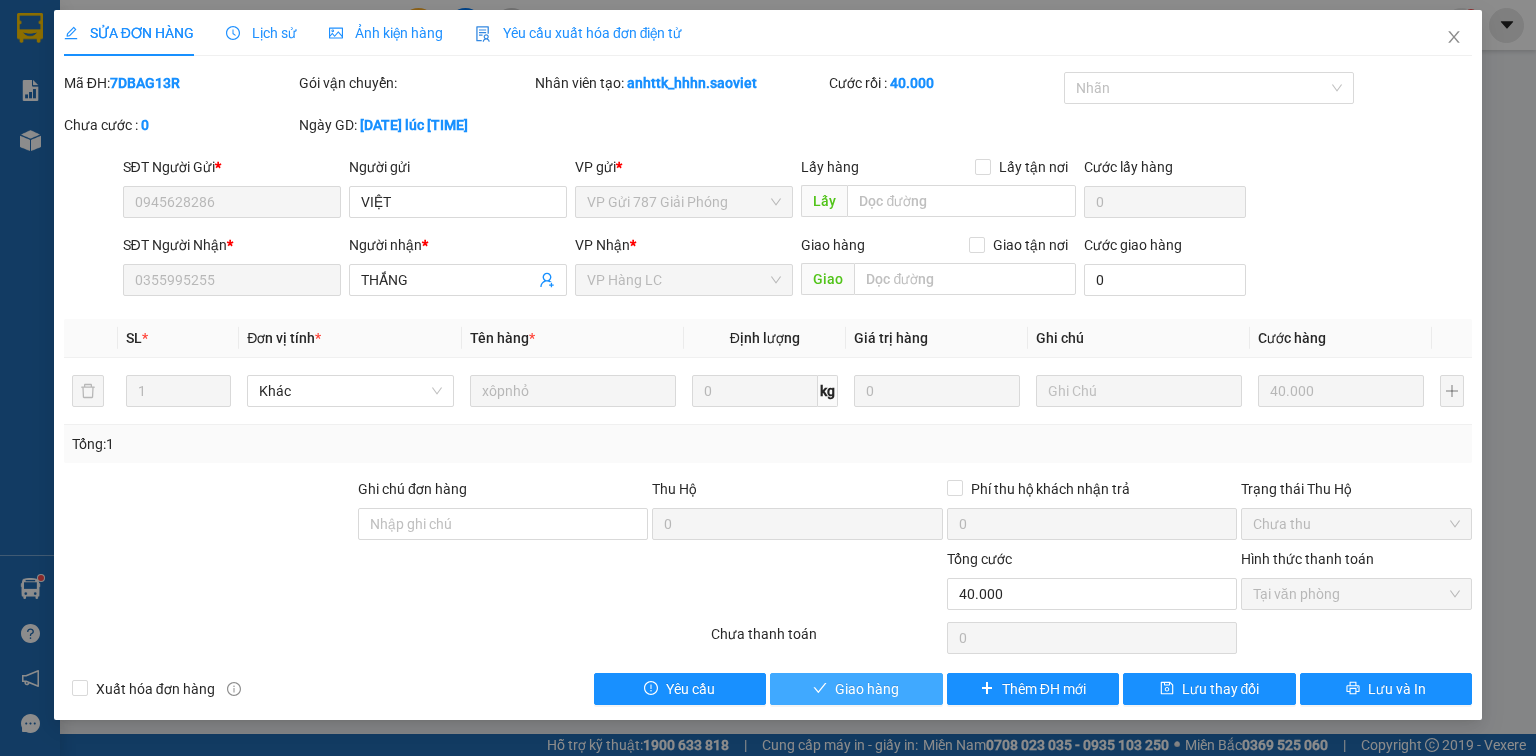 click on "Giao hàng" at bounding box center (867, 689) 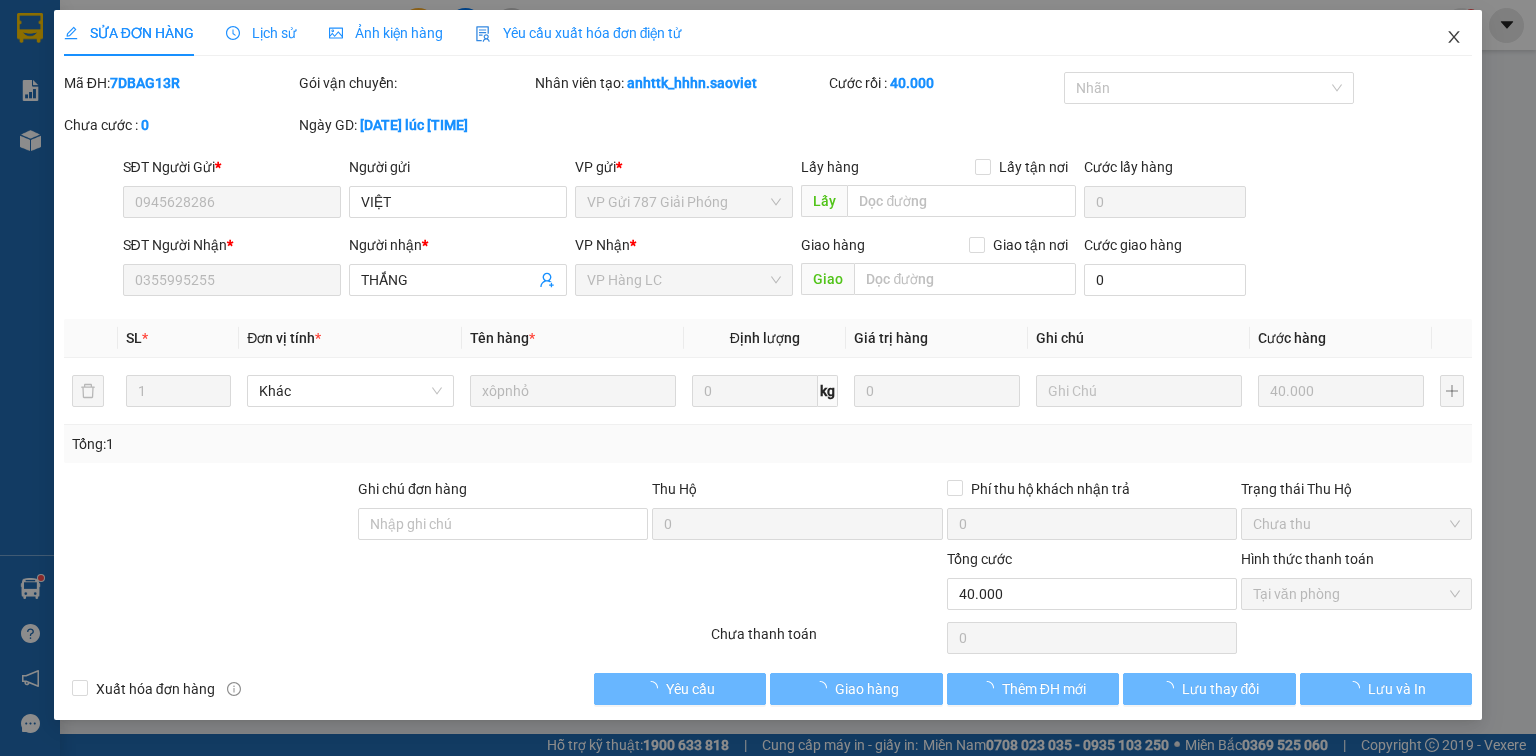 click 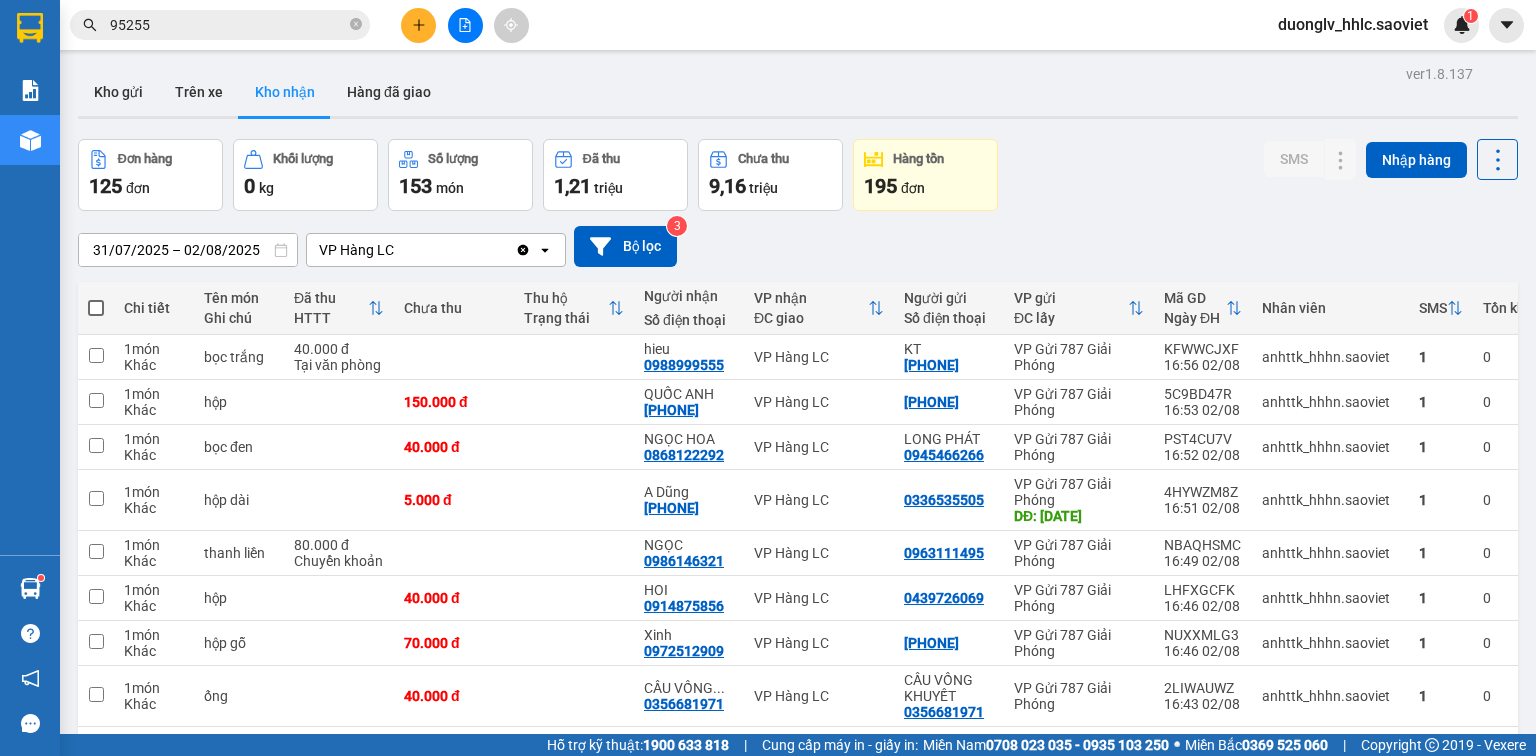 scroll, scrollTop: 0, scrollLeft: 0, axis: both 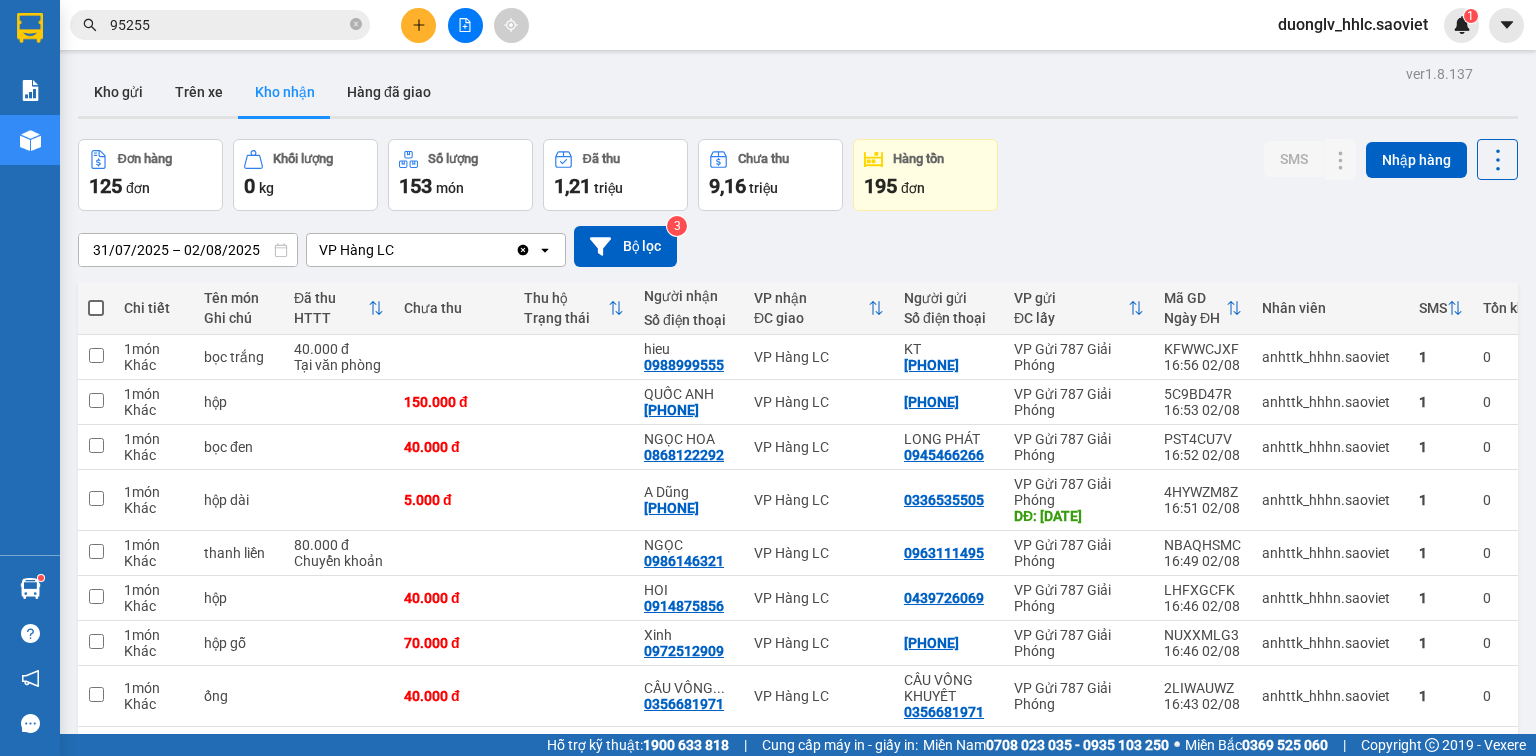 click 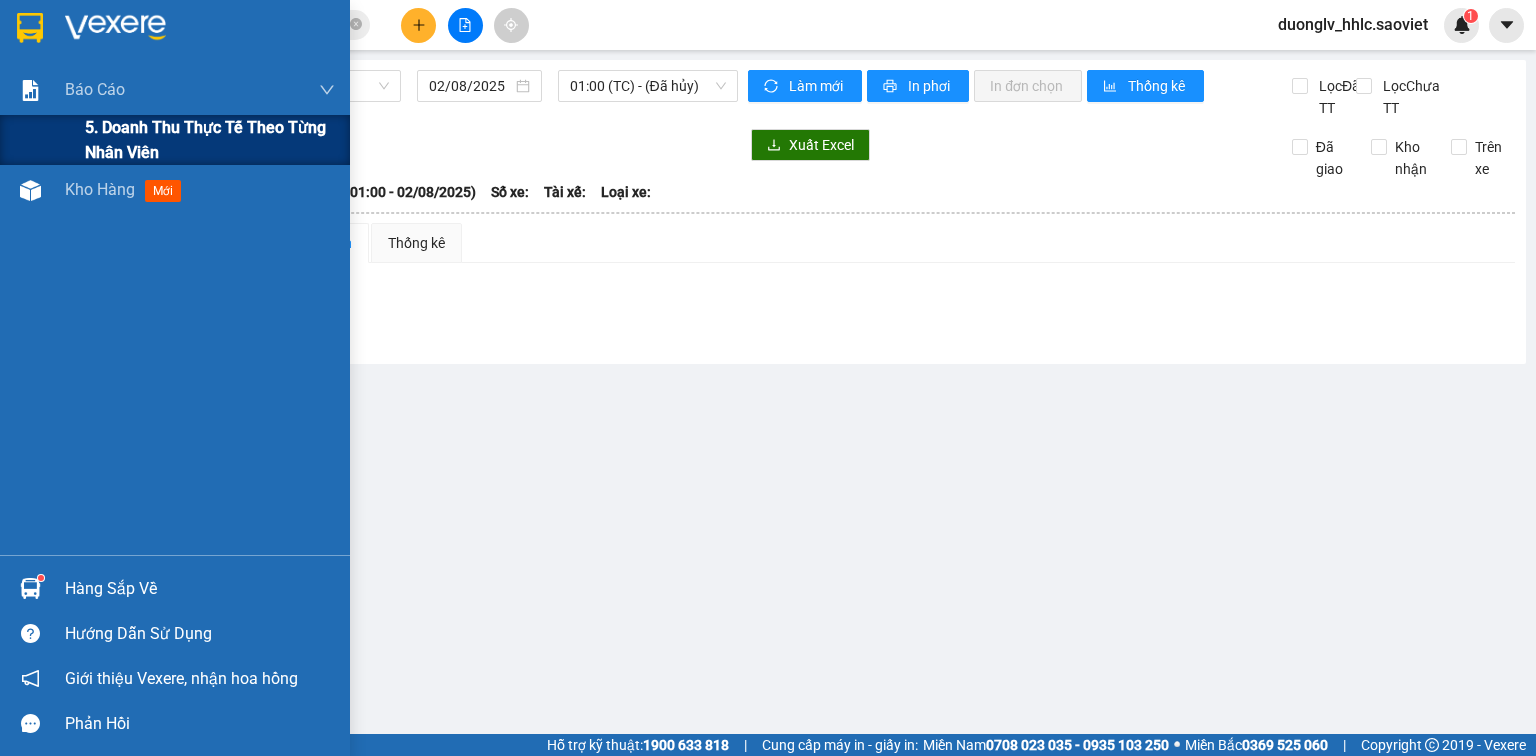 drag, startPoint x: 65, startPoint y: 120, endPoint x: 124, endPoint y: 131, distance: 60.016663 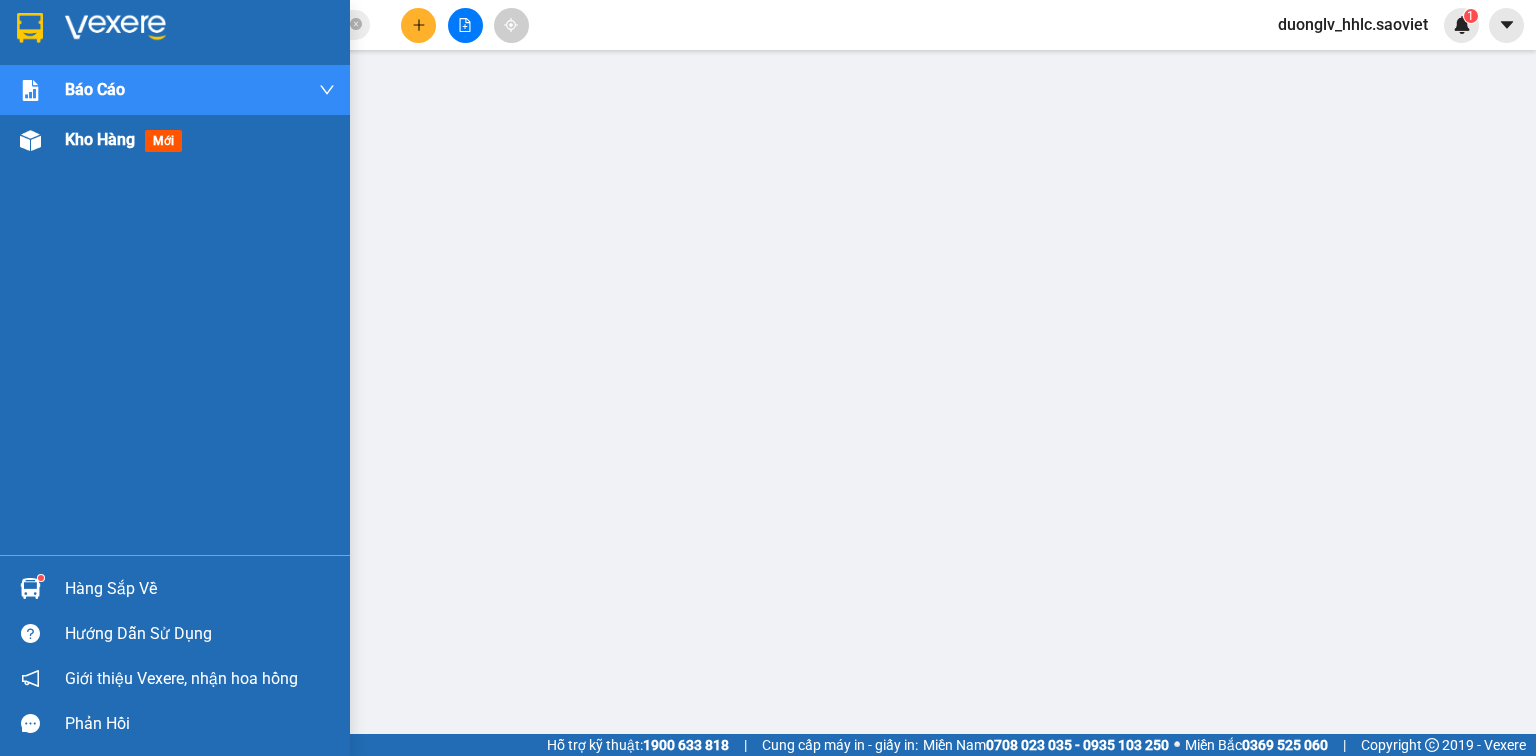 click on "Kho hàng" at bounding box center (100, 139) 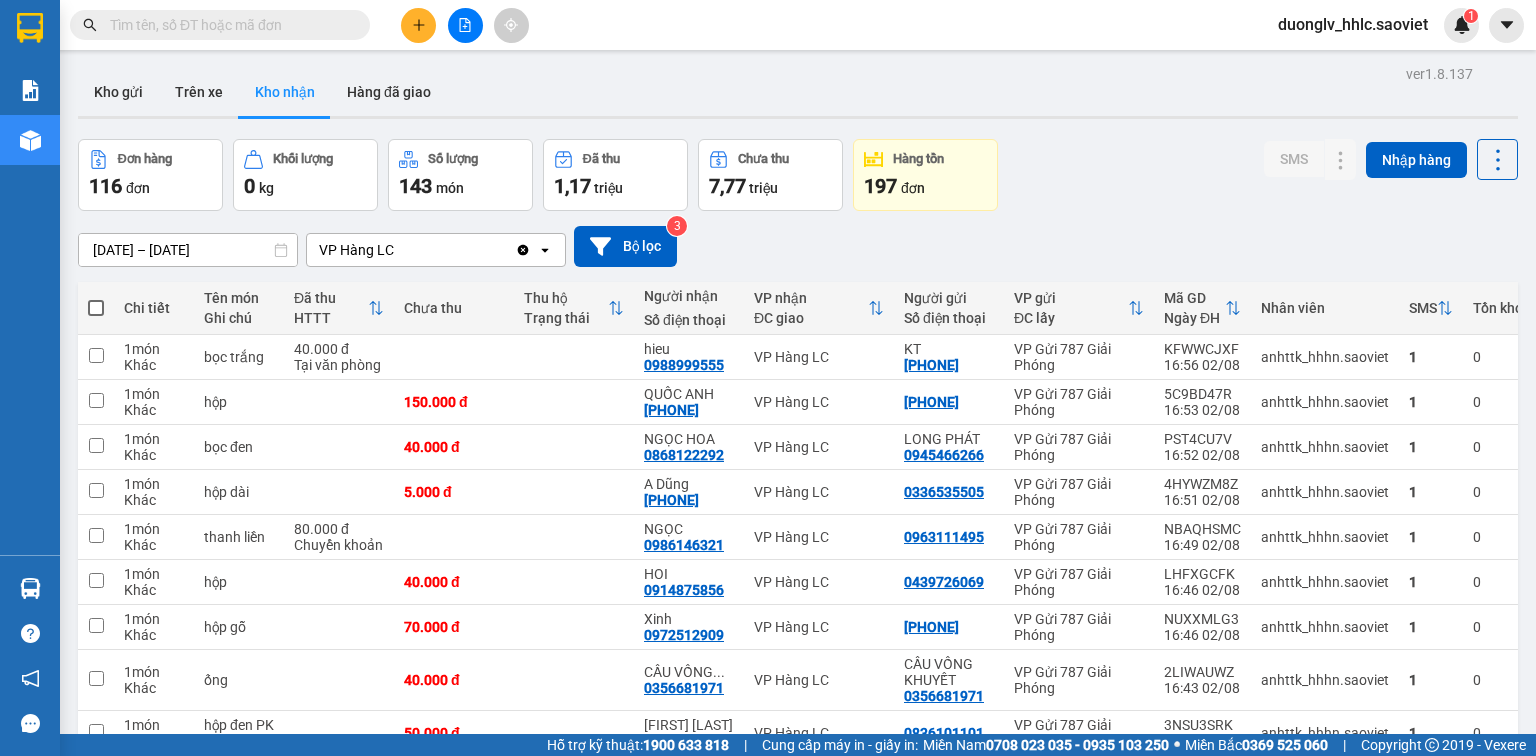 scroll, scrollTop: 0, scrollLeft: 0, axis: both 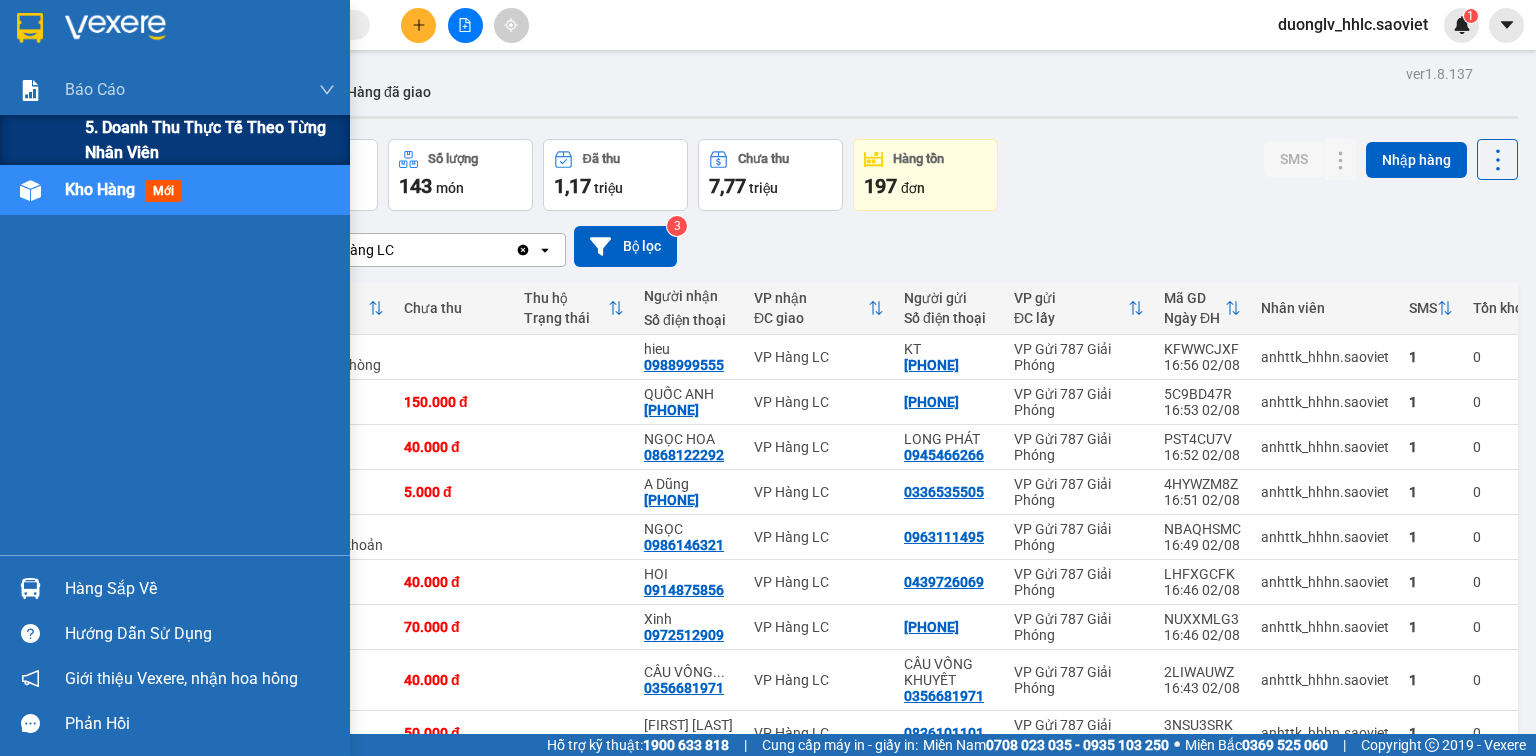 click on "5. Doanh thu thực tế theo từng nhân viên" at bounding box center (175, 140) 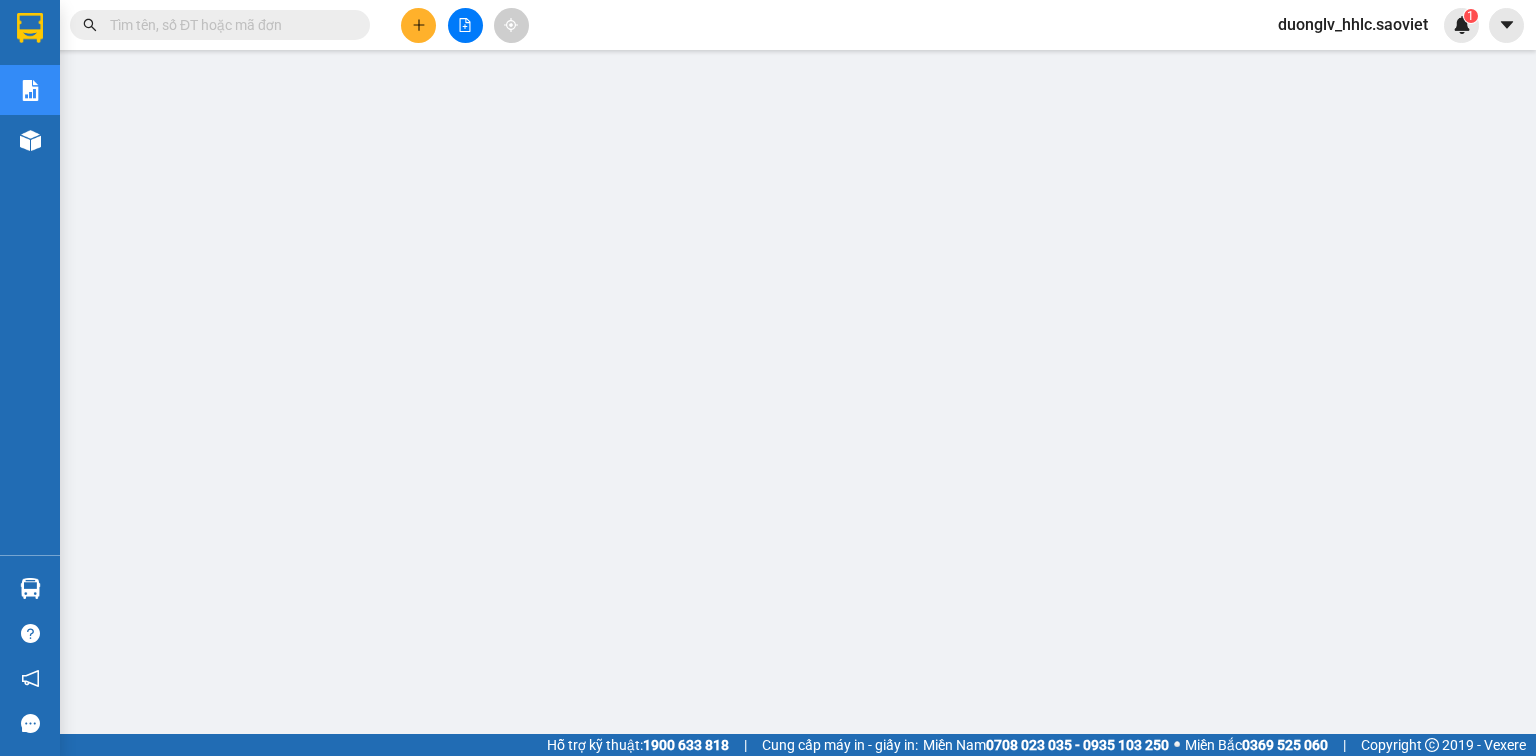 click on "duonglv_hhlc.saoviet" at bounding box center (1353, 24) 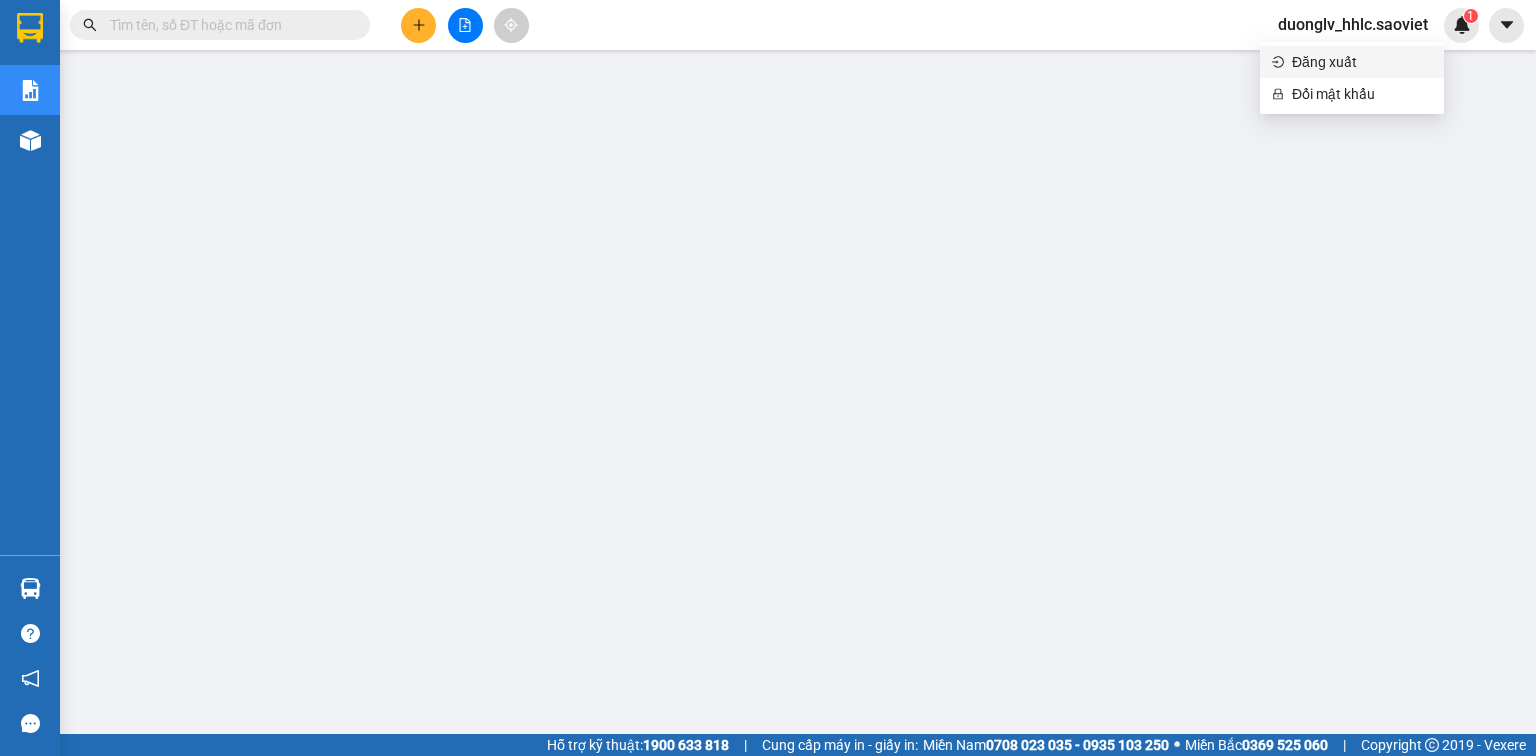 click on "Đăng xuất" at bounding box center [1362, 62] 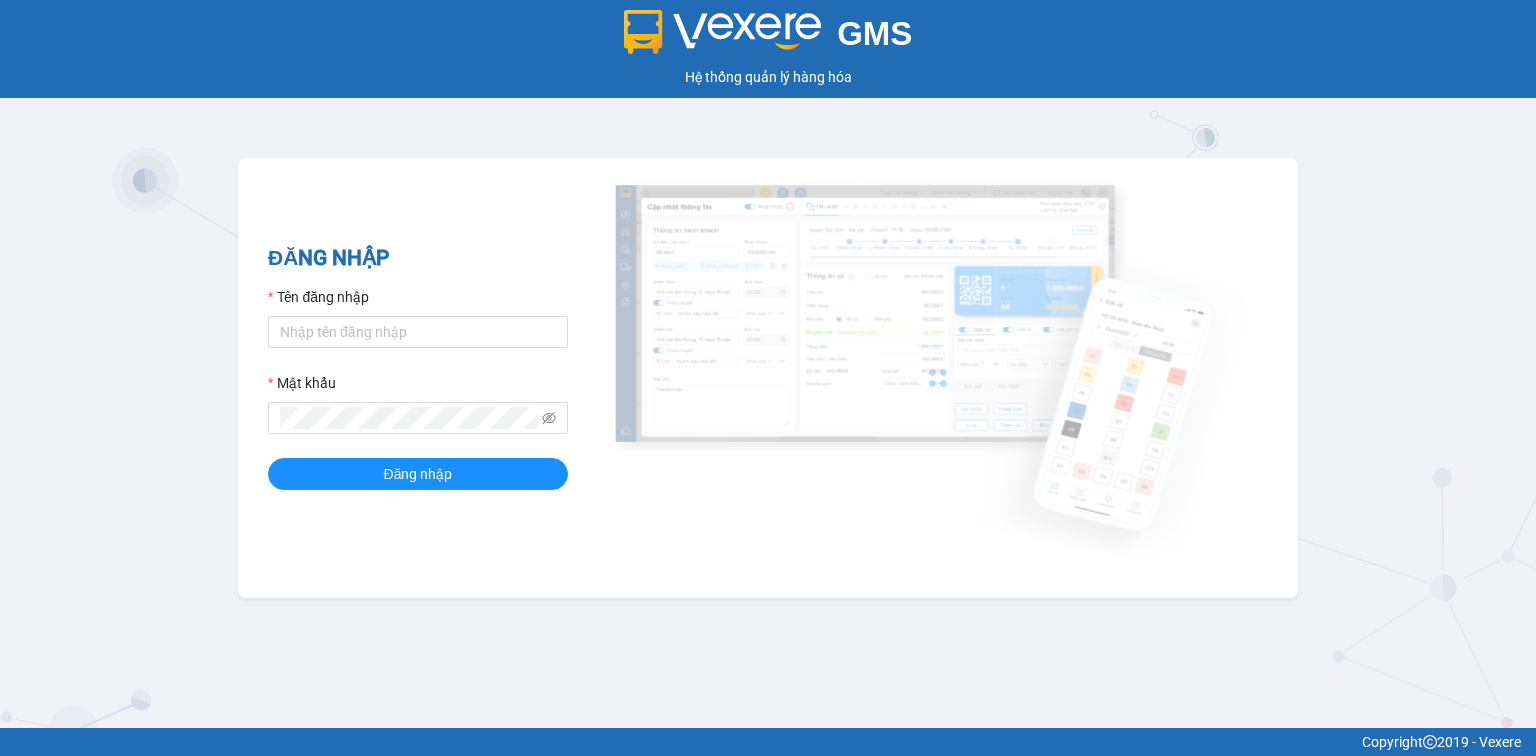 scroll, scrollTop: 0, scrollLeft: 0, axis: both 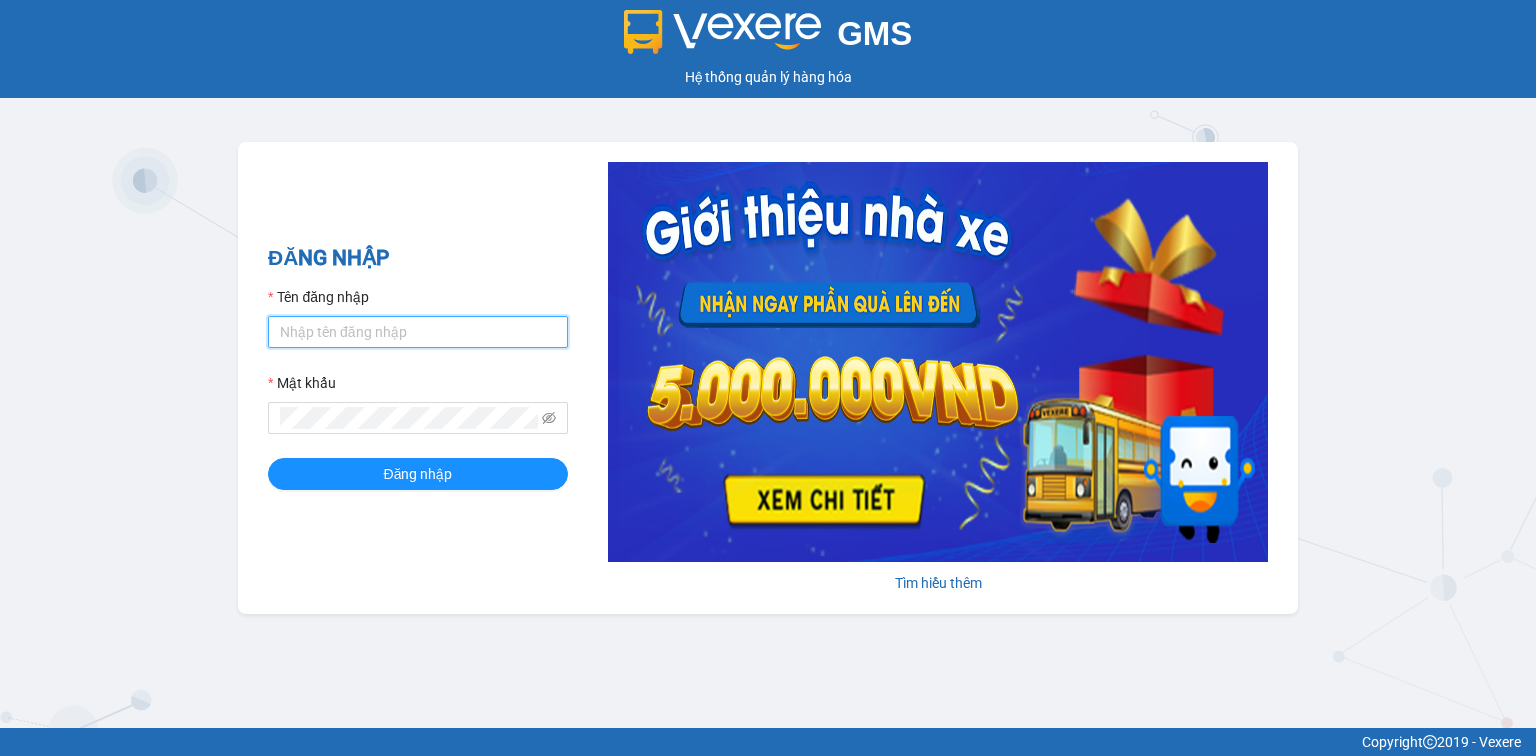 click on "Tên đăng nhập" at bounding box center (418, 332) 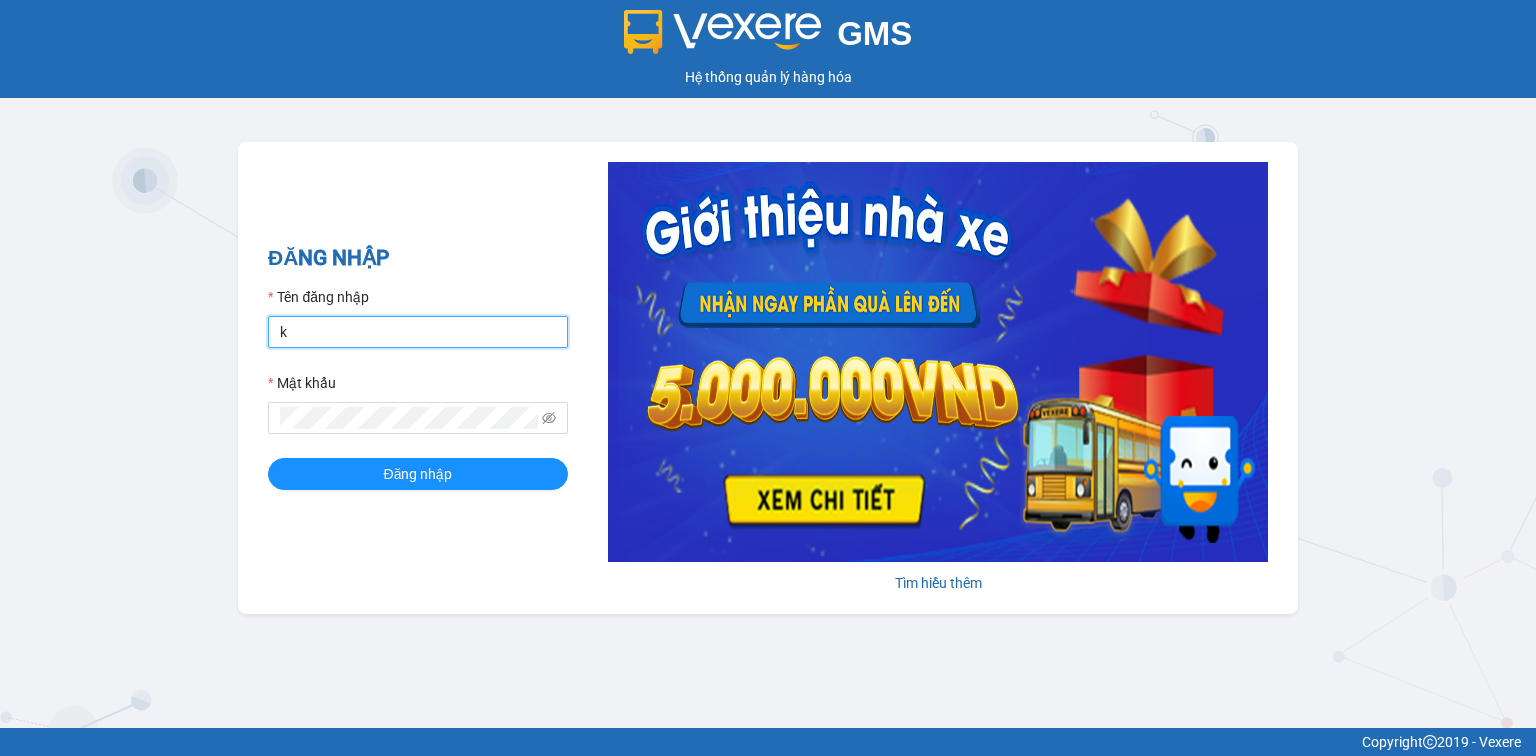 type on "kiennv_hhlc.saoviet" 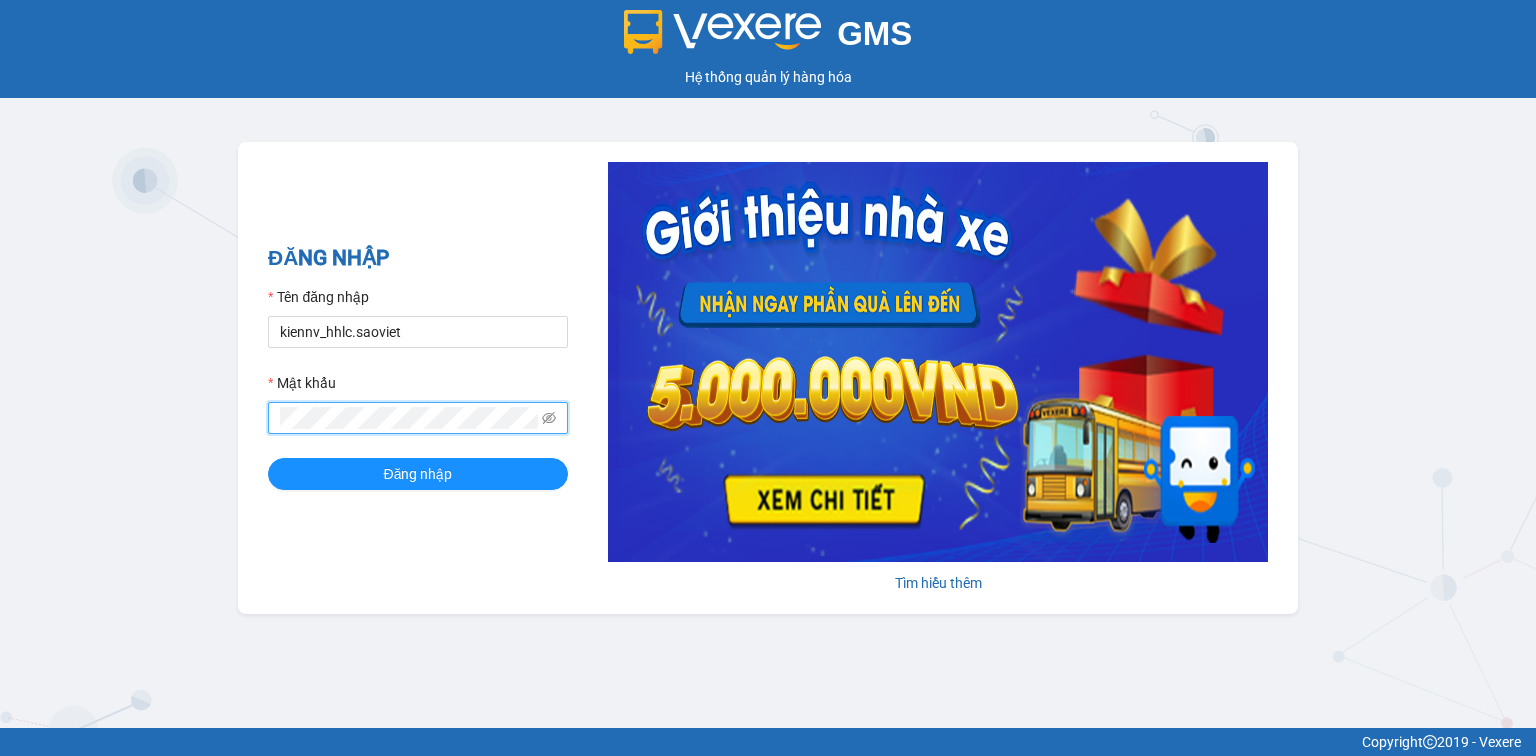 click on "Đăng nhập" at bounding box center [418, 474] 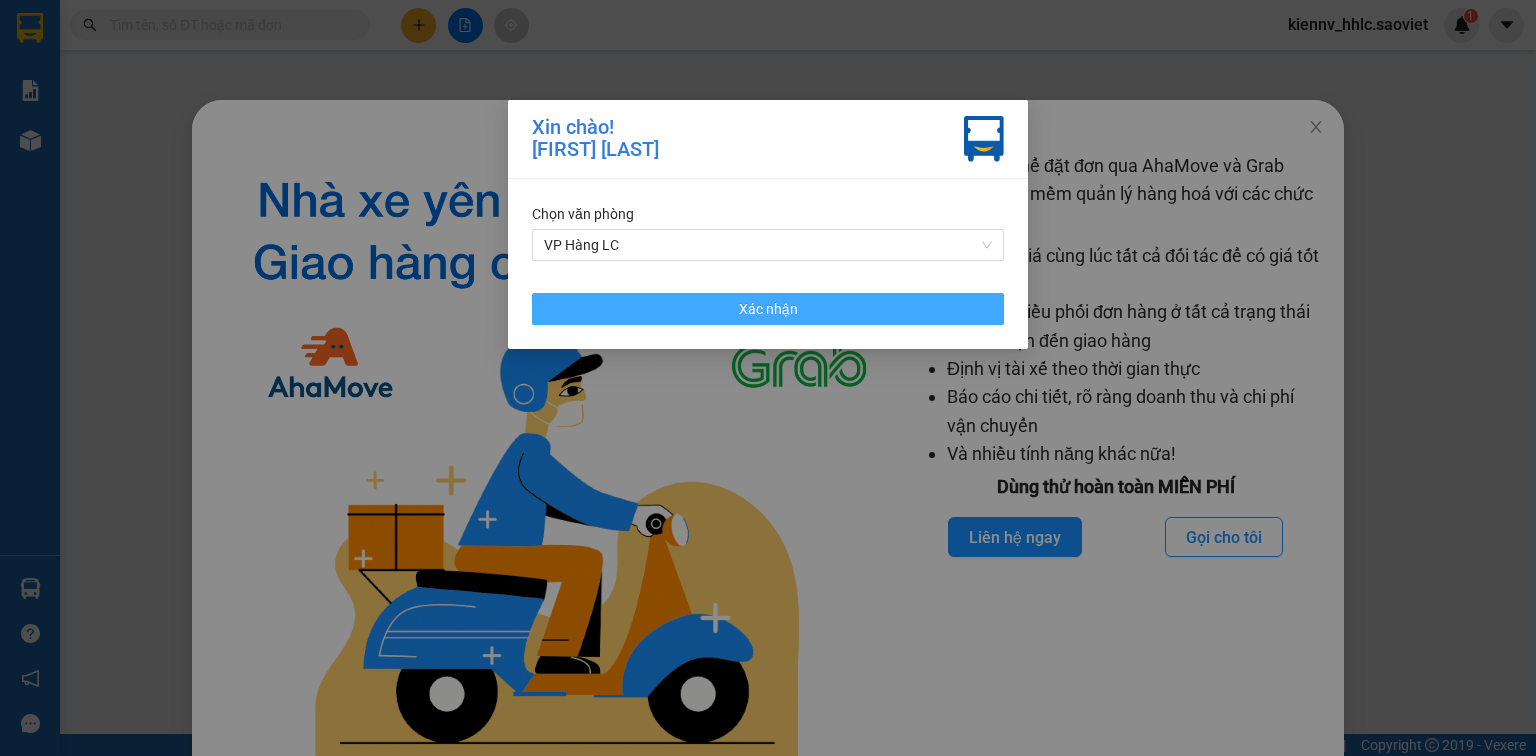 click on "Xác nhận" at bounding box center (768, 309) 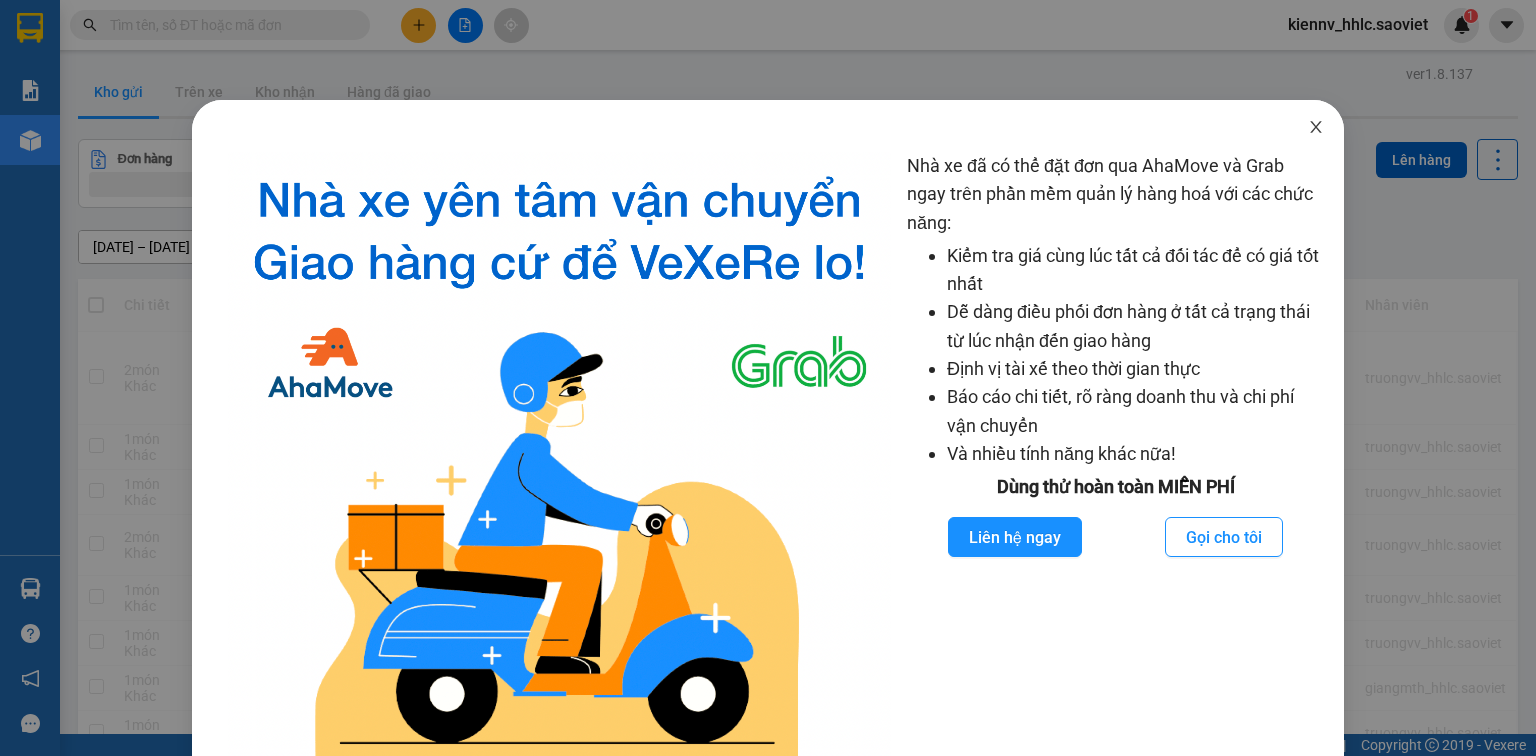 click 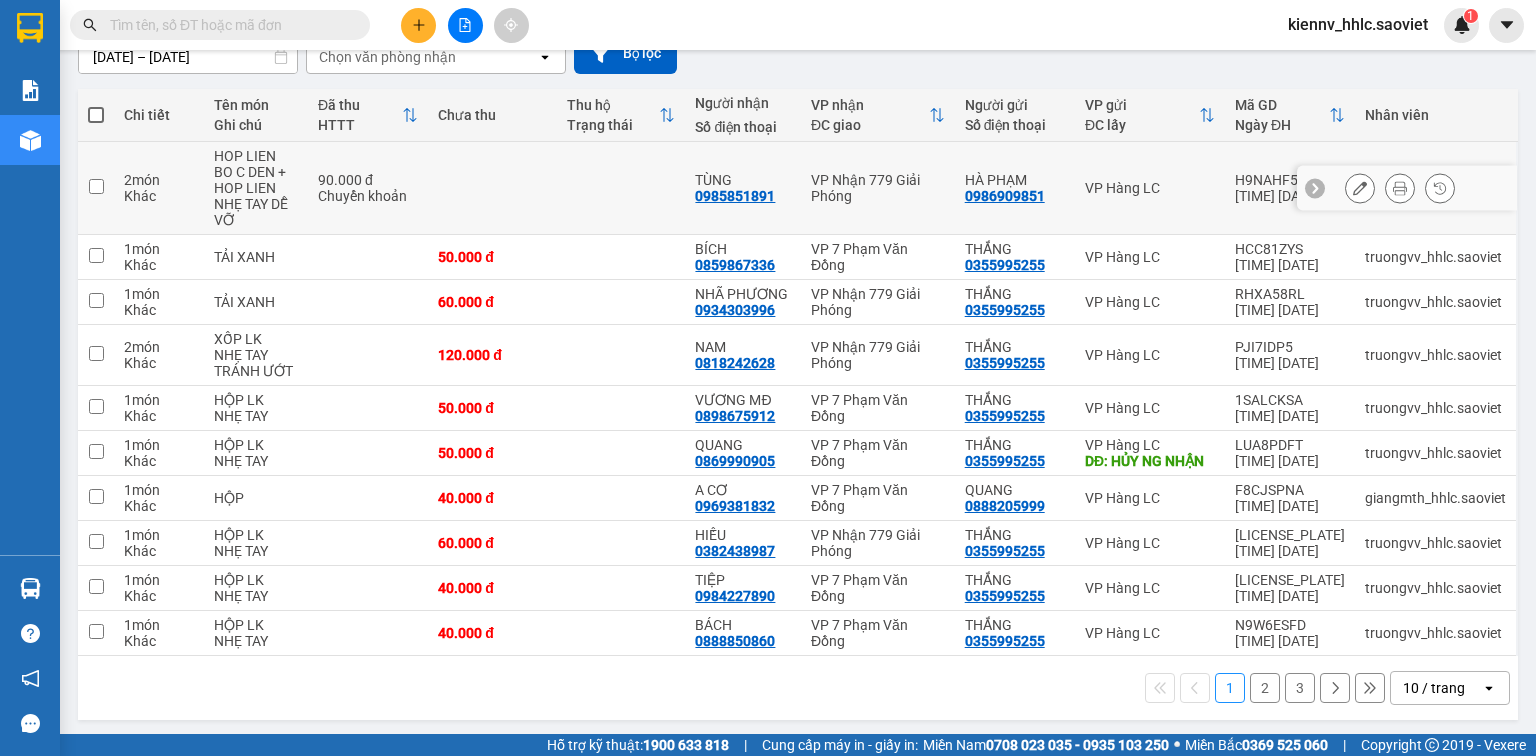 scroll, scrollTop: 0, scrollLeft: 0, axis: both 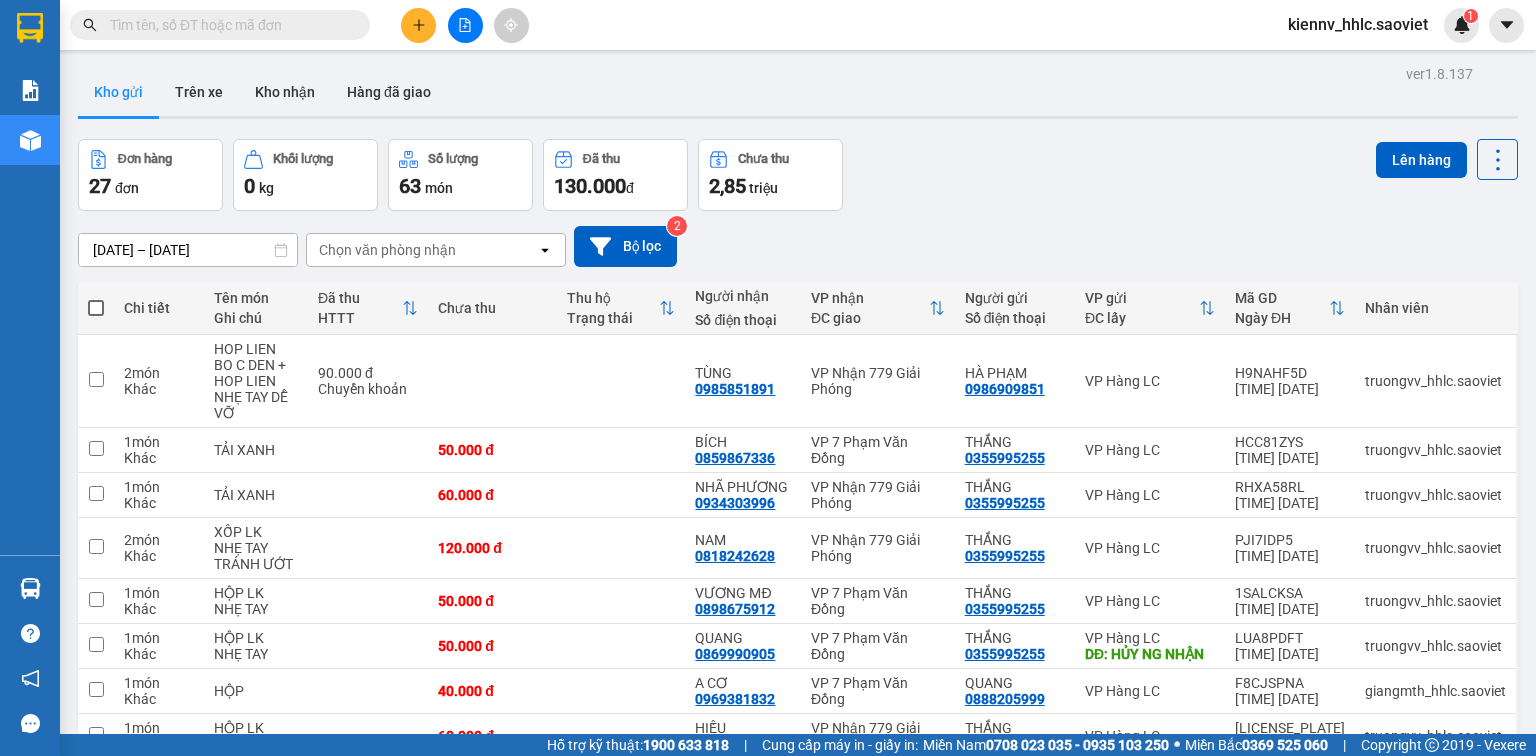 click at bounding box center (465, 25) 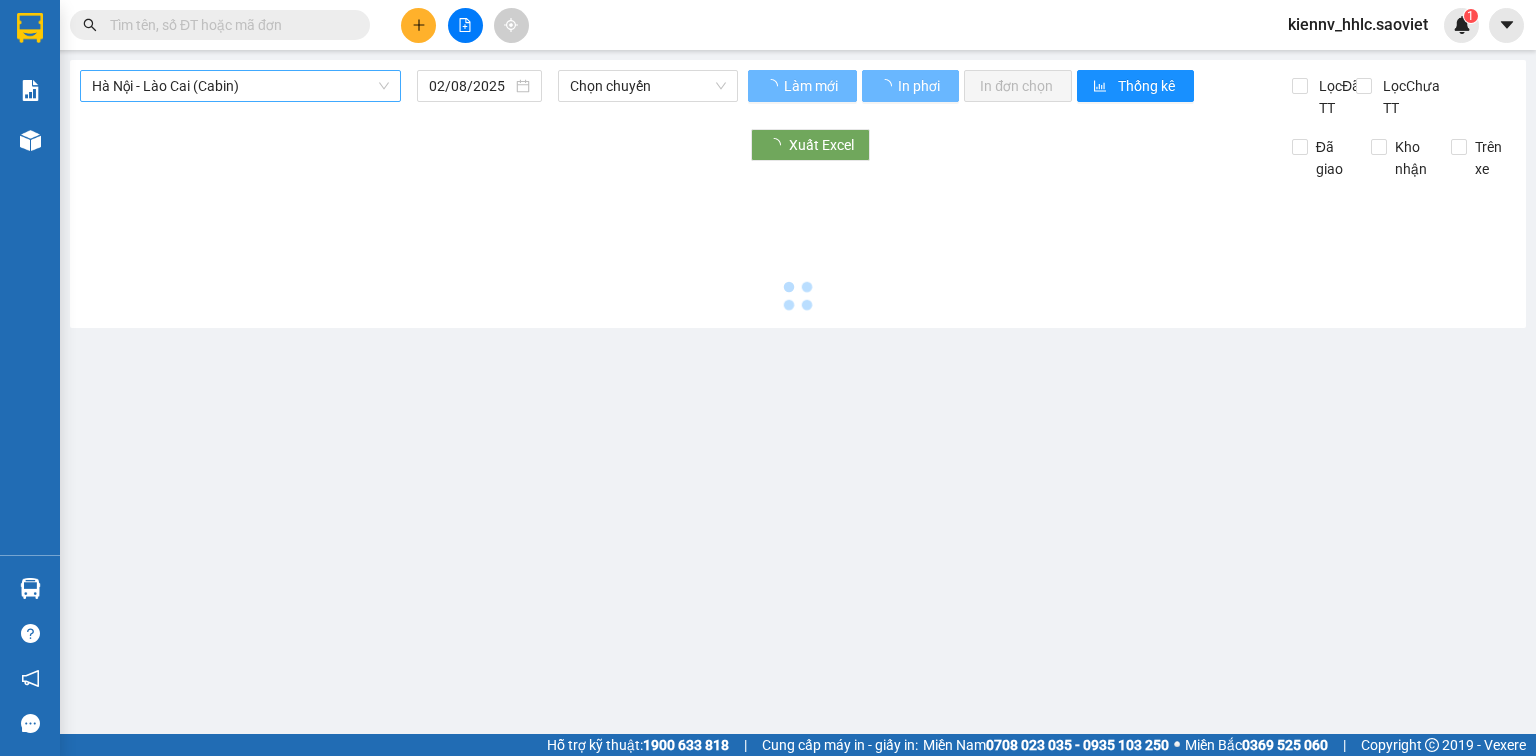 type on "03/08/2025" 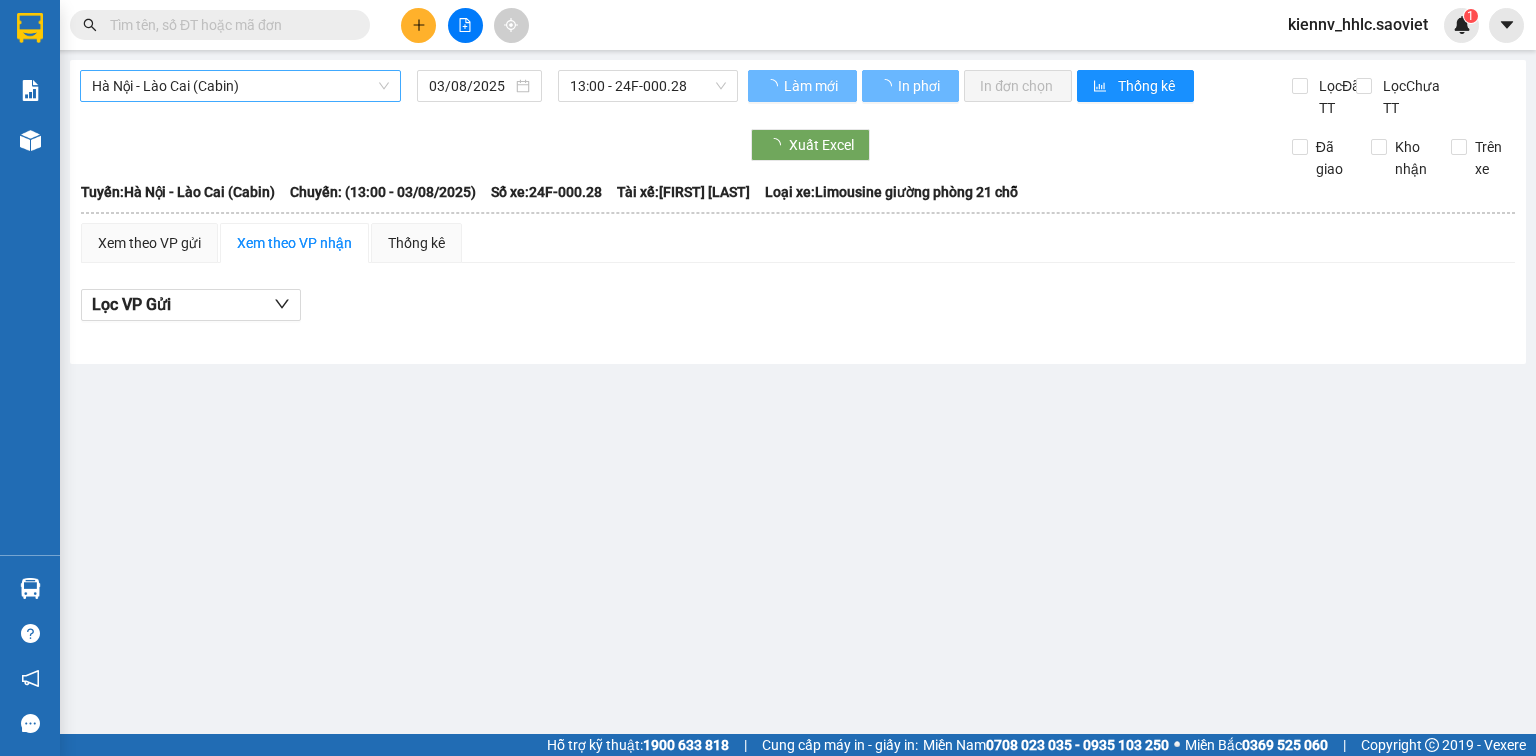 click on "Hà Nội - Lào Cai (Cabin)" at bounding box center (240, 86) 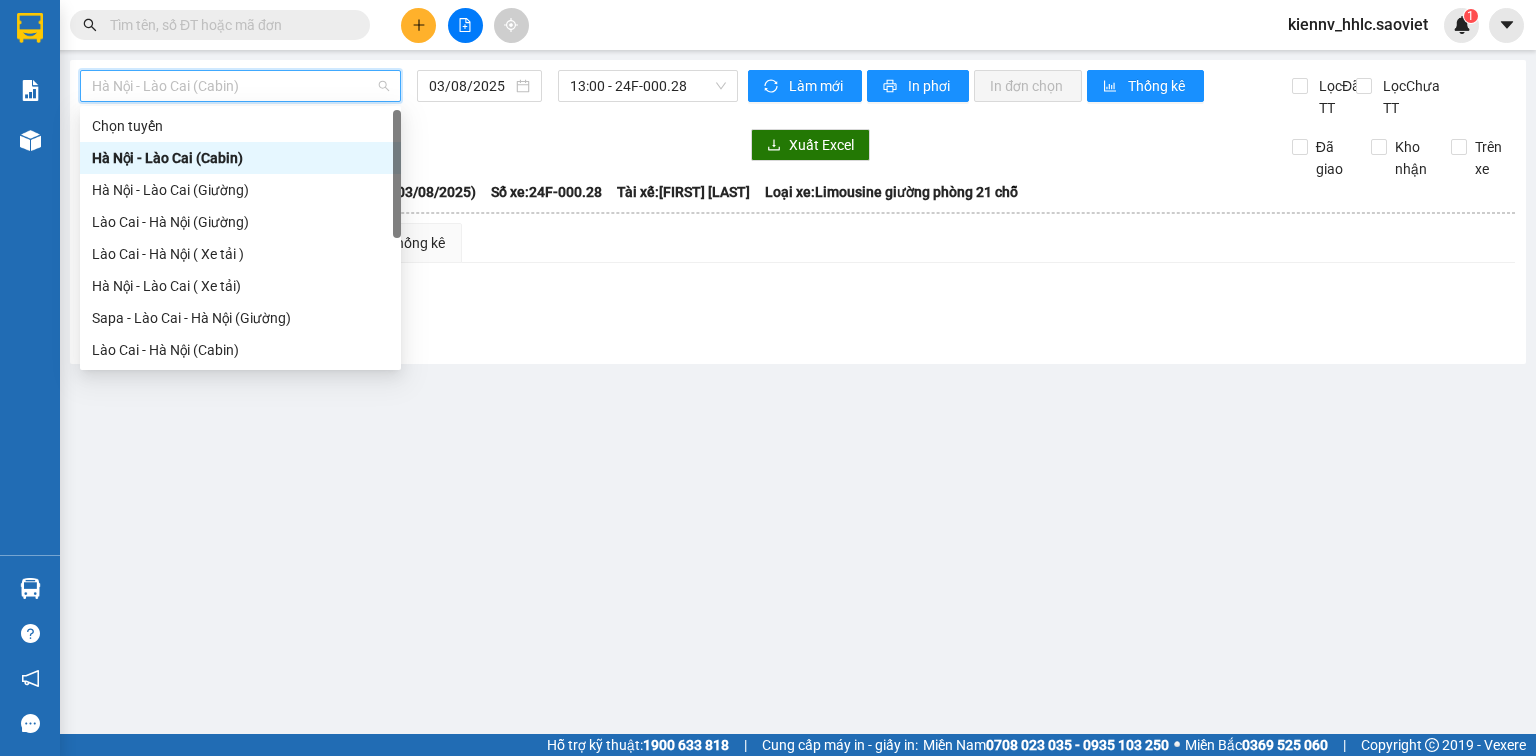 scroll, scrollTop: 160, scrollLeft: 0, axis: vertical 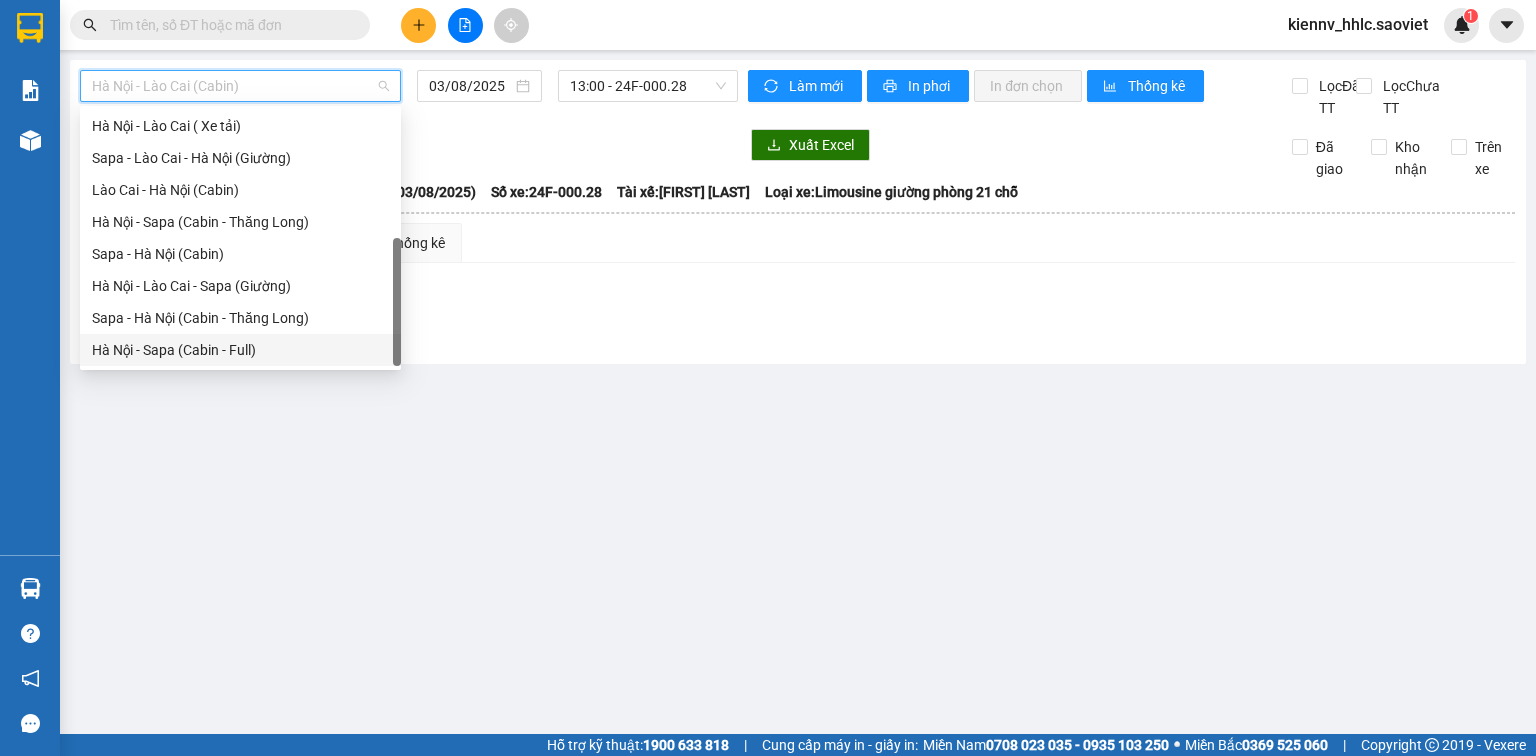 click on "Hà Nội - Sapa (Cabin - Full)" at bounding box center (240, 350) 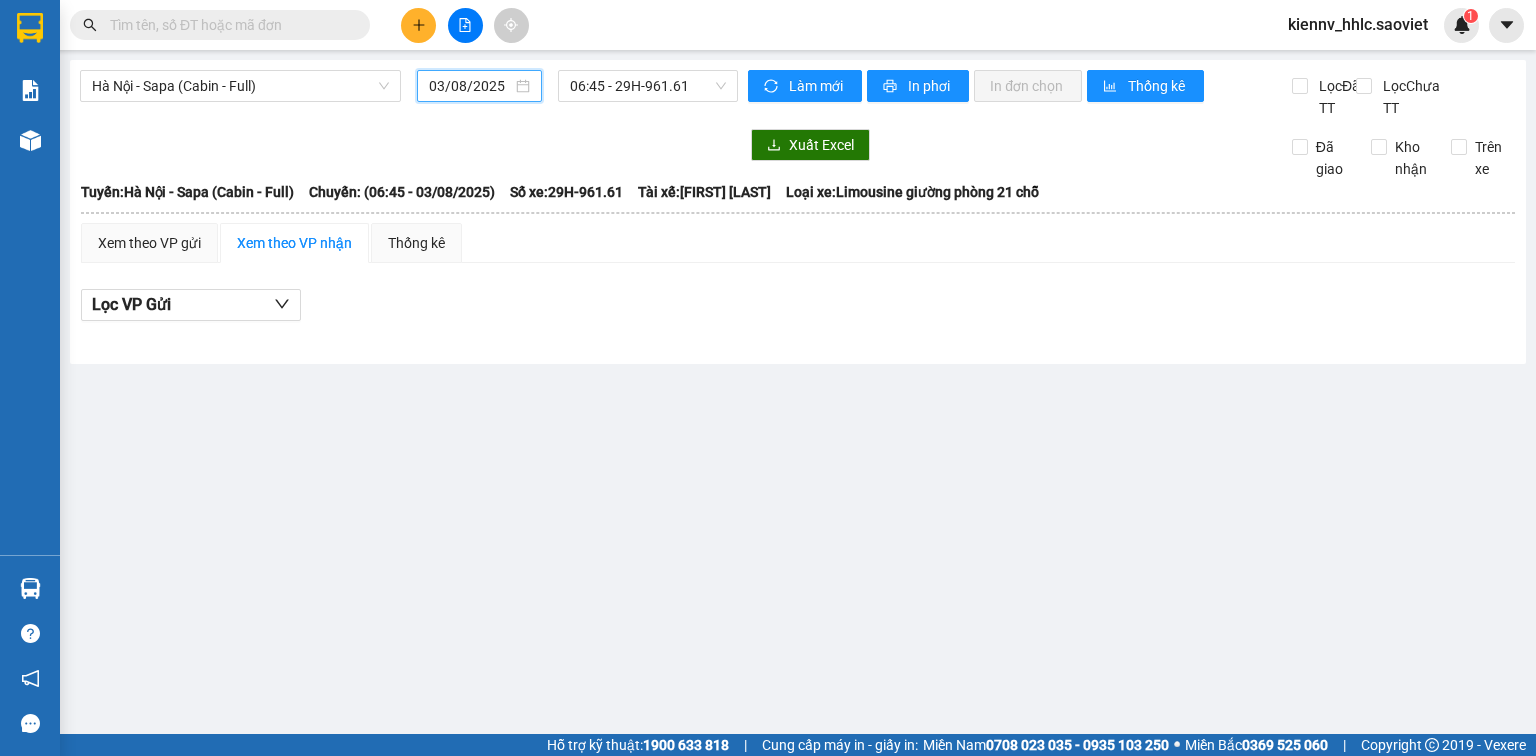 click on "03/08/2025" at bounding box center [470, 86] 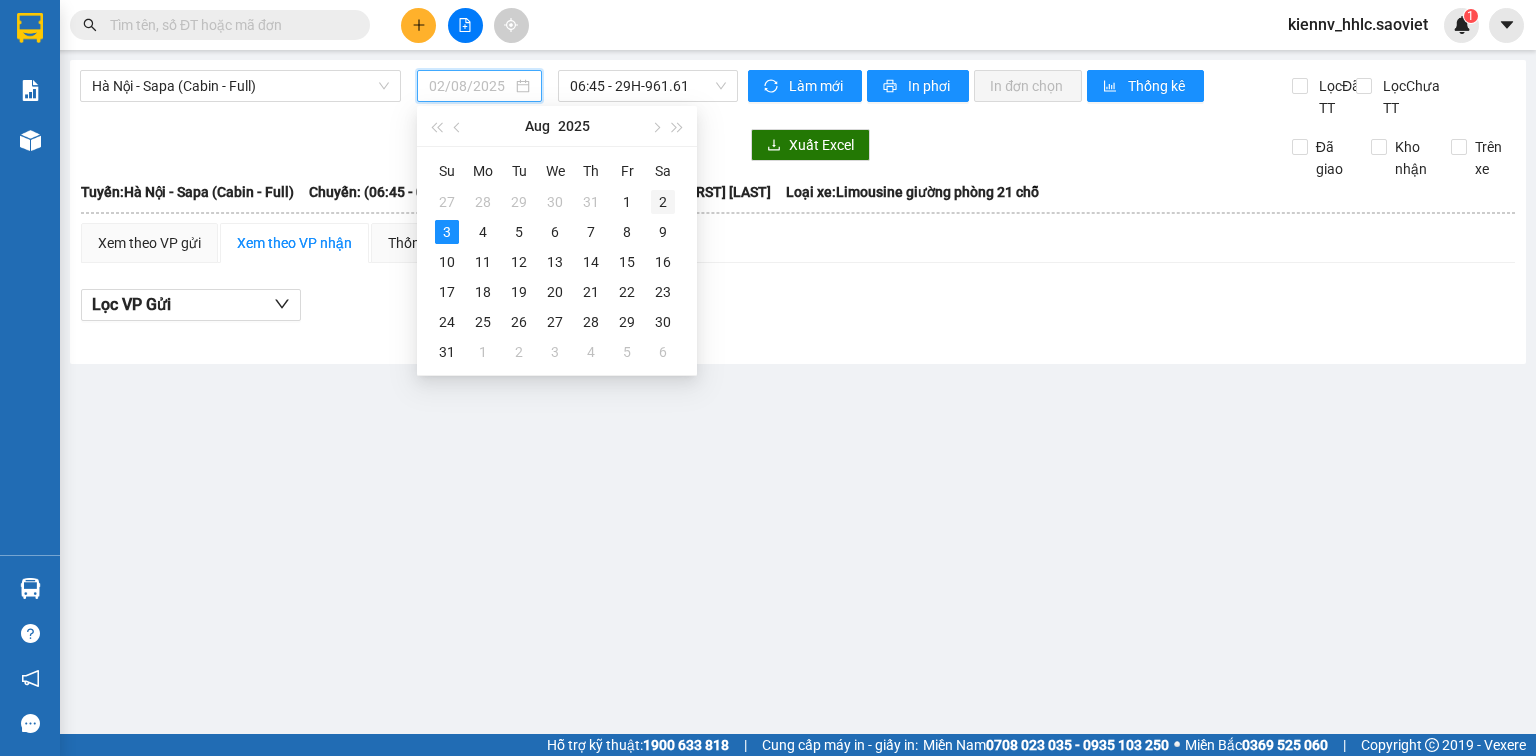 click on "2" at bounding box center [663, 202] 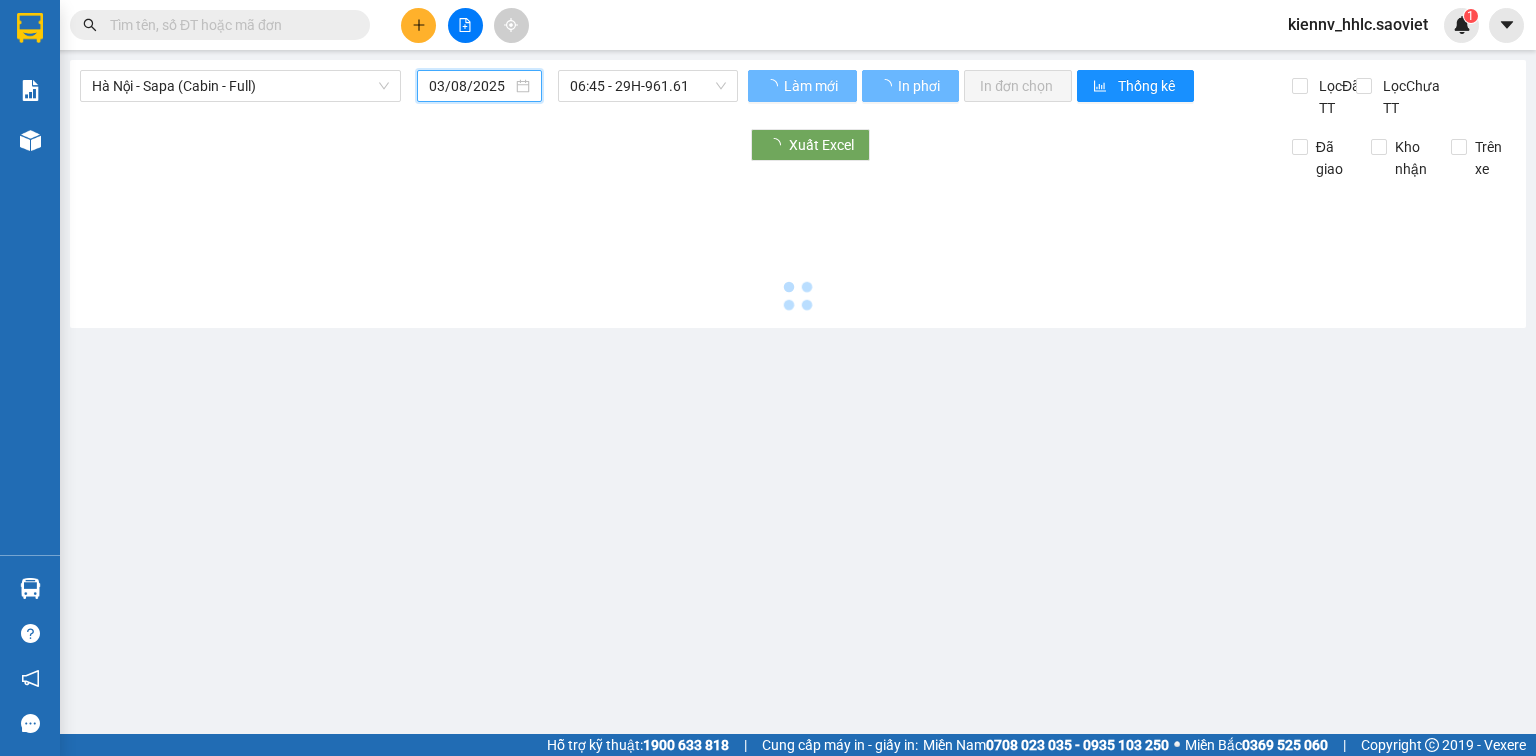 type on "02/08/2025" 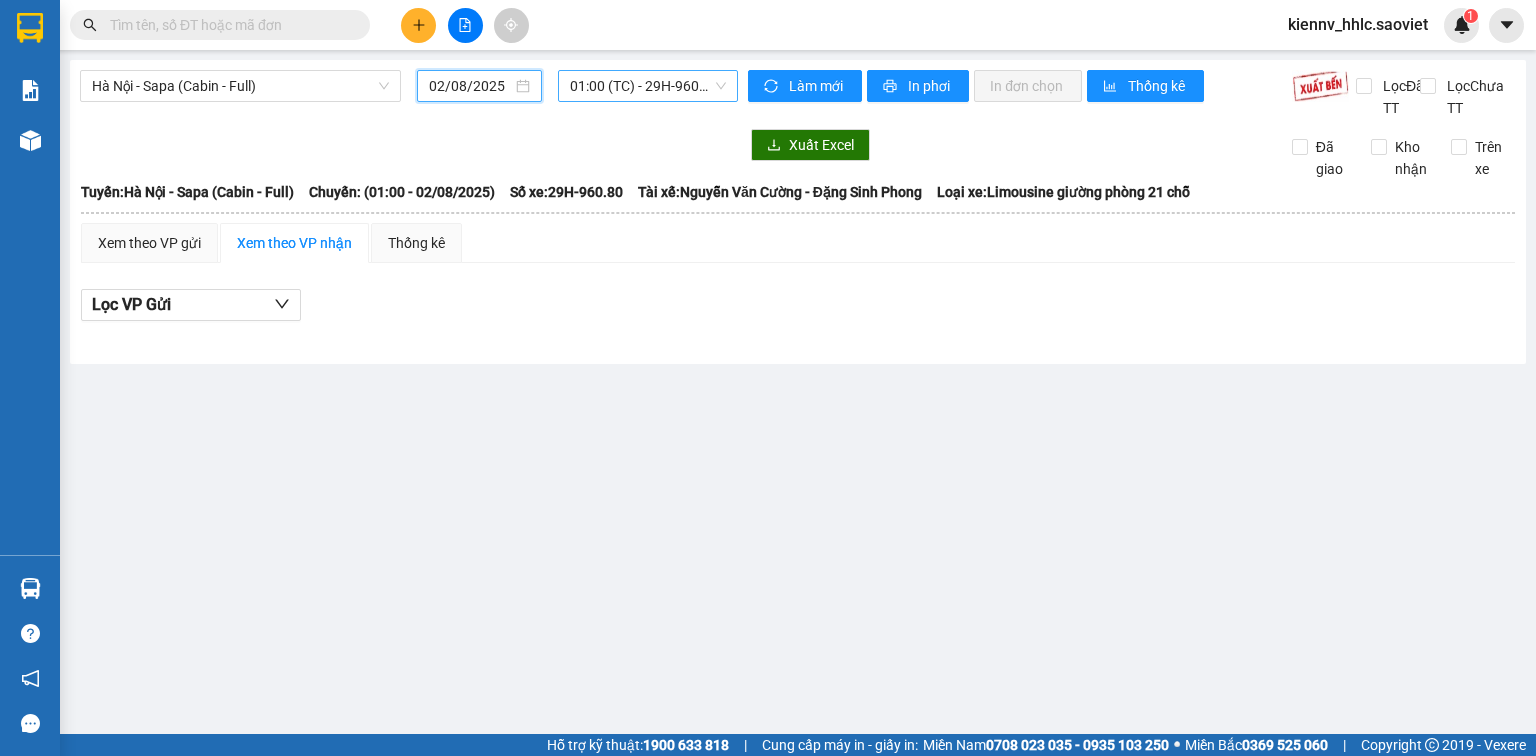 click on "01:00   (TC)   - 29H-960.80  - (Đã hủy)" at bounding box center [648, 86] 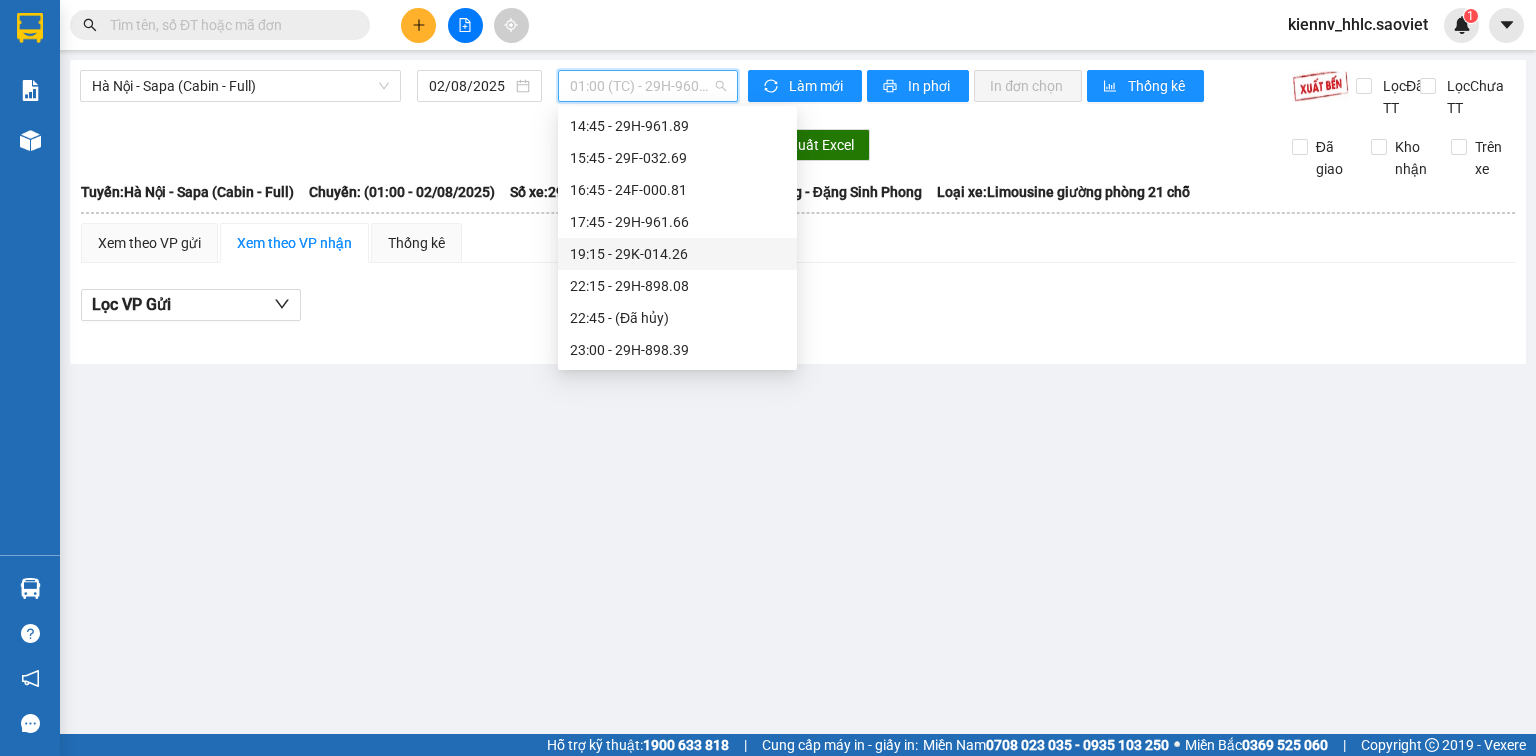 scroll, scrollTop: 352, scrollLeft: 0, axis: vertical 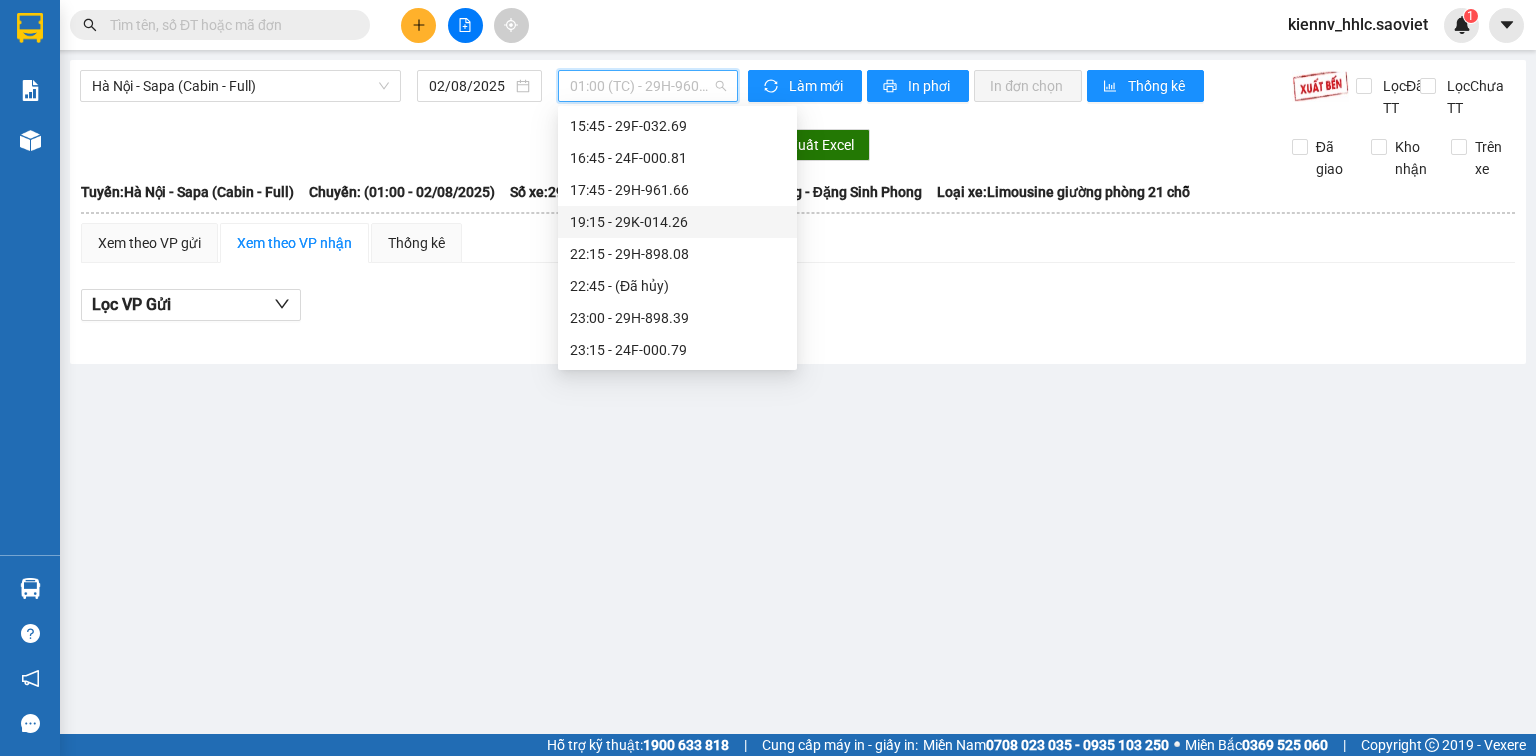 click on "19:15     - 29K-014.26" at bounding box center [677, 222] 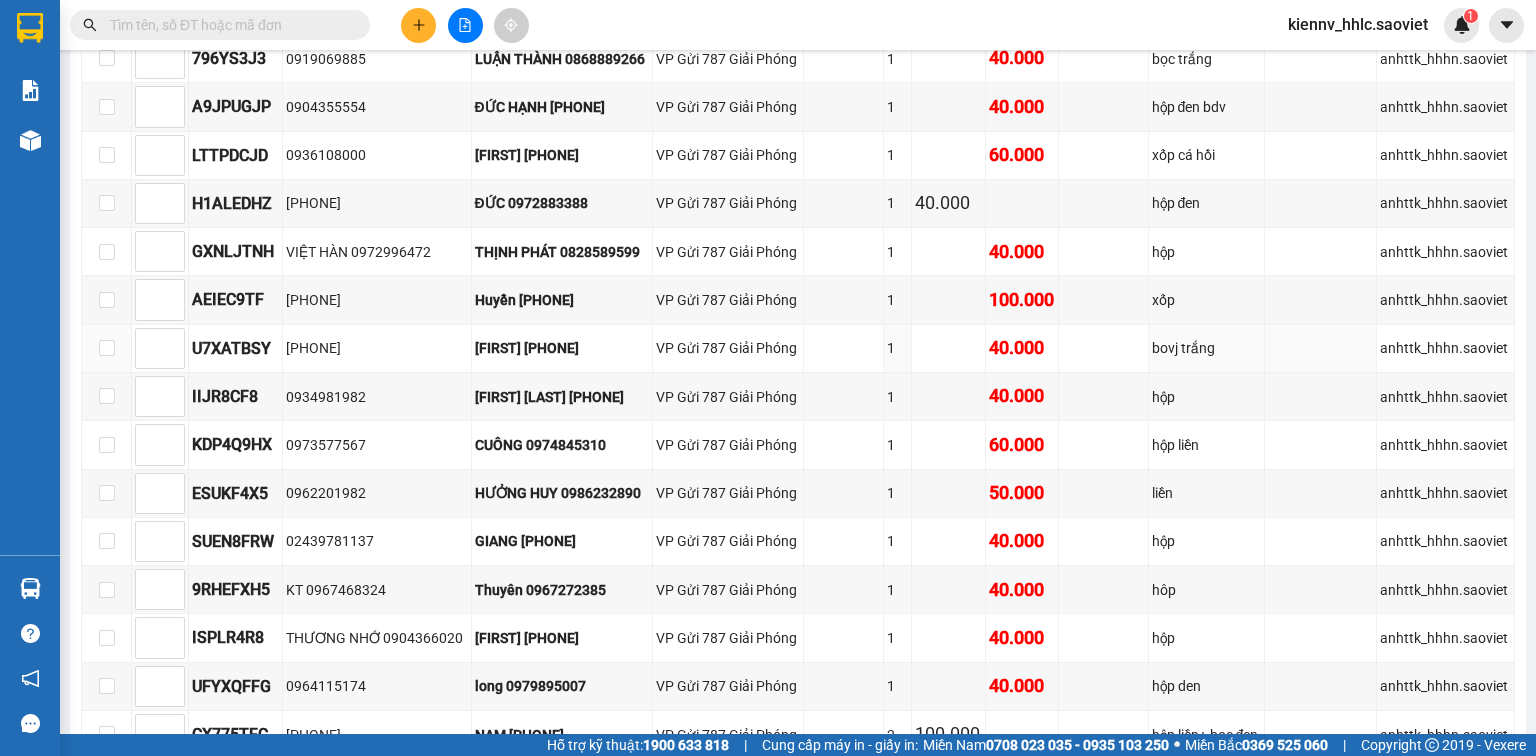 scroll, scrollTop: 2480, scrollLeft: 0, axis: vertical 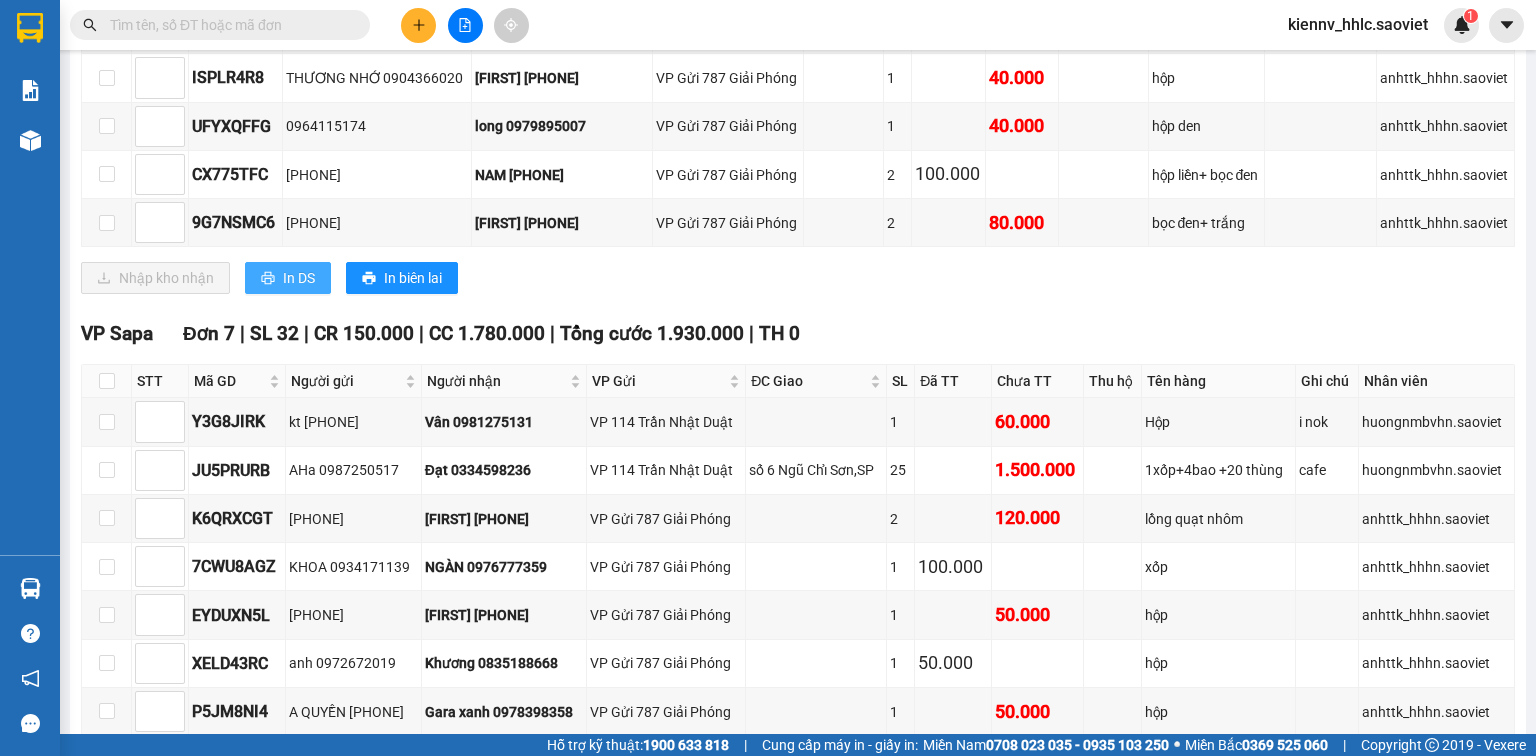 click on "In DS" at bounding box center (299, 278) 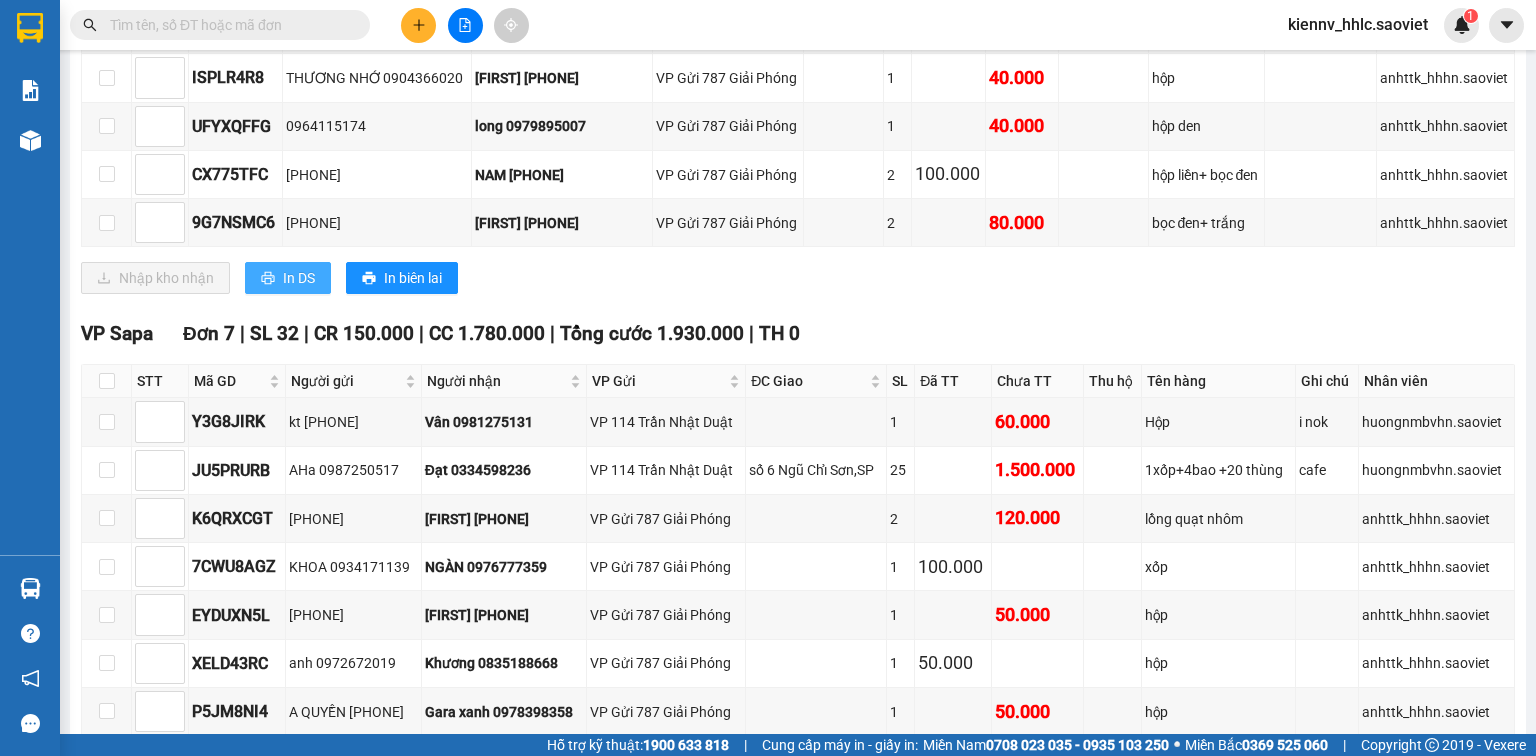 scroll, scrollTop: 0, scrollLeft: 0, axis: both 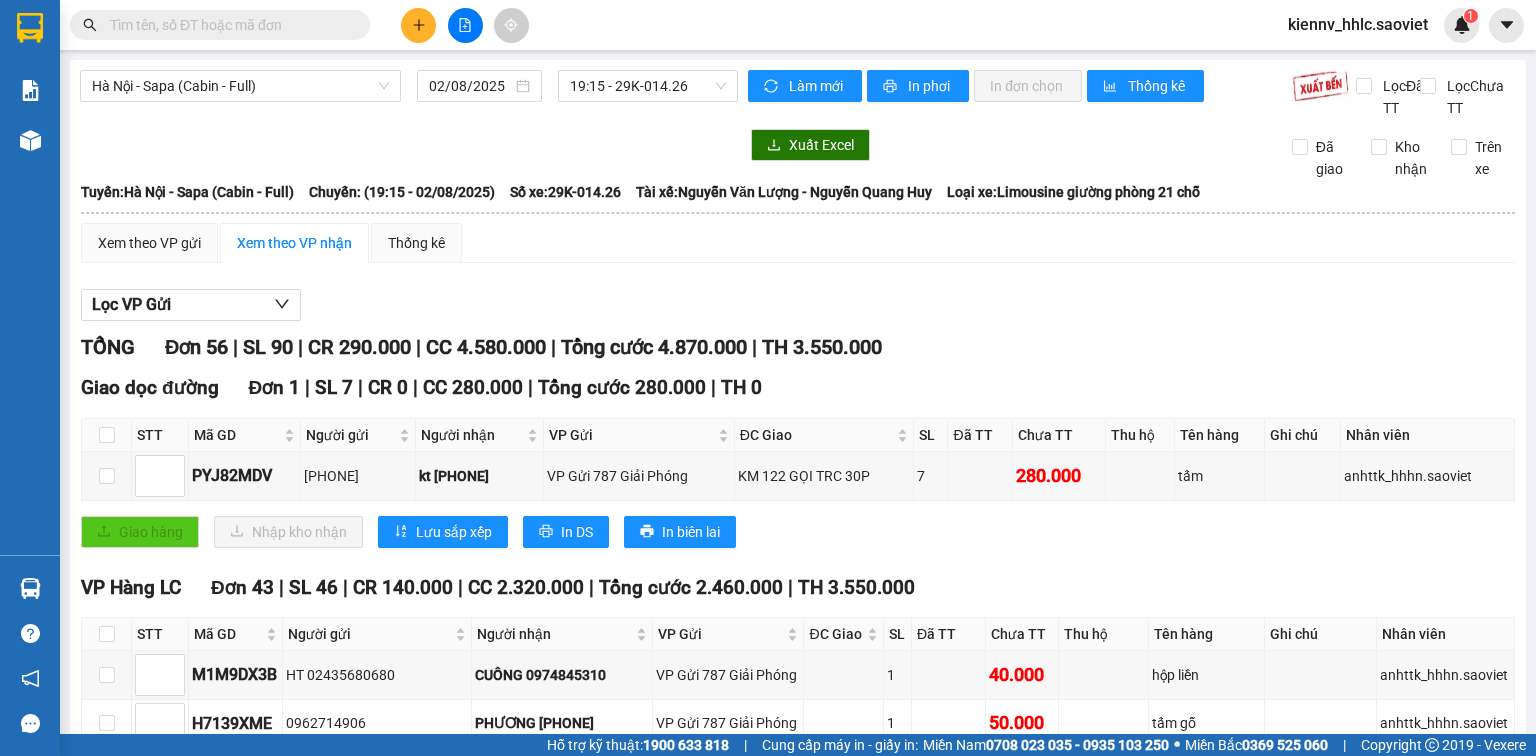 drag, startPoint x: 648, startPoint y: 346, endPoint x: 1108, endPoint y: 328, distance: 460.35205 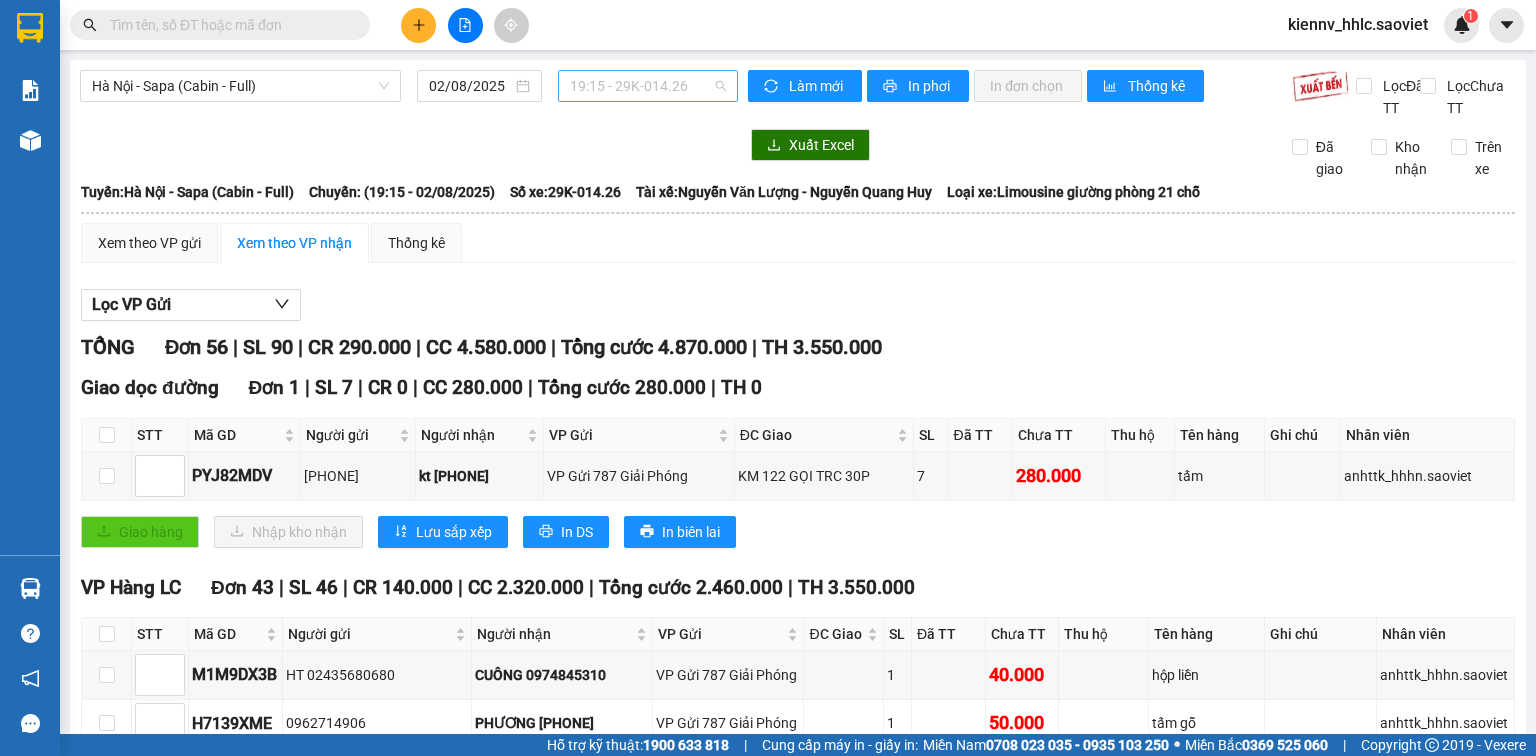 click on "19:15     - 29K-014.26" at bounding box center (648, 86) 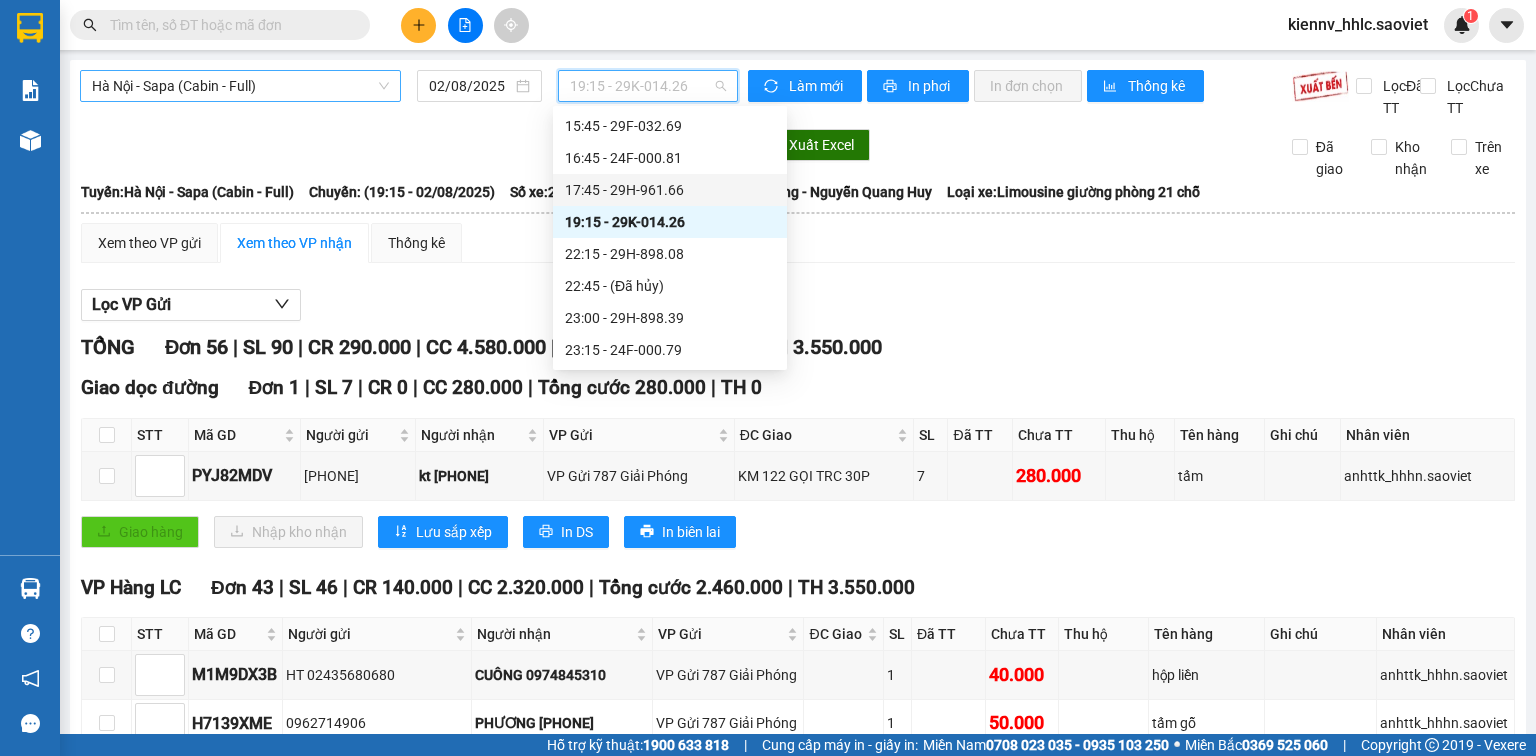 click on "Hà Nội - Sapa (Cabin - Full)" at bounding box center [240, 86] 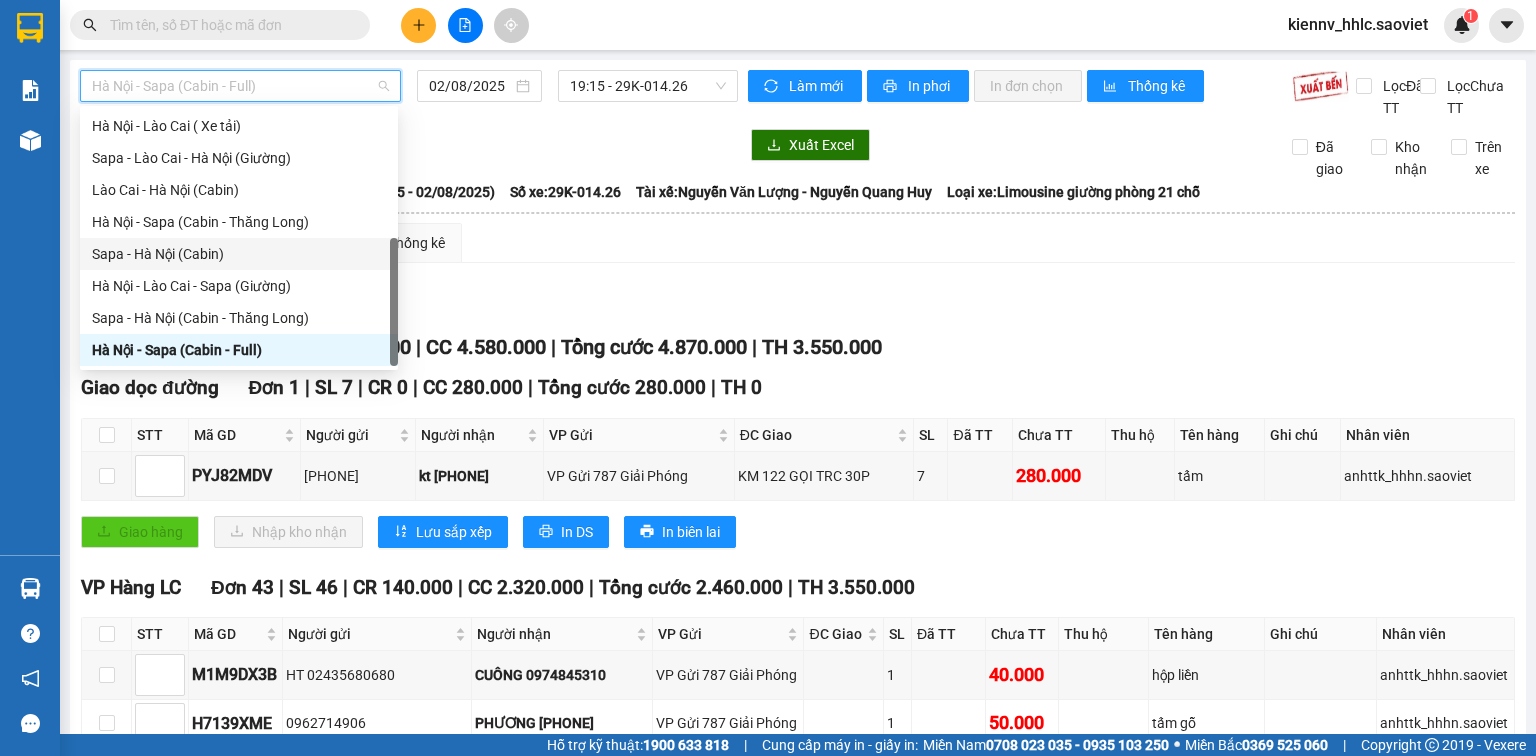 scroll, scrollTop: 0, scrollLeft: 0, axis: both 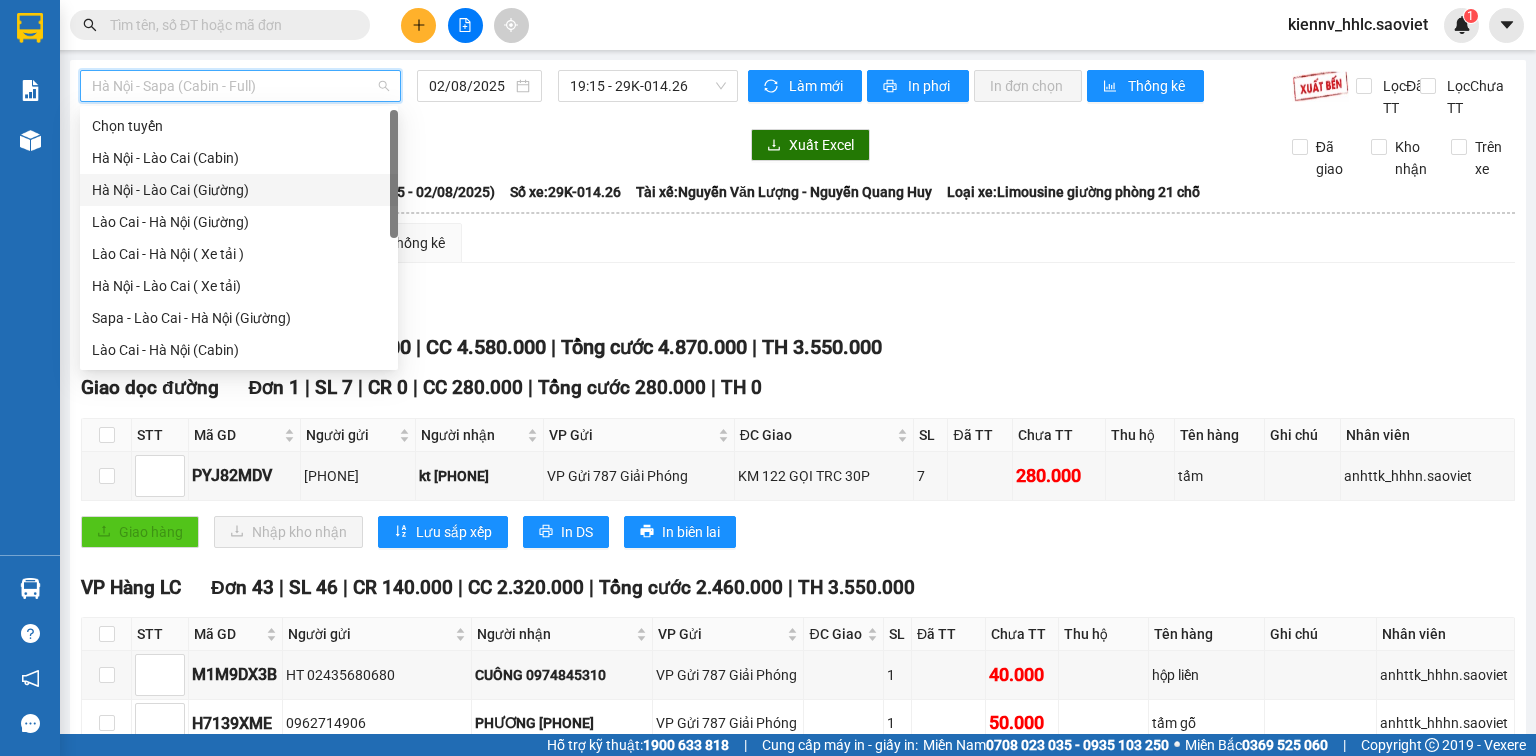click on "Hà Nội - Lào Cai (Giường)" at bounding box center [239, 190] 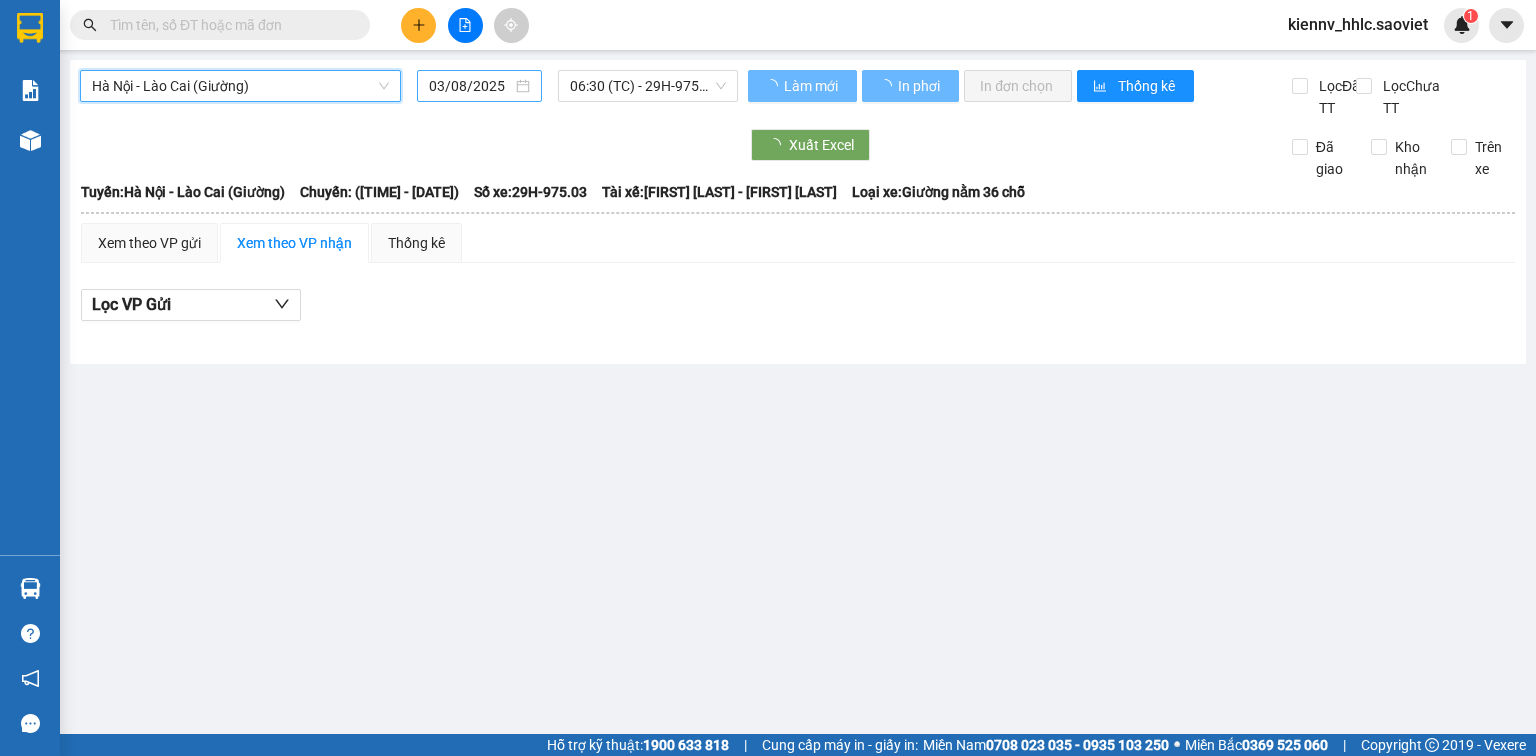 click on "03/08/2025" at bounding box center (470, 86) 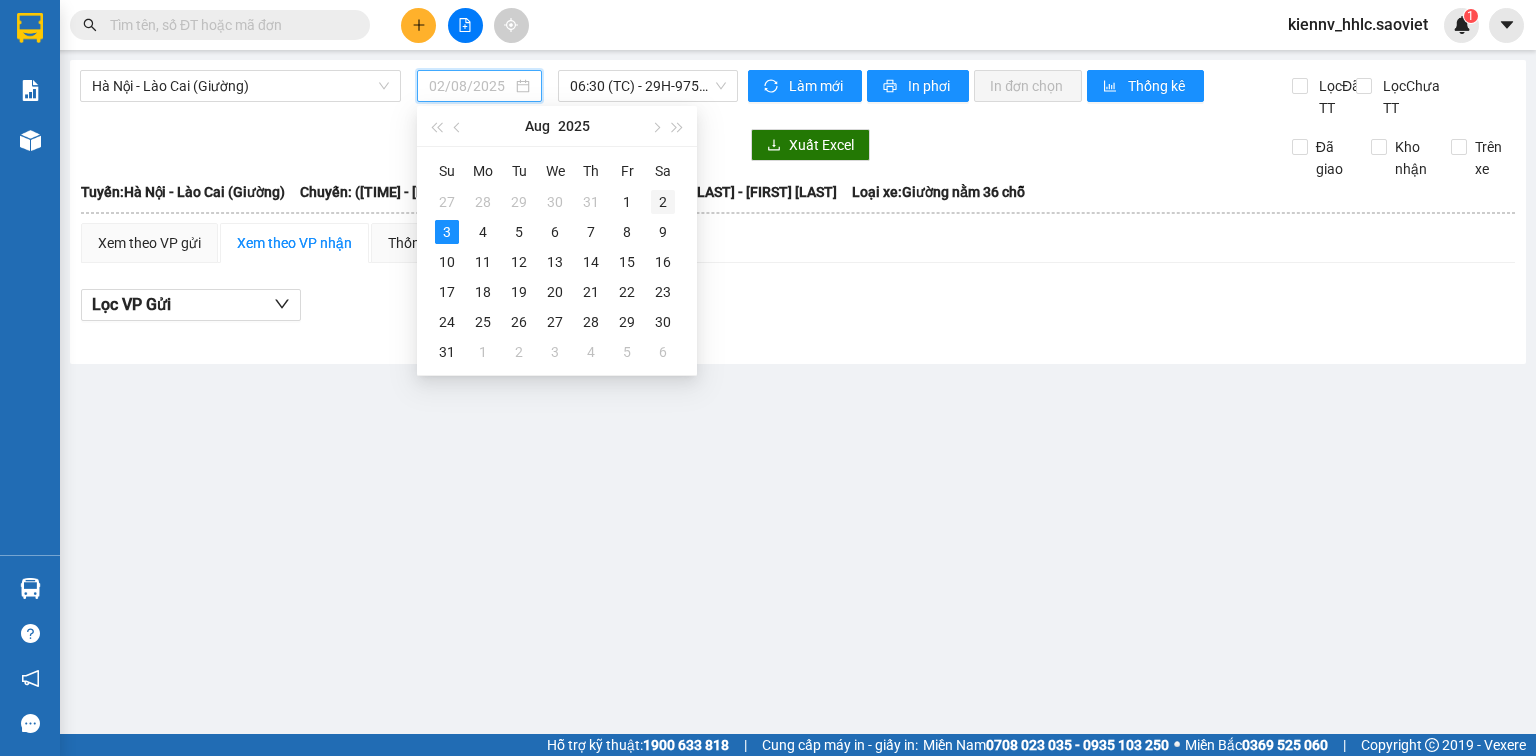 click on "2" at bounding box center [663, 202] 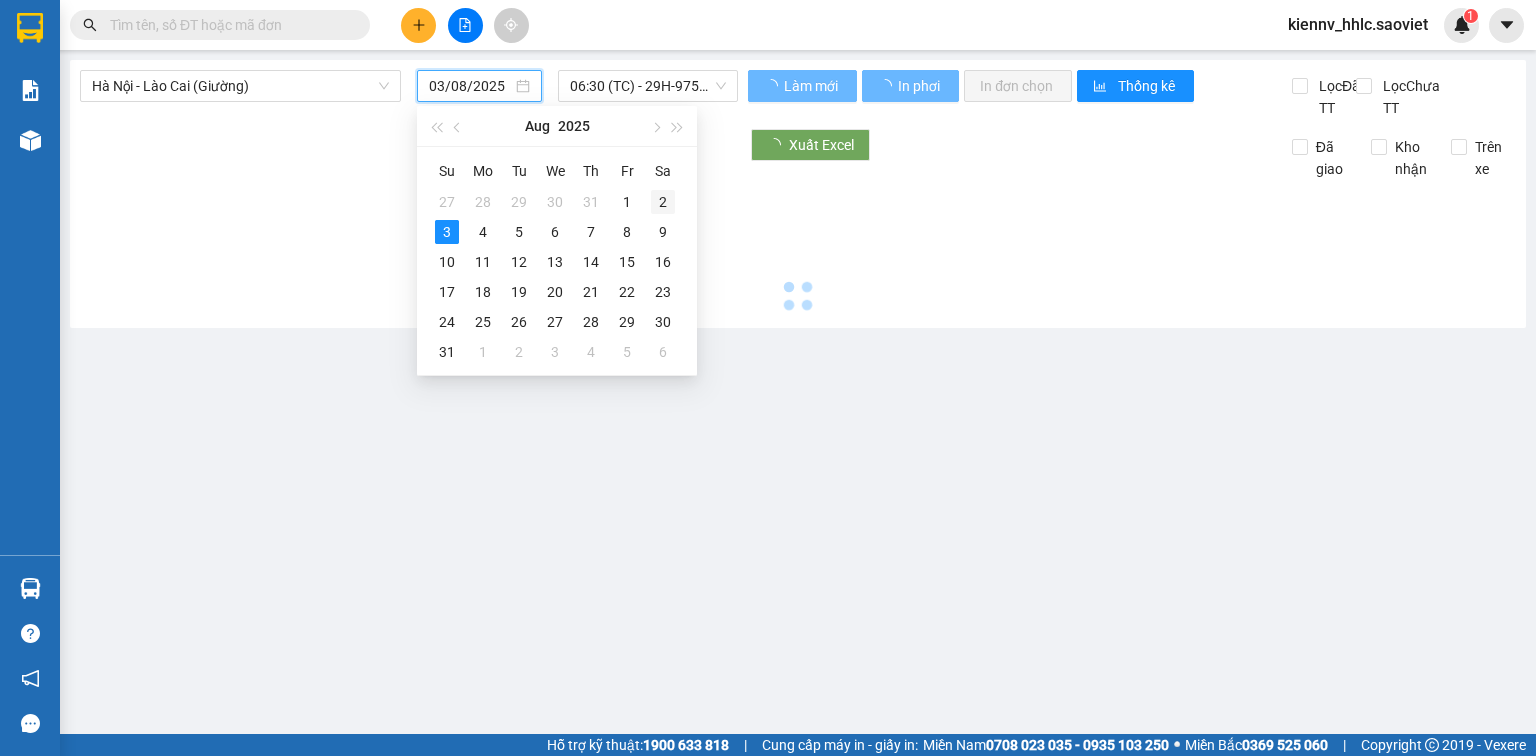type on "02/08/2025" 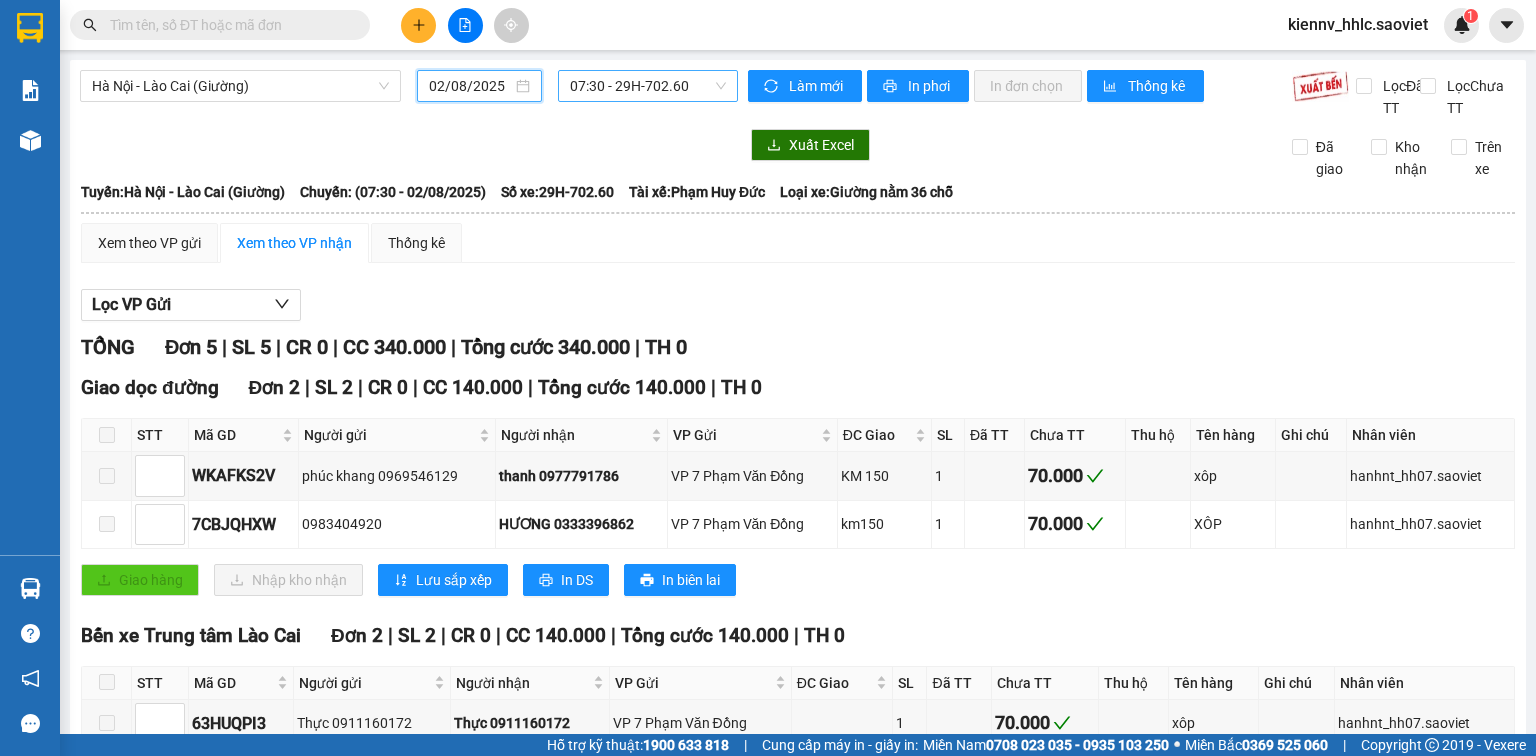 click on "07:30     - 29H-702.60" at bounding box center (648, 86) 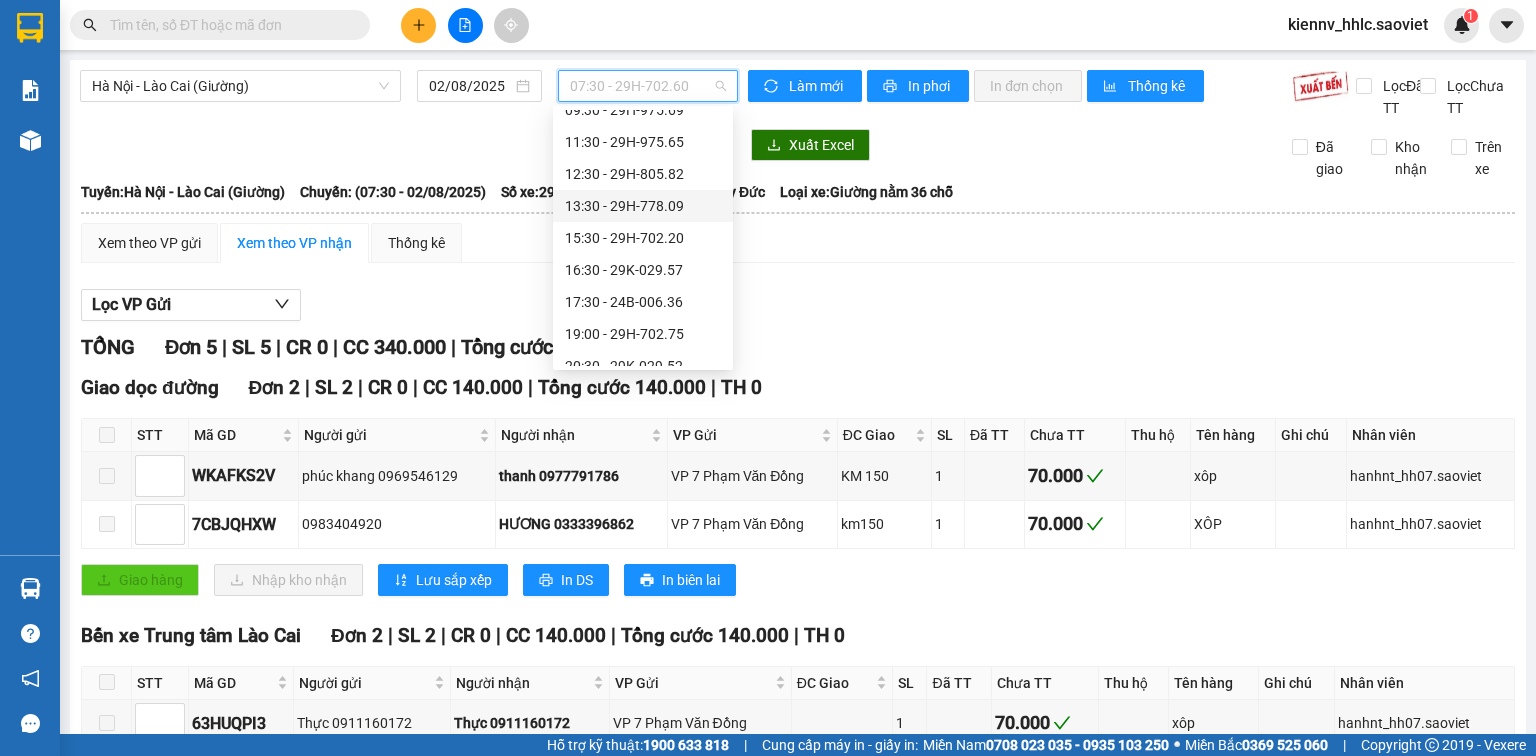 scroll, scrollTop: 192, scrollLeft: 0, axis: vertical 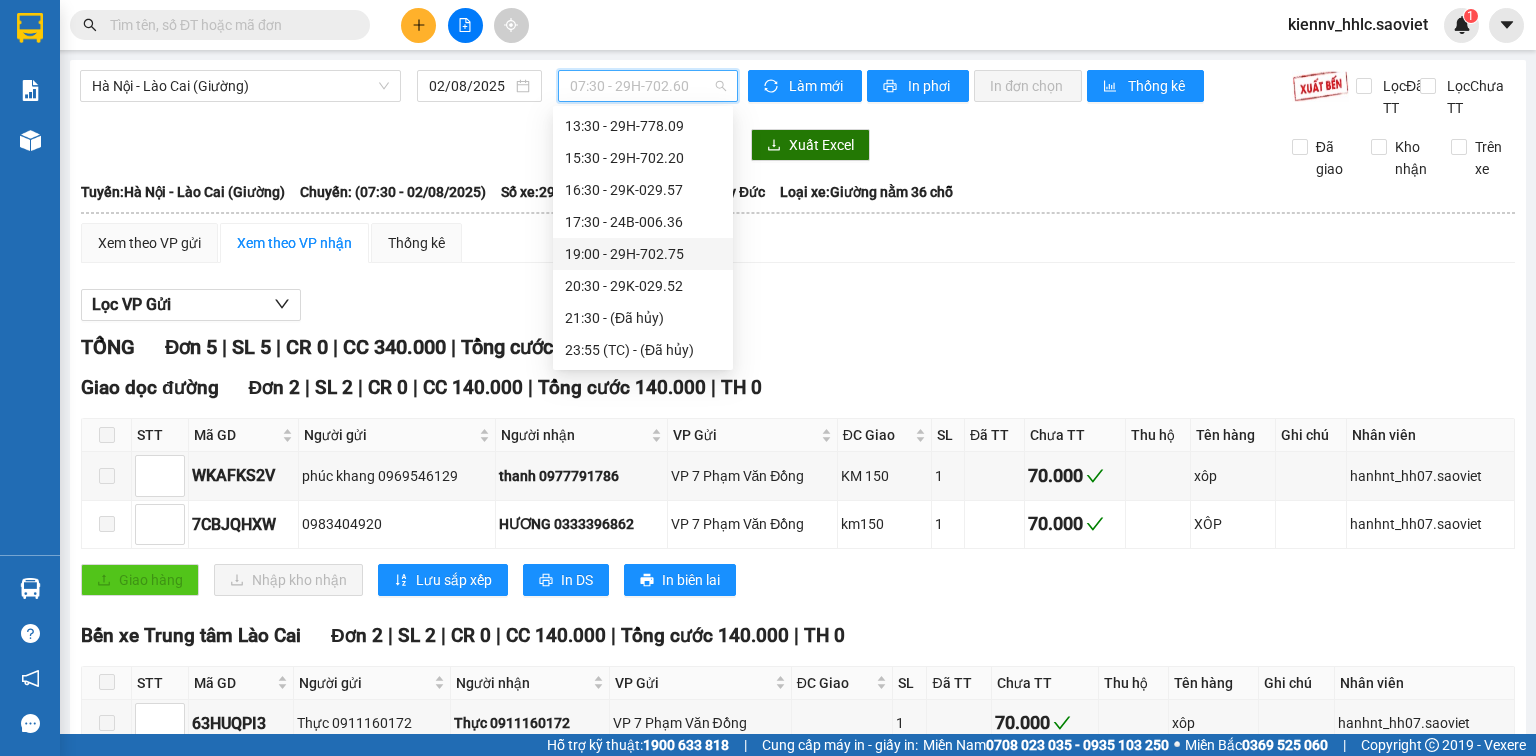 click on "19:00     - 29H-702.75" at bounding box center [643, 254] 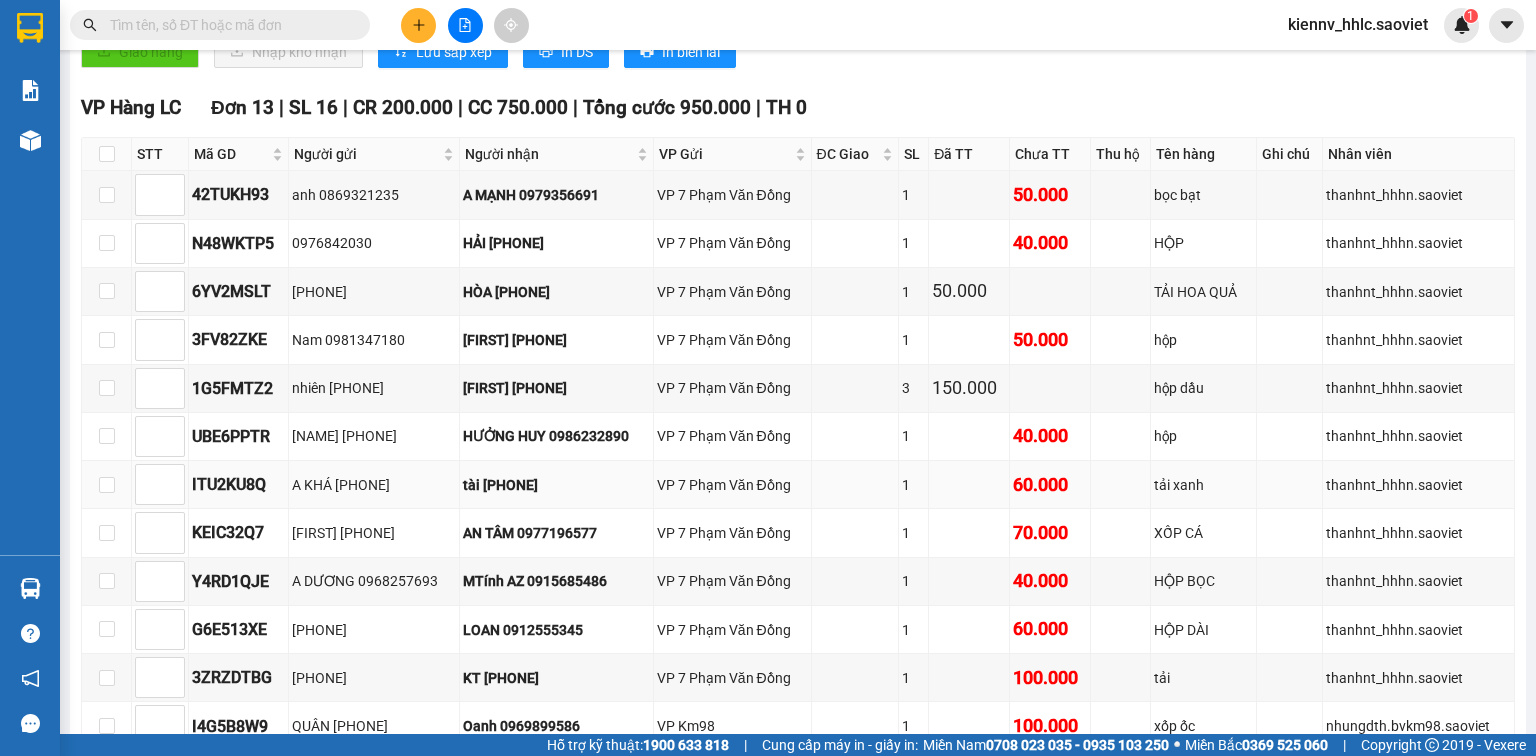 scroll, scrollTop: 660, scrollLeft: 0, axis: vertical 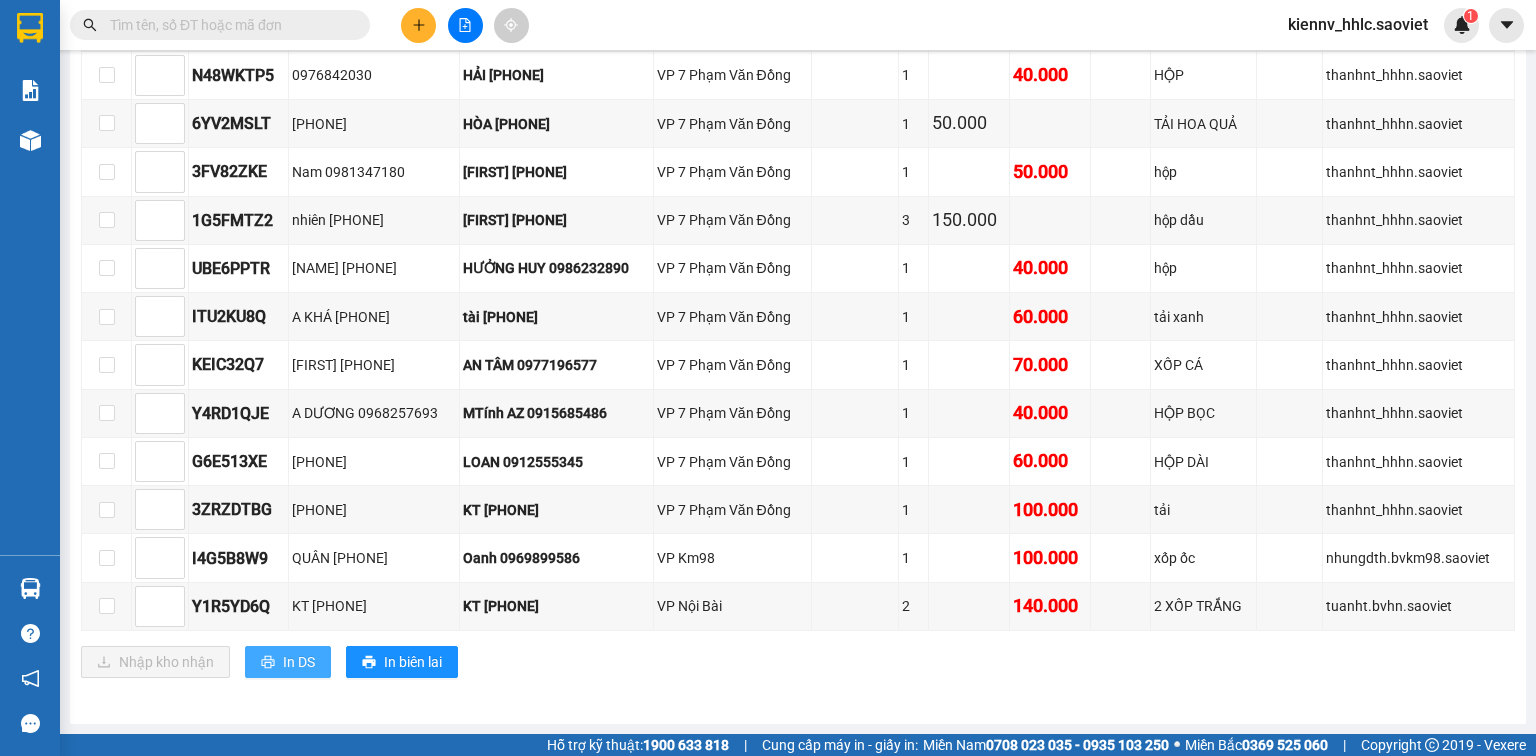click on "In DS" at bounding box center [288, 662] 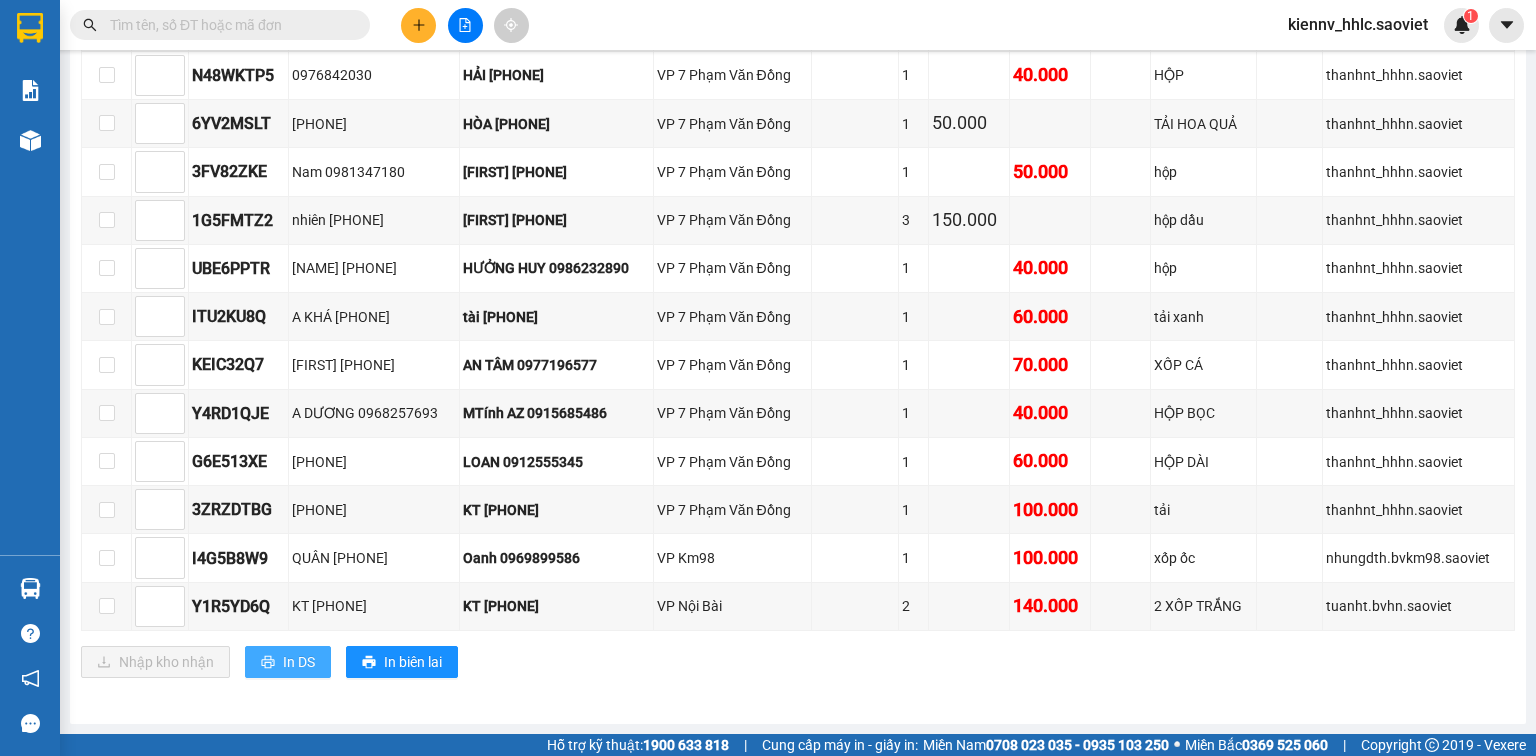 scroll, scrollTop: 0, scrollLeft: 0, axis: both 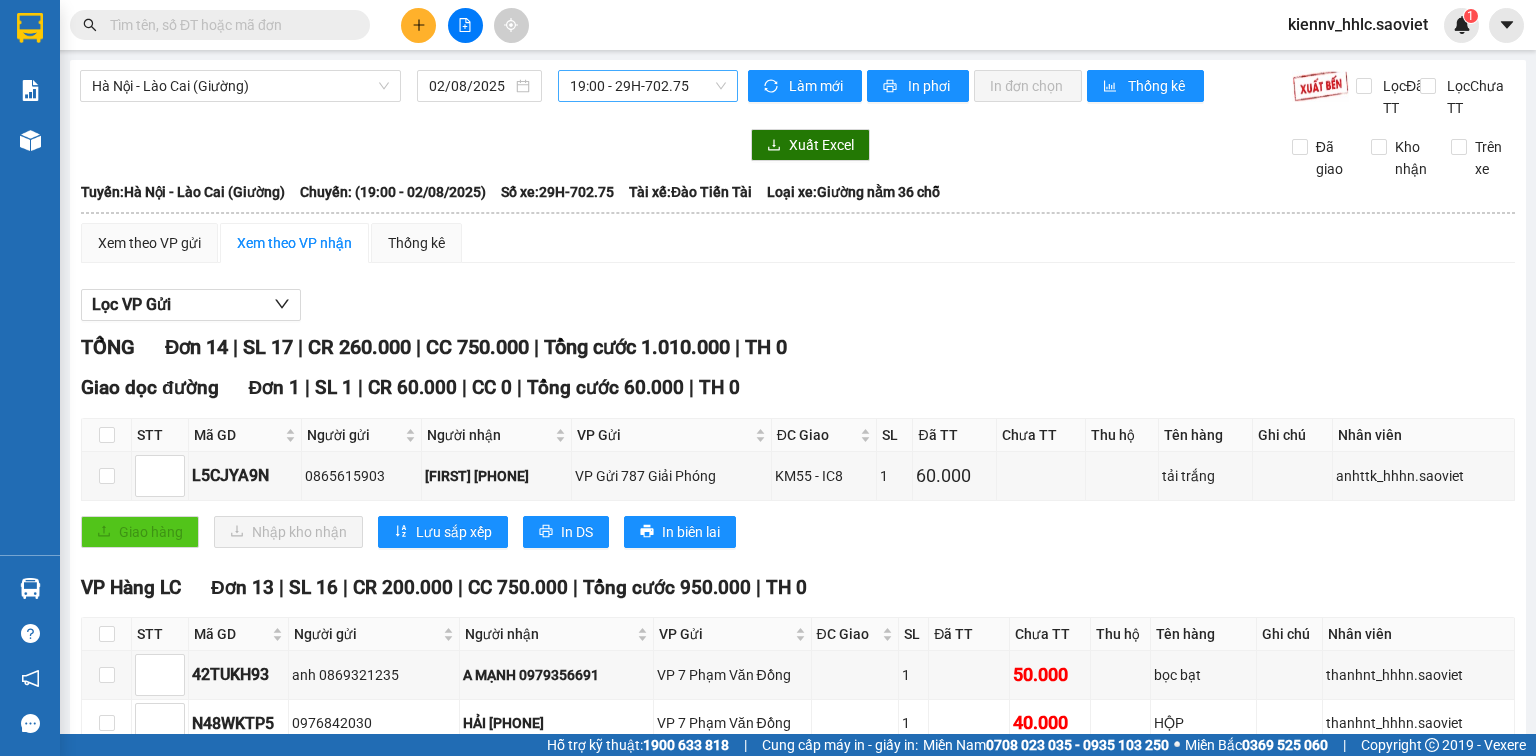 click on "19:00     - 29H-702.75" at bounding box center [648, 86] 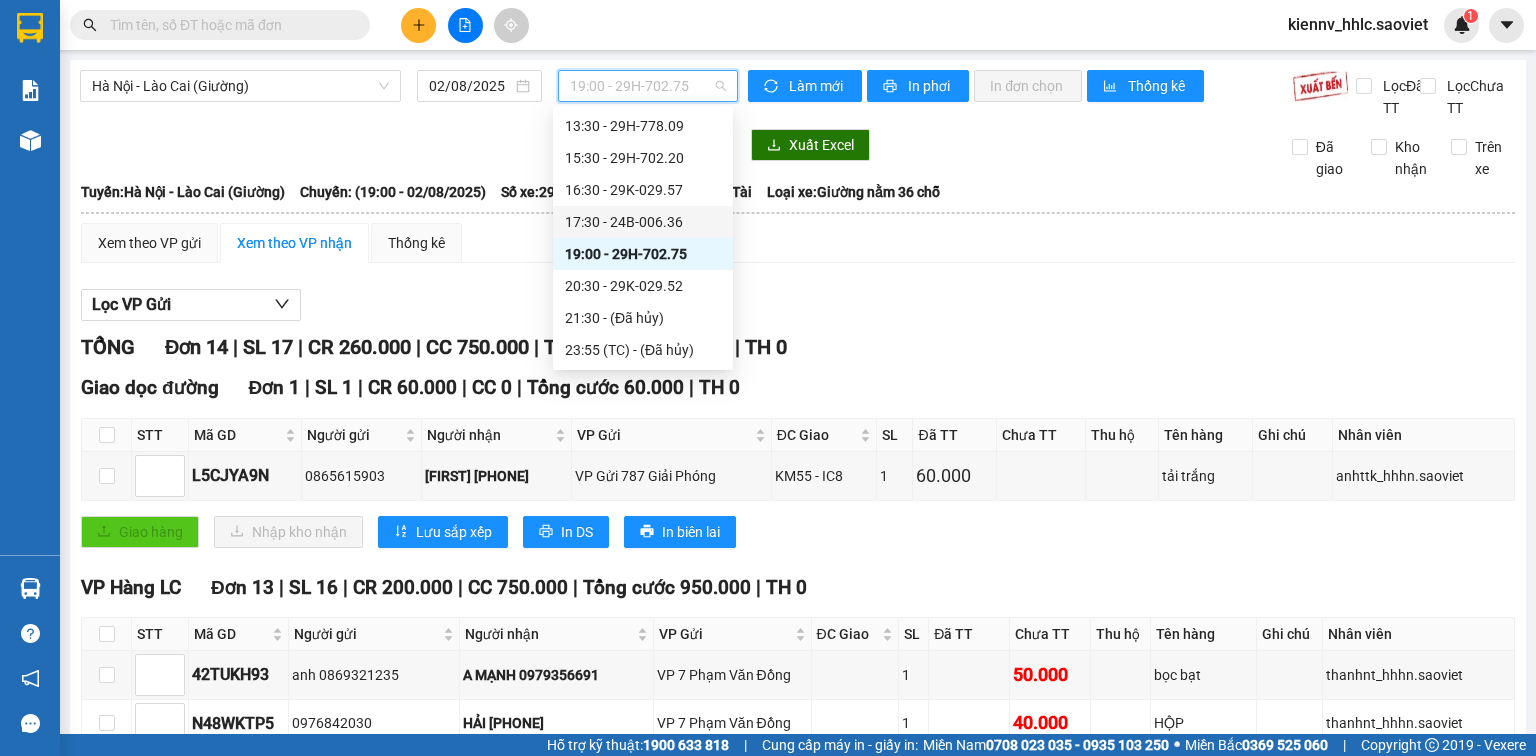 click on "17:30     - 24B-006.36" at bounding box center (643, 222) 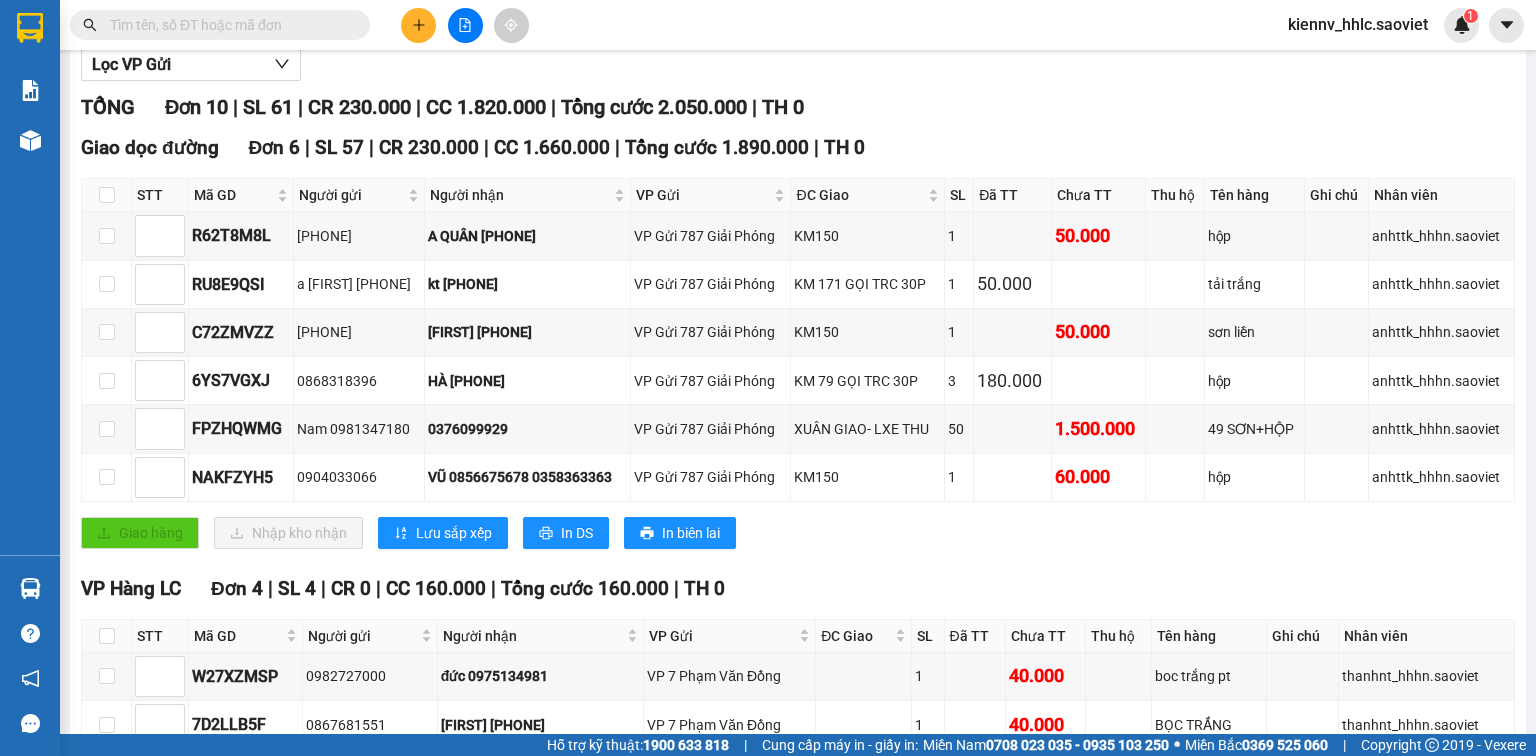 scroll, scrollTop: 400, scrollLeft: 0, axis: vertical 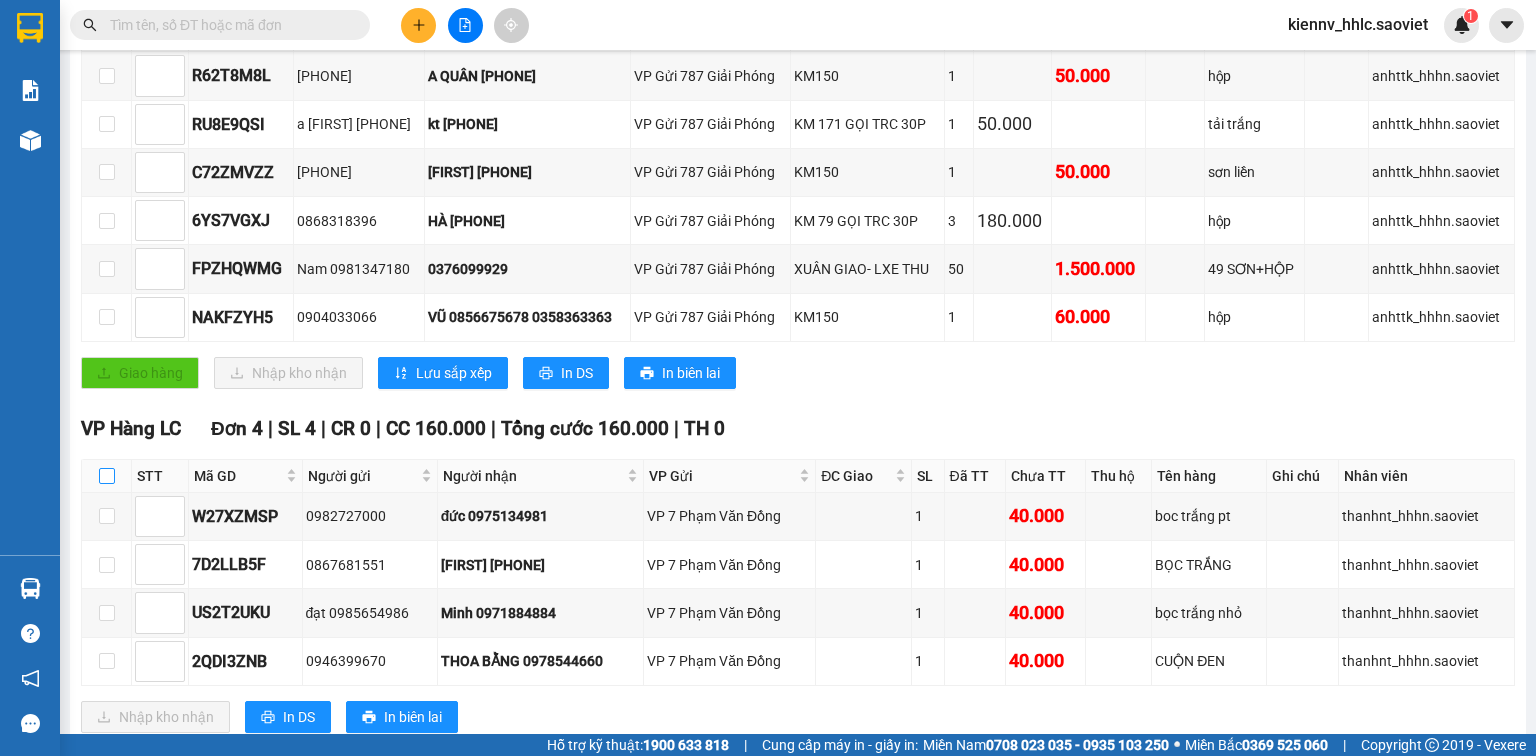click at bounding box center (107, 476) 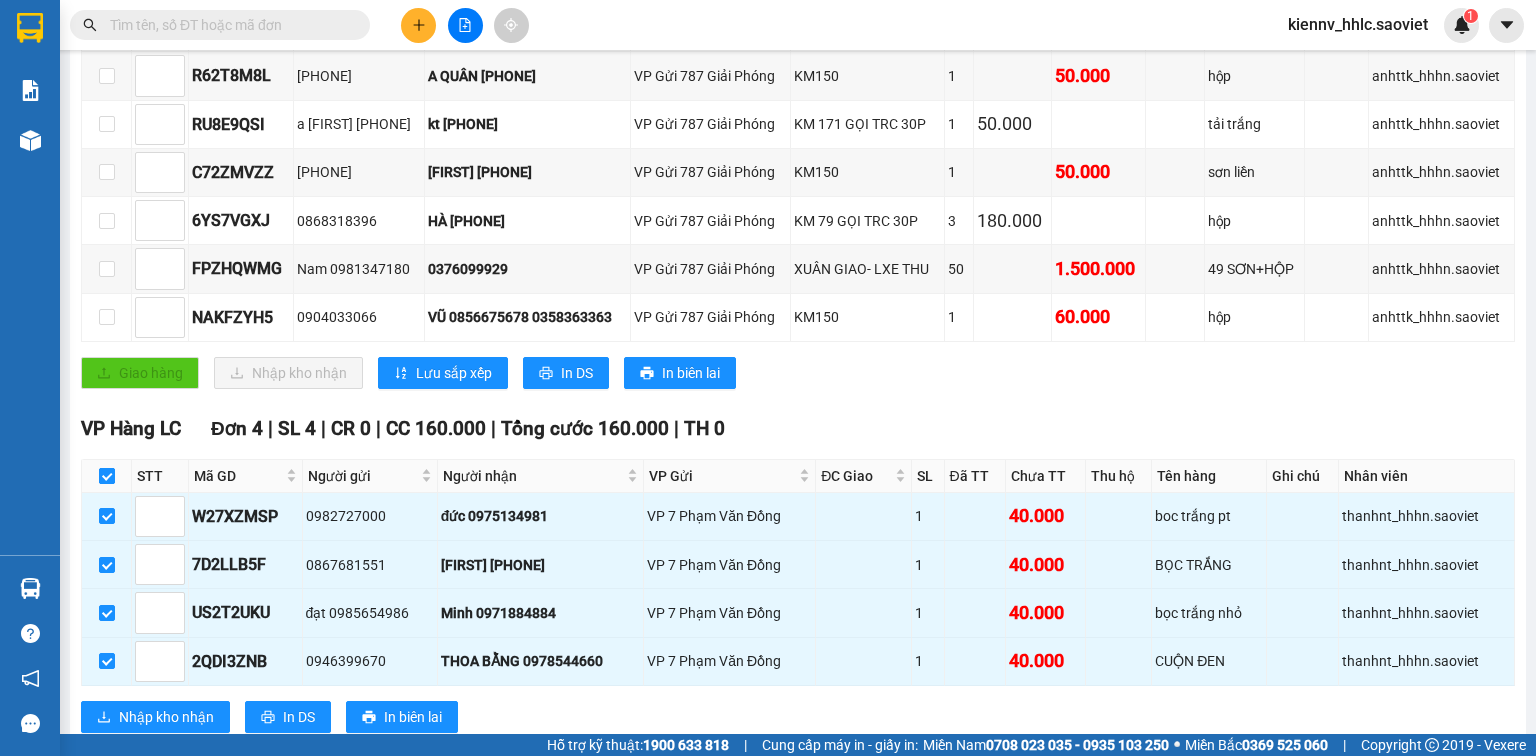 scroll, scrollTop: 468, scrollLeft: 0, axis: vertical 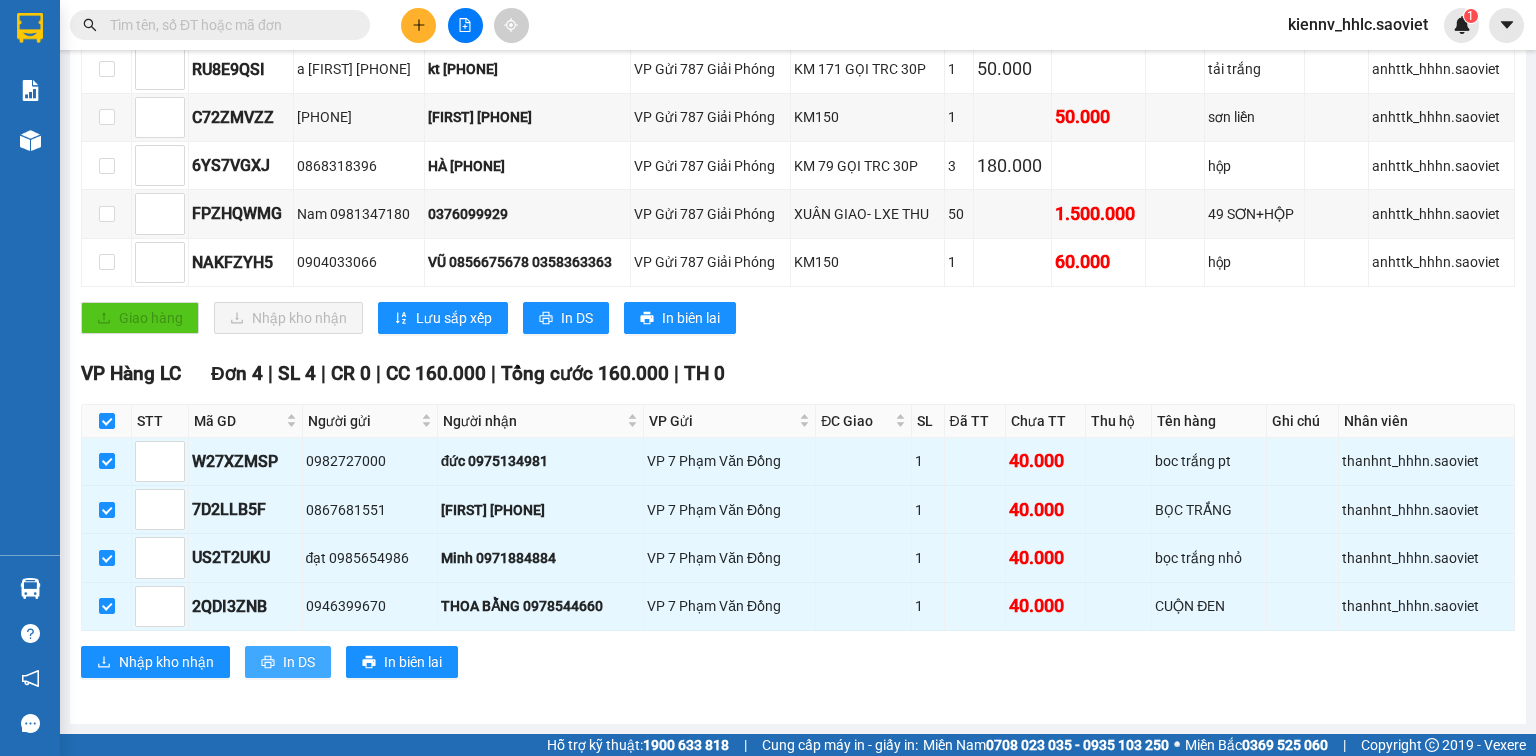 click on "In DS" at bounding box center [299, 662] 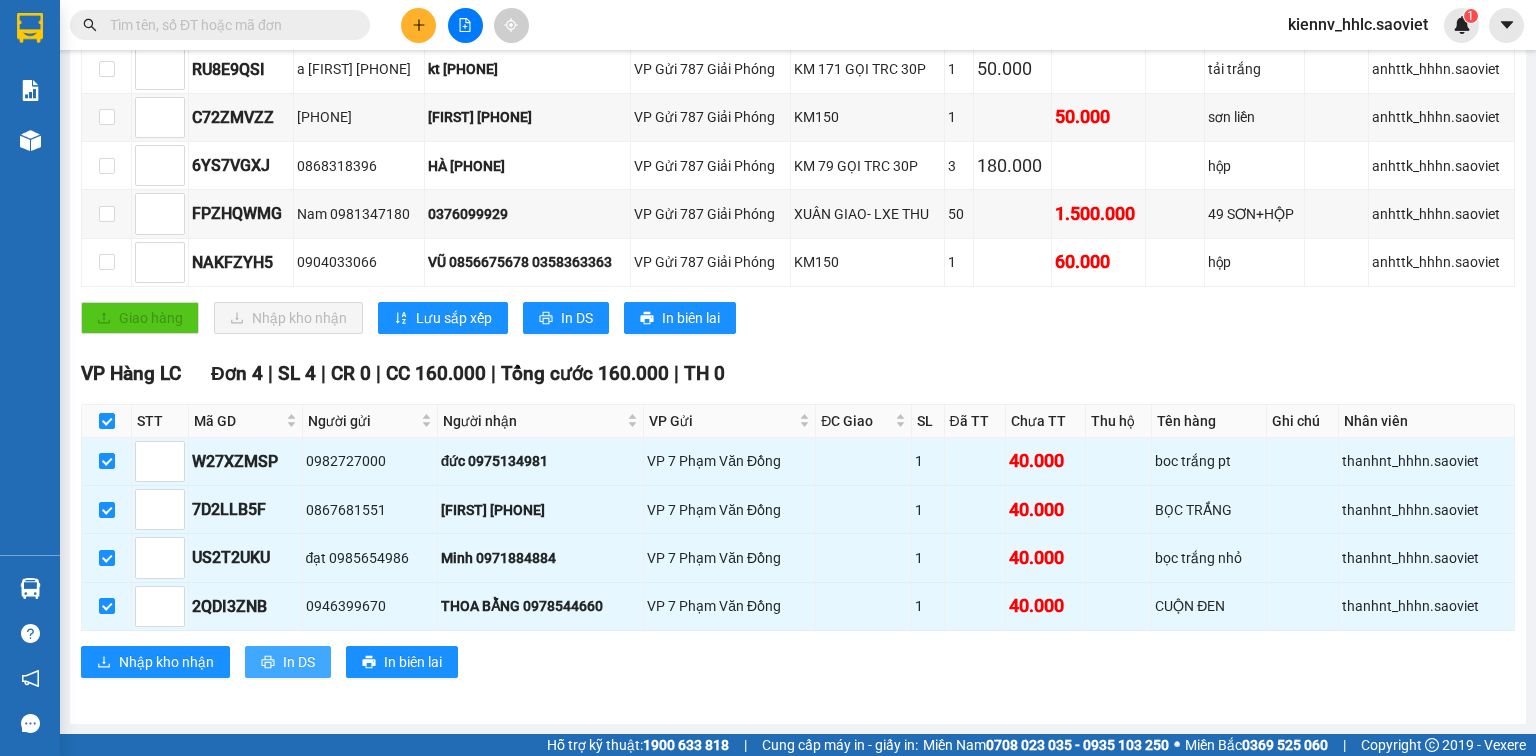 scroll, scrollTop: 0, scrollLeft: 0, axis: both 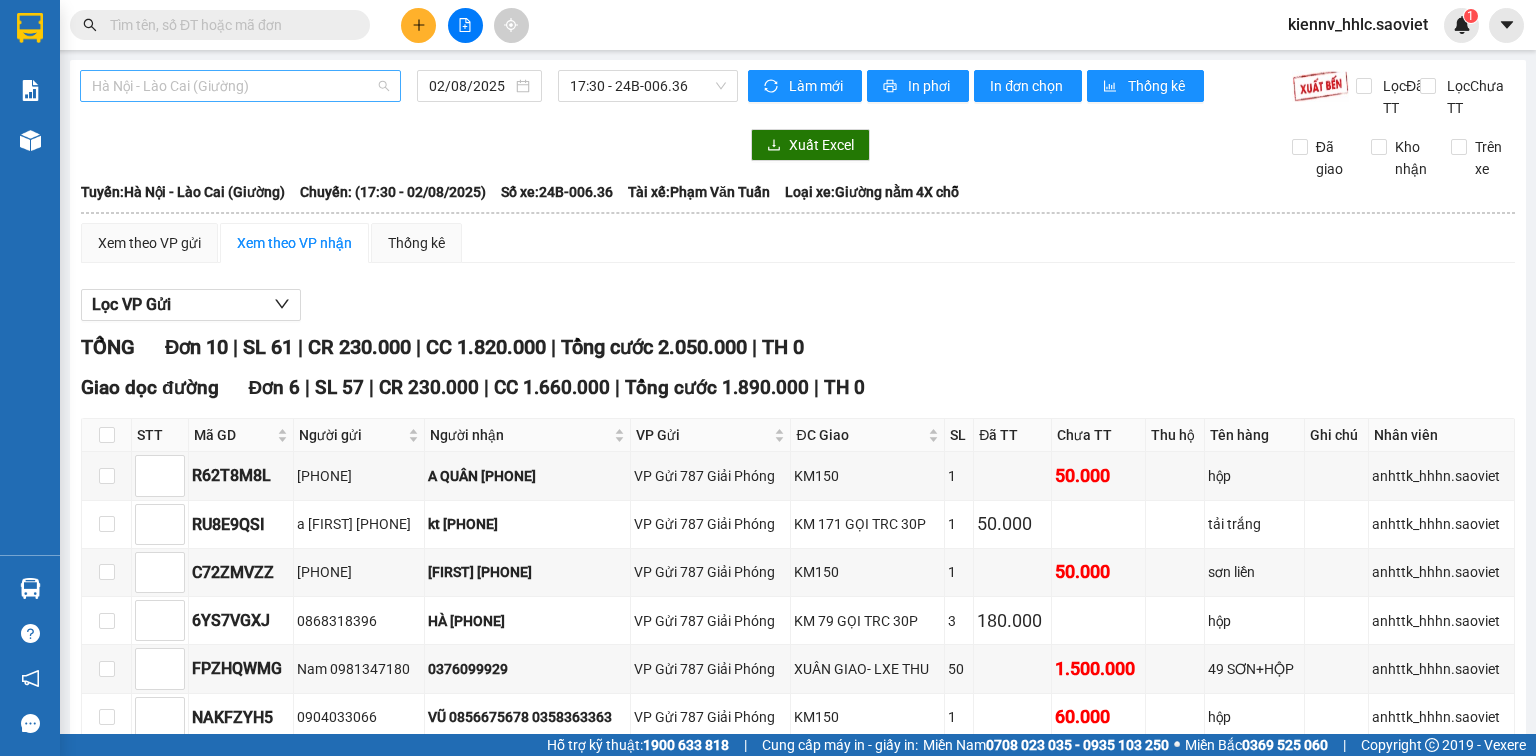 click on "Hà Nội - Lào Cai (Giường)" at bounding box center (240, 86) 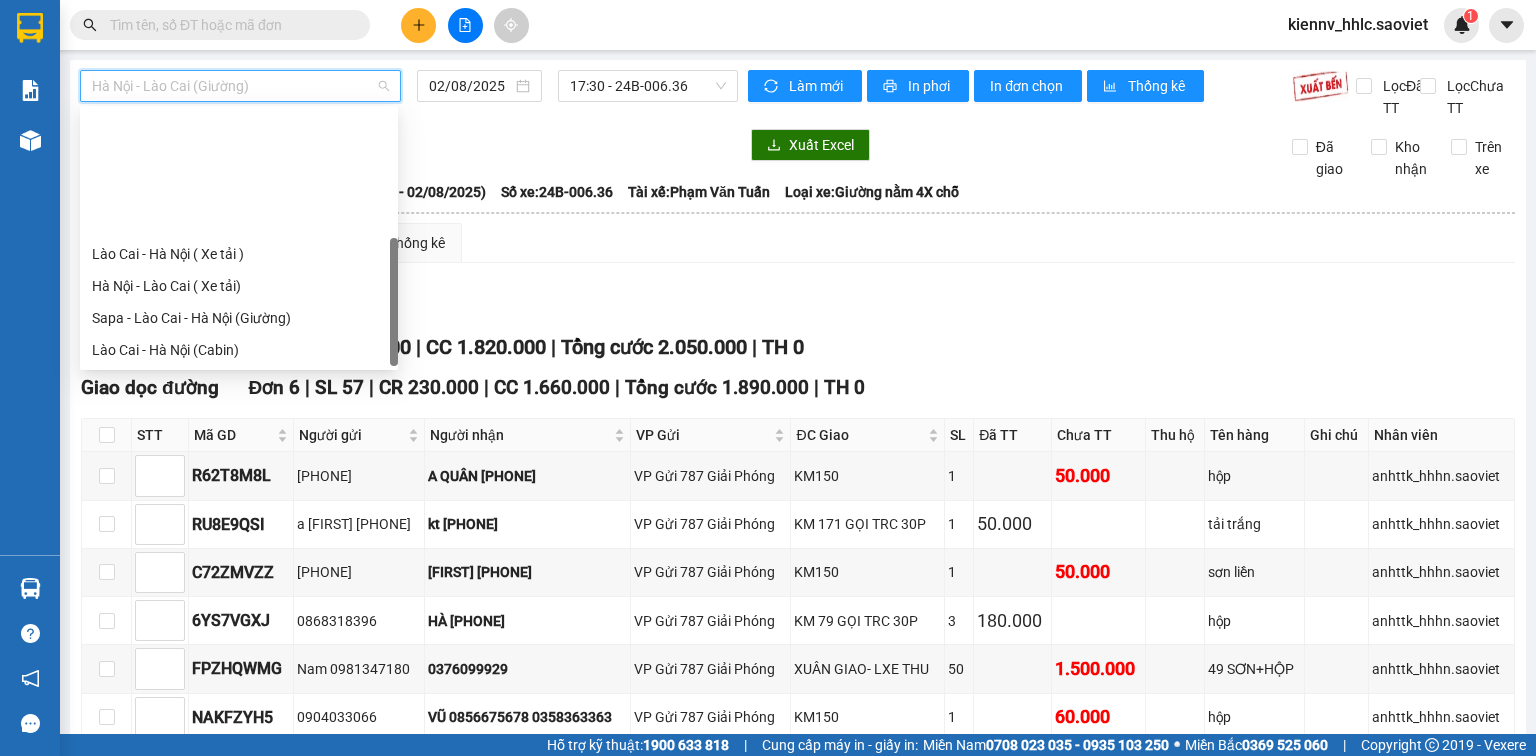 scroll, scrollTop: 160, scrollLeft: 0, axis: vertical 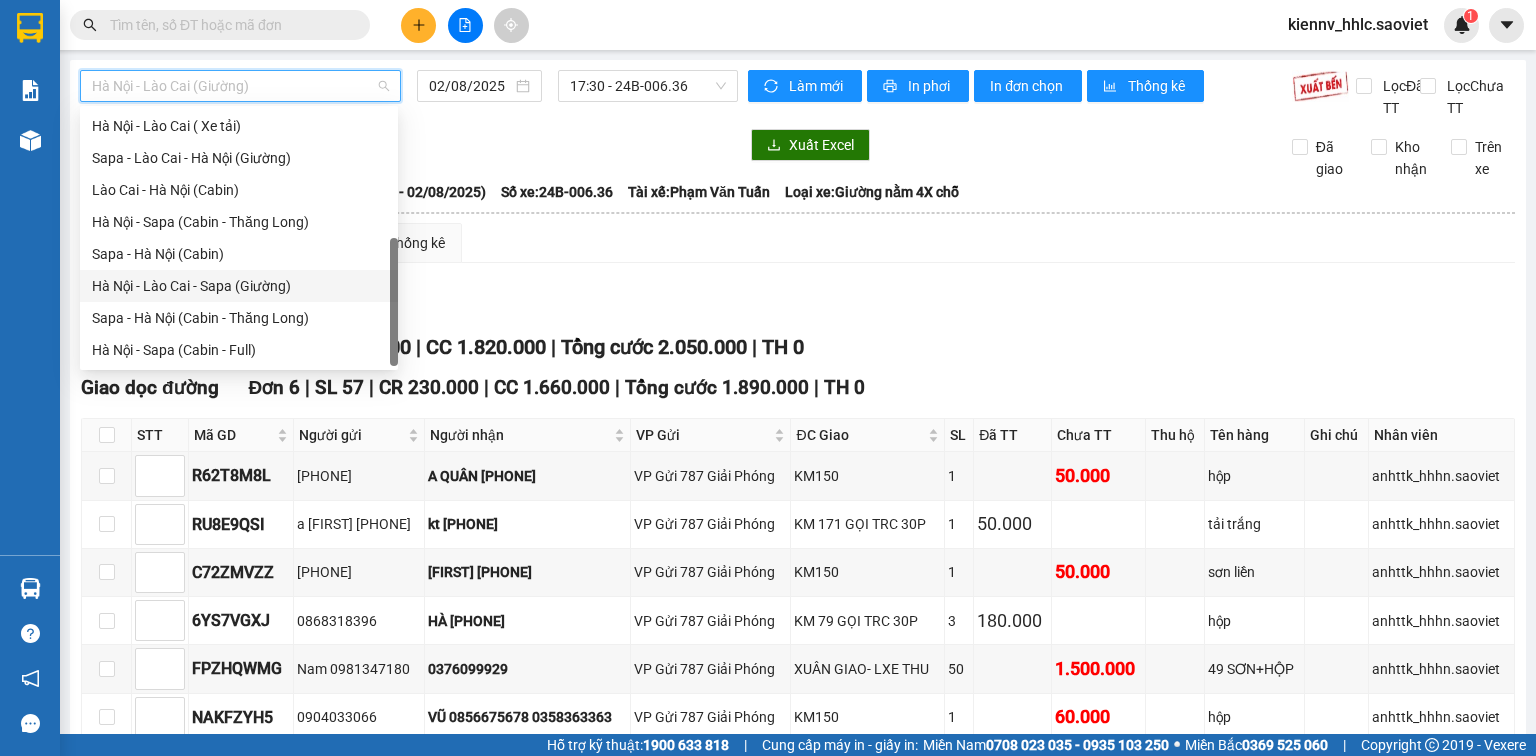 click on "Hà Nội - Lào Cai - Sapa (Giường)" at bounding box center [239, 286] 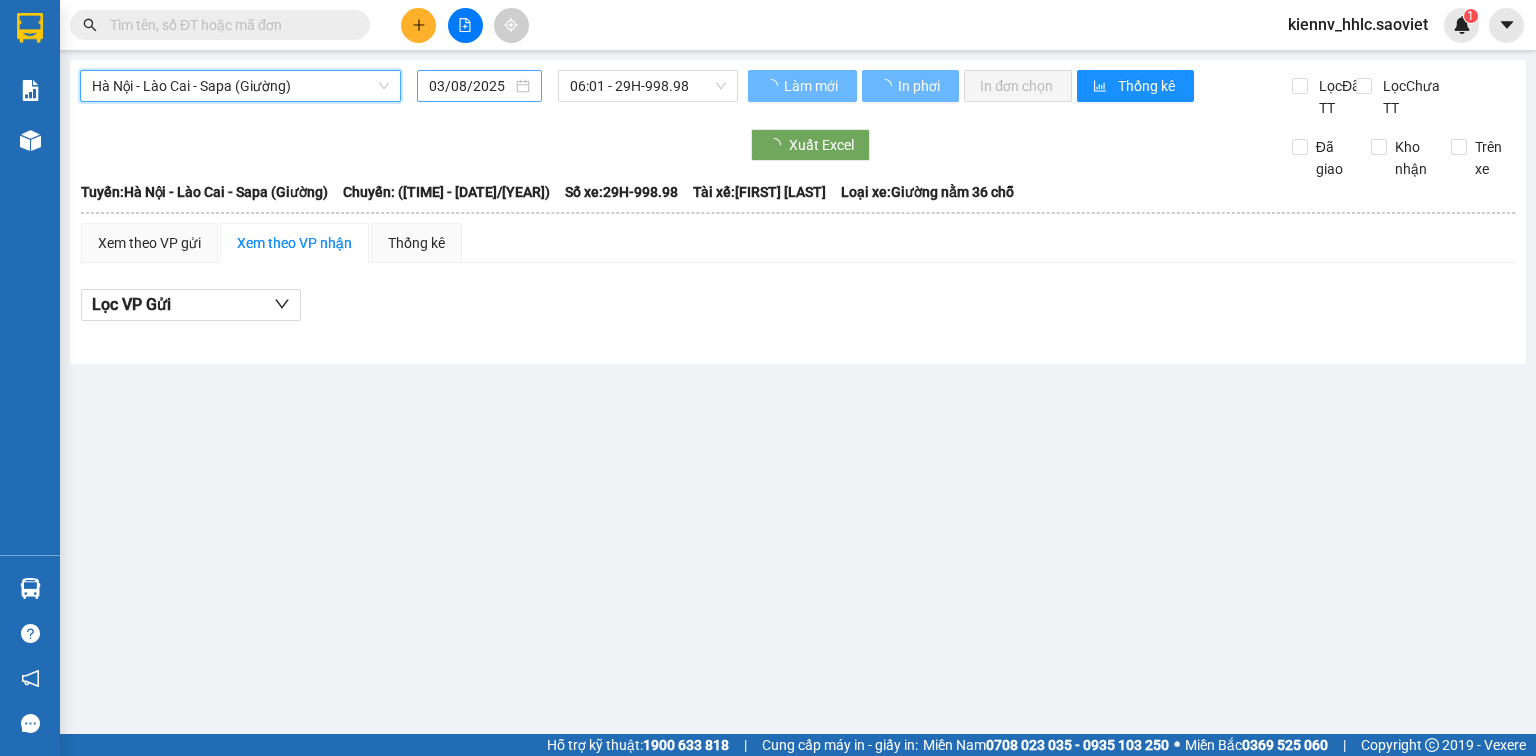 click on "03/08/2025" at bounding box center (470, 86) 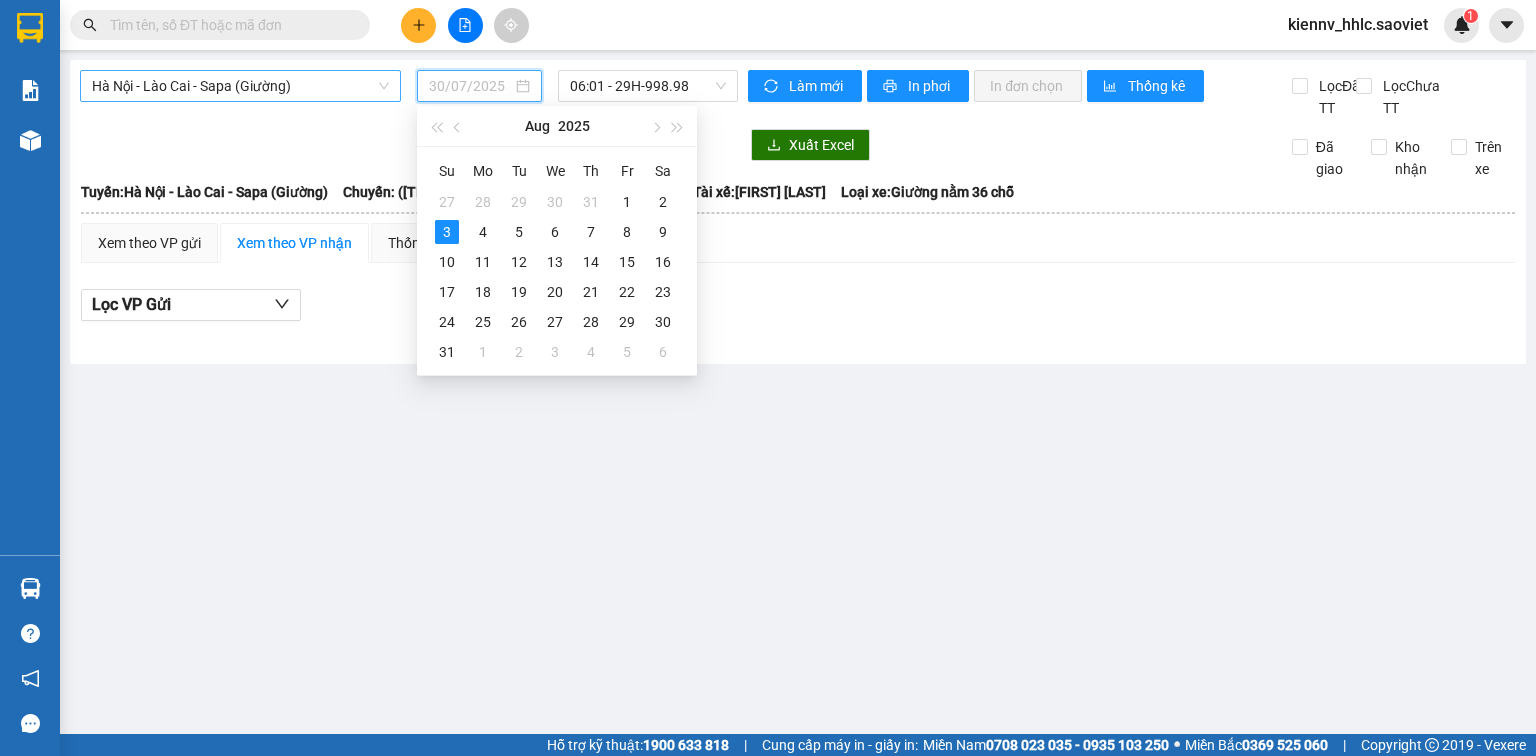 type on "03/08/2025" 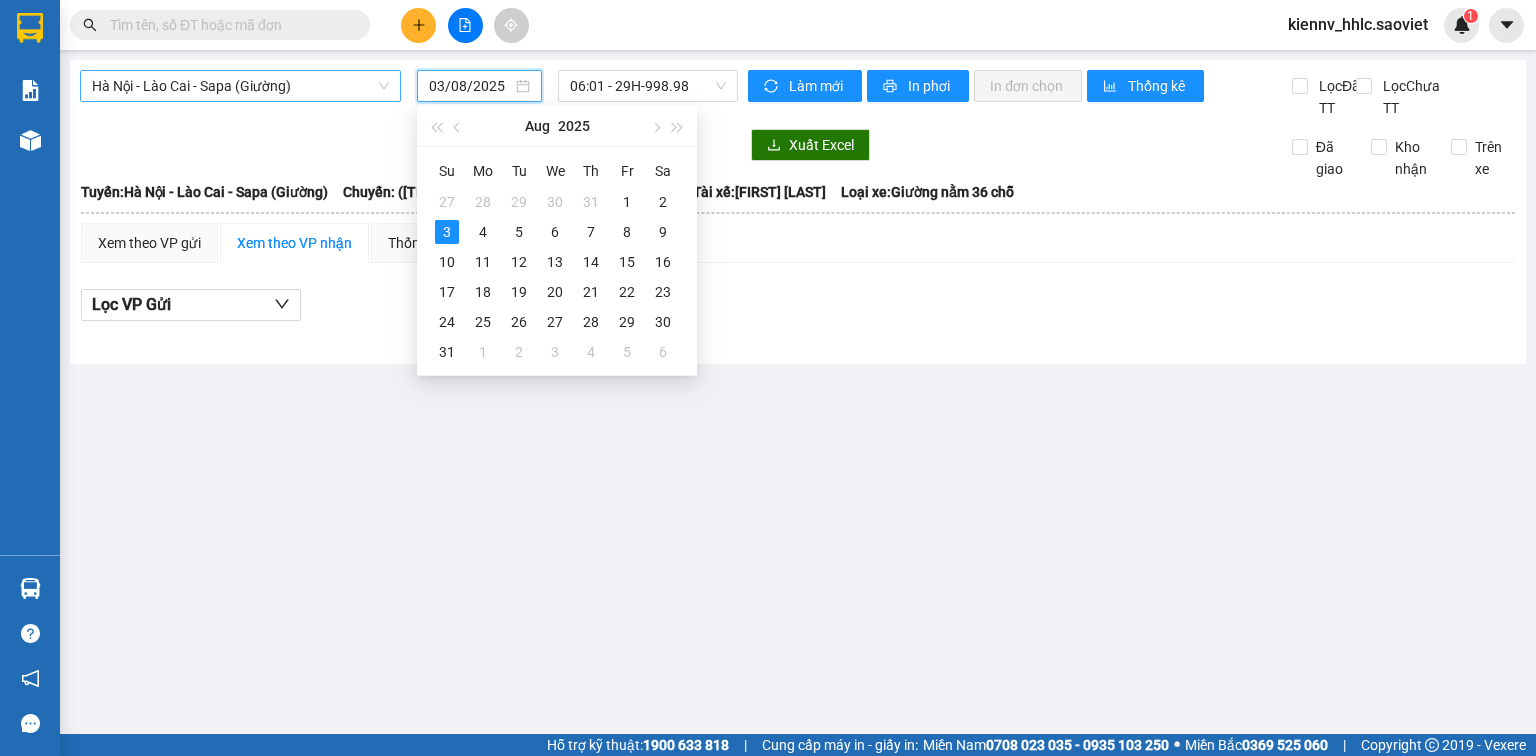 click on "Hà Nội - Lào Cai - Sapa (Giường)" at bounding box center [240, 86] 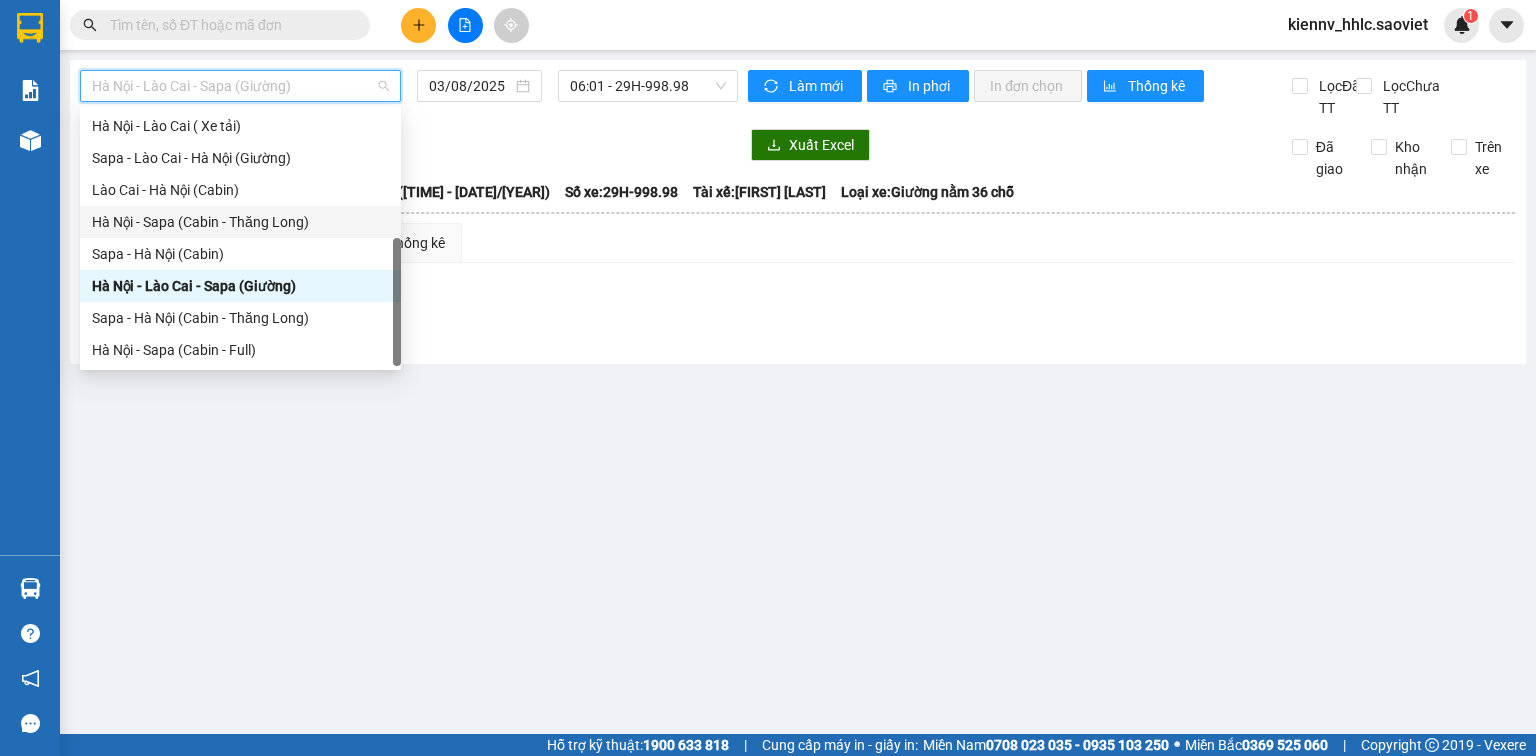 click on "Hà Nội - Sapa (Cabin - Thăng Long)" at bounding box center [240, 222] 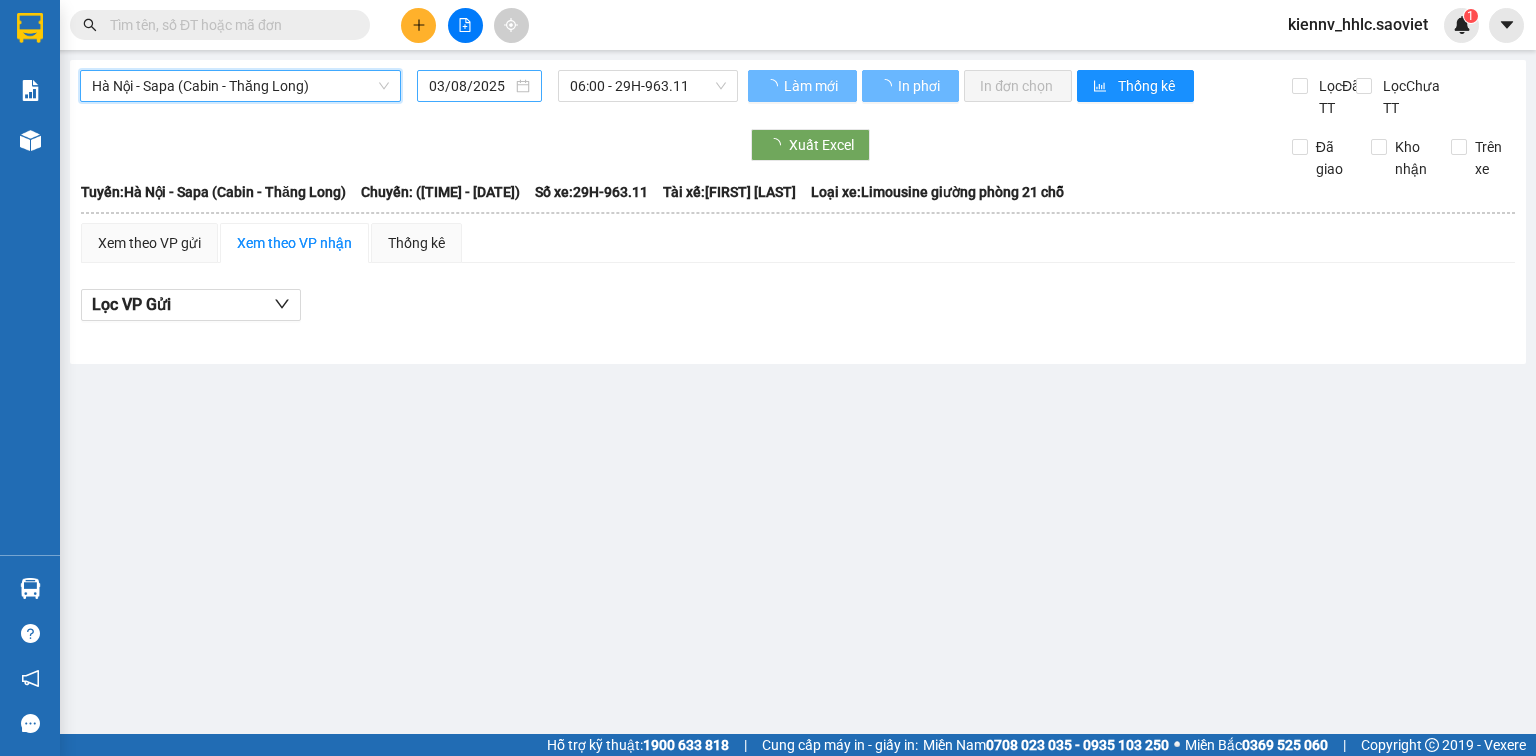 click on "03/08/2025" at bounding box center (470, 86) 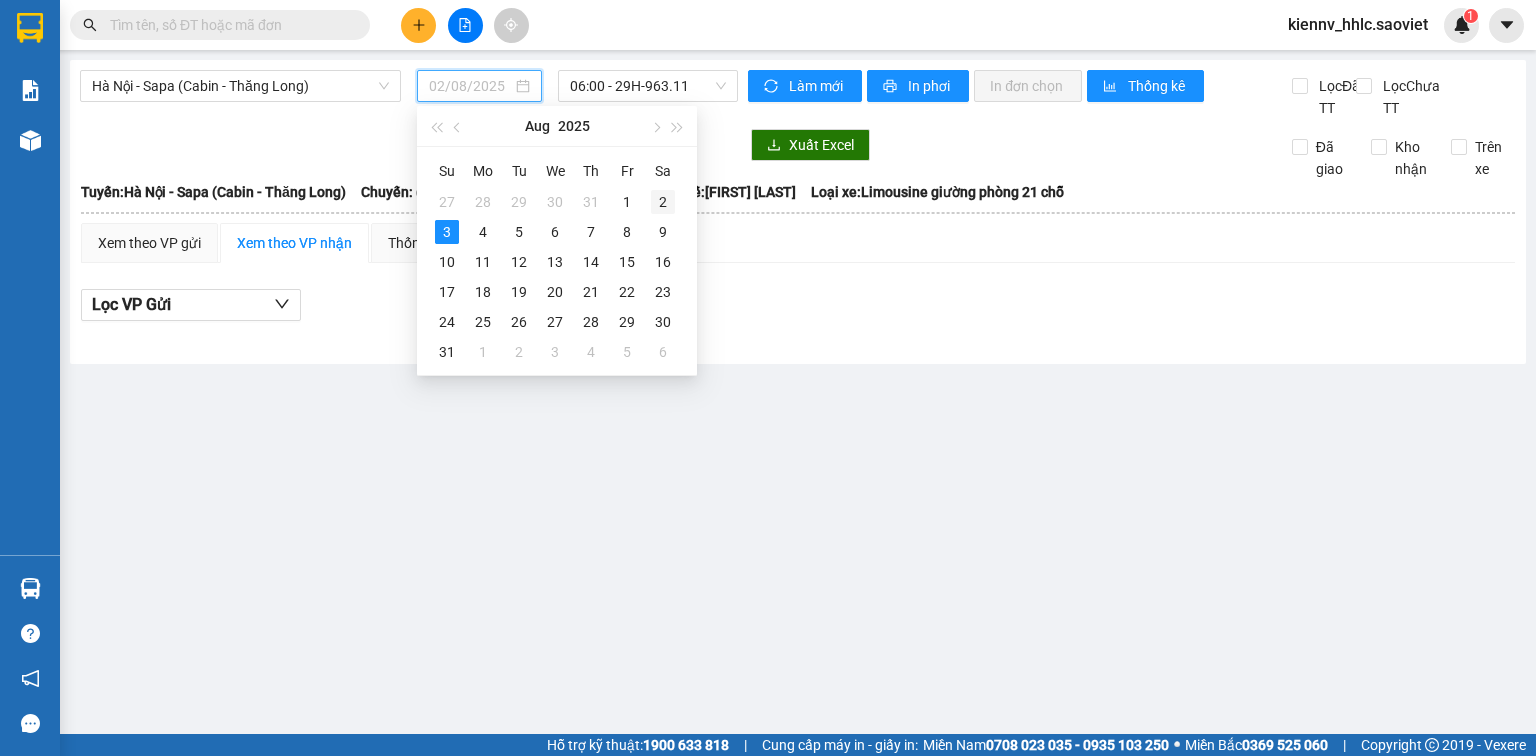 click on "2" at bounding box center (663, 202) 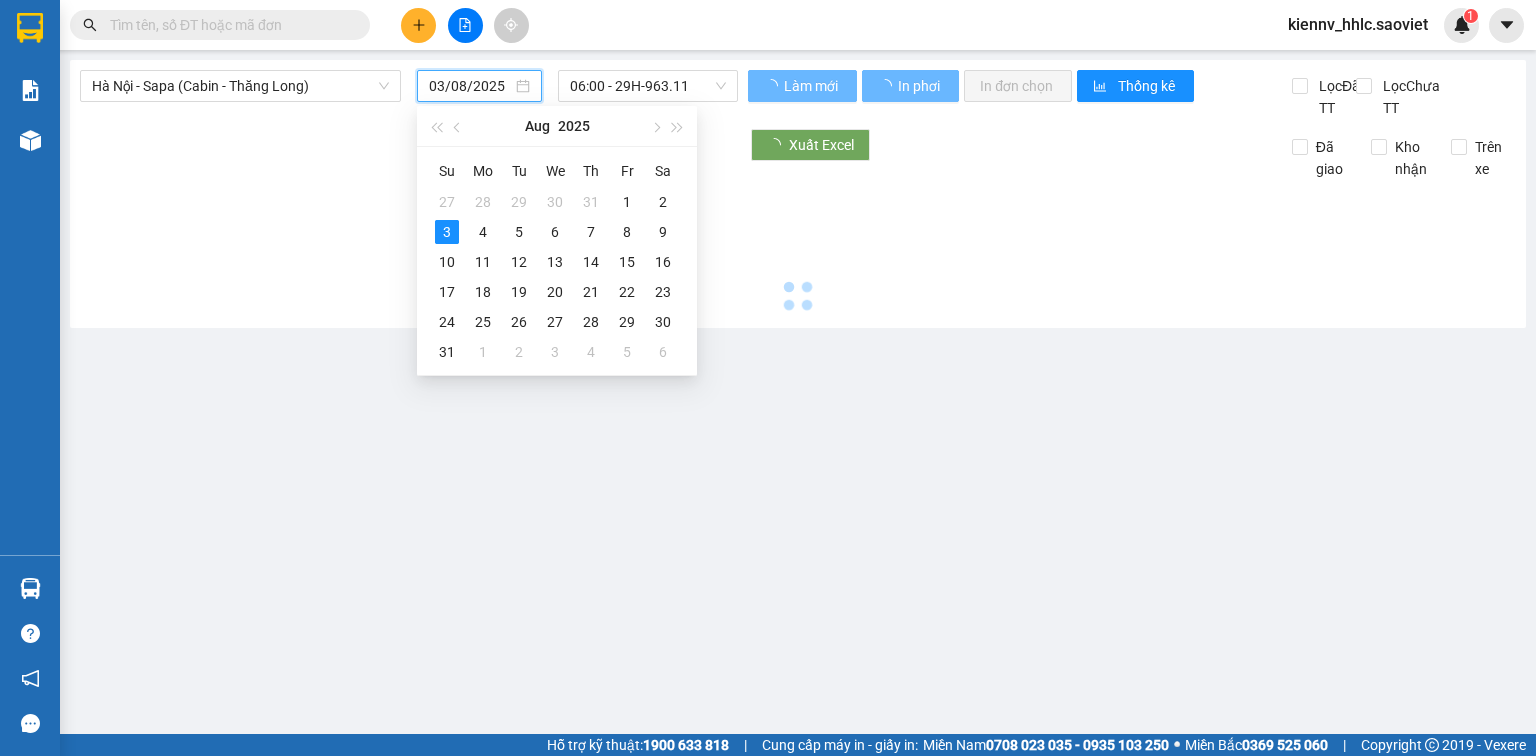 type on "02/08/2025" 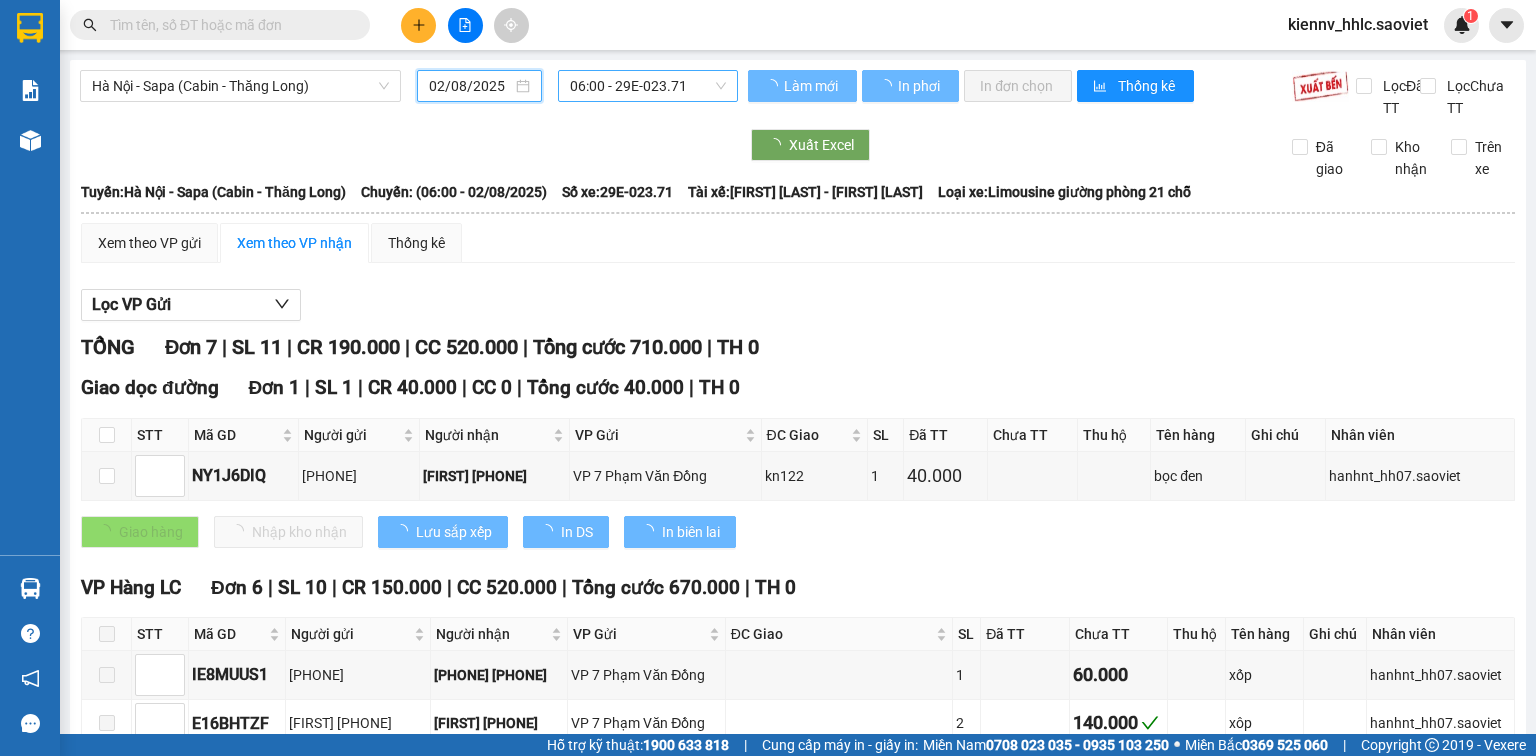 click on "06:00     - 29E-023.71" at bounding box center (648, 86) 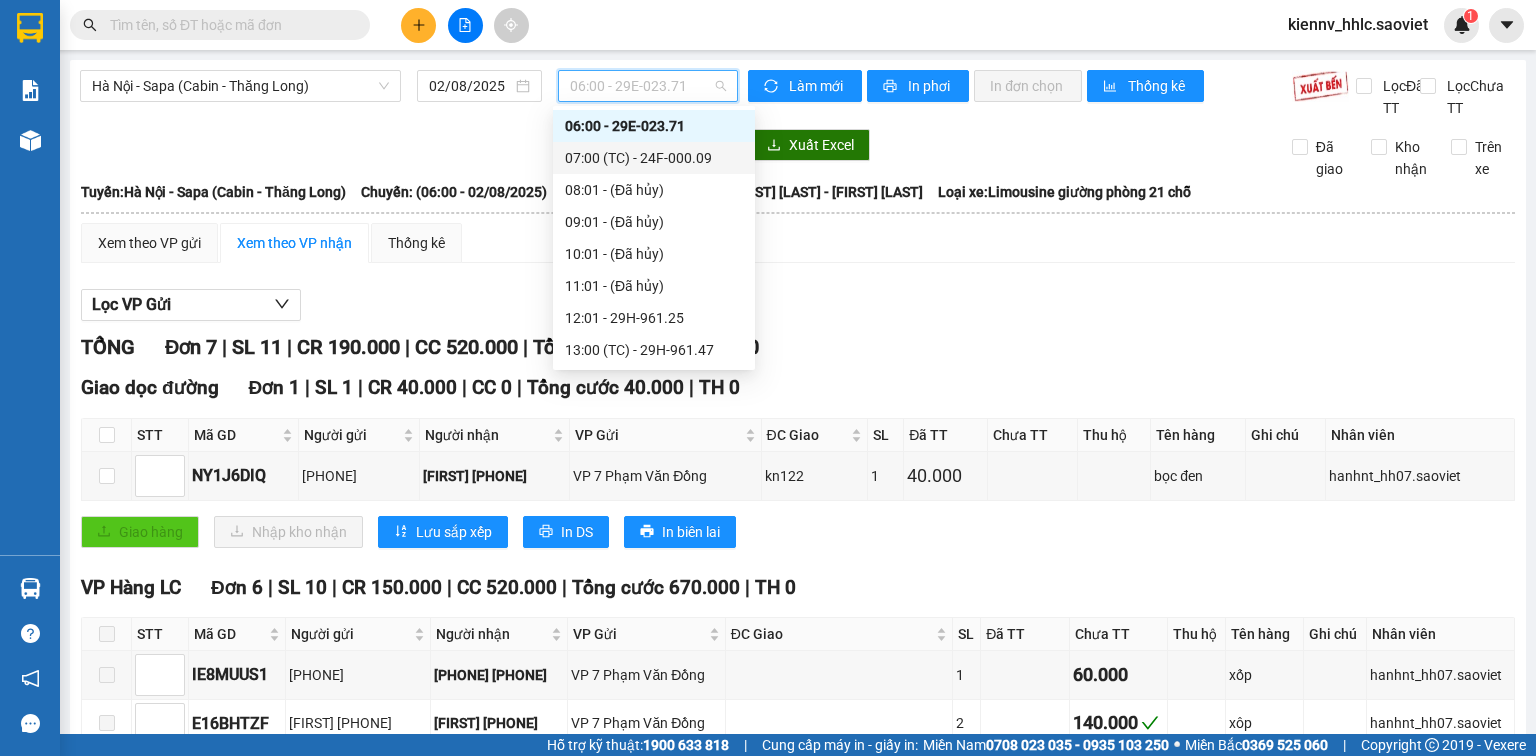 scroll, scrollTop: 224, scrollLeft: 0, axis: vertical 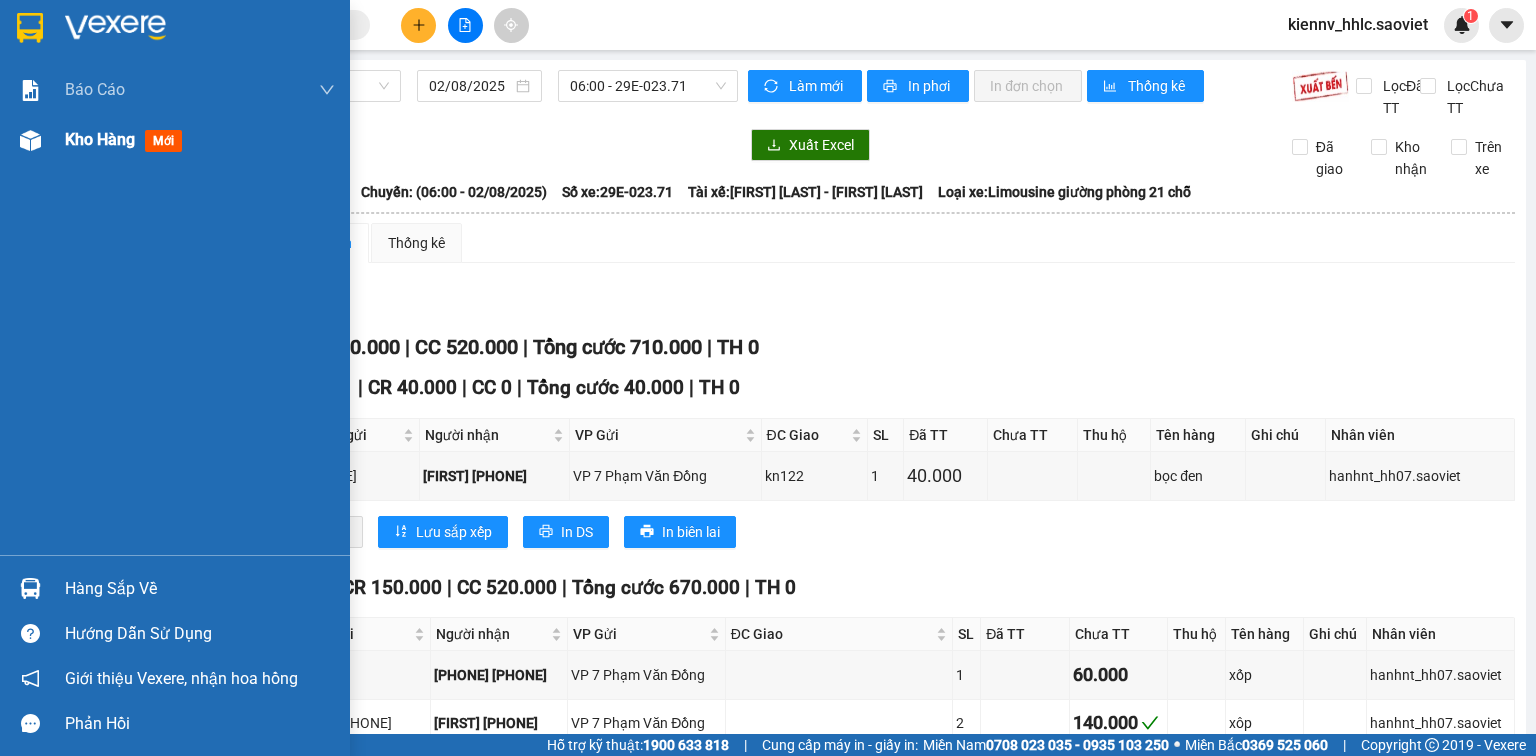click on "Kho hàng" at bounding box center [100, 139] 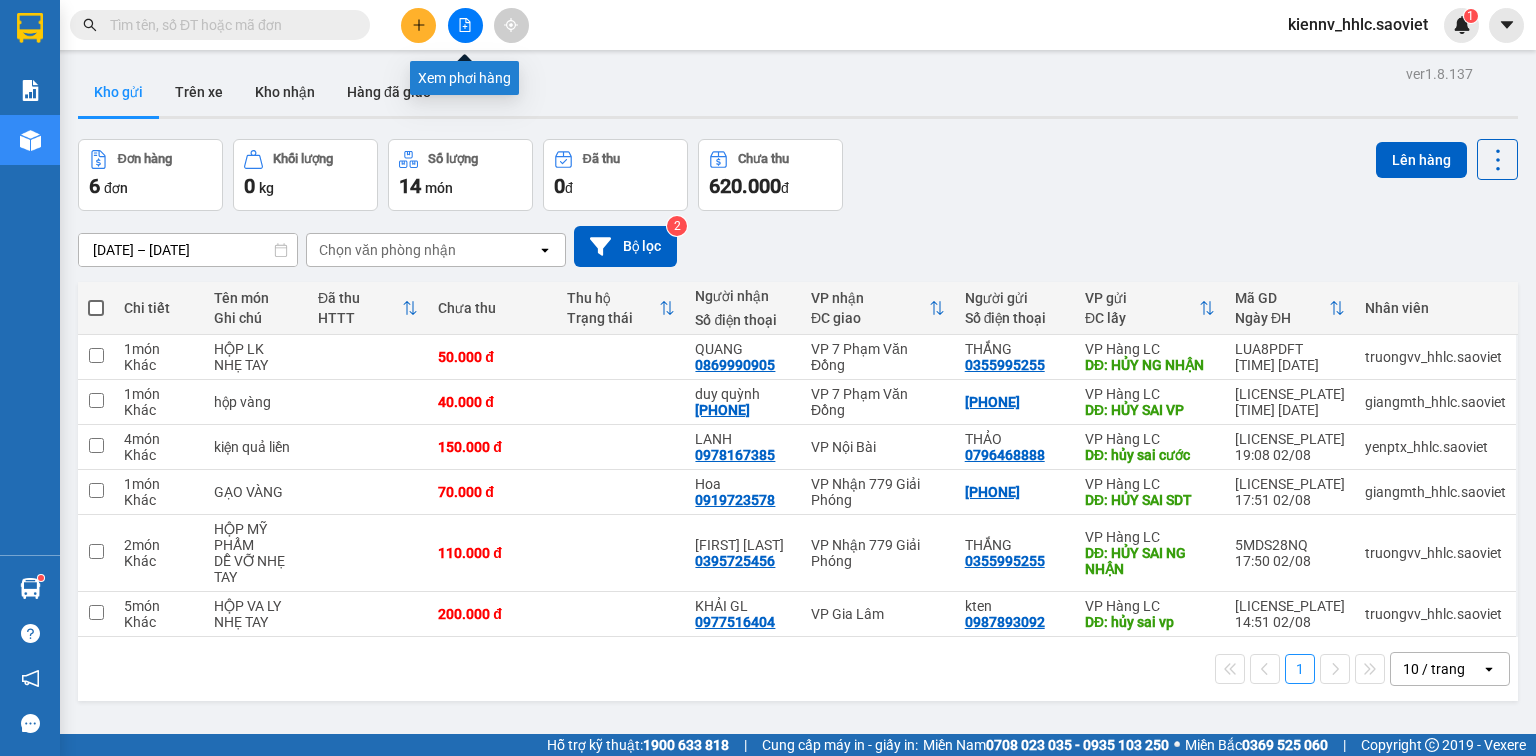 click 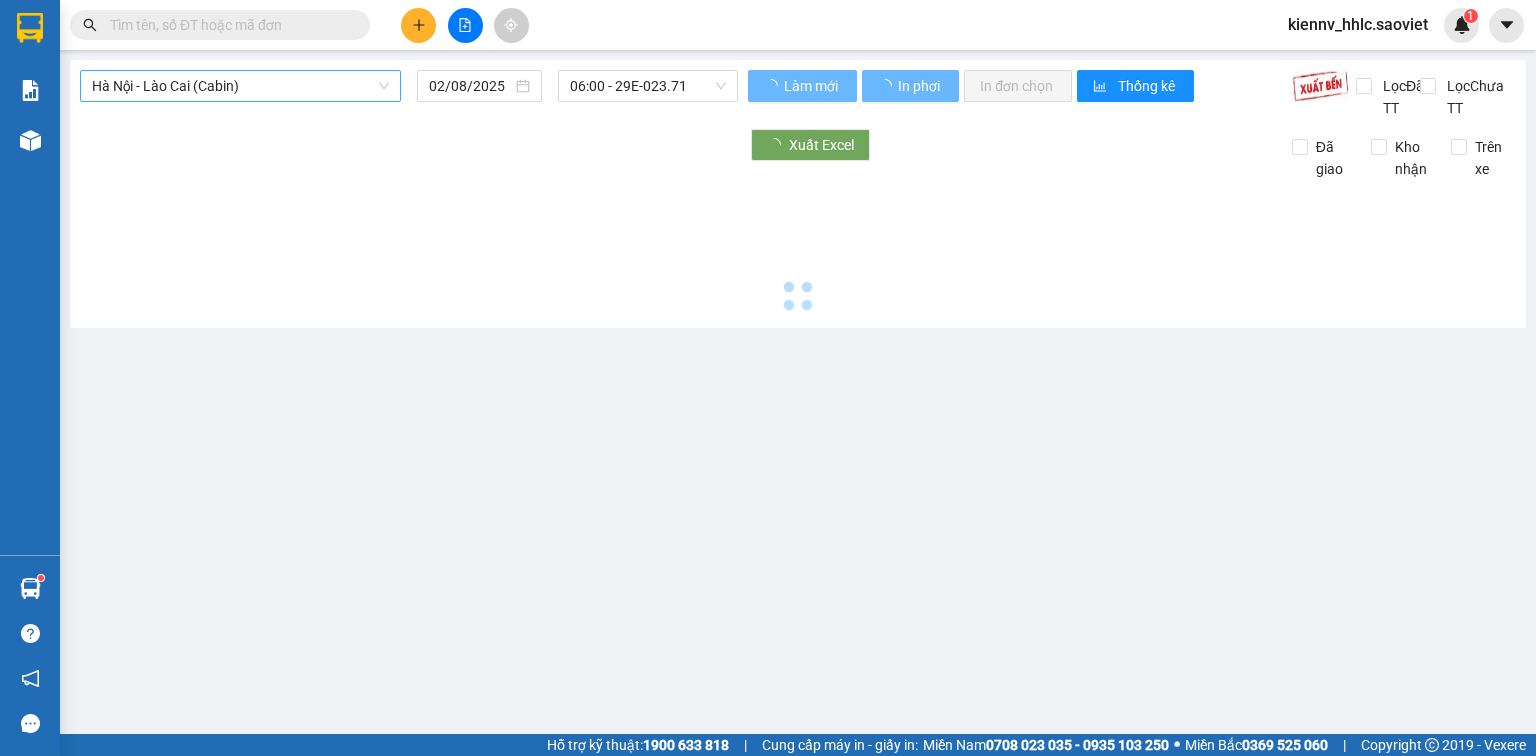 click on "Hà Nội - Lào Cai (Cabin)" at bounding box center (240, 86) 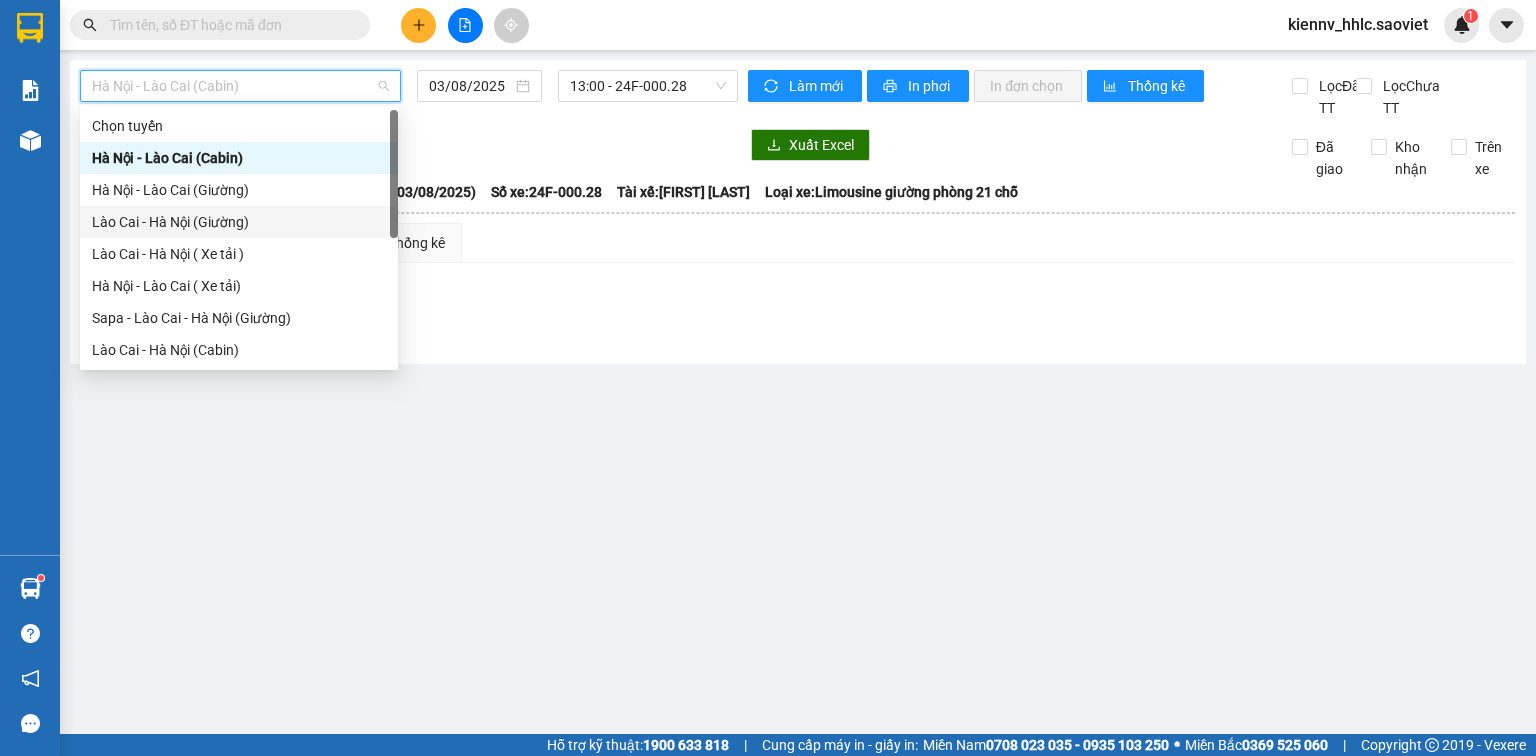 scroll, scrollTop: 160, scrollLeft: 0, axis: vertical 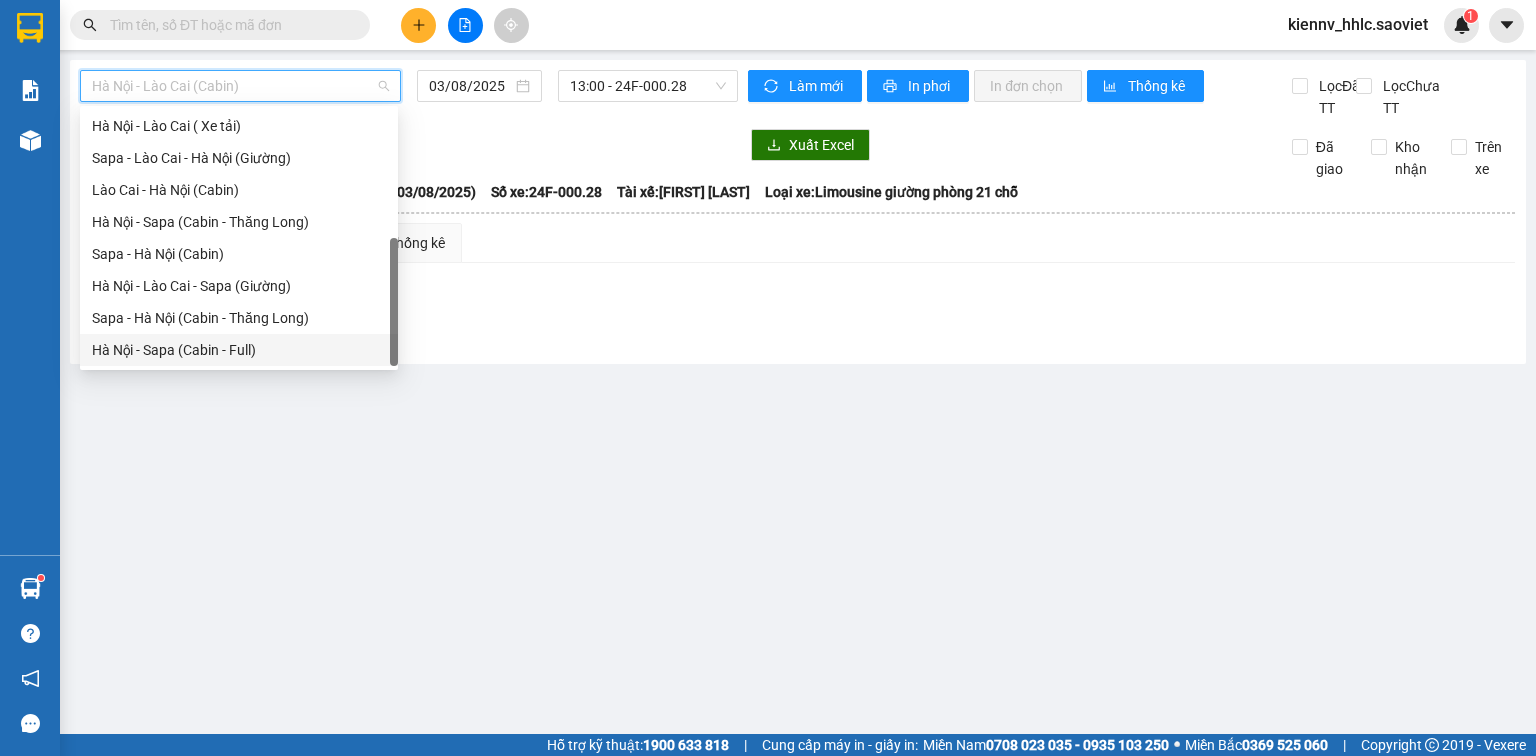 click on "Hà Nội - Sapa (Cabin - Full)" at bounding box center (239, 350) 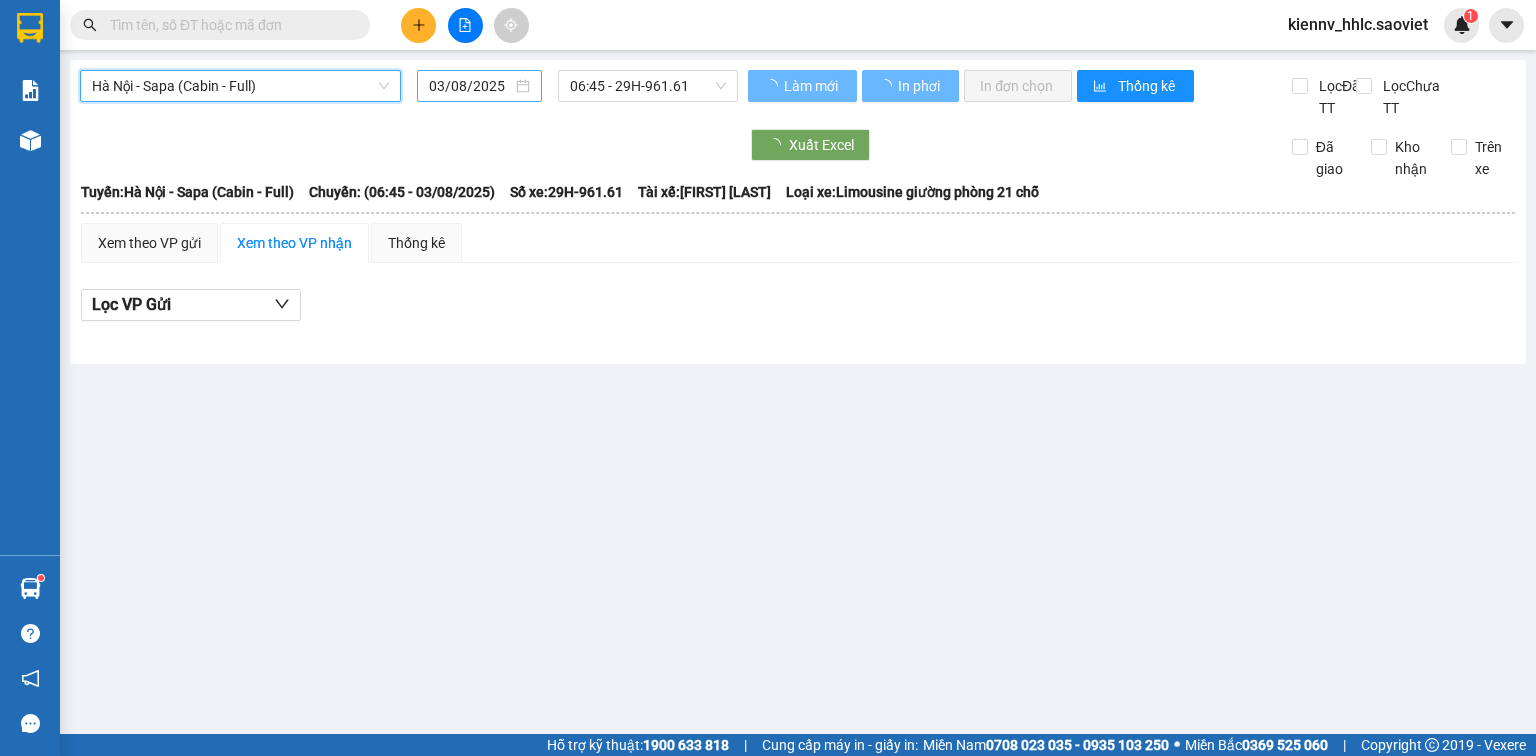 click on "03/08/2025" at bounding box center (479, 86) 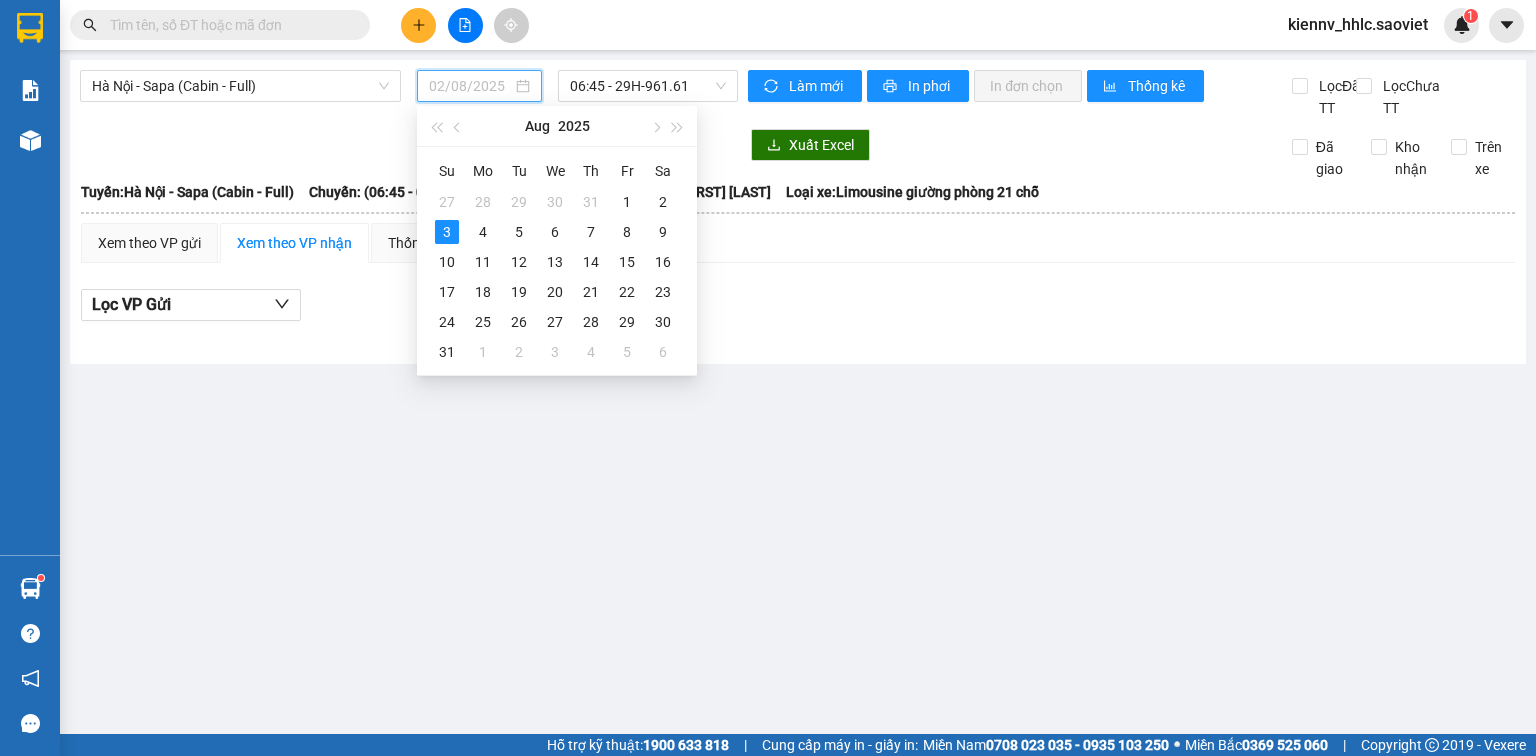 click on "2" at bounding box center (663, 202) 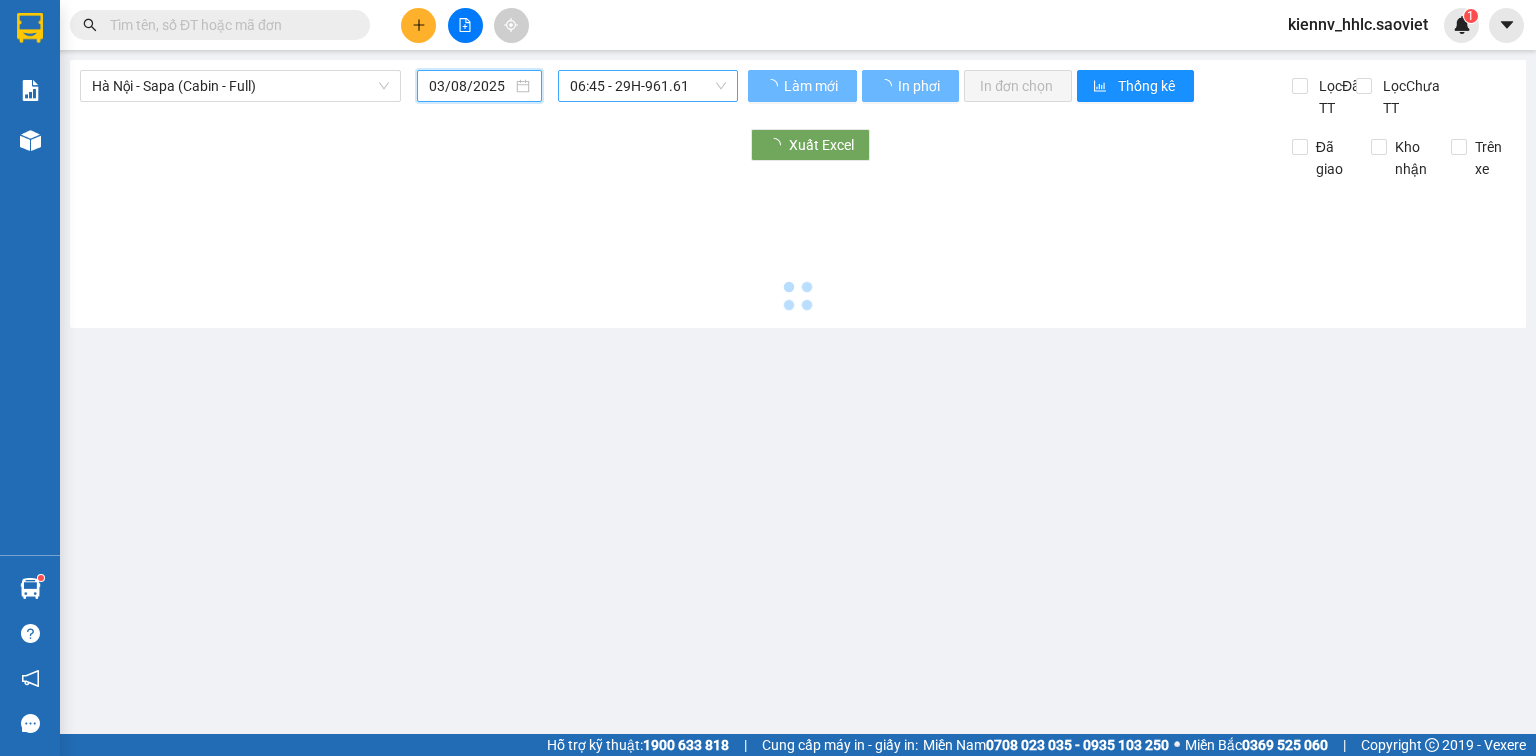 type on "02/08/2025" 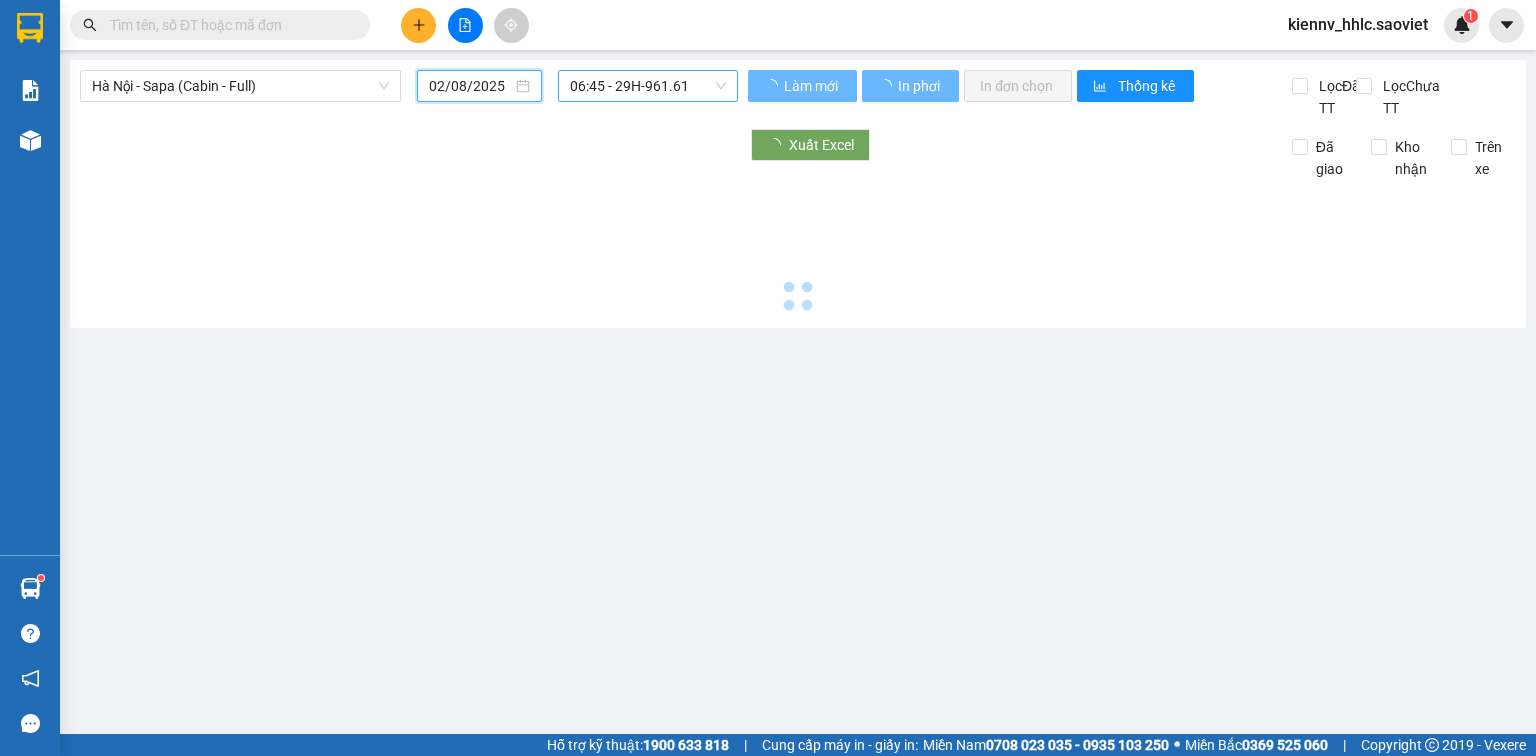 click on "06:45     - 29H-961.61" at bounding box center (648, 86) 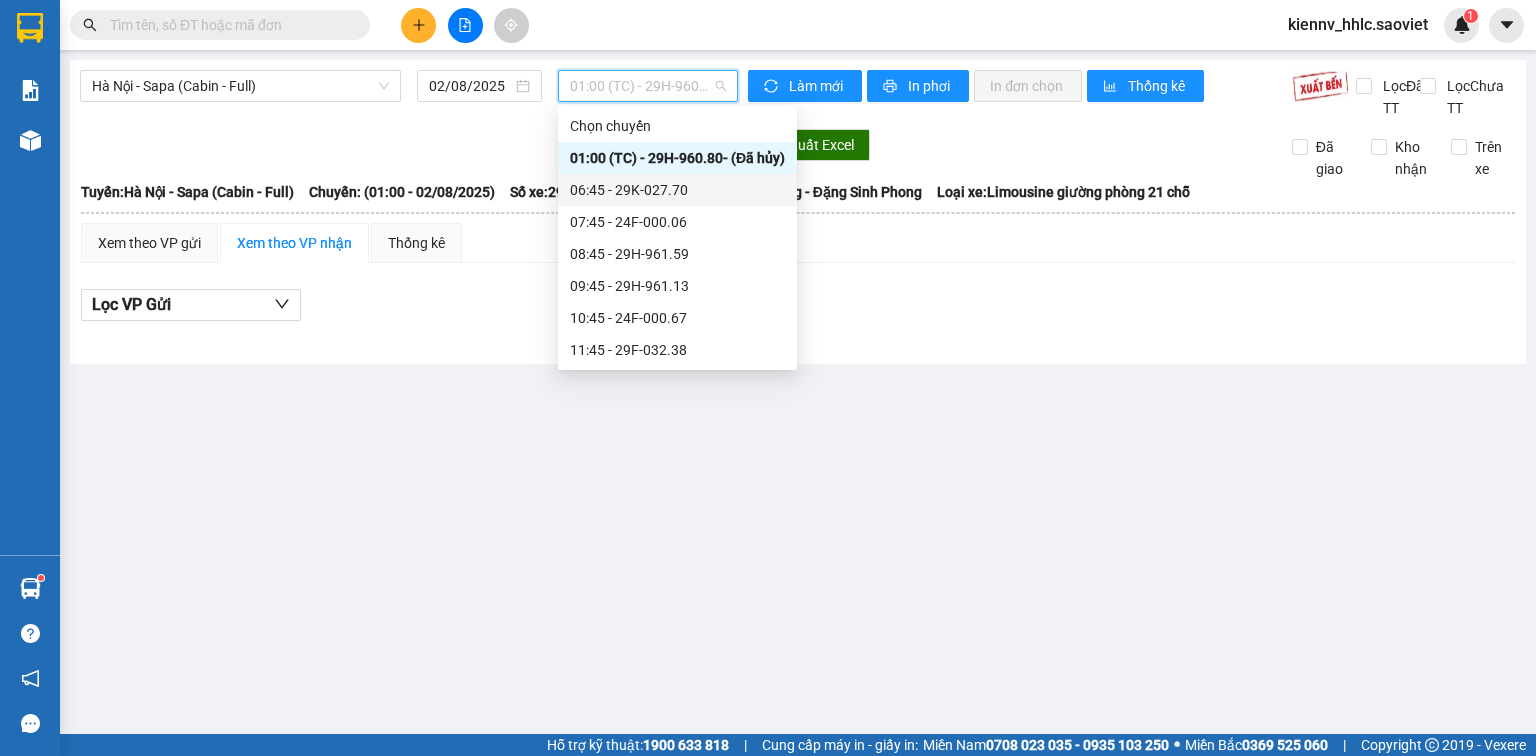 scroll, scrollTop: 240, scrollLeft: 0, axis: vertical 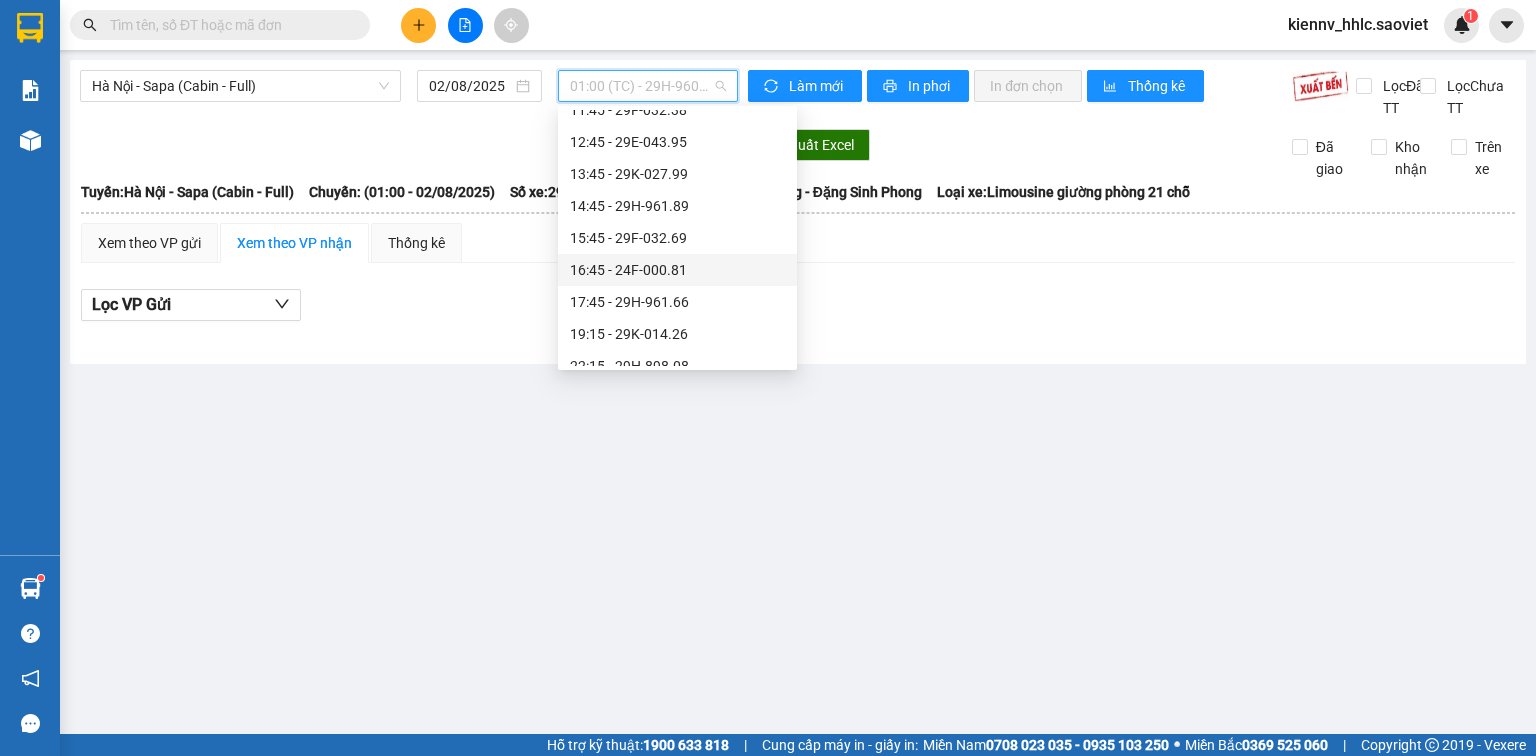 click on "[TIME]     - [CODE]" at bounding box center [677, 270] 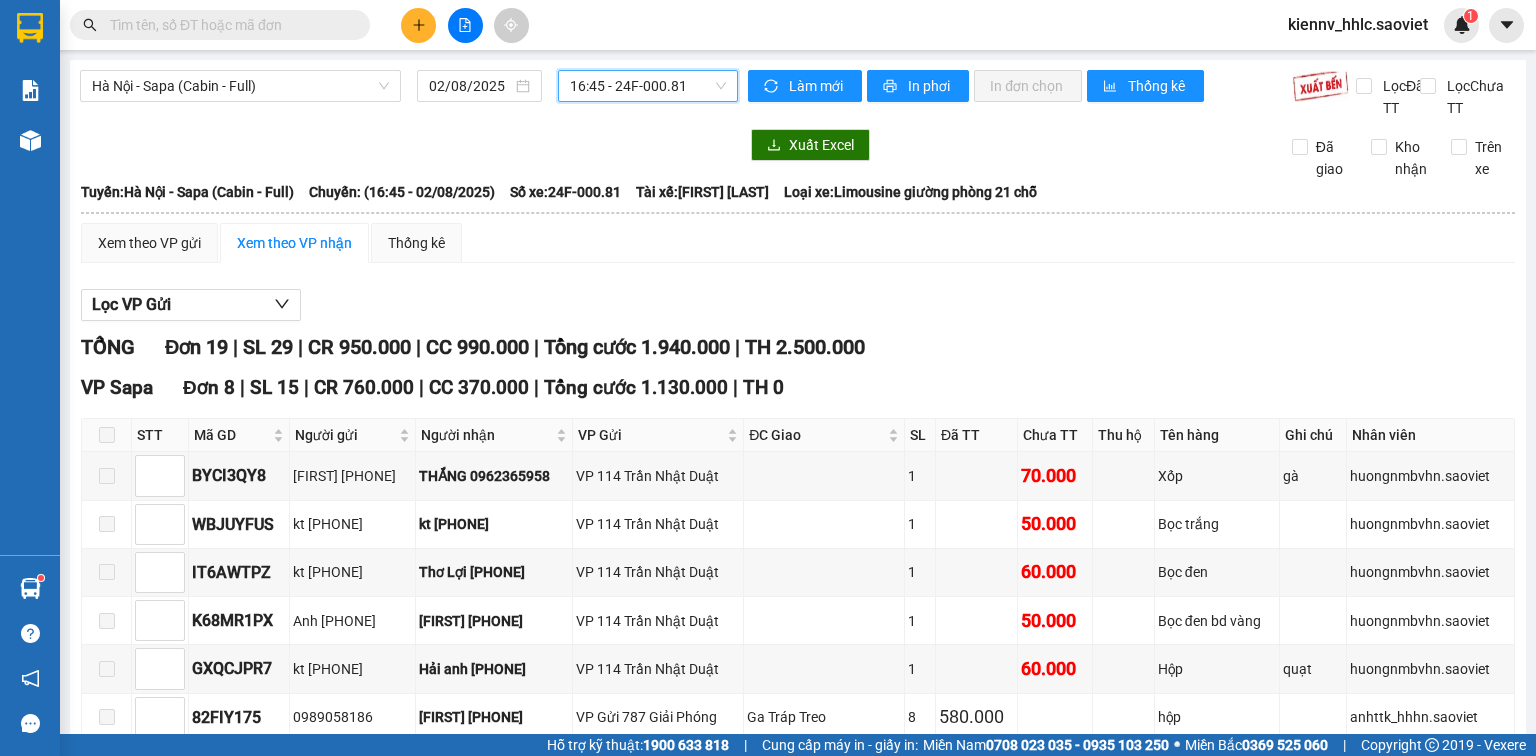 click on "[TIME]     - [CODE]" at bounding box center (648, 86) 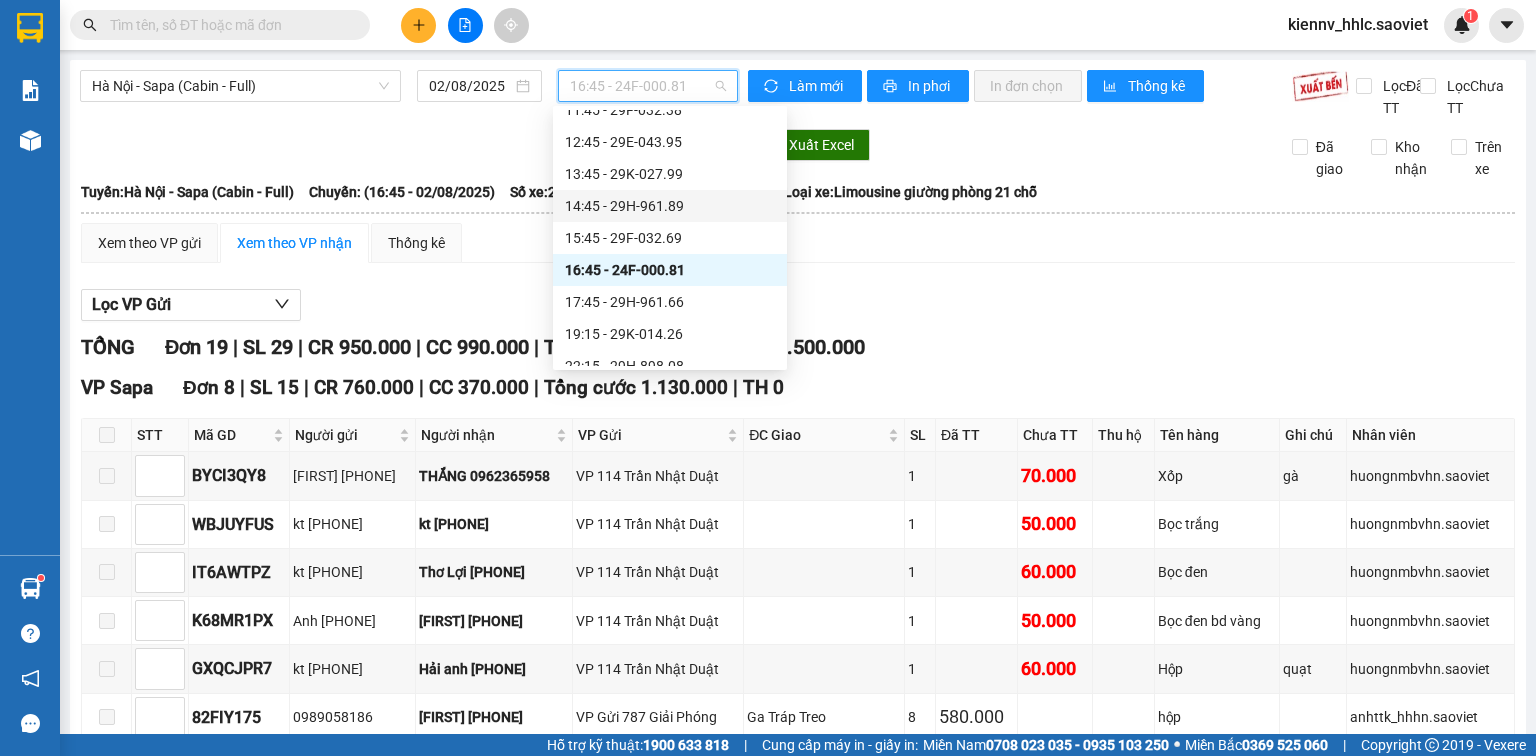 click on "14:45     - 29H-961.89" at bounding box center [670, 206] 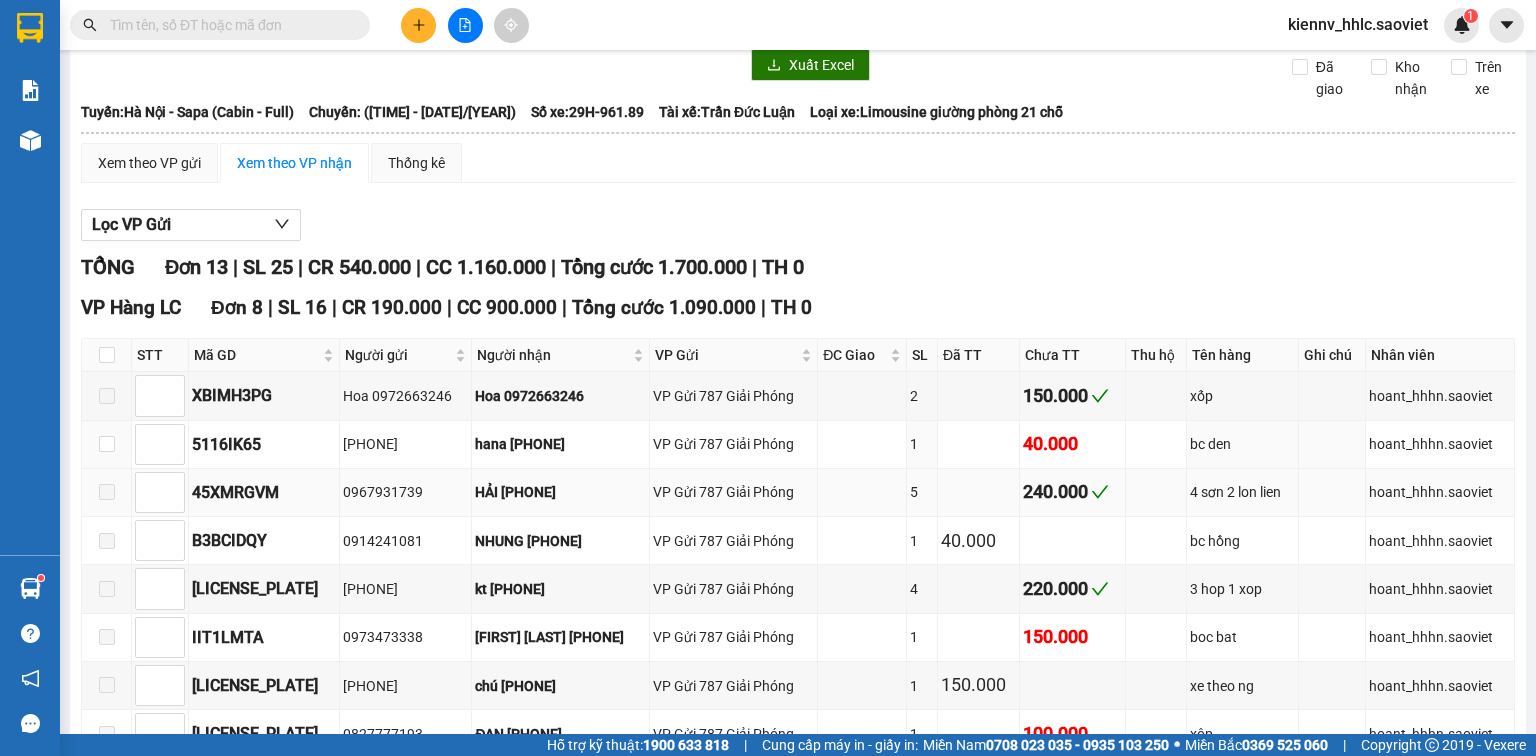 scroll, scrollTop: 240, scrollLeft: 0, axis: vertical 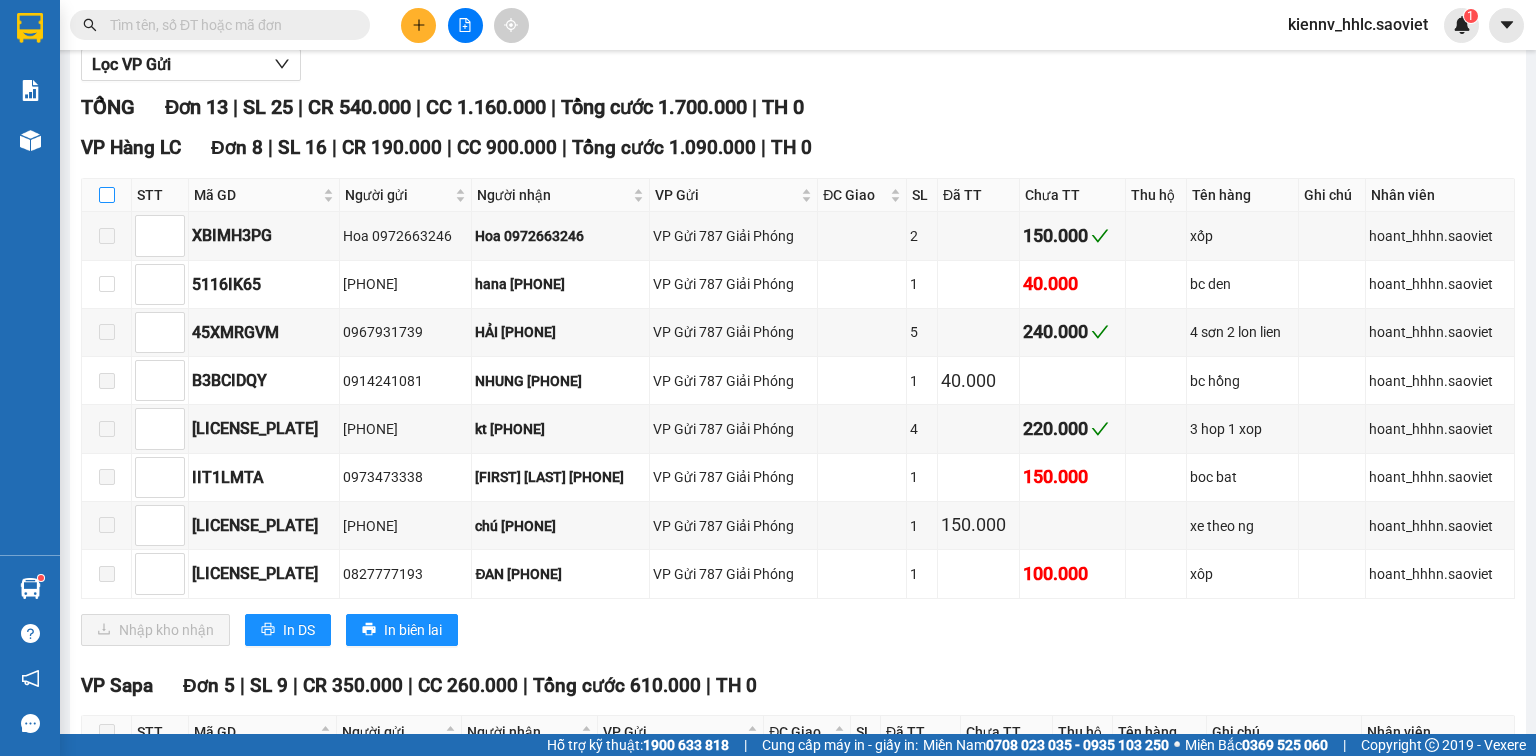 click at bounding box center (107, 195) 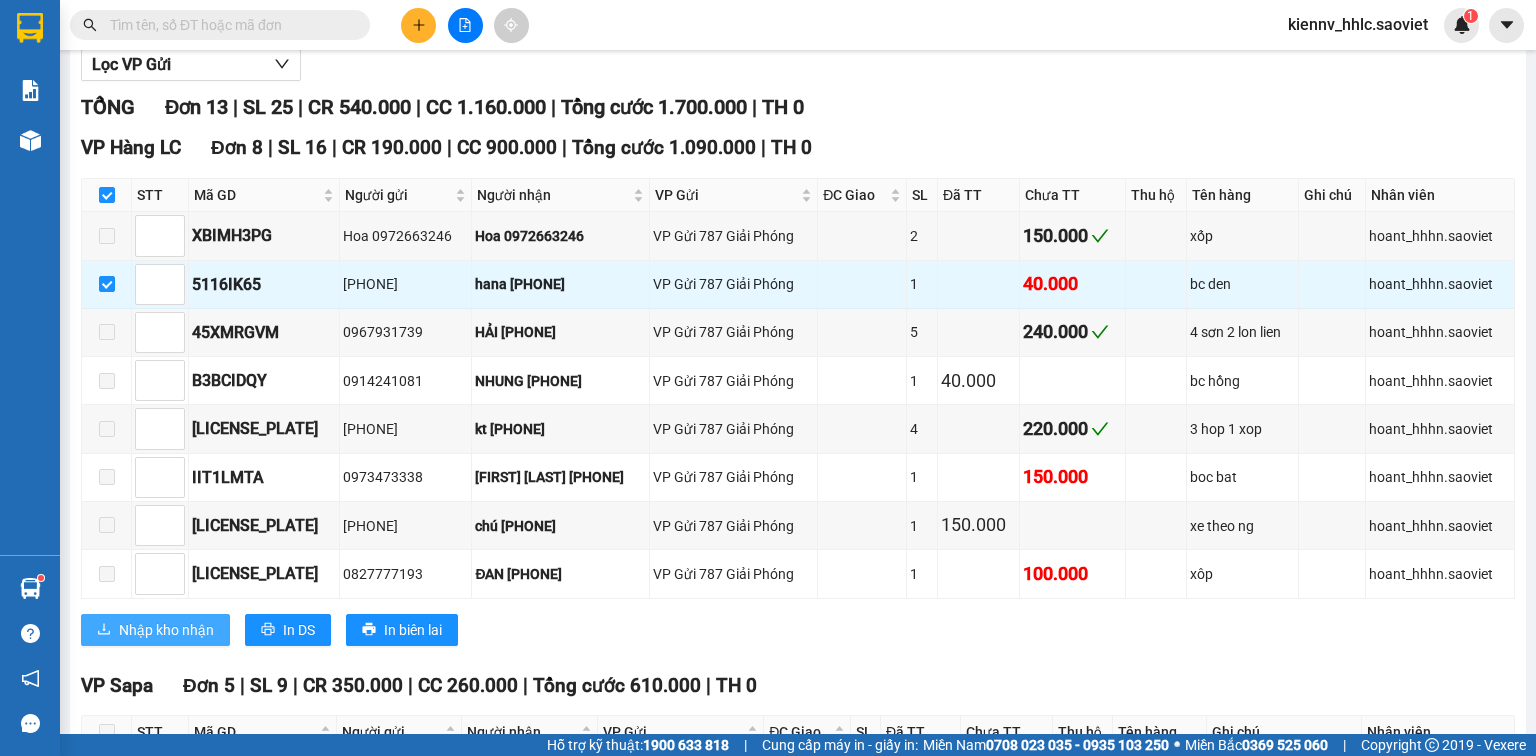 drag, startPoint x: 172, startPoint y: 644, endPoint x: 178, endPoint y: 629, distance: 16.155495 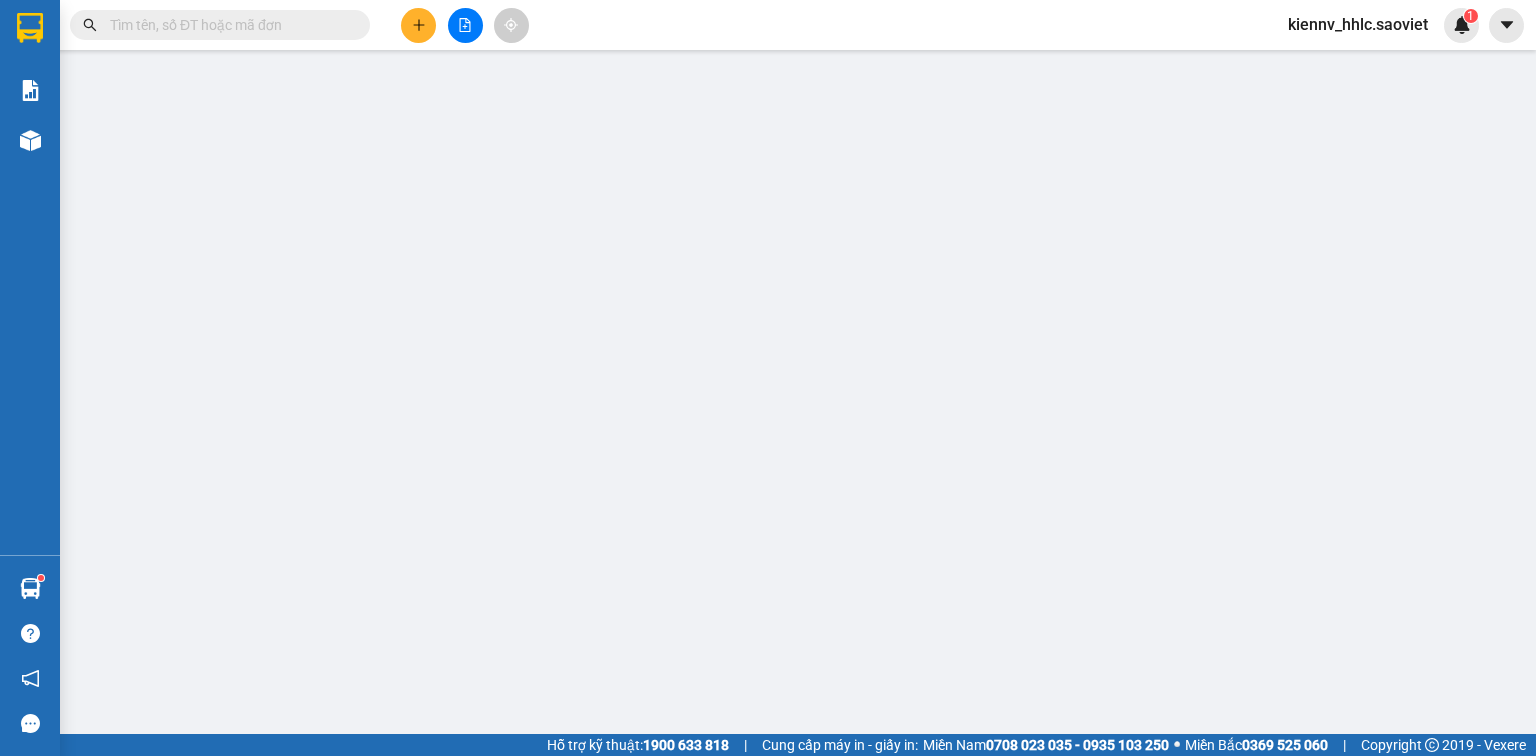 scroll, scrollTop: 0, scrollLeft: 0, axis: both 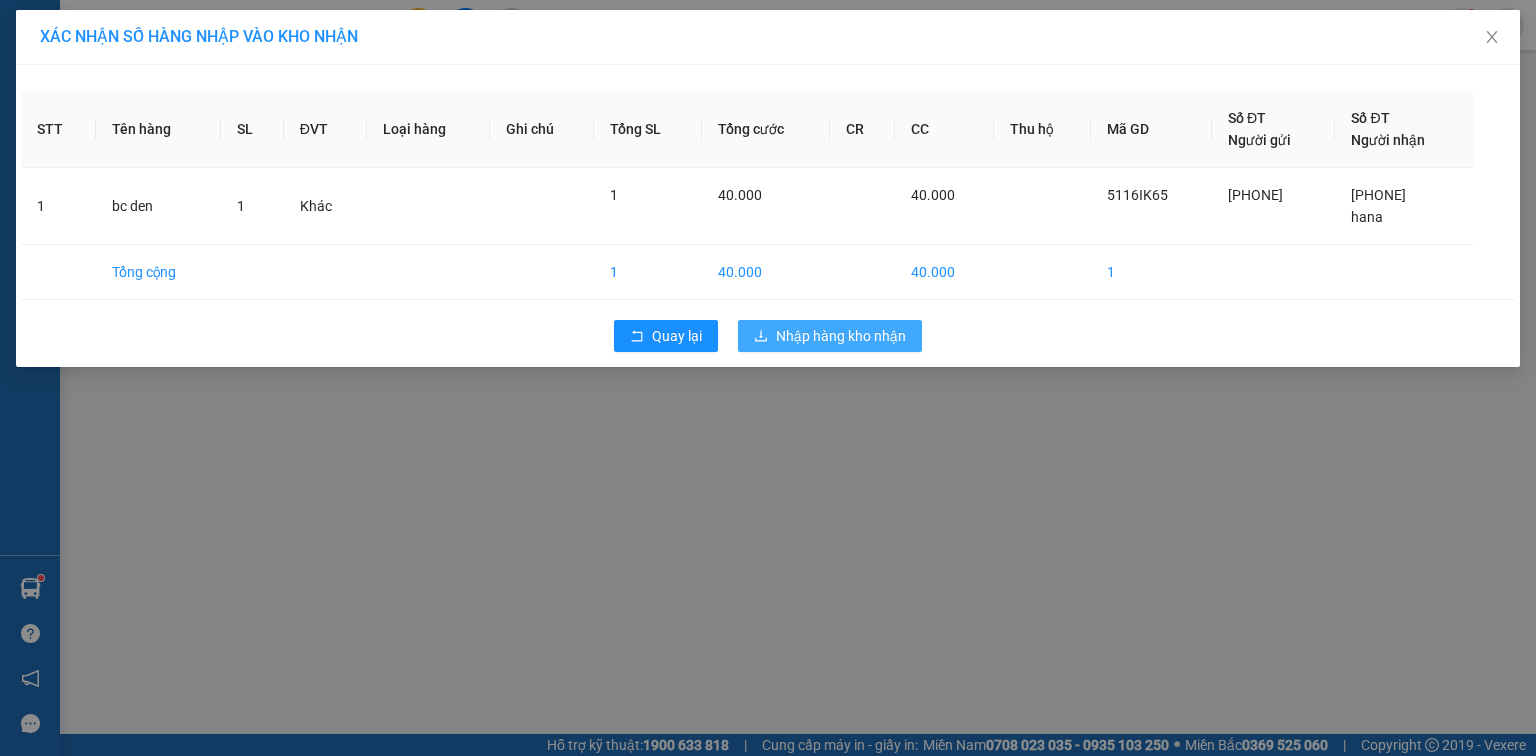 click on "Nhập hàng kho nhận" at bounding box center [830, 336] 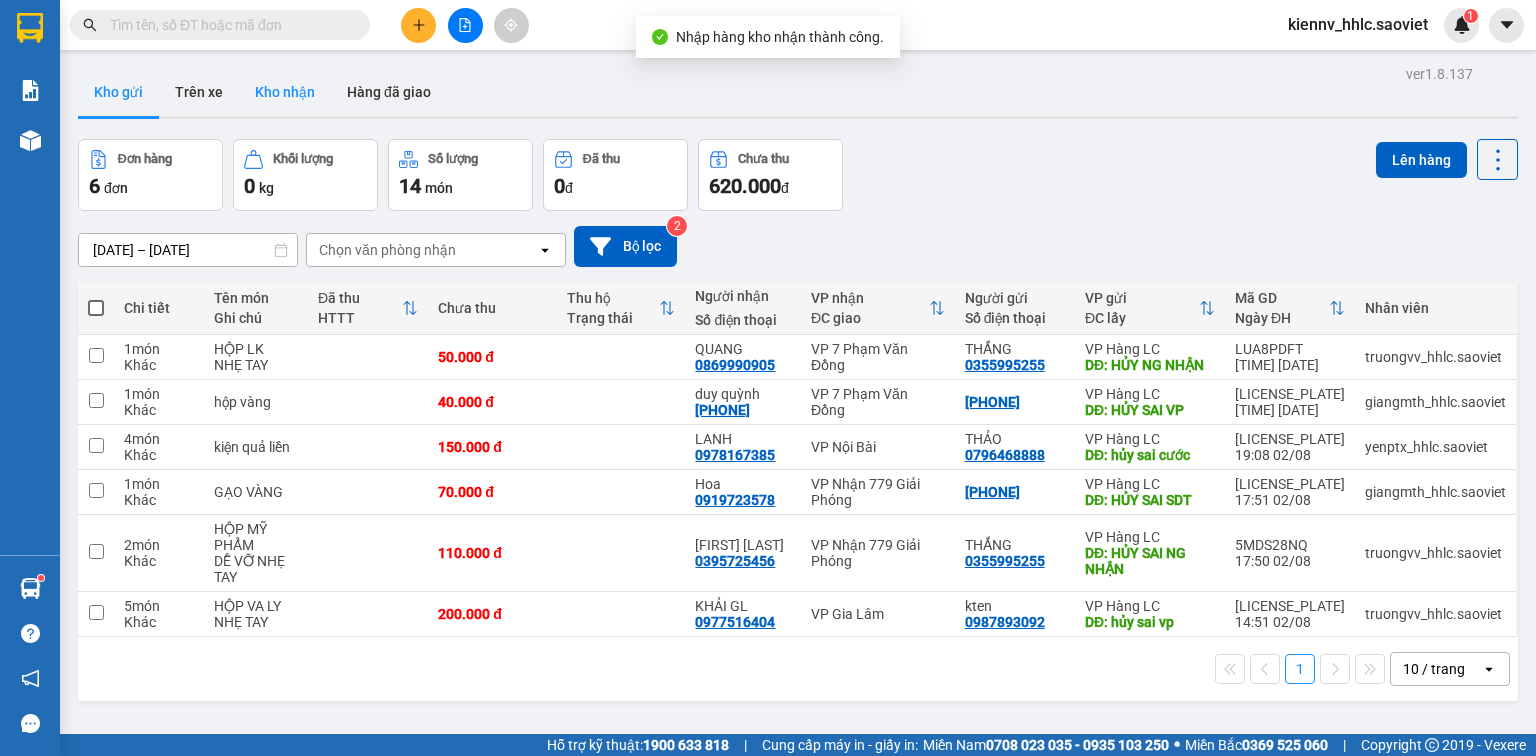 click on "Kho nhận" at bounding box center [285, 92] 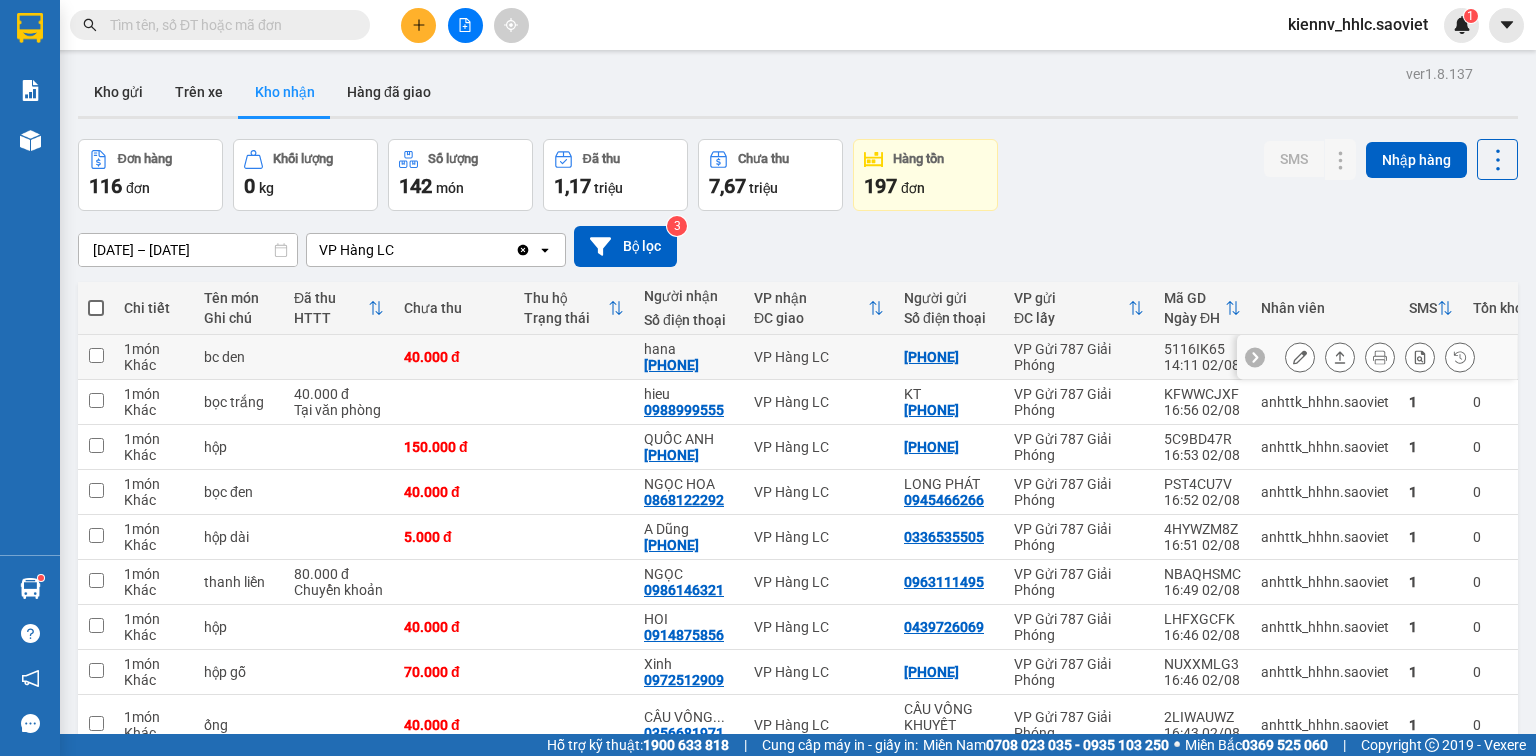click on "VP Hàng LC" at bounding box center (819, 357) 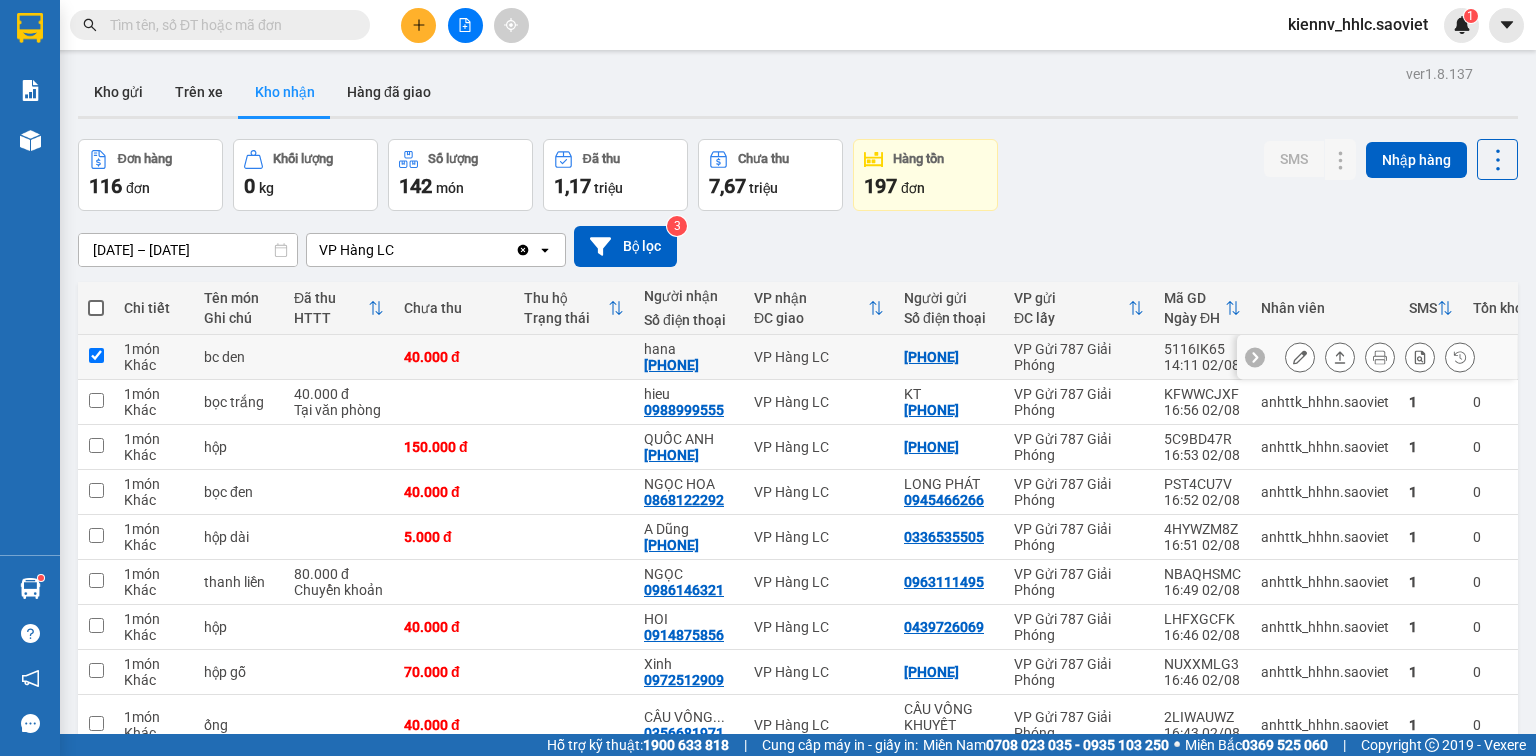 checkbox on "true" 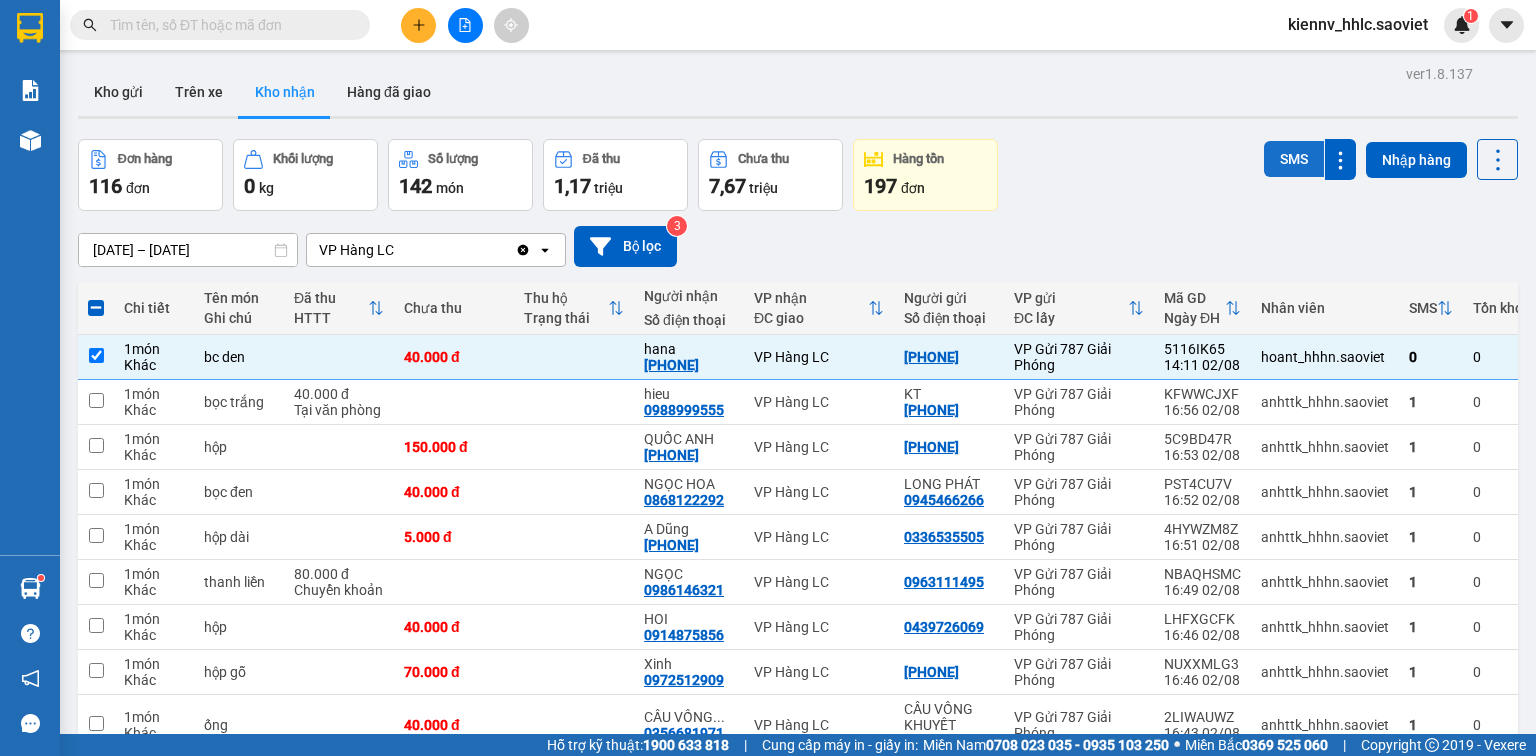 click on "SMS" at bounding box center [1294, 159] 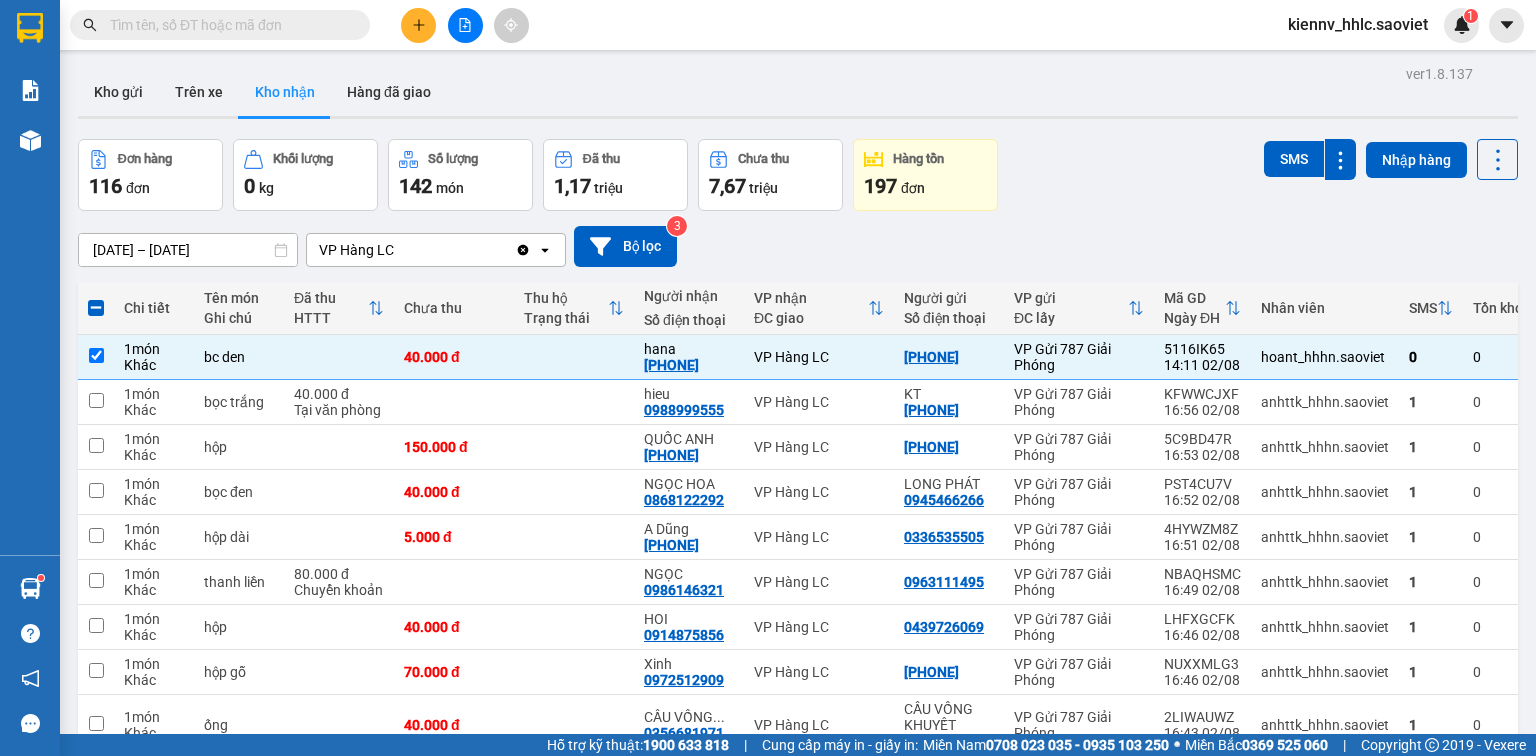 click at bounding box center (228, 25) 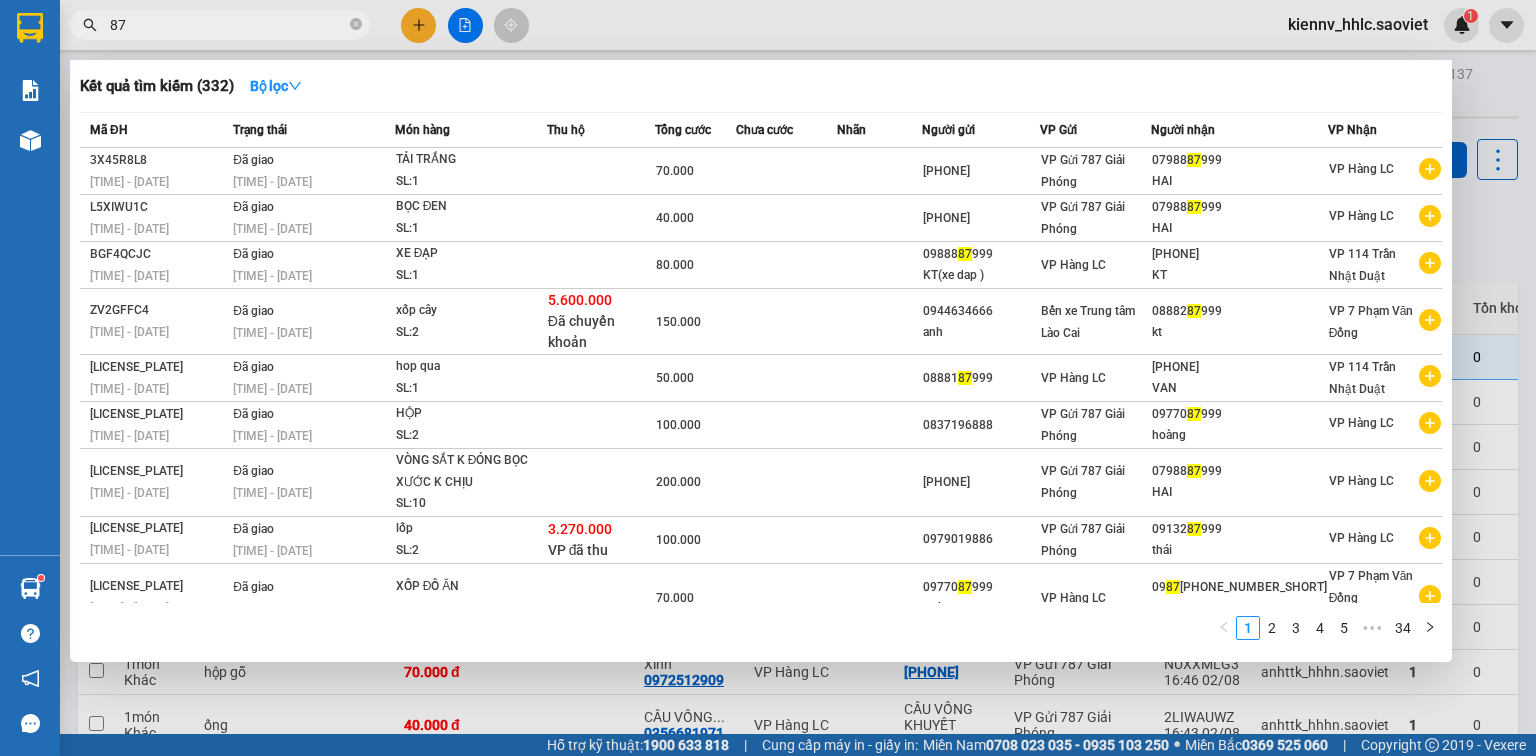 type on "8" 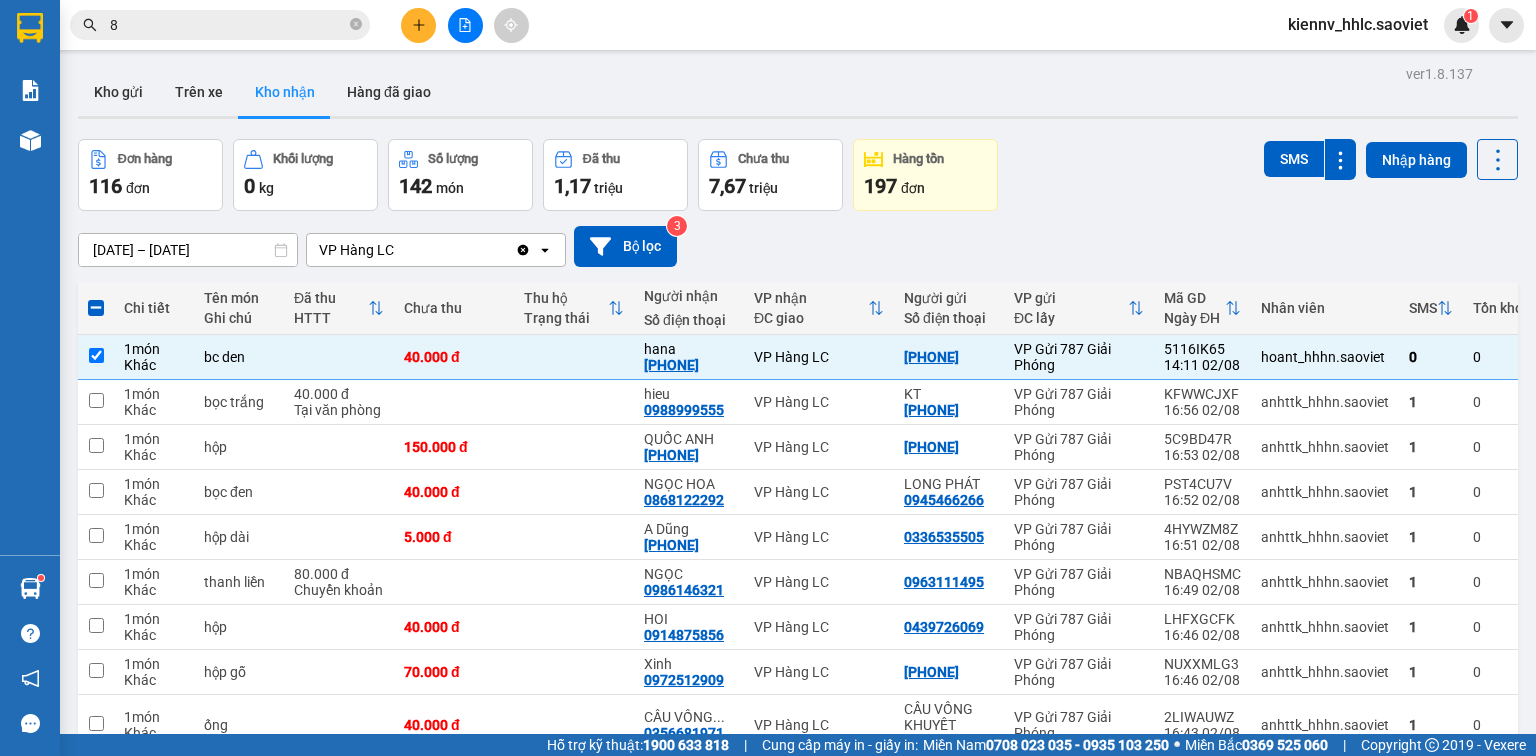 type 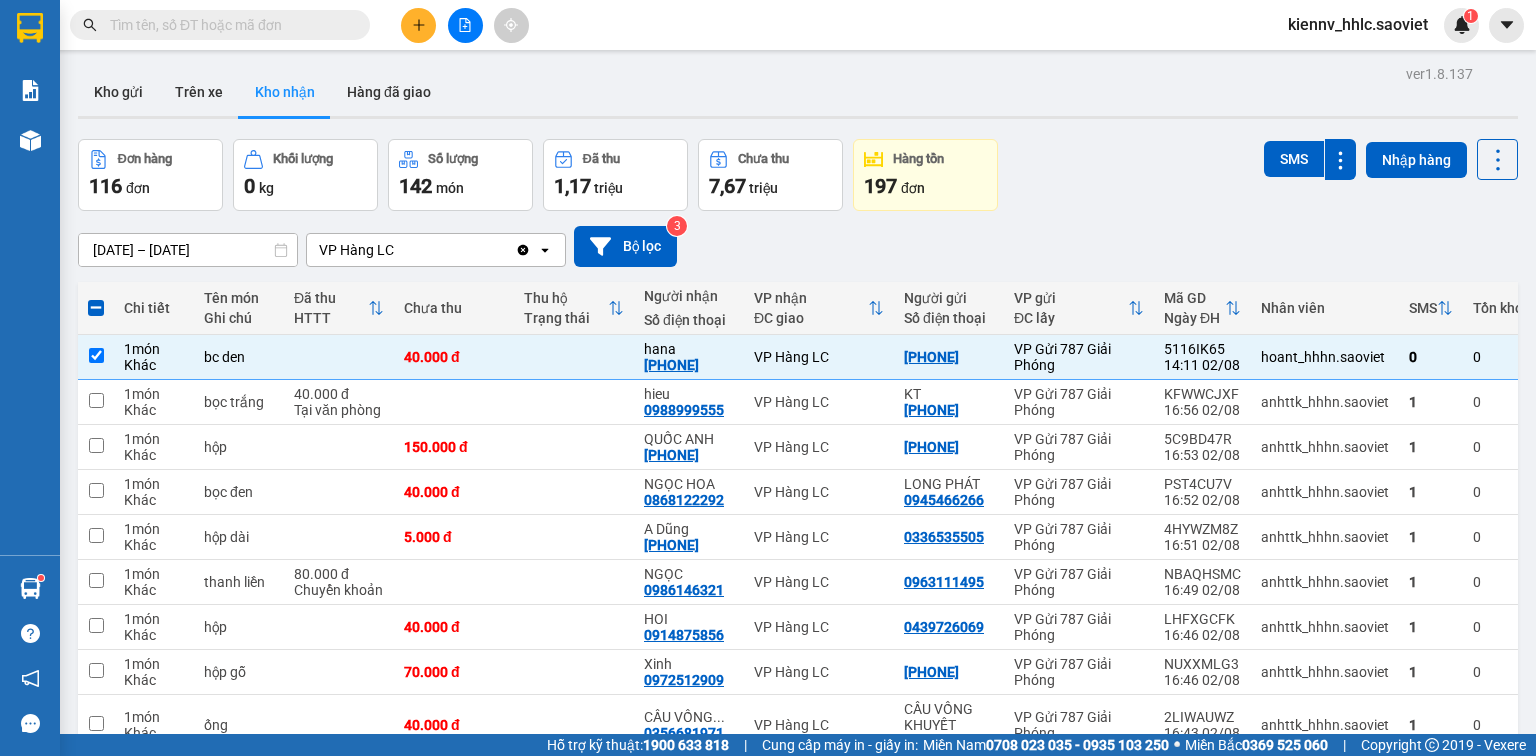 click at bounding box center [465, 25] 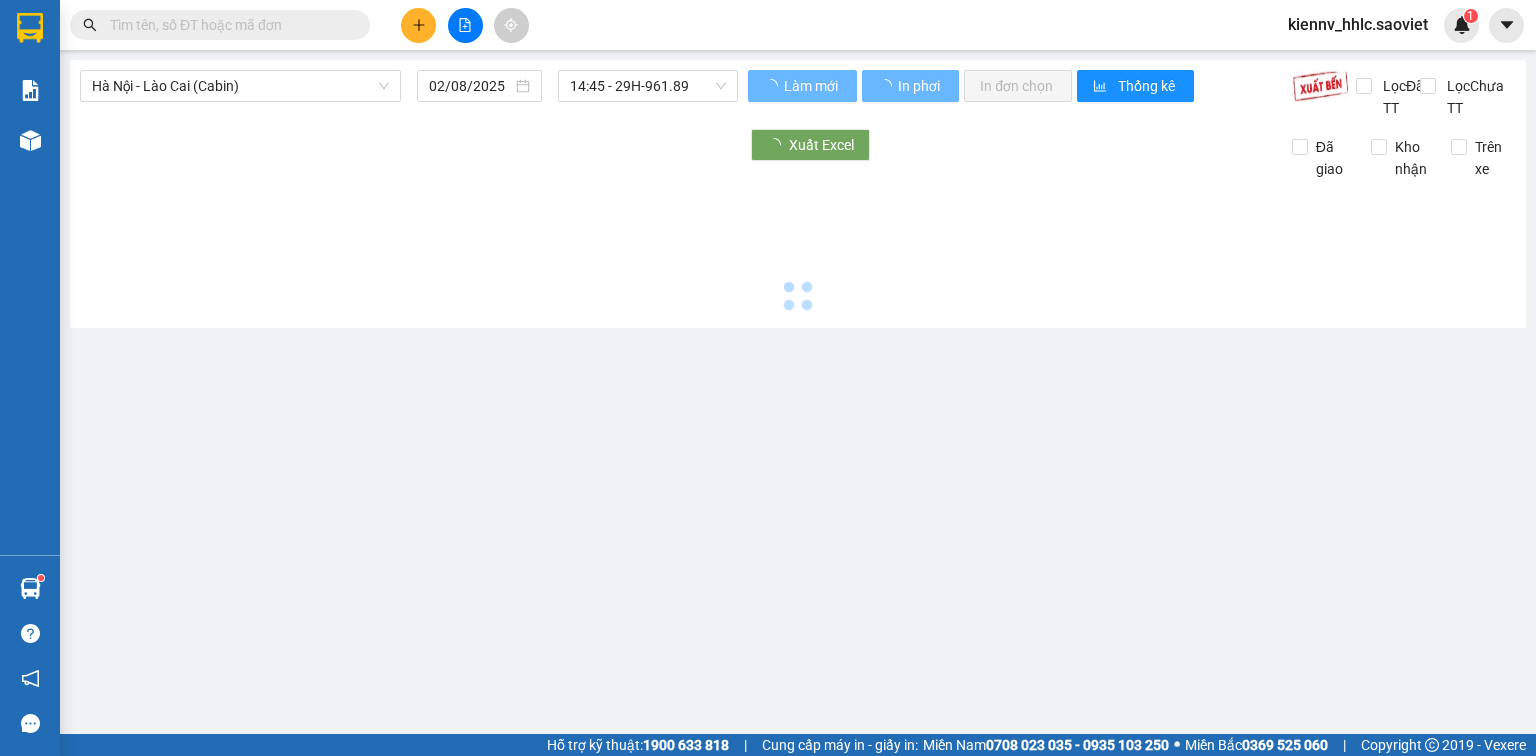 type on "03/08/2025" 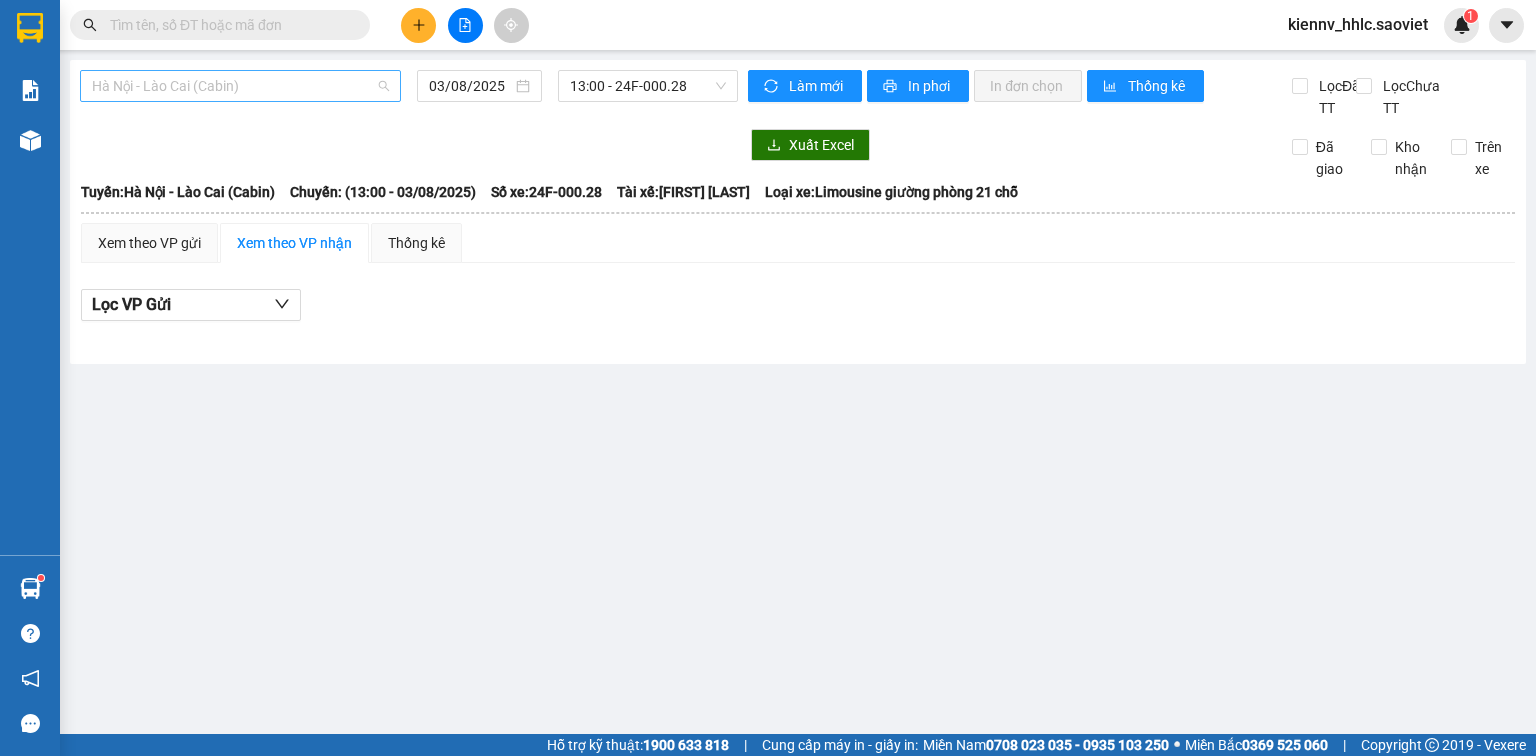 click on "Hà Nội - Lào Cai (Cabin)" at bounding box center (240, 86) 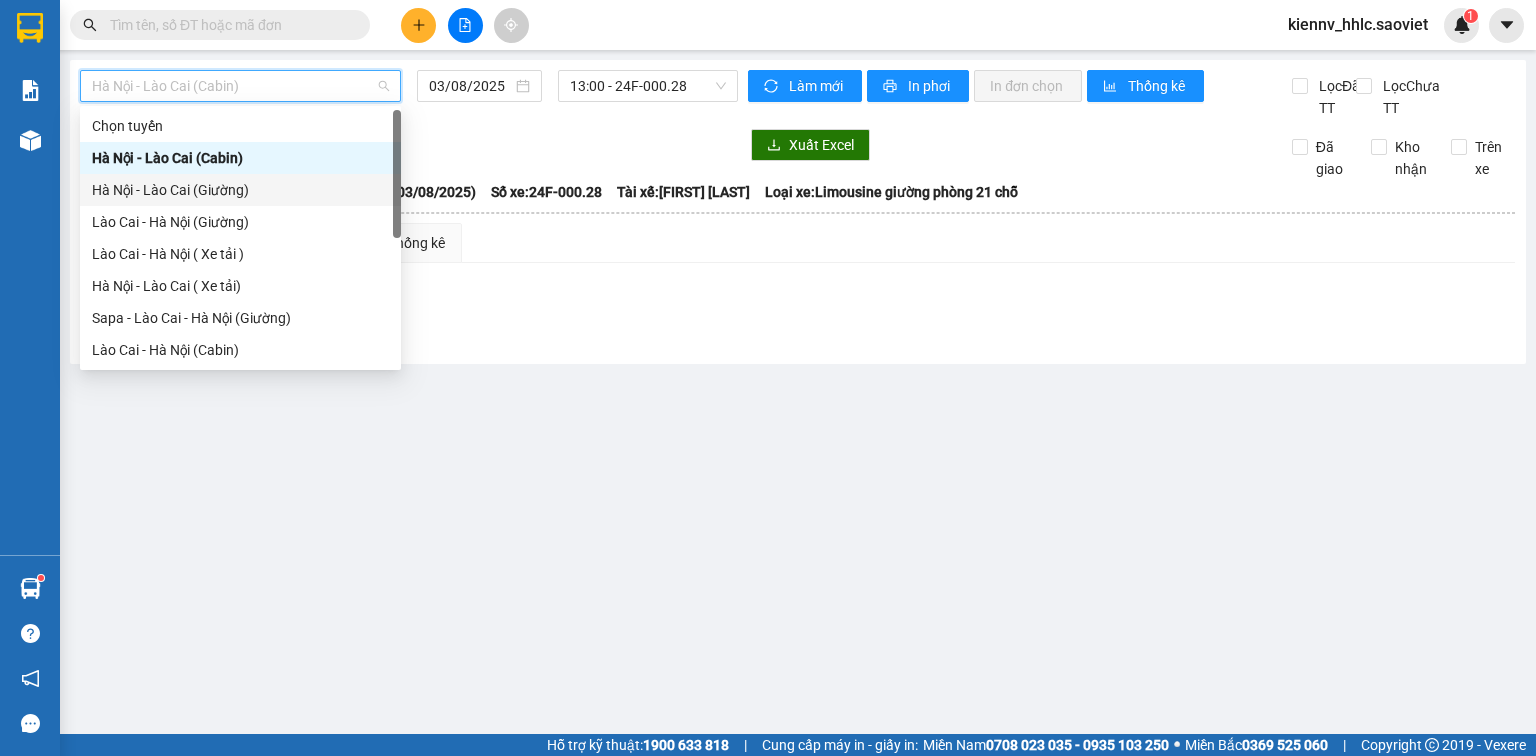 click on "Hà Nội - Lào Cai (Giường)" at bounding box center [240, 190] 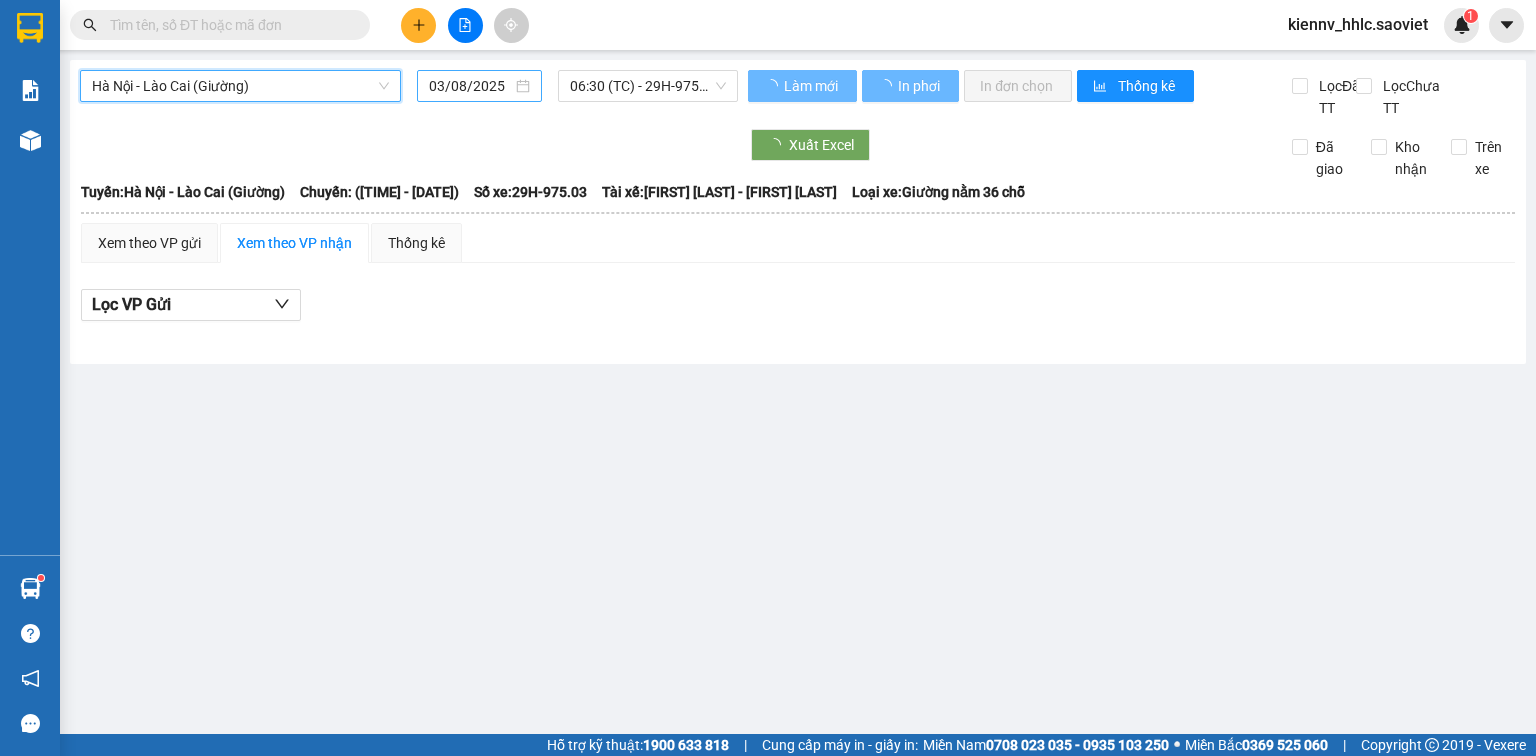 click on "03/08/2025" at bounding box center [470, 86] 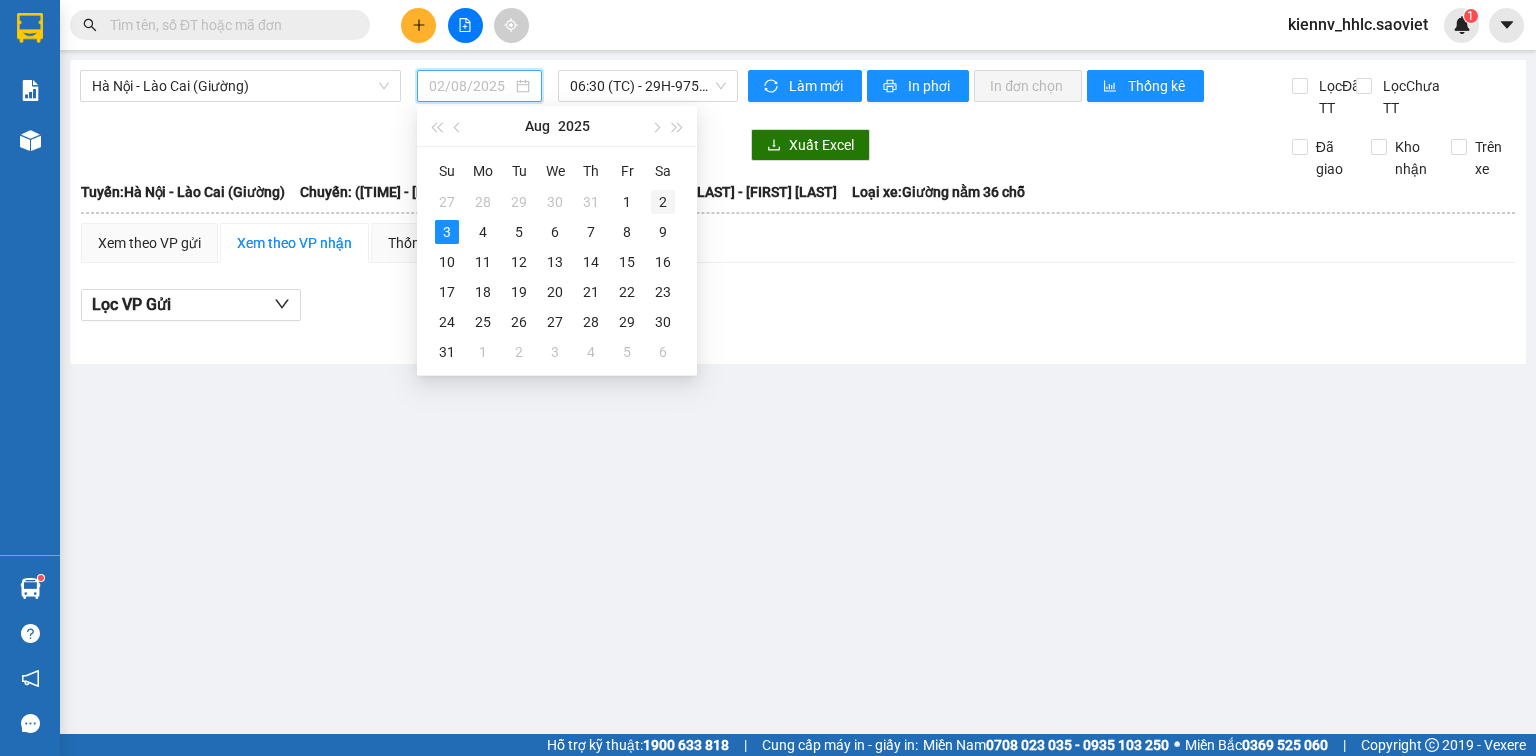 click on "2" at bounding box center (663, 202) 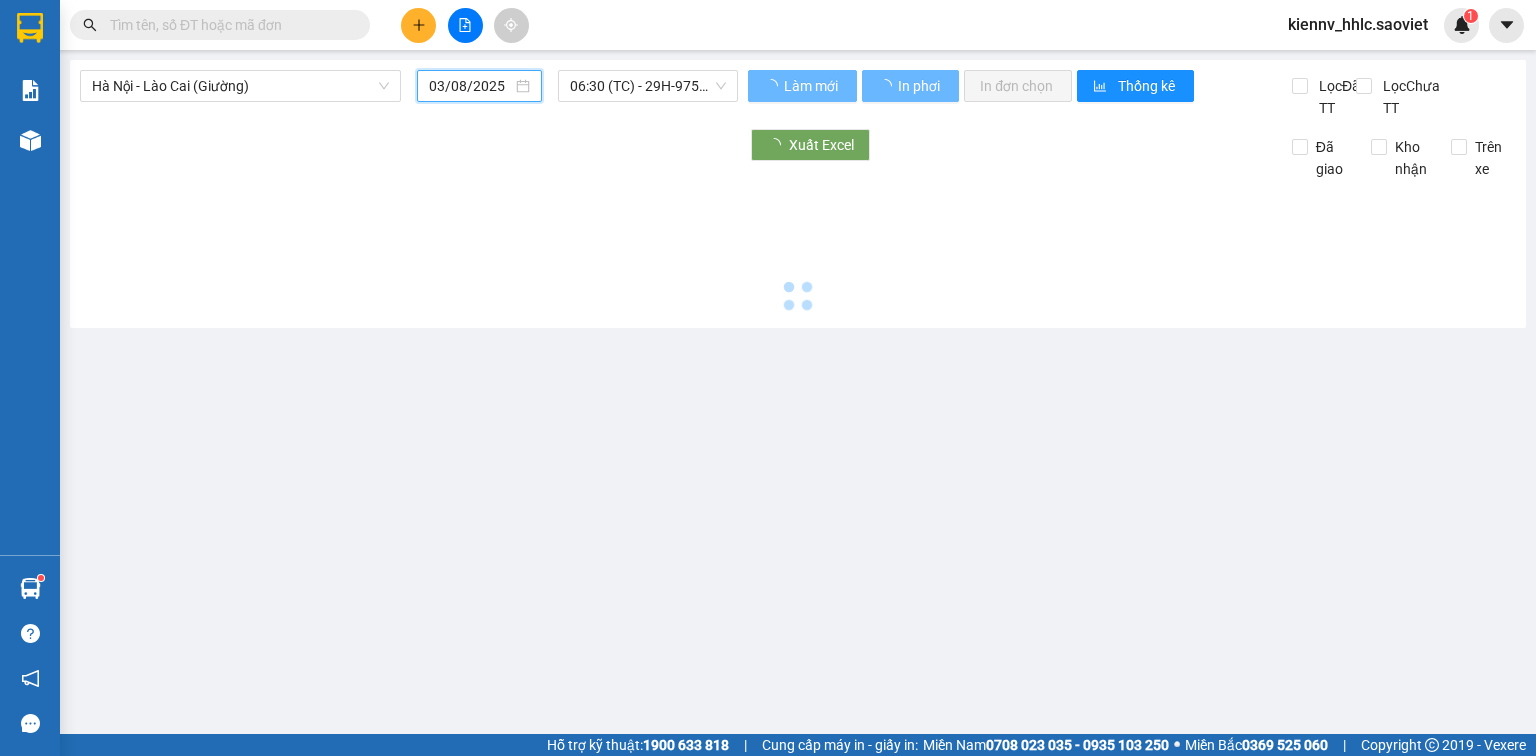 type on "02/08/2025" 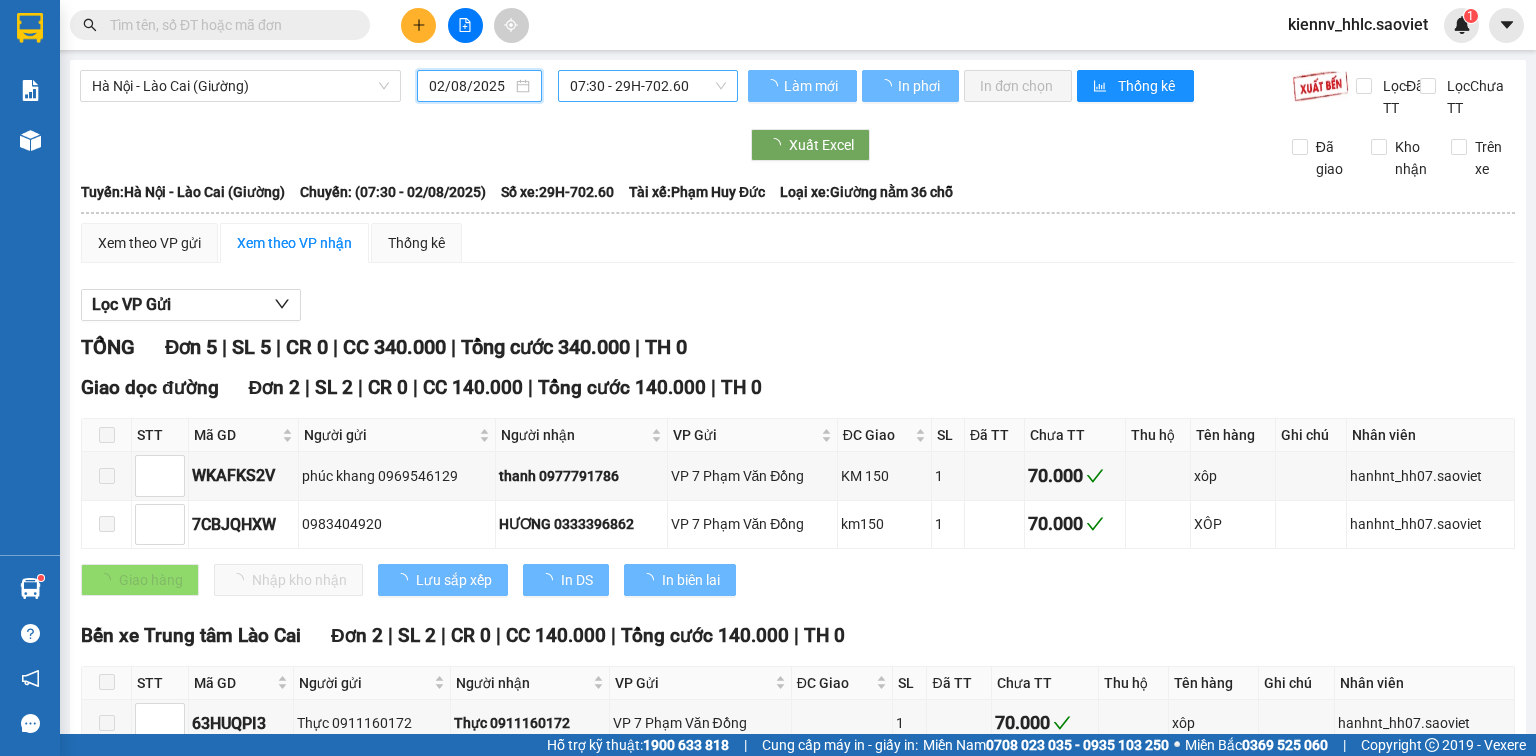 click on "07:30     - 29H-702.60" at bounding box center (648, 86) 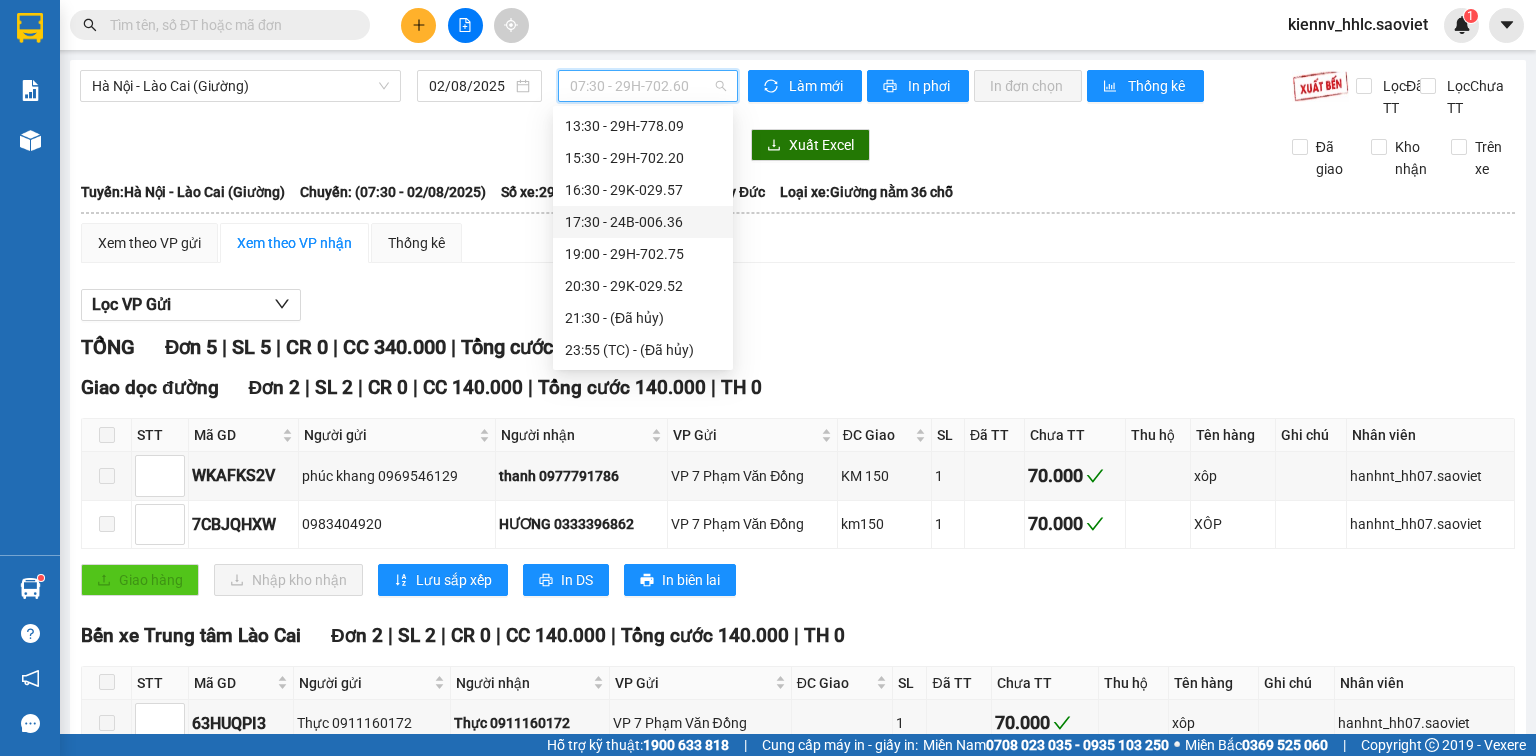 scroll, scrollTop: 192, scrollLeft: 0, axis: vertical 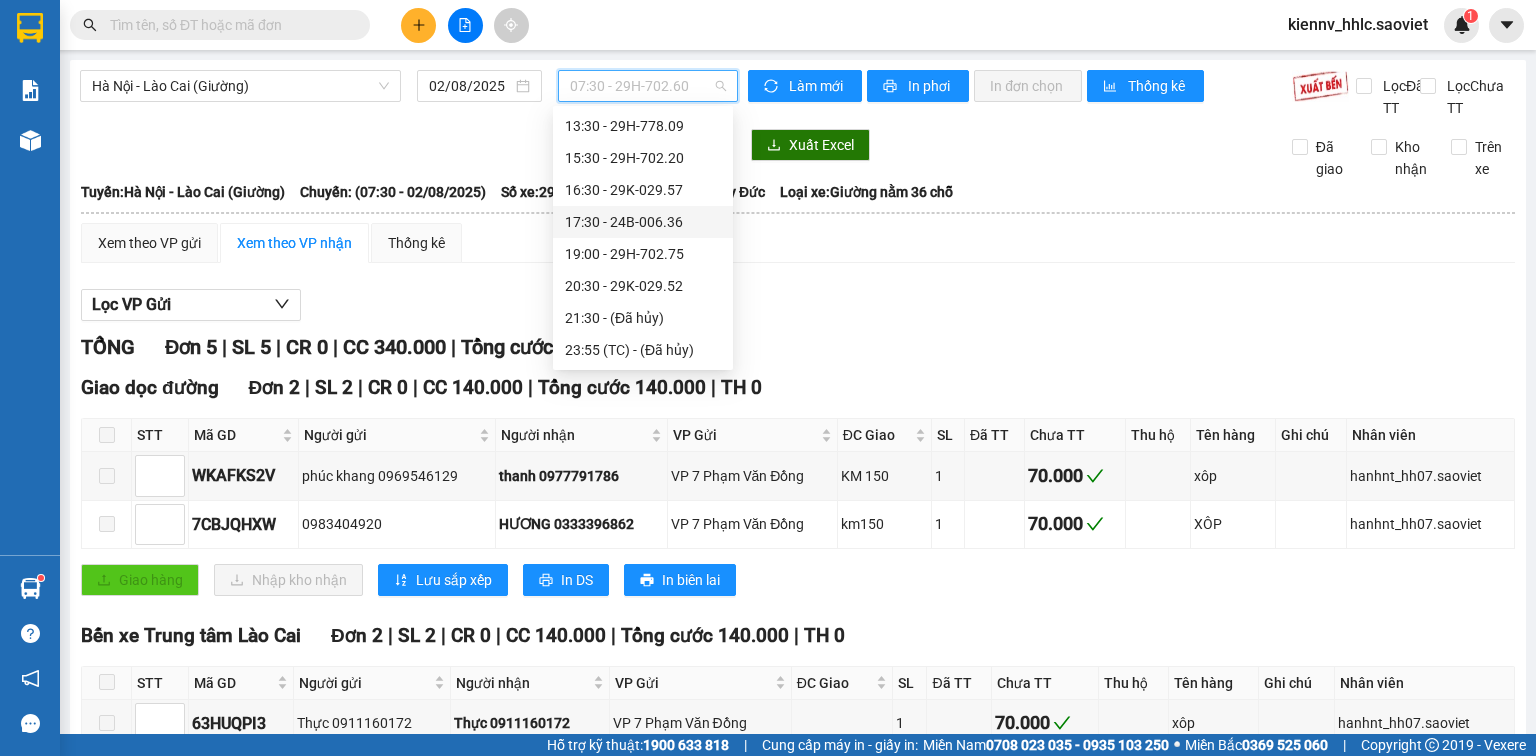 click on "17:30     - 24B-006.36" at bounding box center [643, 222] 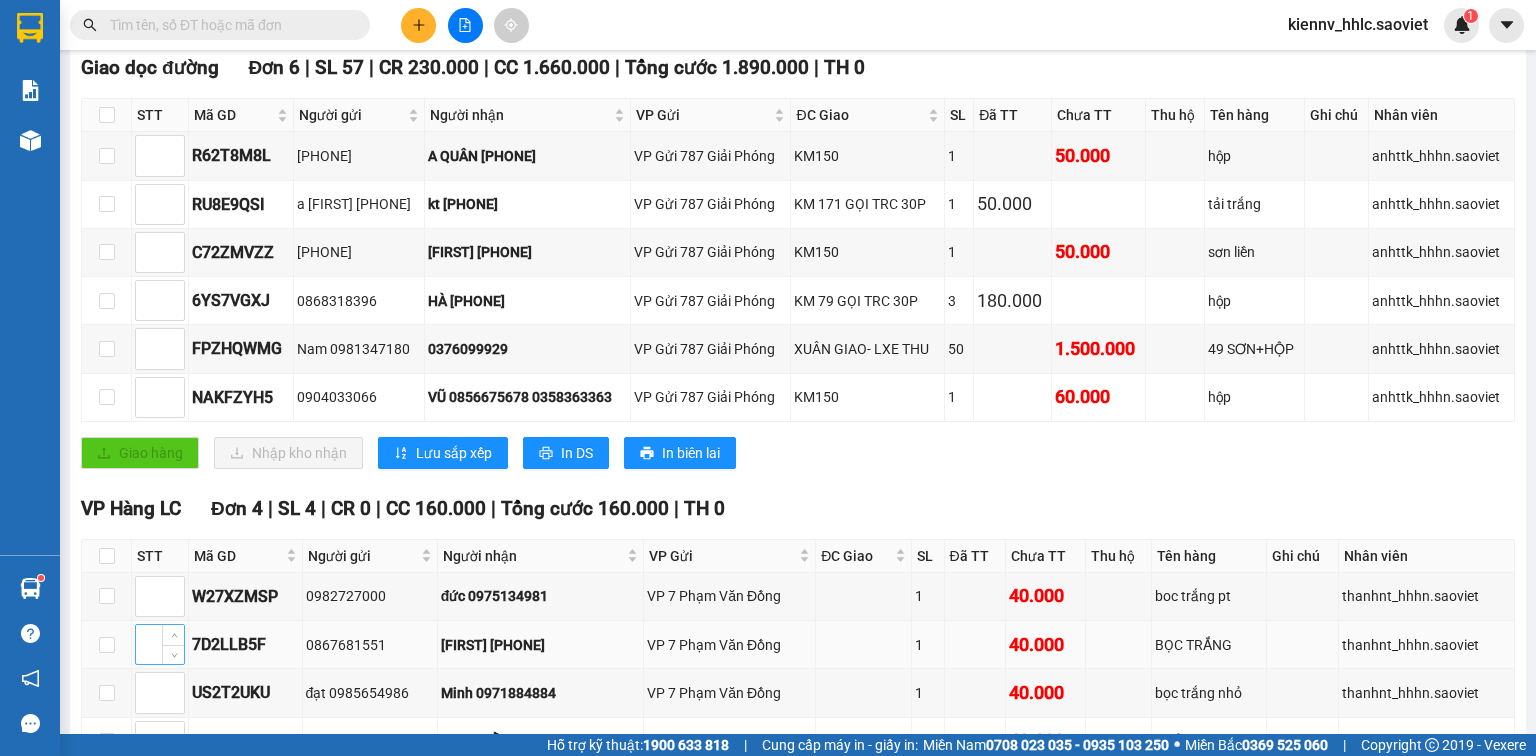 scroll, scrollTop: 468, scrollLeft: 0, axis: vertical 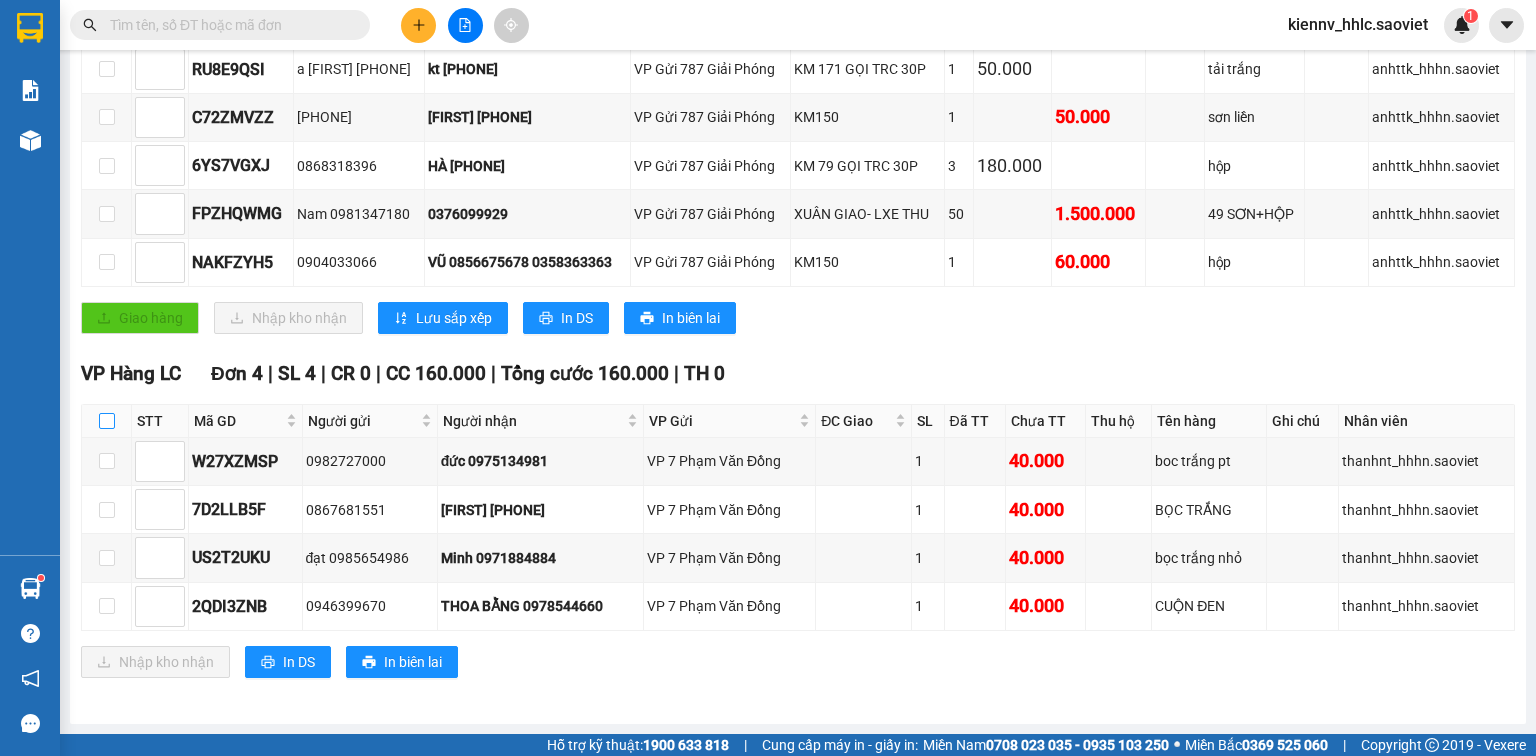 click at bounding box center (107, 421) 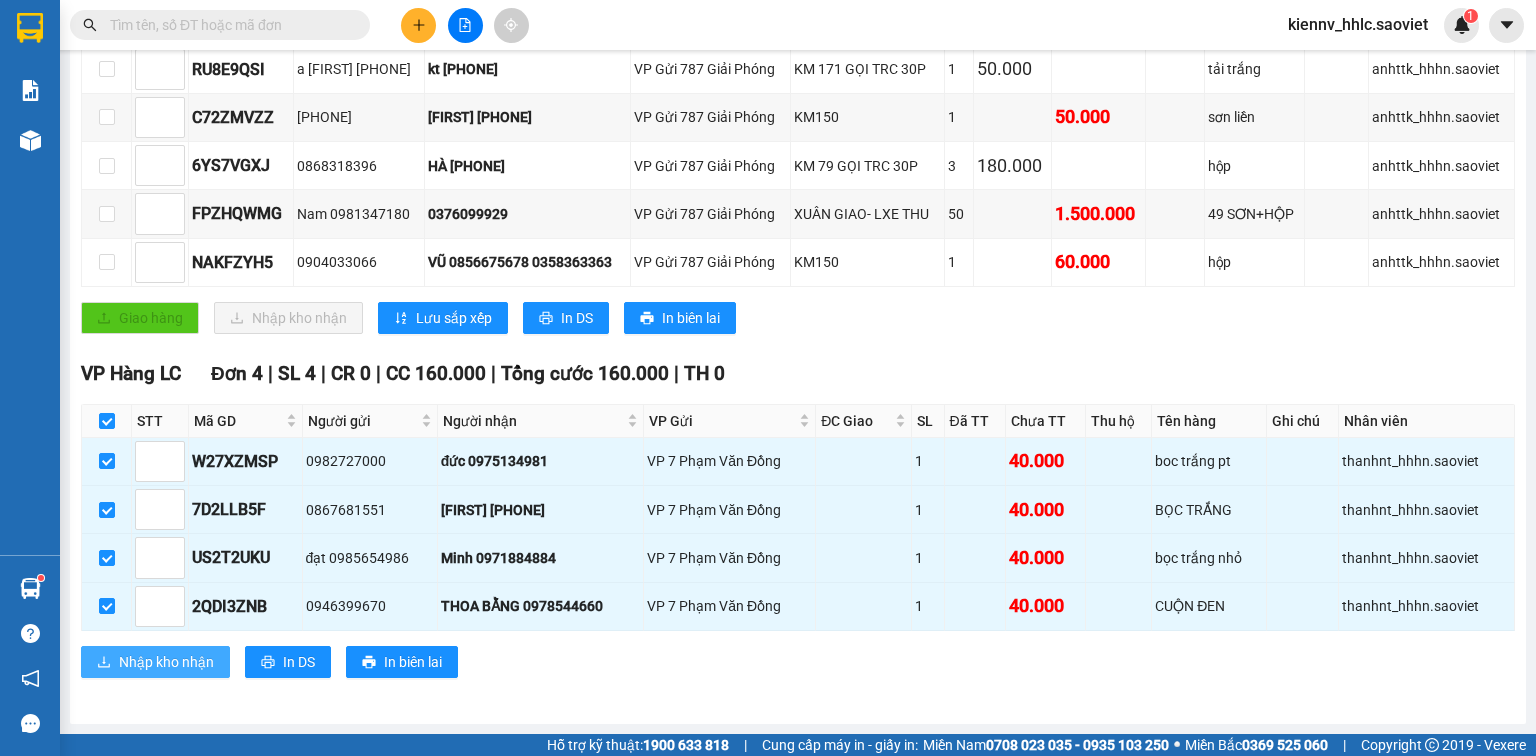 click on "Nhập kho nhận" at bounding box center (155, 662) 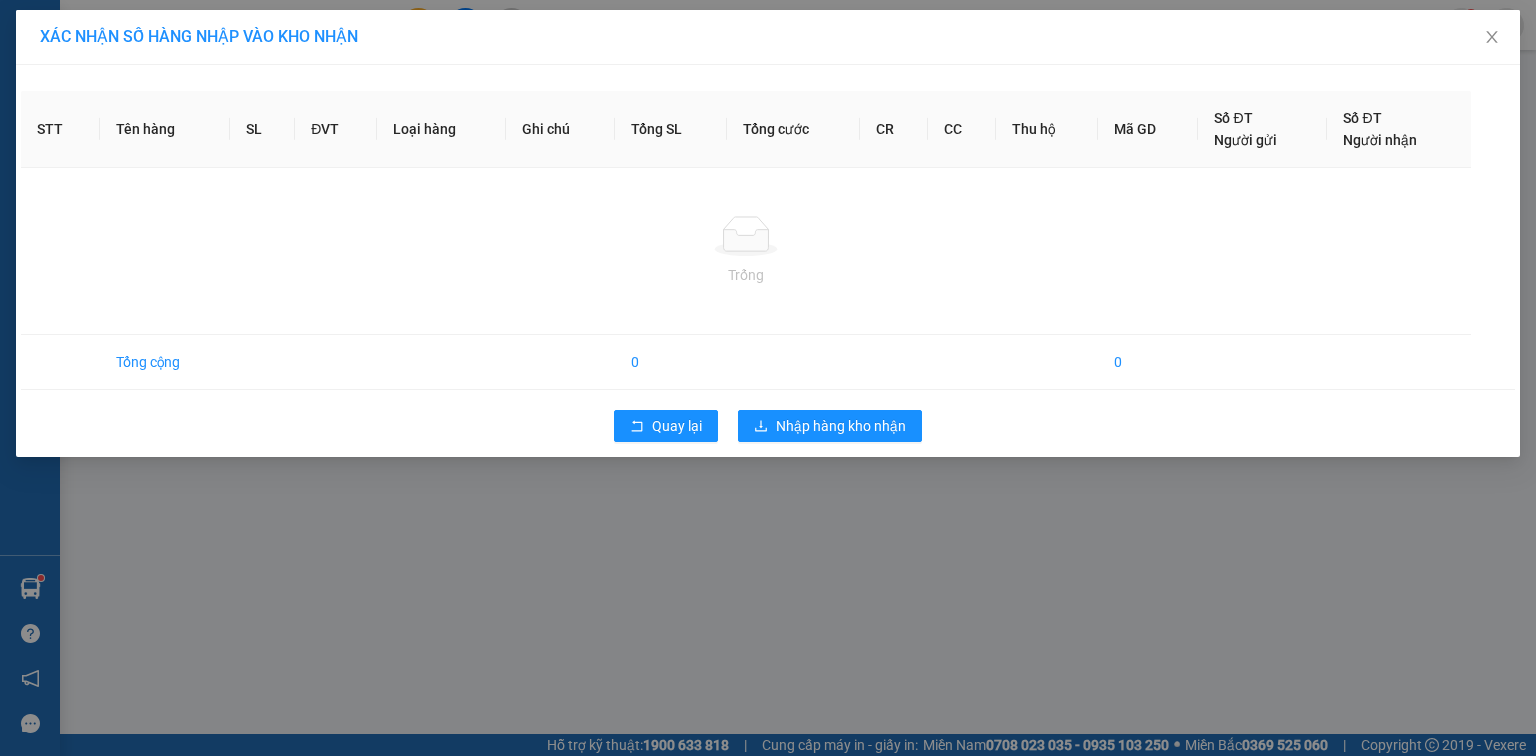 scroll, scrollTop: 0, scrollLeft: 0, axis: both 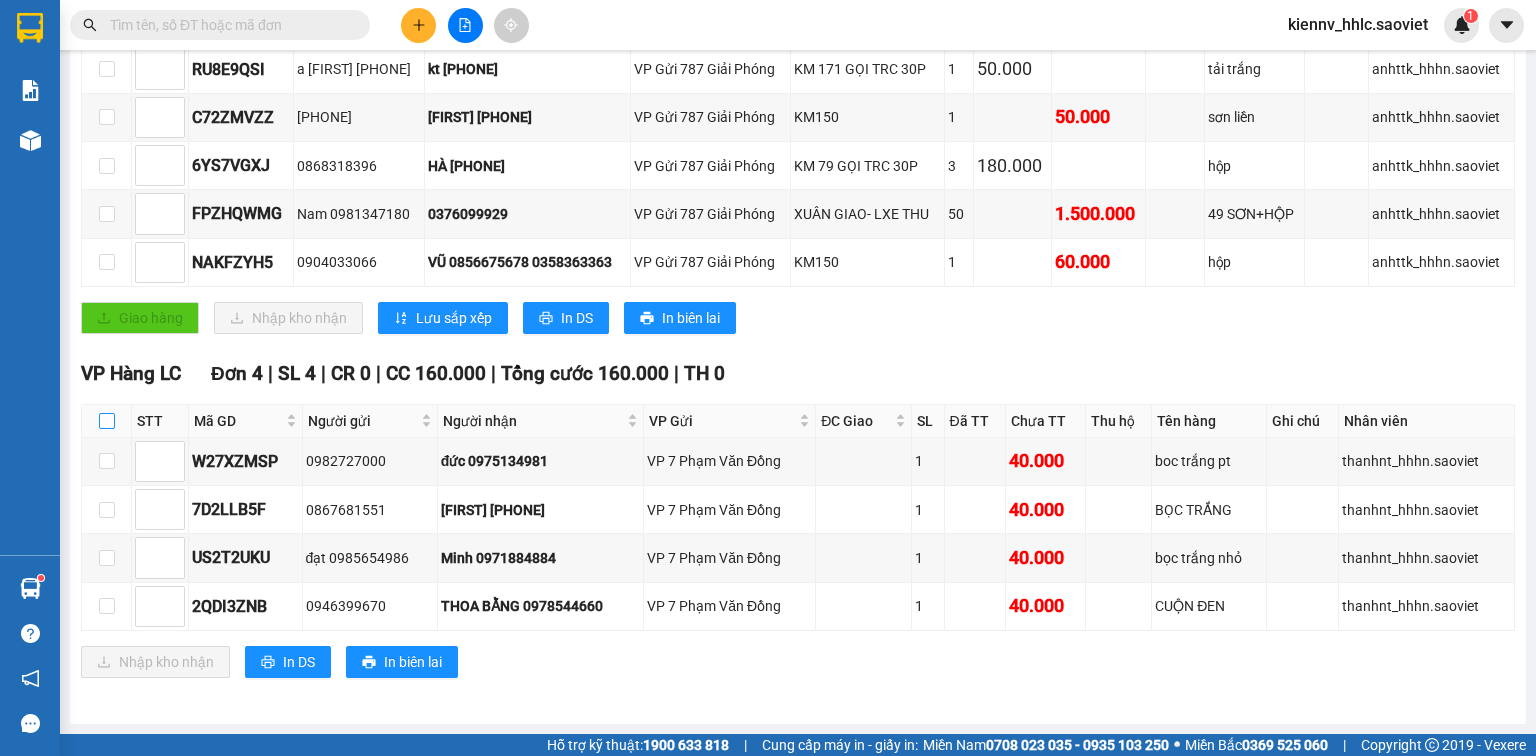 click at bounding box center [107, 421] 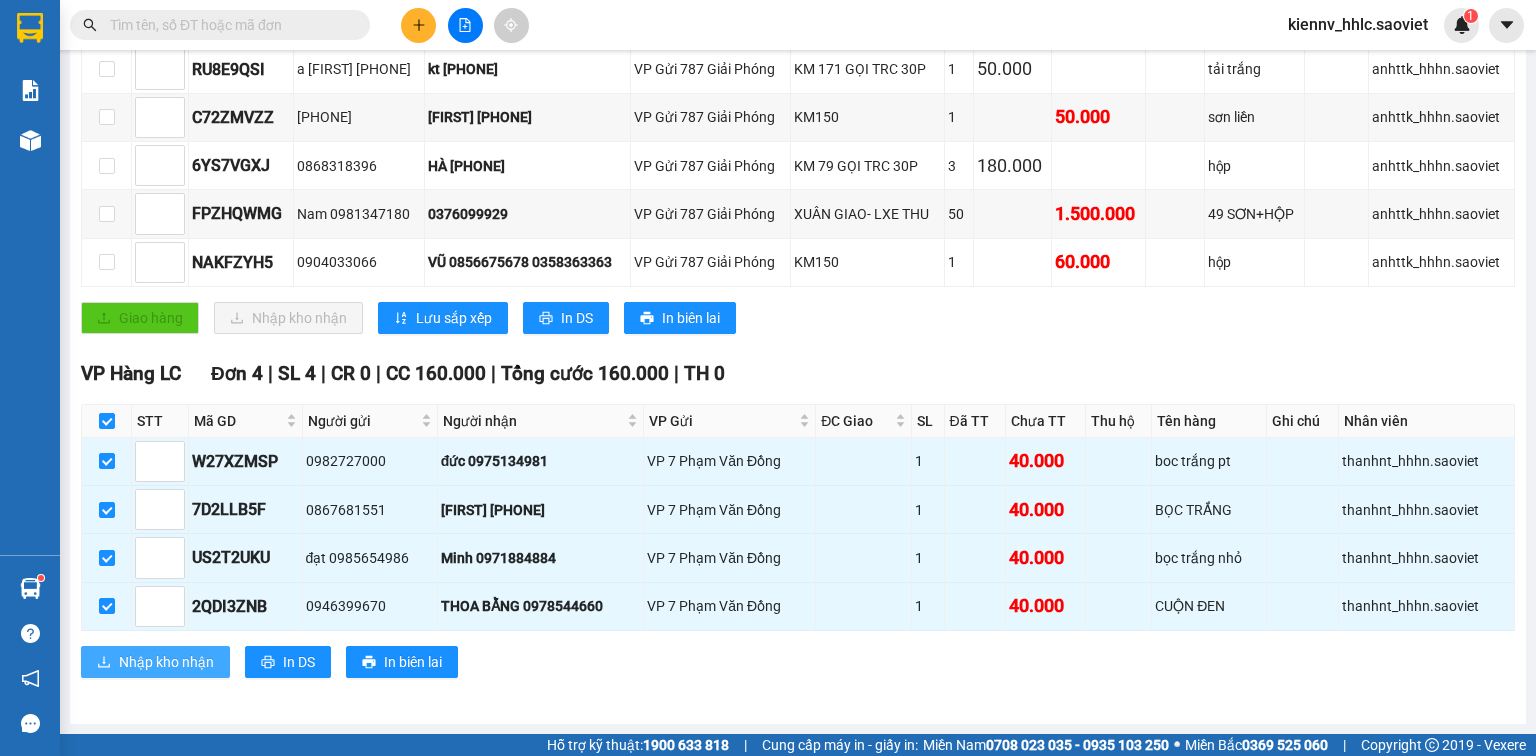 click on "Nhập kho nhận" at bounding box center (155, 662) 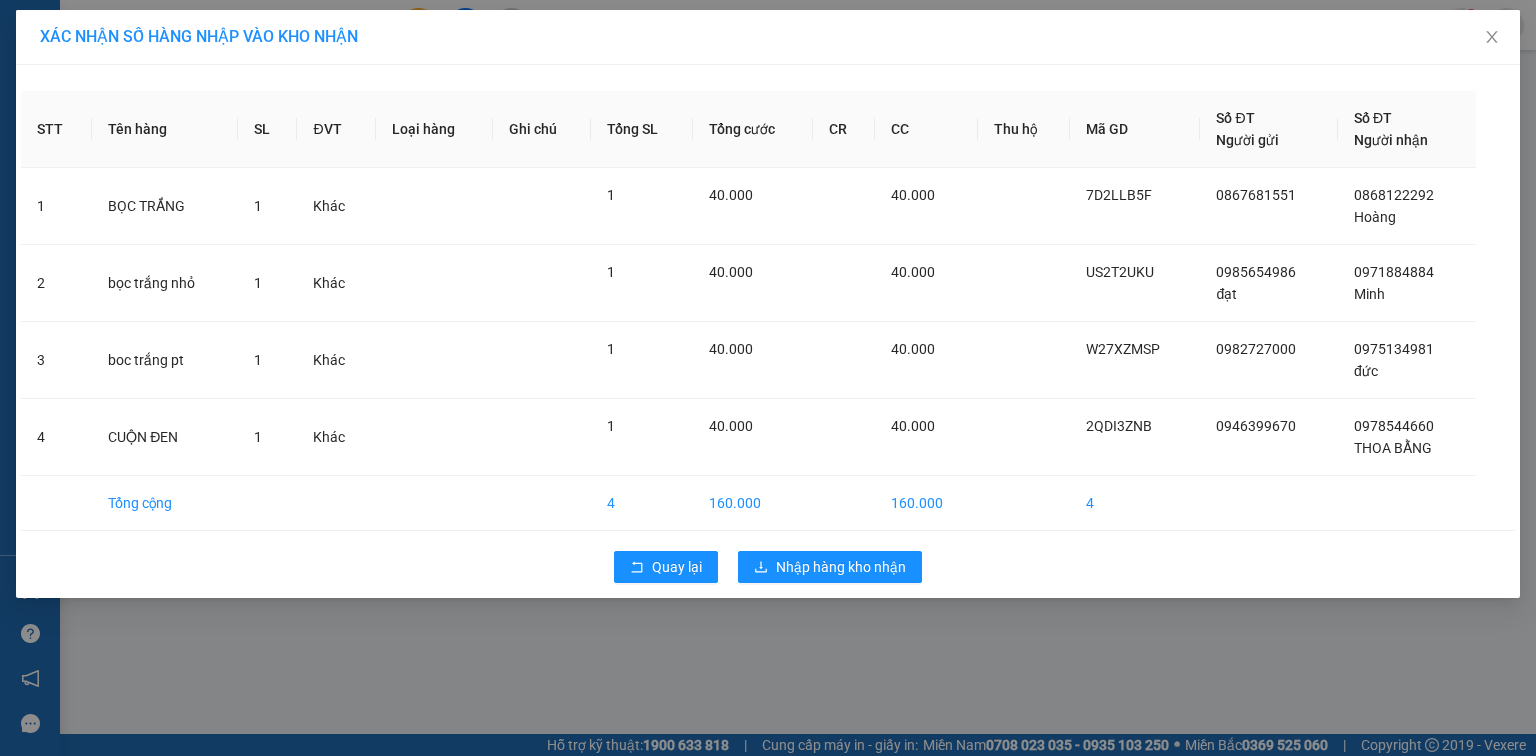 scroll, scrollTop: 0, scrollLeft: 0, axis: both 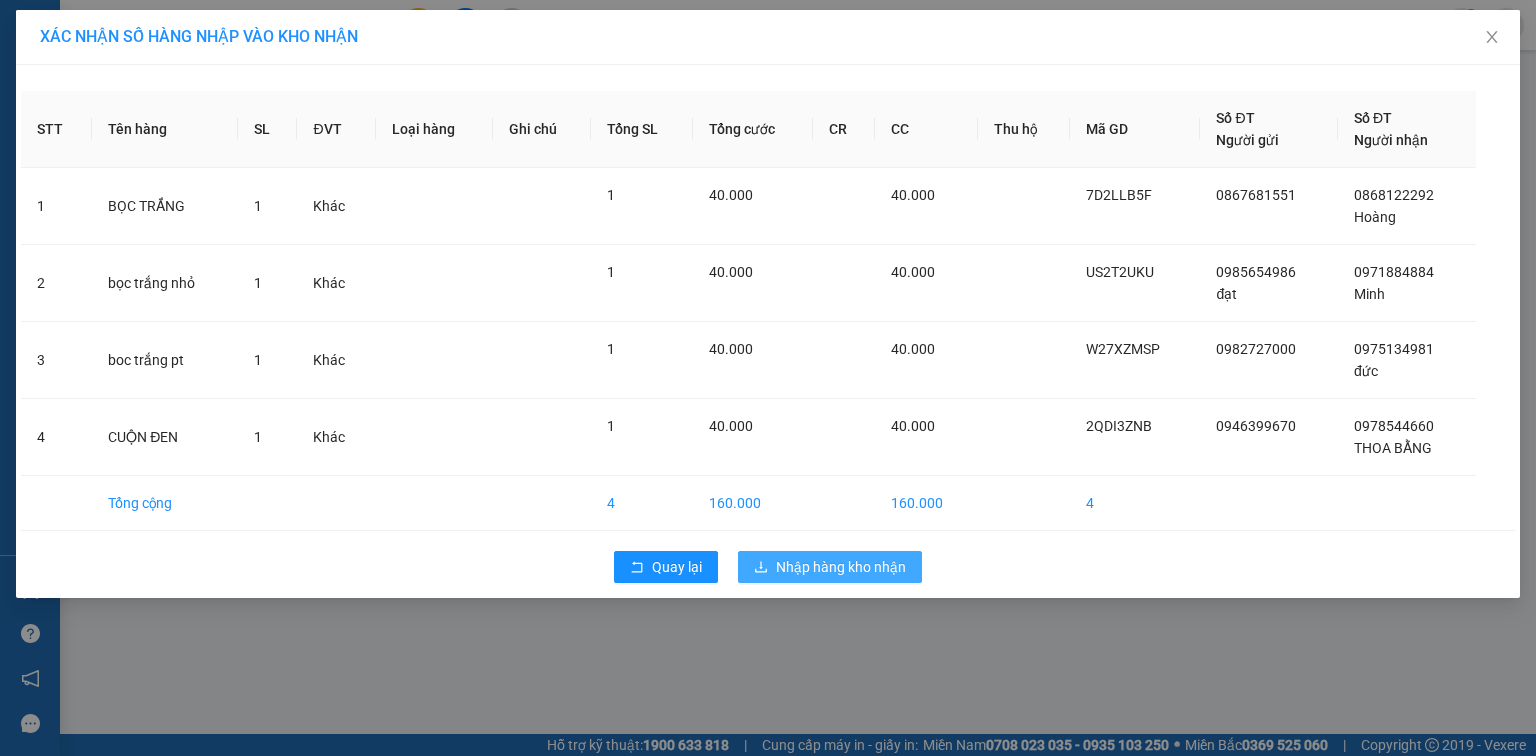 click on "Nhập hàng kho nhận" at bounding box center [841, 567] 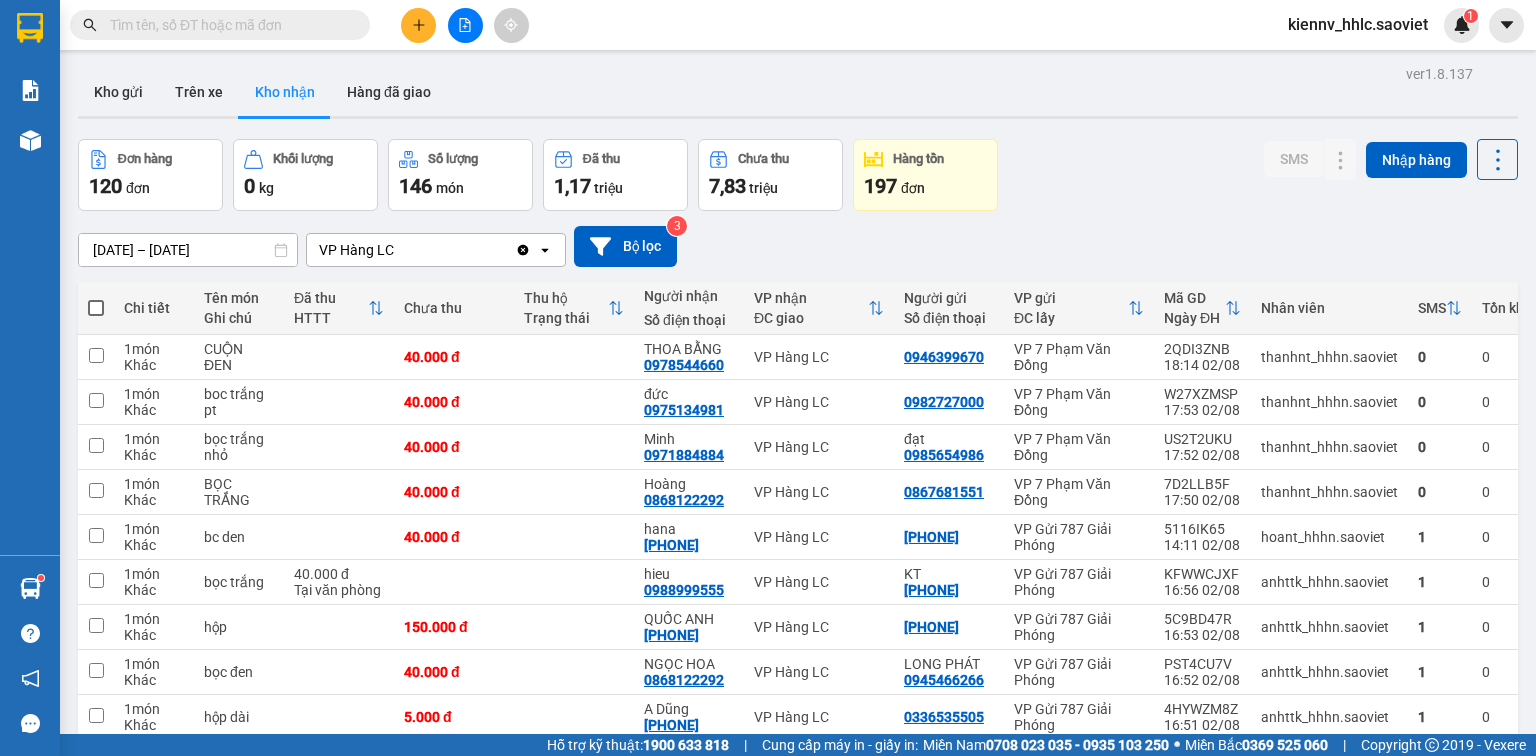 click at bounding box center (465, 25) 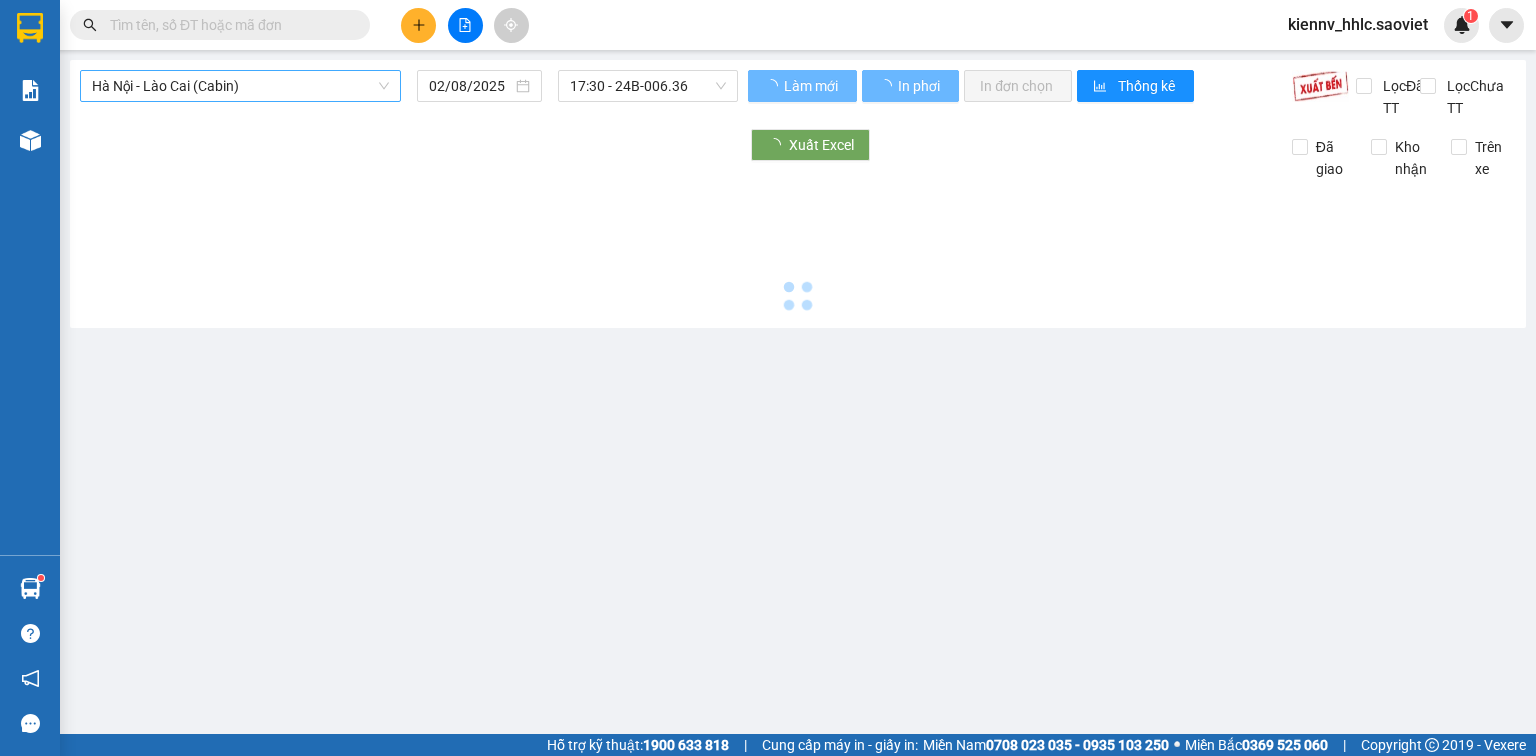 type on "03/08/2025" 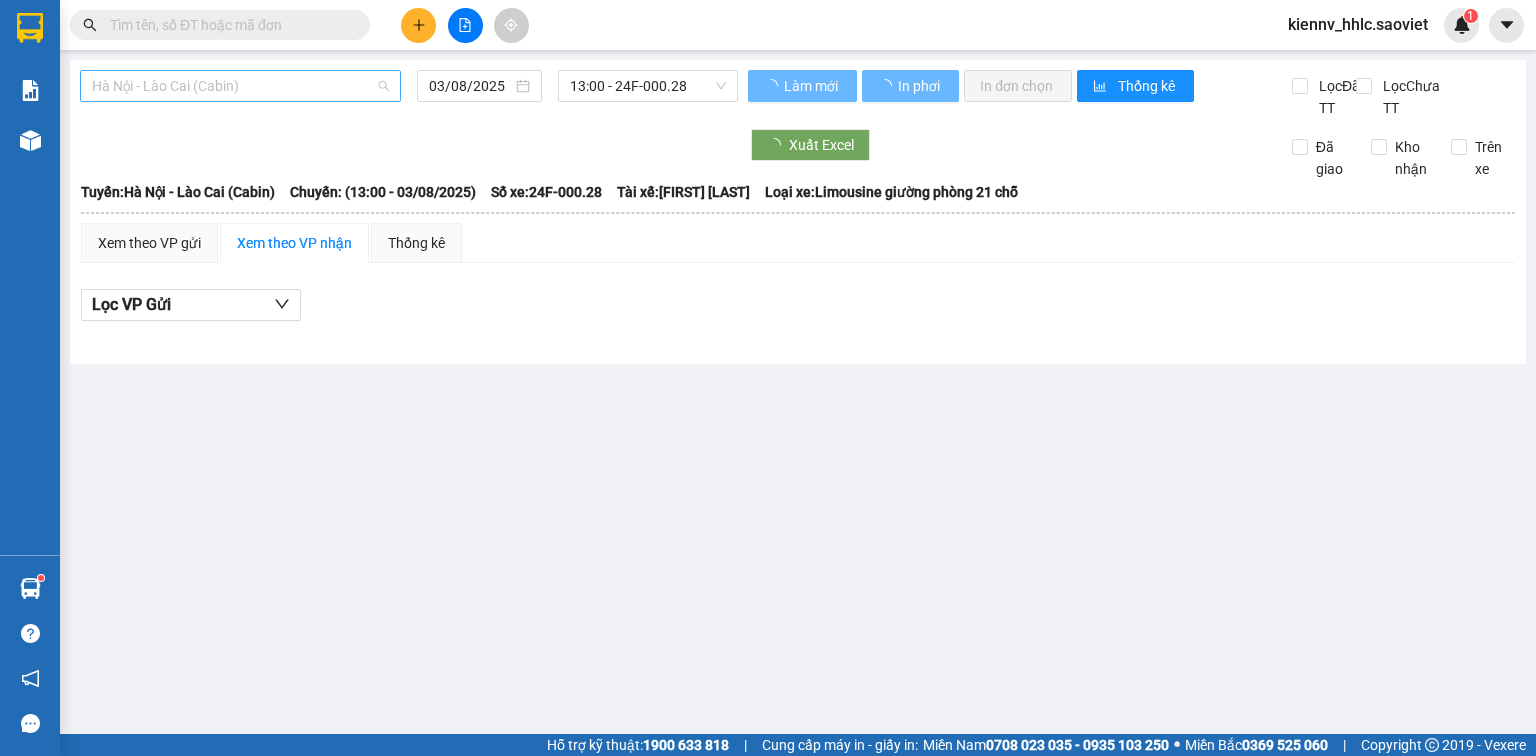 click on "Hà Nội - Lào Cai (Cabin)" at bounding box center [240, 86] 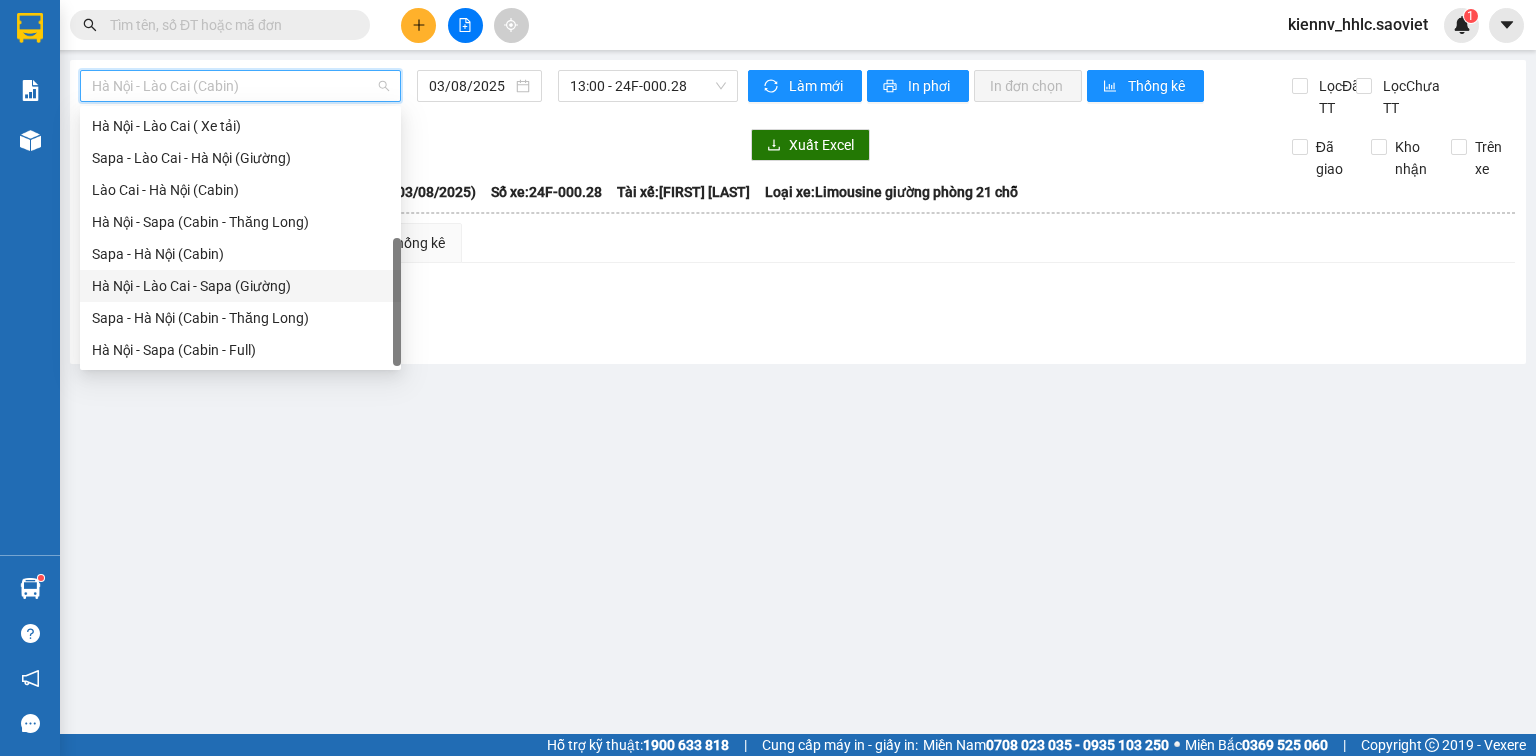scroll, scrollTop: 160, scrollLeft: 0, axis: vertical 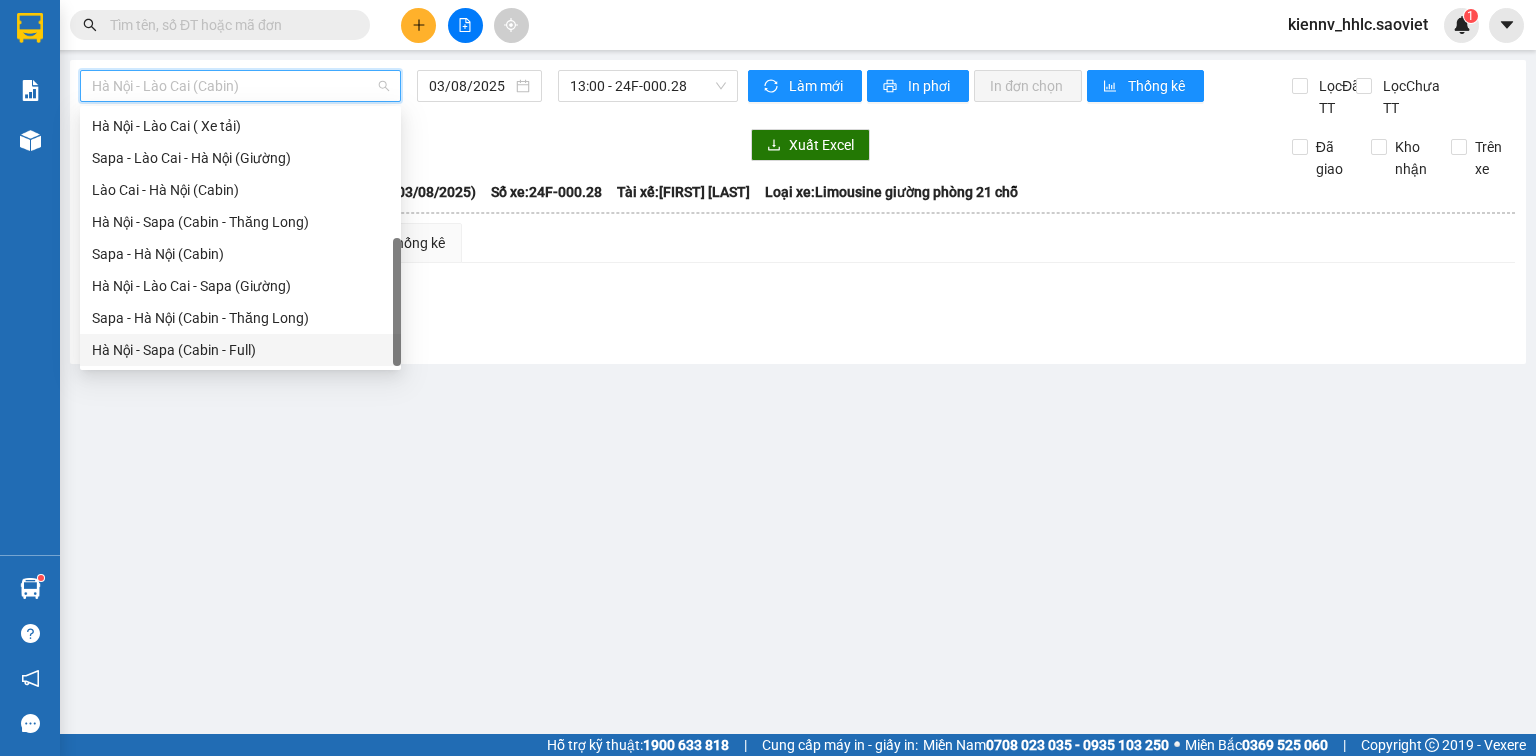 click on "Hà Nội - Sapa (Cabin - Full)" at bounding box center (240, 350) 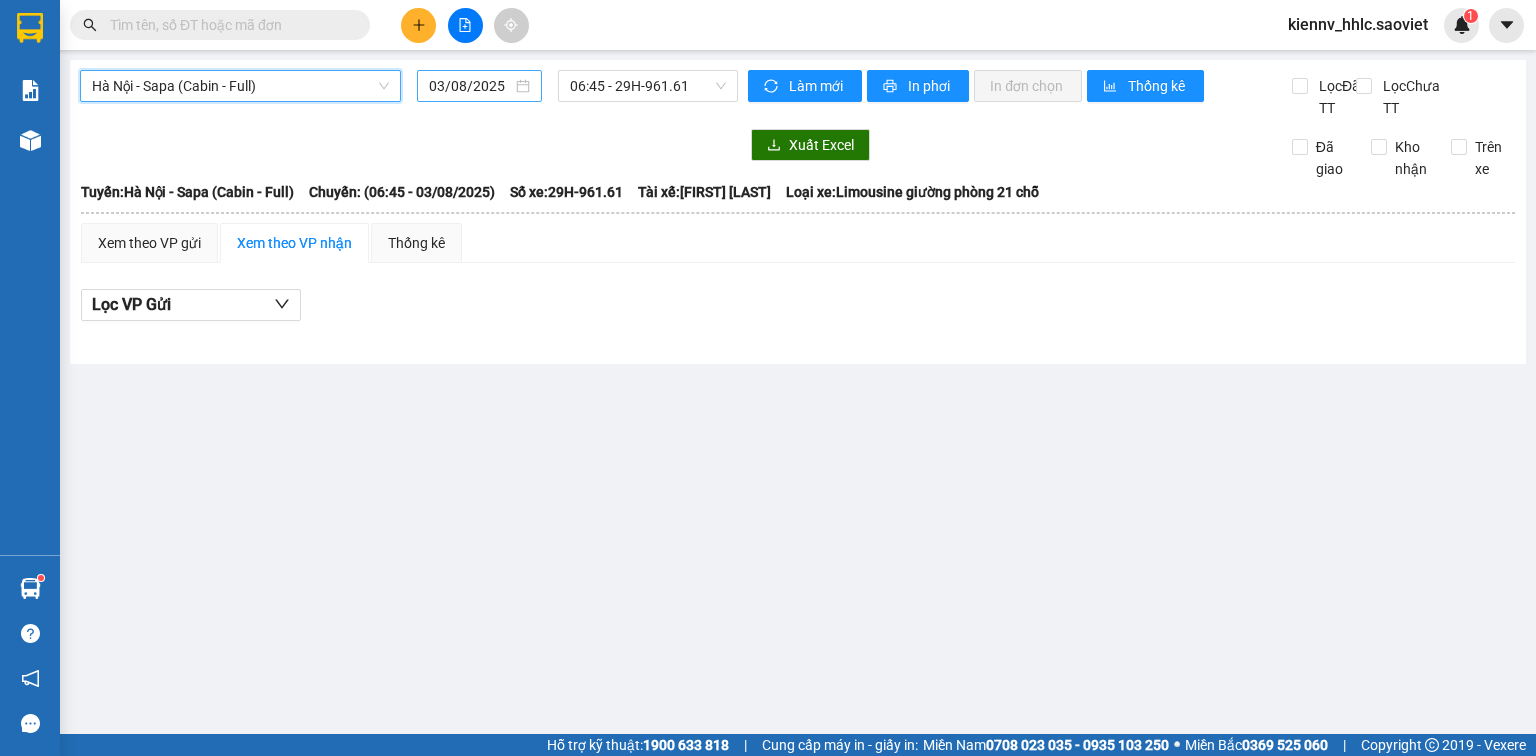 click on "03/08/2025" at bounding box center [470, 86] 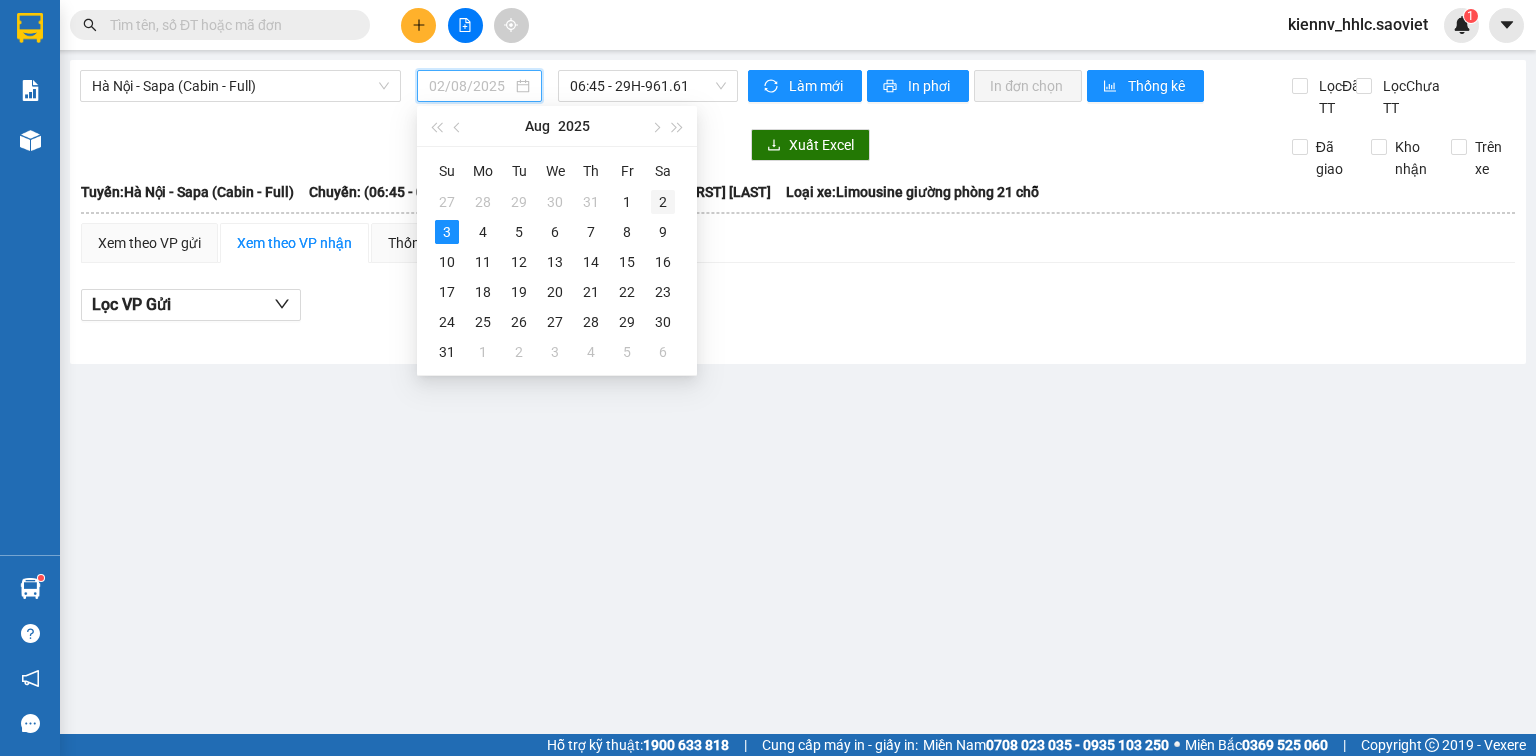 click on "2" at bounding box center [663, 202] 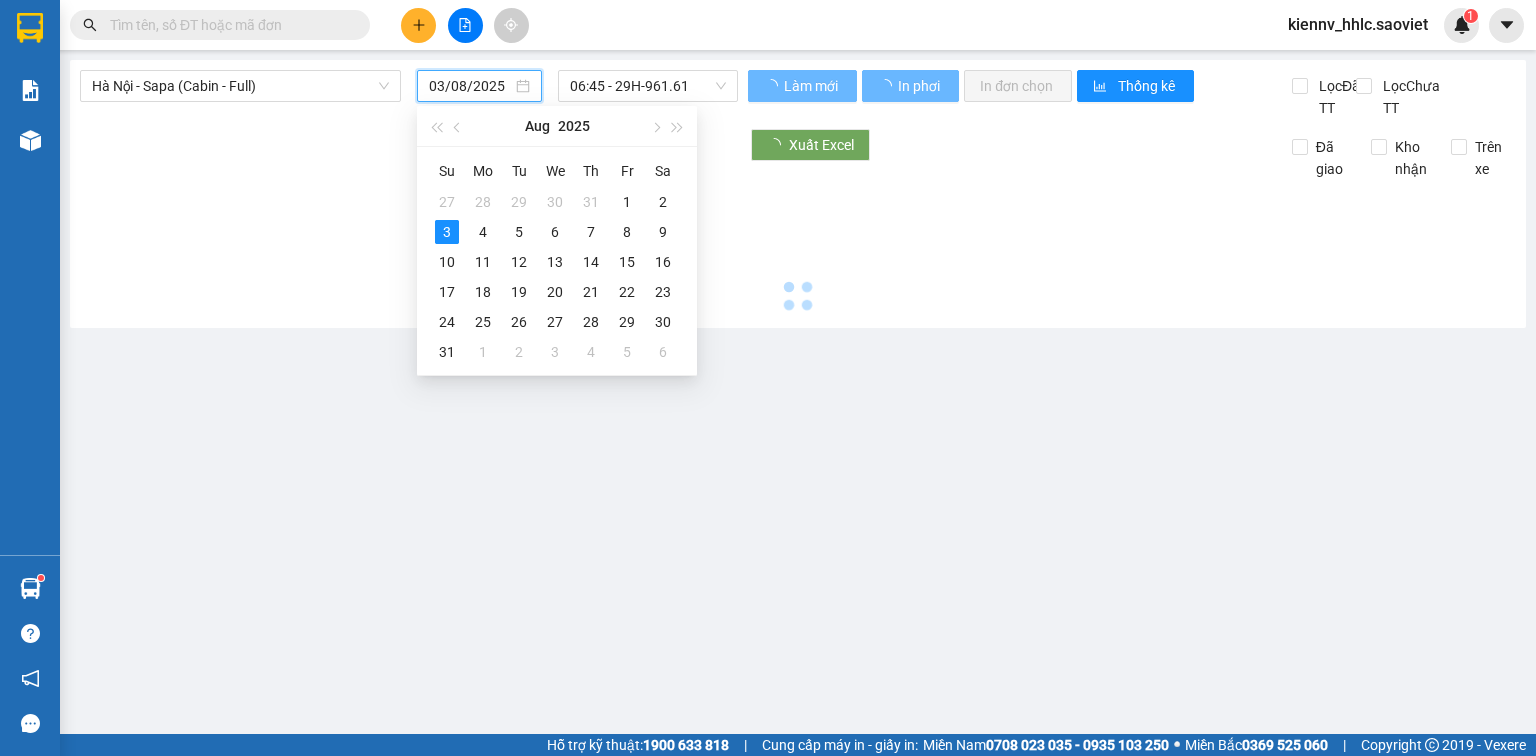 type on "02/08/2025" 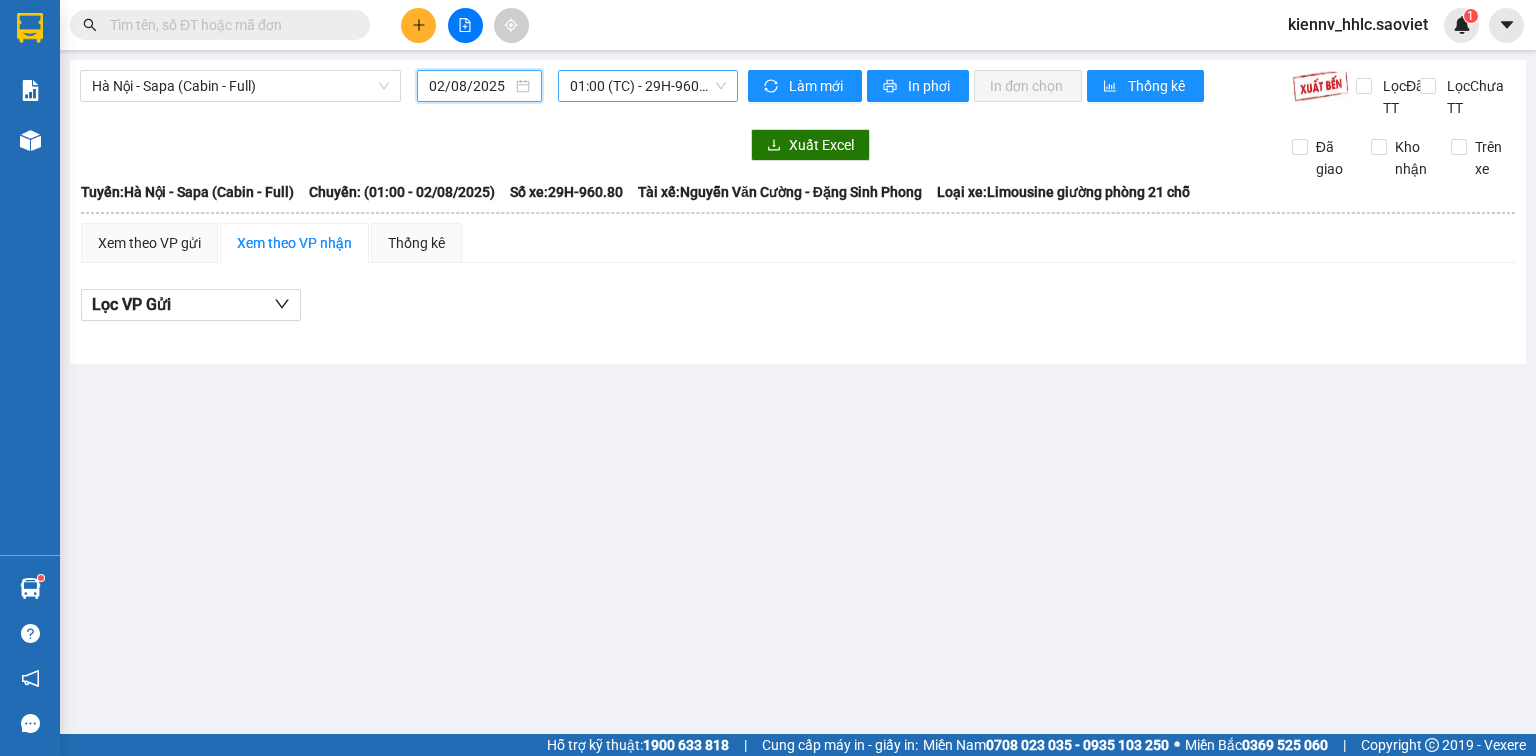 click on "01:00   (TC)   - 29H-960.80  - (Đã hủy)" at bounding box center [648, 86] 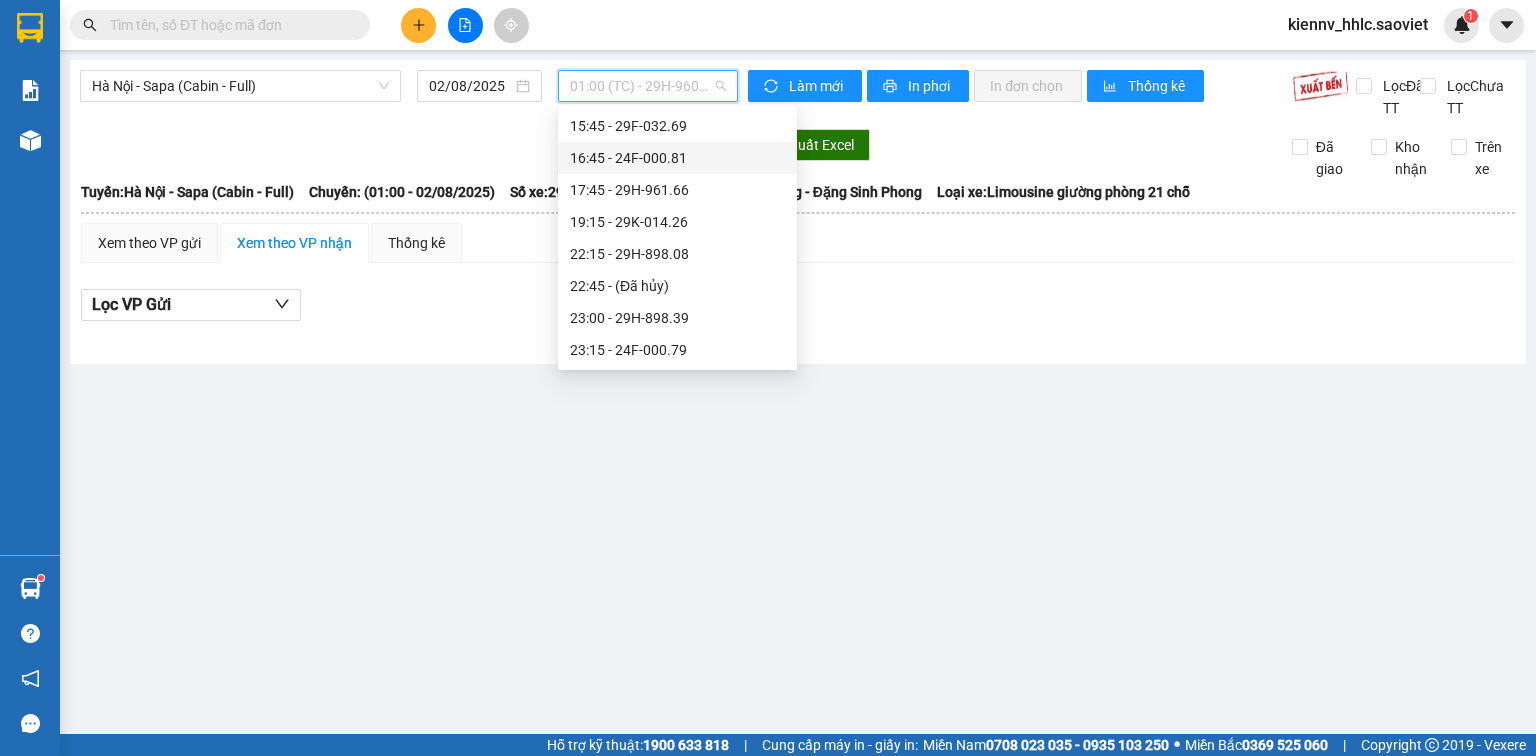 scroll, scrollTop: 352, scrollLeft: 0, axis: vertical 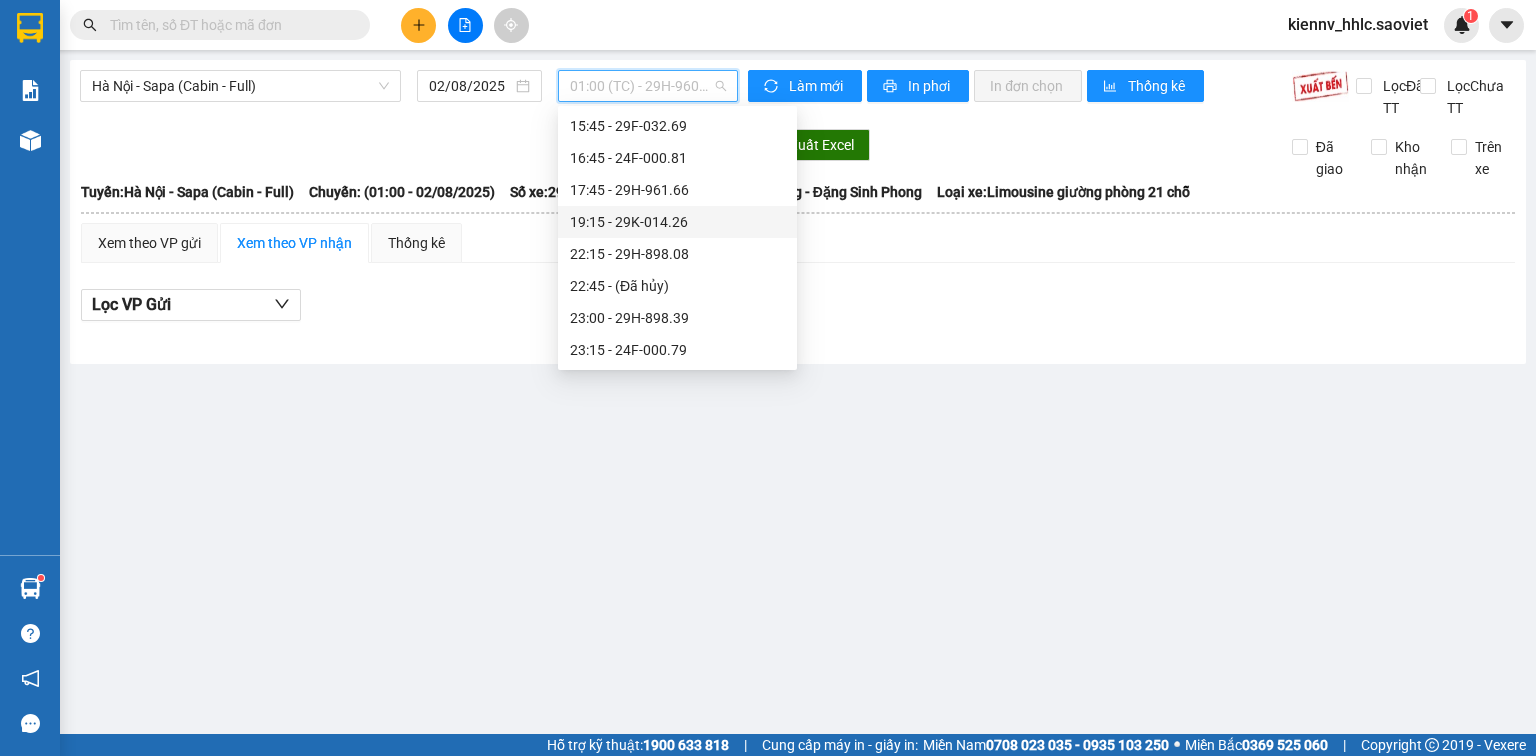 click on "19:15     - 29K-014.26" at bounding box center [677, 222] 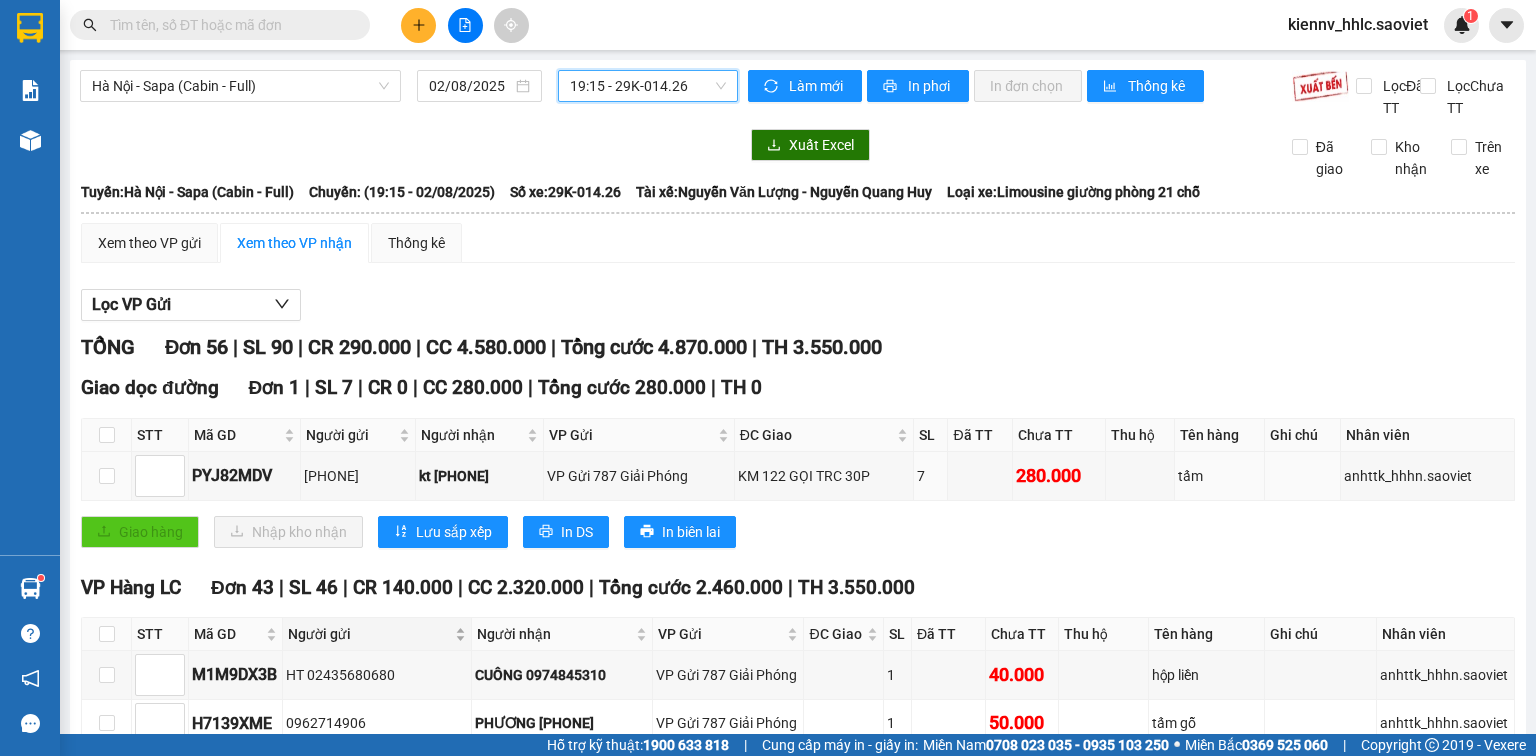 scroll, scrollTop: 240, scrollLeft: 0, axis: vertical 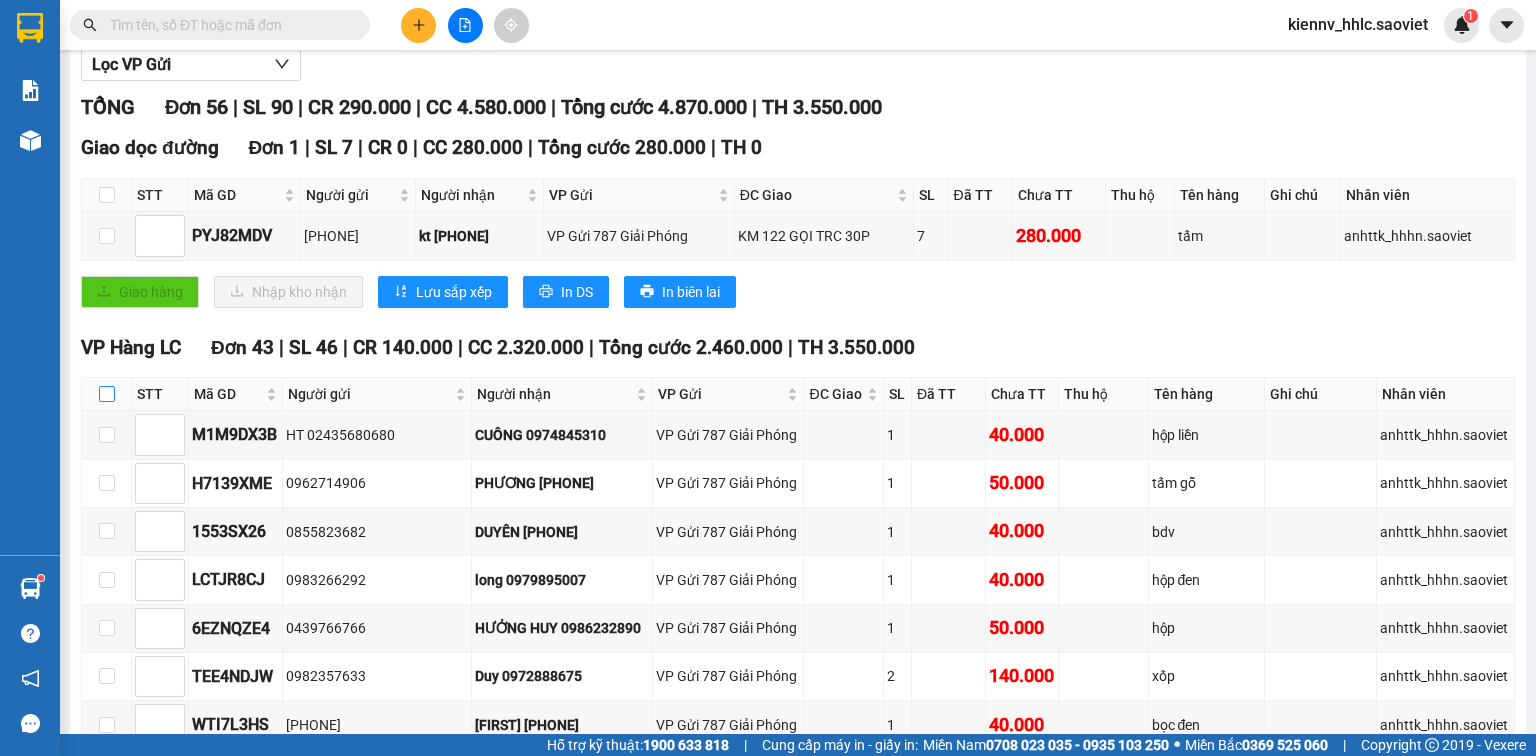 click at bounding box center [107, 394] 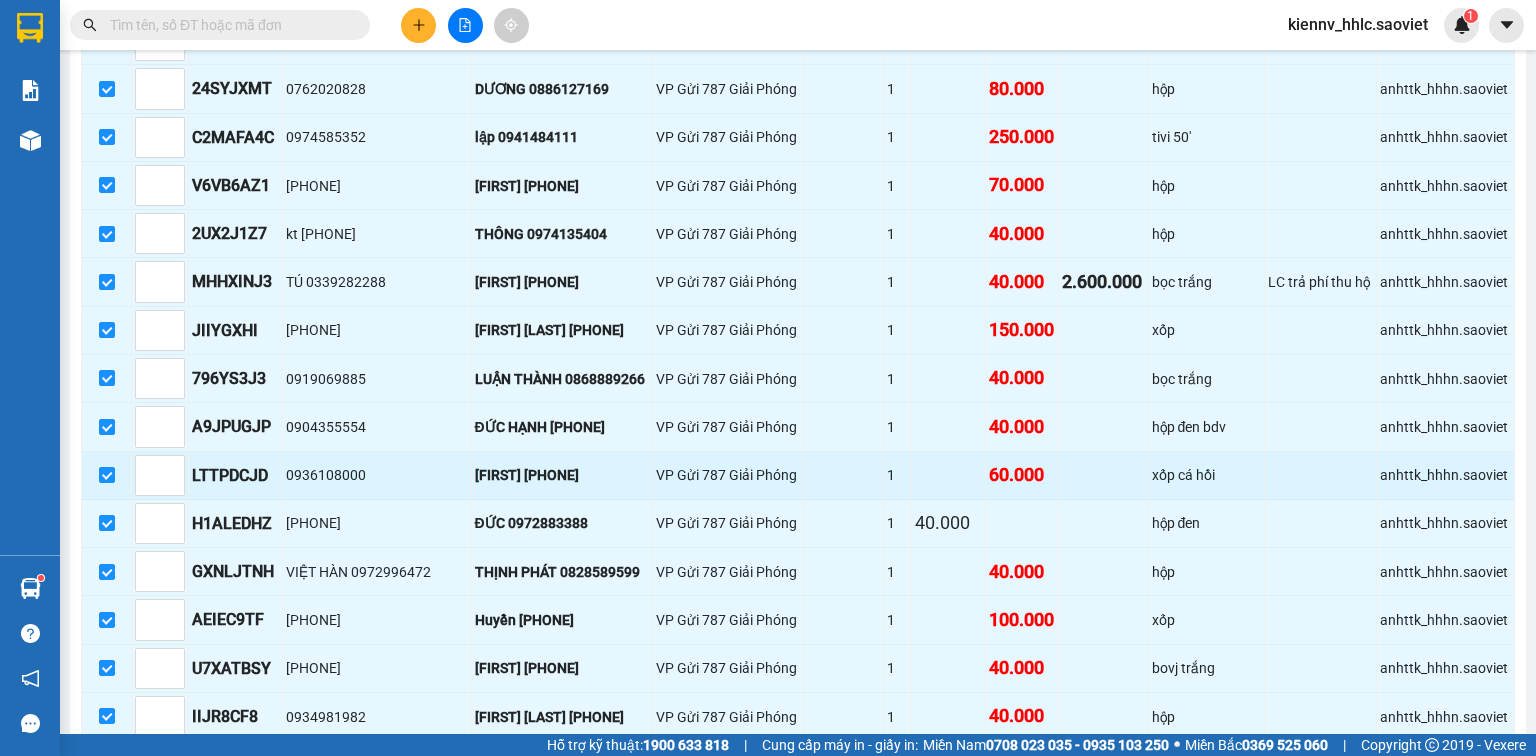 scroll, scrollTop: 1520, scrollLeft: 0, axis: vertical 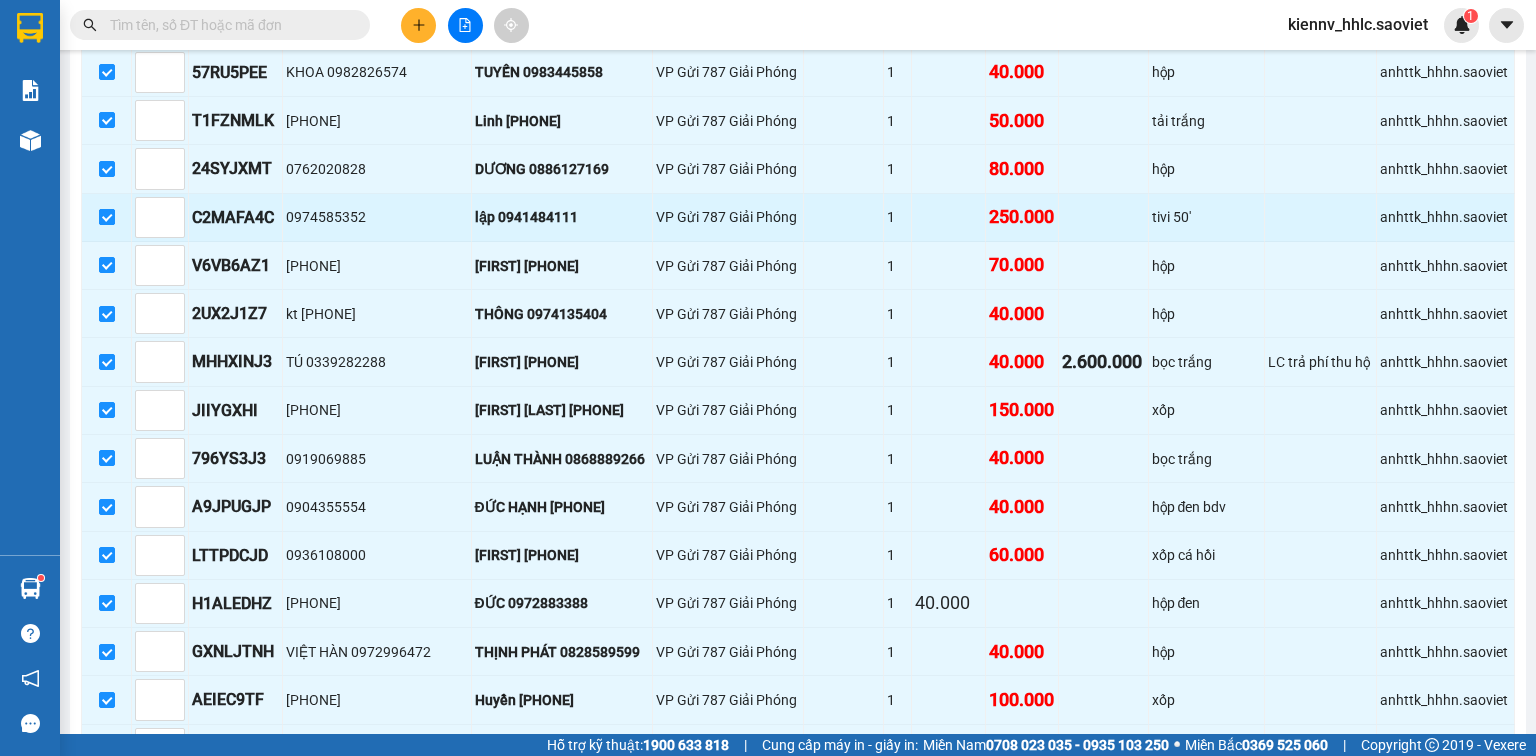 click at bounding box center [107, 217] 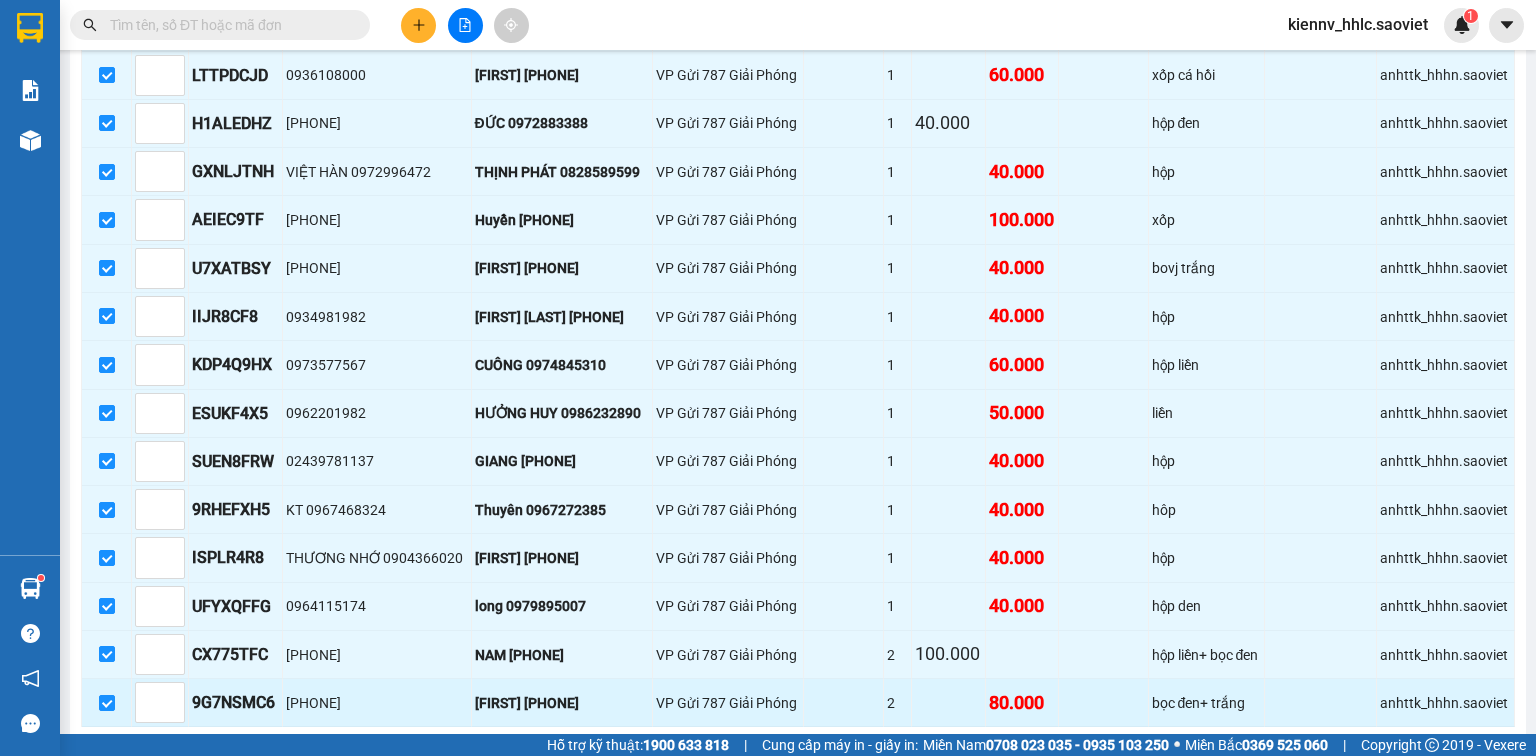 scroll, scrollTop: 2320, scrollLeft: 0, axis: vertical 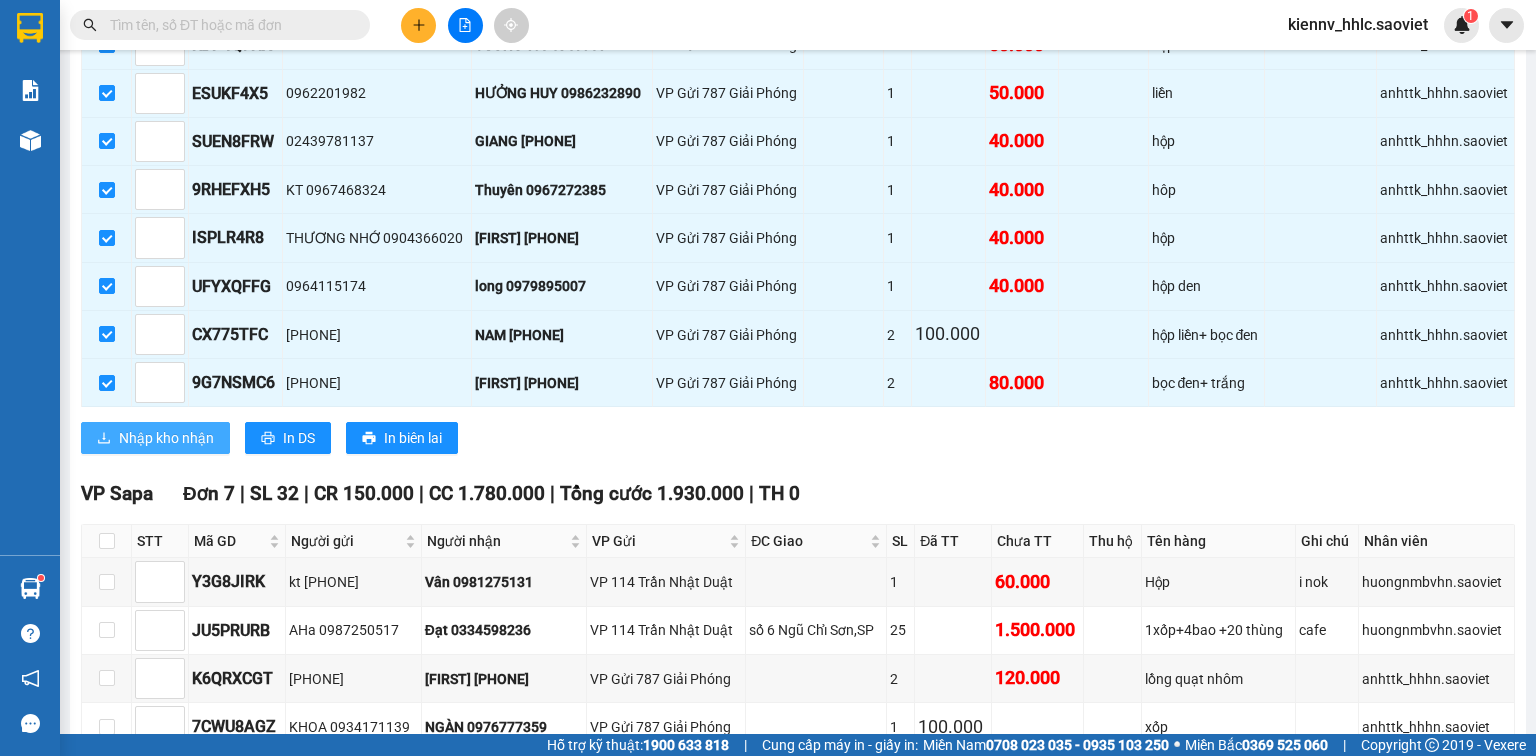 click on "Nhập kho nhận" at bounding box center [166, 438] 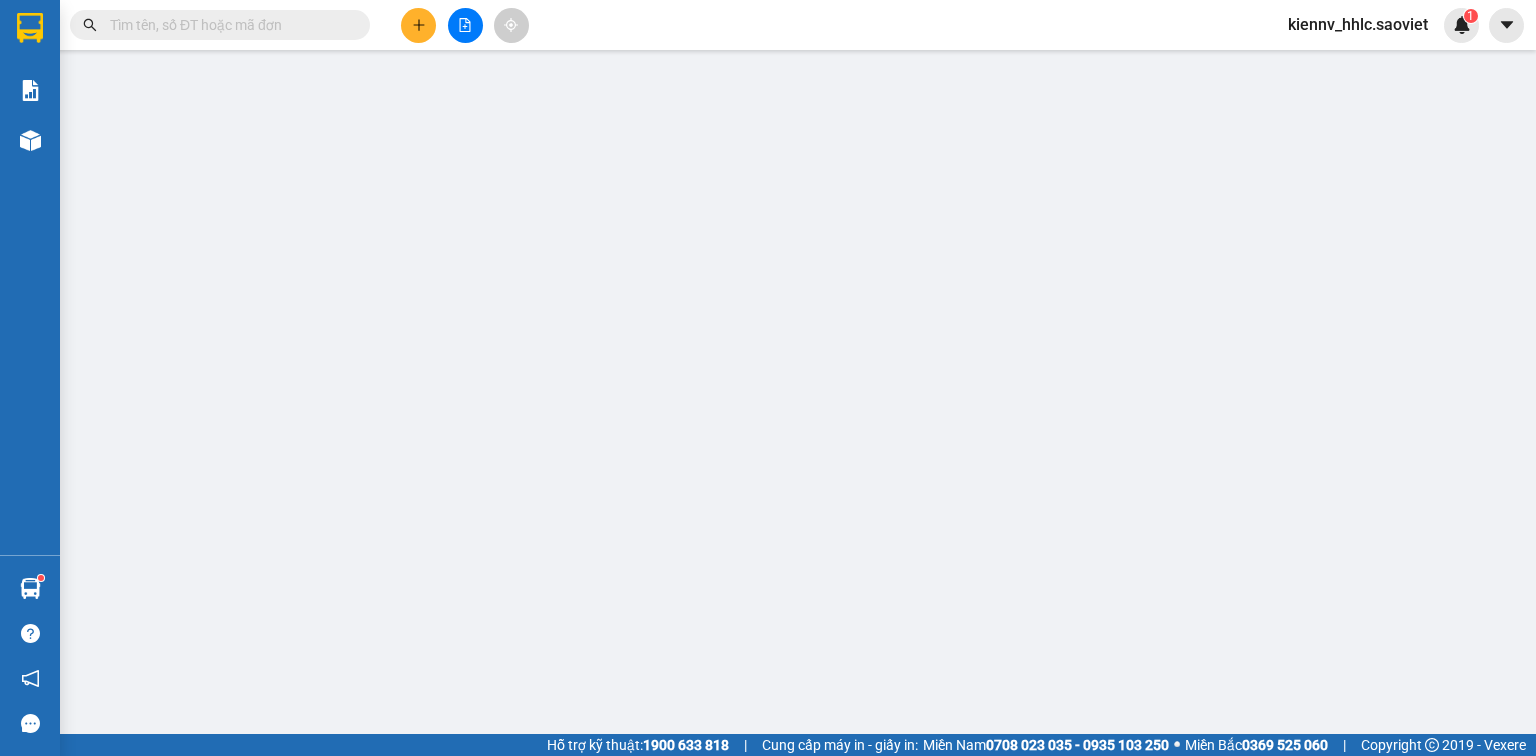 scroll, scrollTop: 0, scrollLeft: 0, axis: both 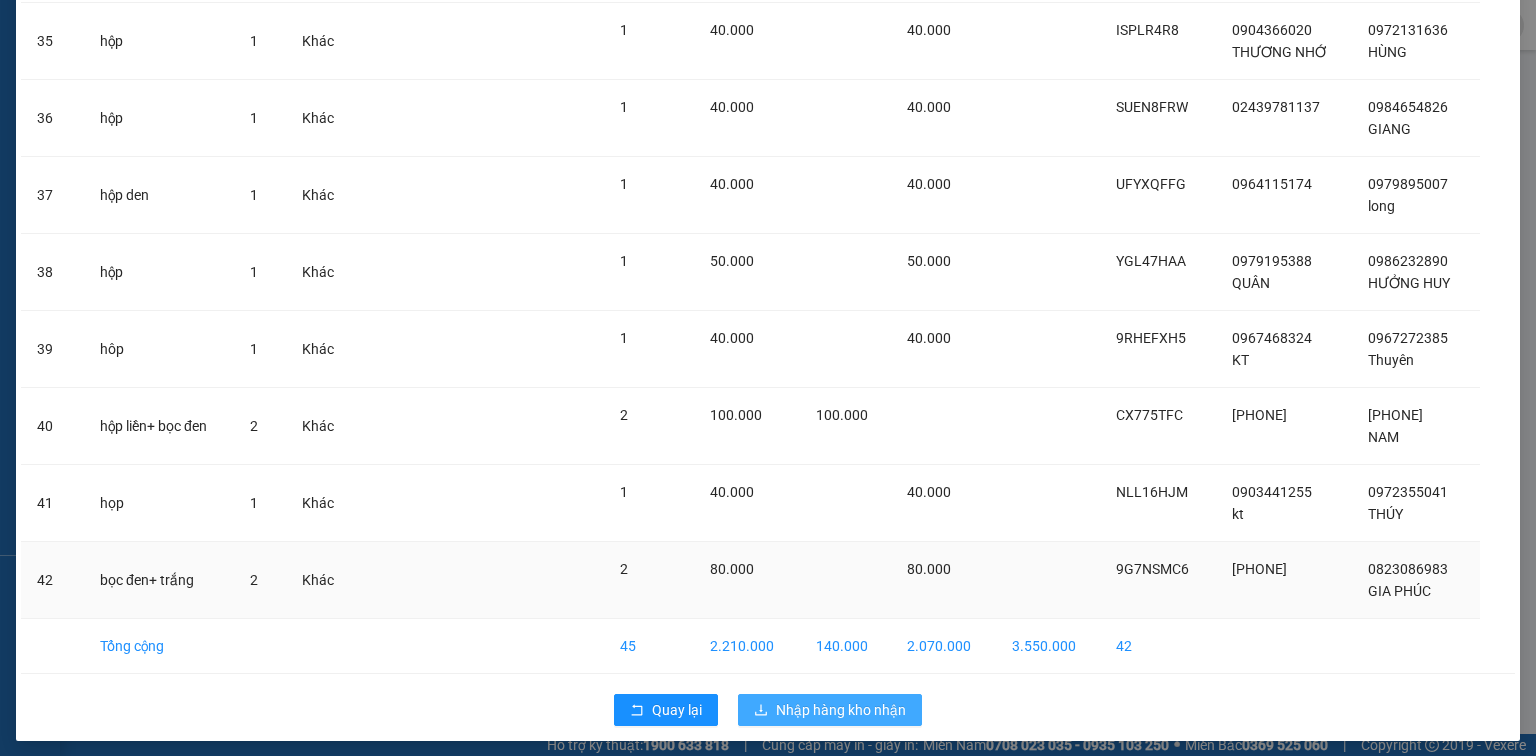 click on "Nhập hàng kho nhận" at bounding box center (841, 710) 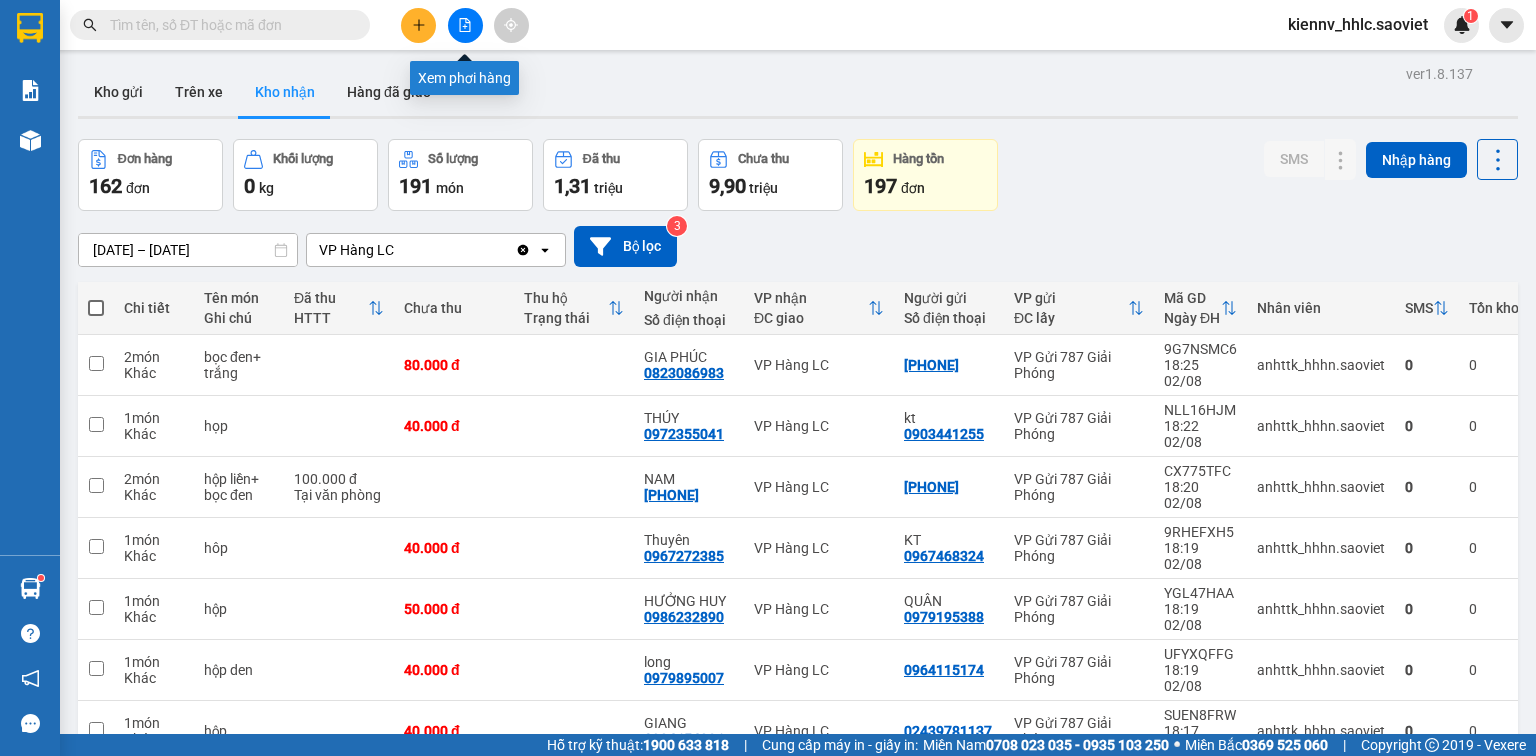 click 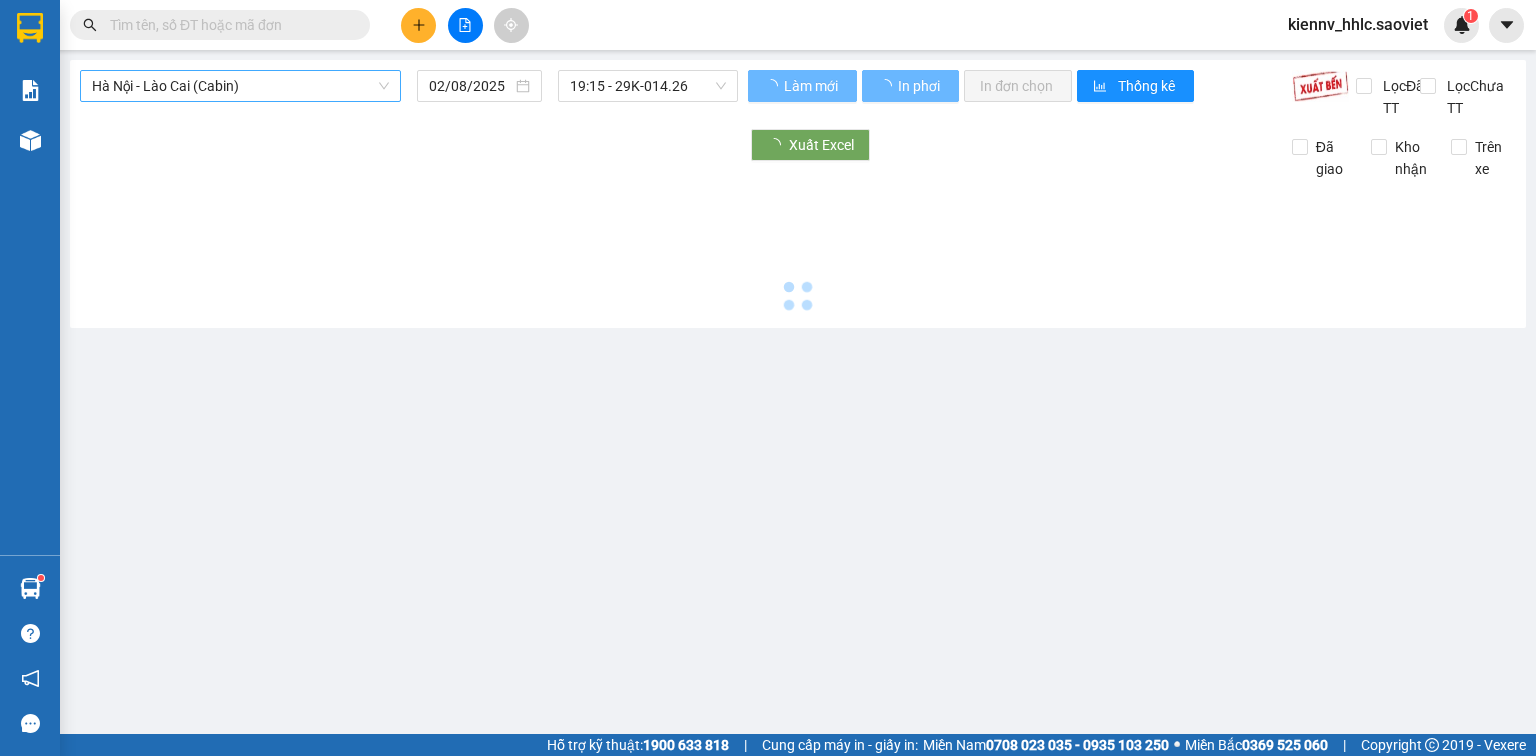 click on "Hà Nội - Lào Cai (Cabin)" at bounding box center [240, 86] 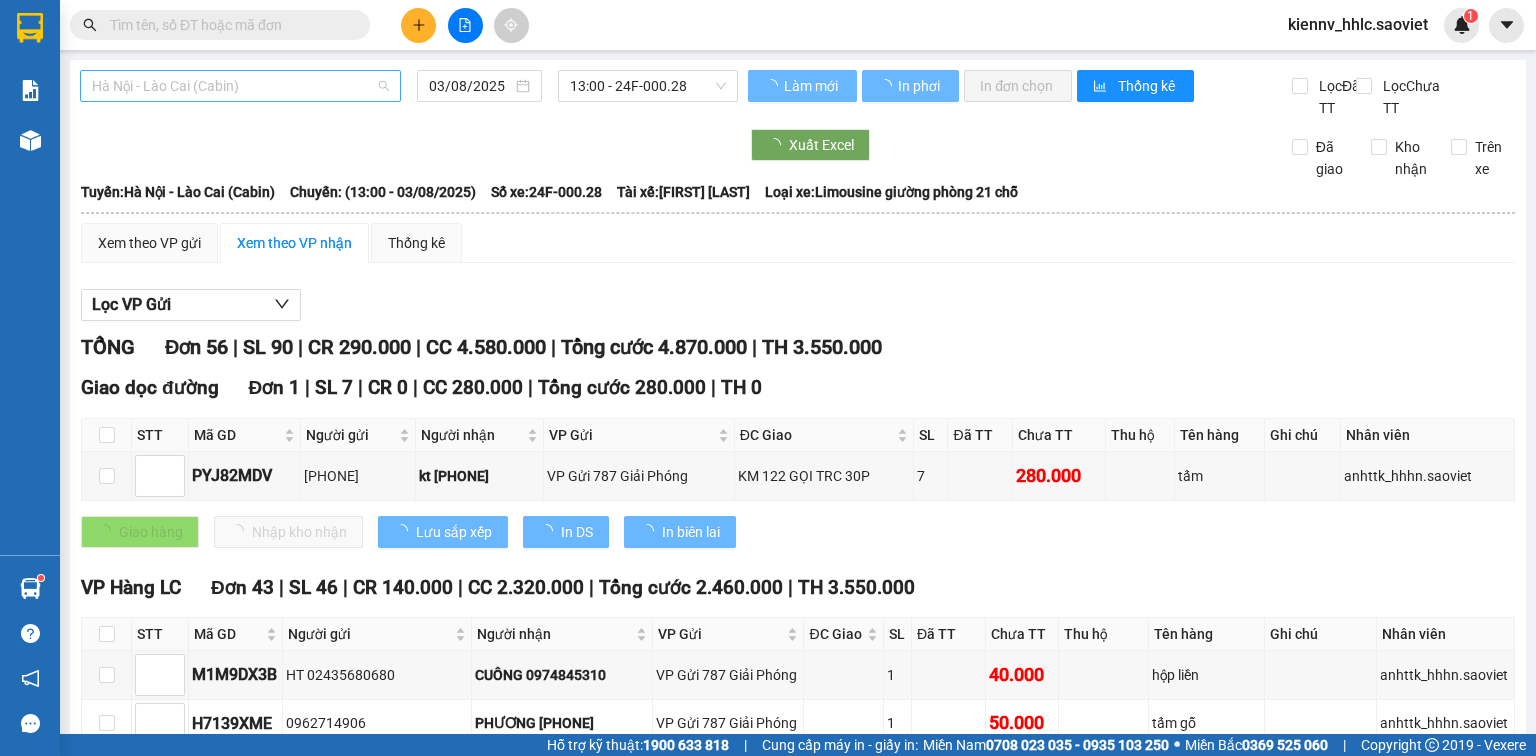 type on "03/08/2025" 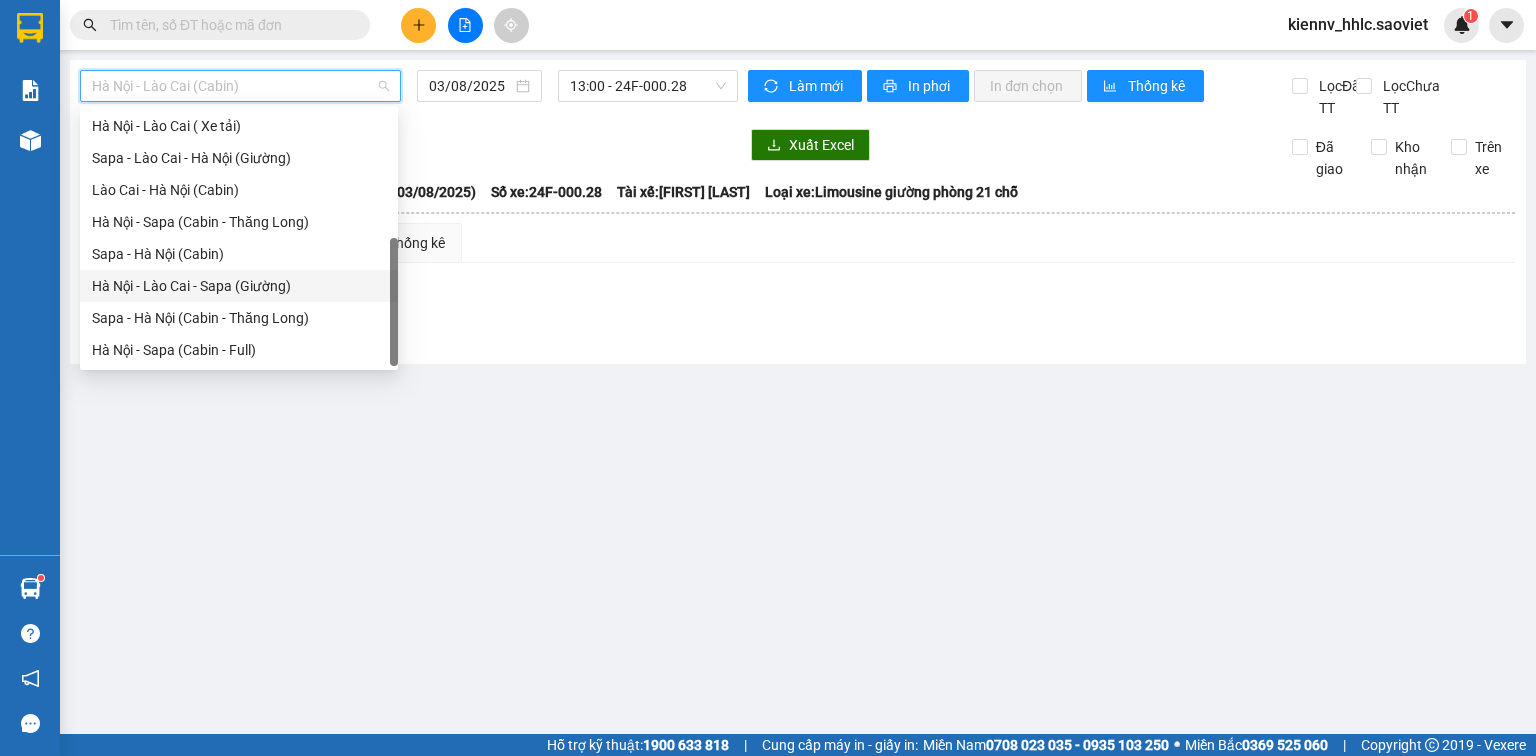 scroll, scrollTop: 0, scrollLeft: 0, axis: both 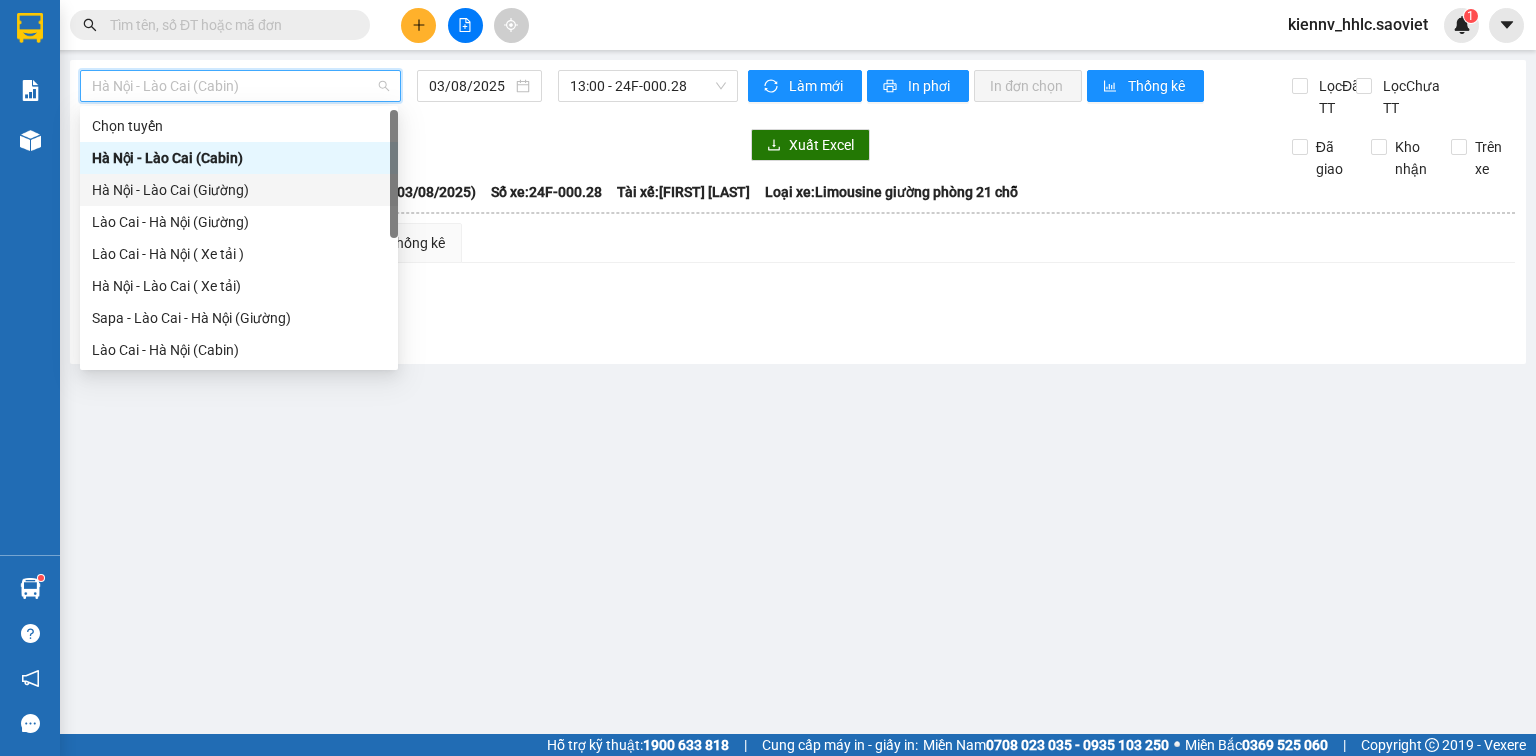 click on "Hà Nội - Lào Cai (Giường)" at bounding box center (239, 190) 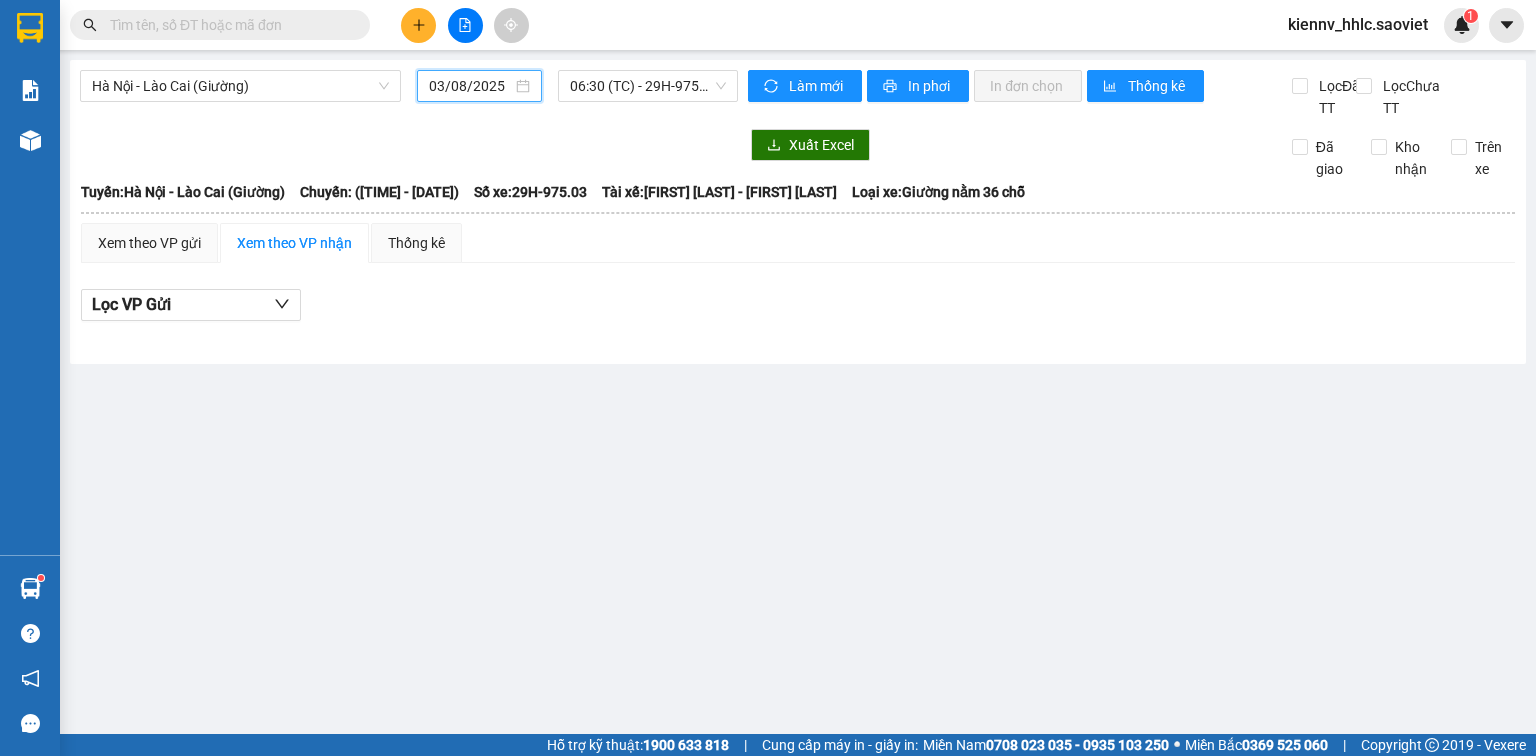 click on "03/08/2025" at bounding box center [470, 86] 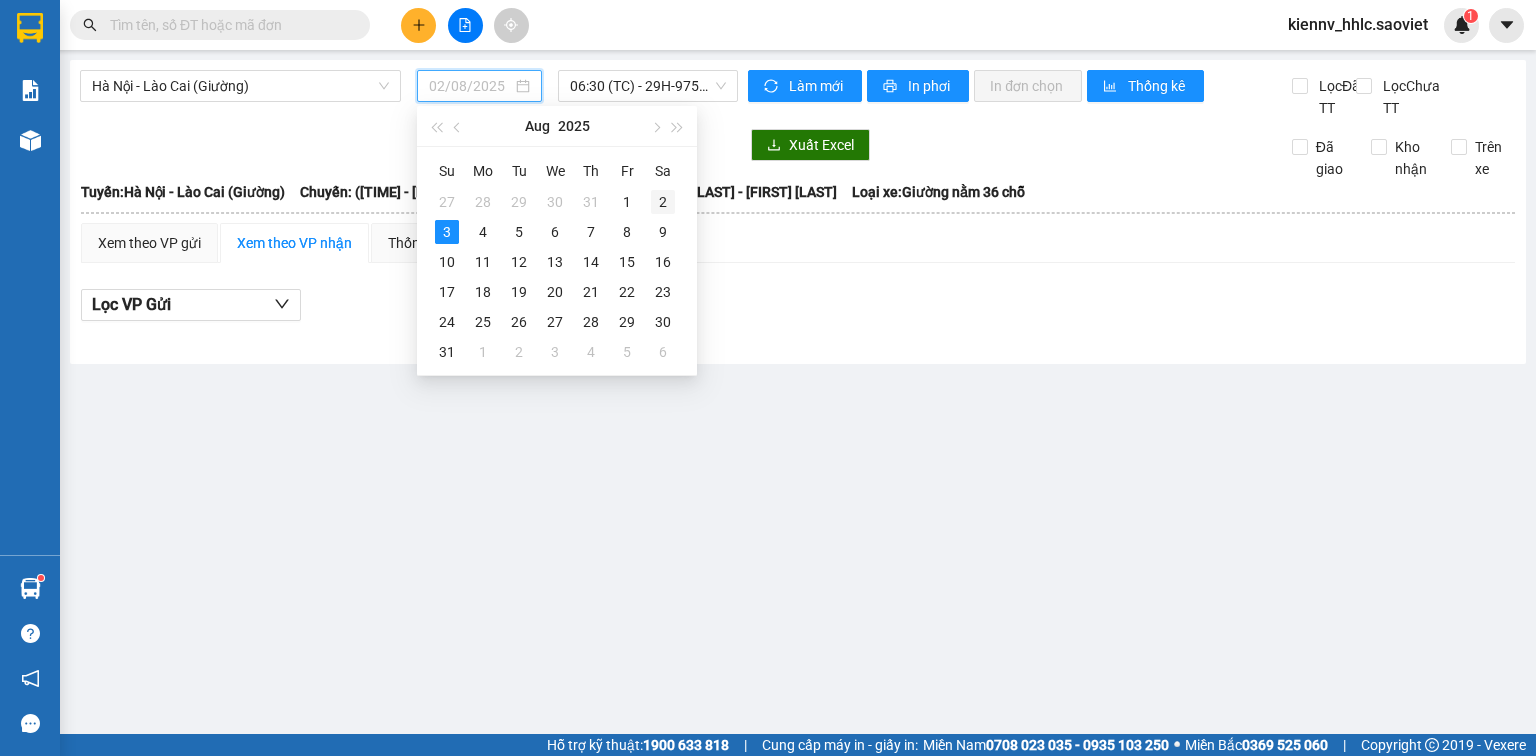 click on "2" at bounding box center [663, 202] 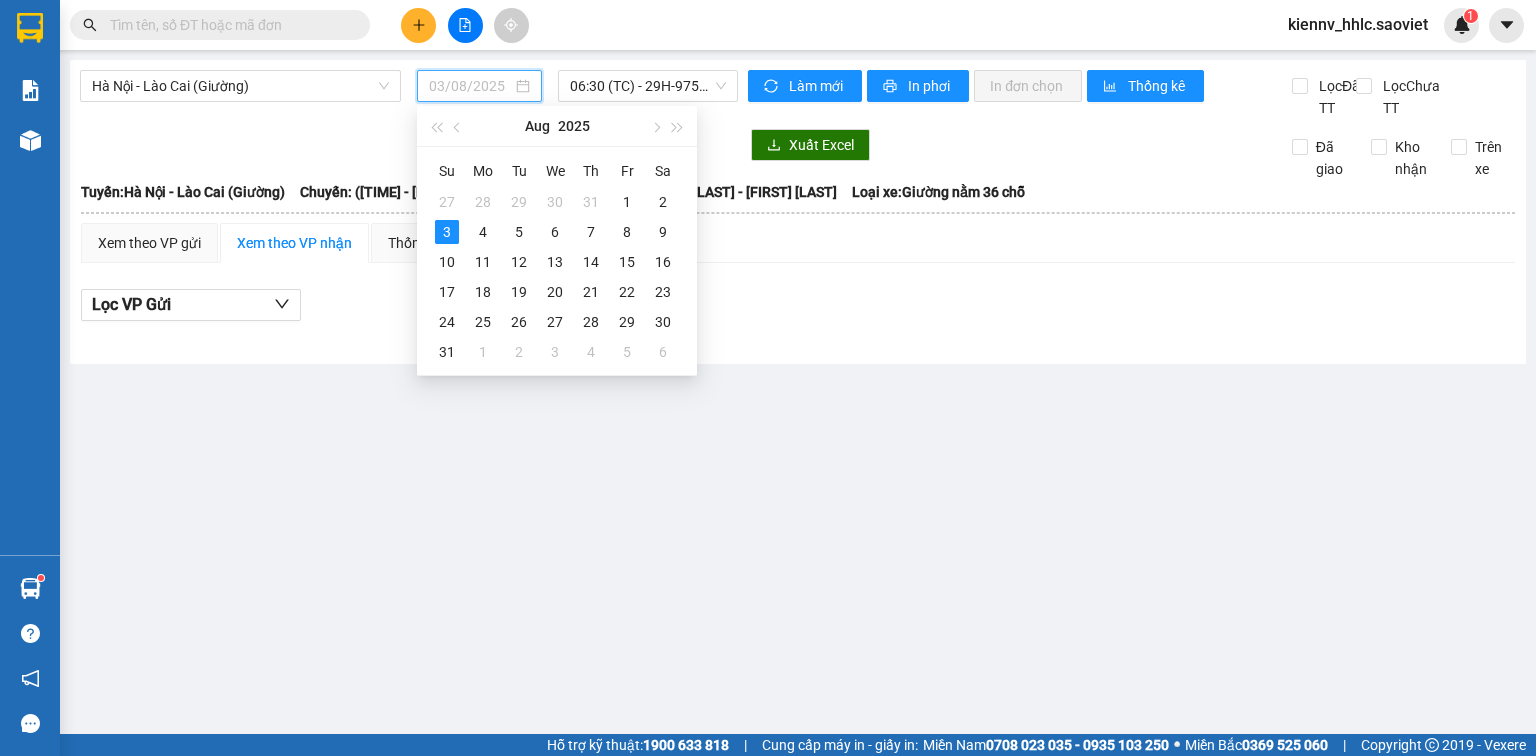 type on "02/08/2025" 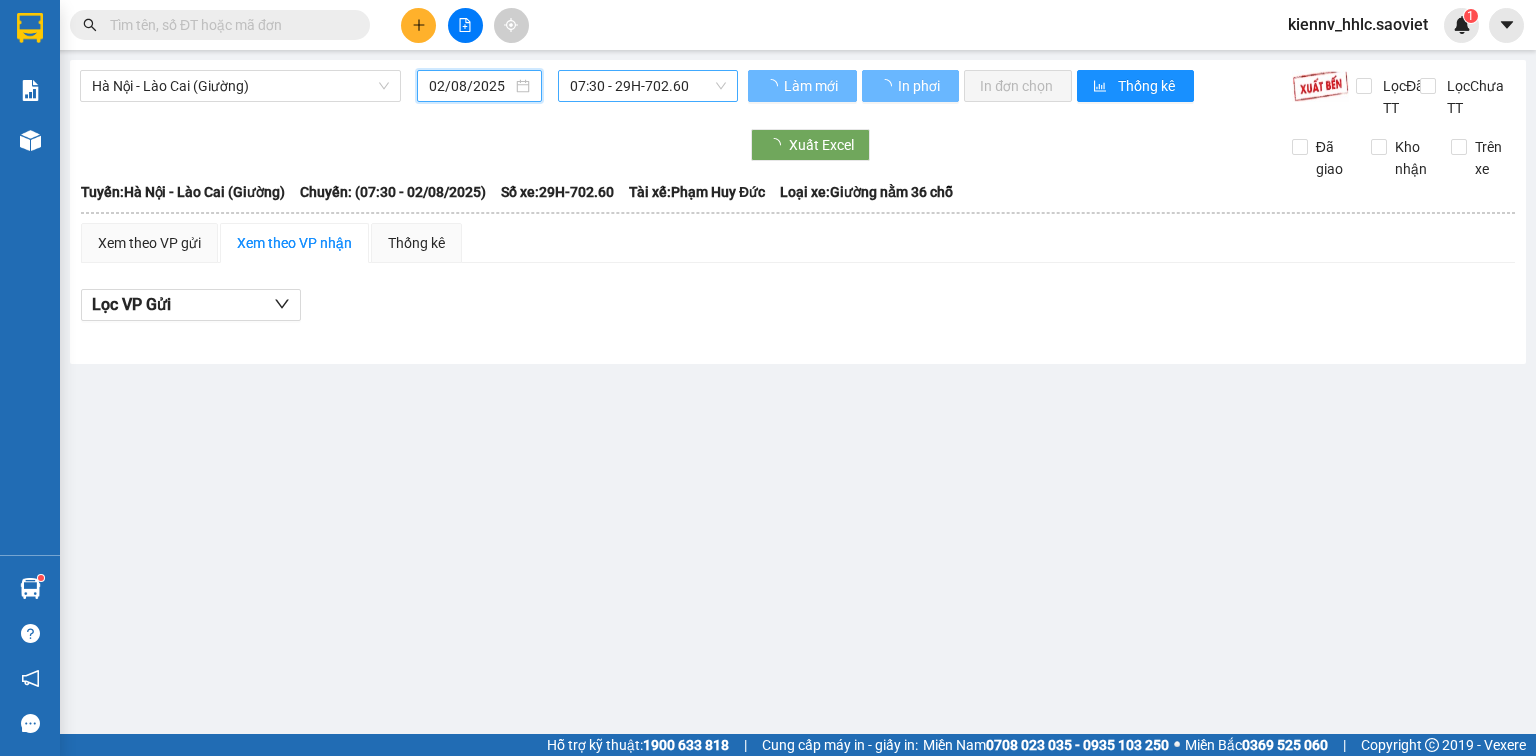 click on "07:30     - 29H-702.60" at bounding box center (648, 86) 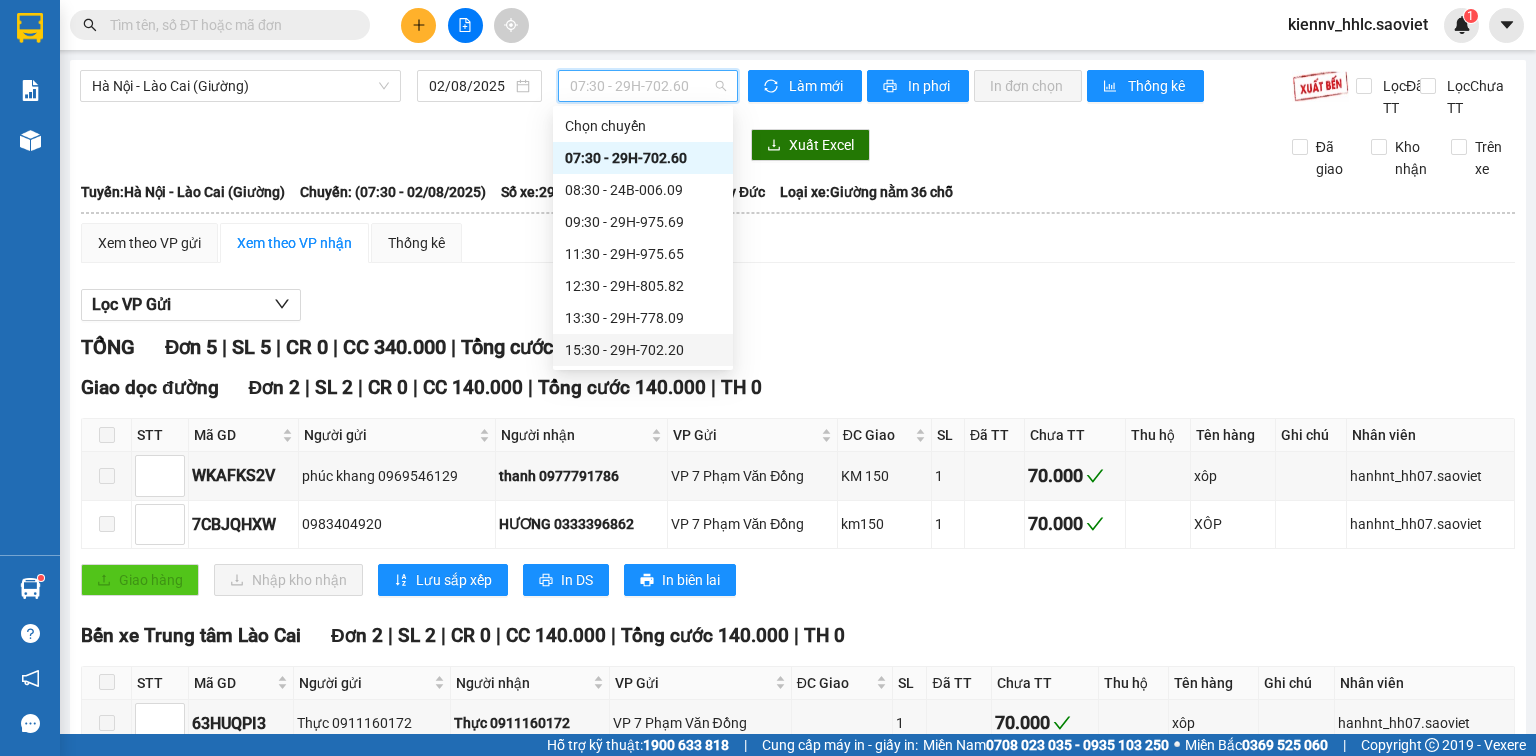 scroll, scrollTop: 192, scrollLeft: 0, axis: vertical 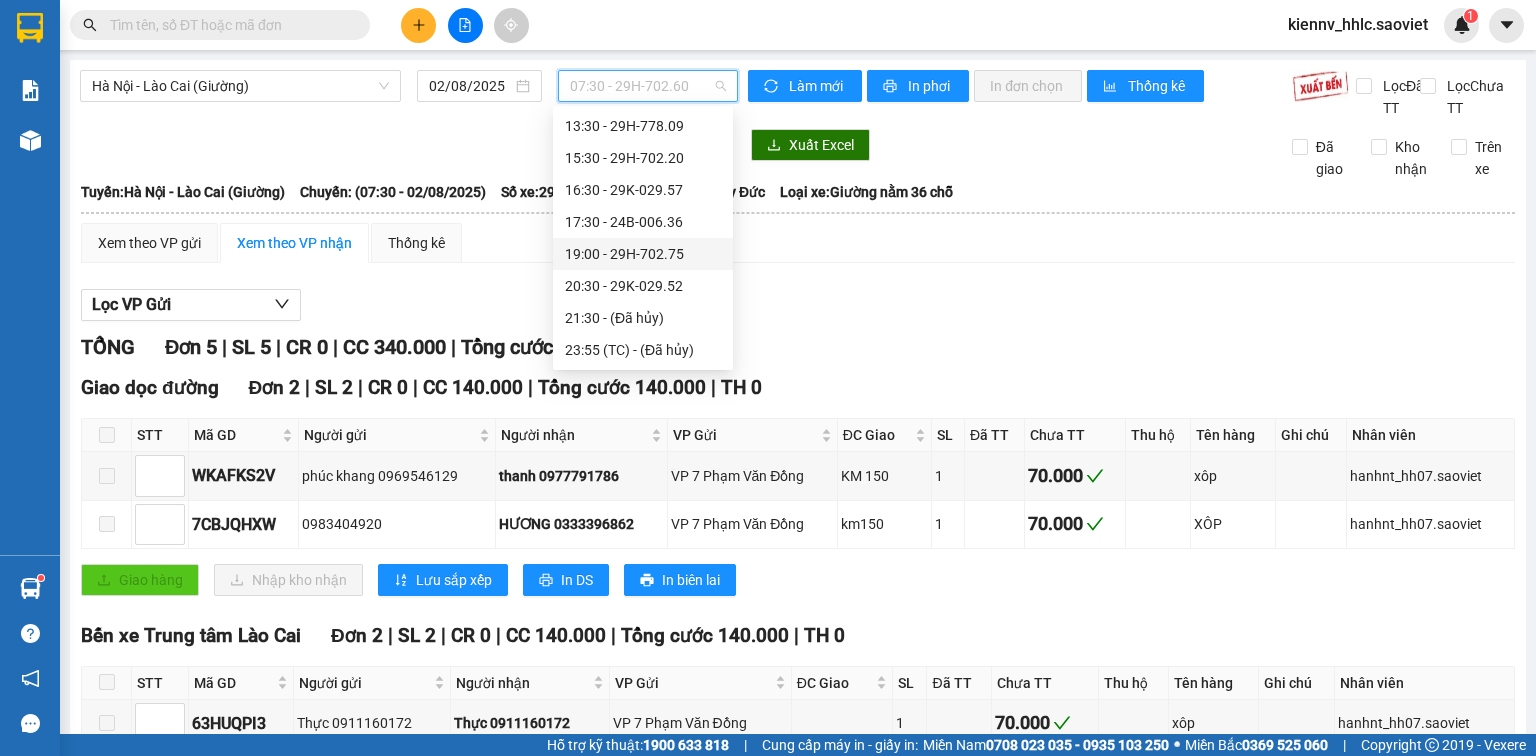 click on "19:00     - 29H-702.75" at bounding box center [643, 254] 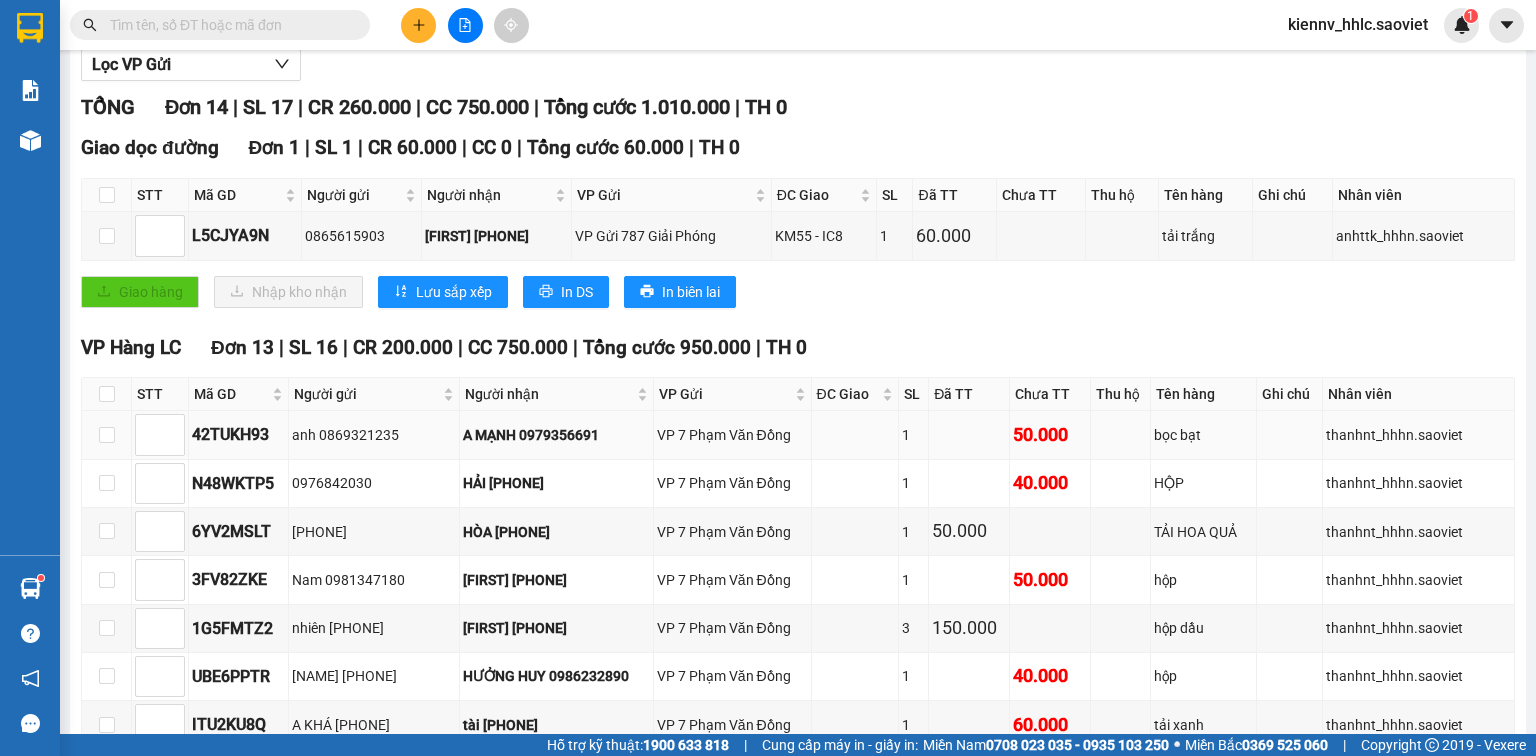 scroll, scrollTop: 320, scrollLeft: 0, axis: vertical 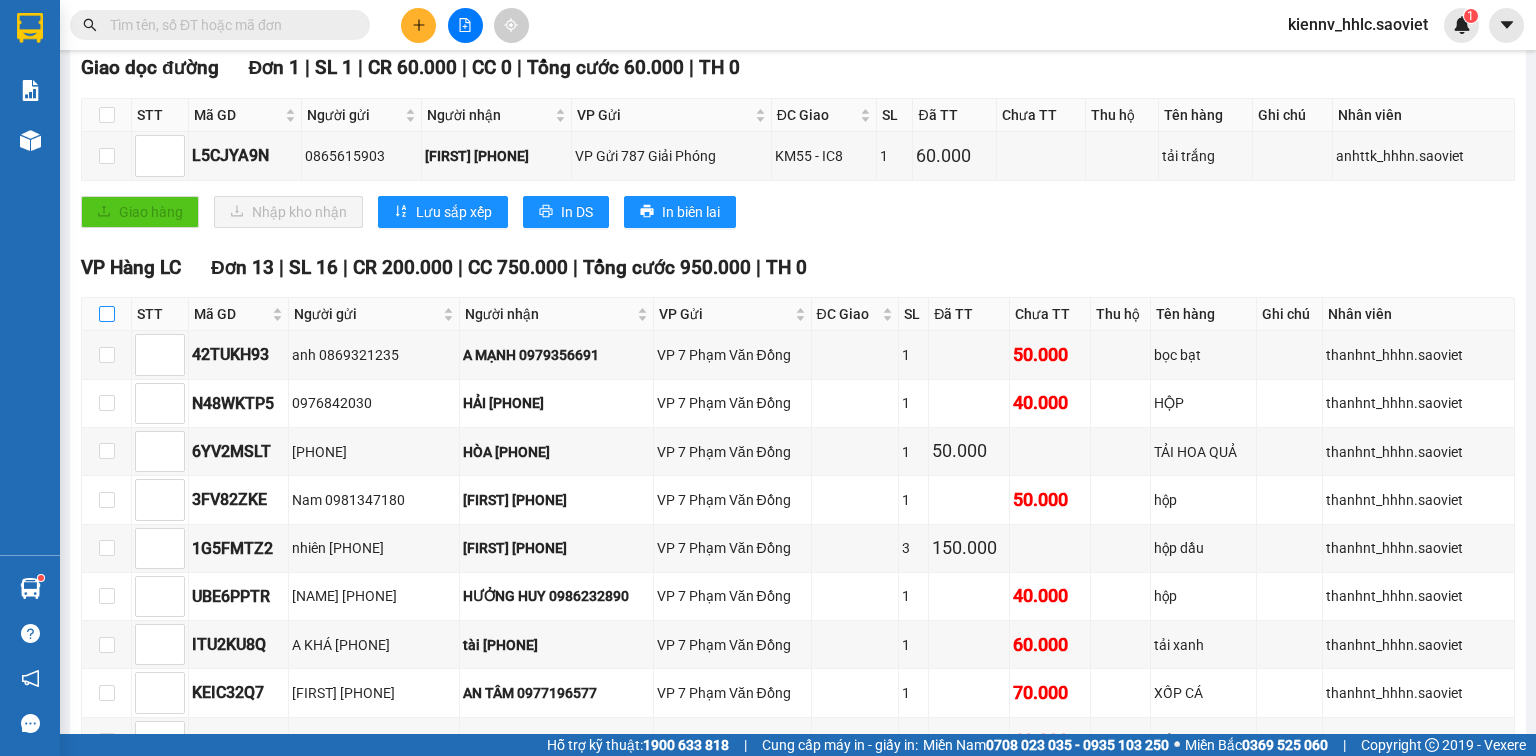 click at bounding box center [107, 314] 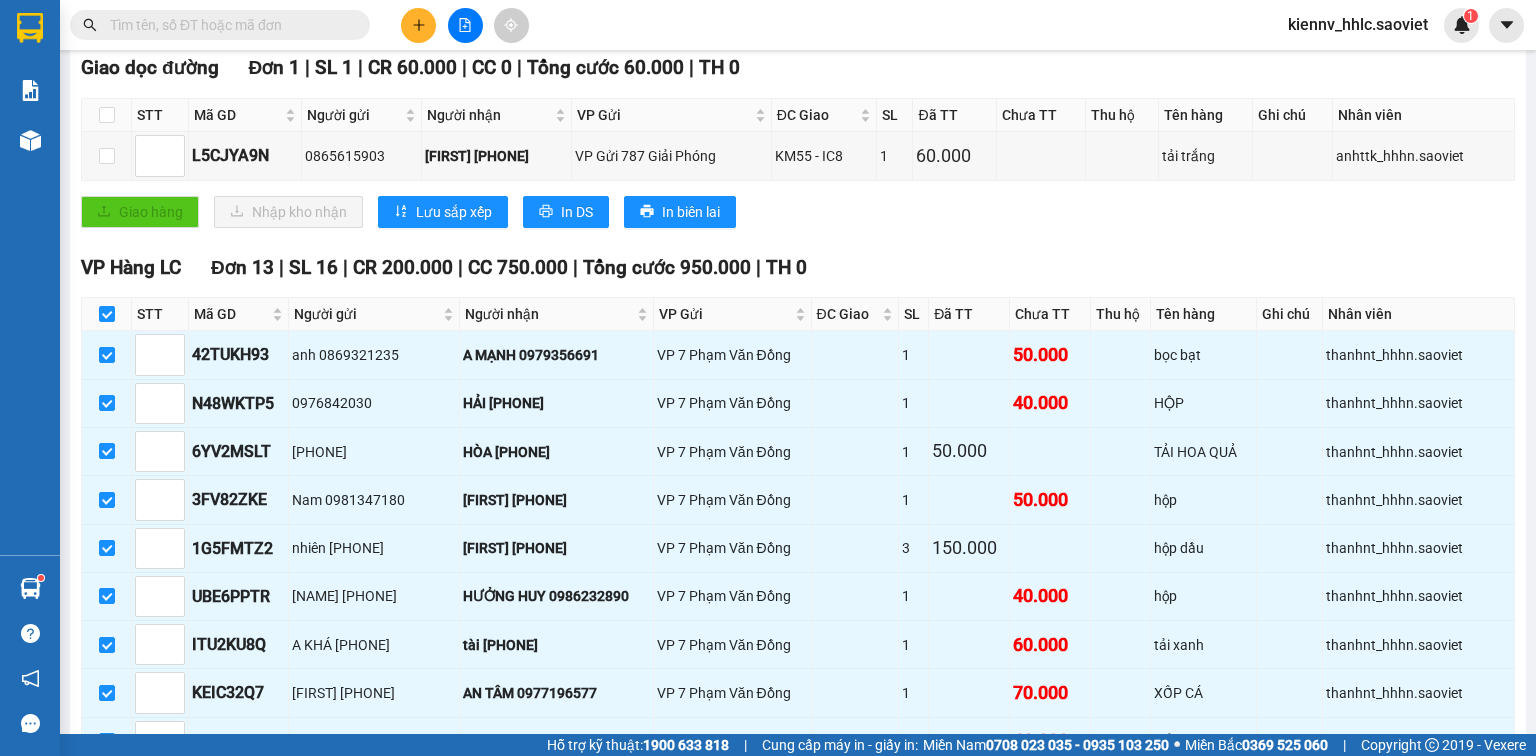 scroll, scrollTop: 660, scrollLeft: 0, axis: vertical 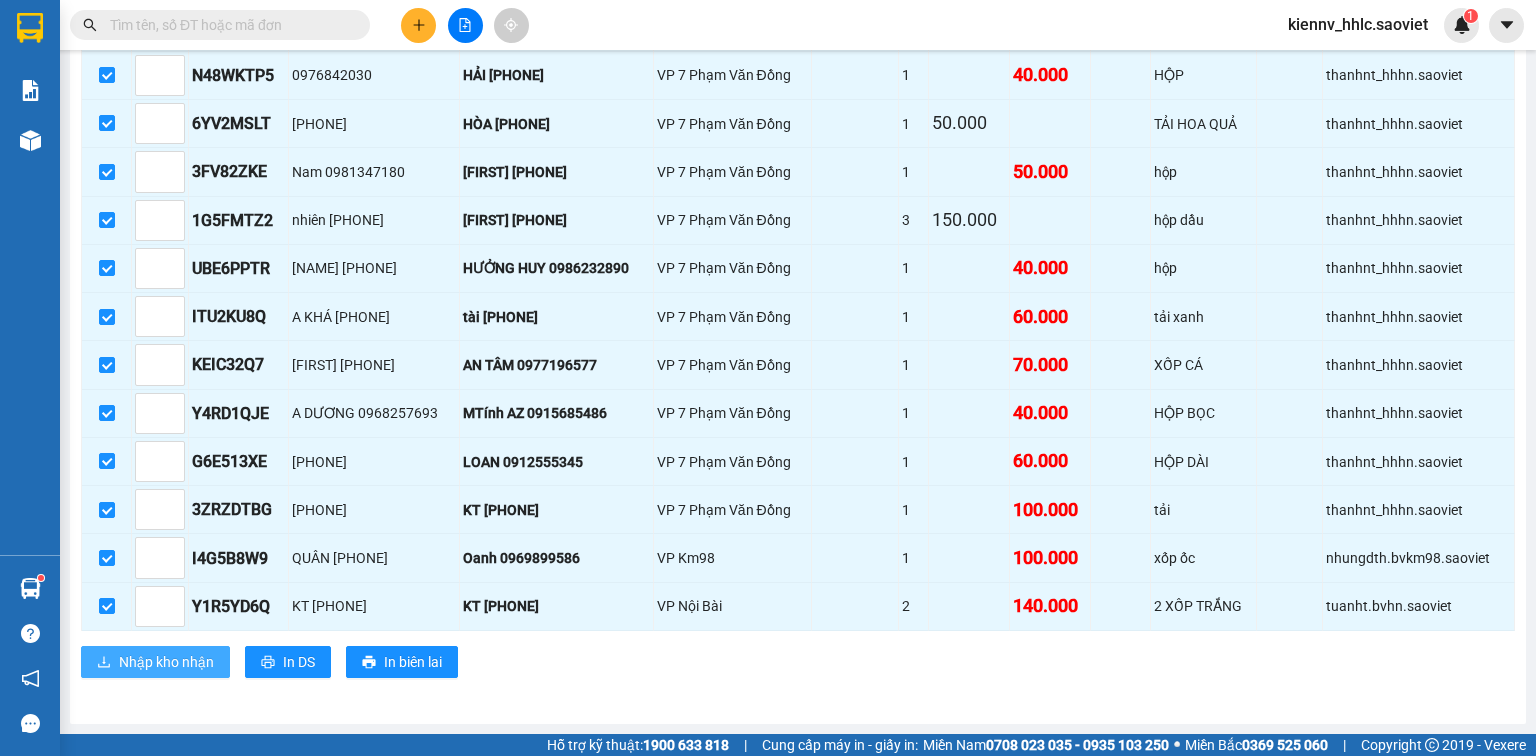 click on "Nhập kho nhận" at bounding box center (166, 662) 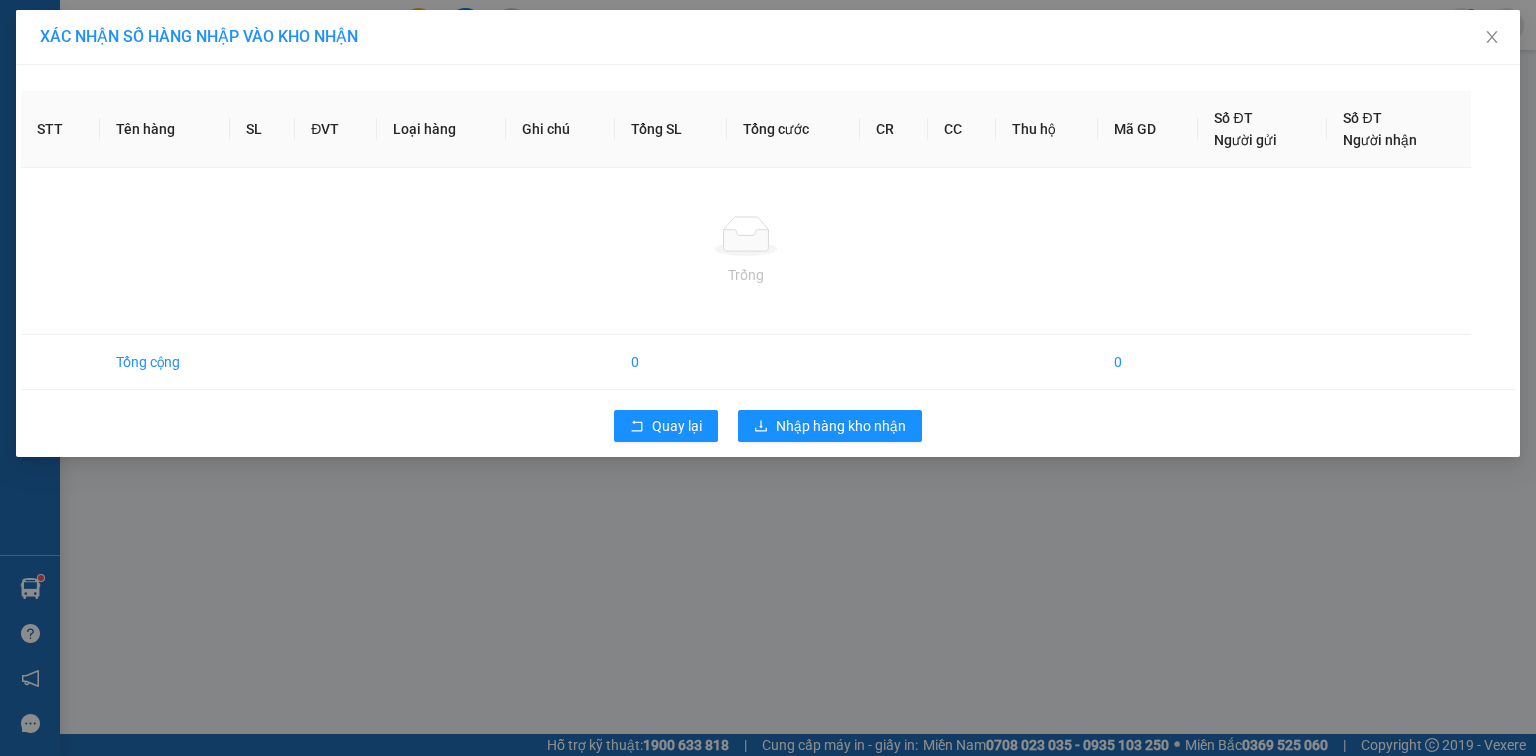 scroll, scrollTop: 0, scrollLeft: 0, axis: both 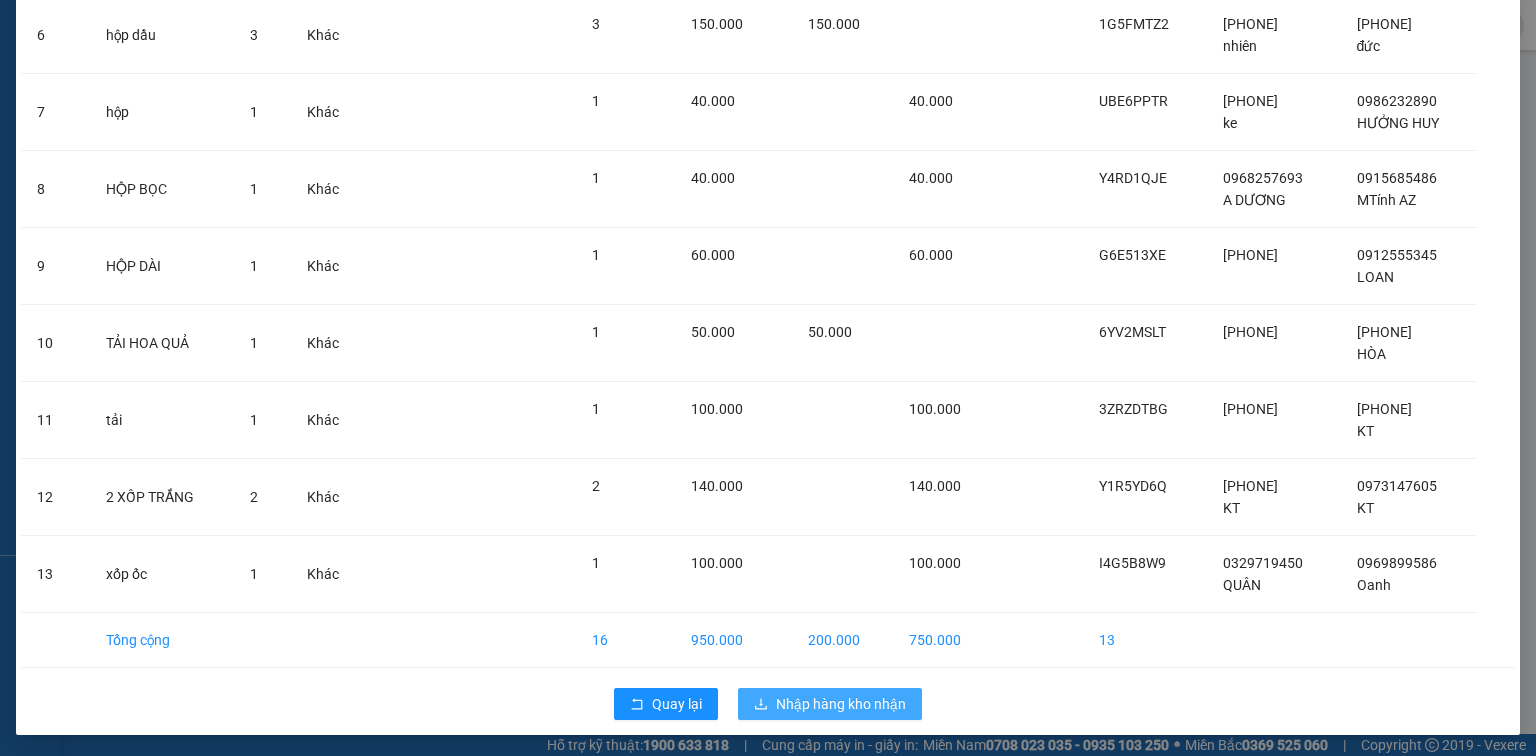 click on "Nhập hàng kho nhận" at bounding box center [841, 704] 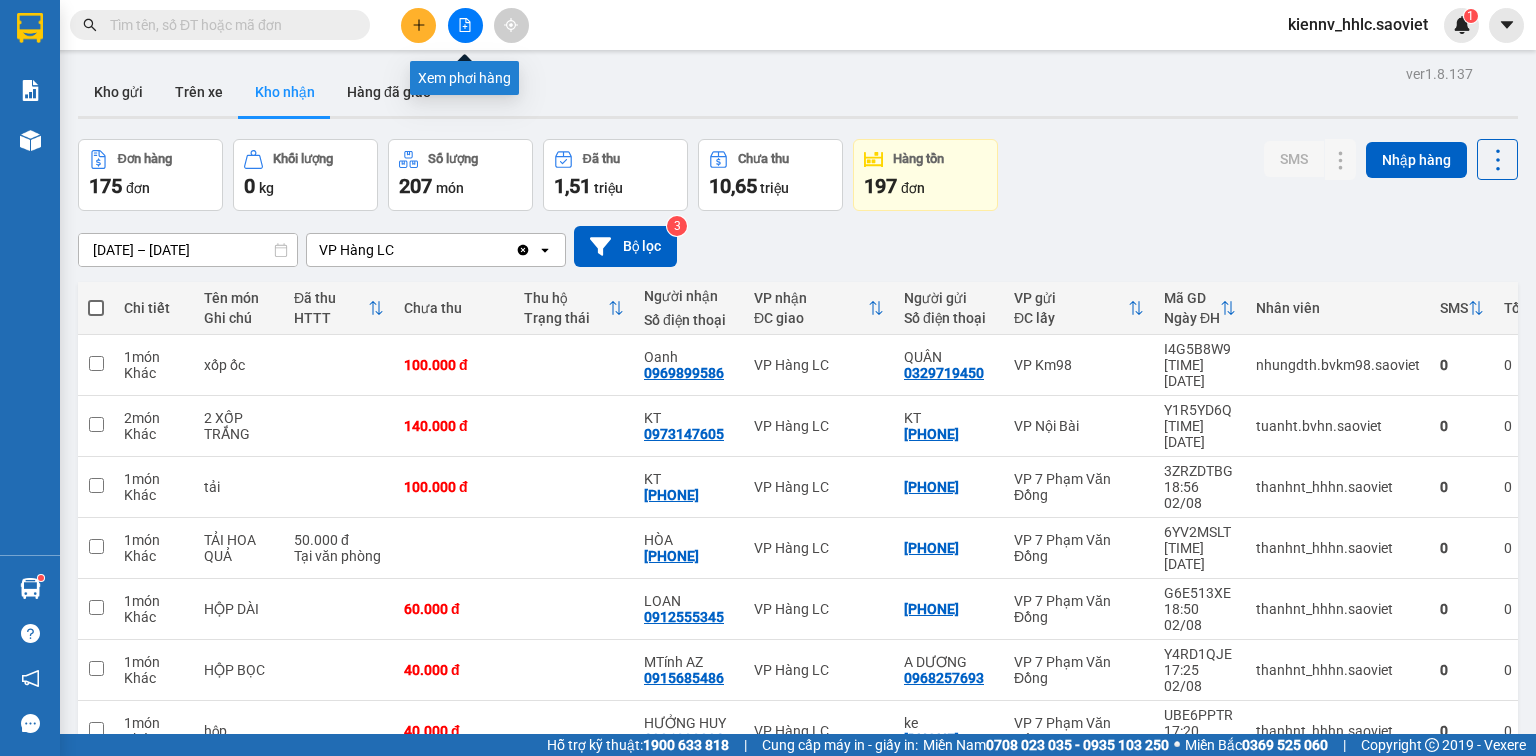 click 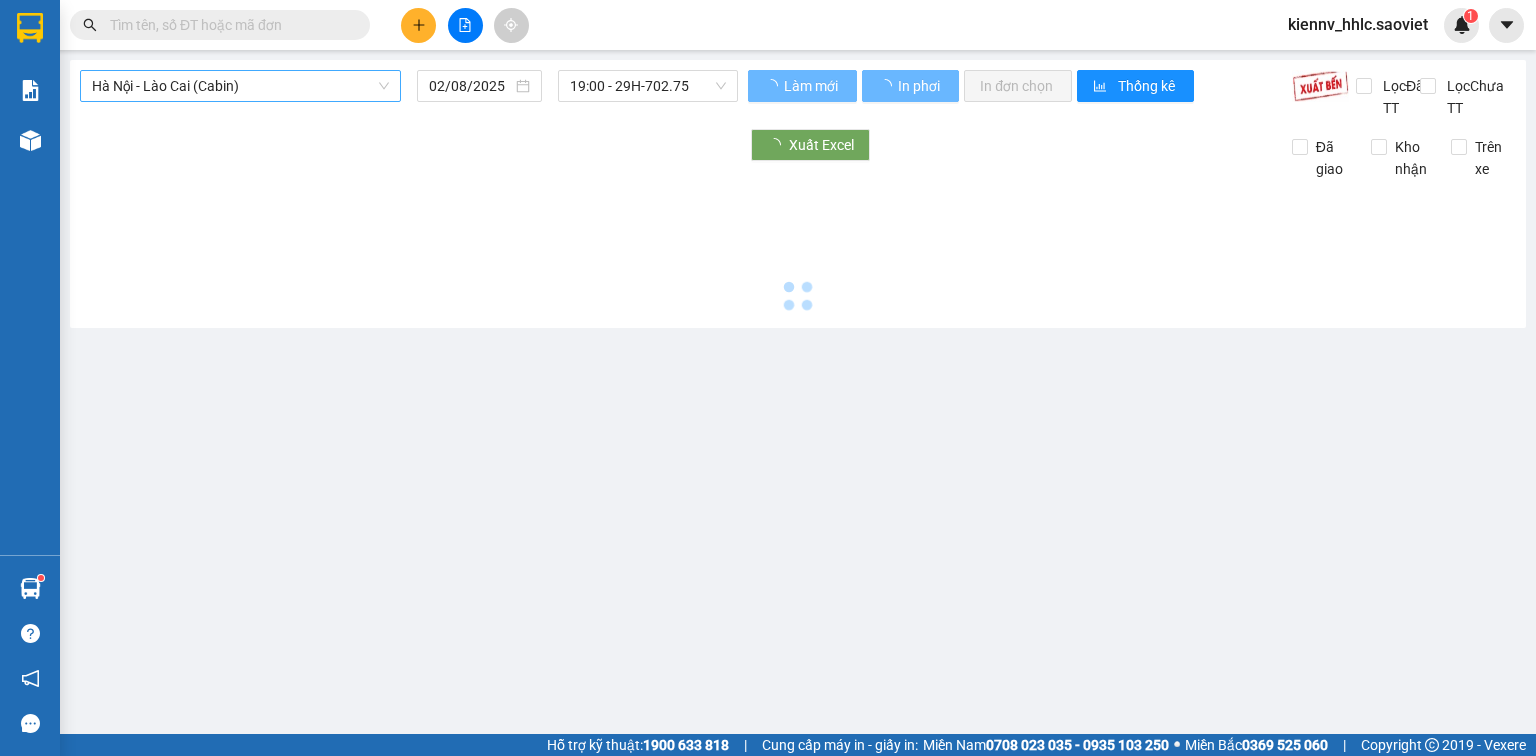 type on "03/08/2025" 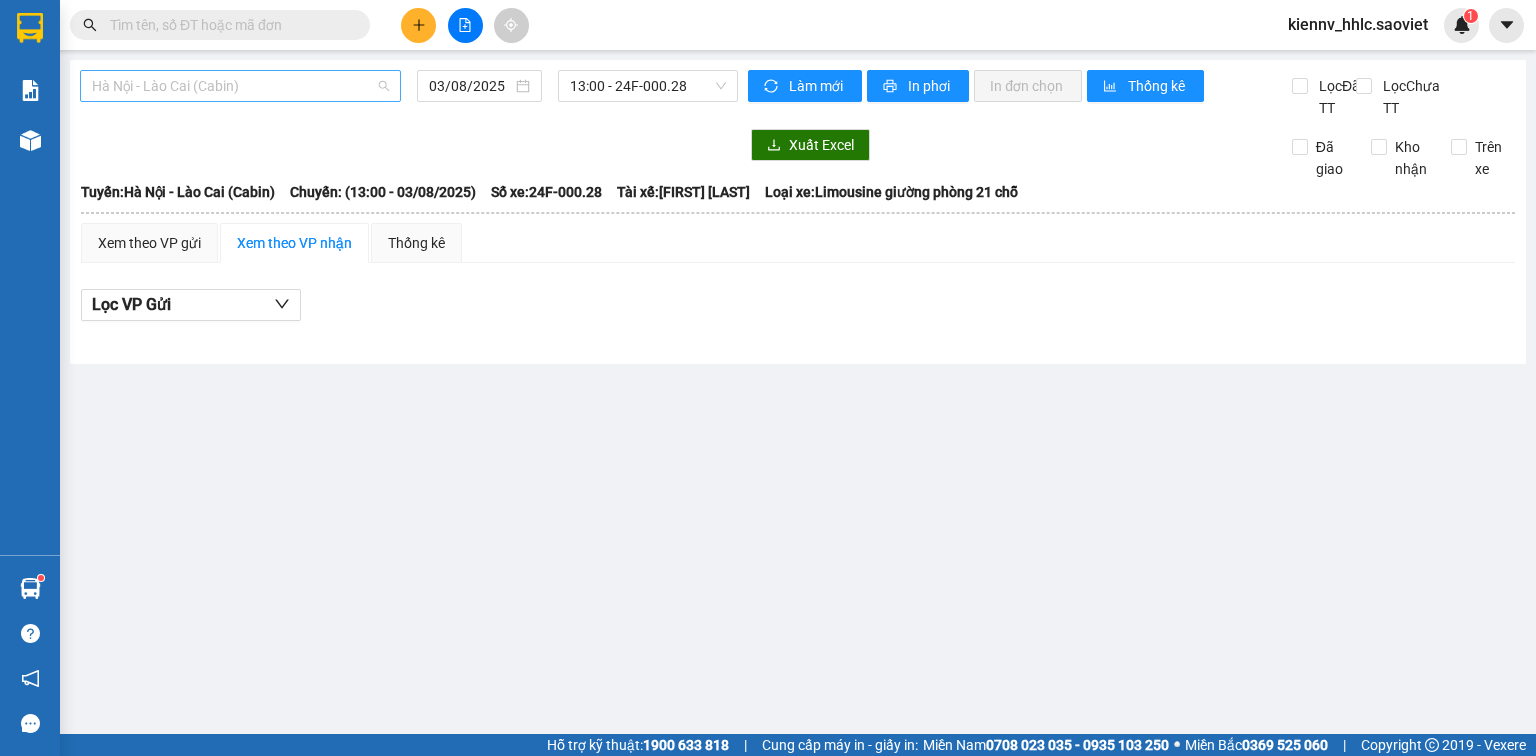 click on "Hà Nội - Lào Cai (Cabin)" at bounding box center (240, 86) 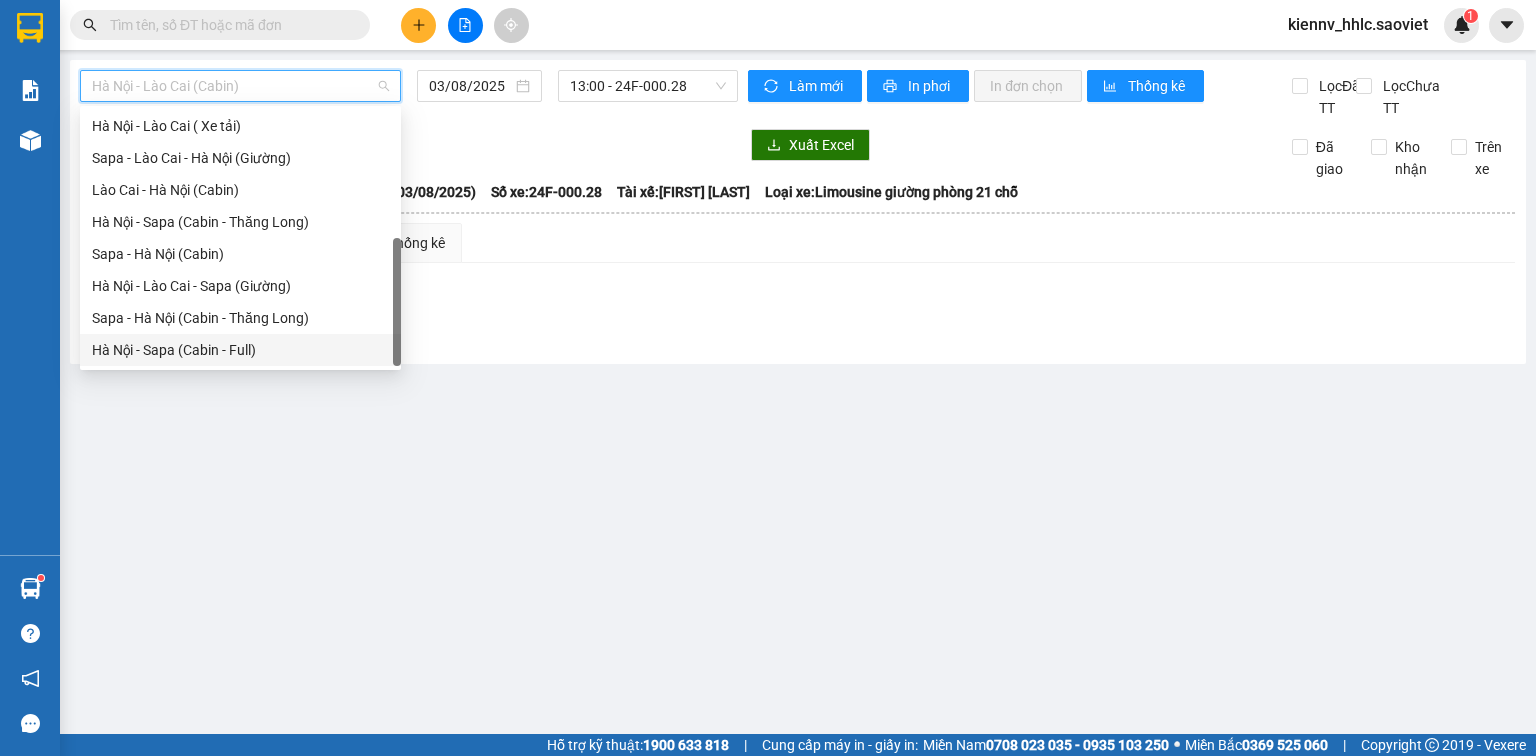 scroll, scrollTop: 0, scrollLeft: 0, axis: both 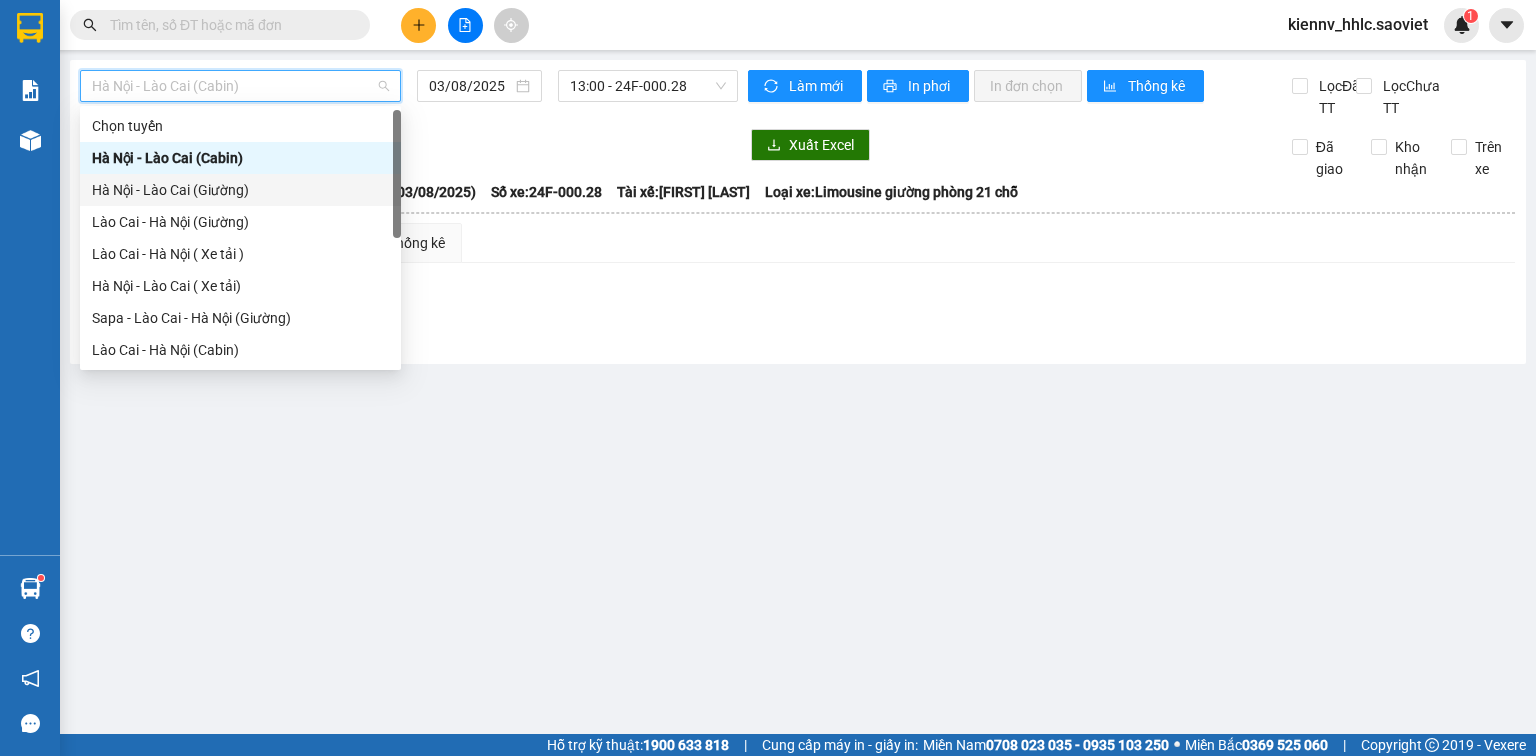 click on "Hà Nội - Lào Cai (Giường)" at bounding box center [240, 190] 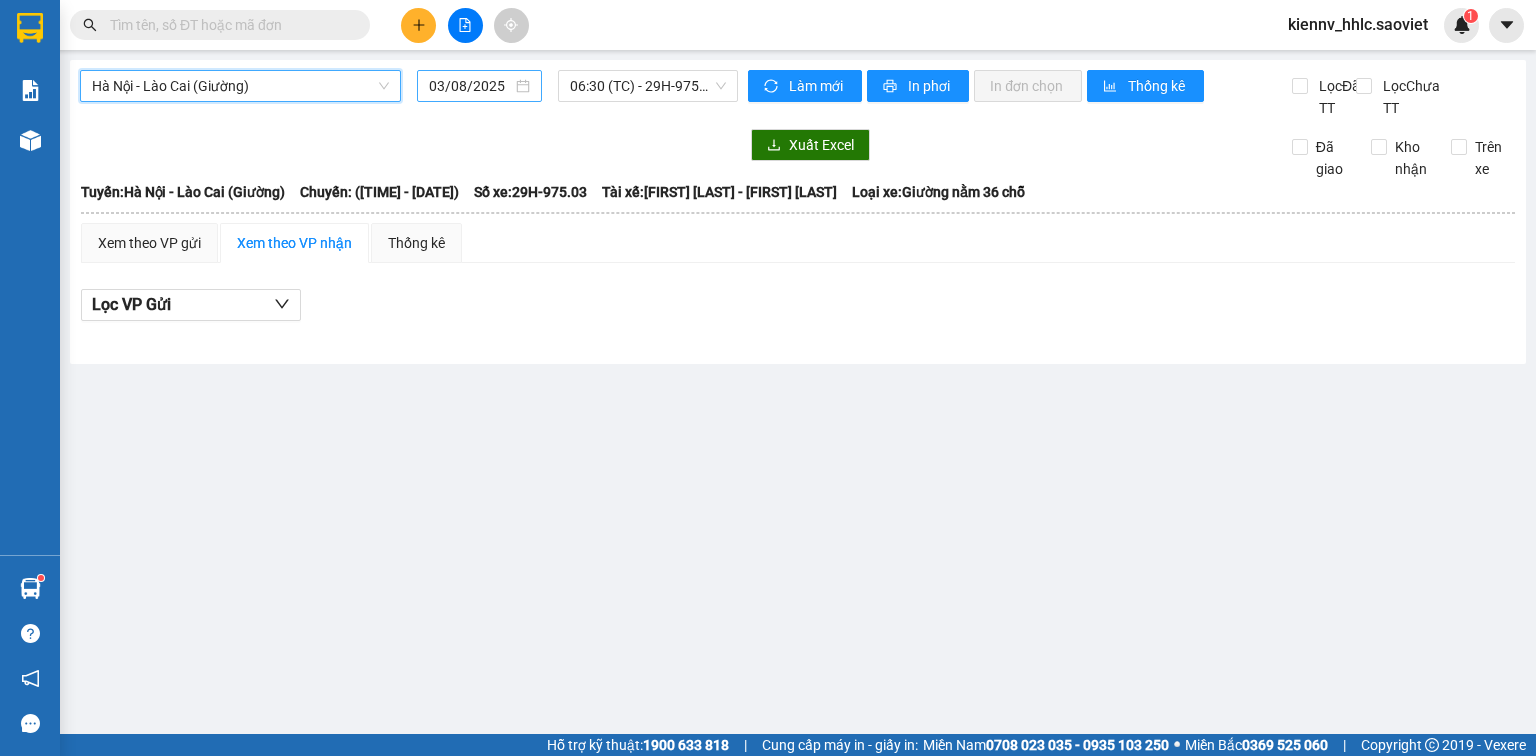 click on "03/08/2025" at bounding box center [470, 86] 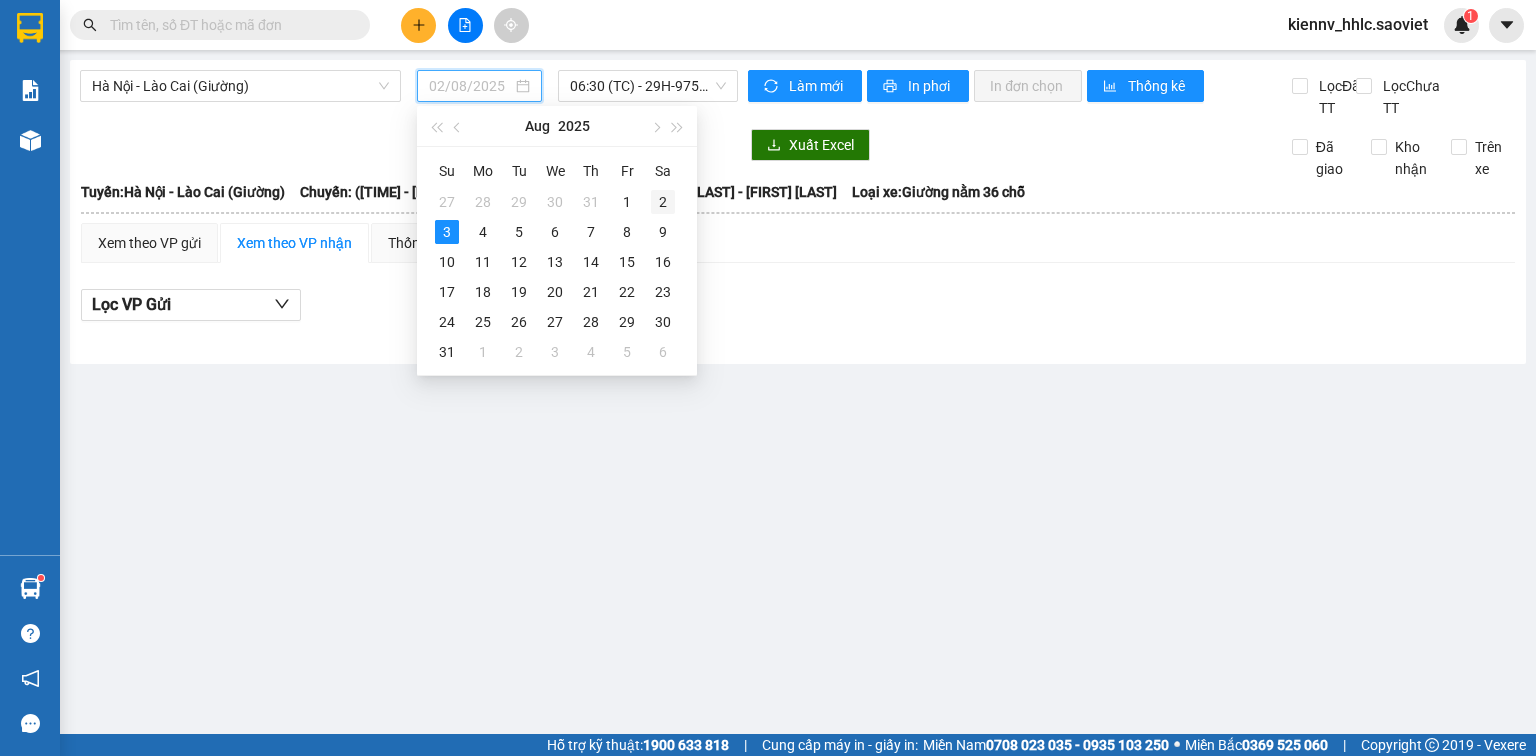 click on "2" at bounding box center [663, 202] 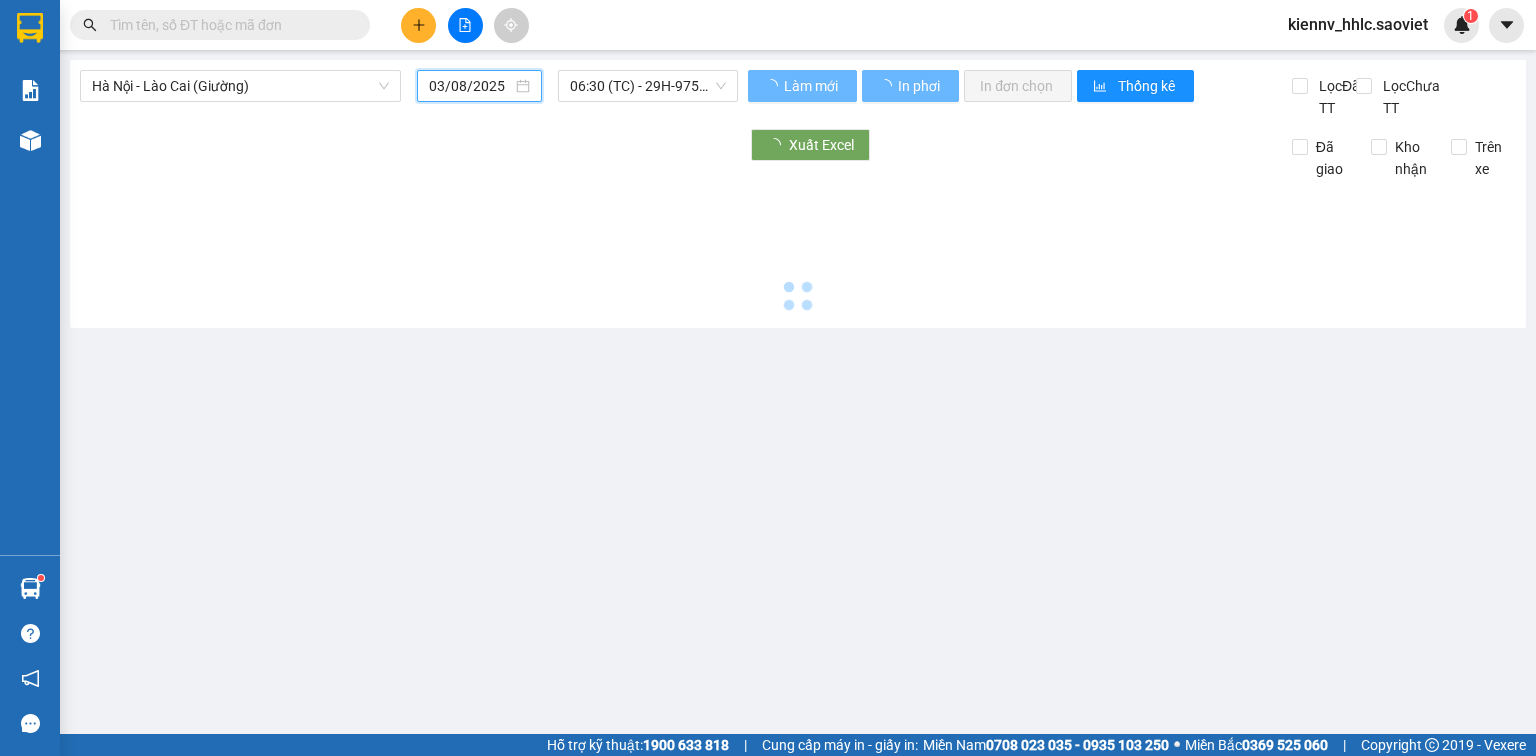 type on "02/08/2025" 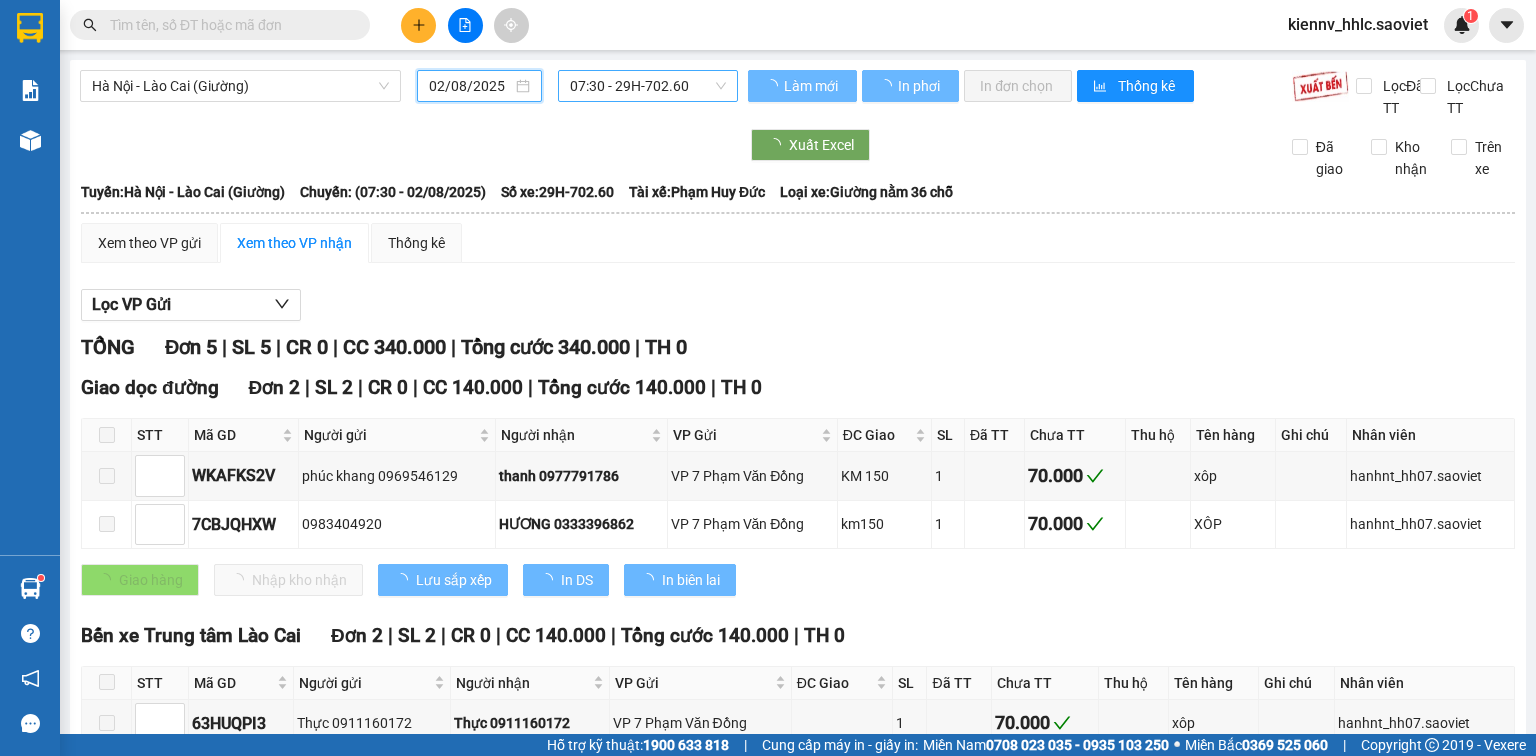click on "07:30     - 29H-702.60" at bounding box center (648, 86) 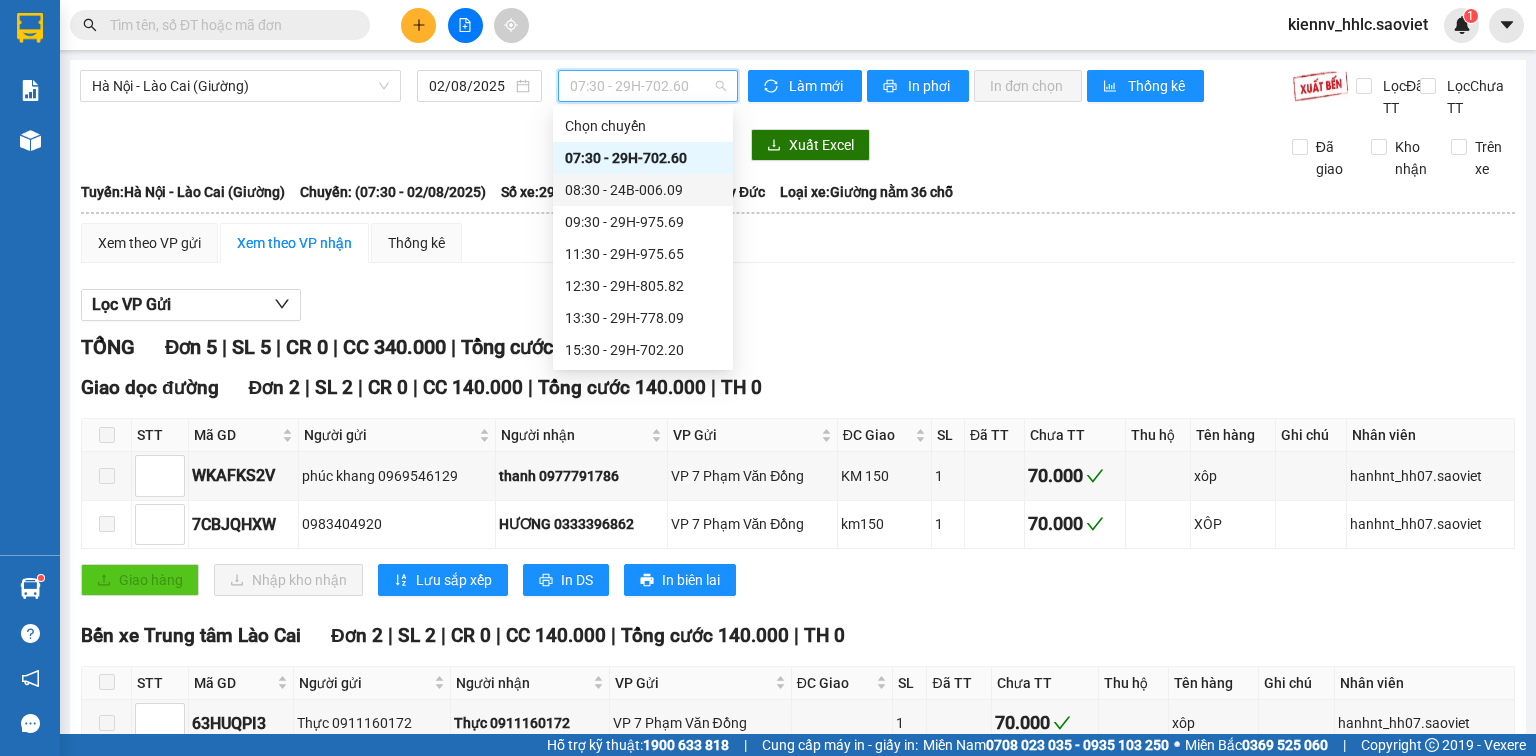 scroll, scrollTop: 192, scrollLeft: 0, axis: vertical 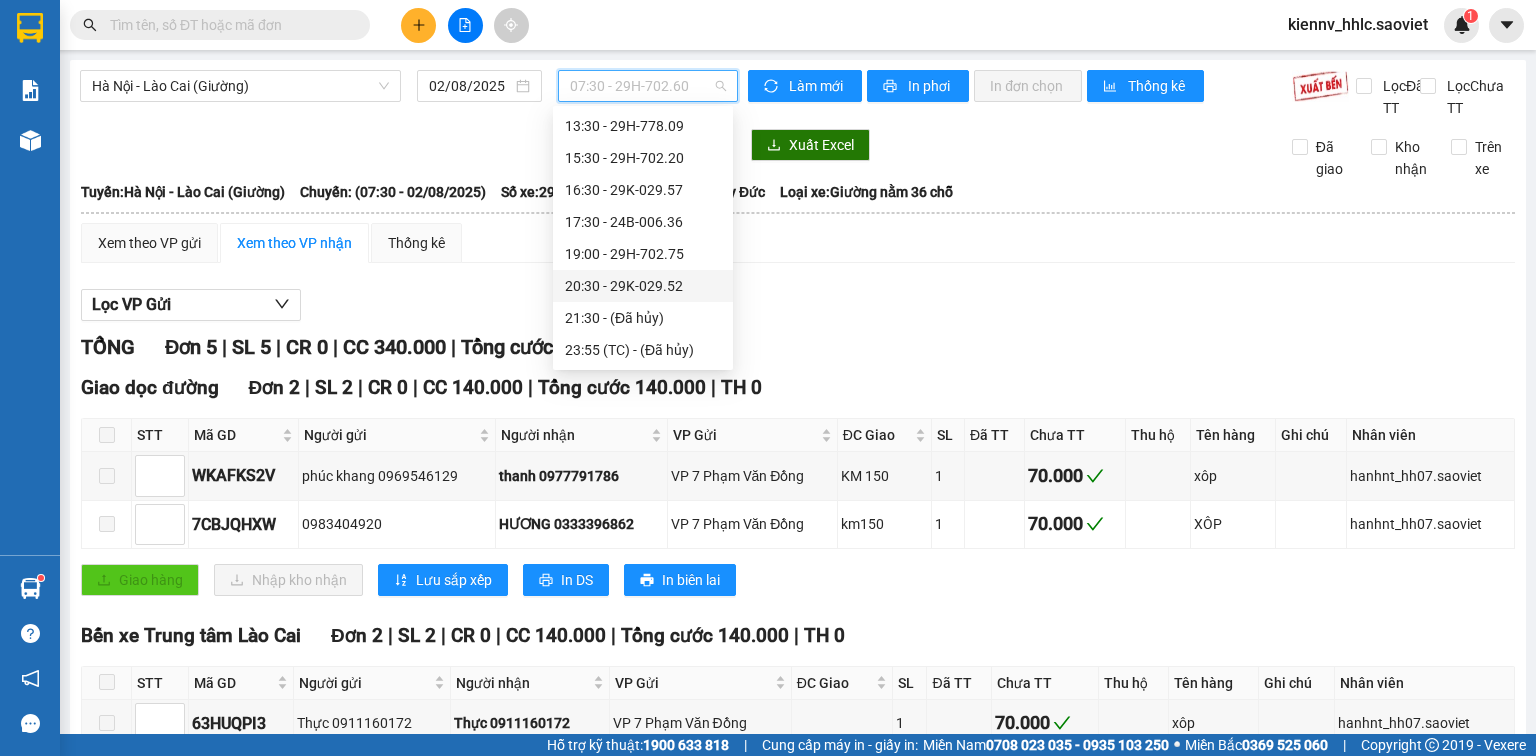 click on "20:30     - 29K-029.52" at bounding box center [643, 286] 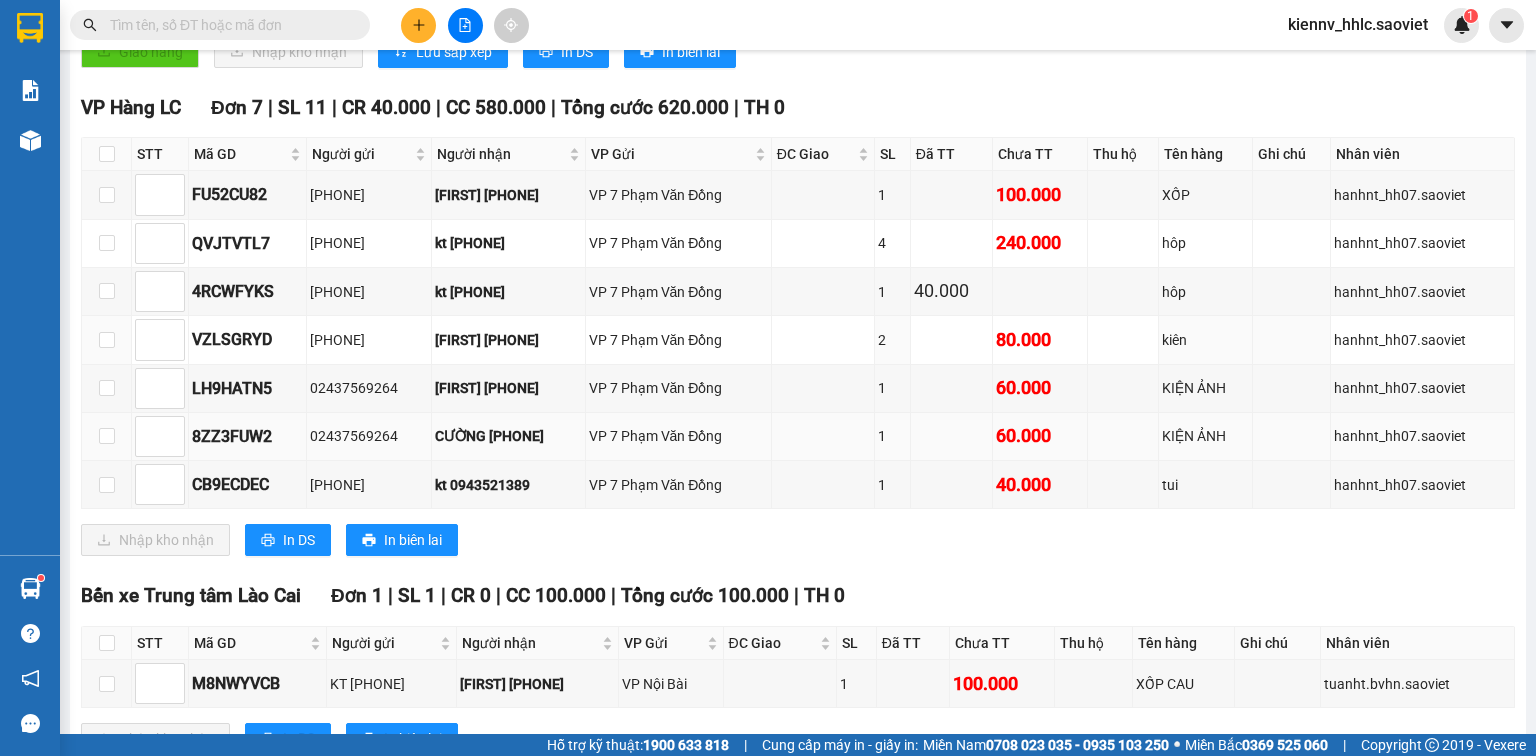 scroll, scrollTop: 572, scrollLeft: 0, axis: vertical 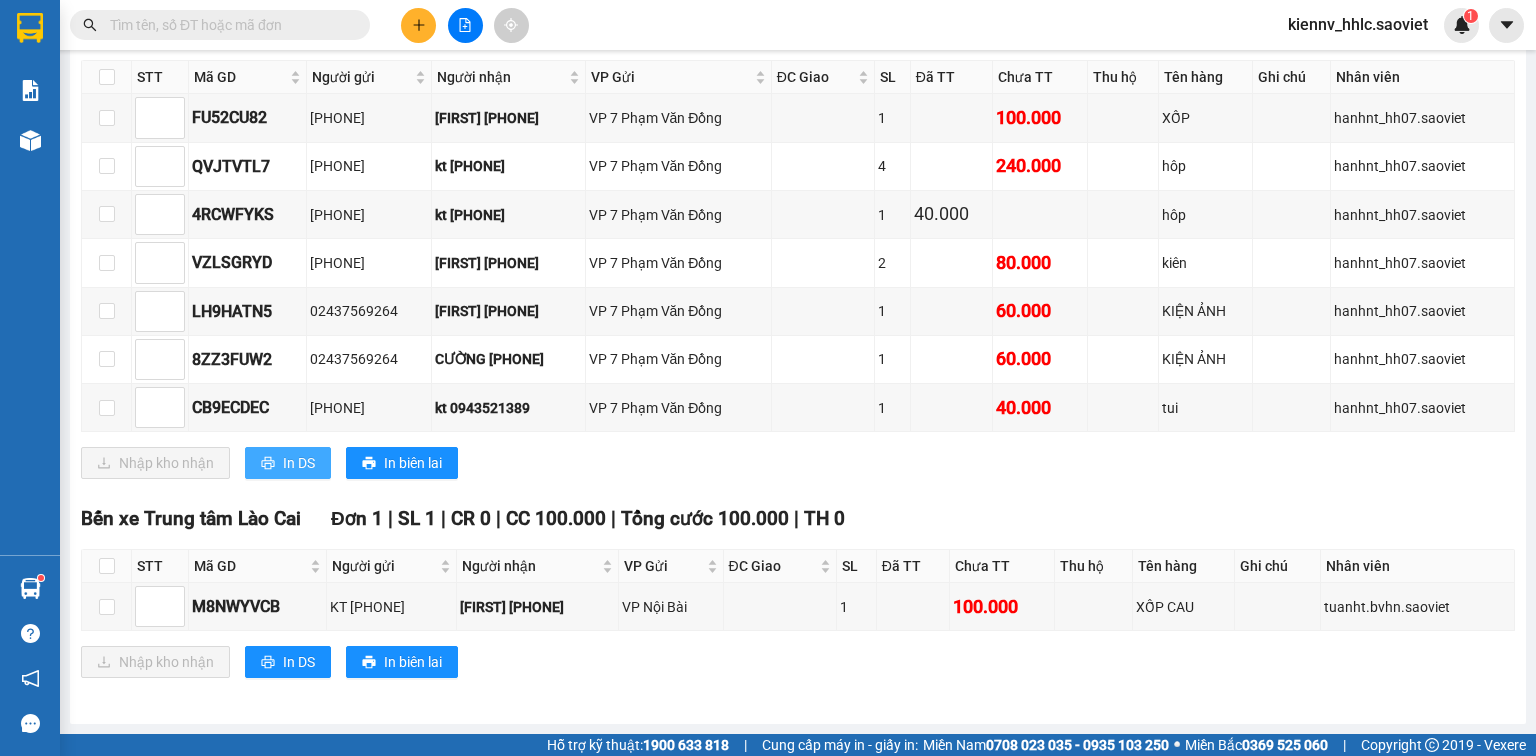 click on "In DS" at bounding box center (299, 463) 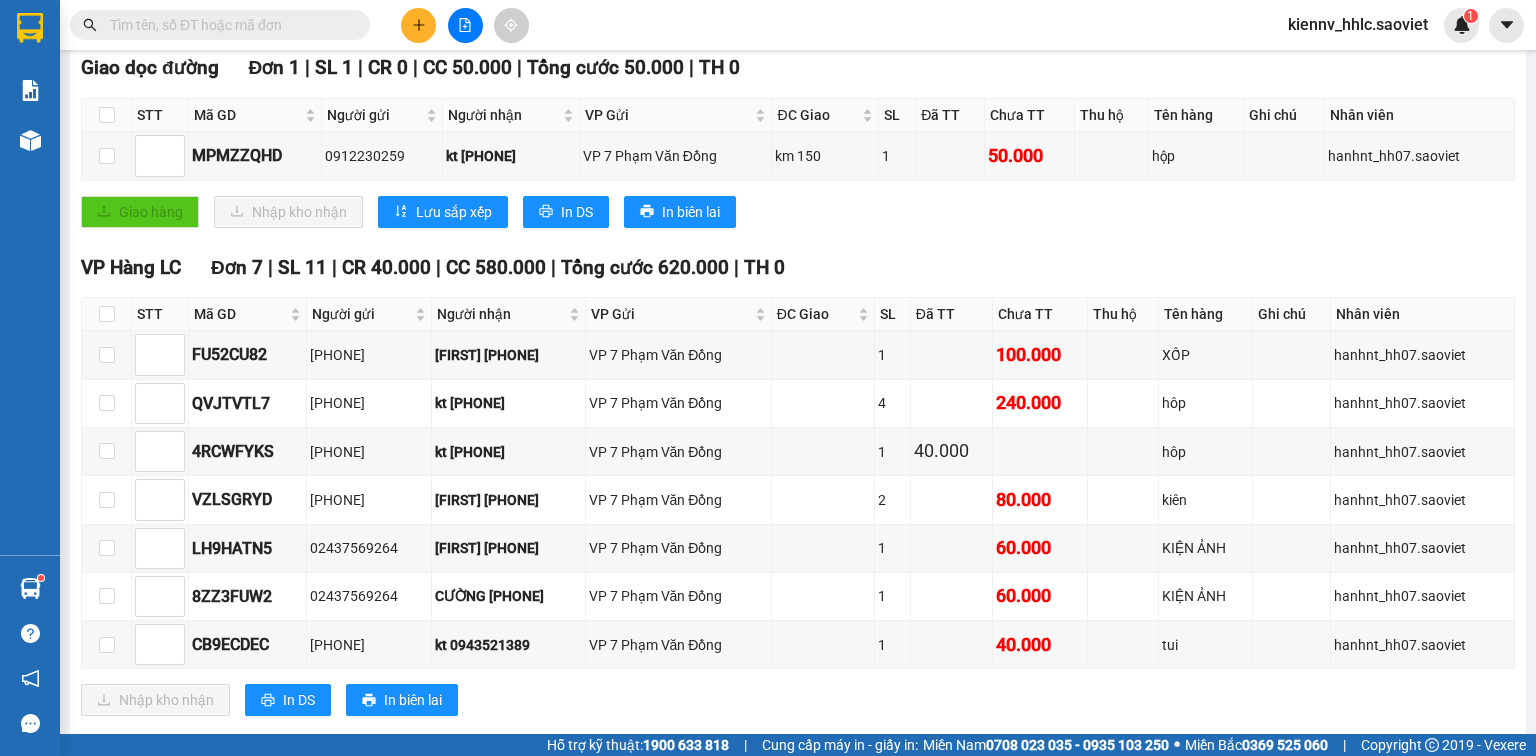scroll, scrollTop: 400, scrollLeft: 0, axis: vertical 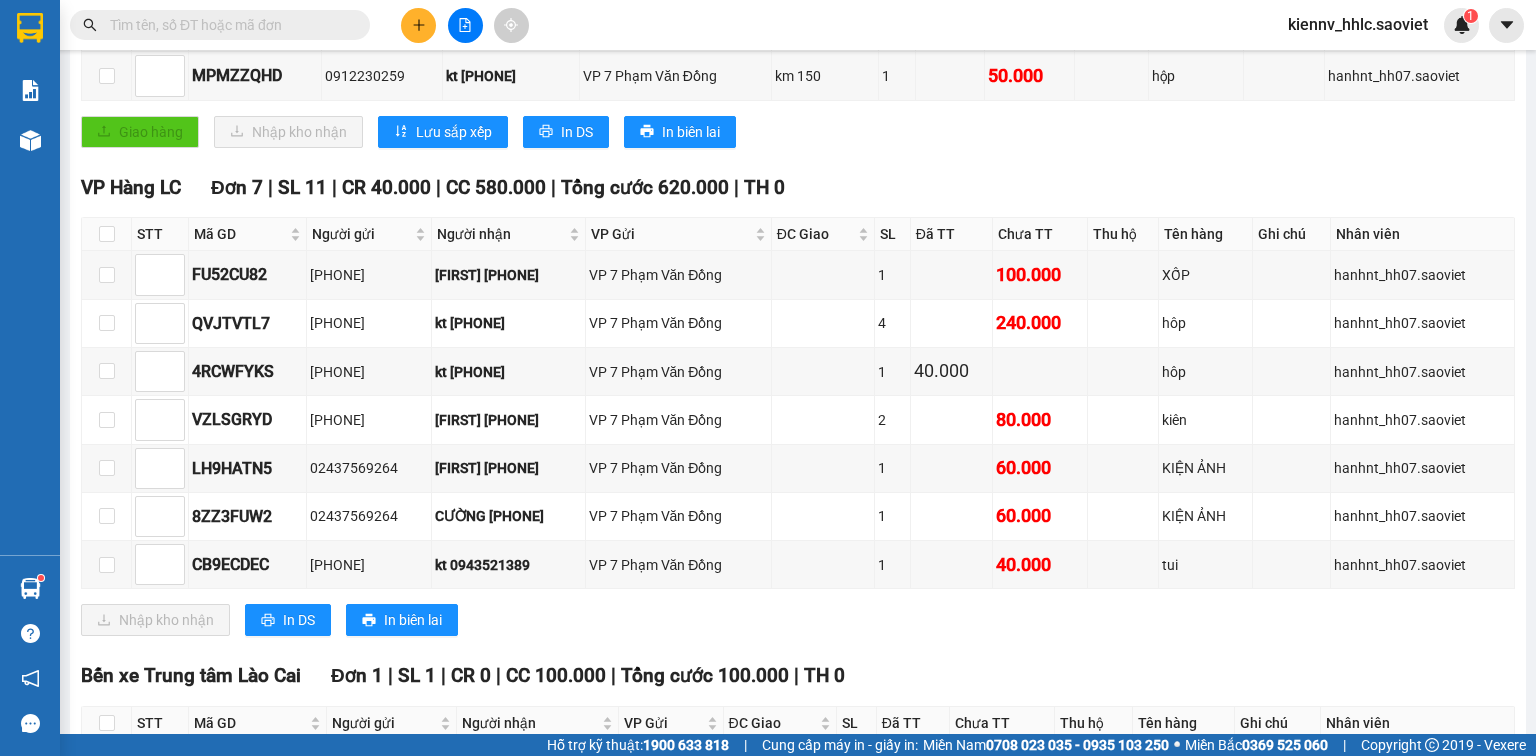 click at bounding box center (228, 25) 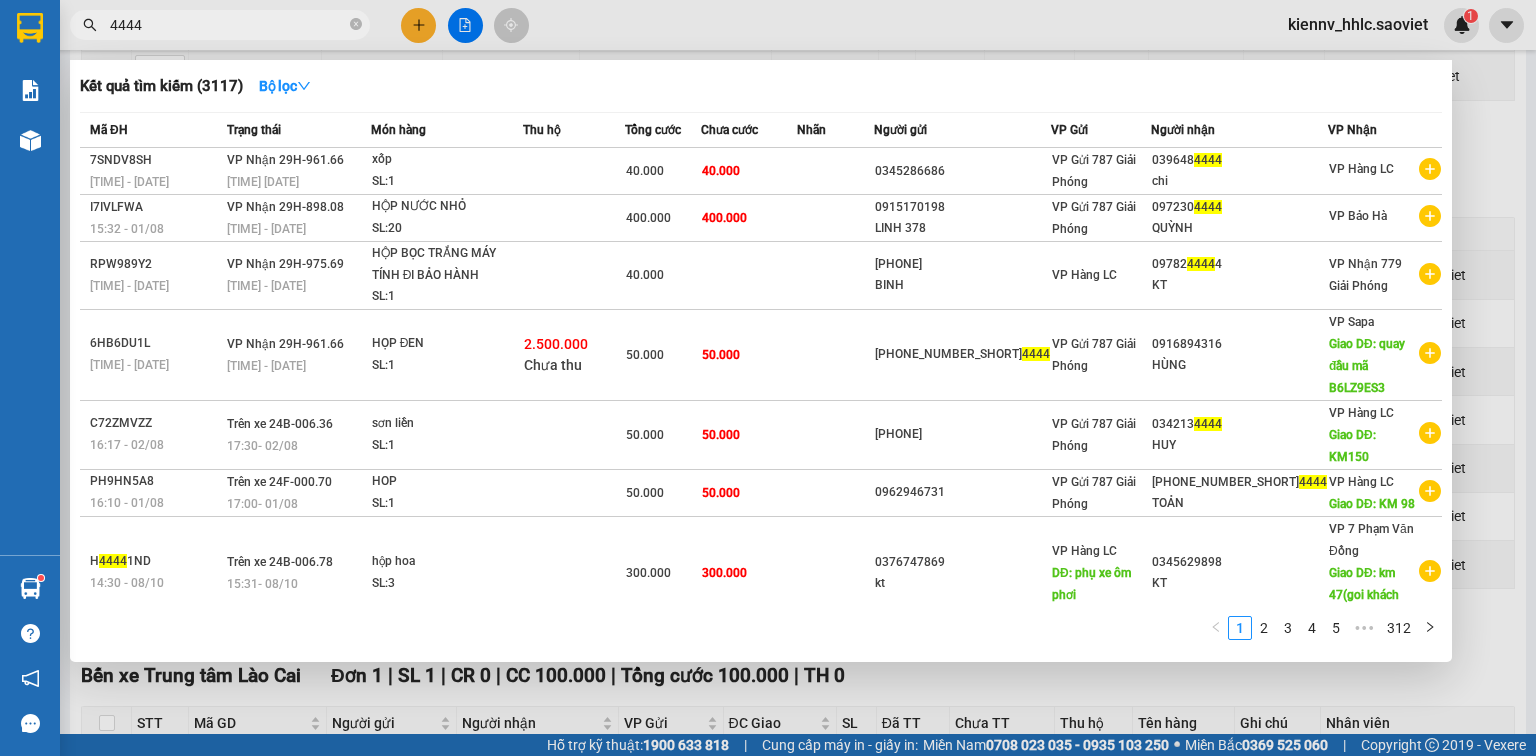 click on "4444" at bounding box center (228, 25) 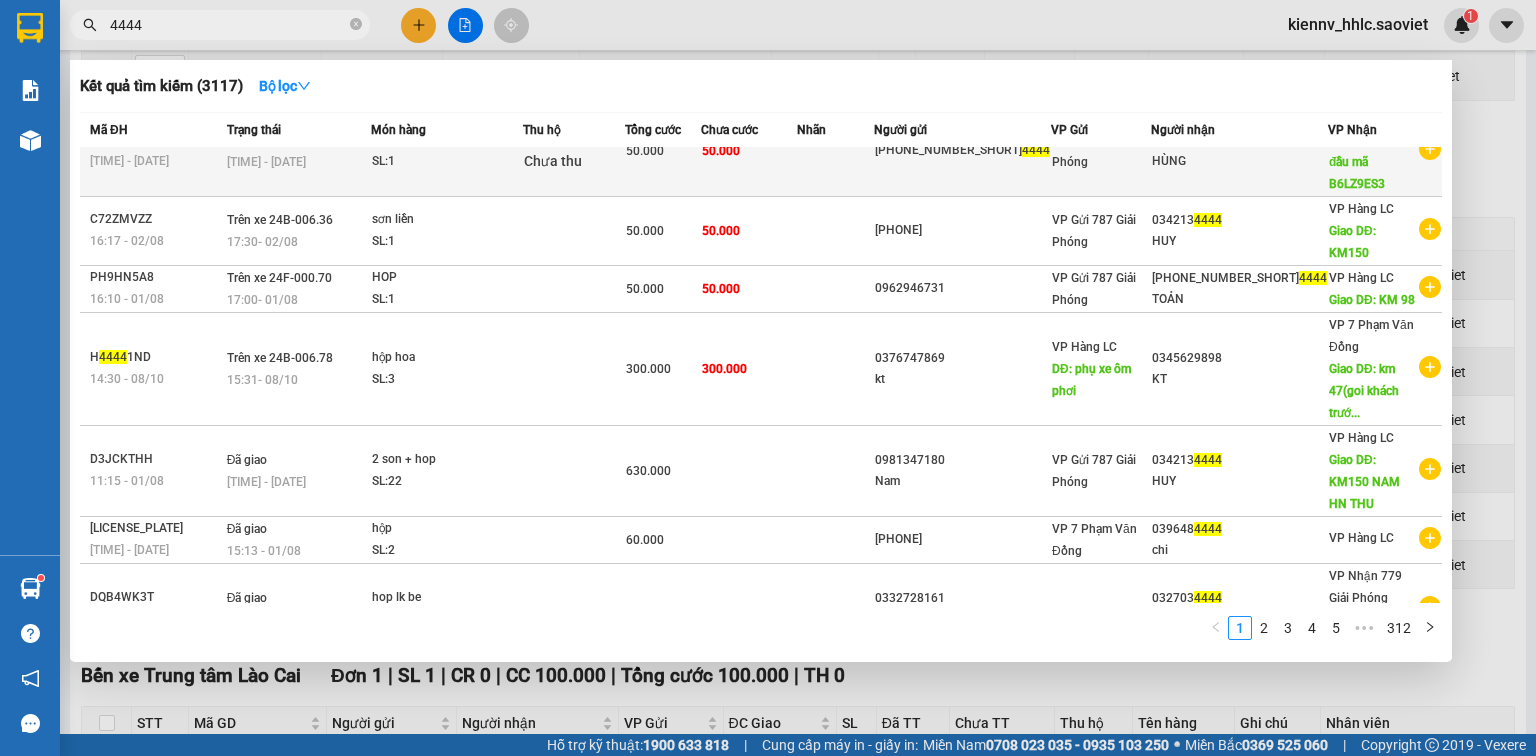 scroll, scrollTop: 0, scrollLeft: 0, axis: both 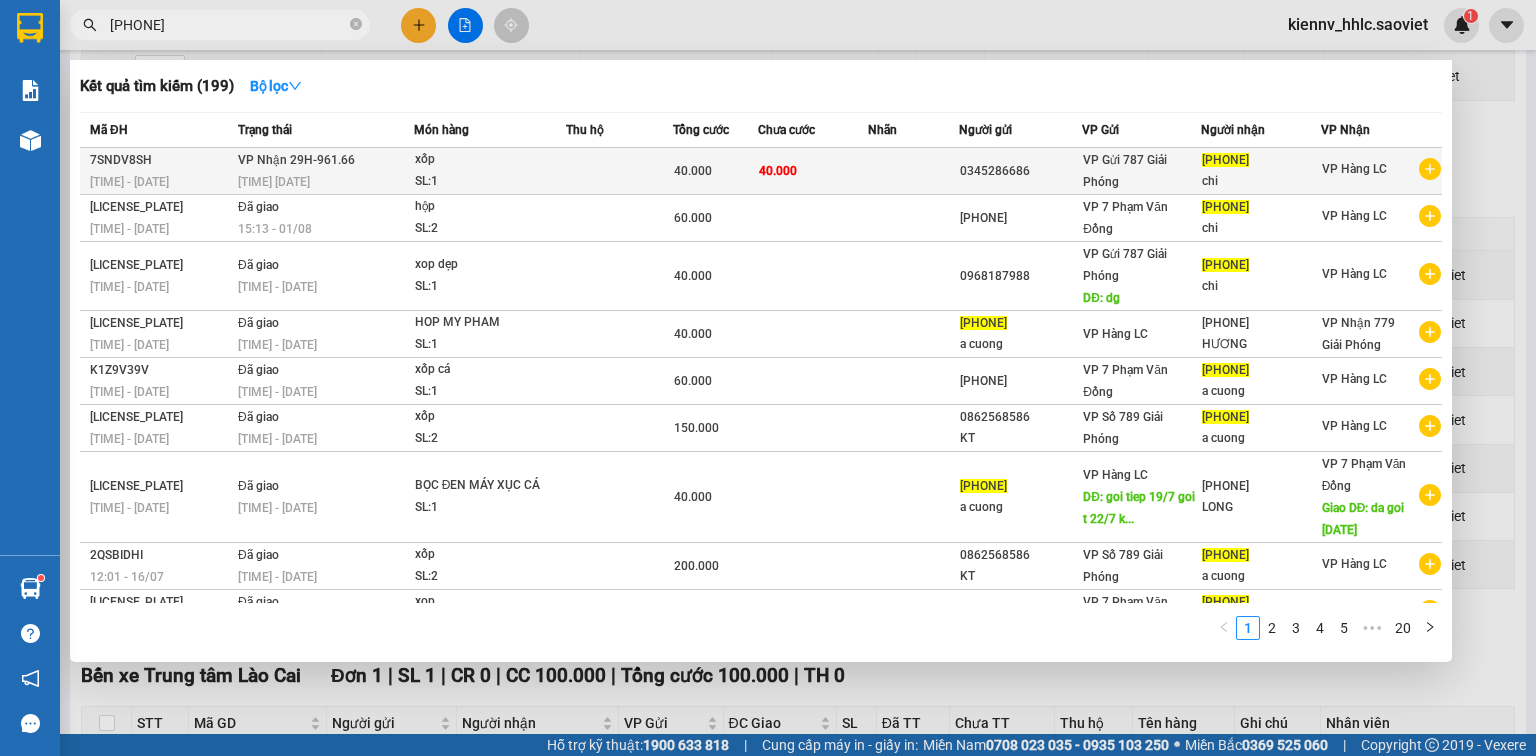 type on "[PHONE]" 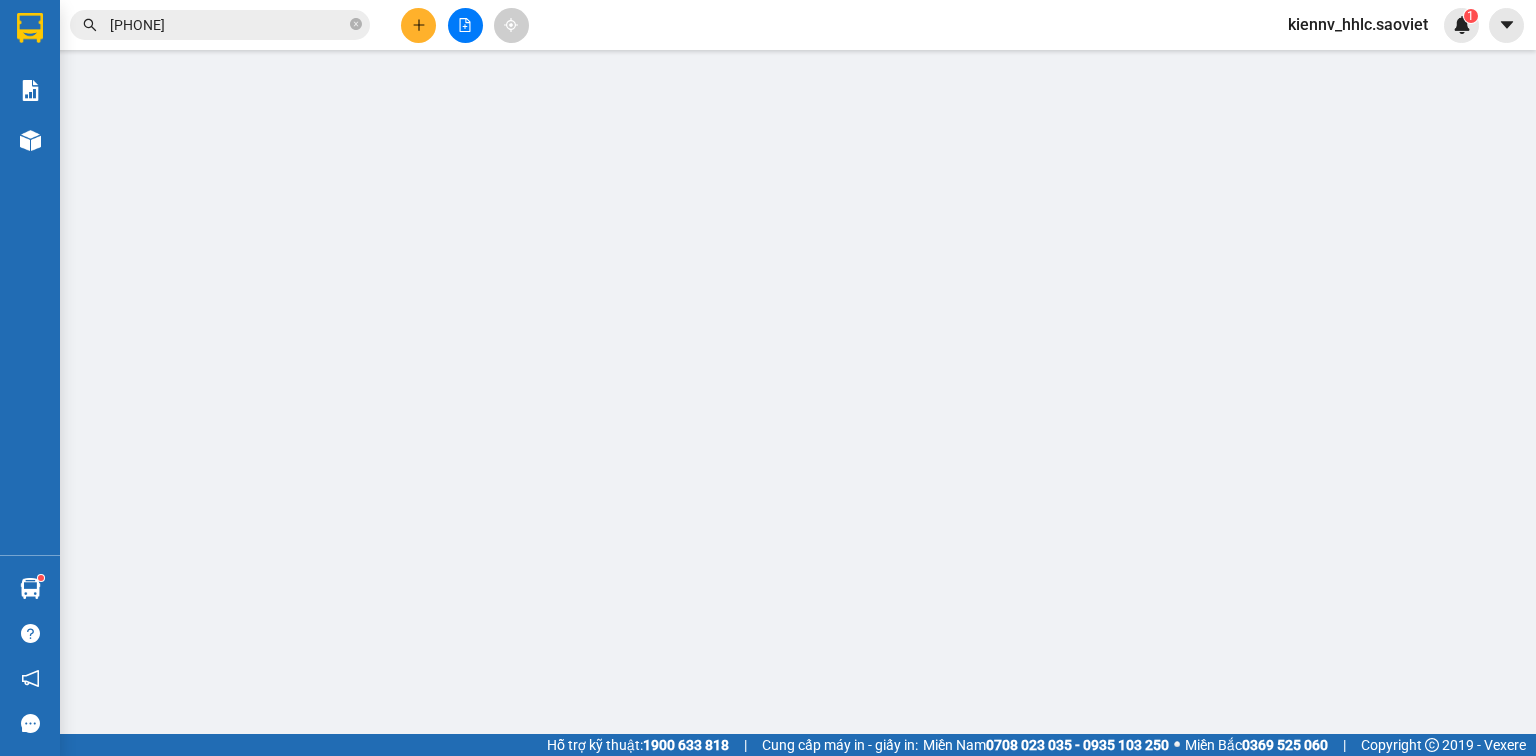 scroll, scrollTop: 0, scrollLeft: 0, axis: both 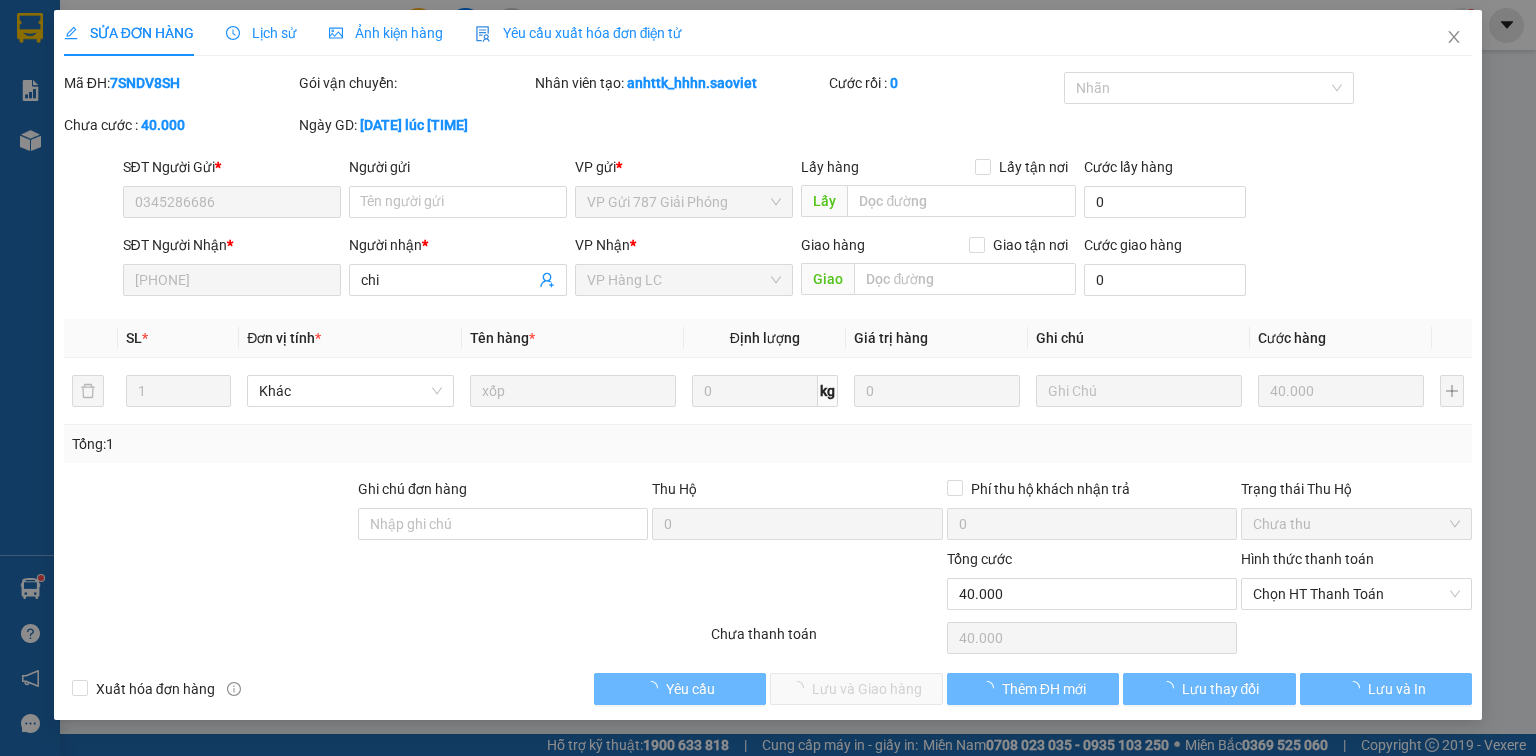 type on "0345286686" 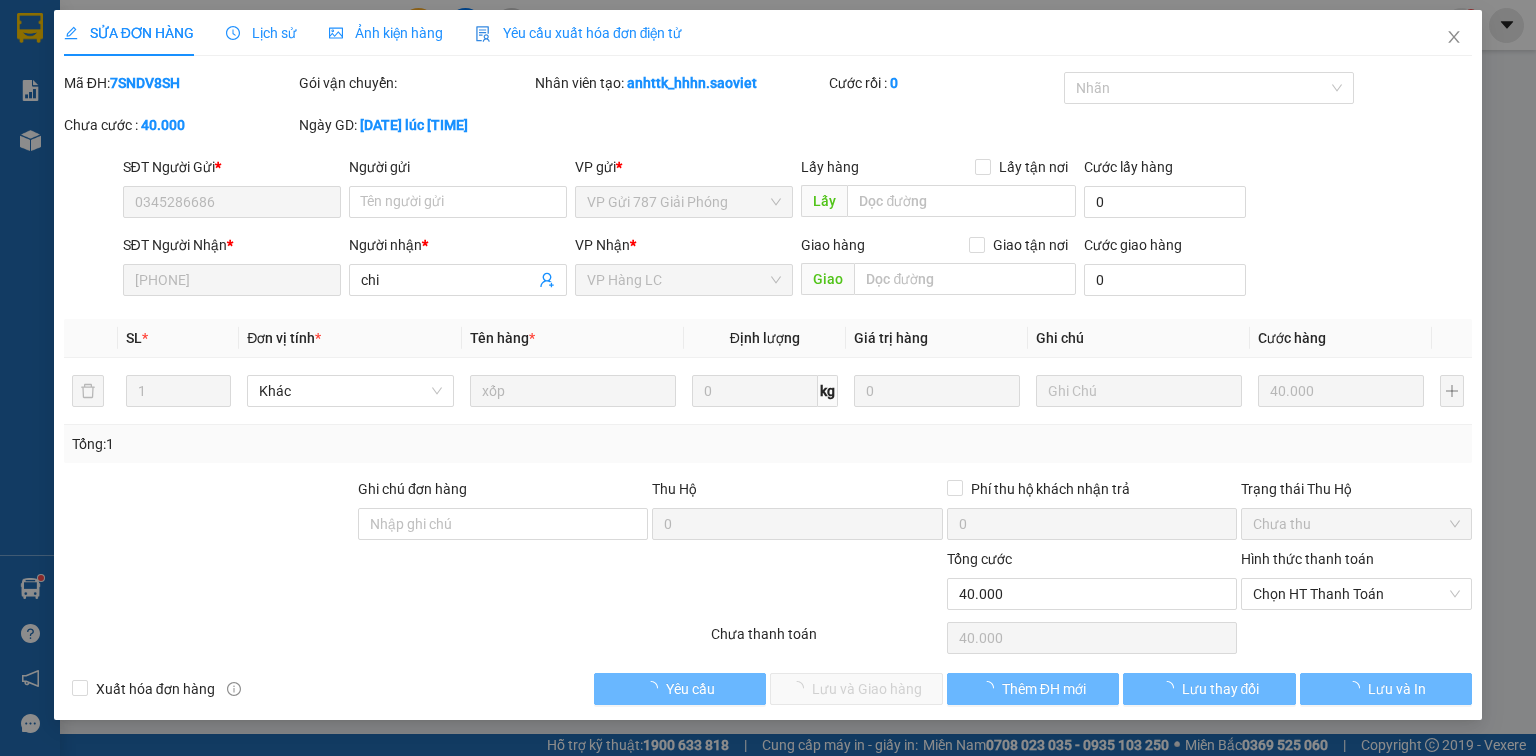 type on "[PHONE]" 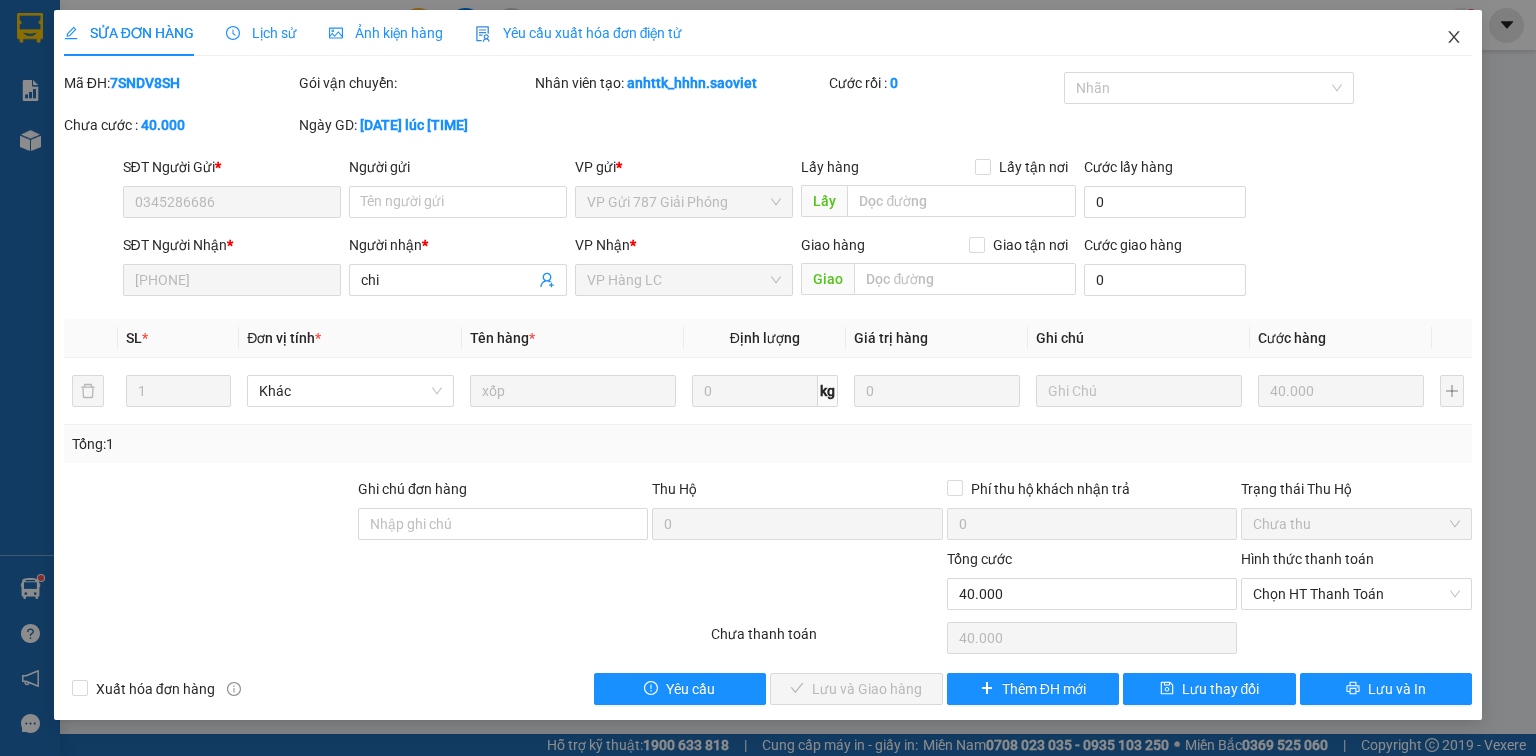 click 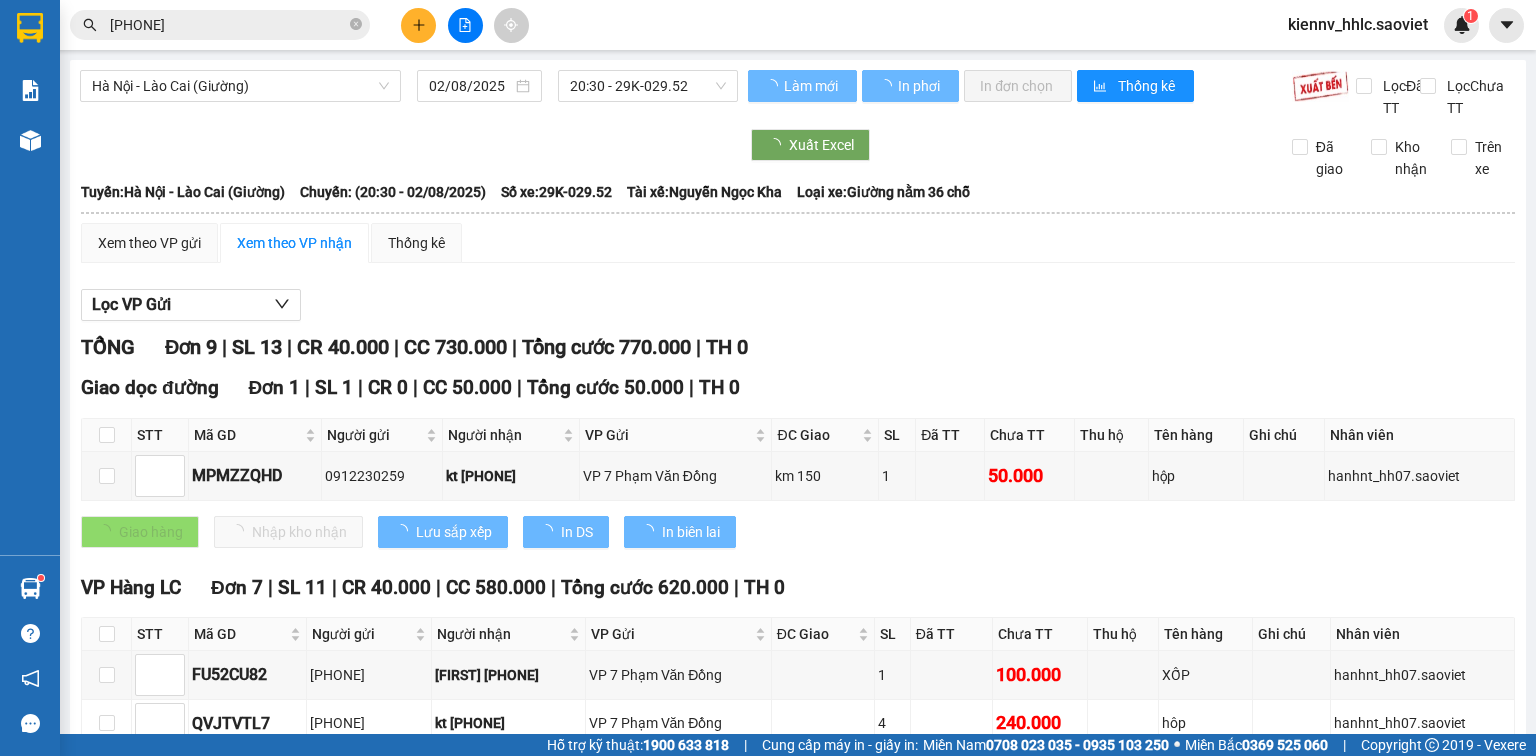 click on "[PHONE]" at bounding box center (228, 25) 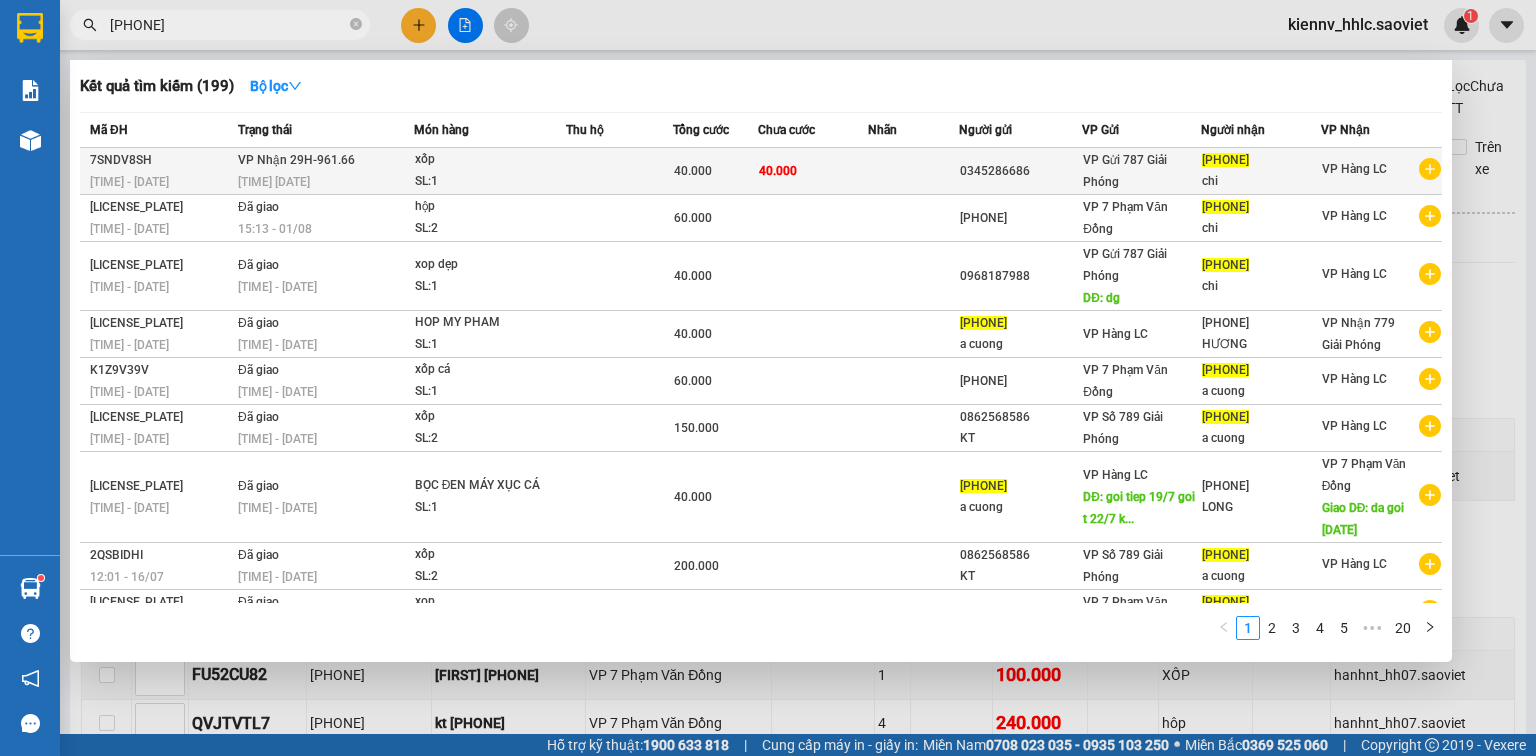 click on "xốp" at bounding box center (490, 160) 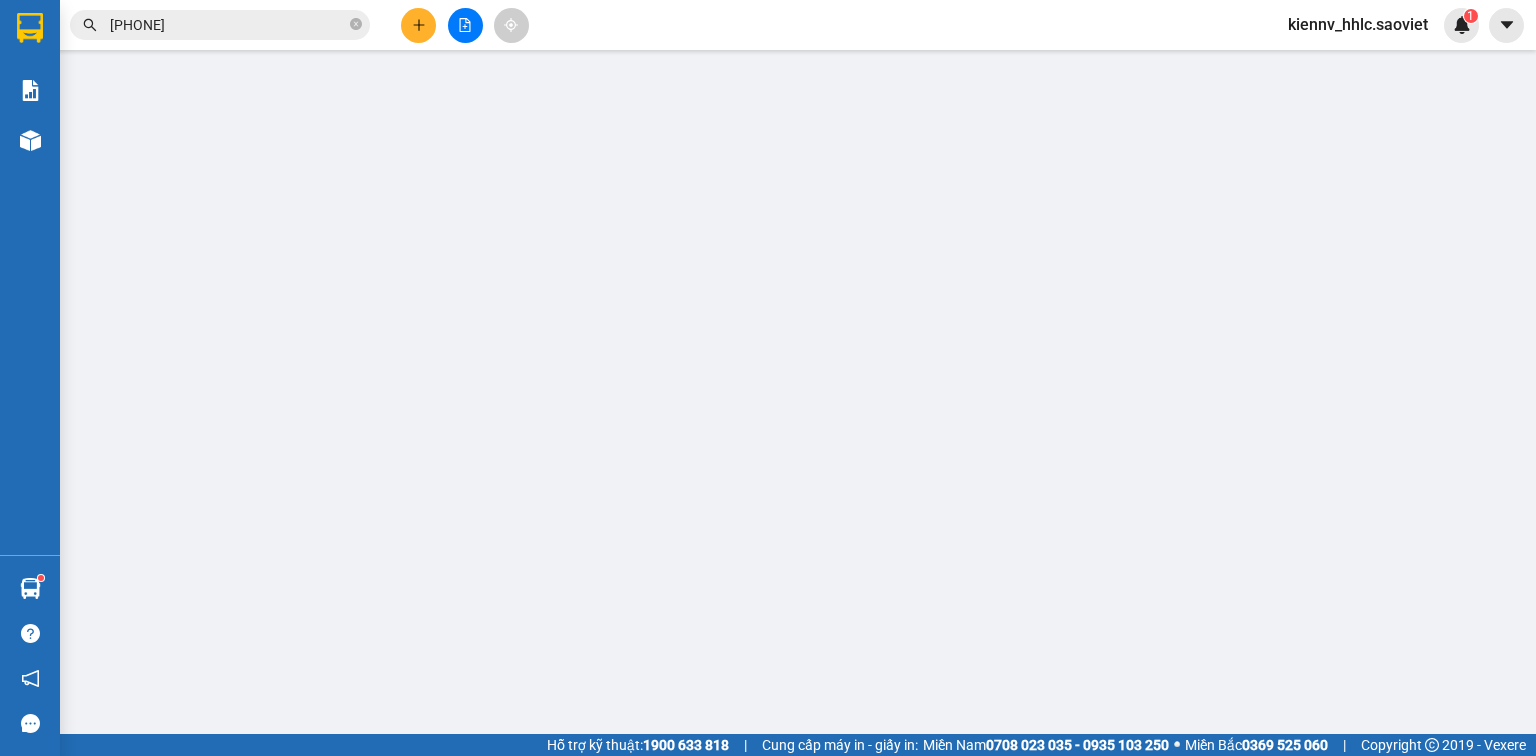 type on "0345286686" 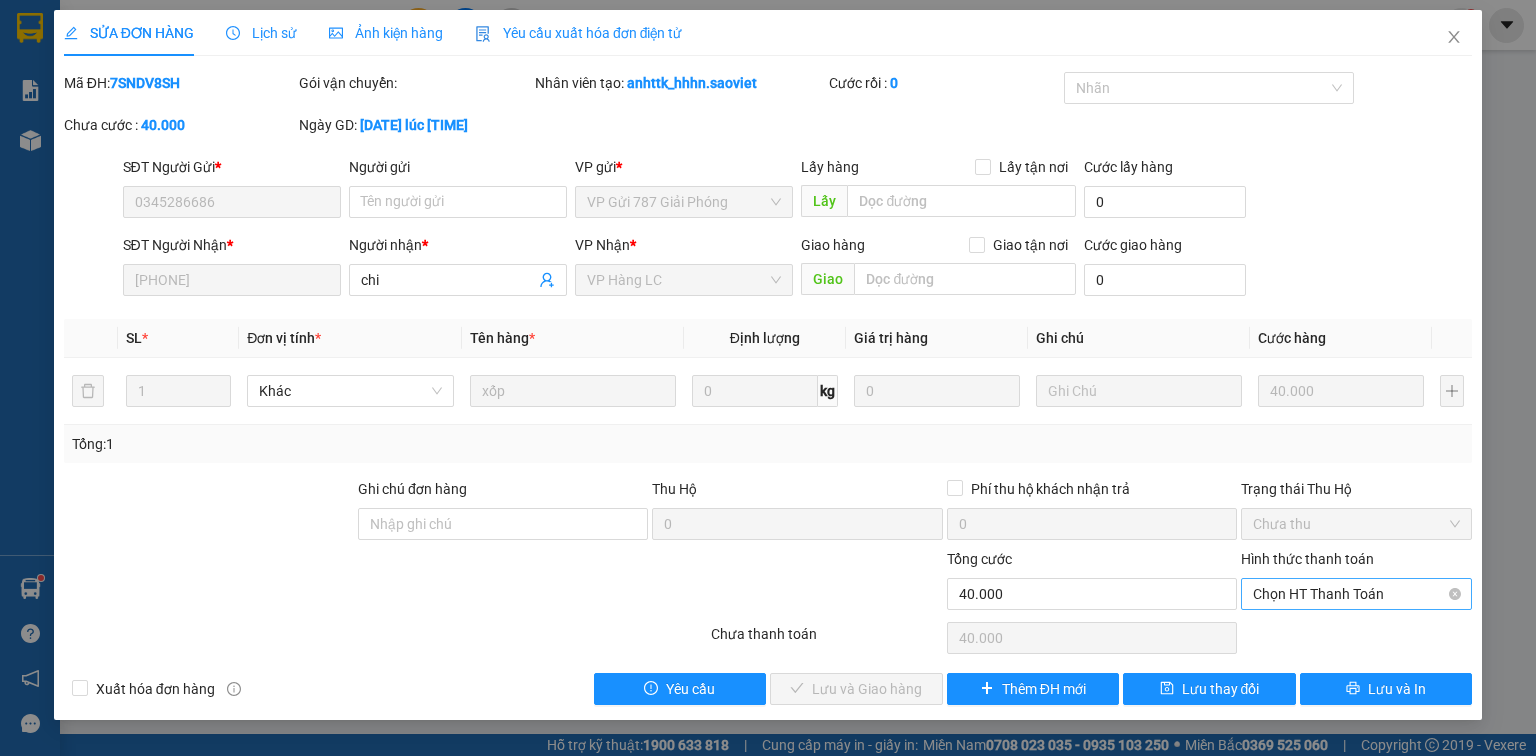 click on "Chọn HT Thanh Toán" at bounding box center [1356, 594] 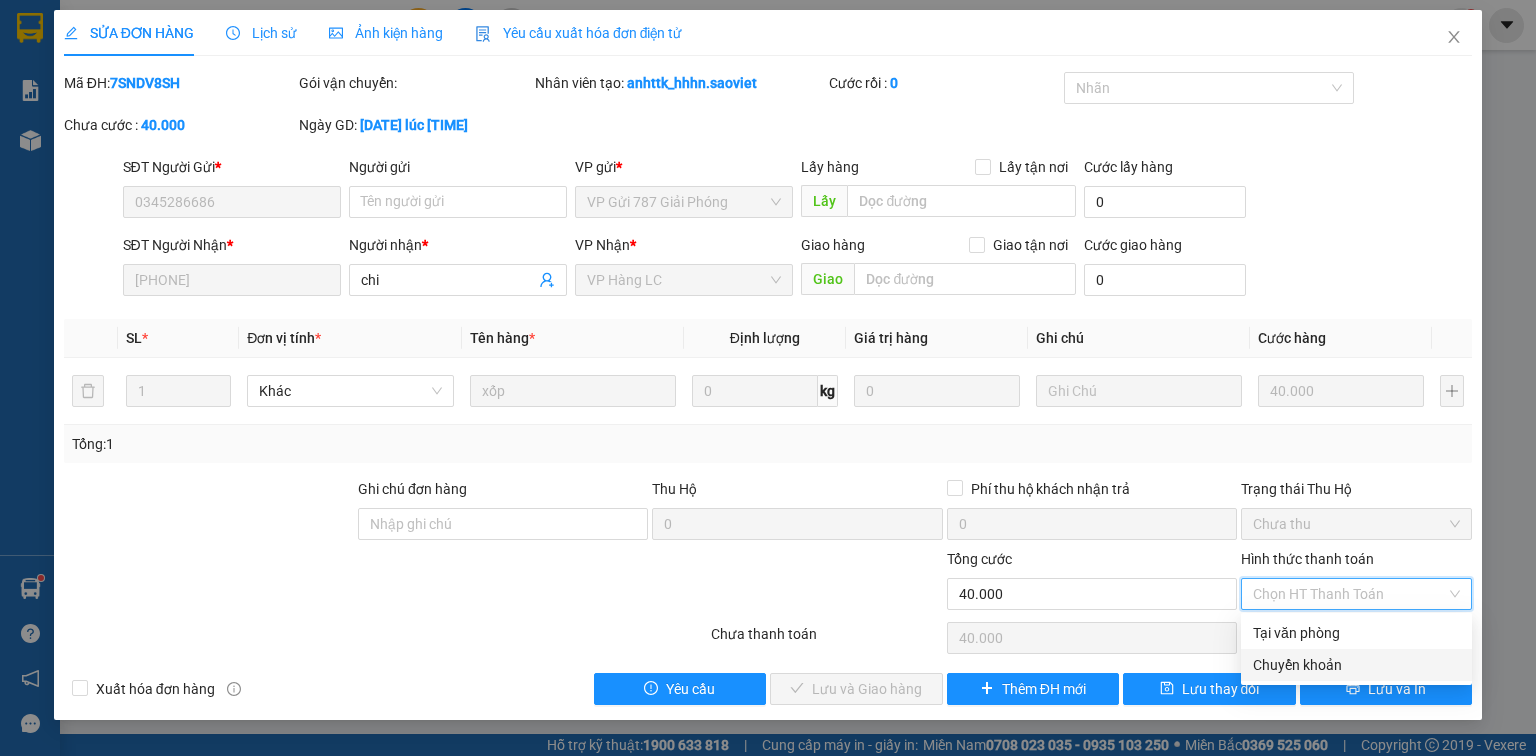 click on "Chuyển khoản" at bounding box center [1356, 665] 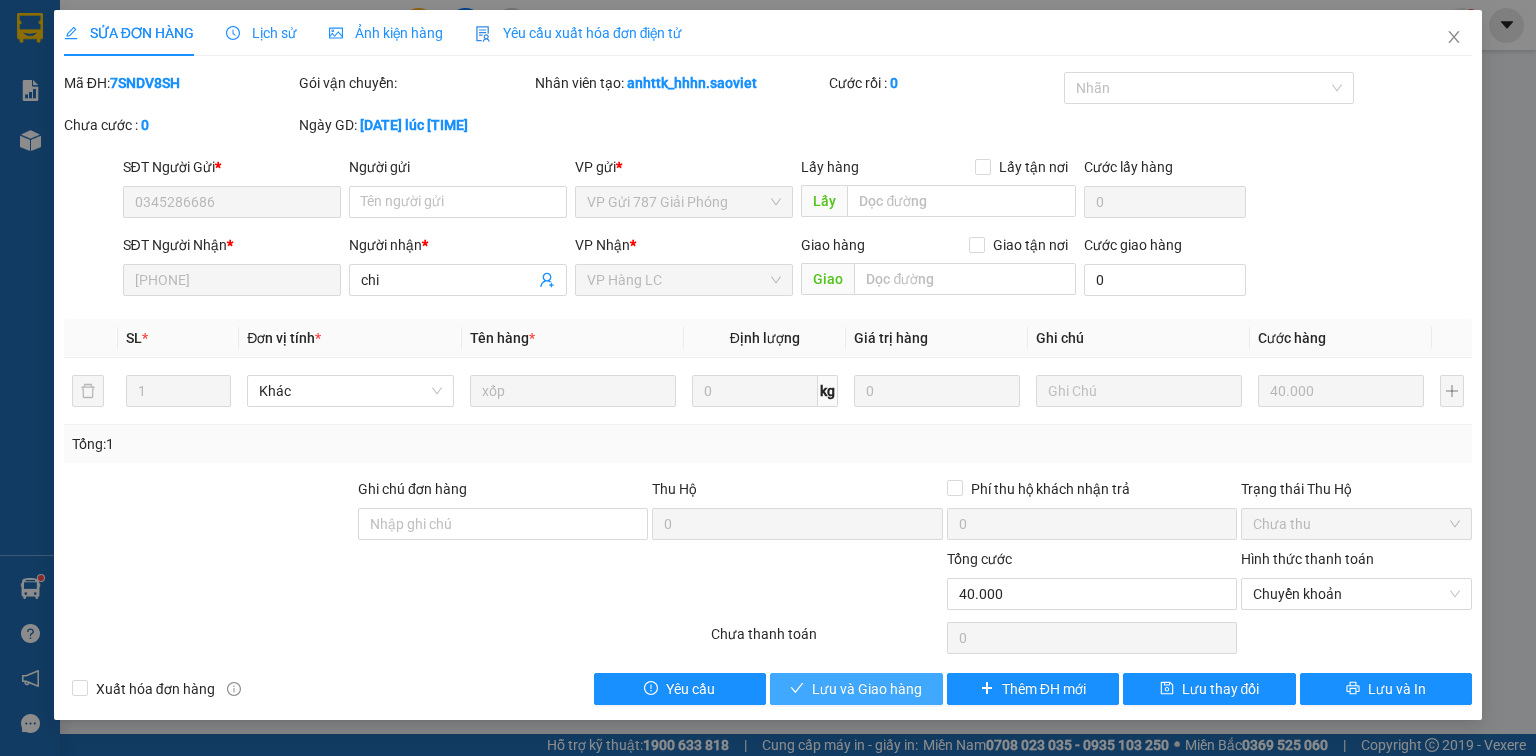 drag, startPoint x: 837, startPoint y: 694, endPoint x: 848, endPoint y: 696, distance: 11.18034 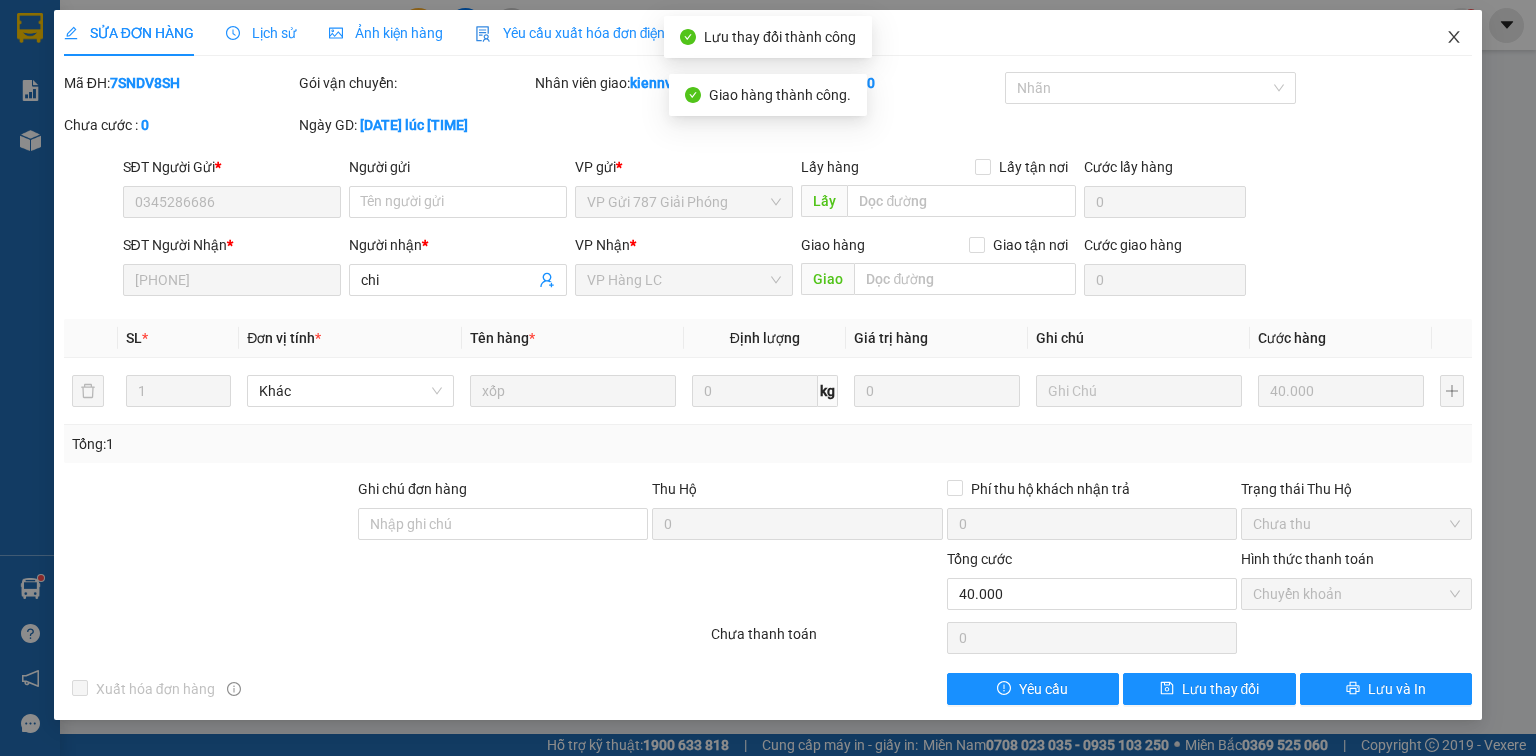 click 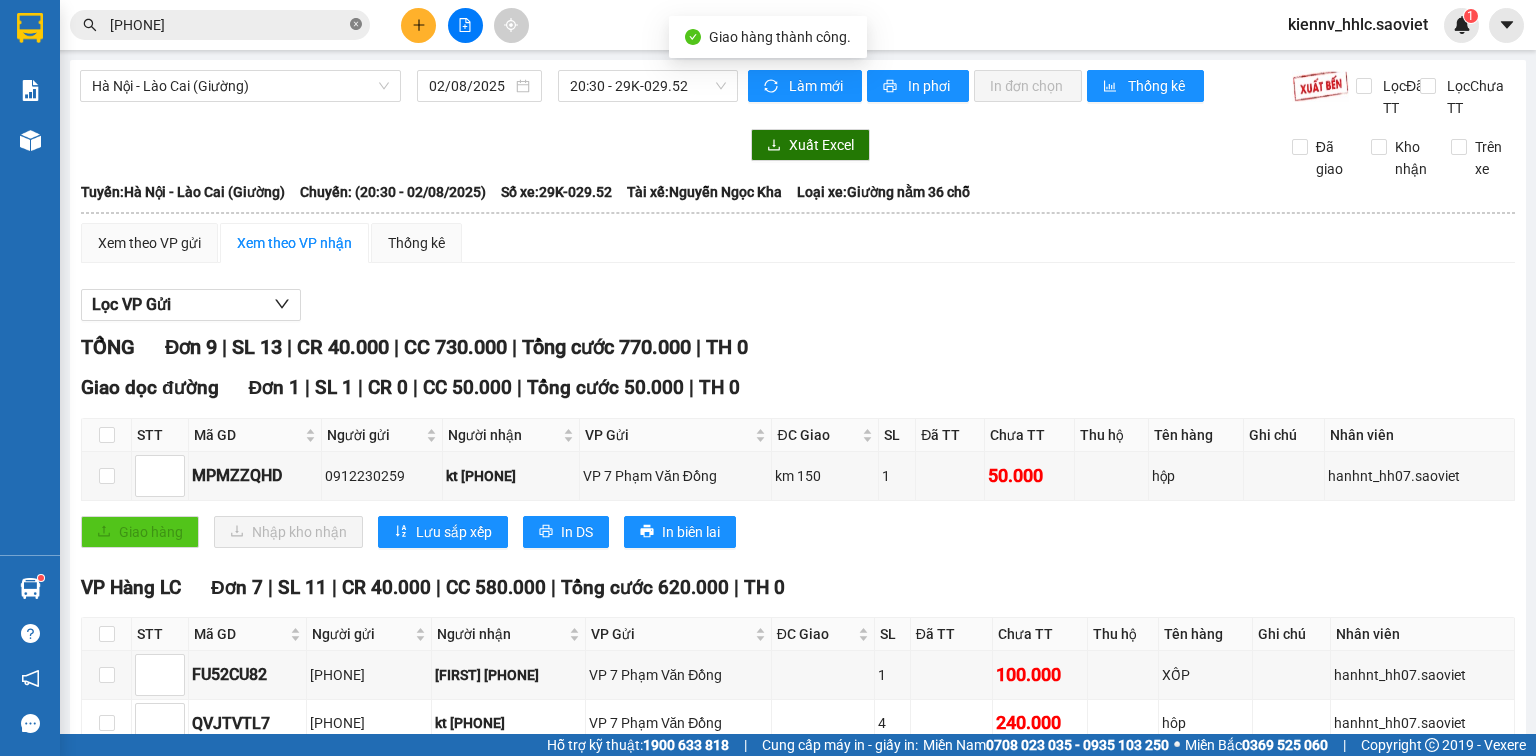 click 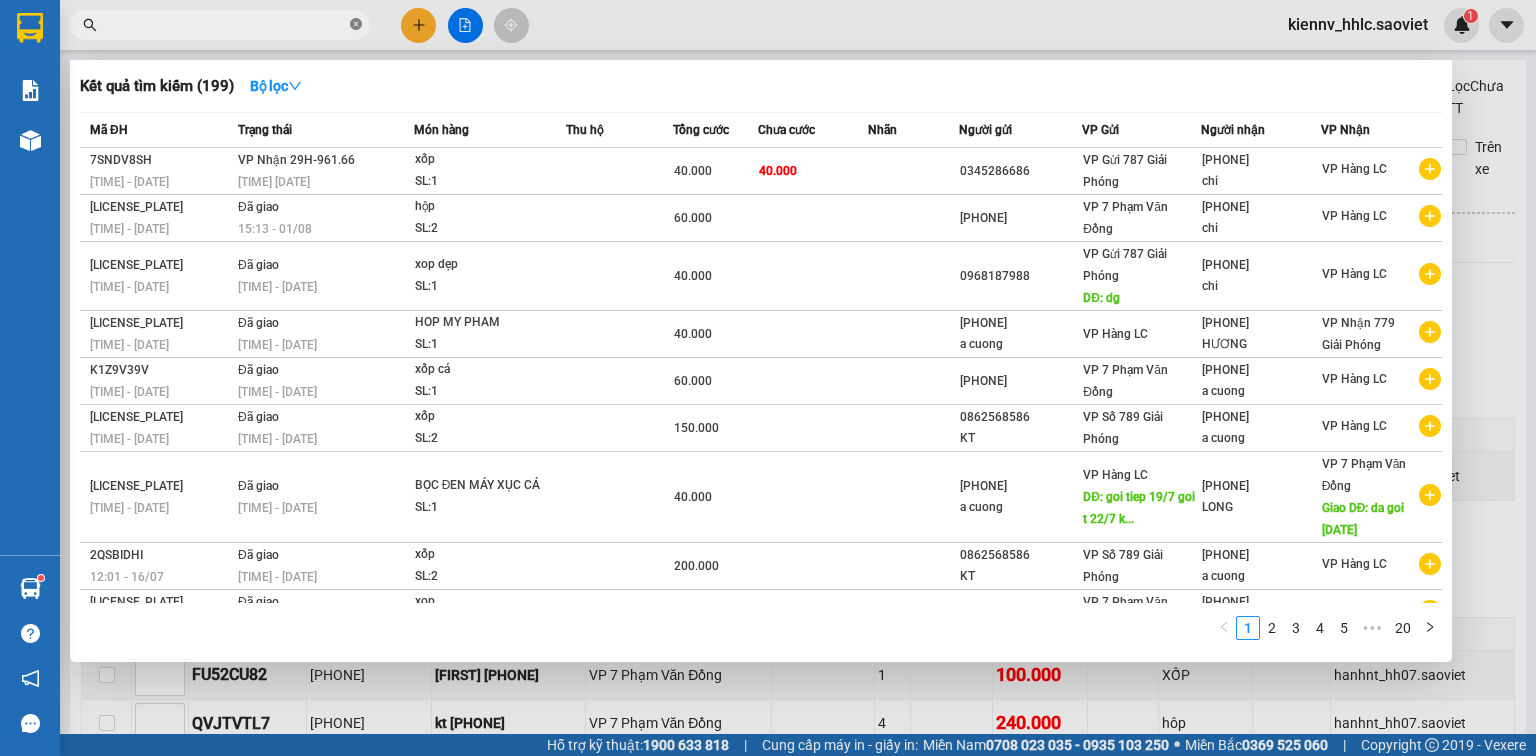 click 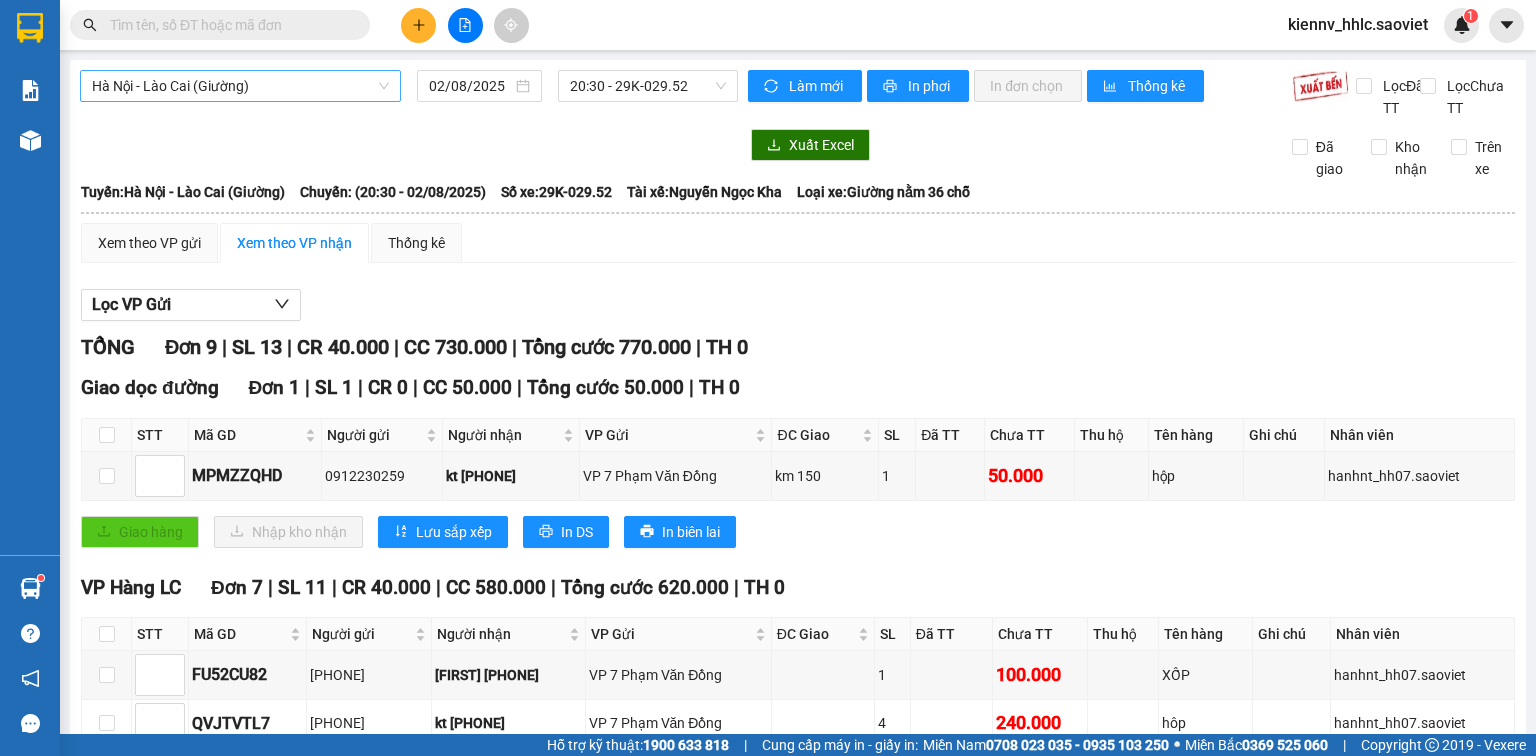 click on "Hà Nội - Lào Cai (Giường)" at bounding box center [240, 86] 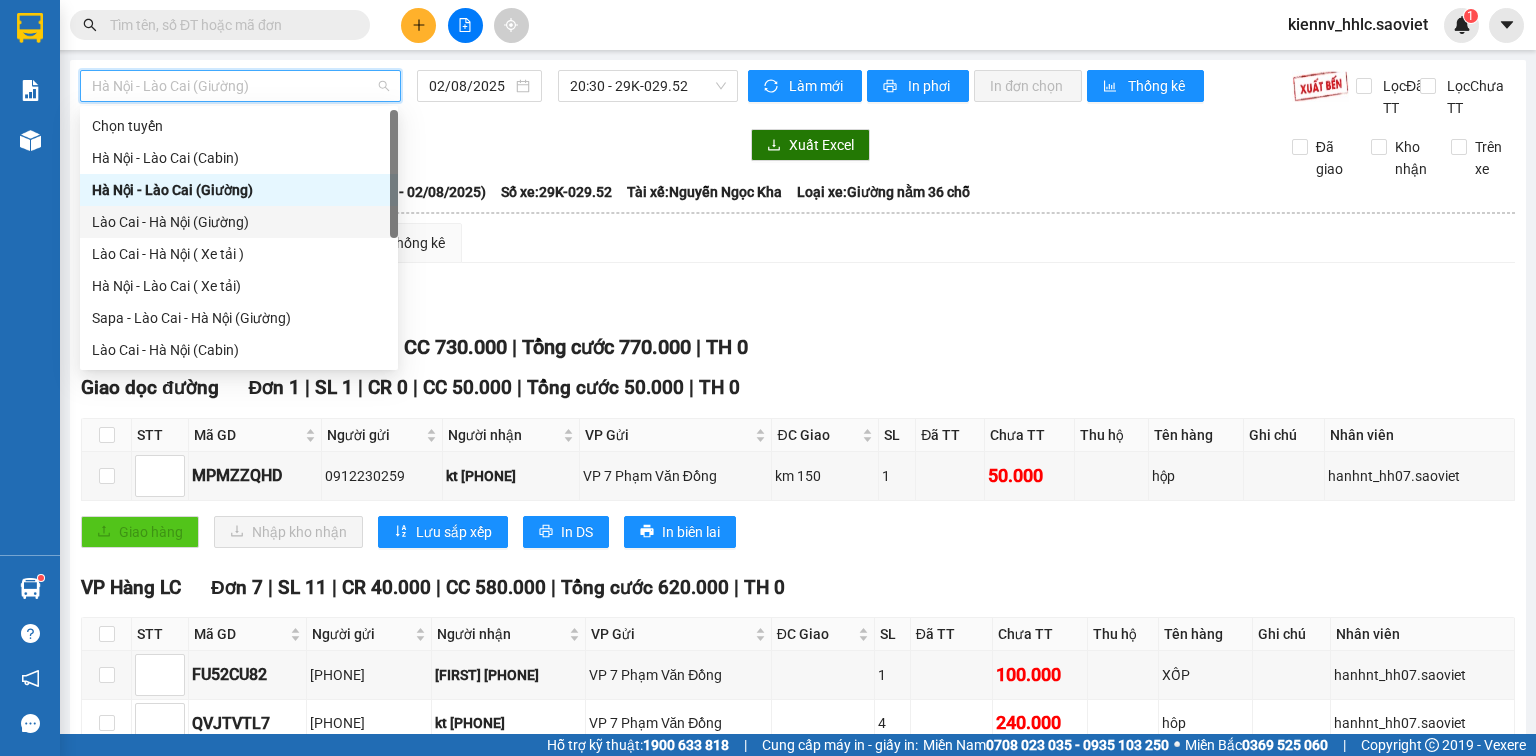 scroll, scrollTop: 560, scrollLeft: 0, axis: vertical 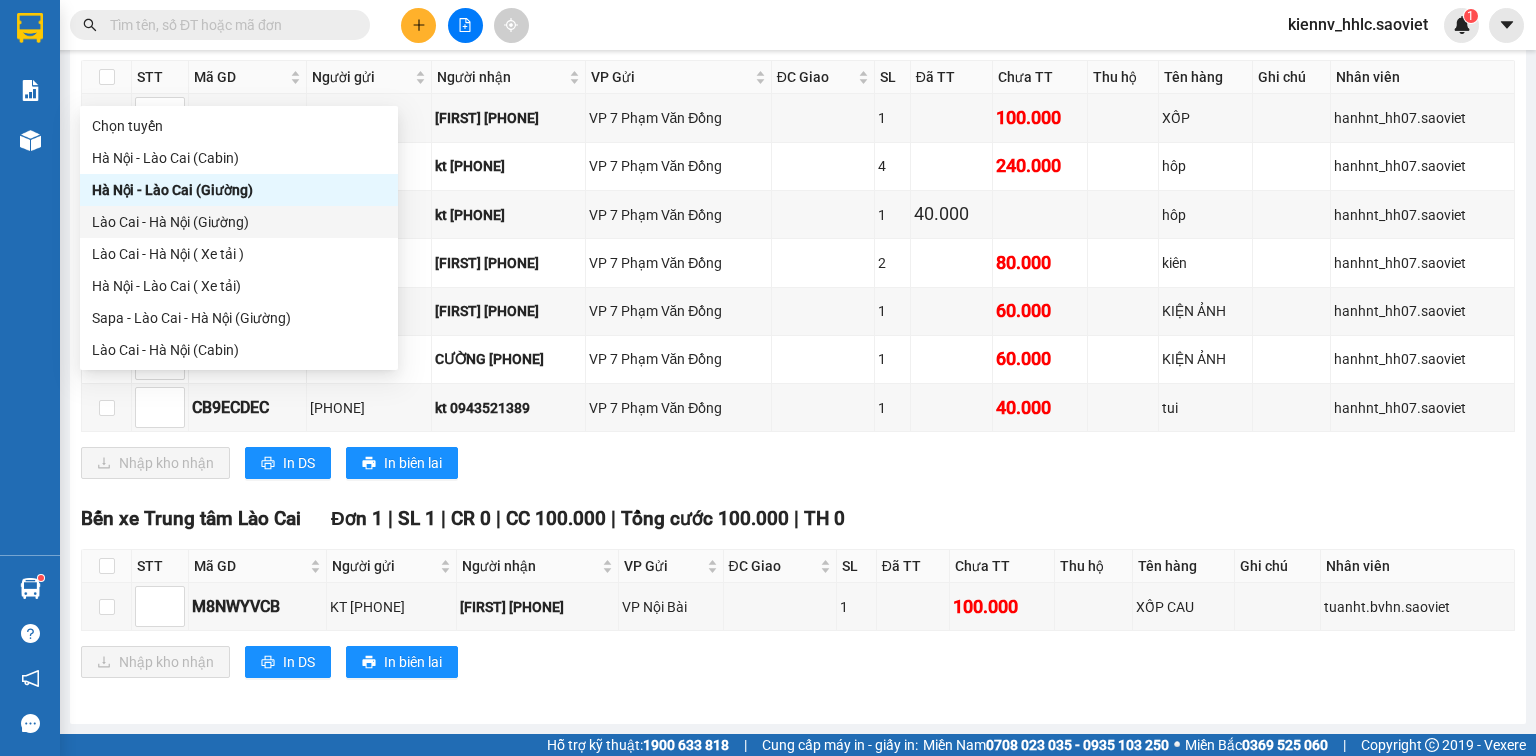 click on "VP Hàng LC Đơn   7 | SL   11 | CR   40.000 | CC   580.000 | Tổng cước   620.000 | TH   0 STT Mã GD Người gửi Người nhận VP Gửi ĐC Giao SL Đã TT Chưa TT Thu hộ Tên hàng Ghi chú Nhân viên Ký nhận                               FU52CU82  0983093883 Luân 0962986386 VP 7 Phạm Văn Đồng 1 100.000 XỐP hanhnt_hh07.saoviet QVJTVTL7  0936886252 kt 0332348893 VP 7 Phạm Văn Đồng 4 240.000 hôp hanhnt_hh07.saoviet 4RCWFYKS  0855229898 kt 0989024597 VP 7 Phạm Văn Đồng 1 40.000 hôp hanhnt_hh07.saoviet VZLSGRYD  0966194827 VÂN MẠNH 0399035353 VP 7 Phạm Văn Đồng 2 80.000 kiên hanhnt_hh07.saoviet LH9HATN5  02437569264 xinh xinh 0971302555 VP 7 Phạm Văn Đồng 1 60.000 KIỆN ẢNH hanhnt_hh07.saoviet 8ZZ3FUW2  02437569264 CƯỜNG  0369564373 VP 7 Phạm Văn Đồng 1 60.000 KIỆN ẢNH hanhnt_hh07.saoviet CB9ECDEC  0963222007 kt 0943521389 VP 7 Phạm Văn Đồng 1 40.000 tui hanhnt_hh07.saoviet Nhập kho nhận In DS In biên lai      -" at bounding box center [798, 255] 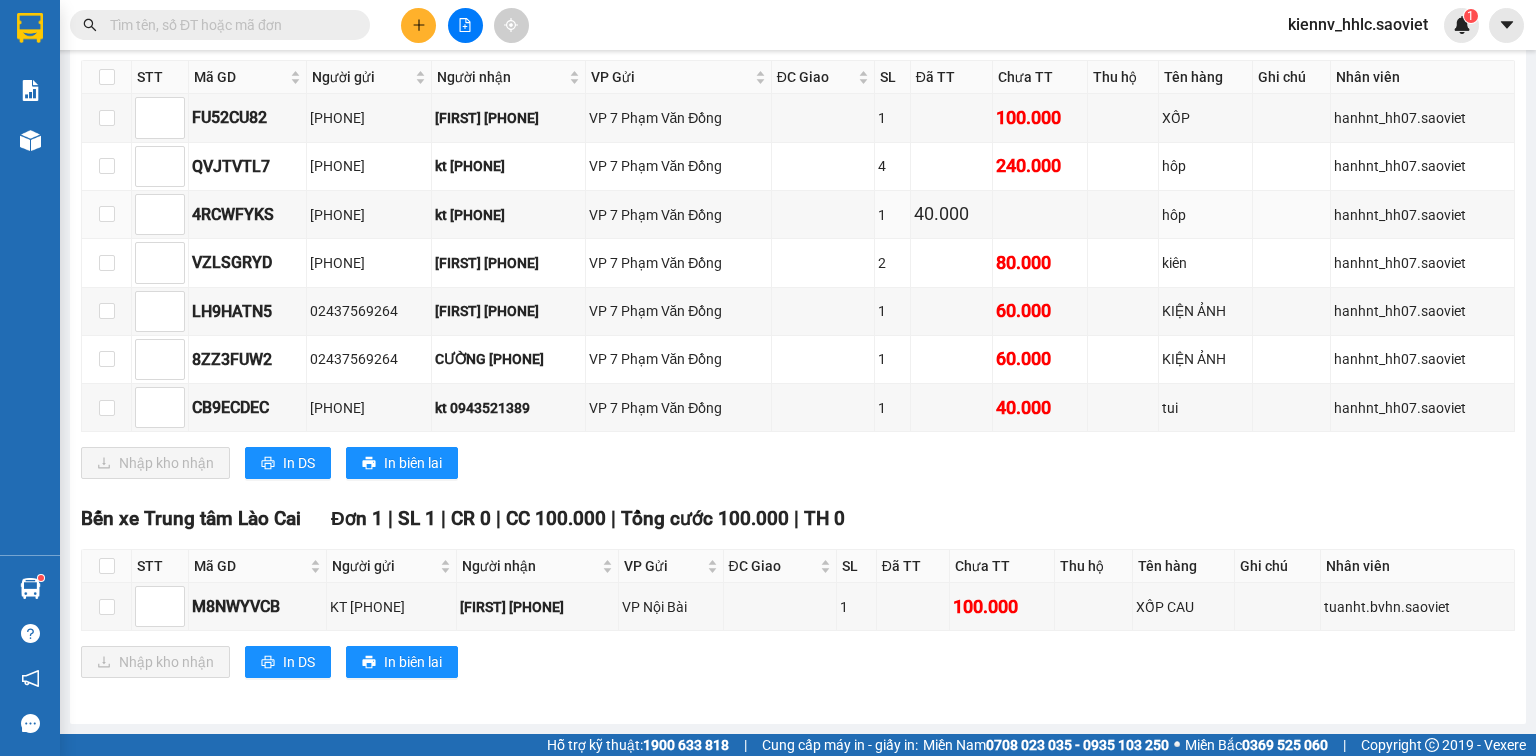 scroll, scrollTop: 400, scrollLeft: 0, axis: vertical 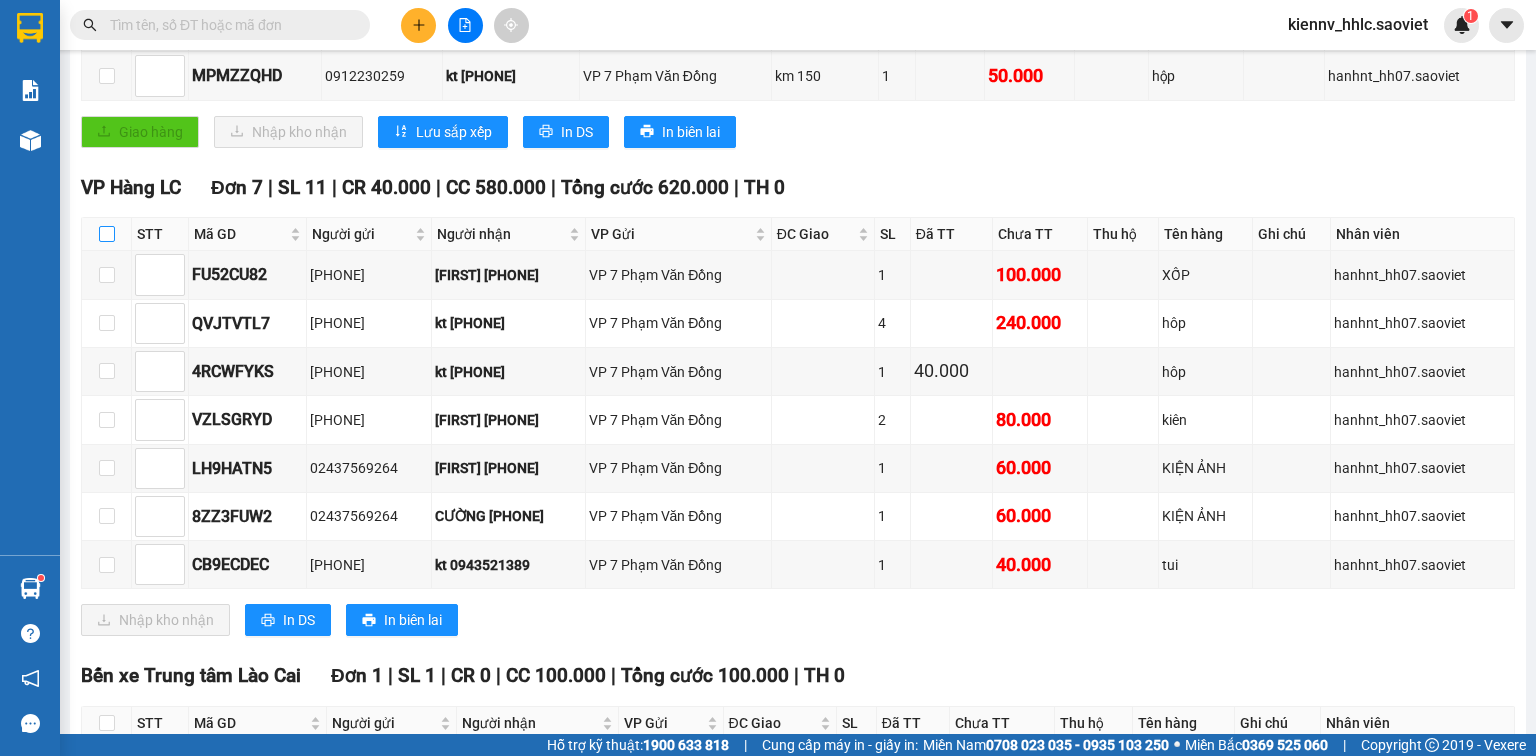 click at bounding box center (107, 234) 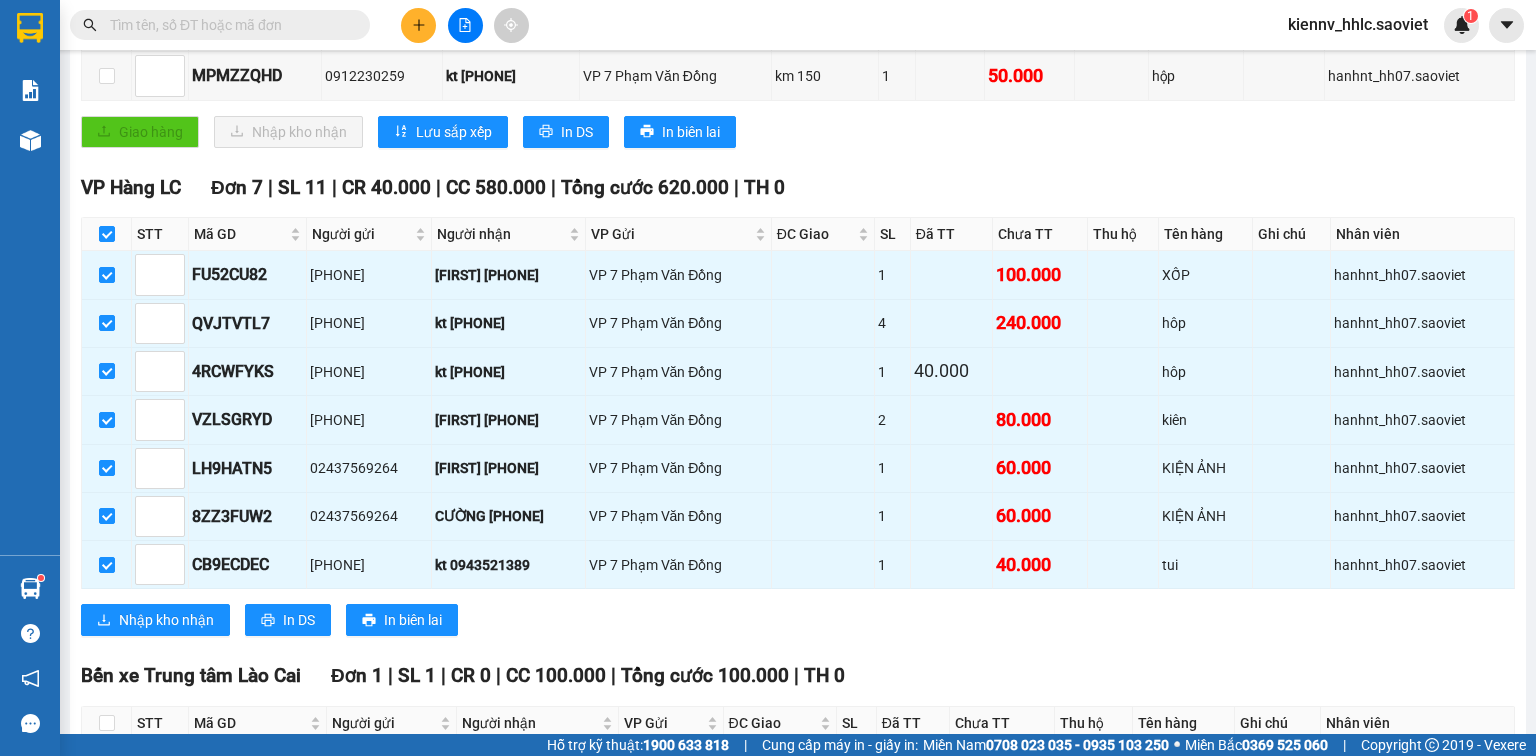 scroll, scrollTop: 572, scrollLeft: 0, axis: vertical 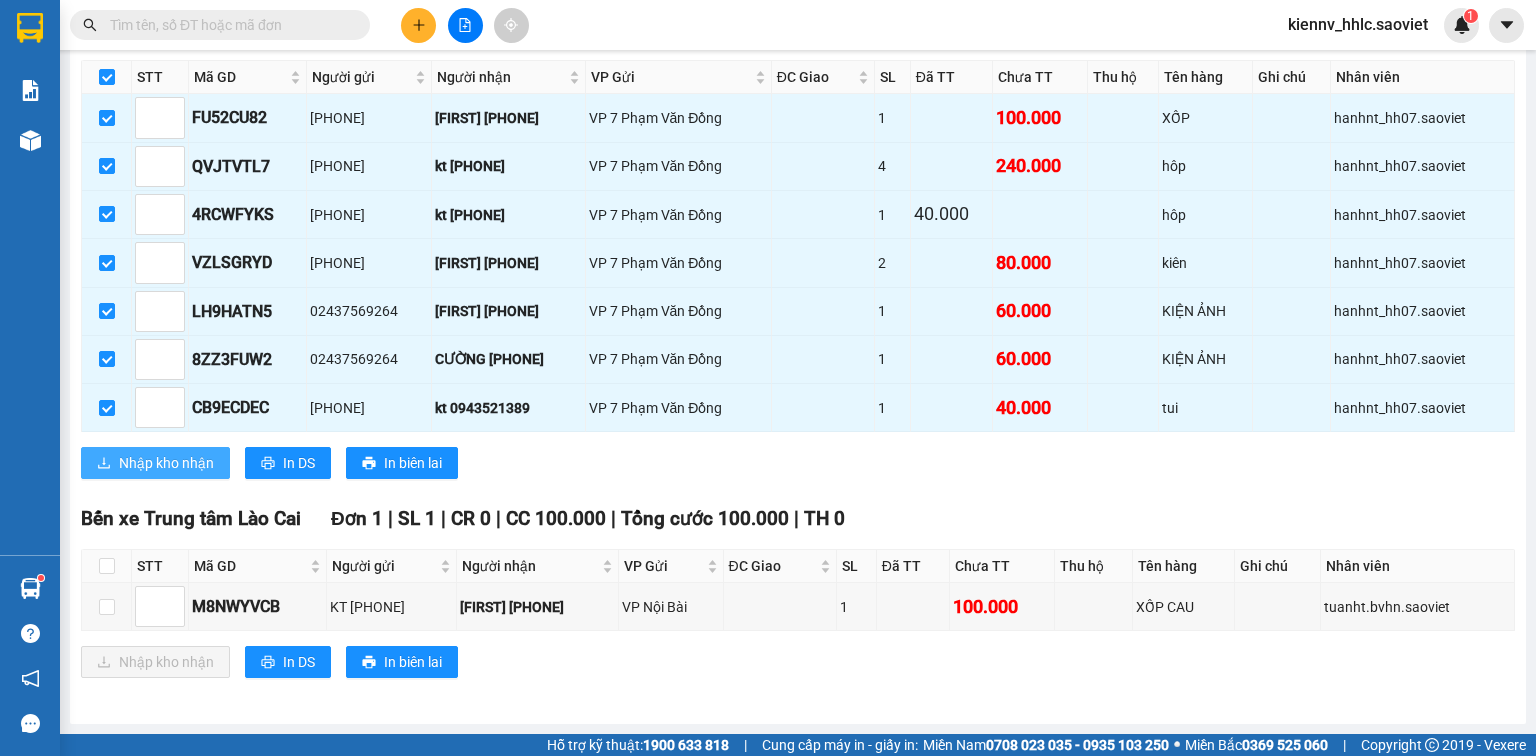 click on "Nhập kho nhận" at bounding box center (155, 463) 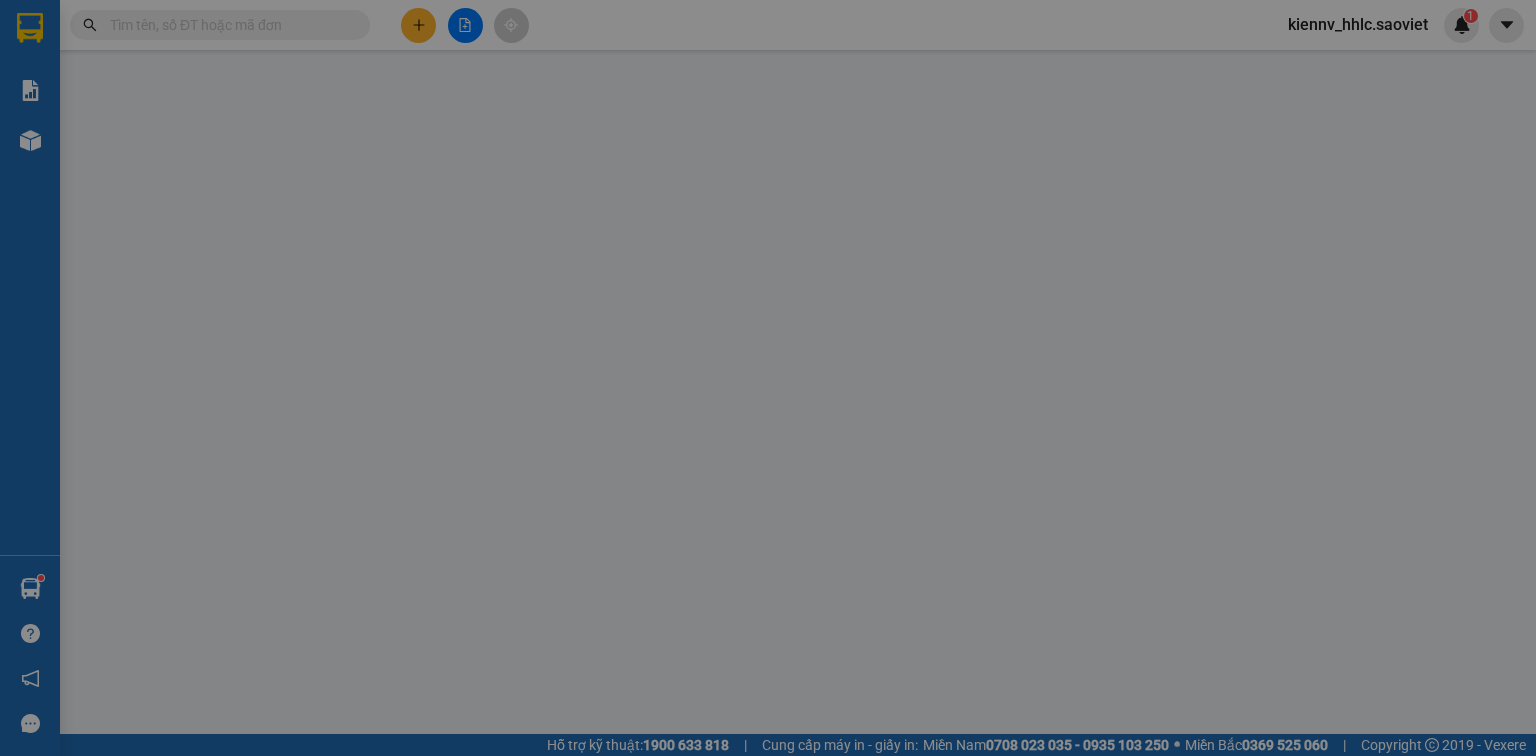 scroll, scrollTop: 0, scrollLeft: 0, axis: both 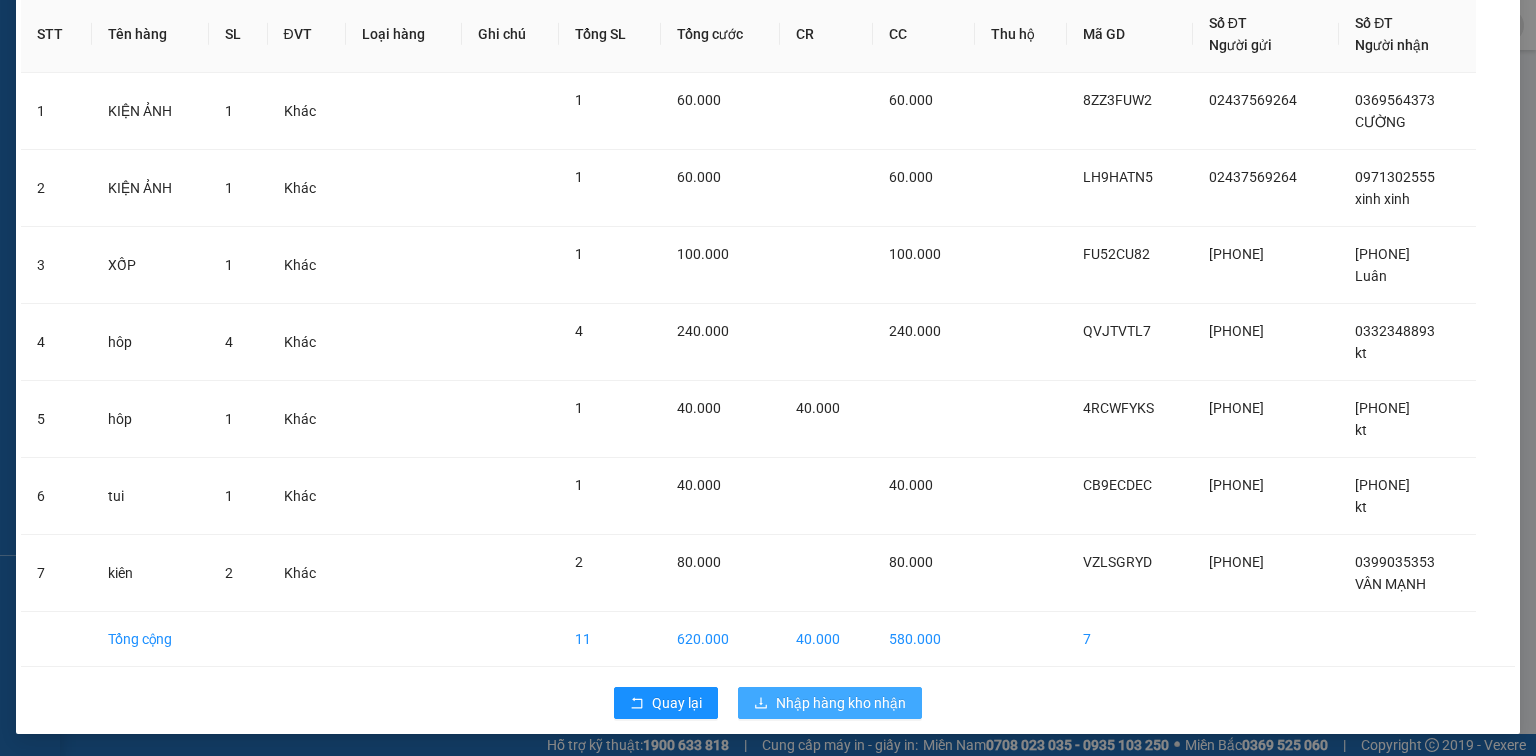 click on "Nhập hàng kho nhận" at bounding box center (841, 703) 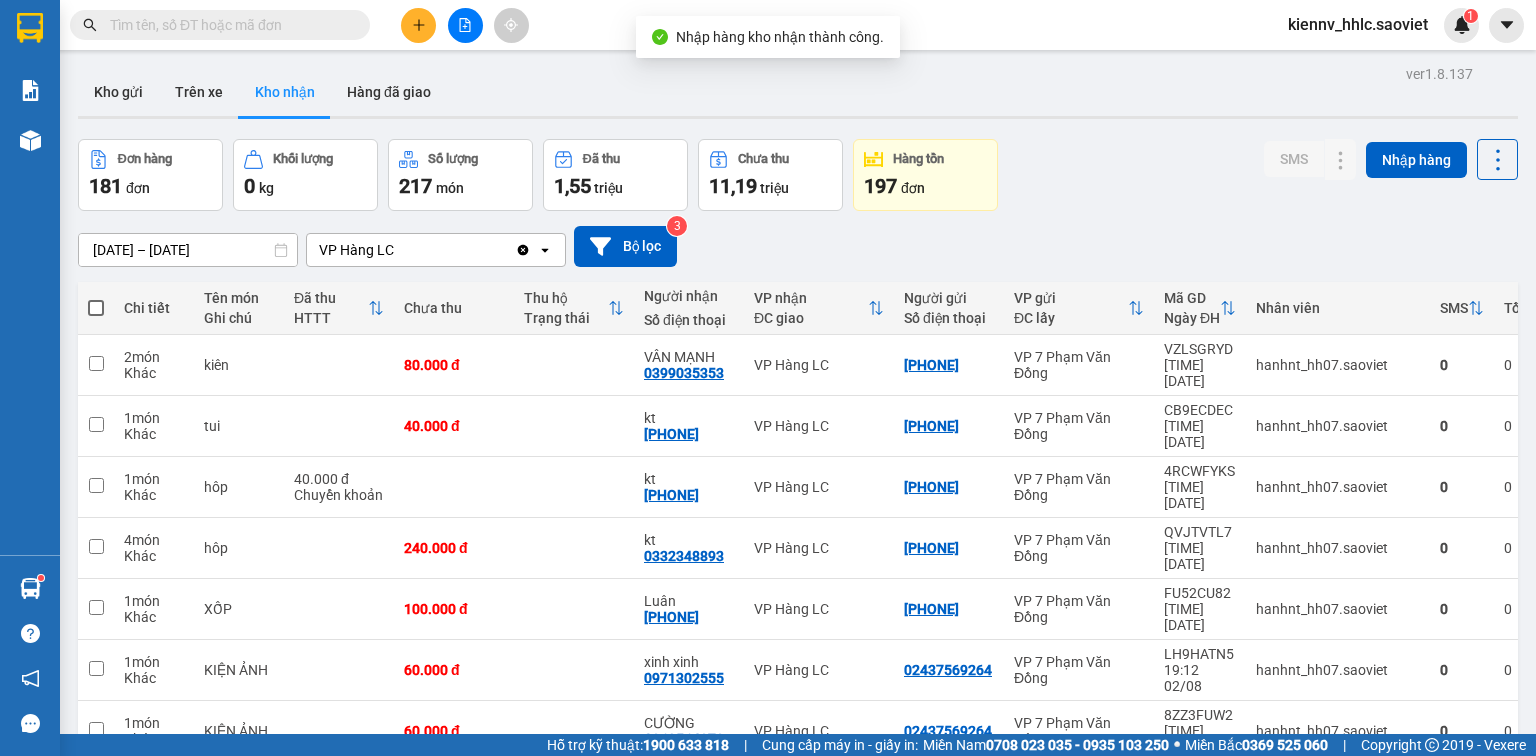 click at bounding box center (96, 308) 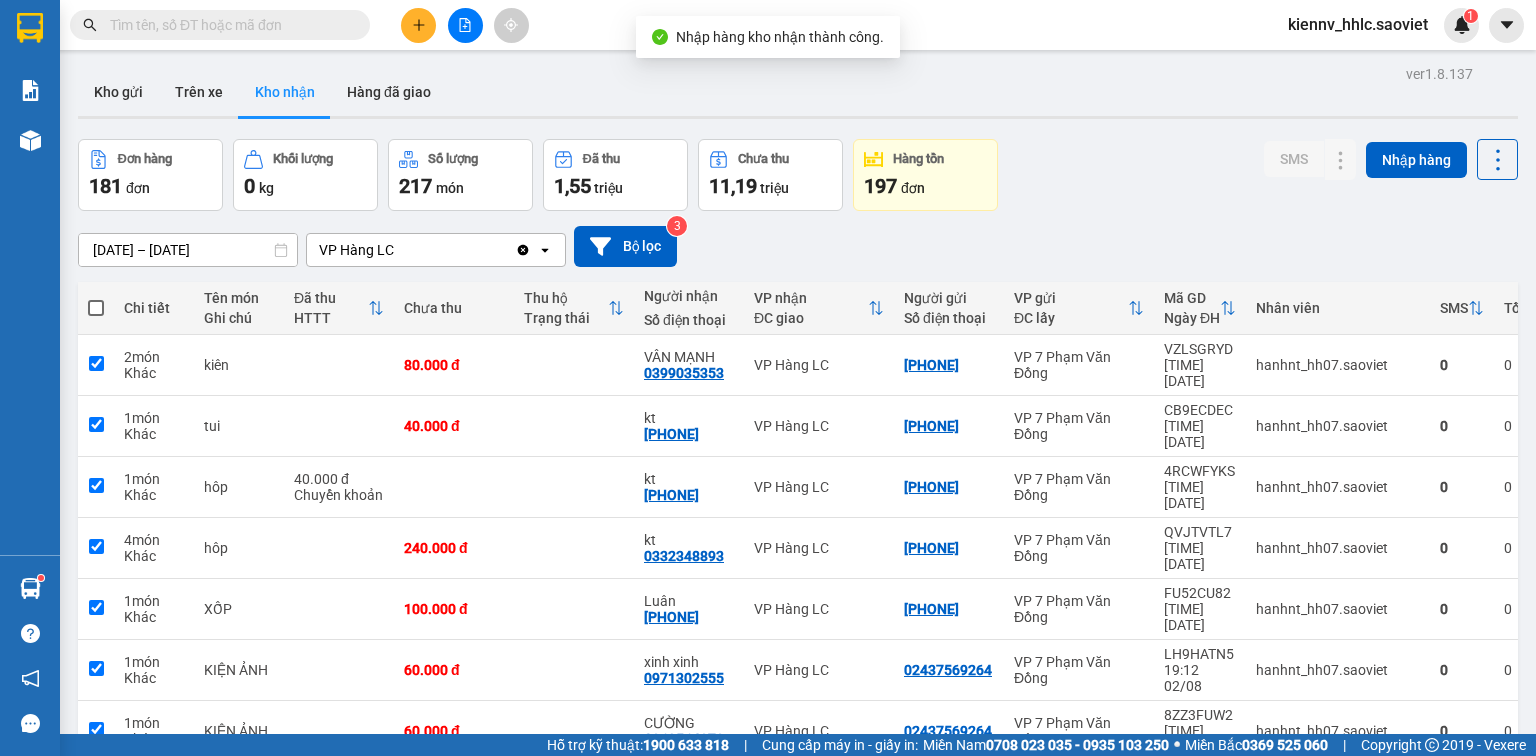 checkbox on "true" 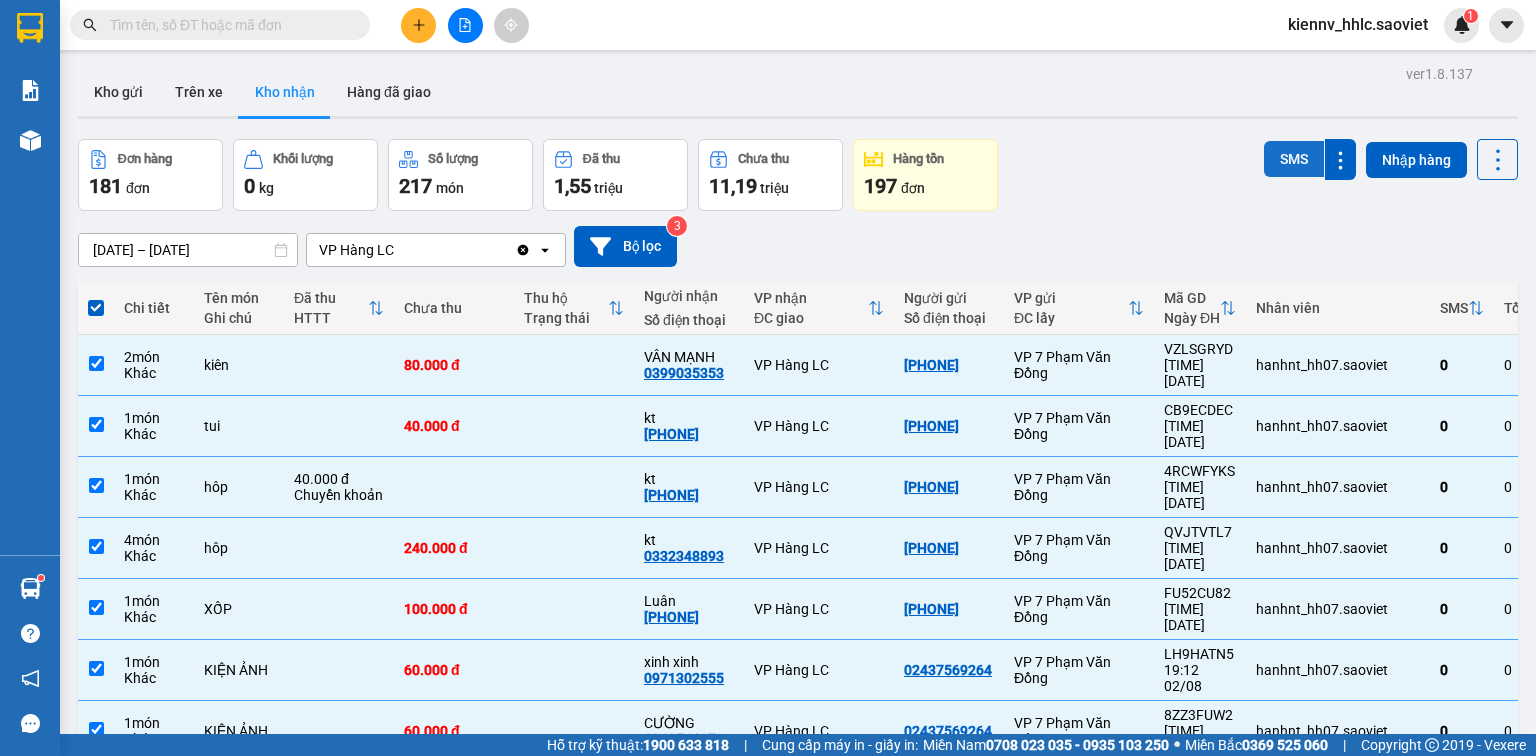 click on "SMS" at bounding box center [1294, 159] 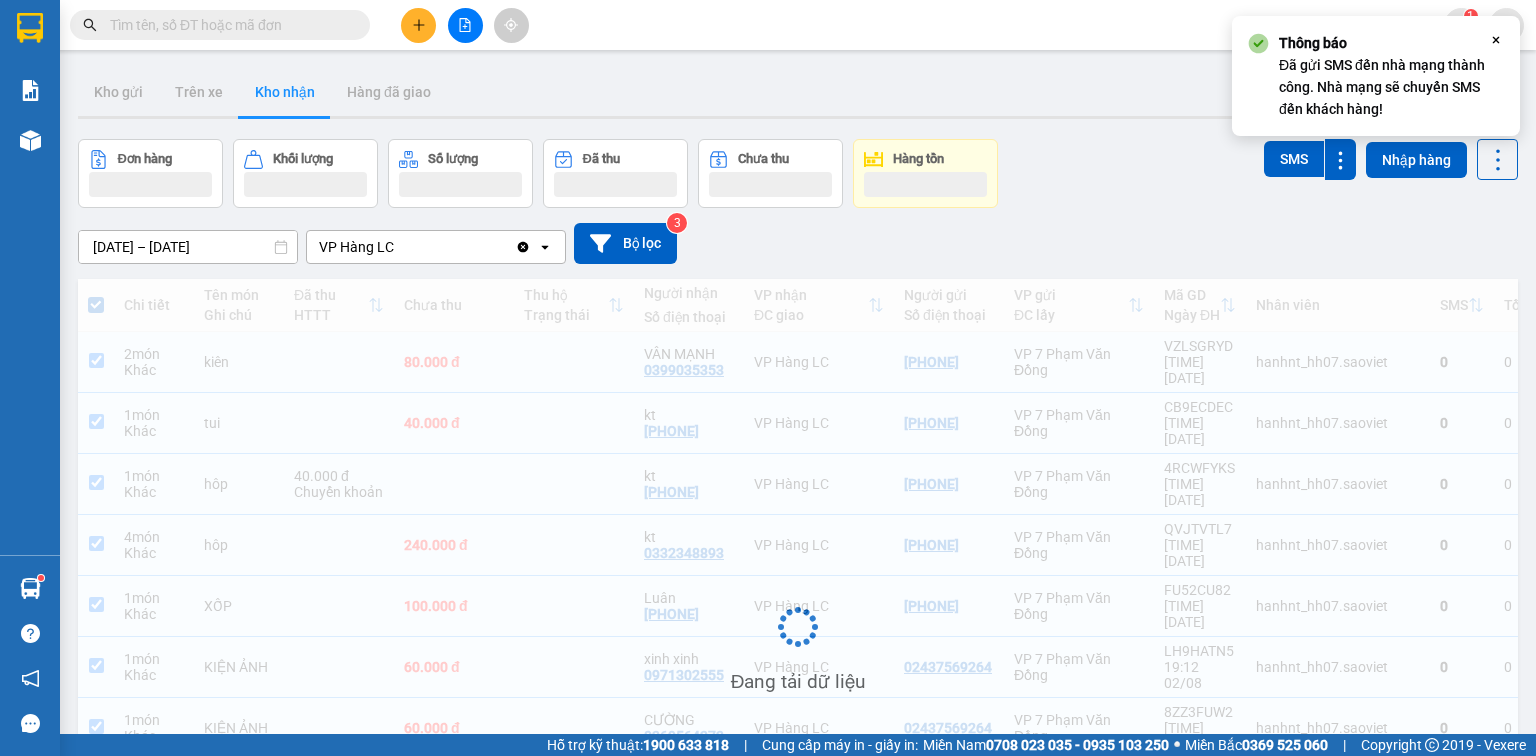 scroll, scrollTop: 134, scrollLeft: 0, axis: vertical 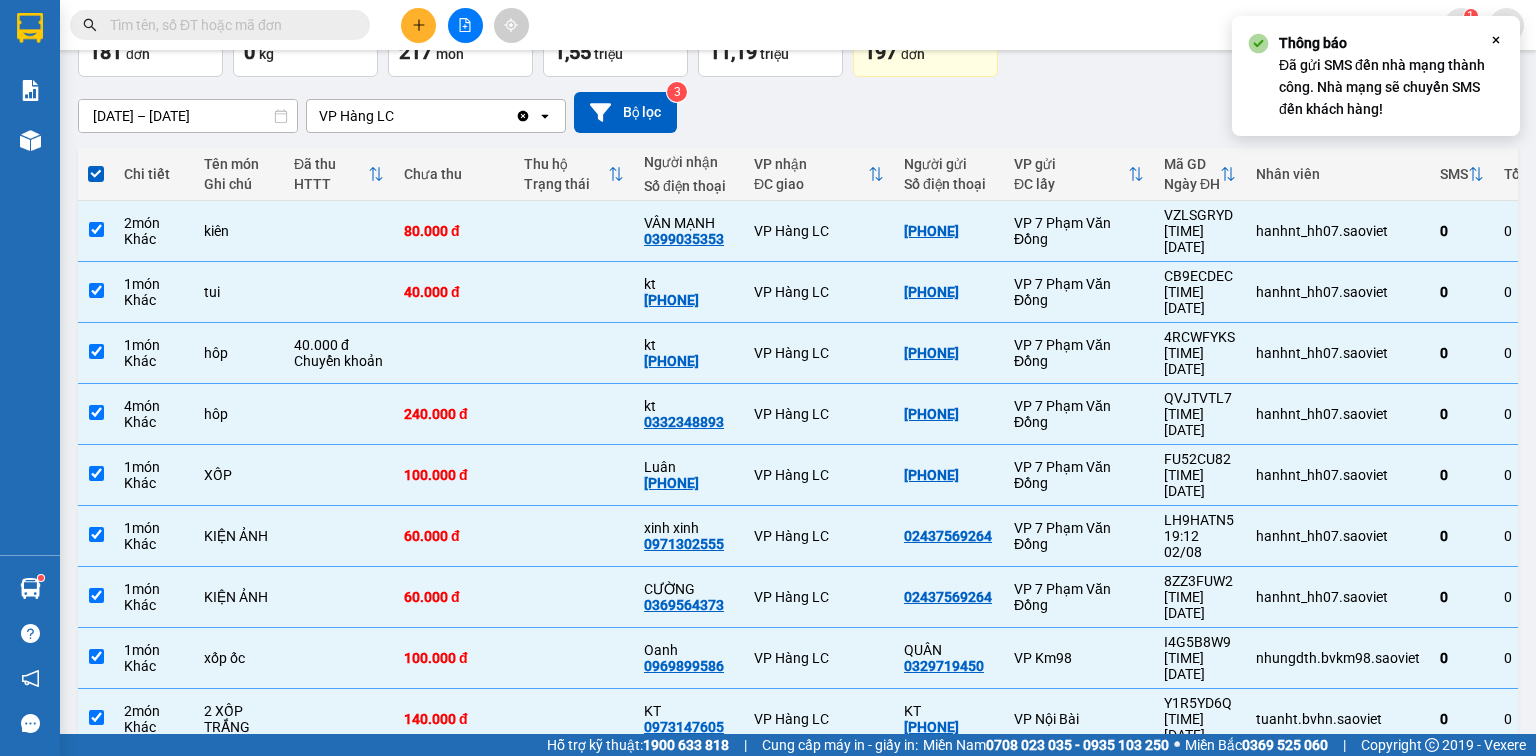 click on "2" at bounding box center [1125, 843] 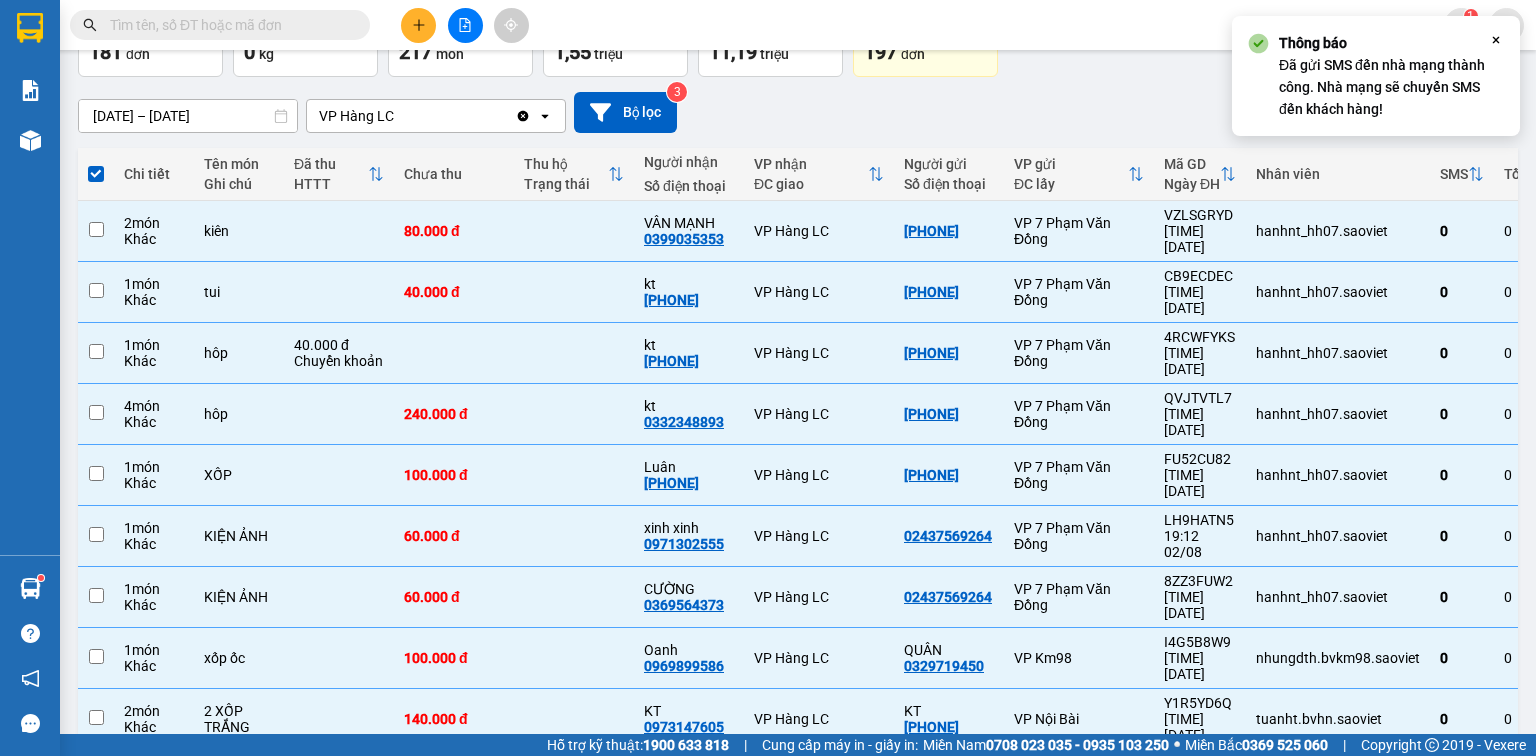 checkbox on "false" 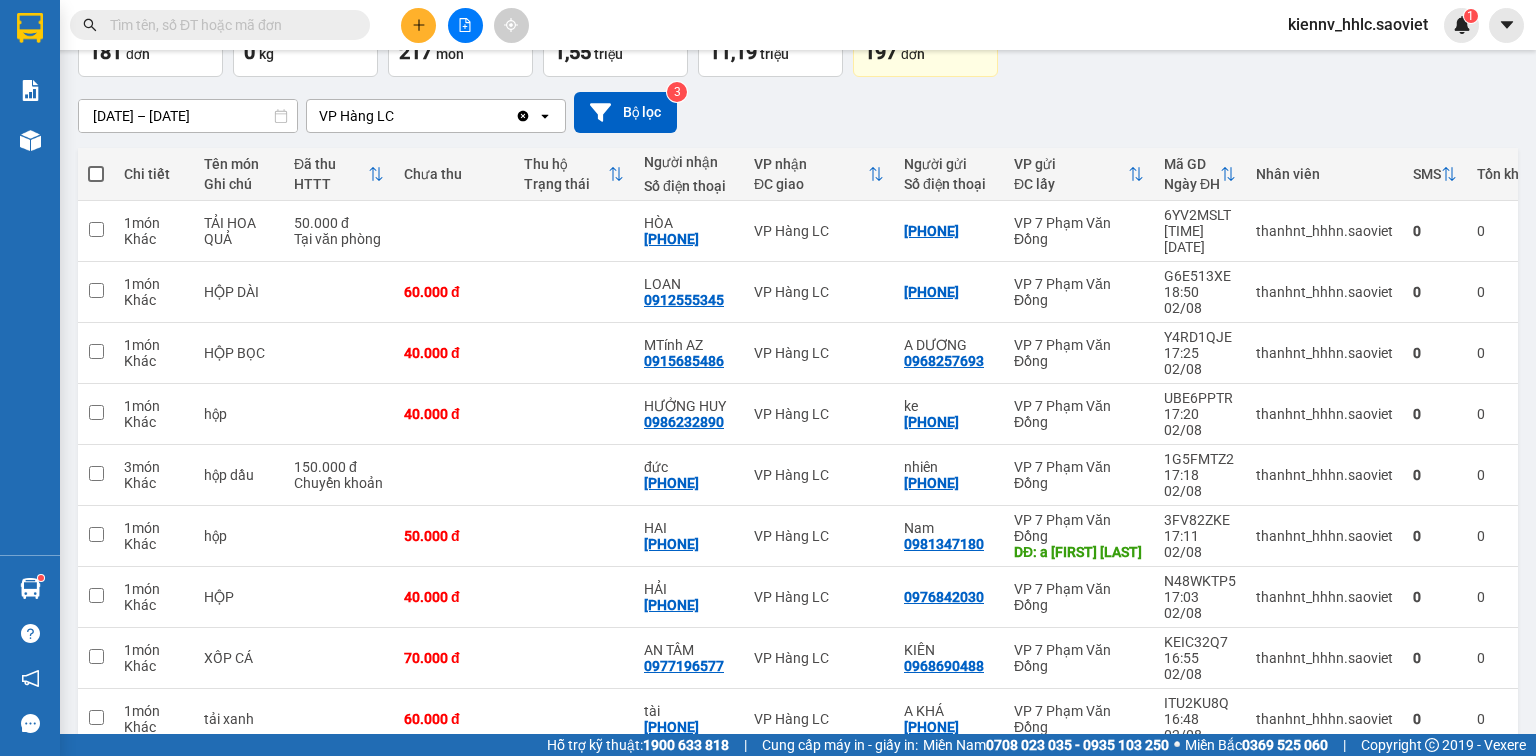 click at bounding box center (96, 174) 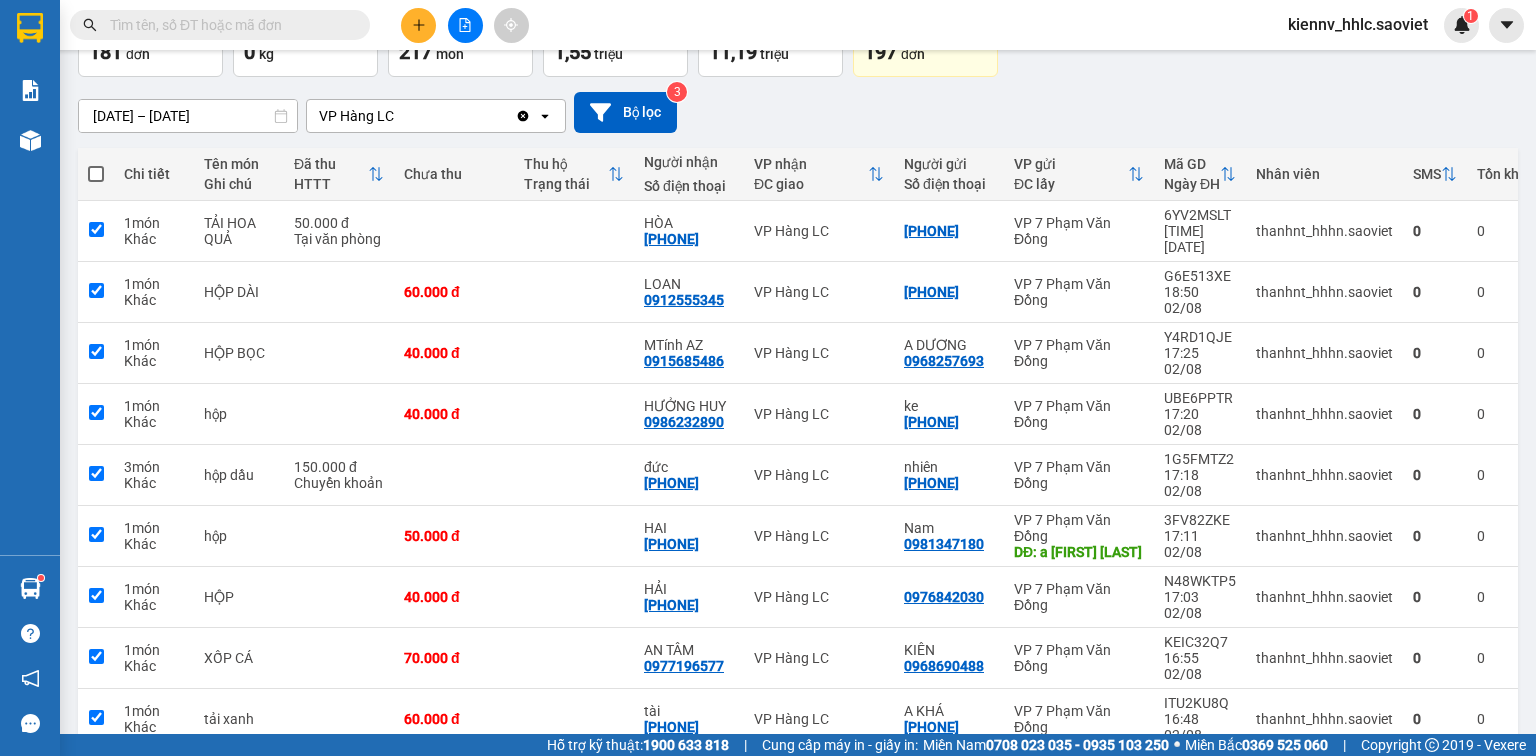 checkbox on "true" 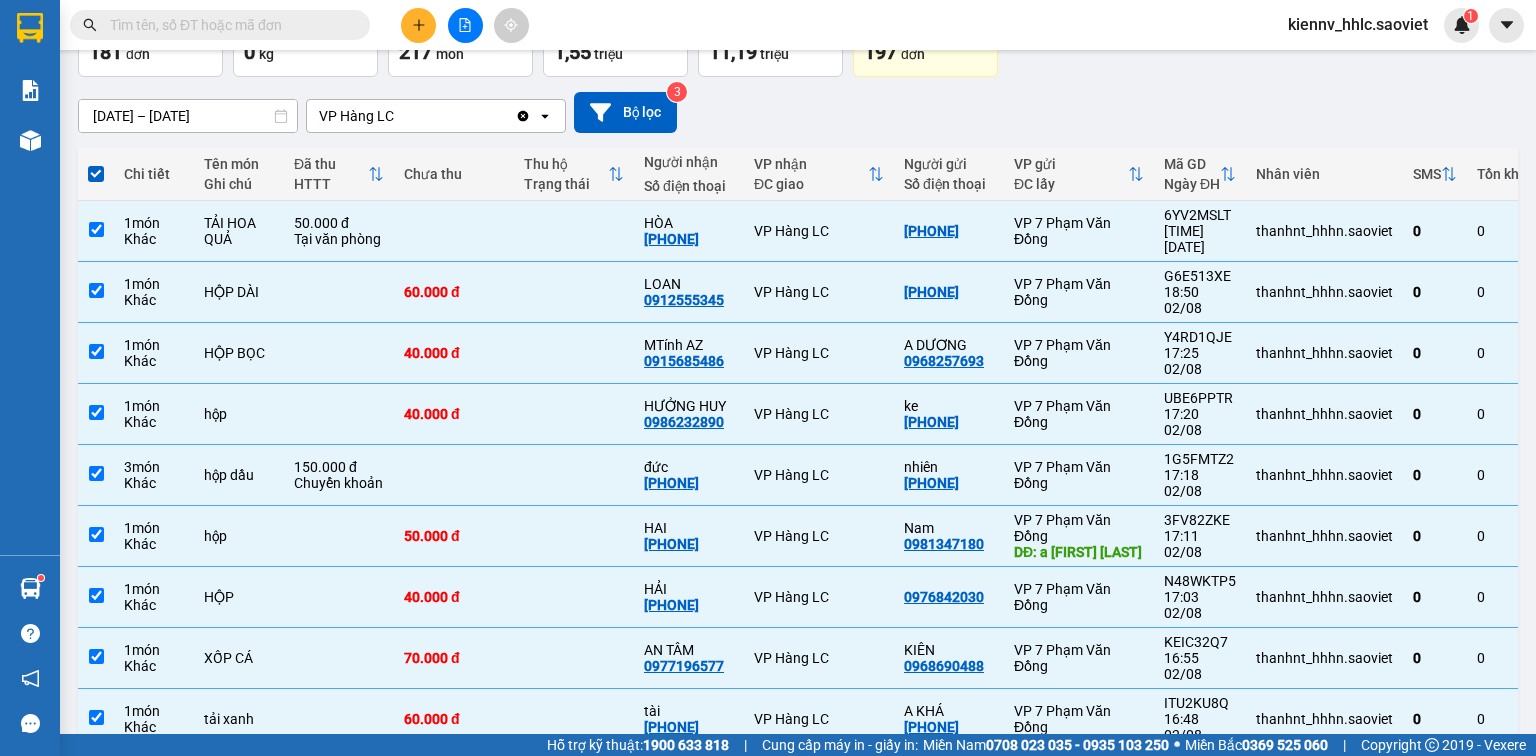 scroll, scrollTop: 0, scrollLeft: 0, axis: both 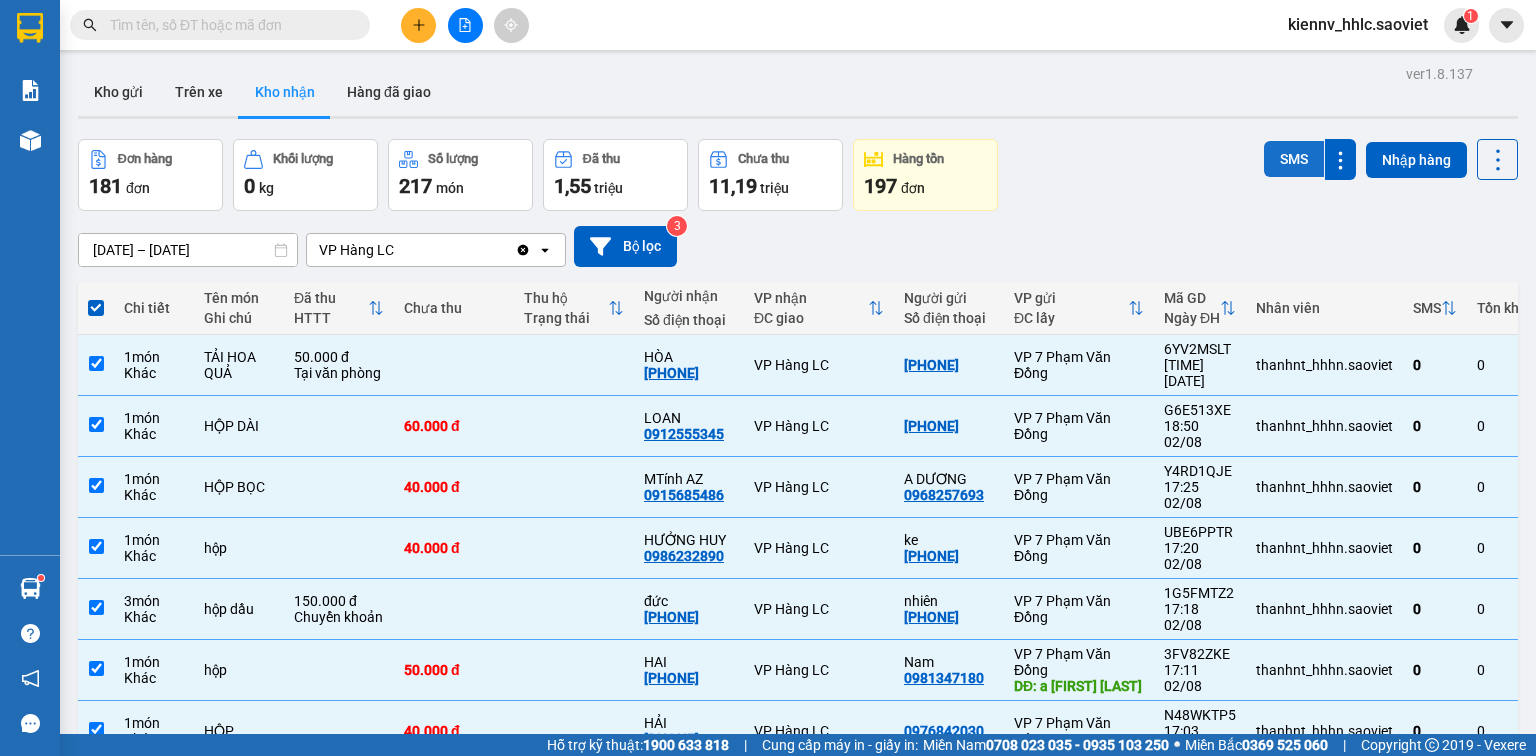 click on "SMS" at bounding box center [1294, 159] 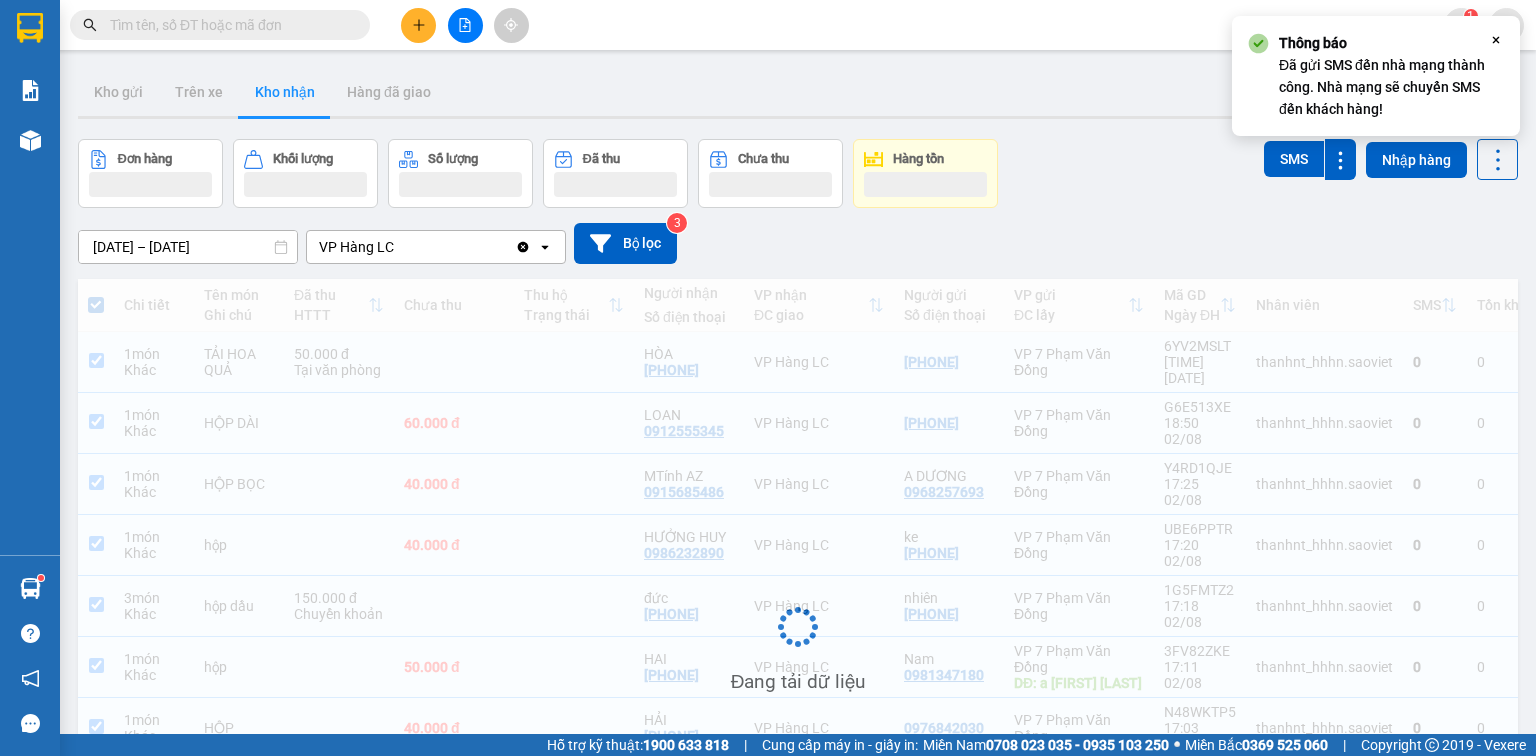 scroll, scrollTop: 150, scrollLeft: 0, axis: vertical 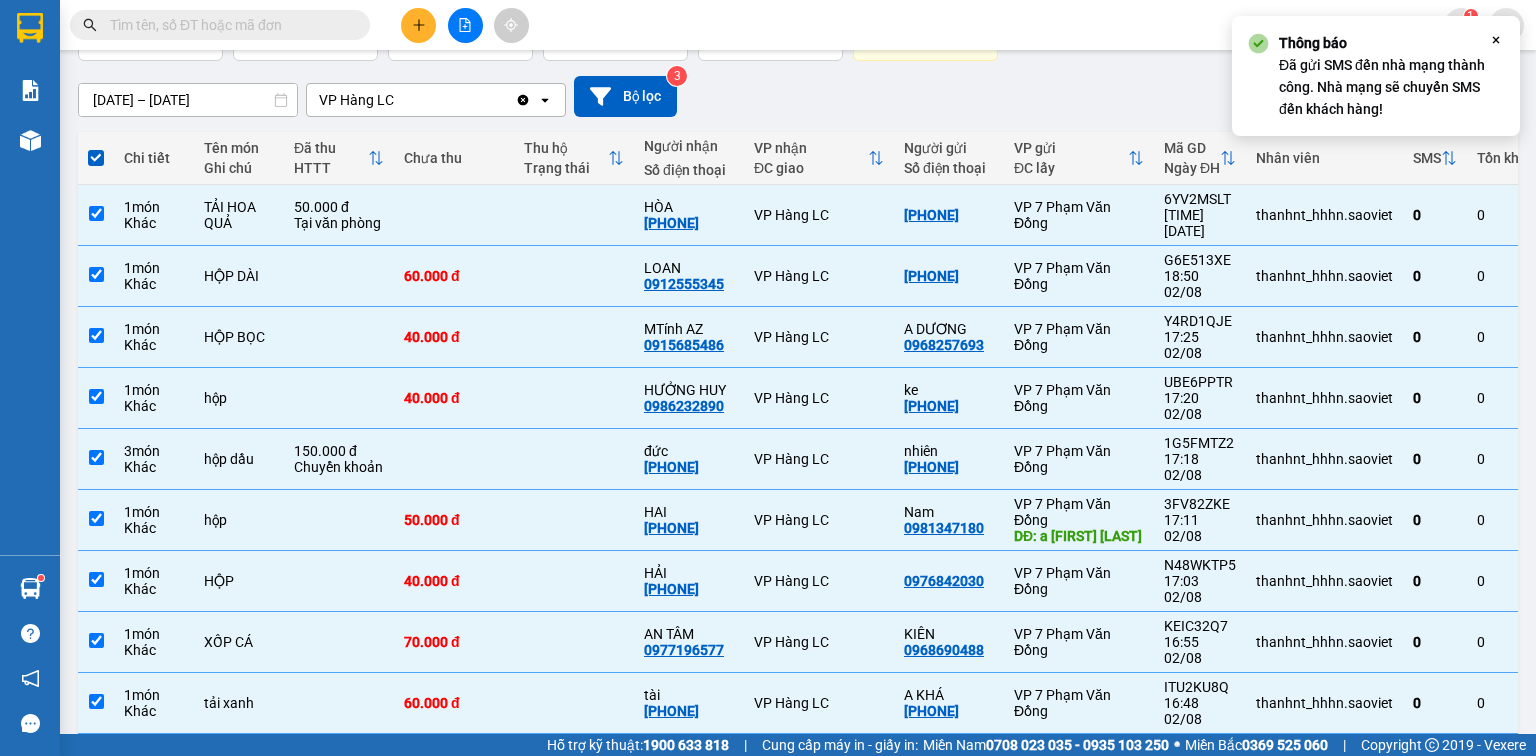 click on "3" at bounding box center [1160, 827] 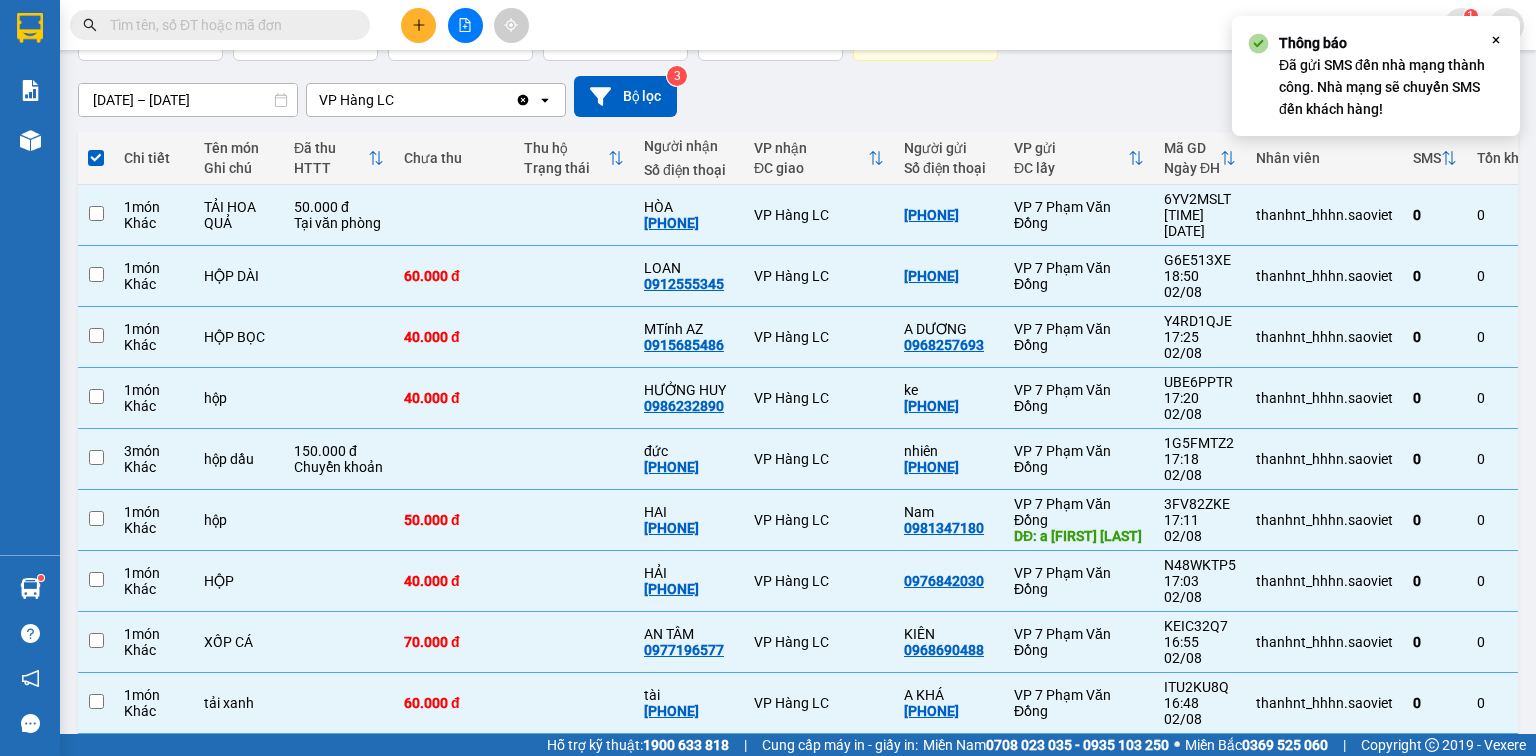 checkbox on "false" 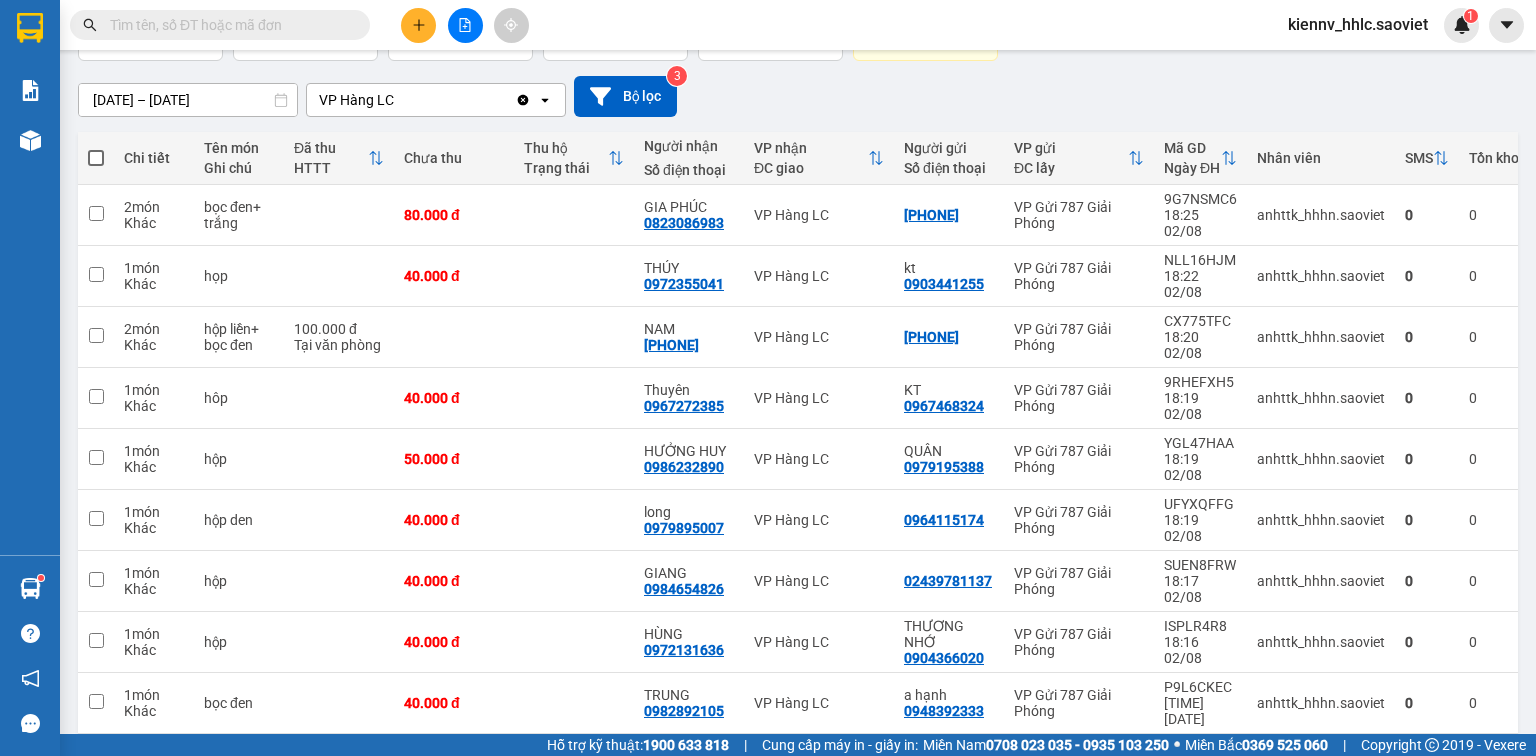 click at bounding box center [96, 158] 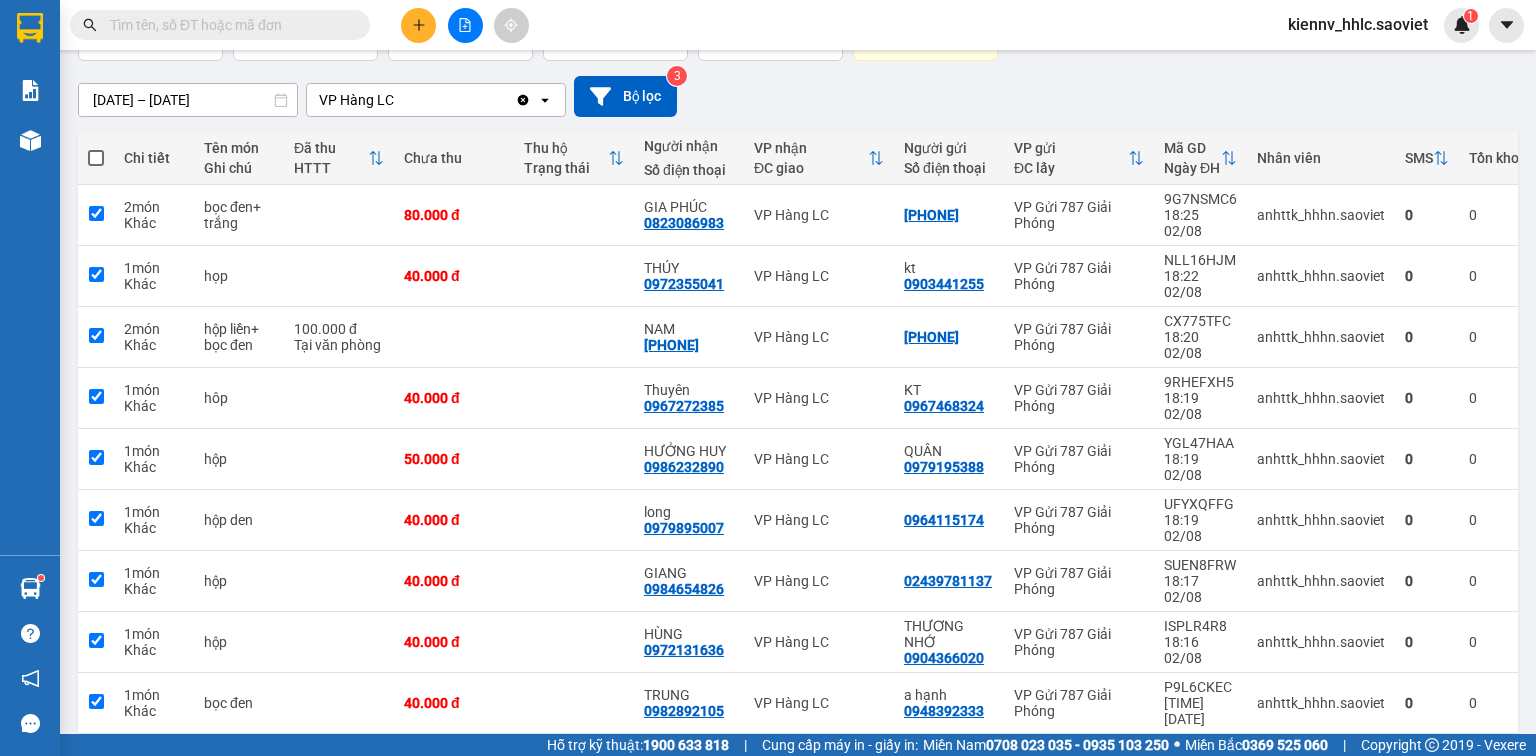 checkbox on "true" 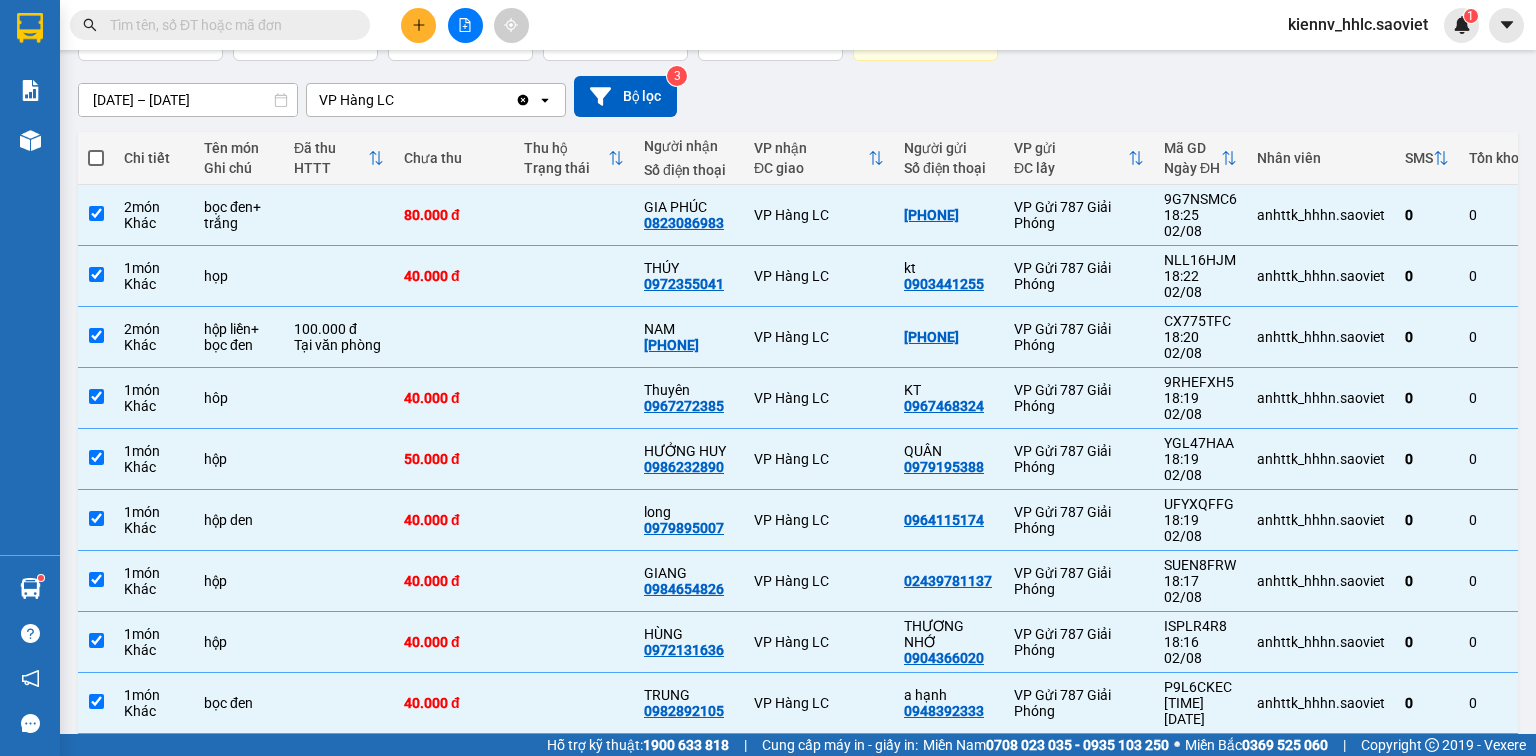 scroll, scrollTop: 0, scrollLeft: 0, axis: both 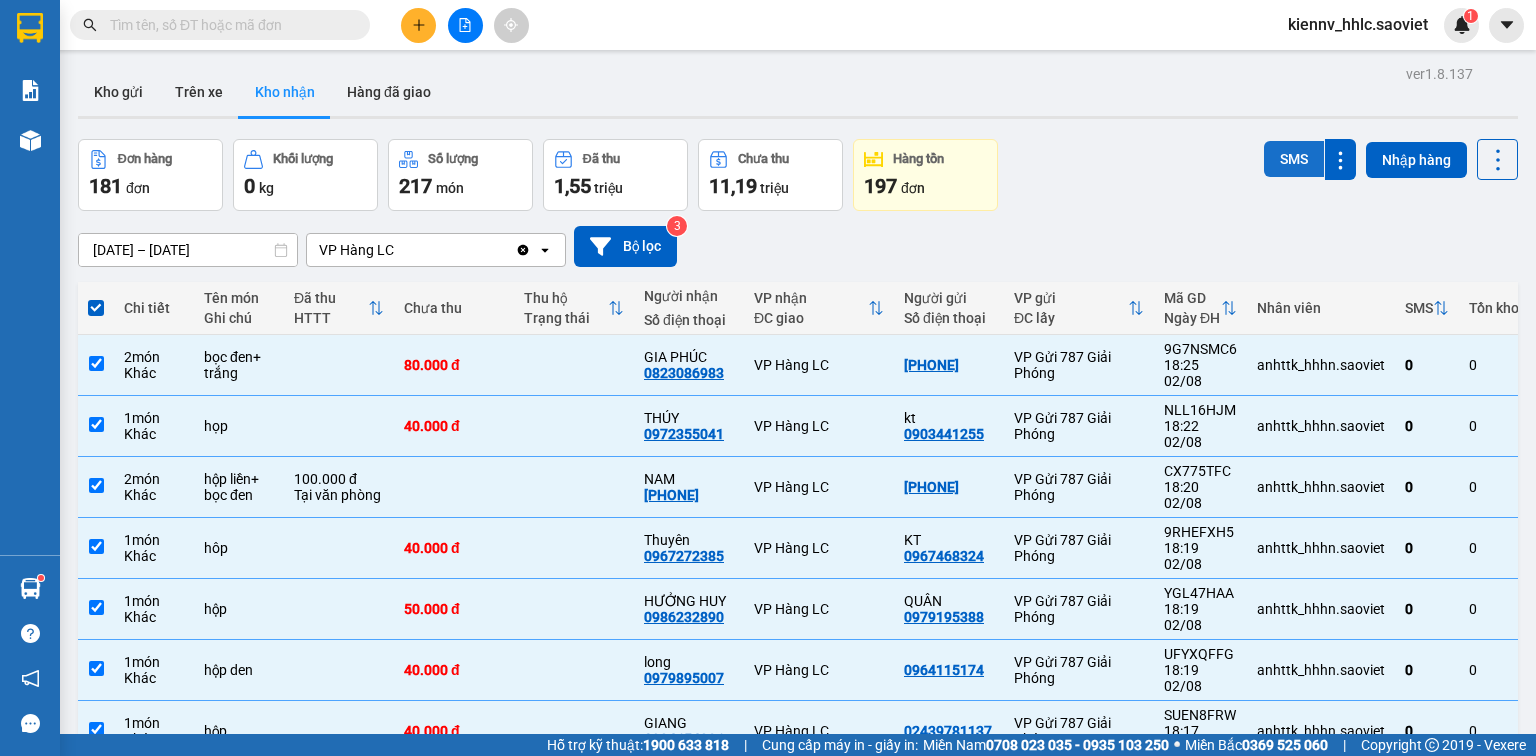 click on "SMS" at bounding box center (1294, 159) 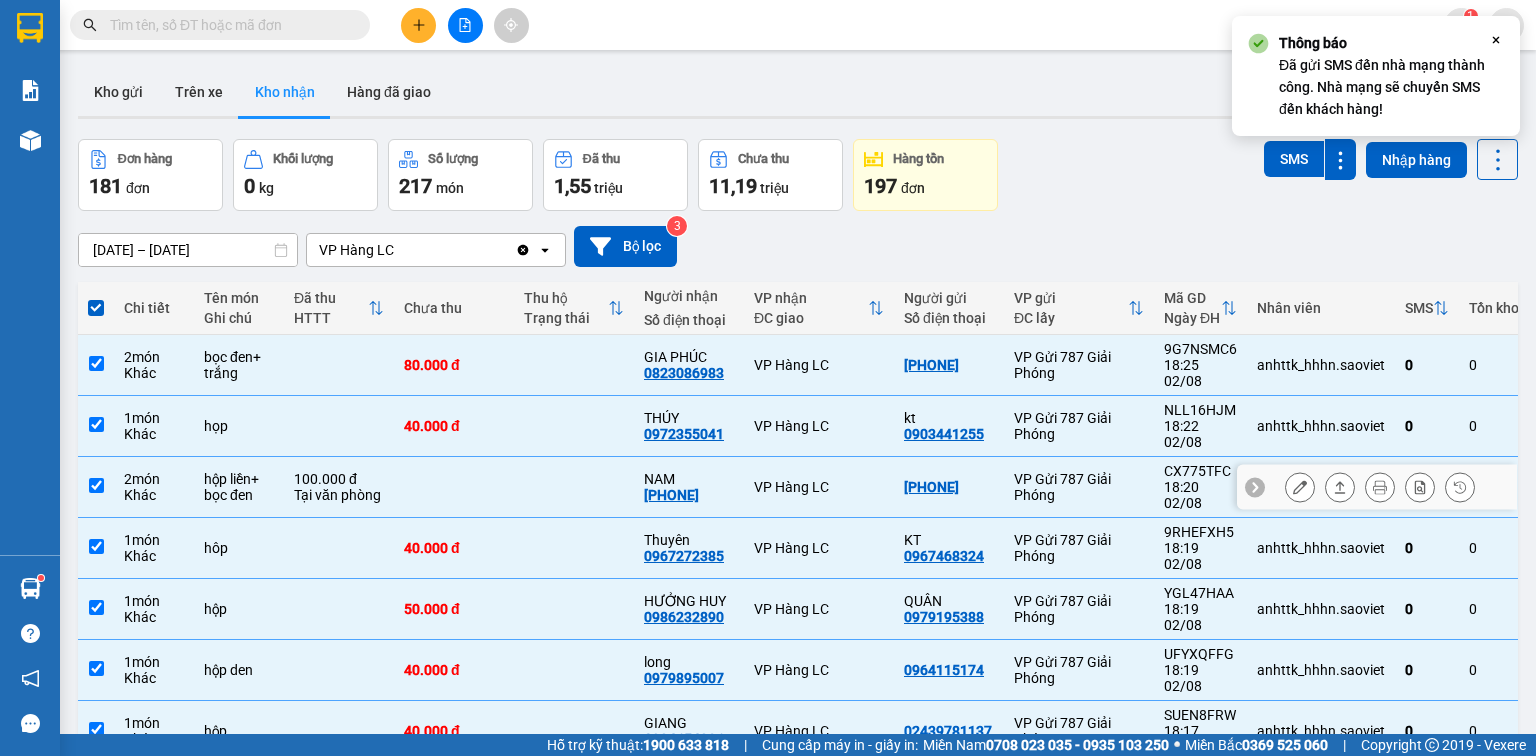 scroll, scrollTop: 153, scrollLeft: 0, axis: vertical 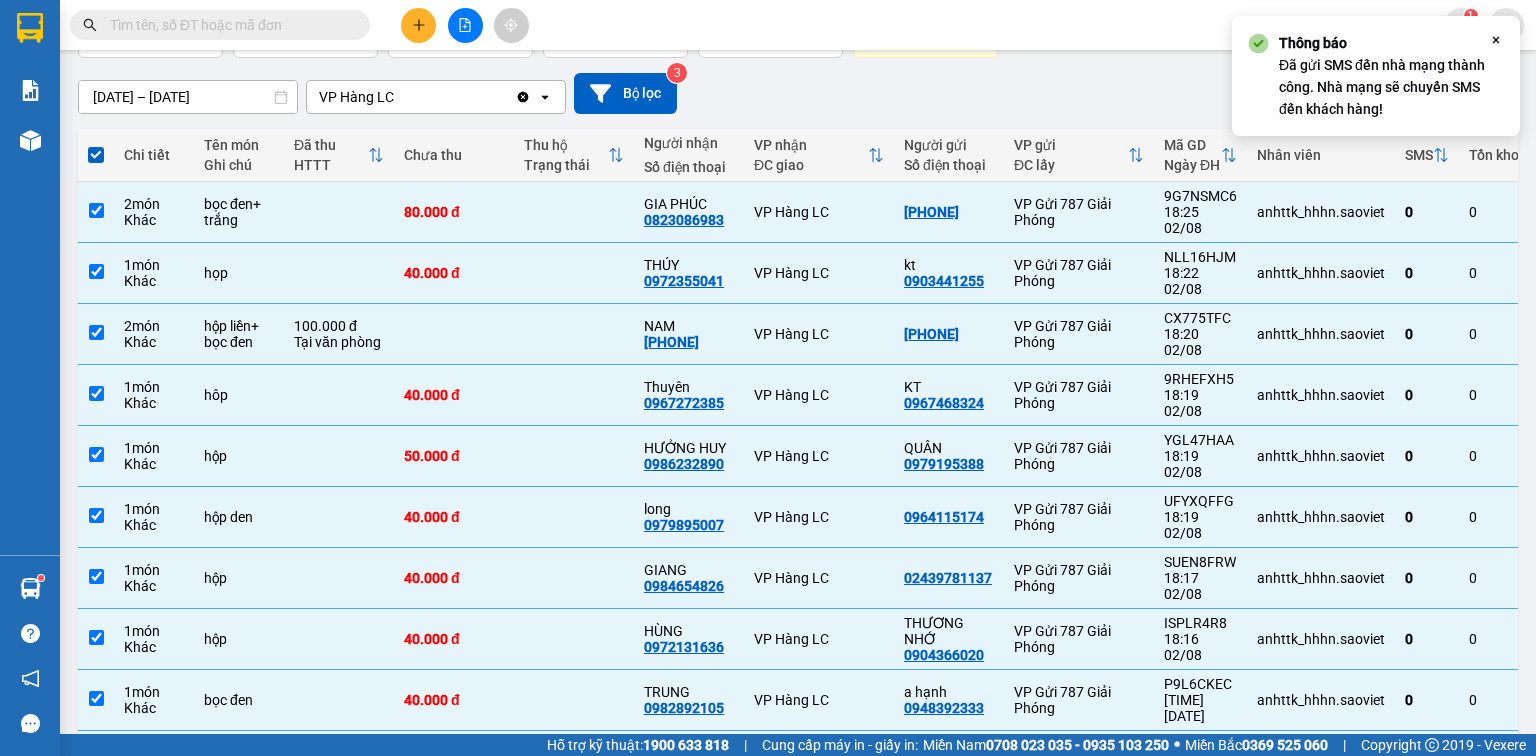 click on "4" at bounding box center [1195, 824] 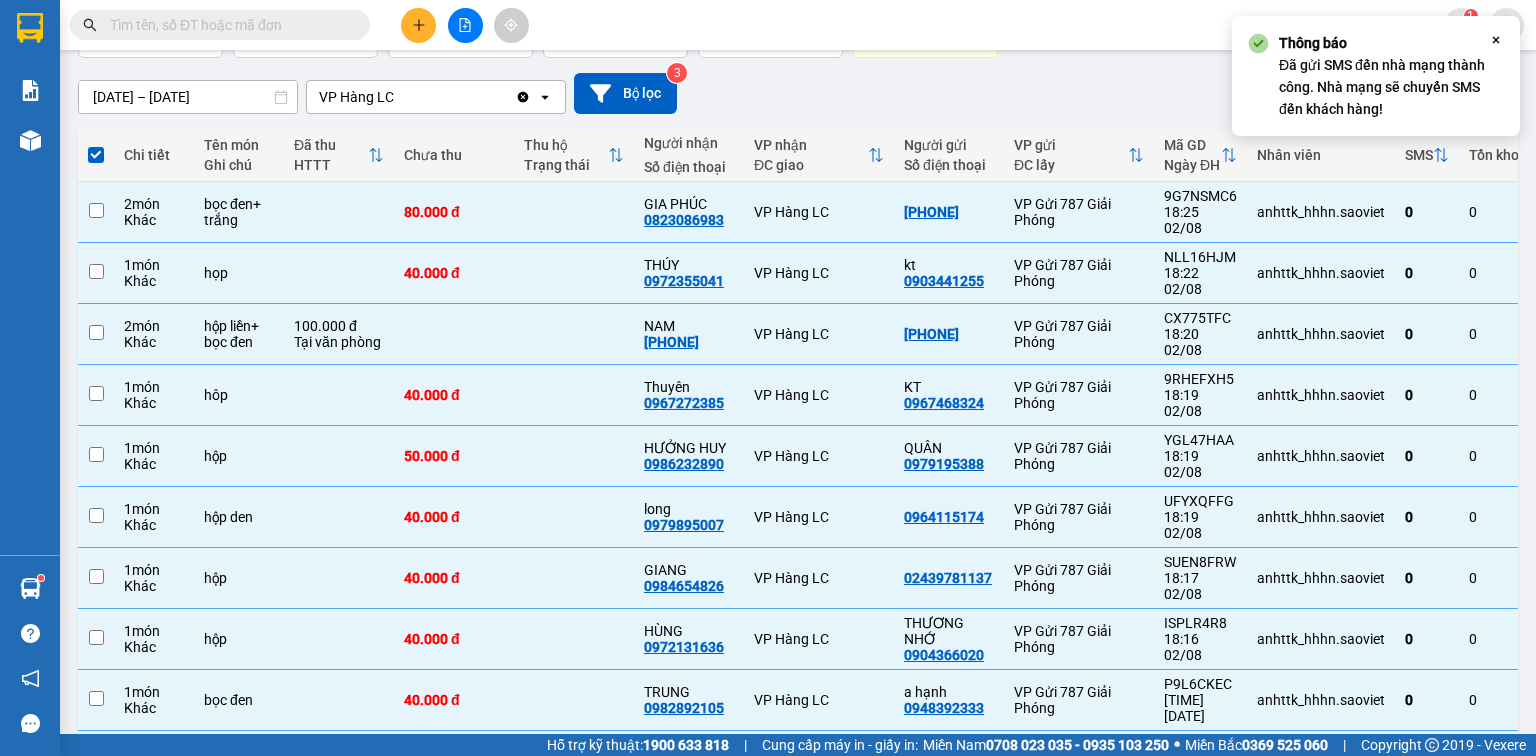 checkbox on "false" 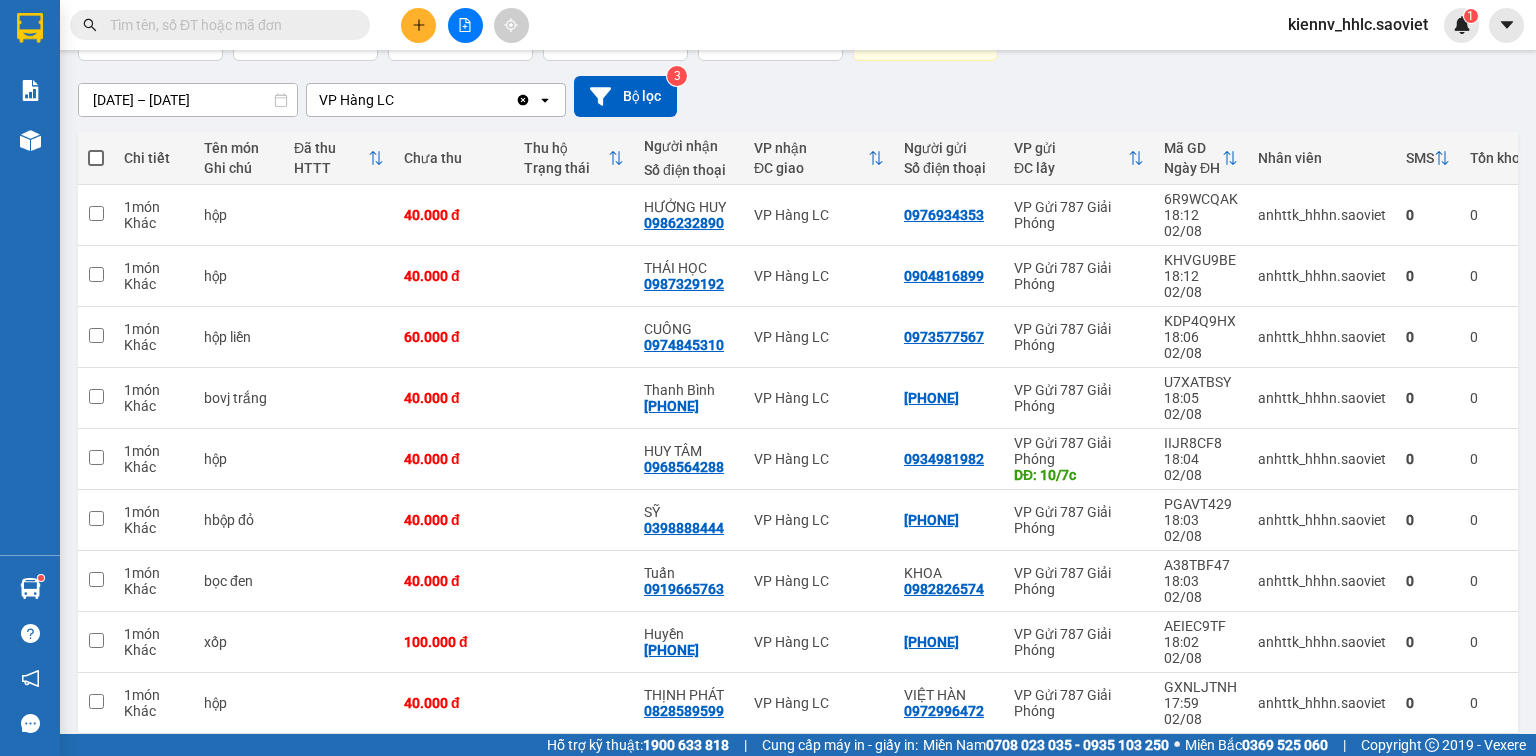 scroll, scrollTop: 153, scrollLeft: 0, axis: vertical 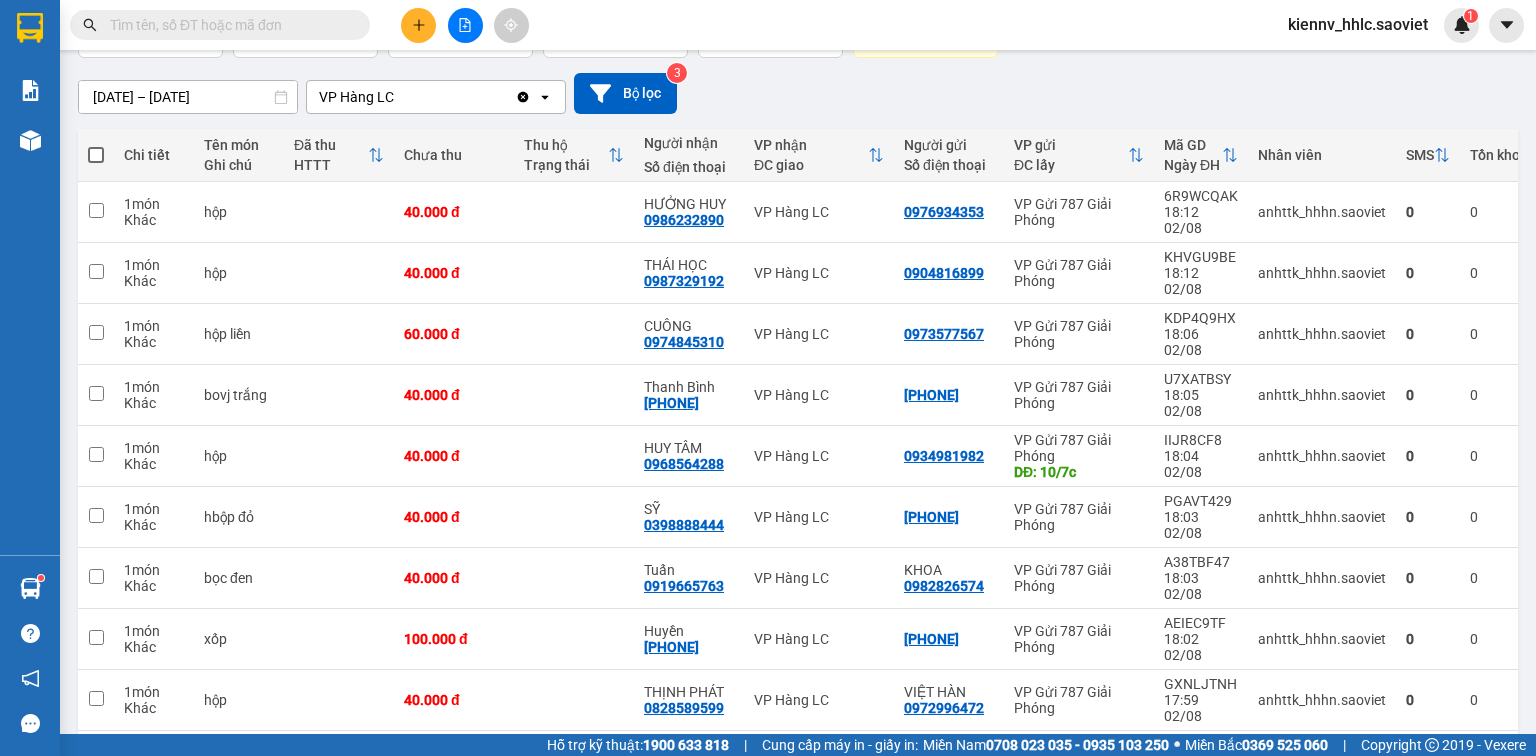 click at bounding box center (96, 155) 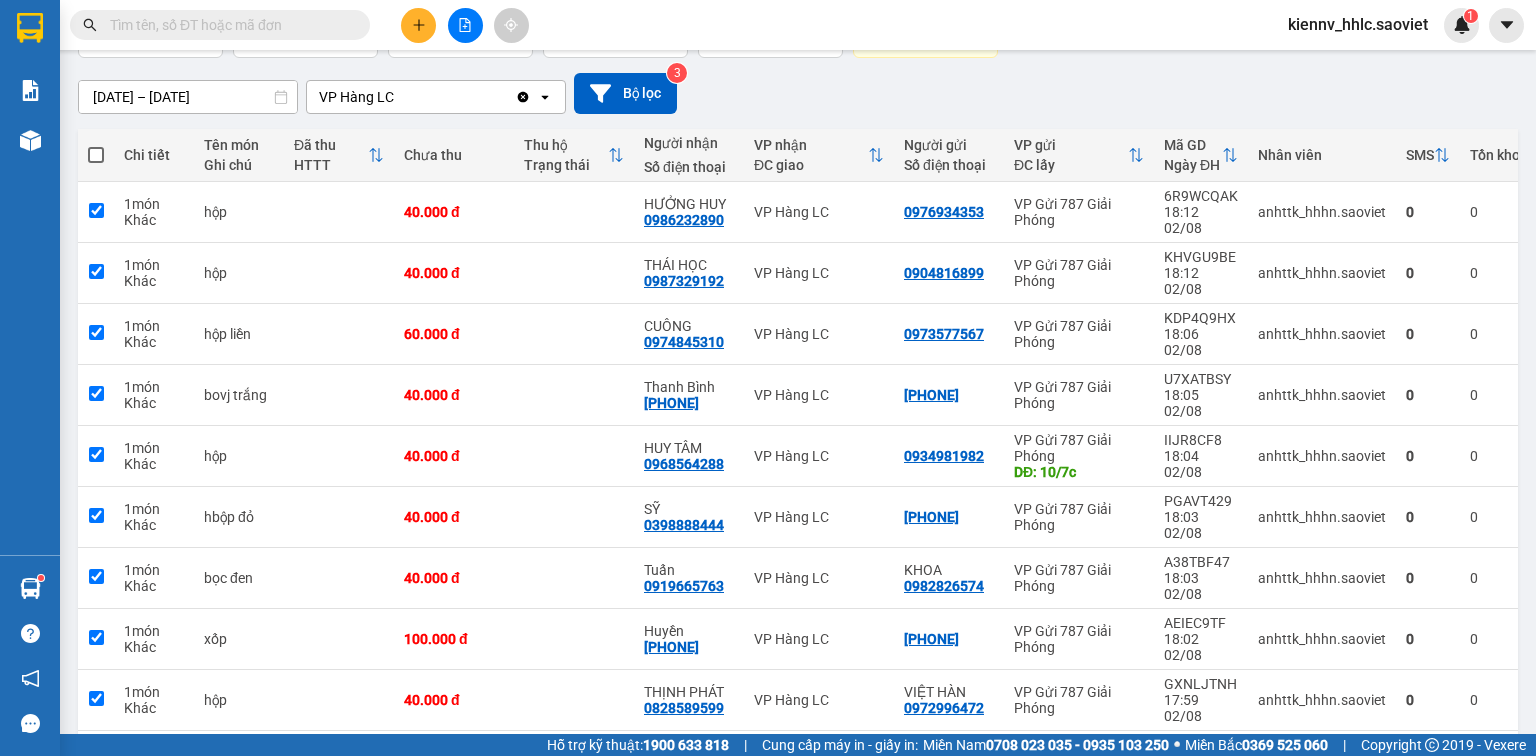 checkbox on "true" 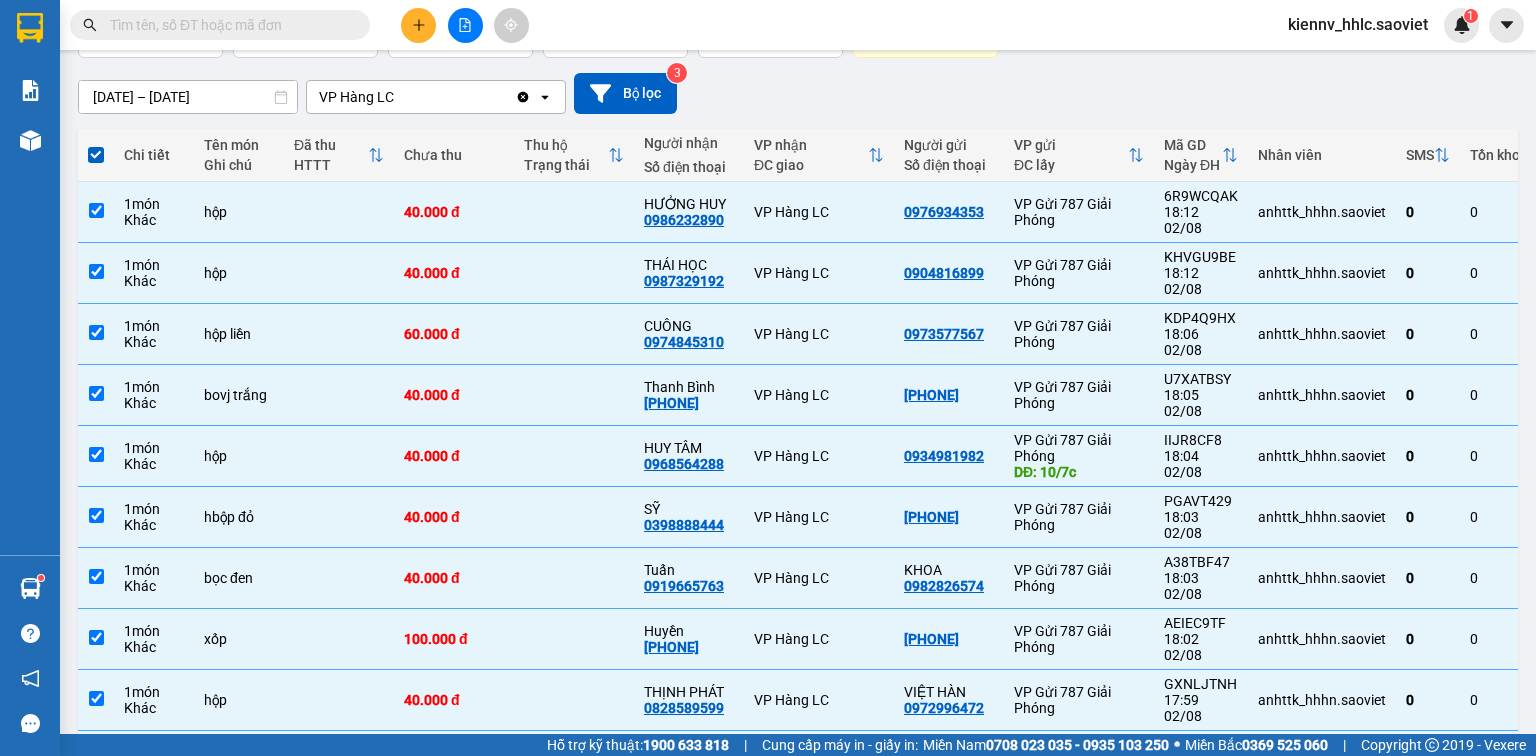 scroll, scrollTop: 0, scrollLeft: 0, axis: both 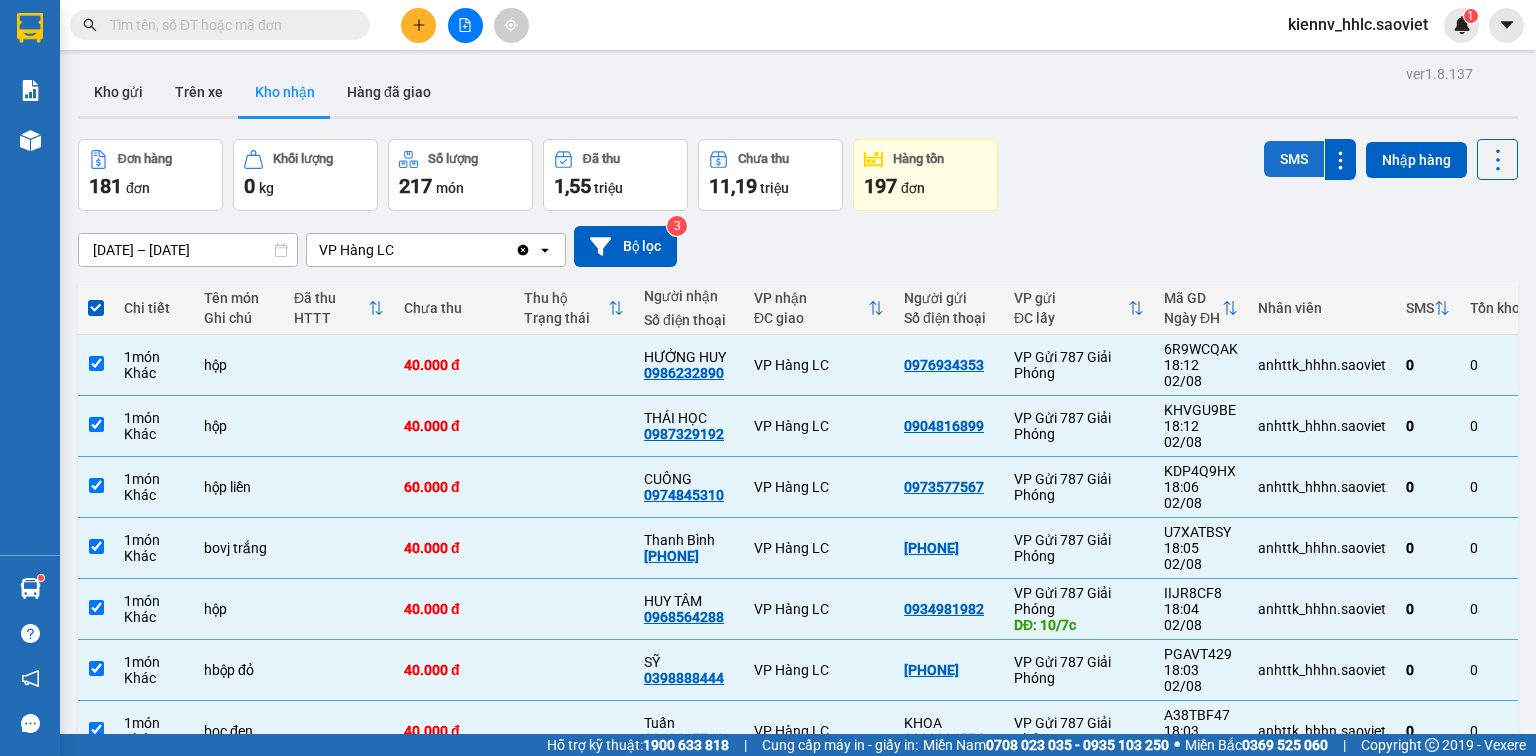 click on "SMS" at bounding box center (1294, 159) 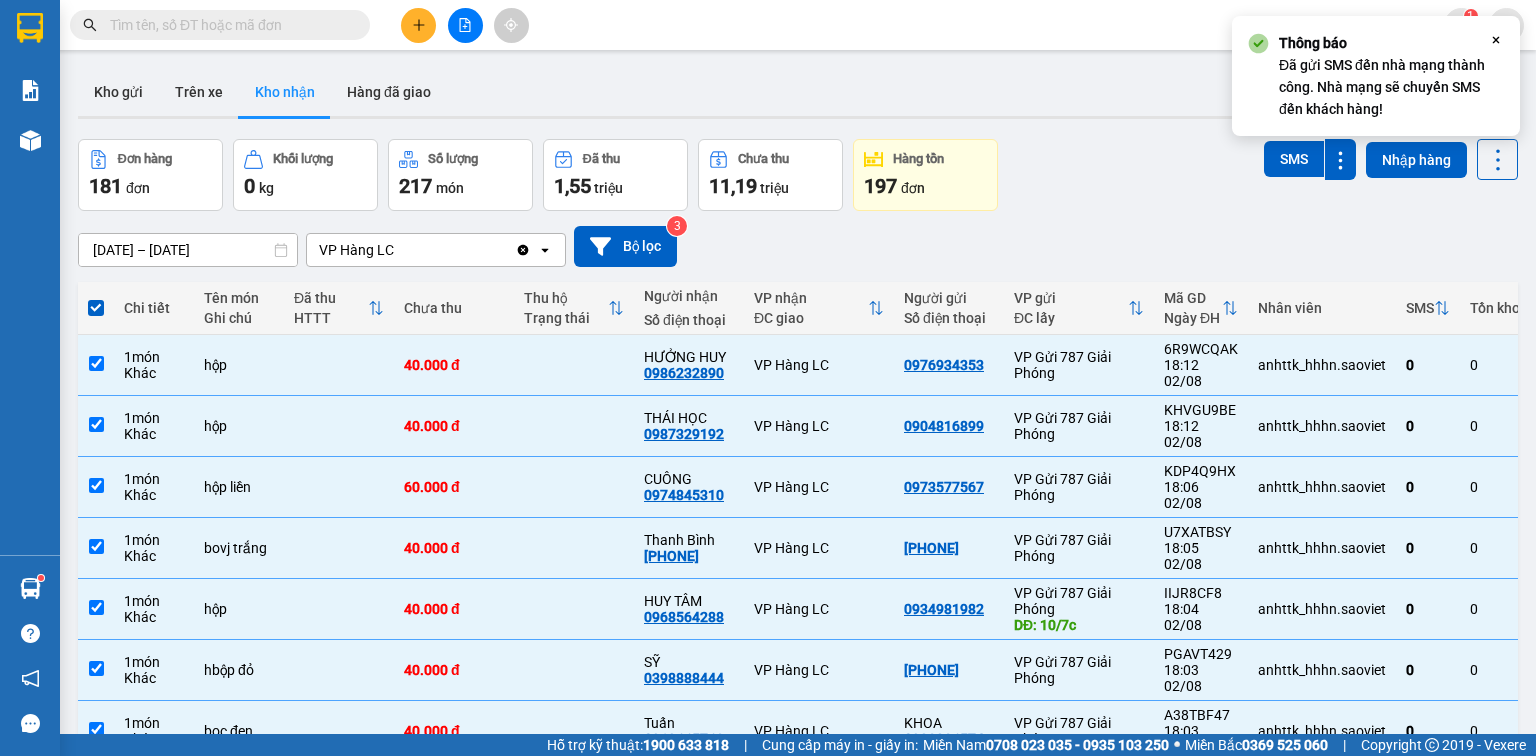 scroll, scrollTop: 150, scrollLeft: 0, axis: vertical 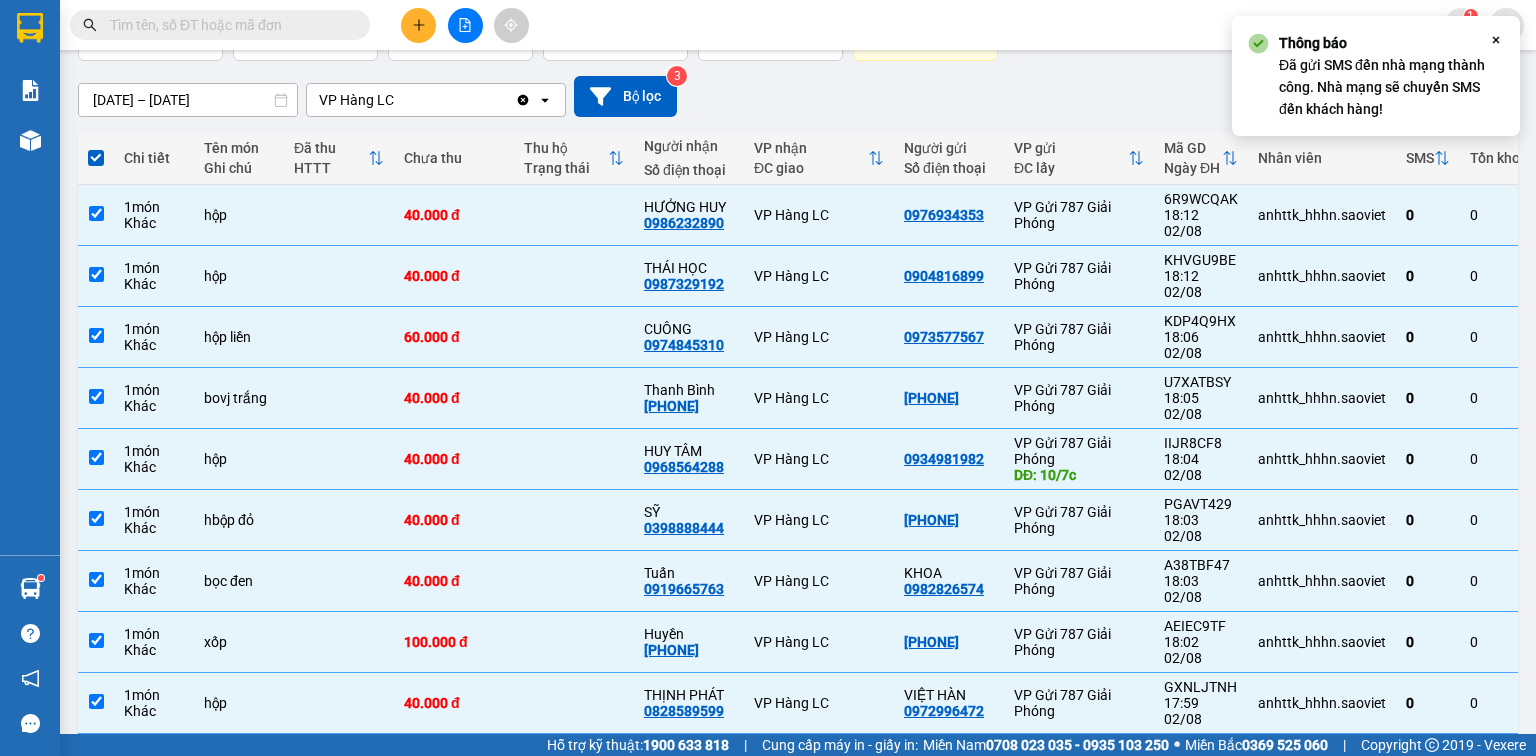 click on "5" at bounding box center (1230, 827) 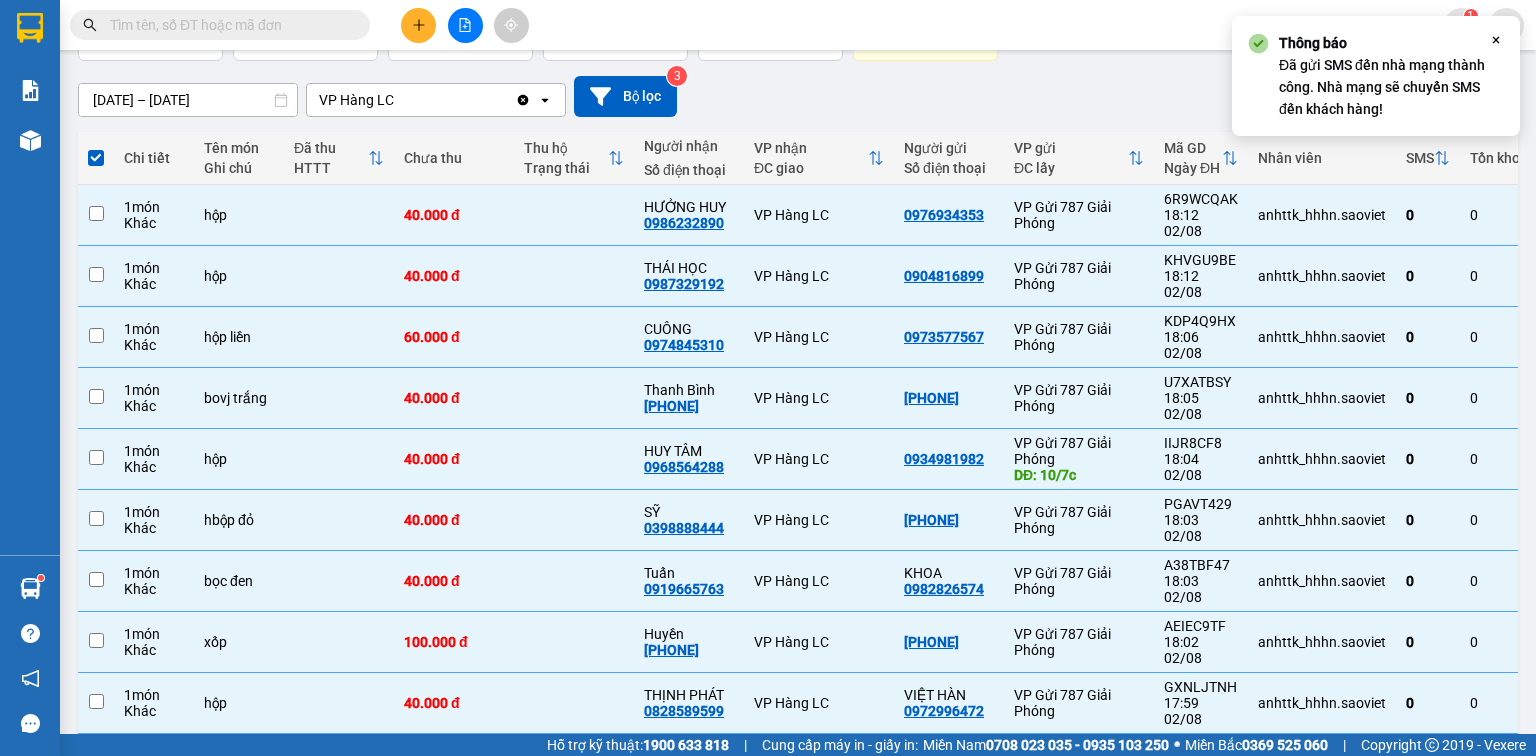 checkbox on "false" 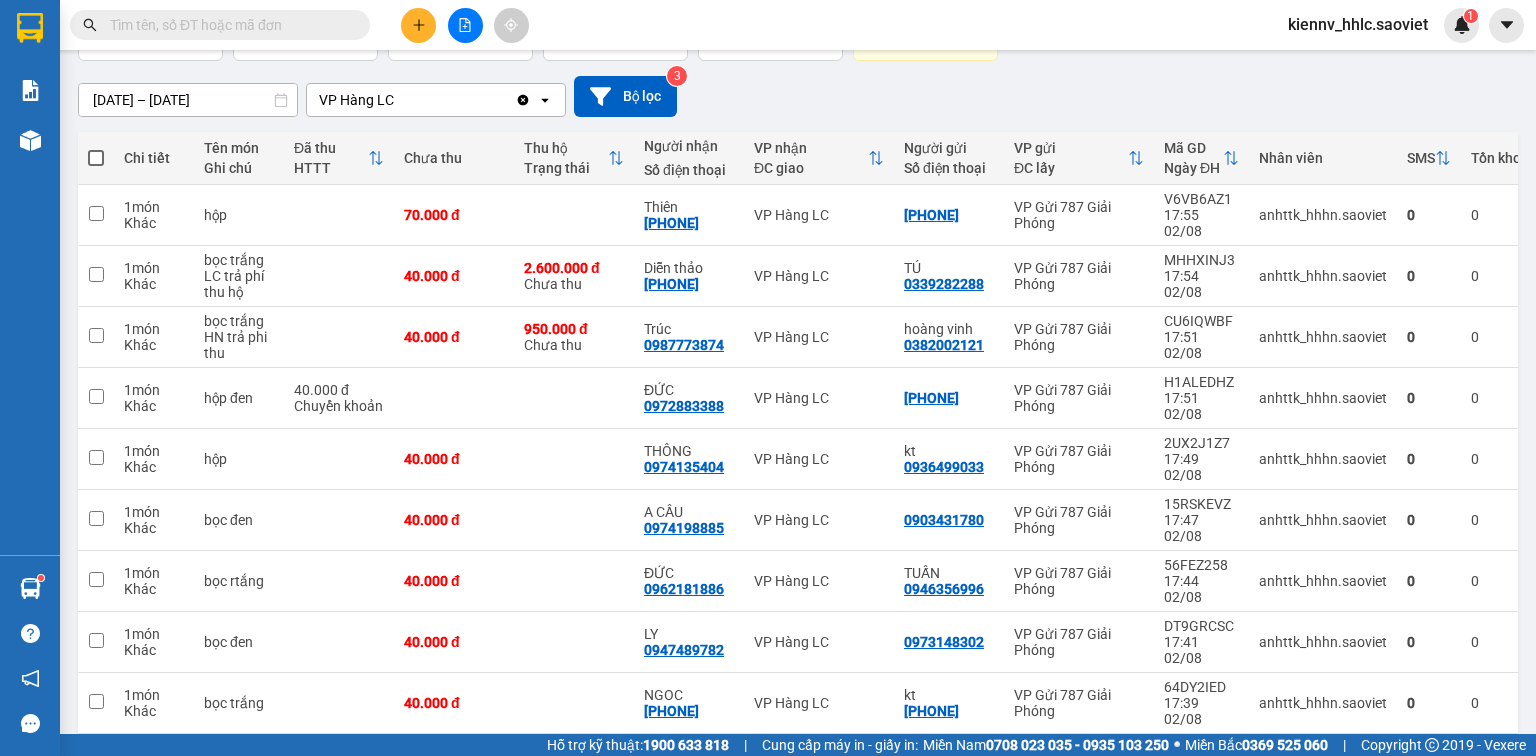click at bounding box center (96, 158) 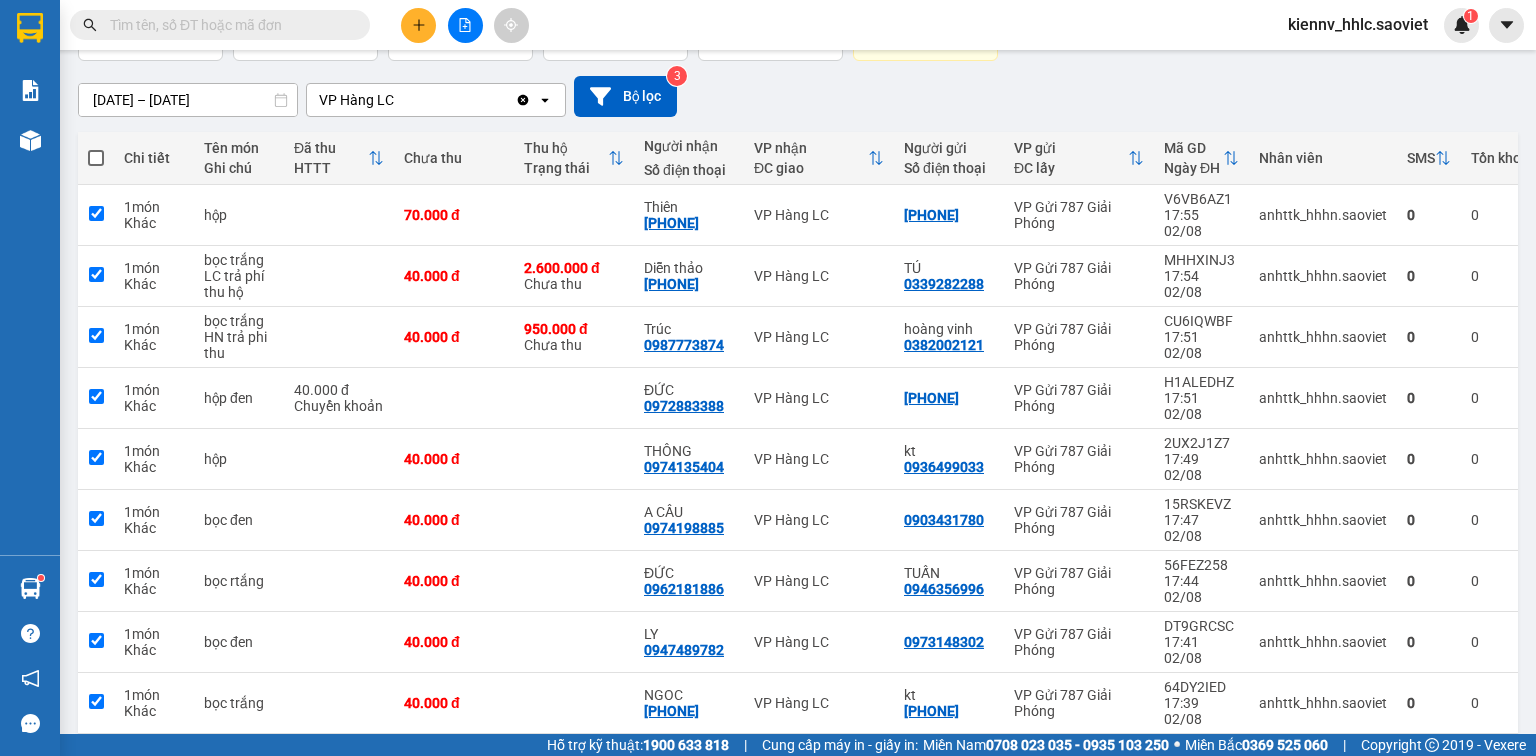 checkbox on "true" 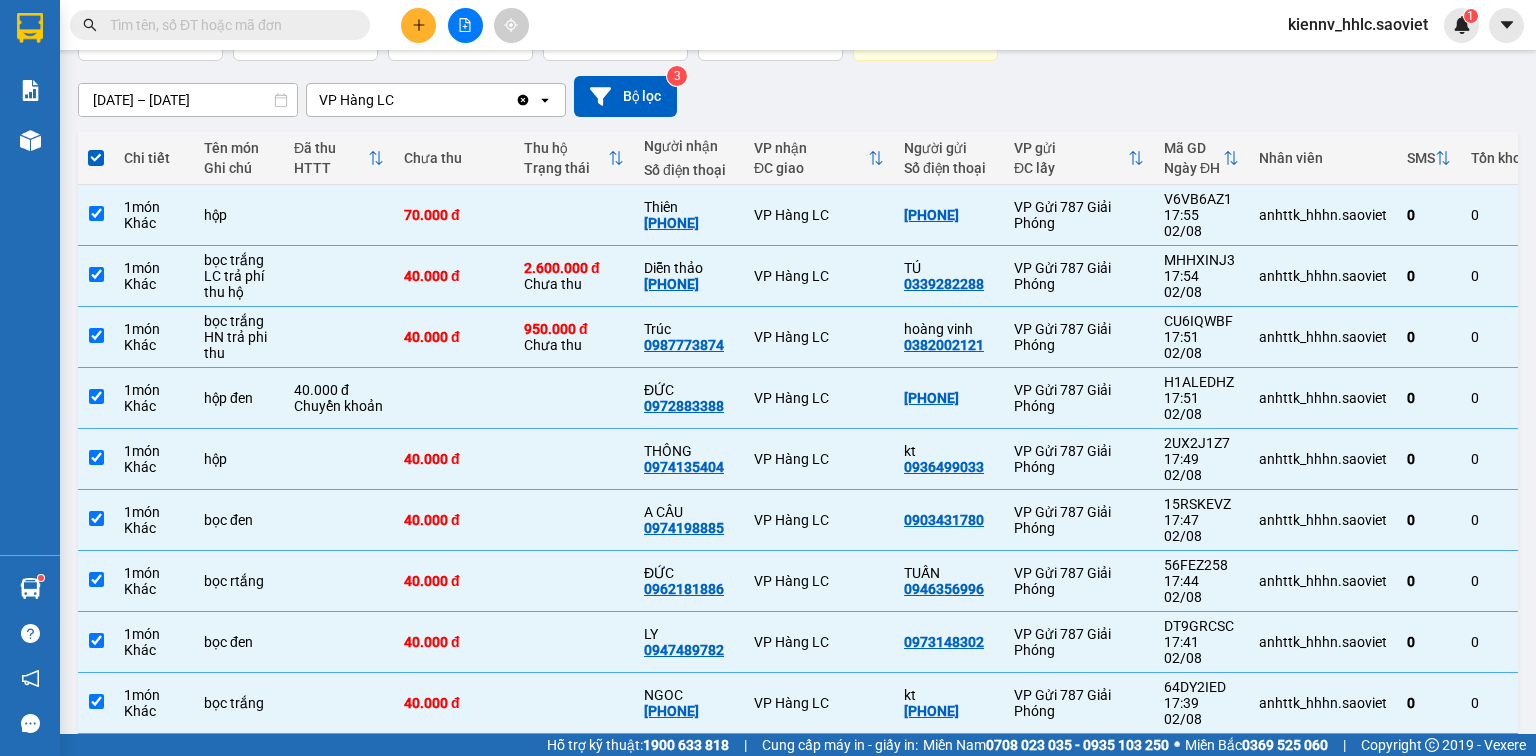 scroll, scrollTop: 0, scrollLeft: 0, axis: both 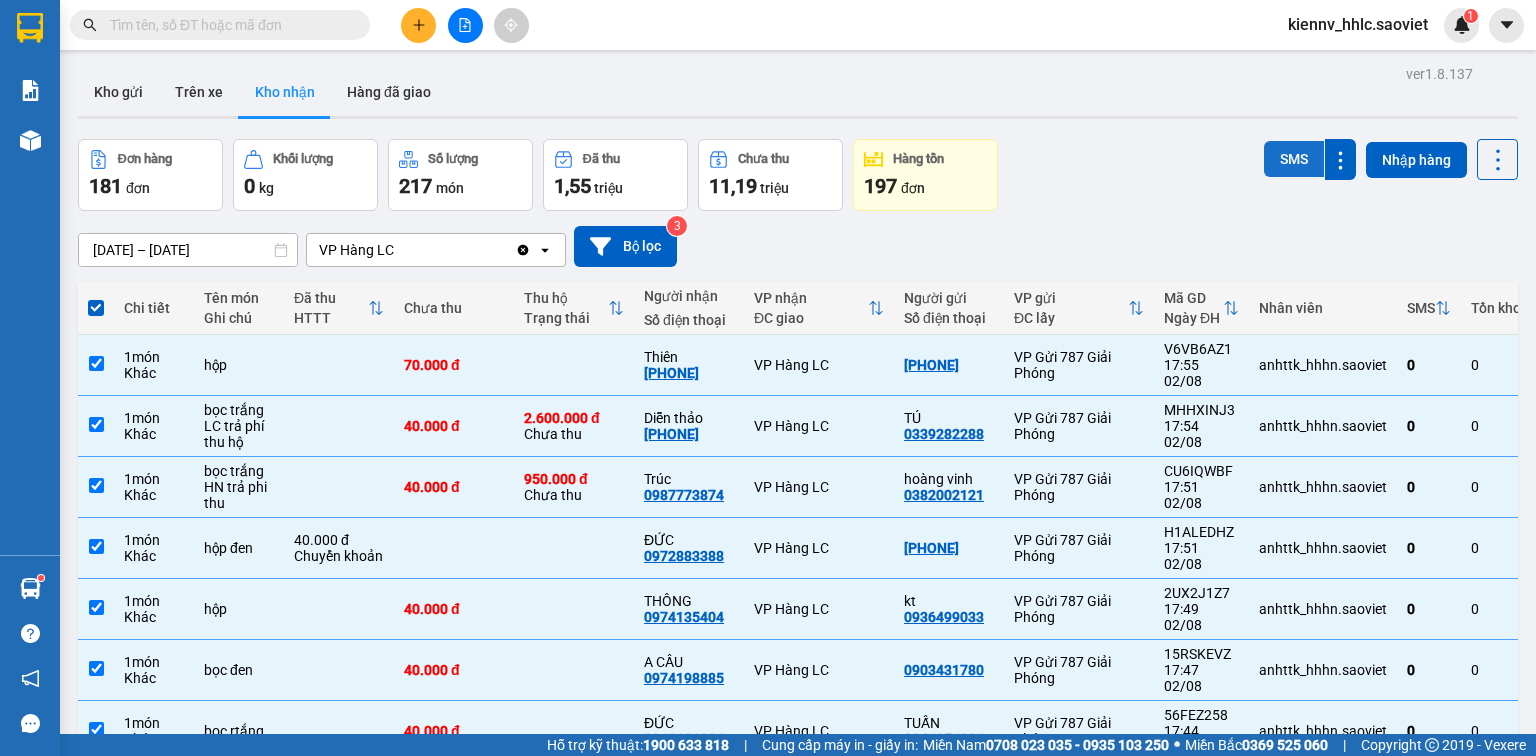 click on "SMS" at bounding box center (1294, 159) 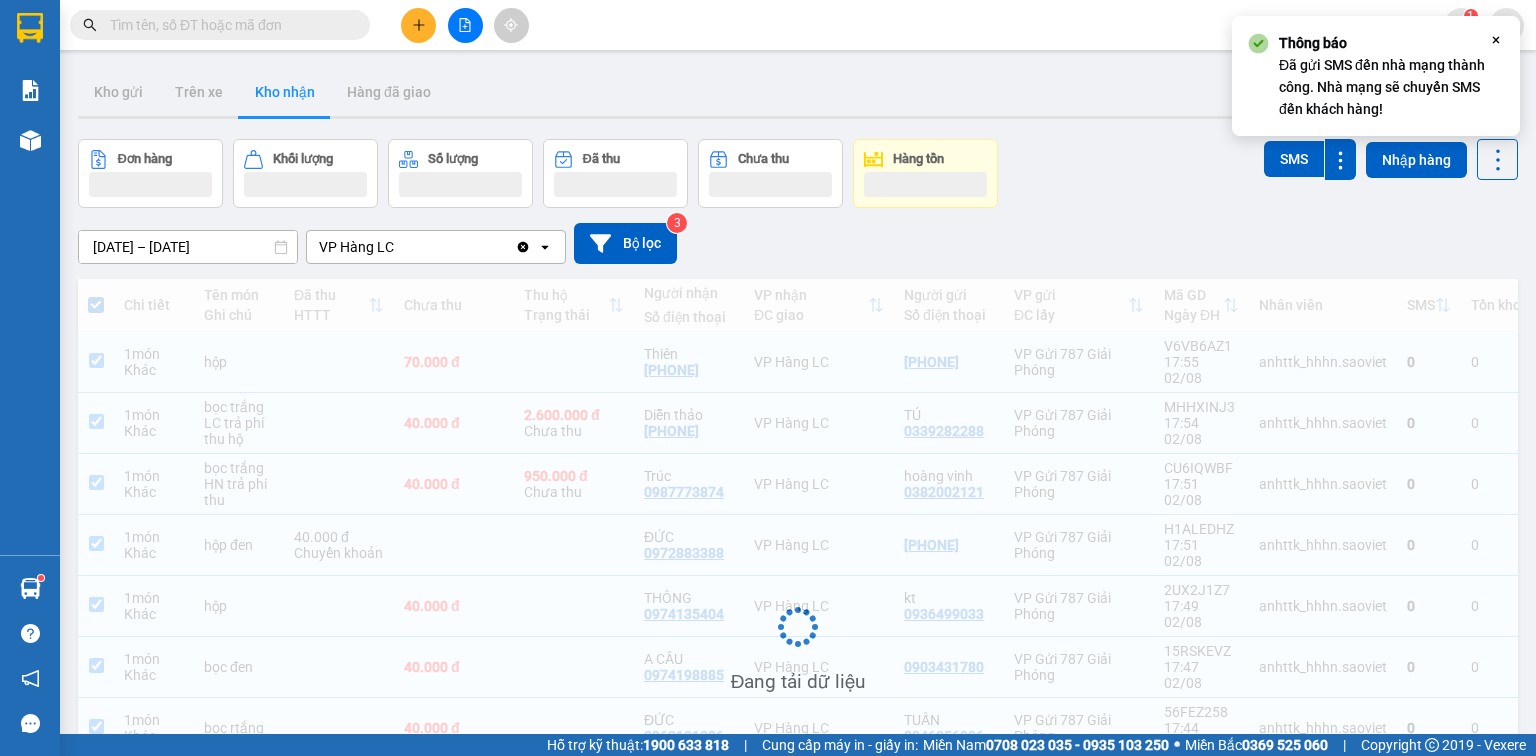 scroll, scrollTop: 166, scrollLeft: 0, axis: vertical 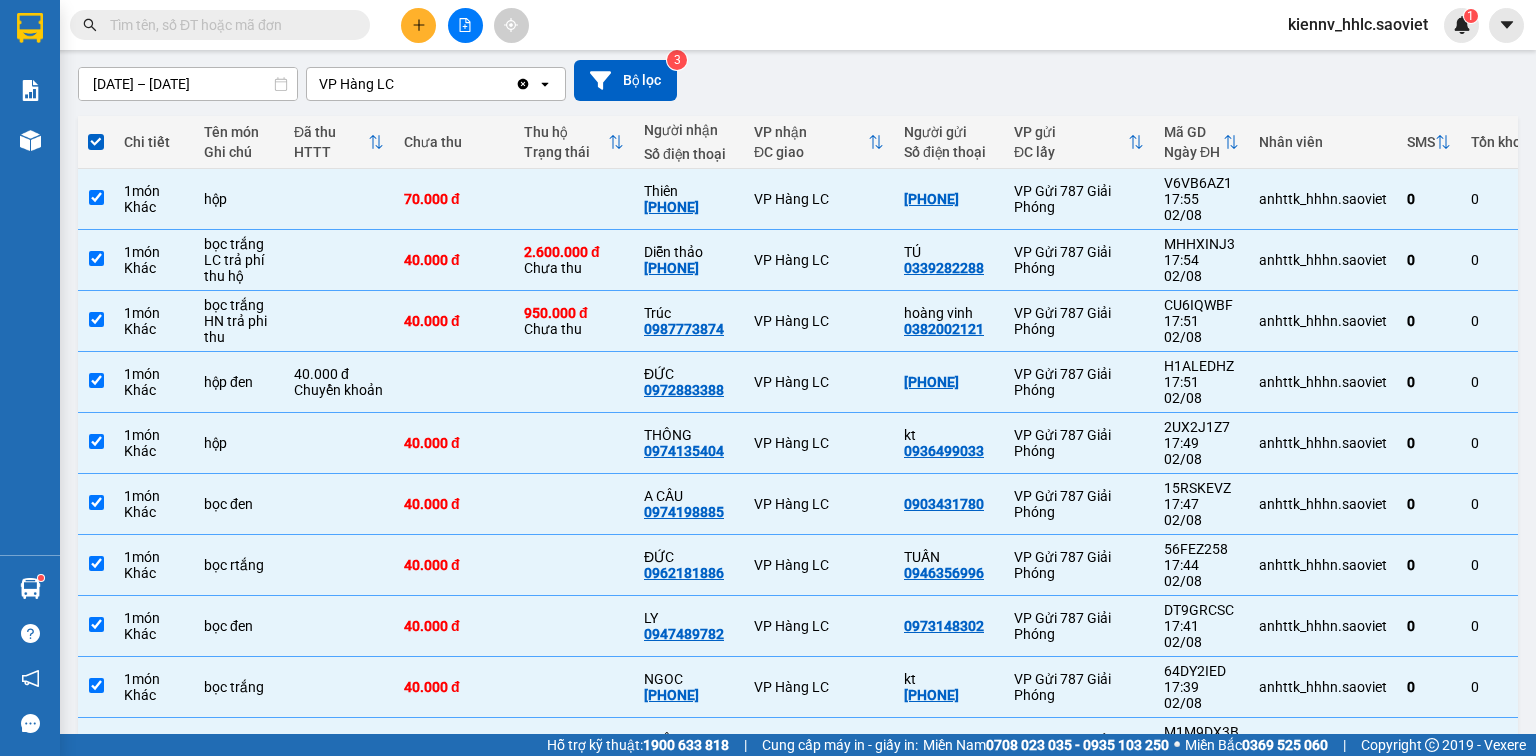 drag, startPoint x: 1322, startPoint y: 686, endPoint x: 826, endPoint y: 472, distance: 540.1963 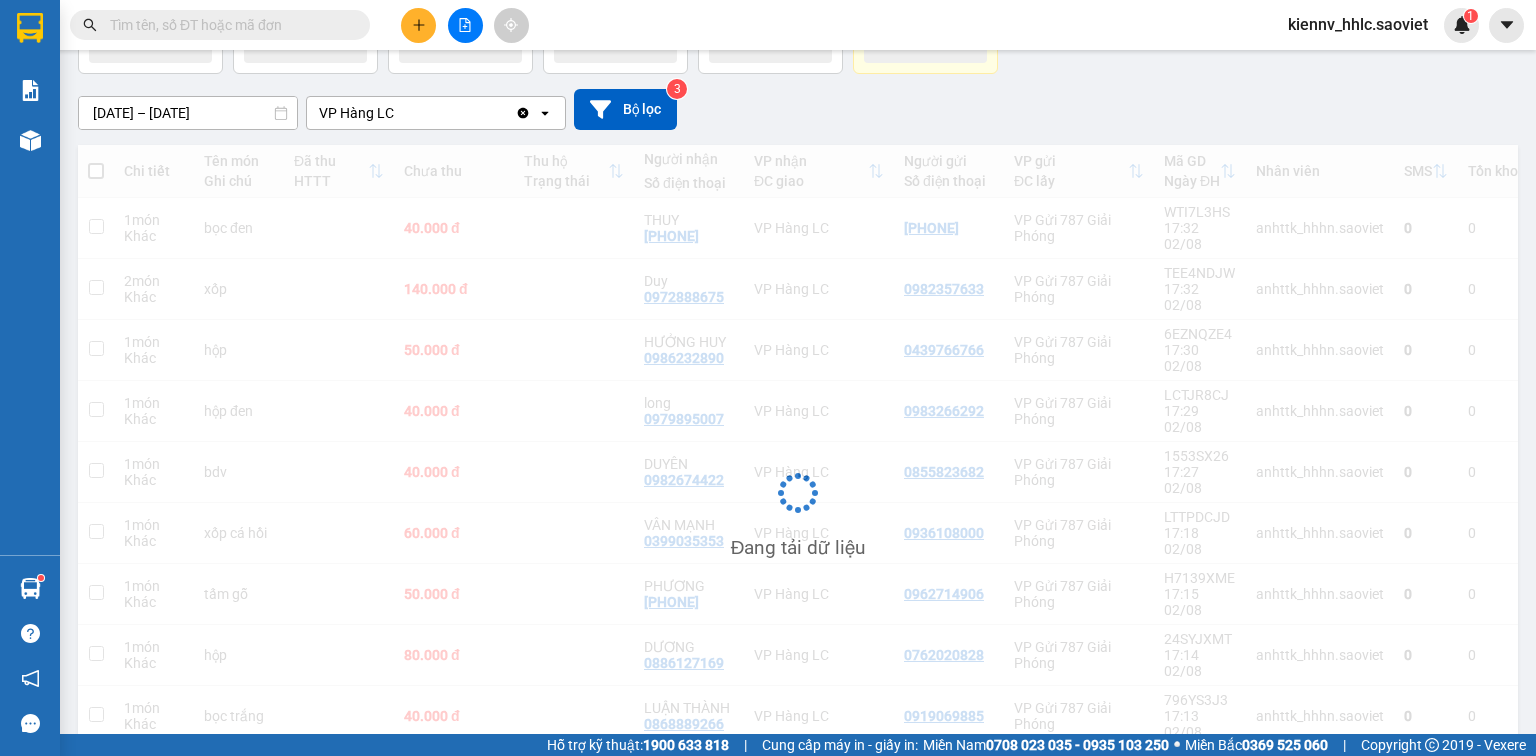 scroll, scrollTop: 137, scrollLeft: 0, axis: vertical 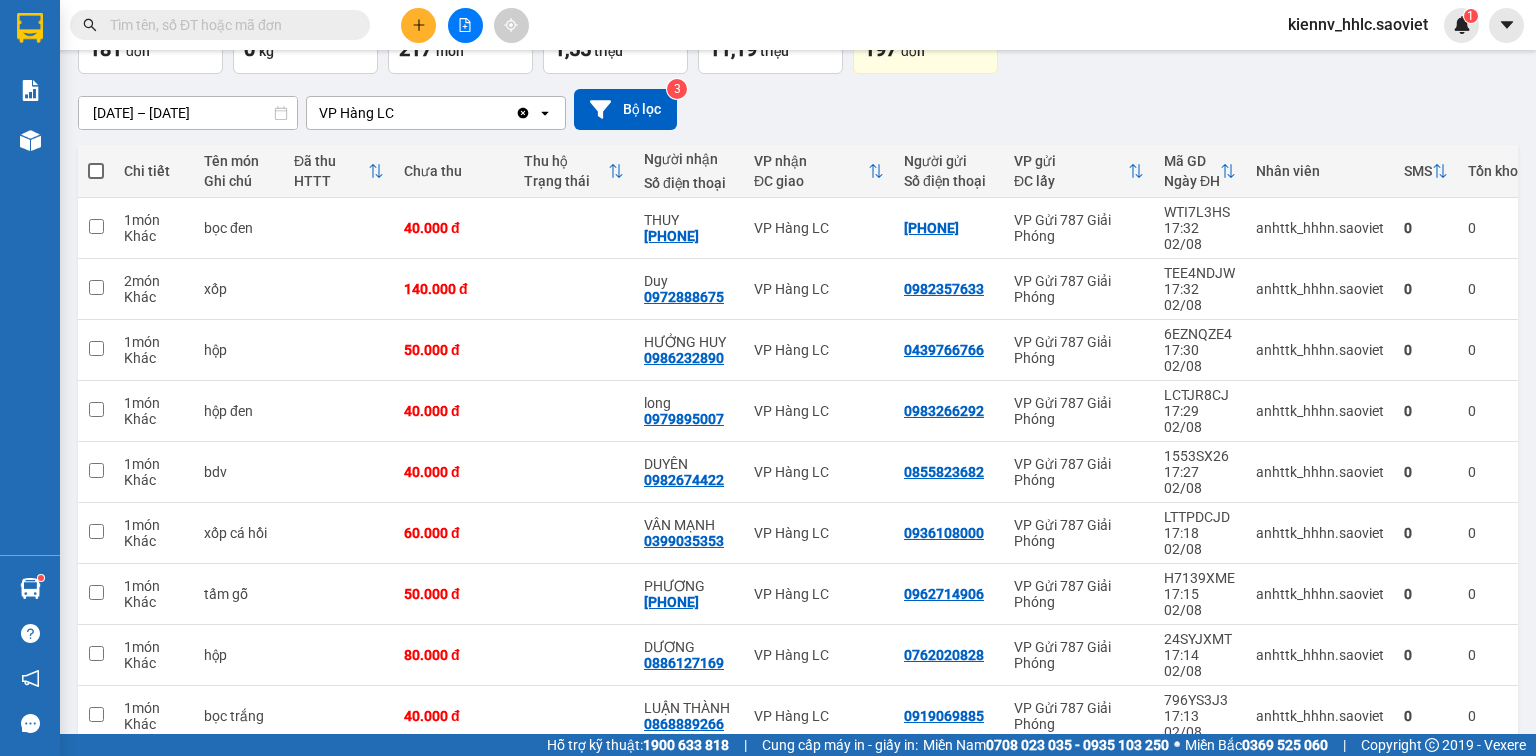 click at bounding box center [96, 171] 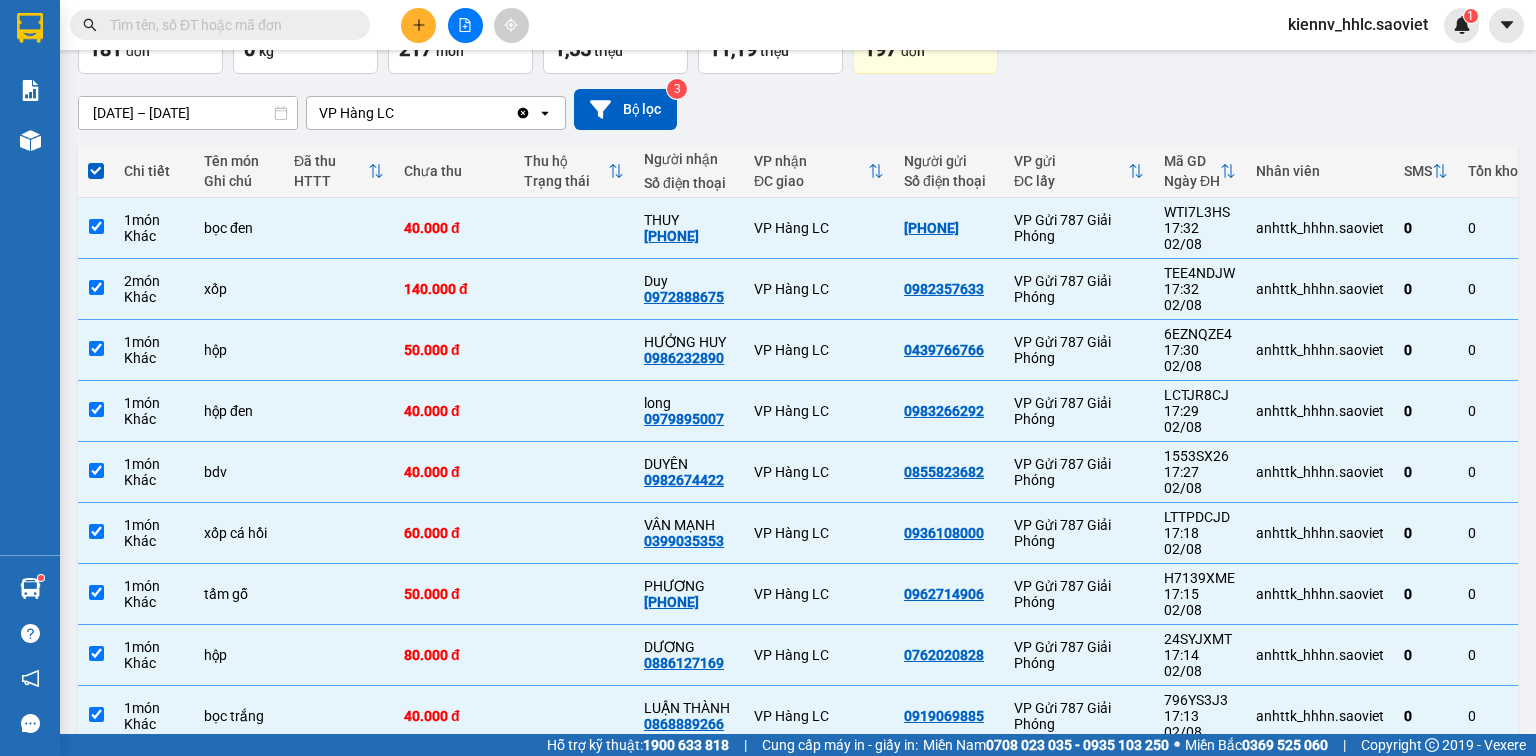 scroll, scrollTop: 0, scrollLeft: 0, axis: both 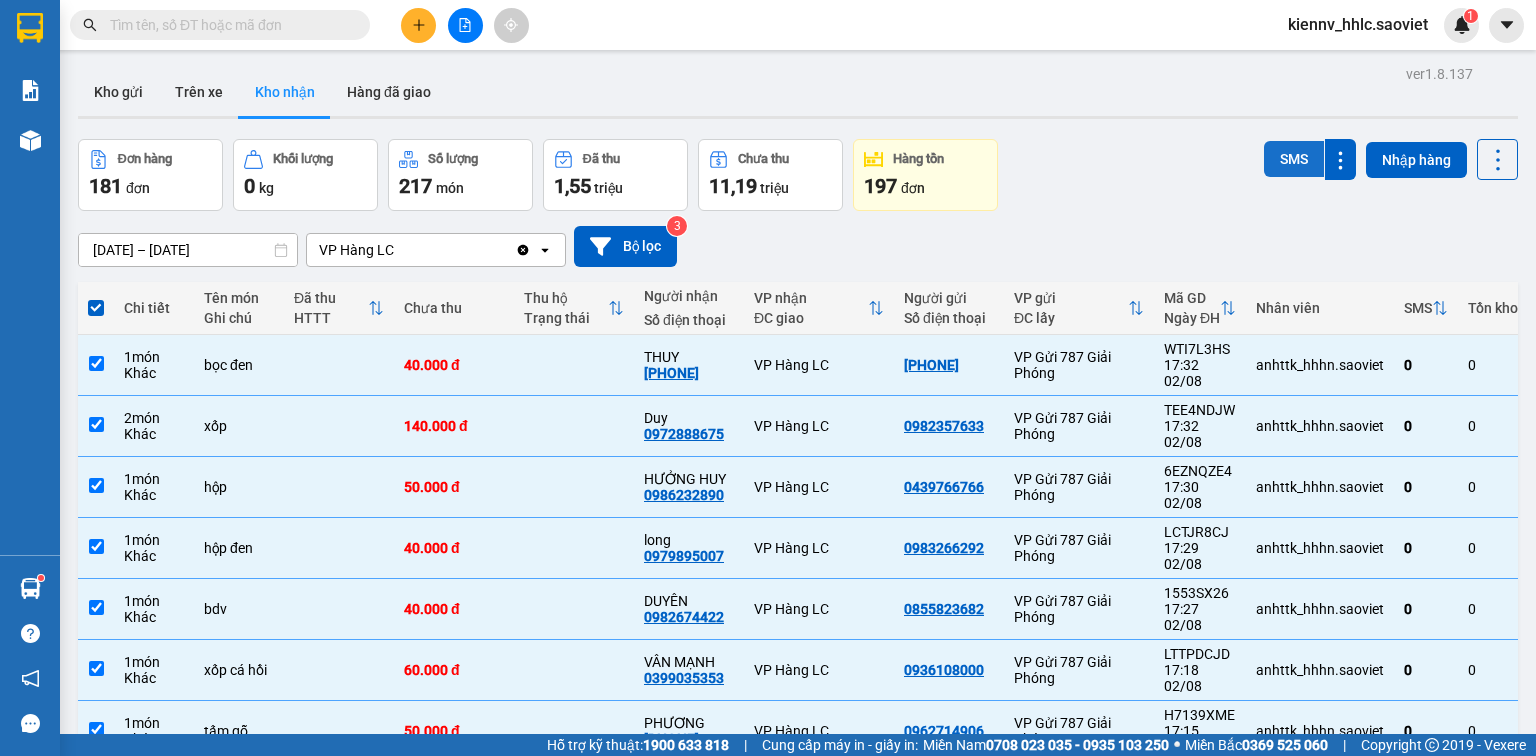 click on "SMS" at bounding box center [1294, 159] 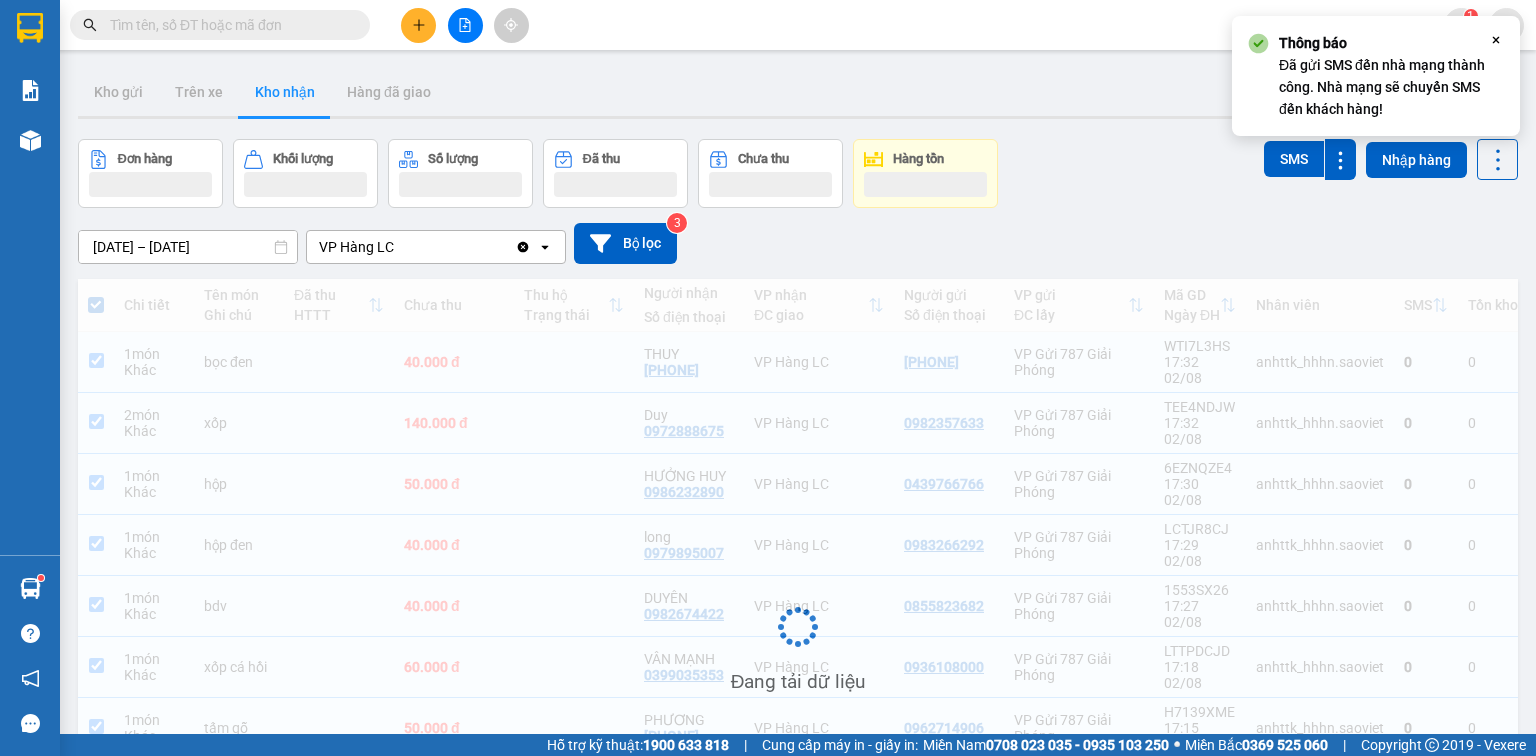 scroll, scrollTop: 134, scrollLeft: 0, axis: vertical 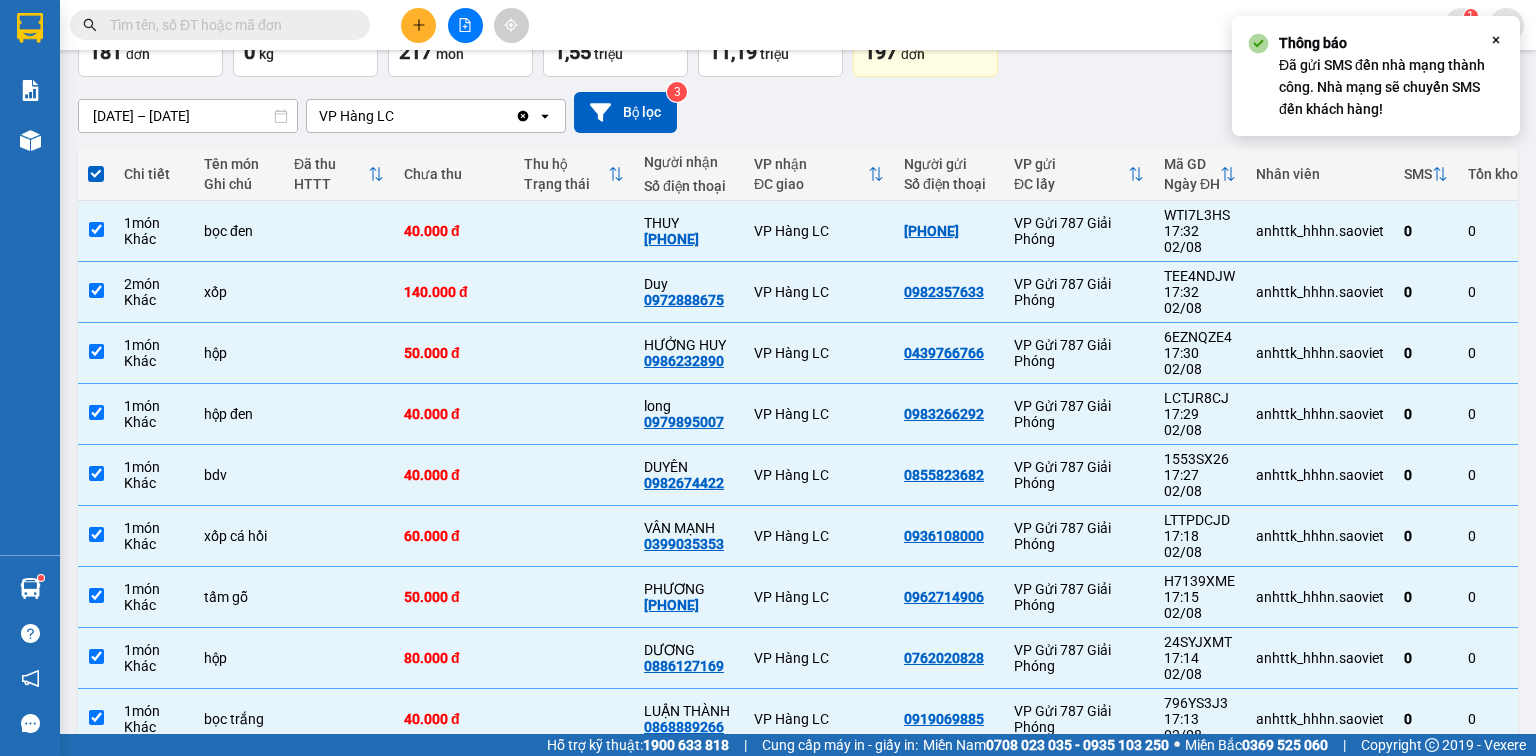 click 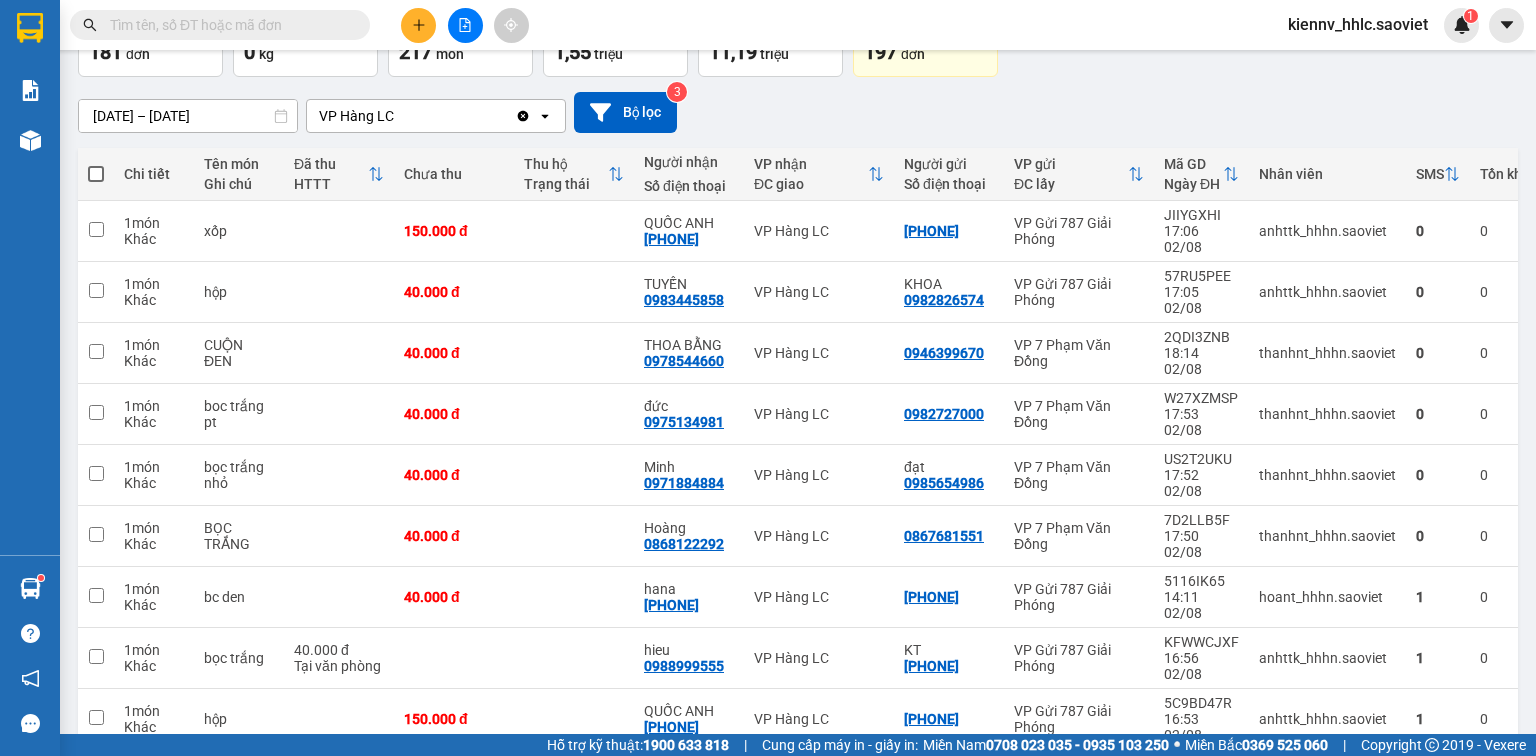 click at bounding box center [96, 174] 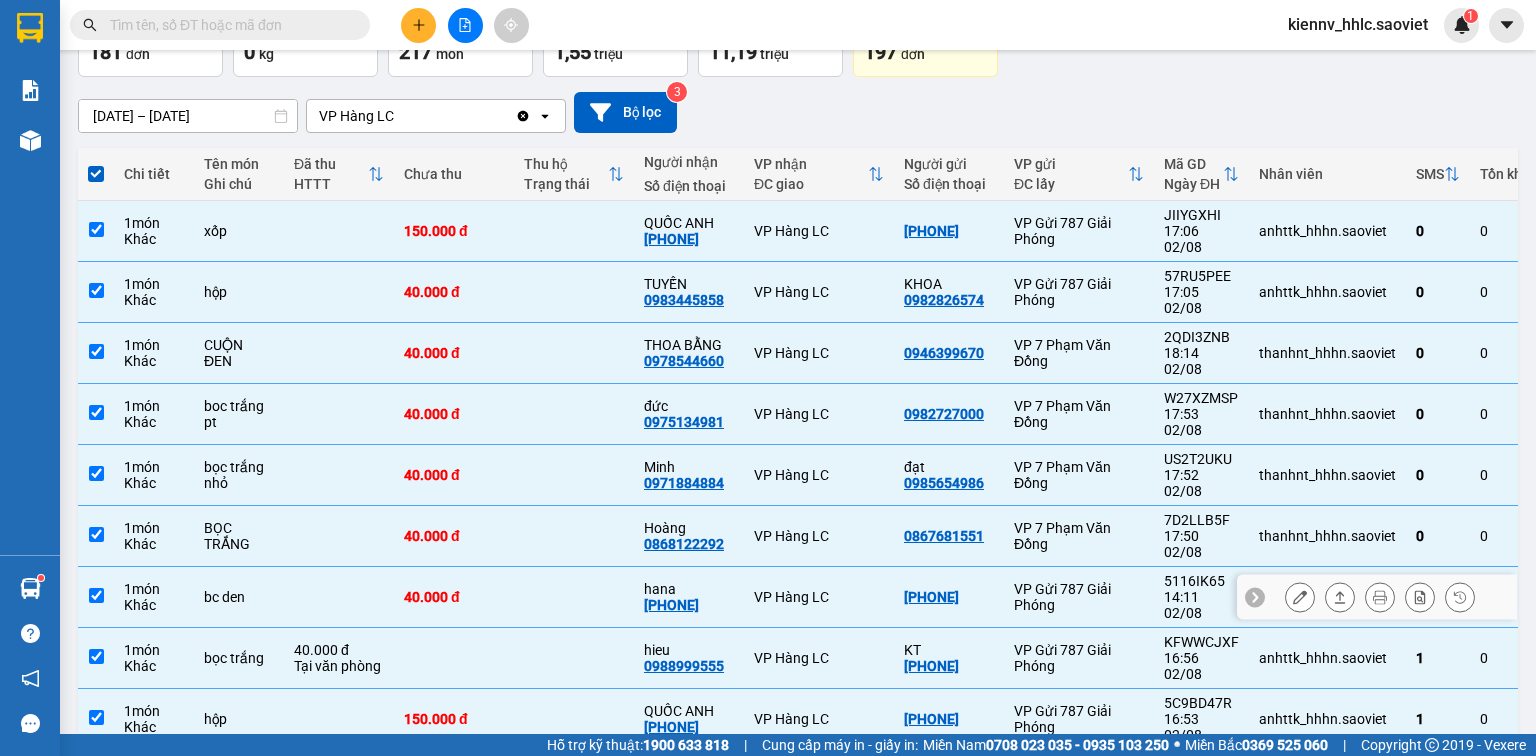 click at bounding box center [574, 597] 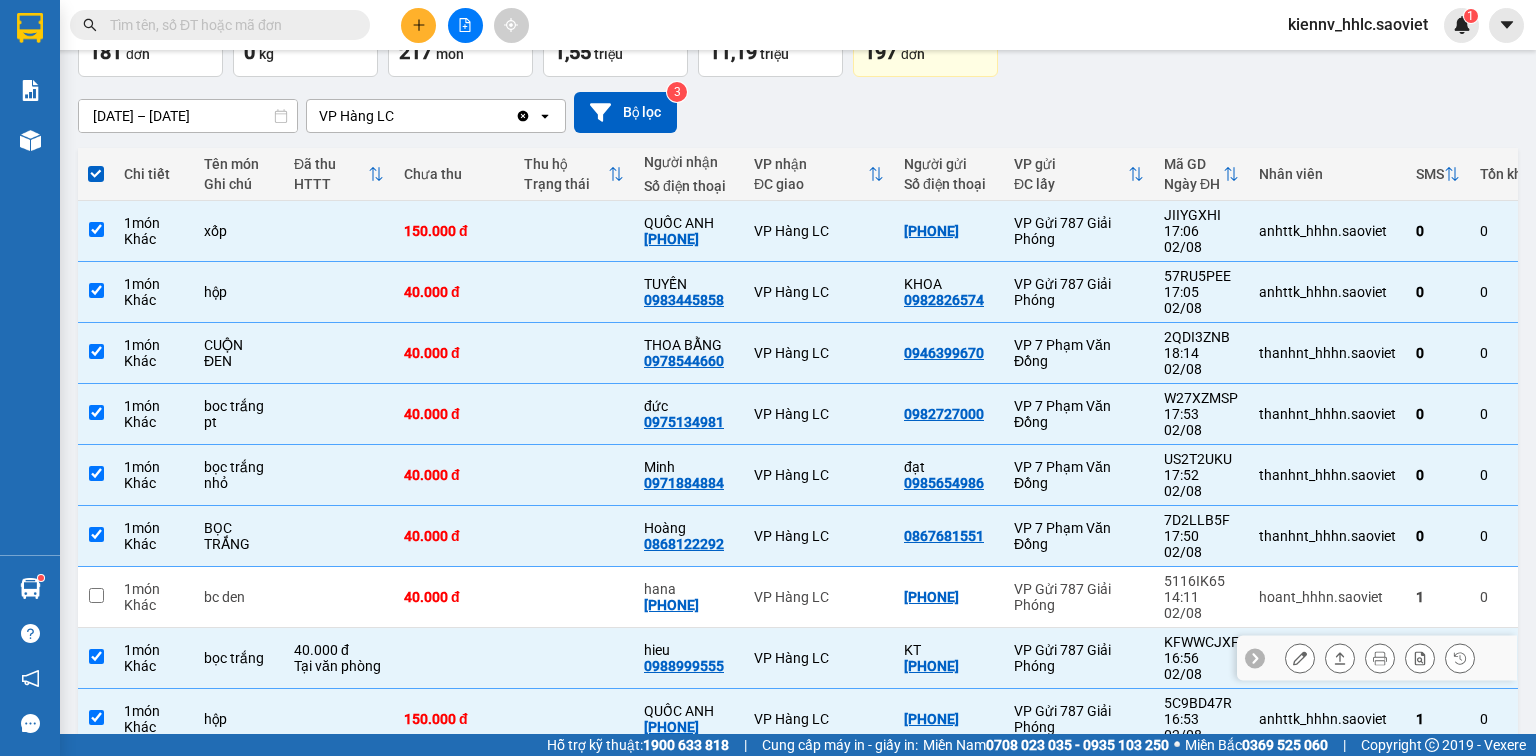 click at bounding box center [574, 658] 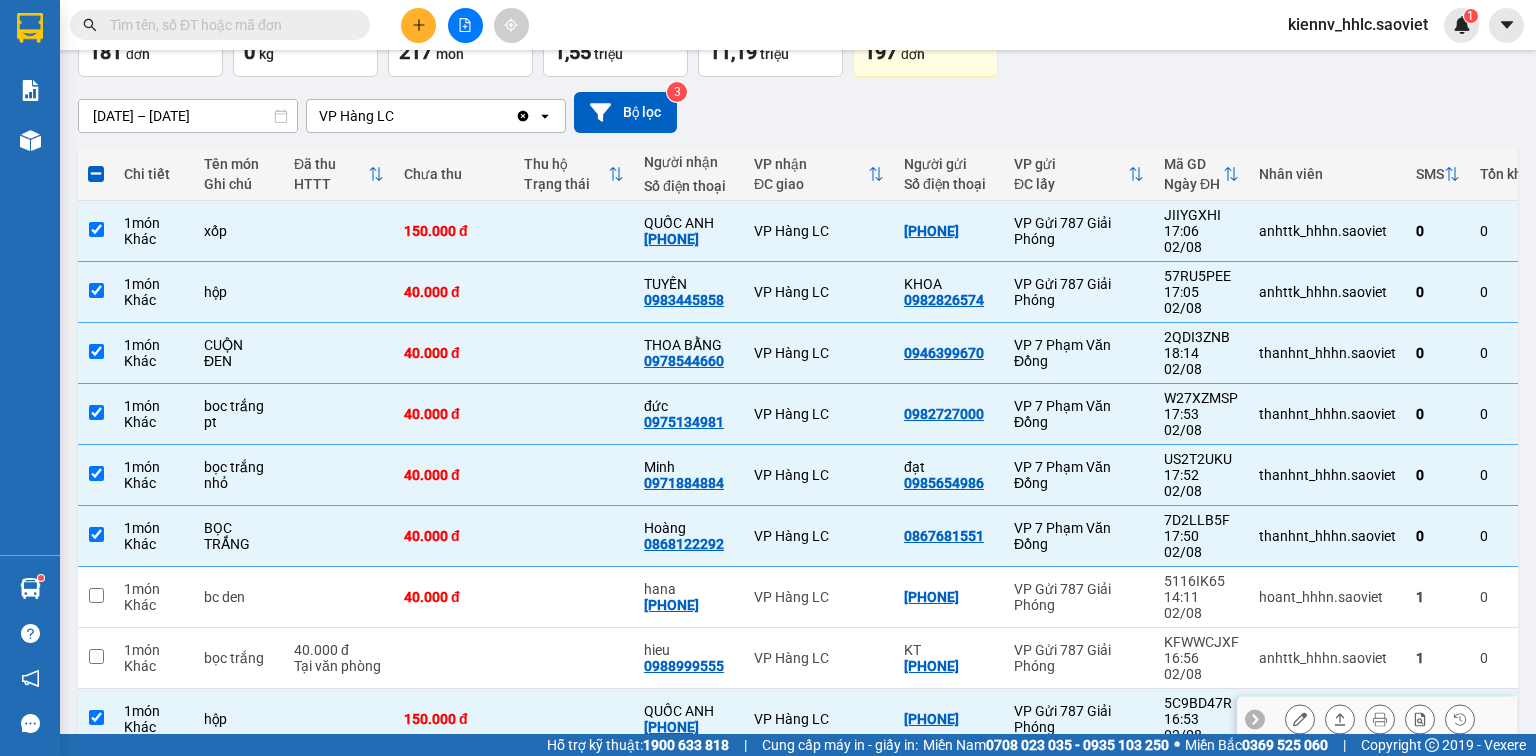 drag, startPoint x: 619, startPoint y: 579, endPoint x: 613, endPoint y: 626, distance: 47.38143 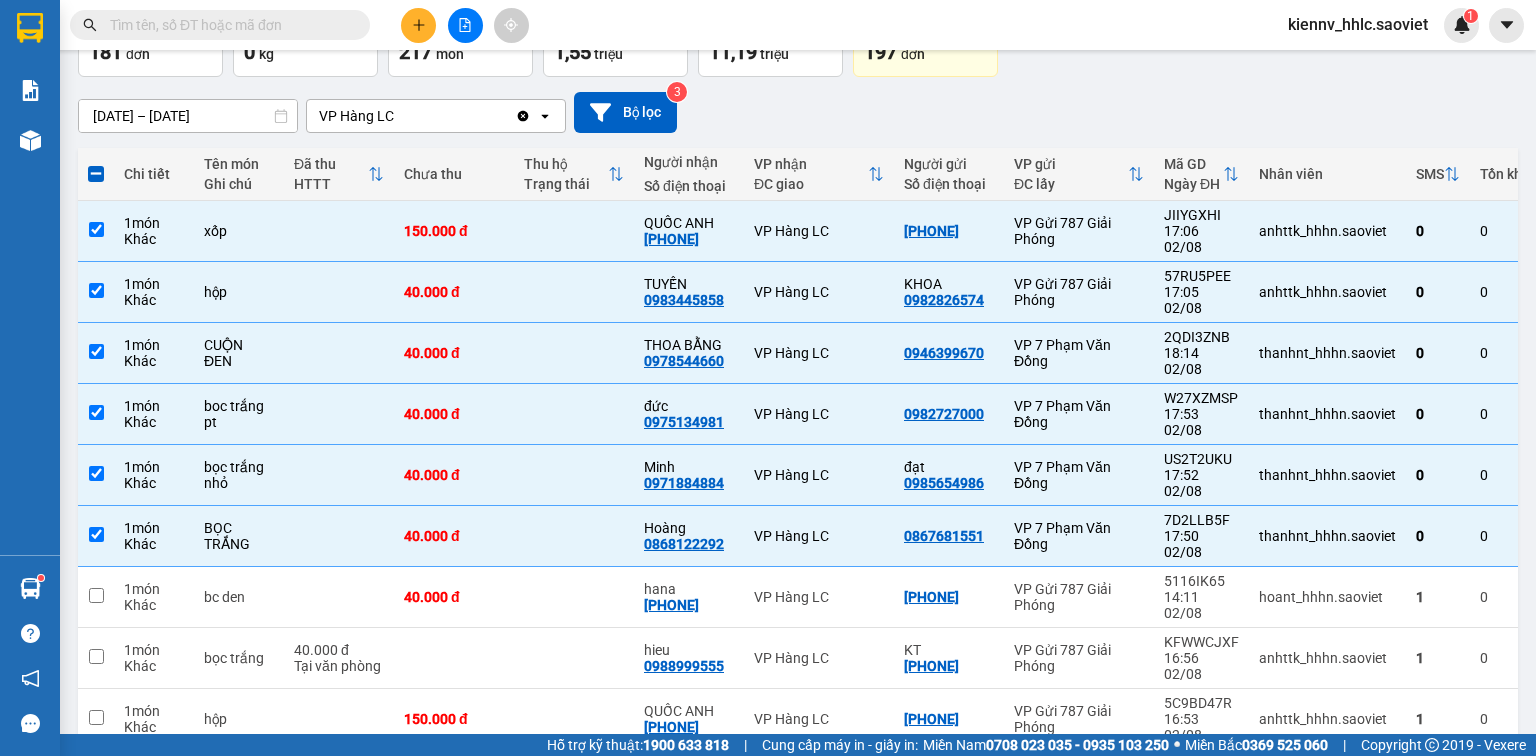 click at bounding box center [574, 780] 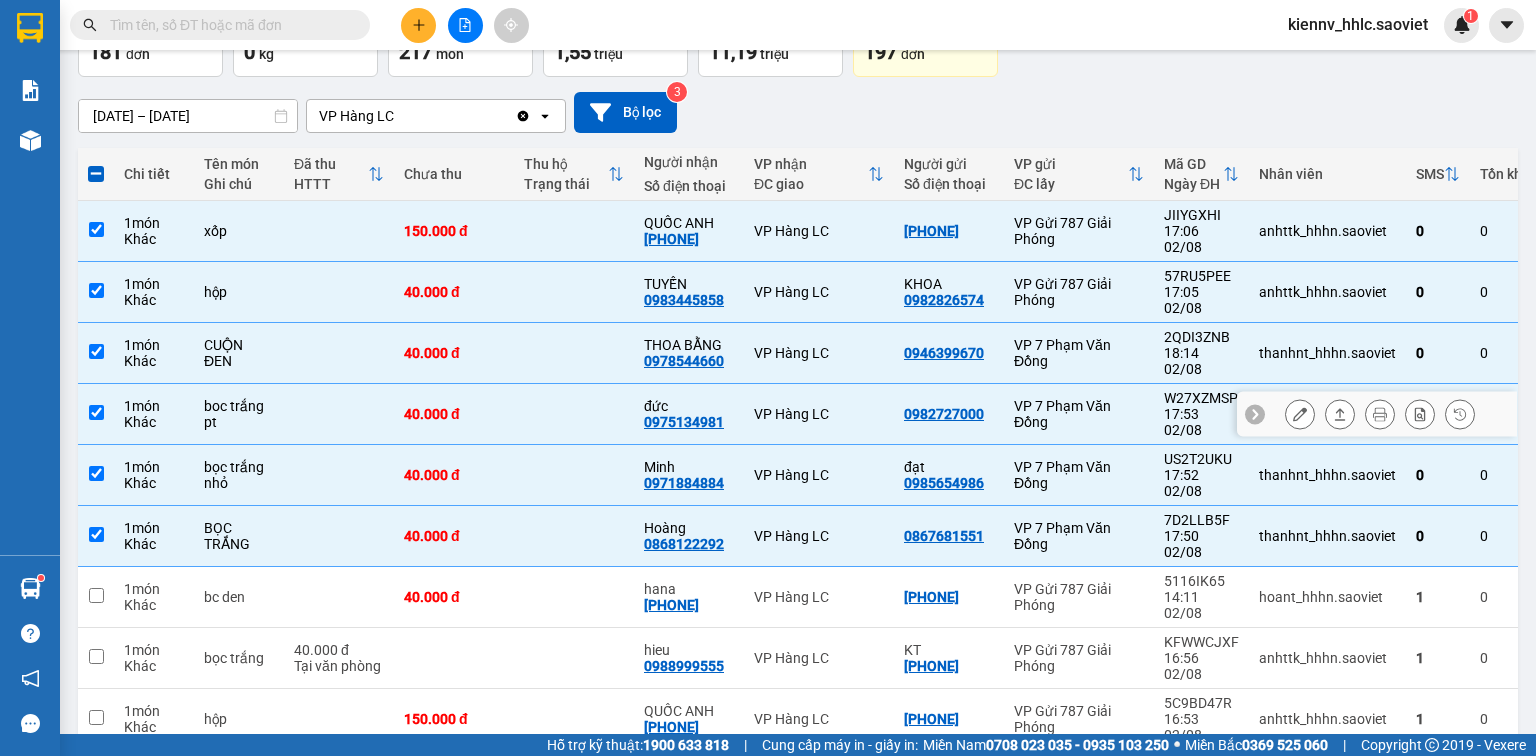 scroll, scrollTop: 0, scrollLeft: 0, axis: both 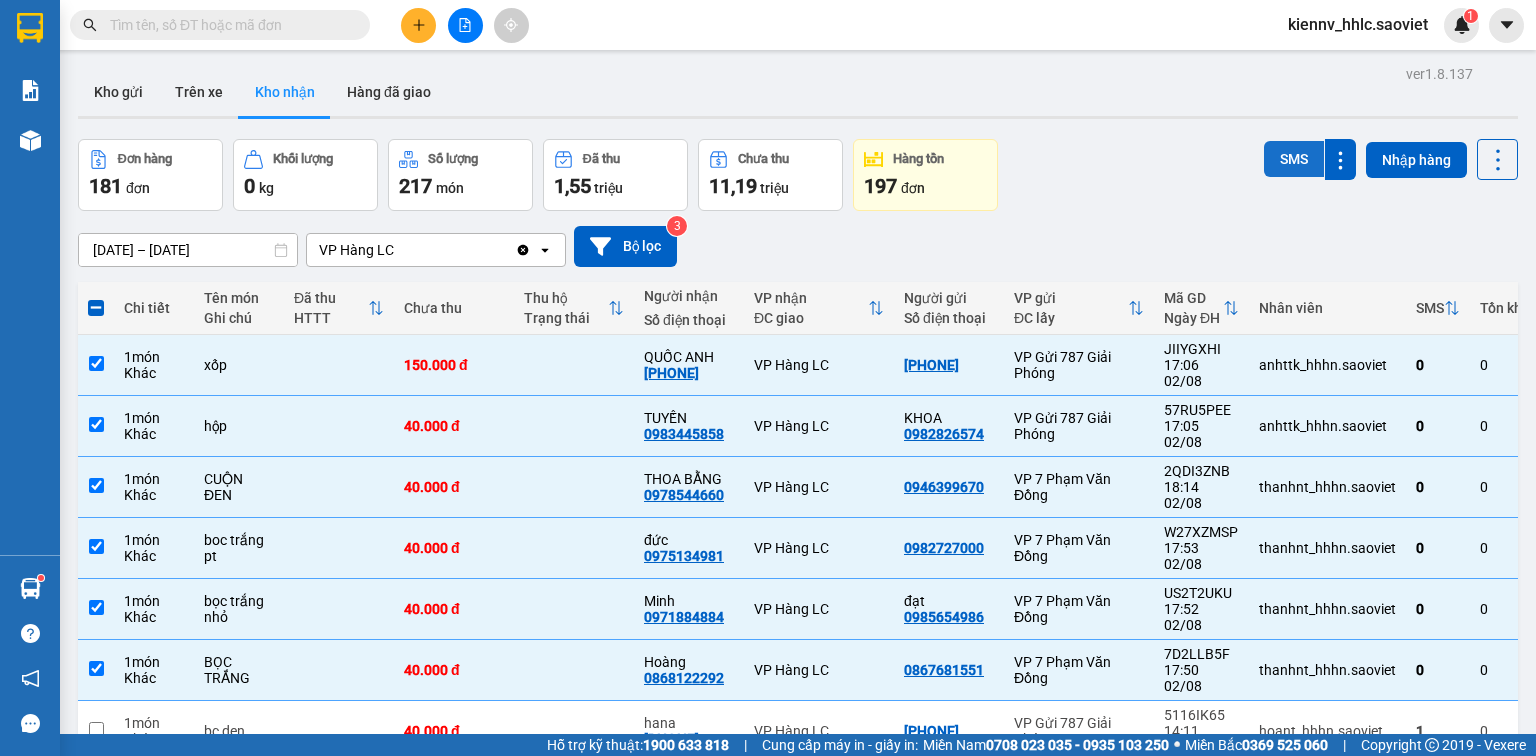 click on "SMS" at bounding box center [1294, 159] 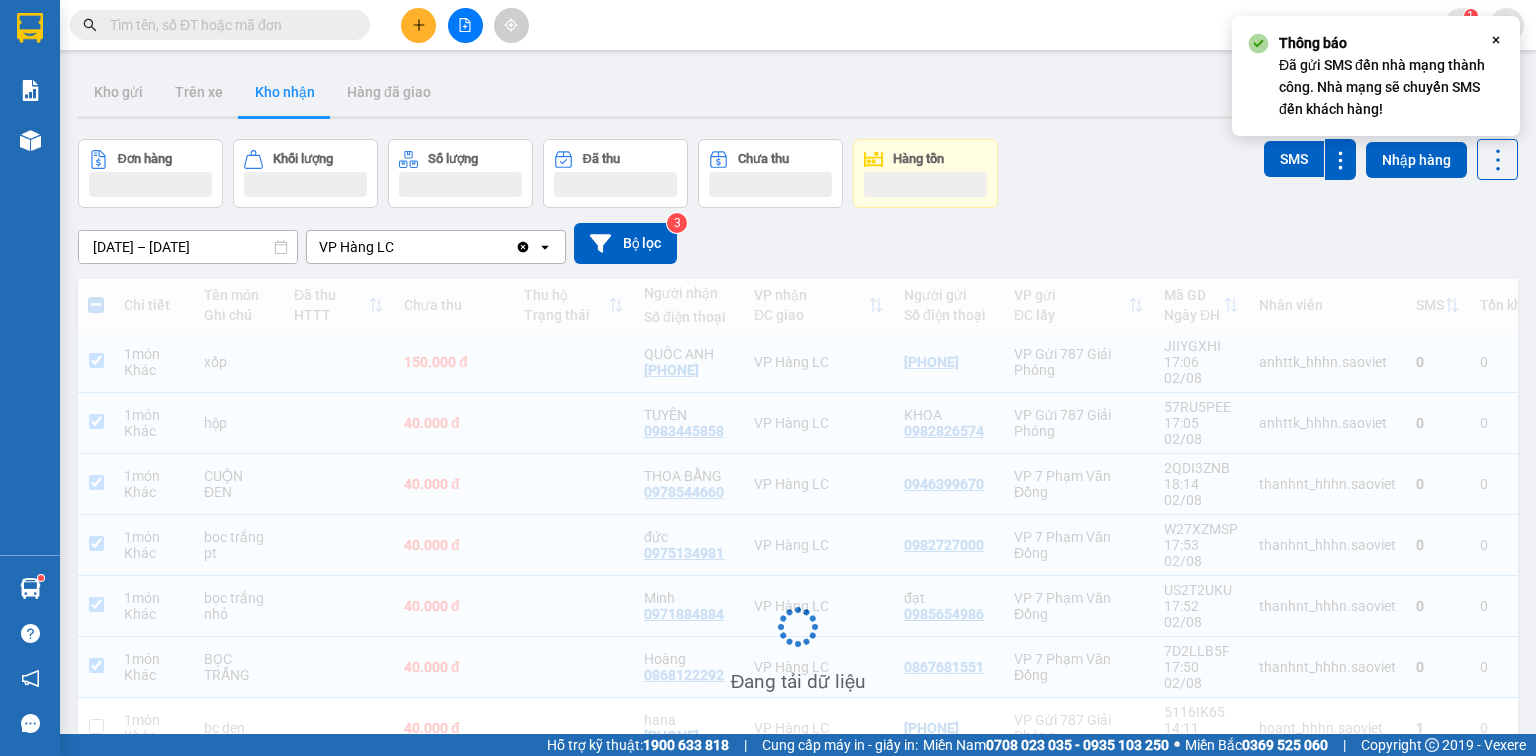 scroll, scrollTop: 134, scrollLeft: 0, axis: vertical 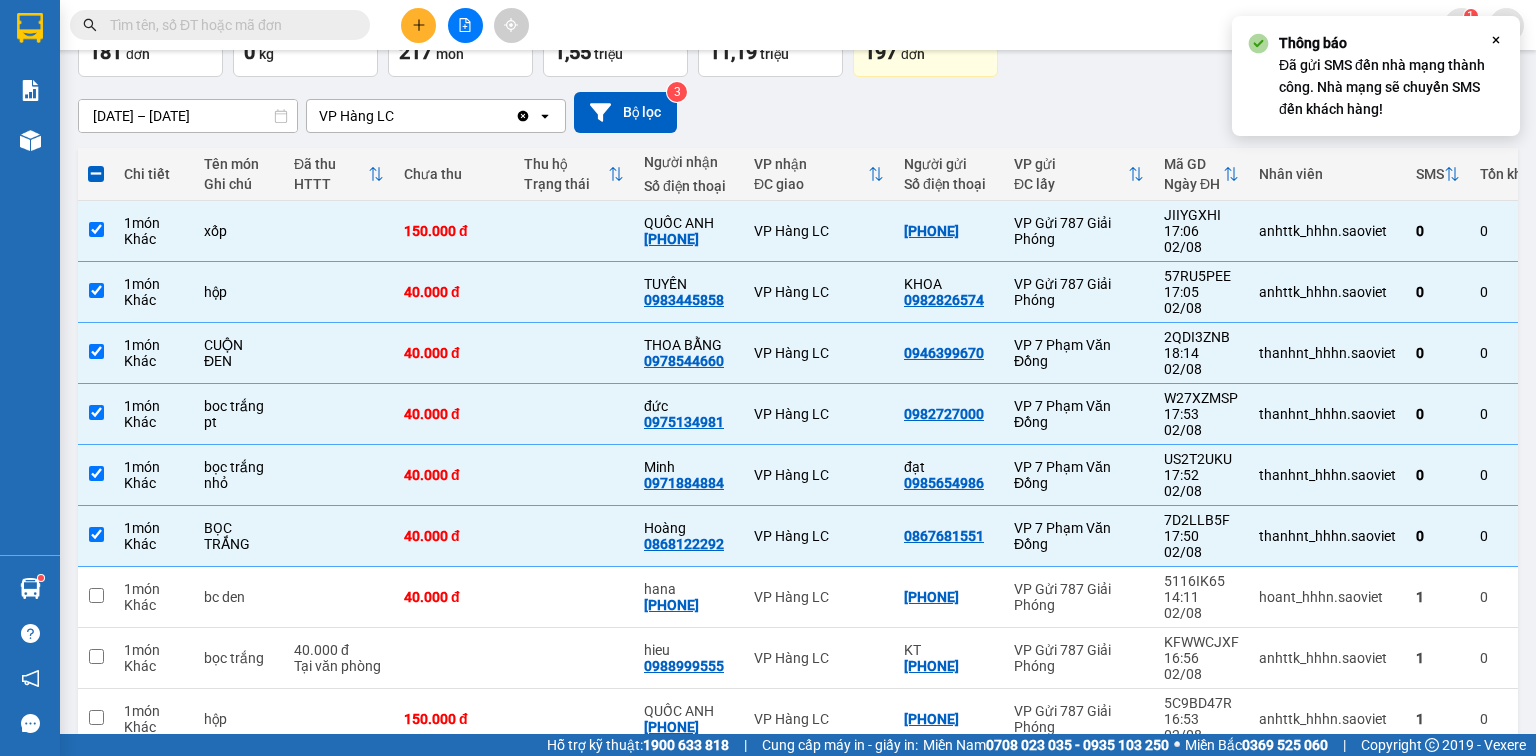 click on "1" at bounding box center (1090, 843) 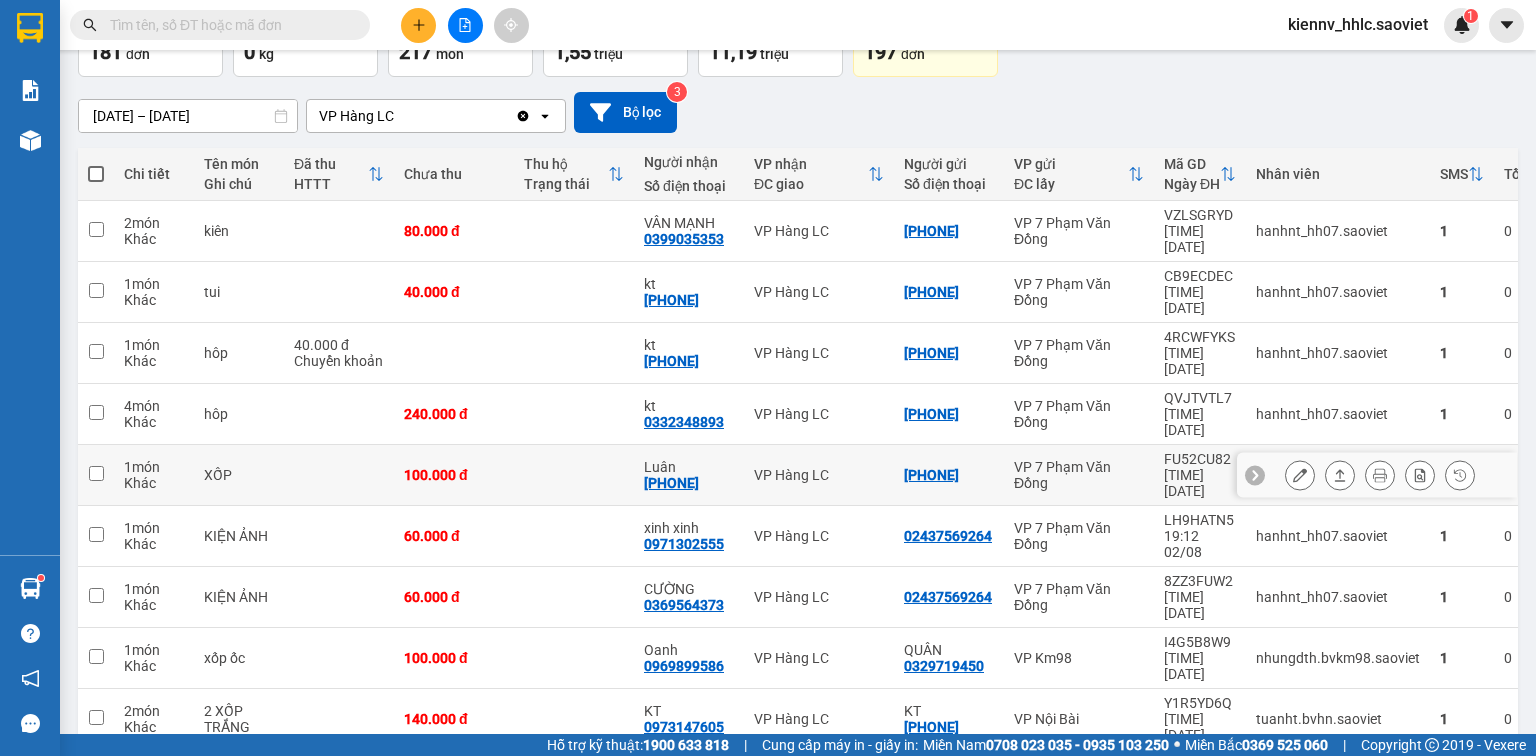 scroll, scrollTop: 0, scrollLeft: 0, axis: both 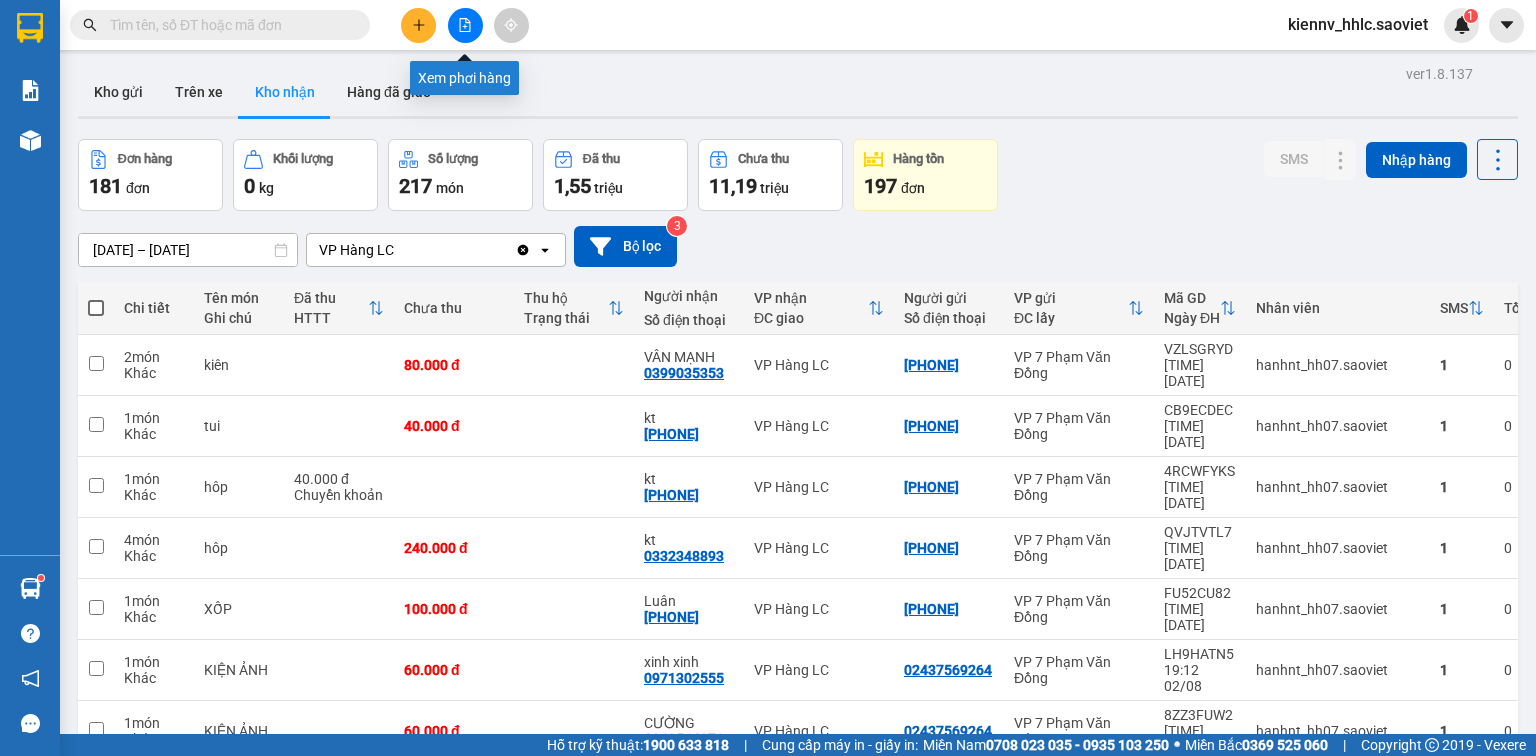 click 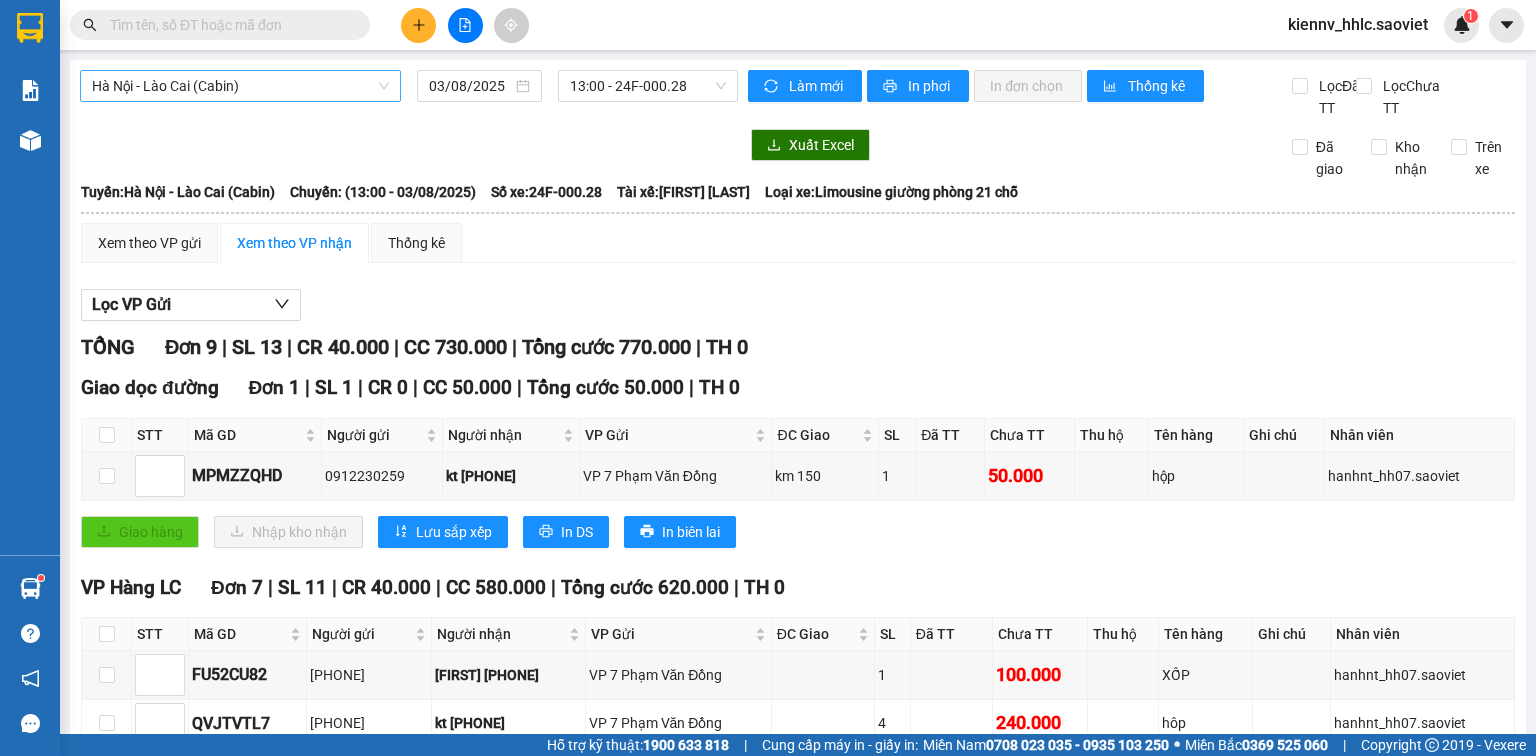 click on "Hà Nội - Lào Cai (Cabin)" at bounding box center (240, 86) 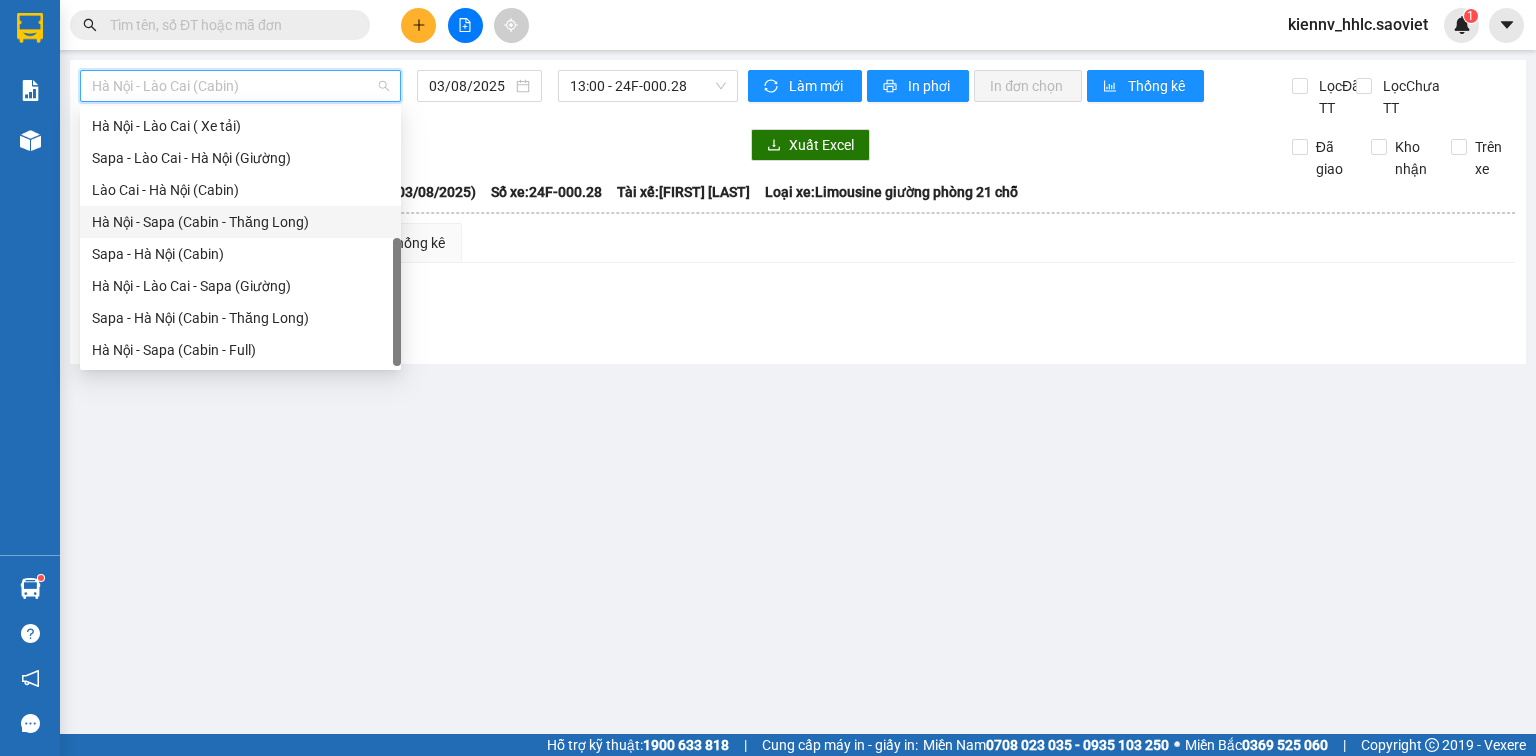 scroll, scrollTop: 160, scrollLeft: 0, axis: vertical 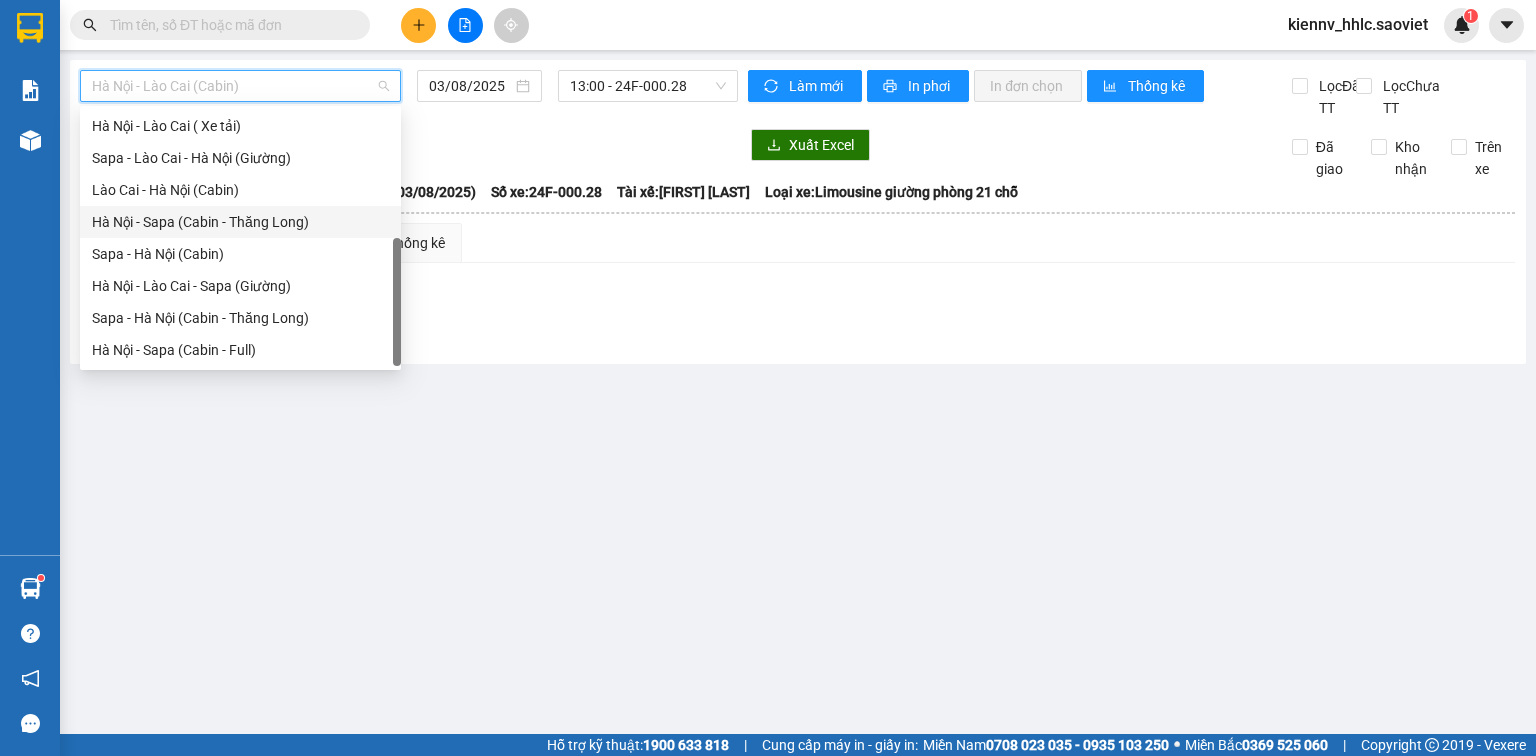 click on "Hà Nội - Sapa (Cabin - Thăng Long)" at bounding box center (240, 222) 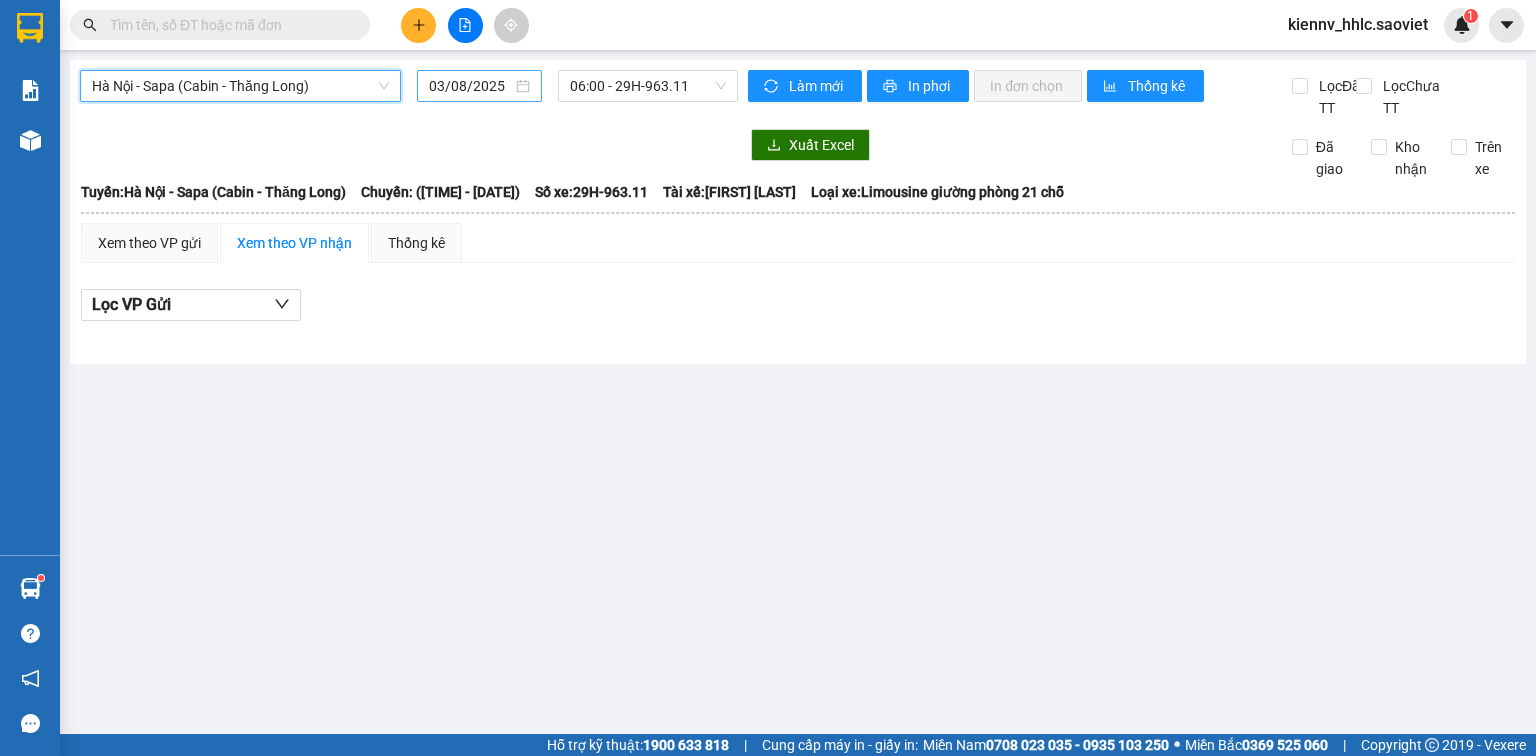 click on "03/08/2025" at bounding box center (470, 86) 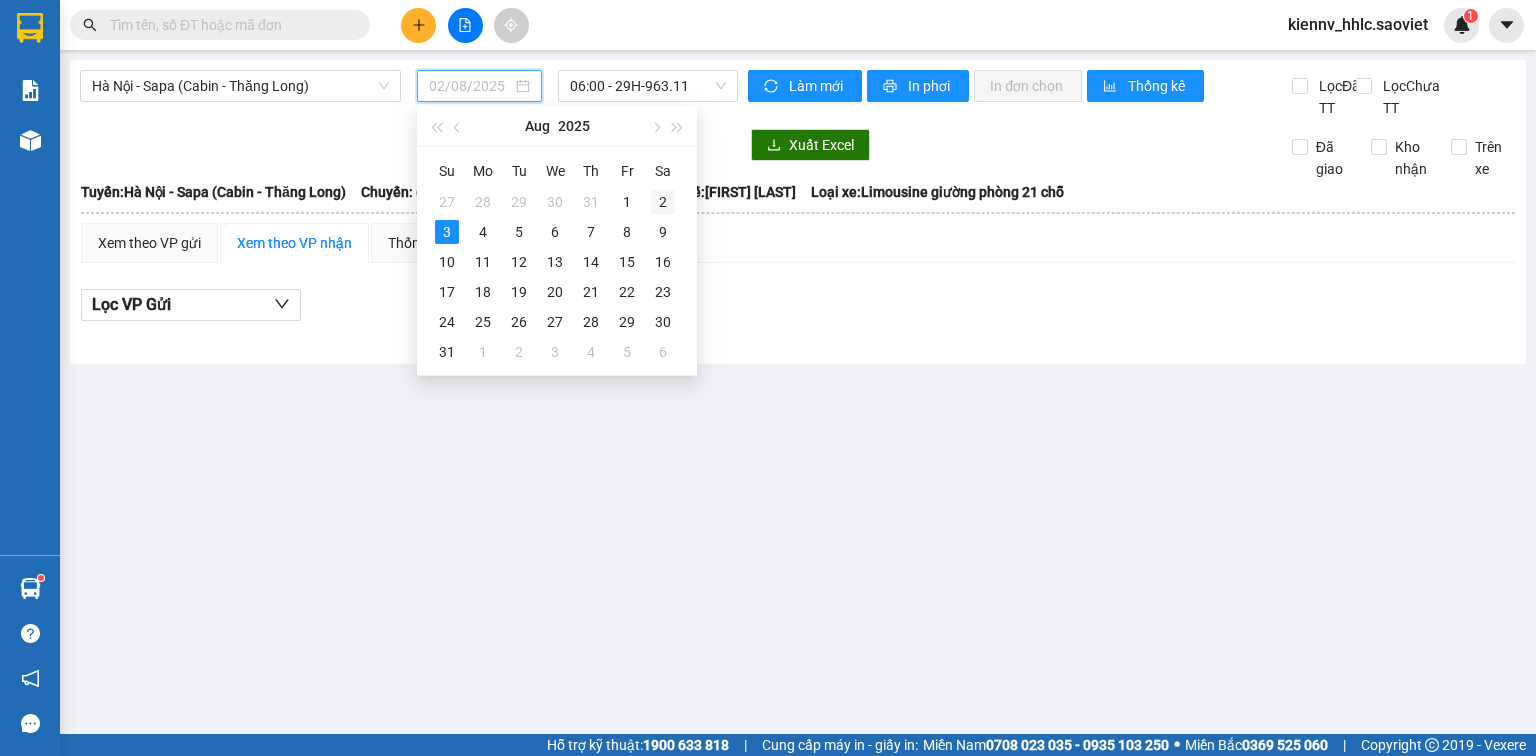 click on "2" at bounding box center (663, 202) 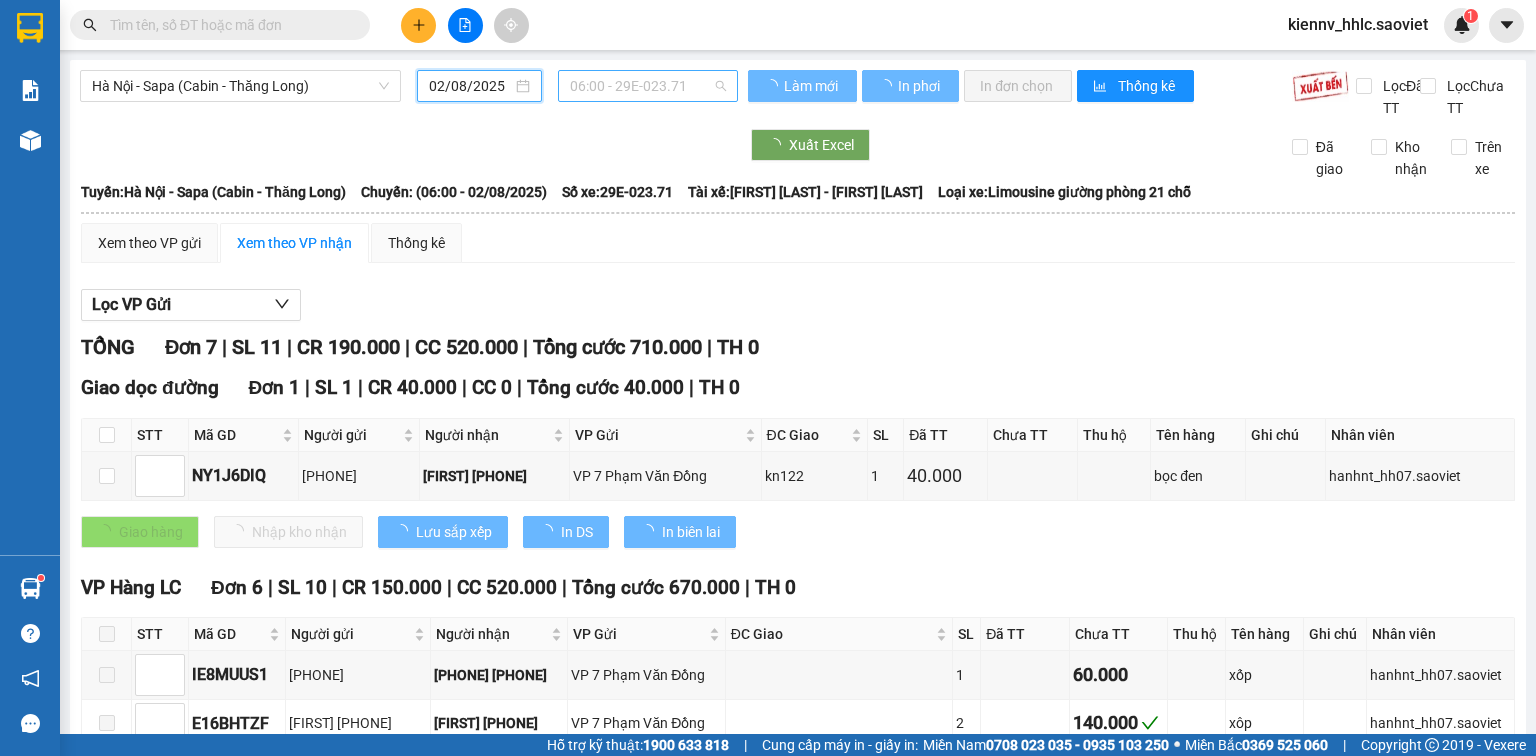 click on "06:00     - 29E-023.71" at bounding box center (648, 86) 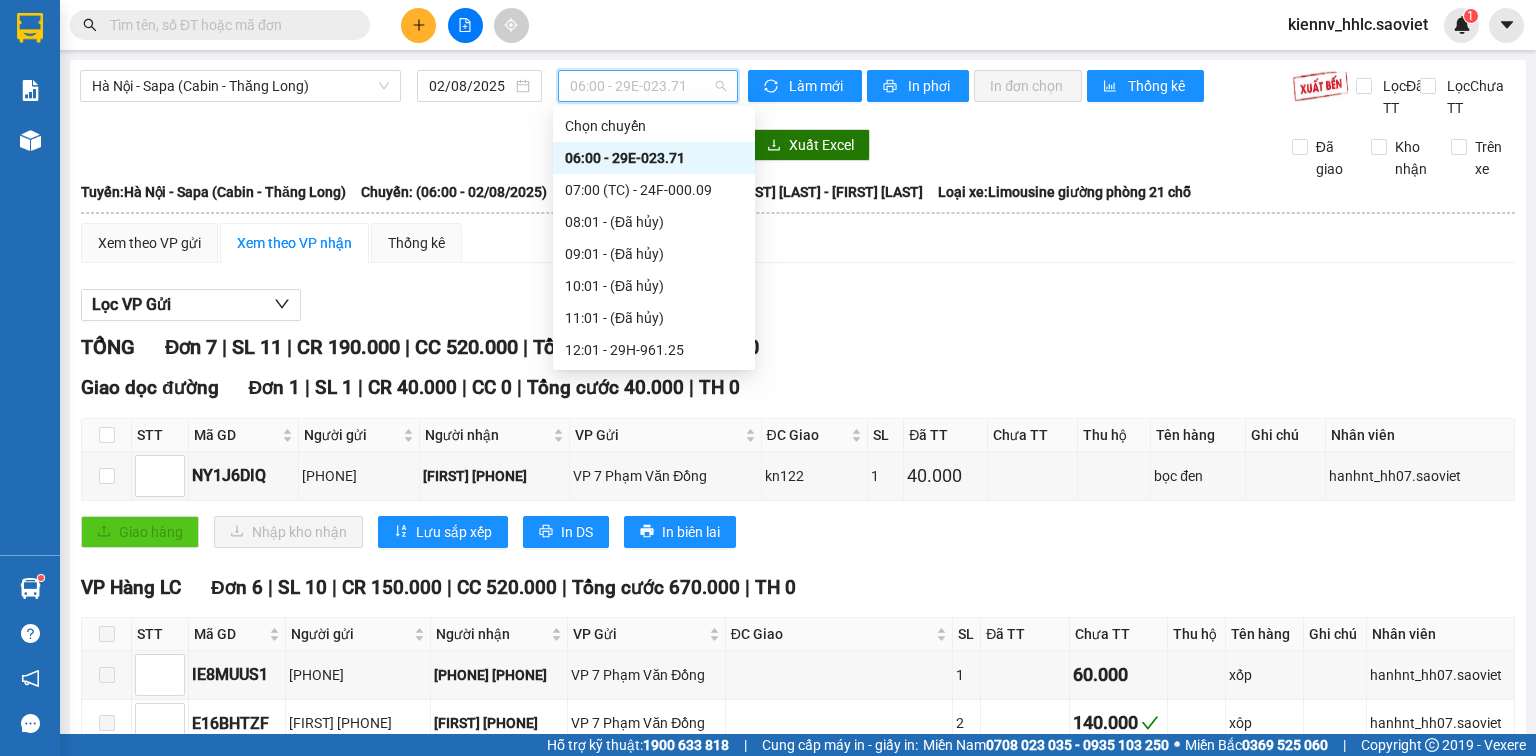 scroll, scrollTop: 224, scrollLeft: 0, axis: vertical 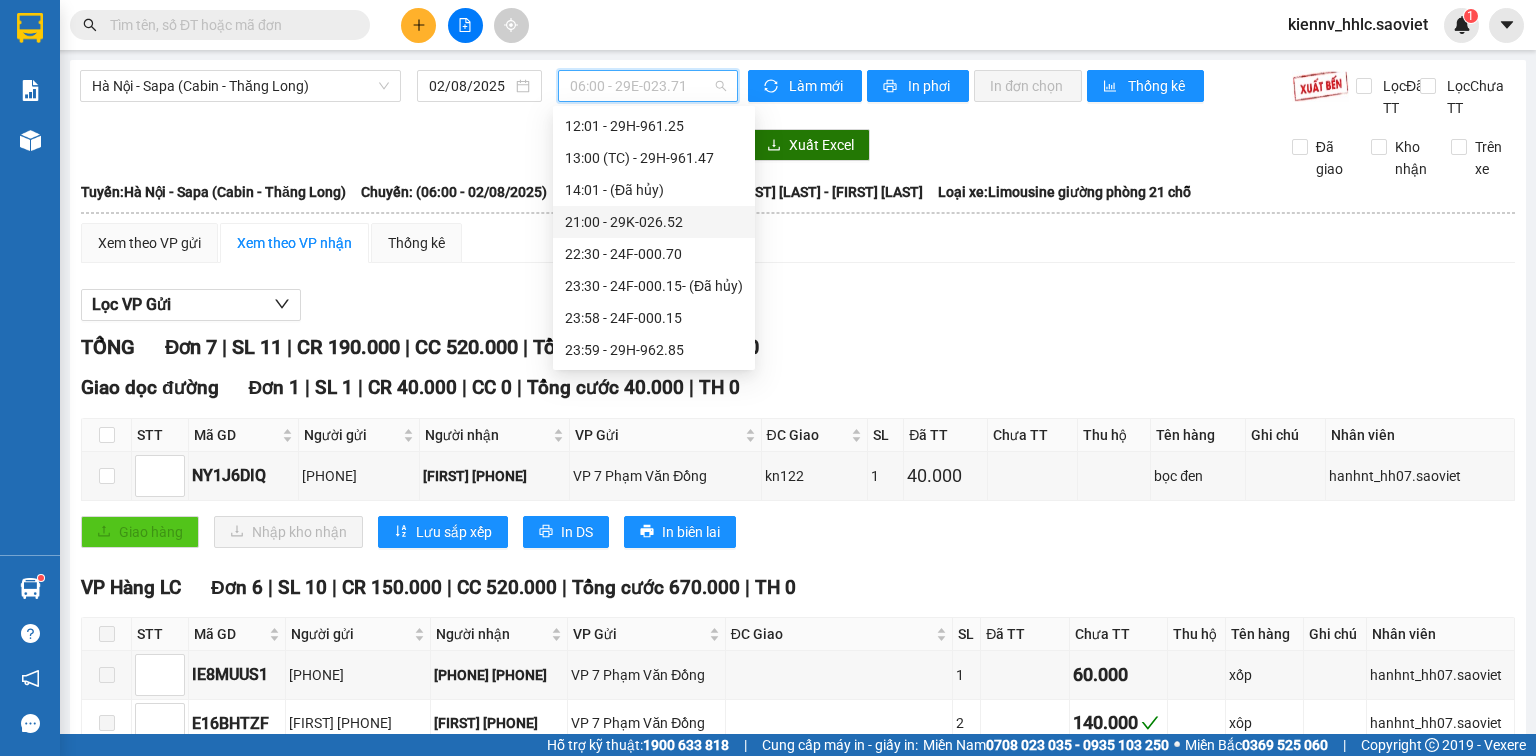click on "21:00     - 29K-026.52" at bounding box center (654, 222) 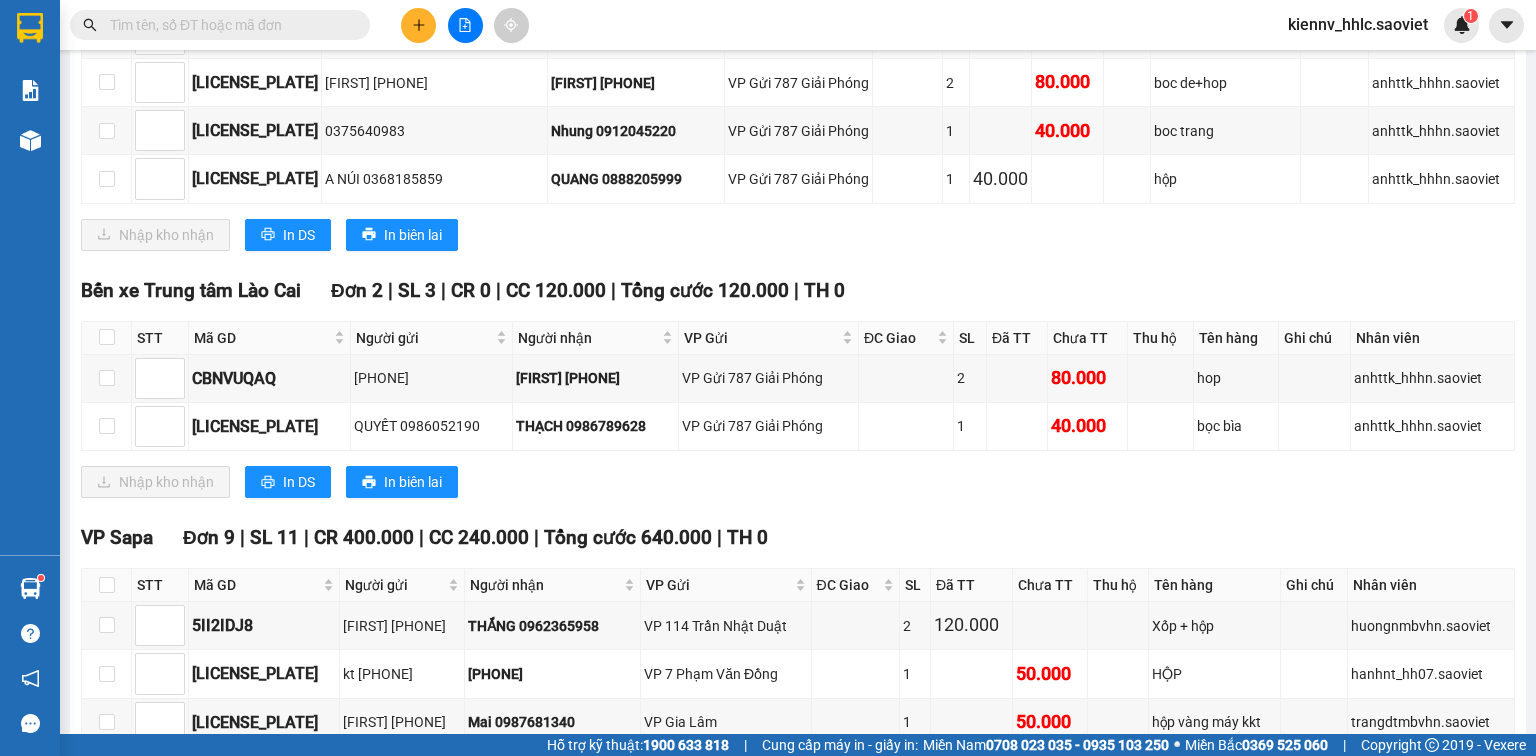 scroll, scrollTop: 1741, scrollLeft: 0, axis: vertical 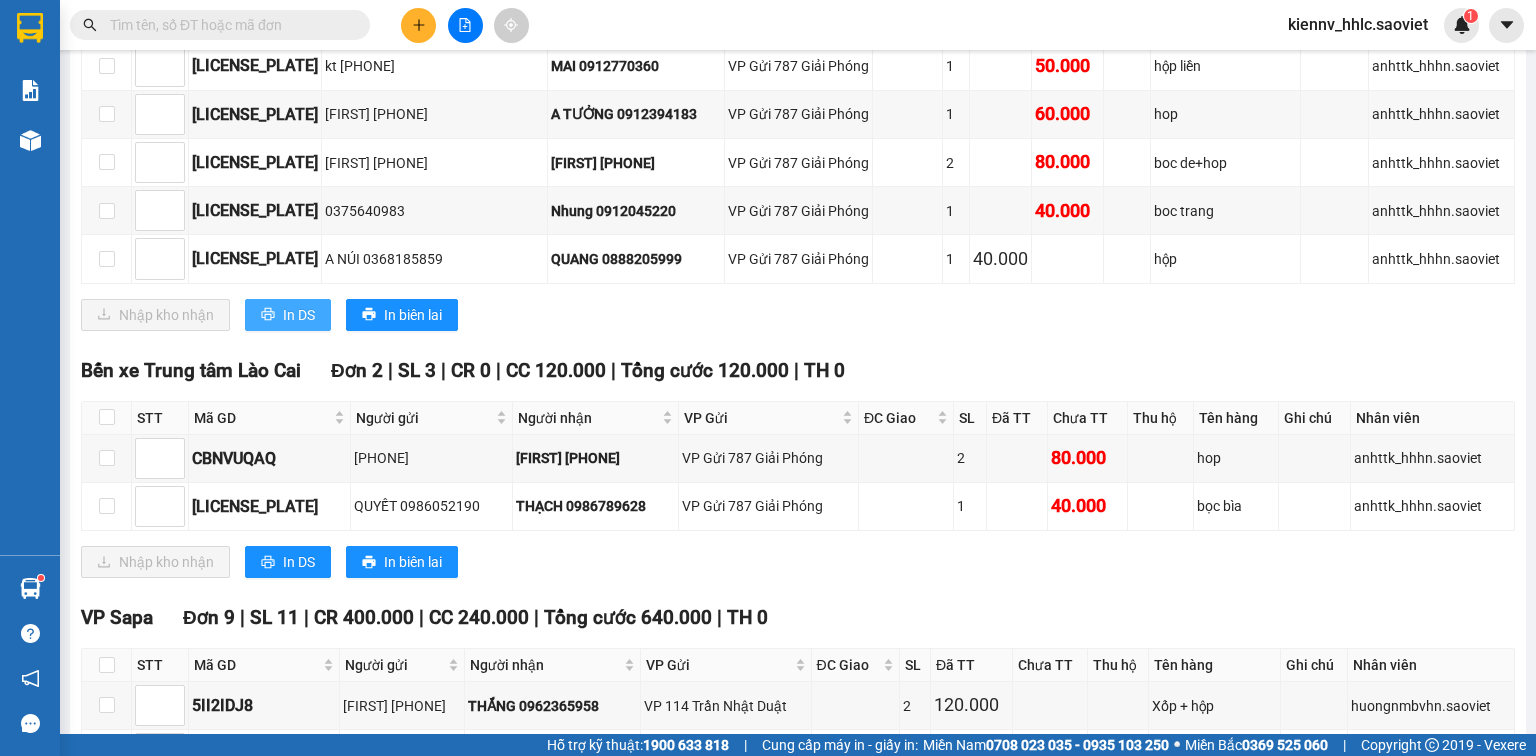 click on "In DS" at bounding box center (288, 315) 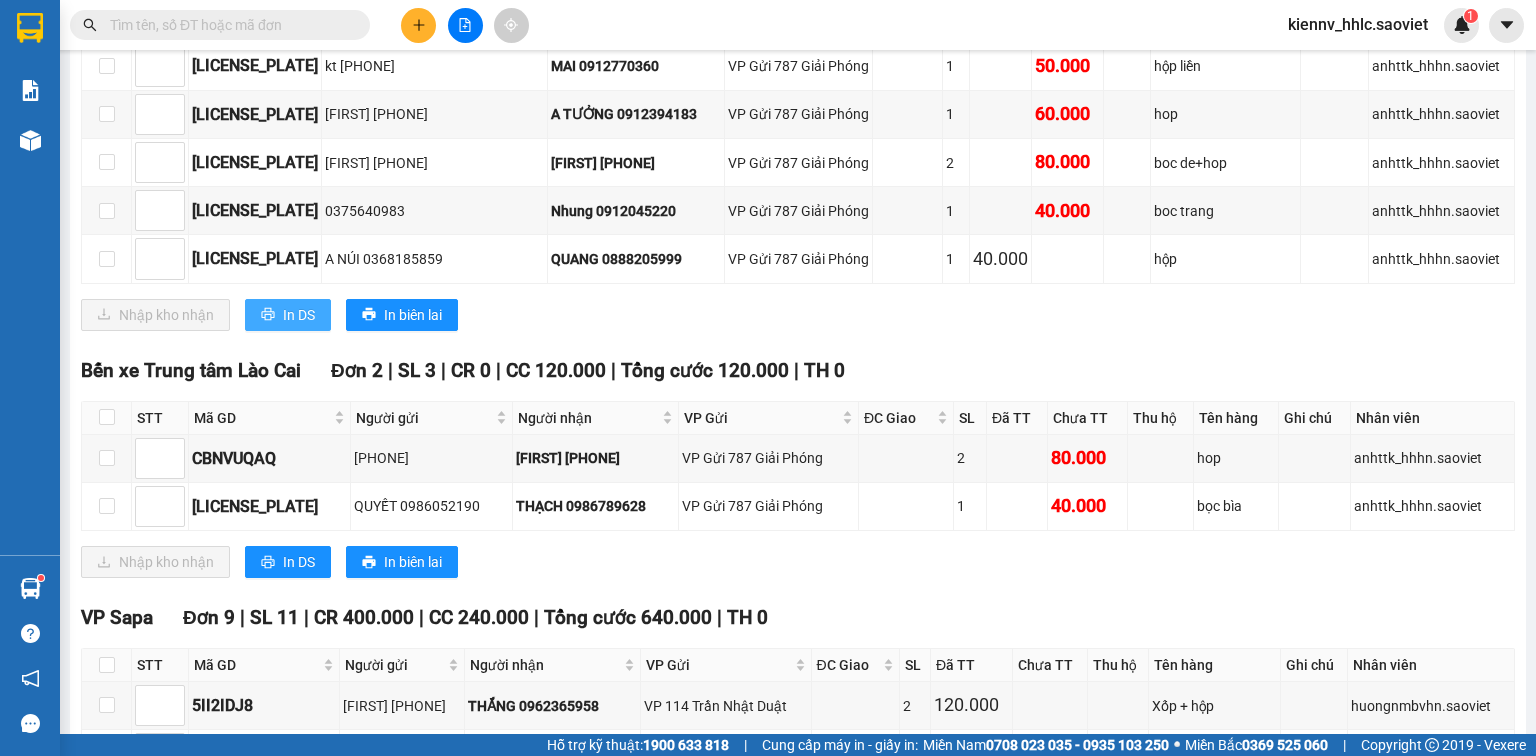 scroll, scrollTop: 0, scrollLeft: 0, axis: both 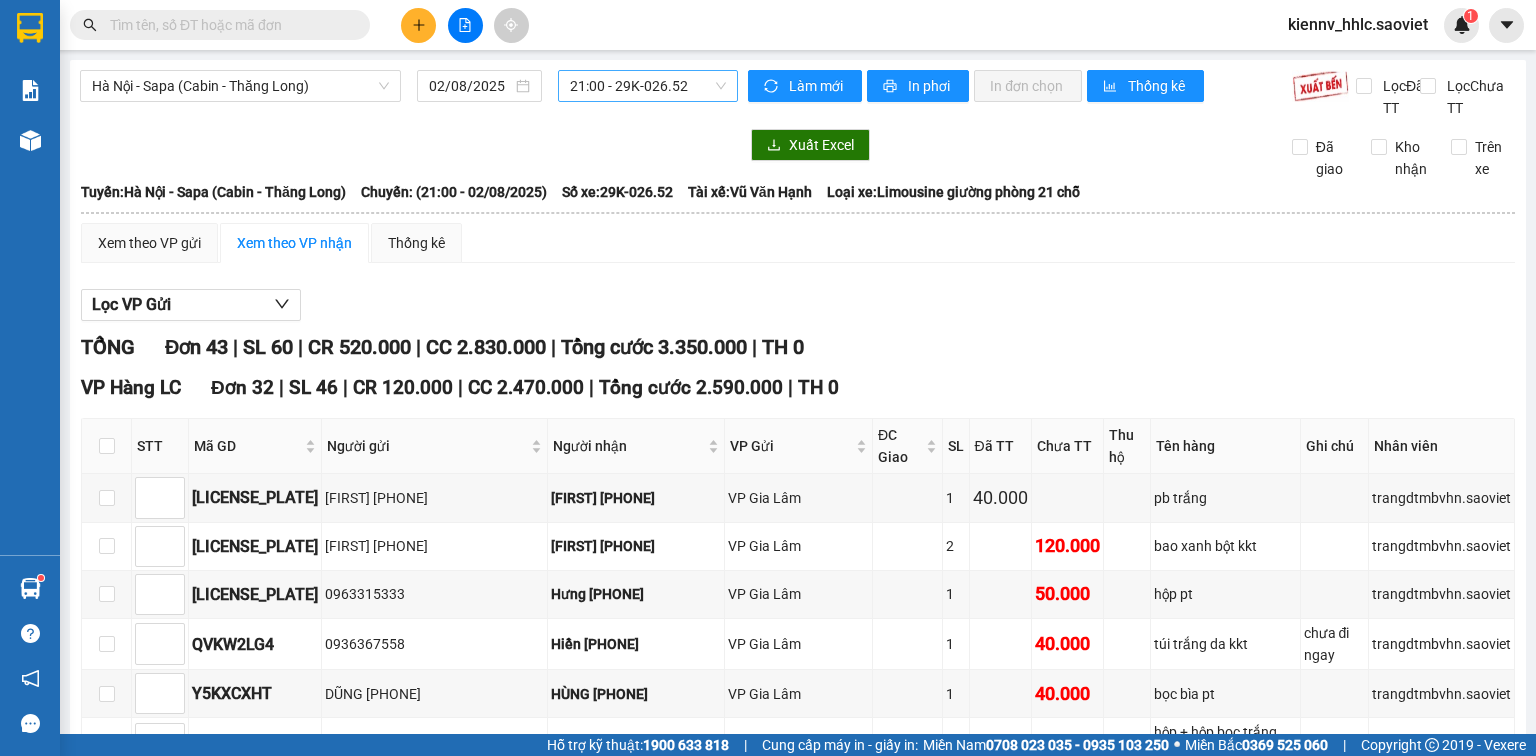 click on "21:00     - 29K-026.52" at bounding box center [648, 86] 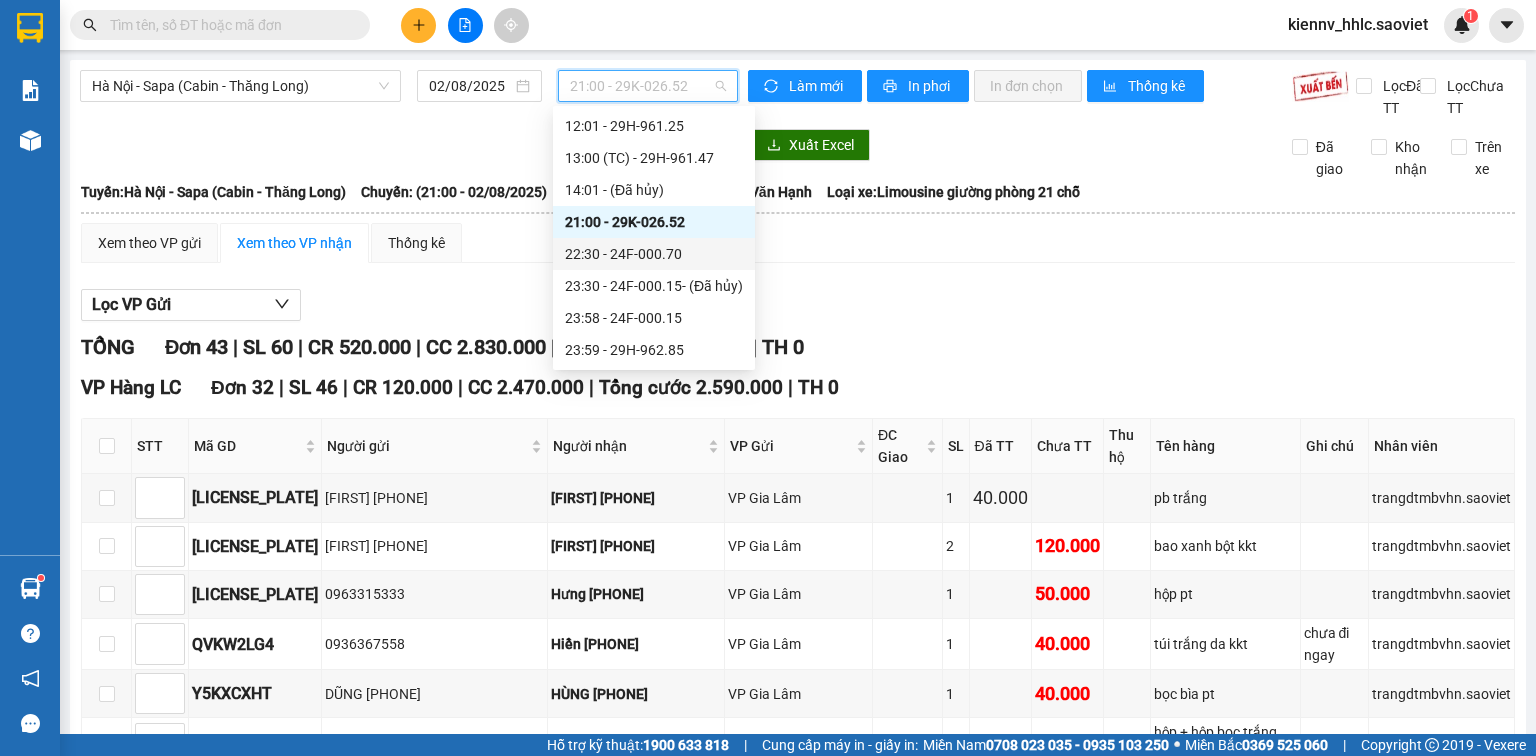 click on "22:30     - 24F-000.70" at bounding box center [654, 254] 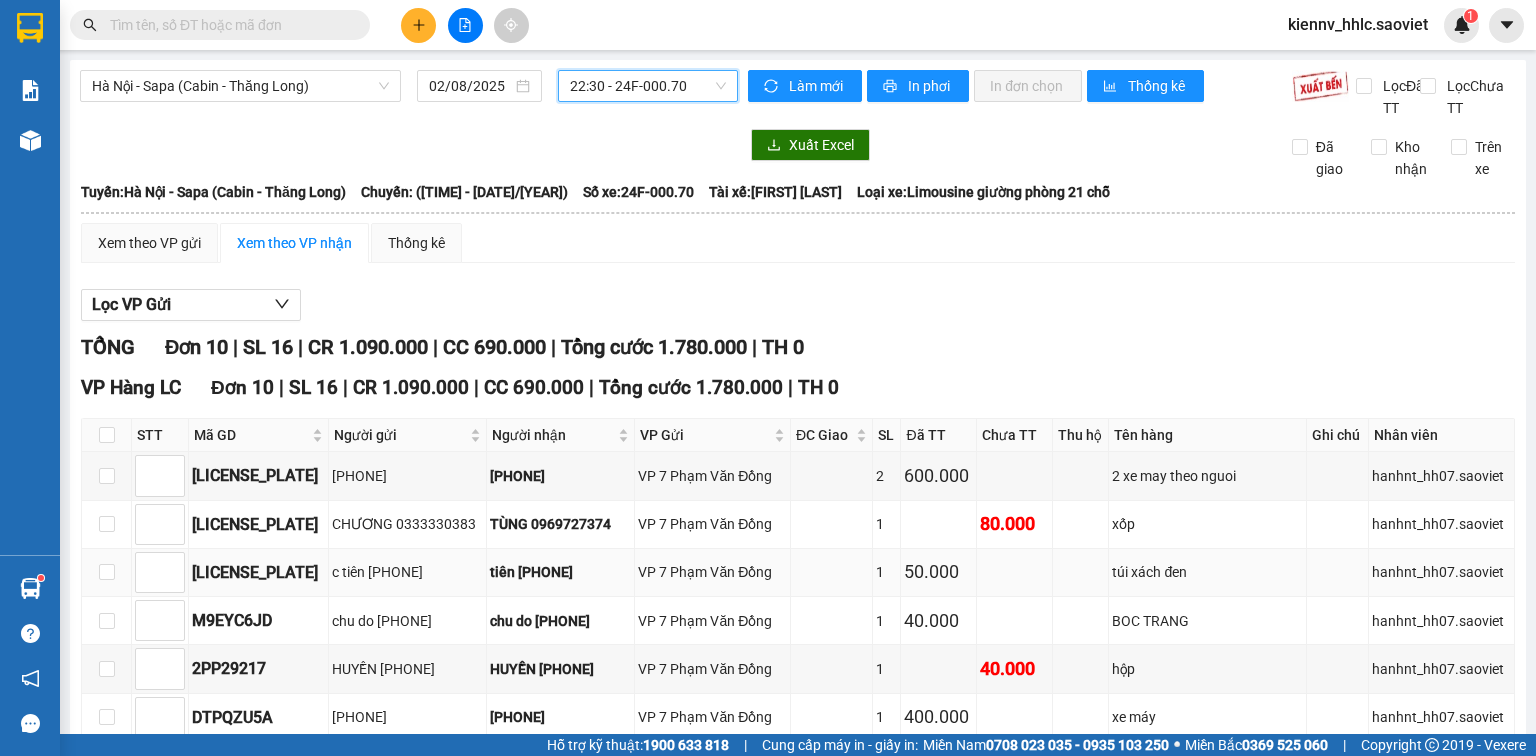 scroll, scrollTop: 318, scrollLeft: 0, axis: vertical 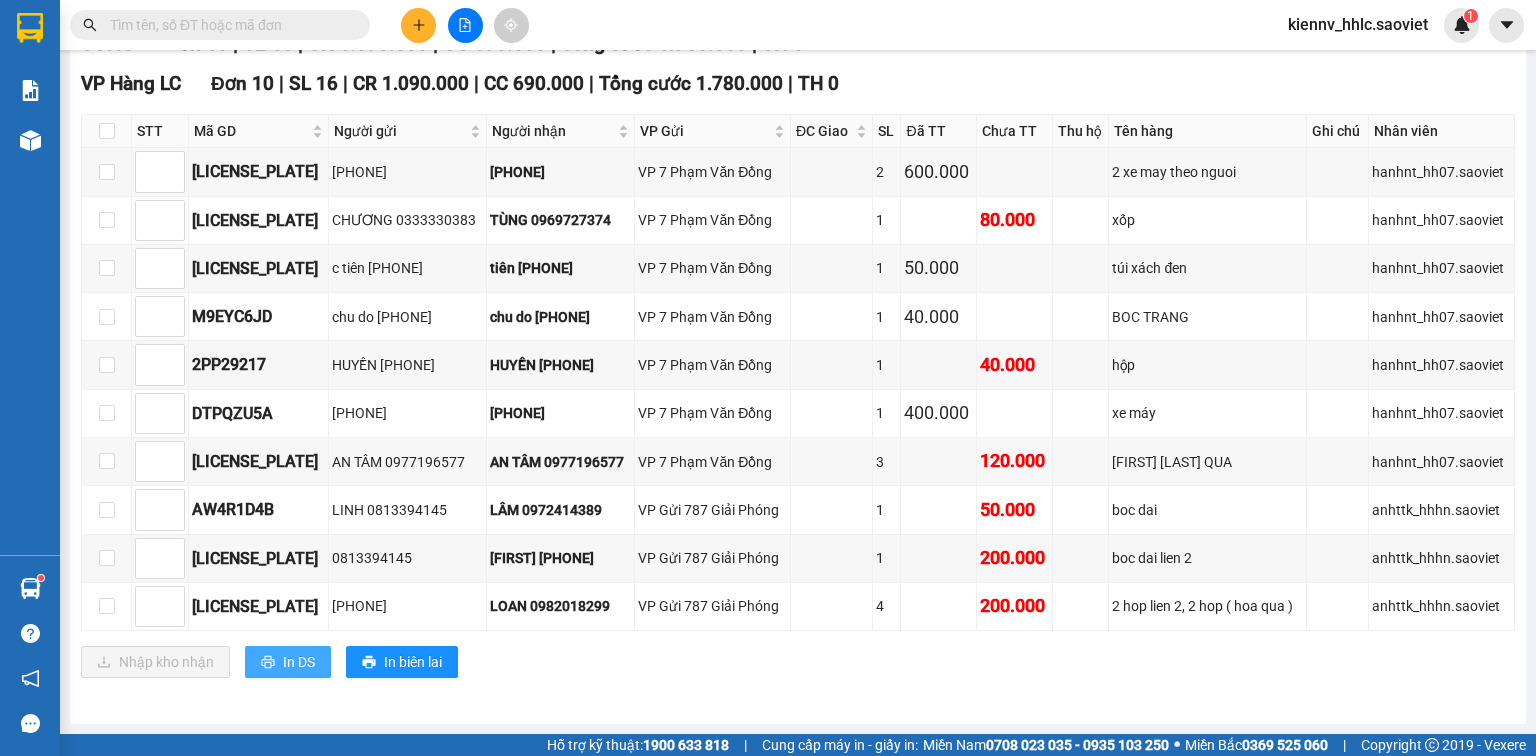 click on "In DS" at bounding box center (299, 662) 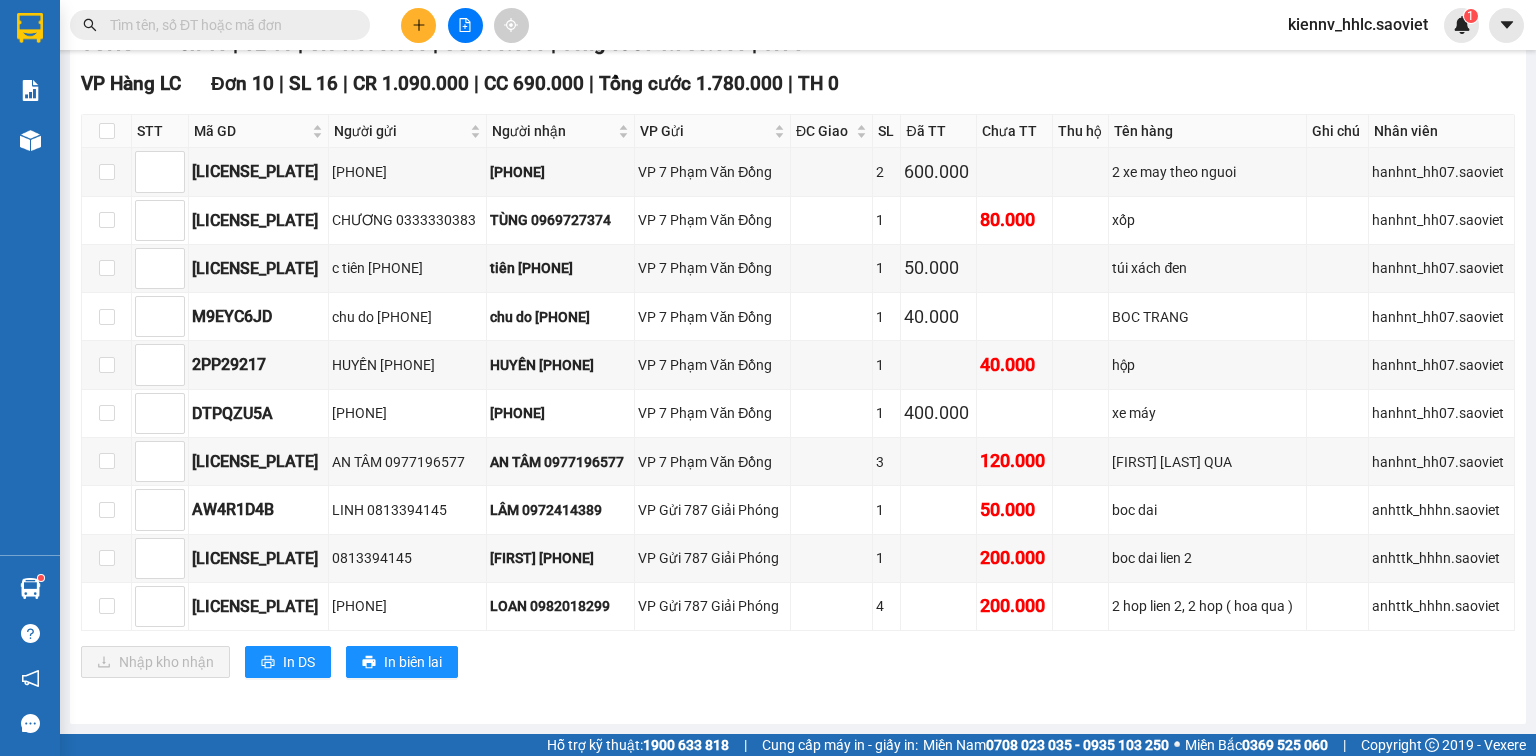 scroll, scrollTop: 0, scrollLeft: 0, axis: both 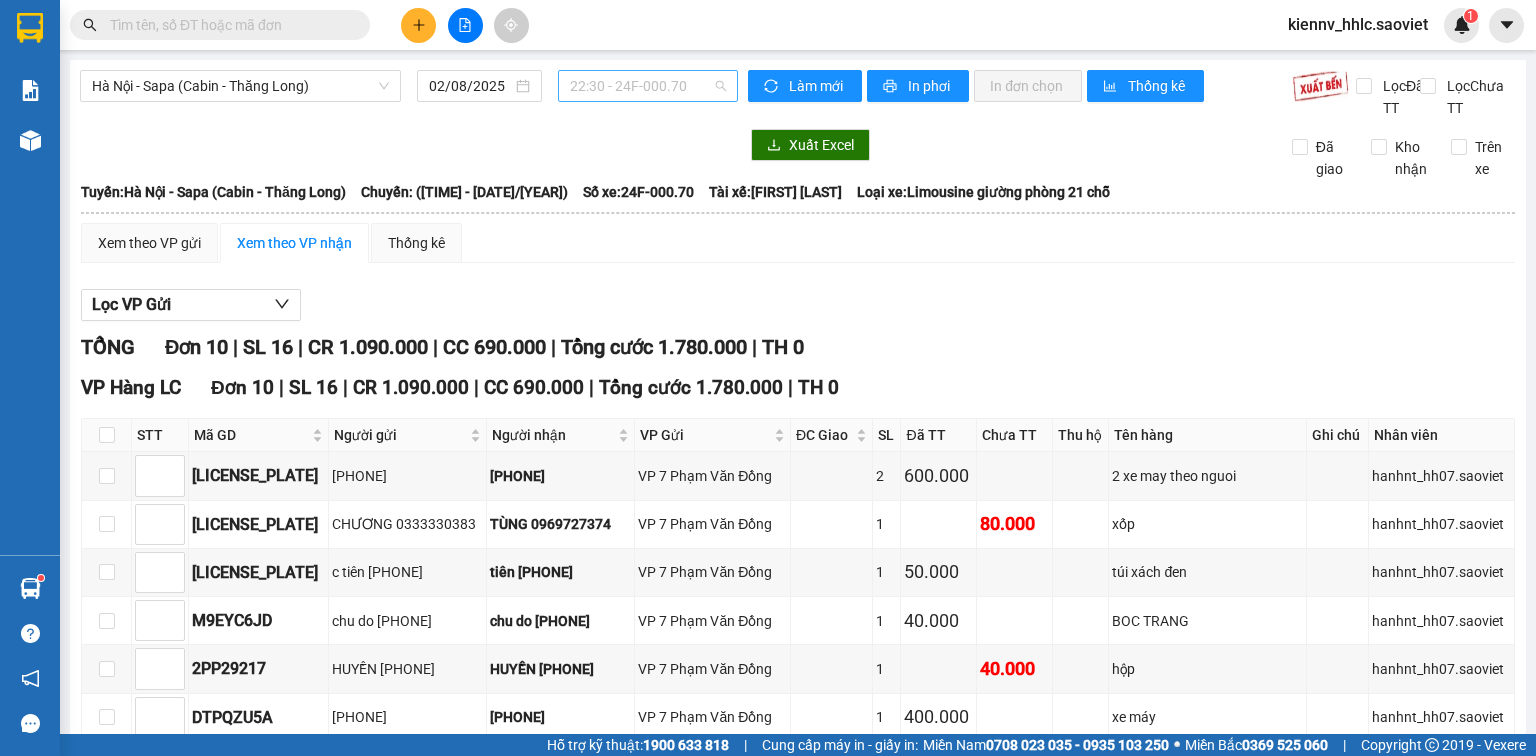 click on "22:30     - 24F-000.70" at bounding box center [648, 86] 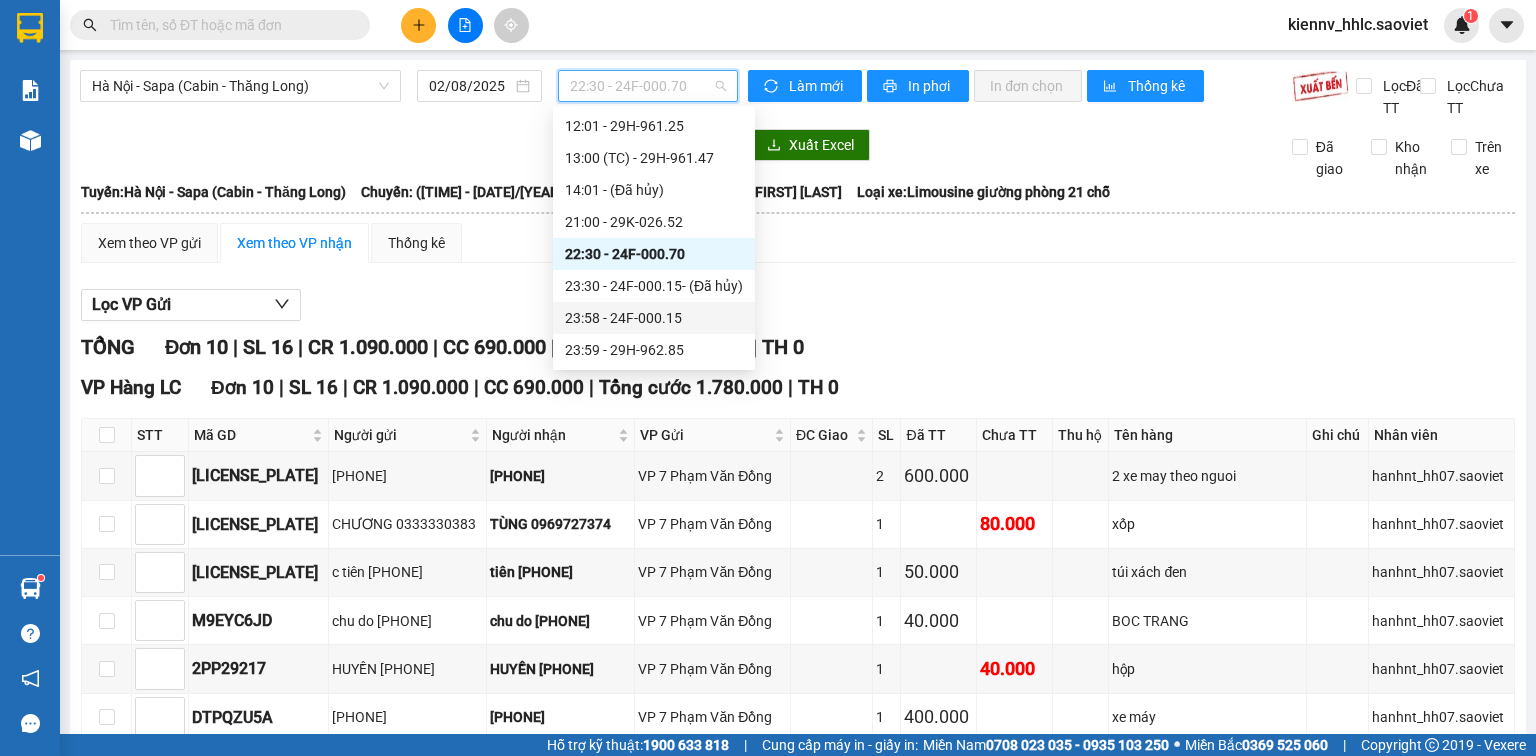 click on "23:58     - 24F-000.15" at bounding box center [654, 318] 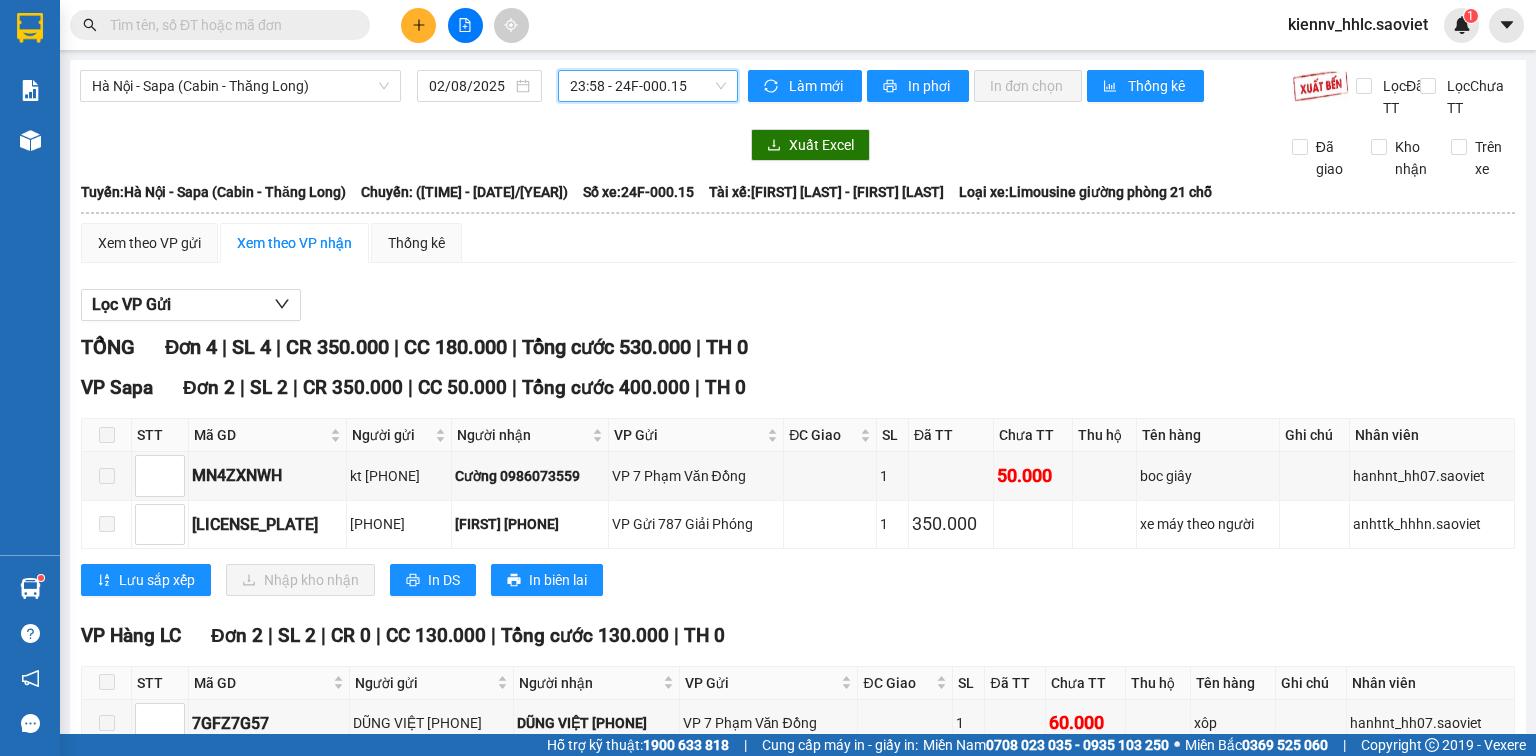 scroll, scrollTop: 183, scrollLeft: 0, axis: vertical 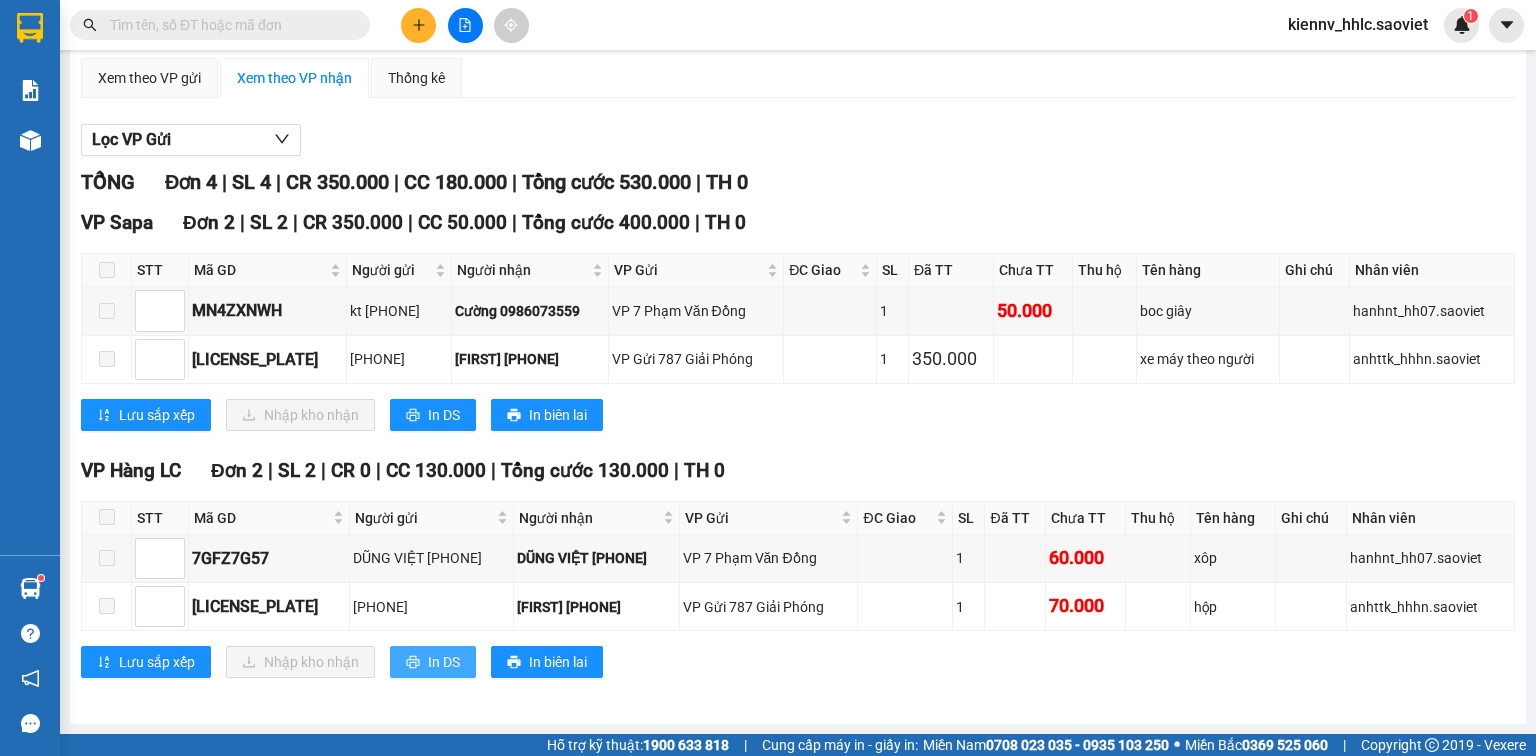 click on "In DS" at bounding box center [433, 662] 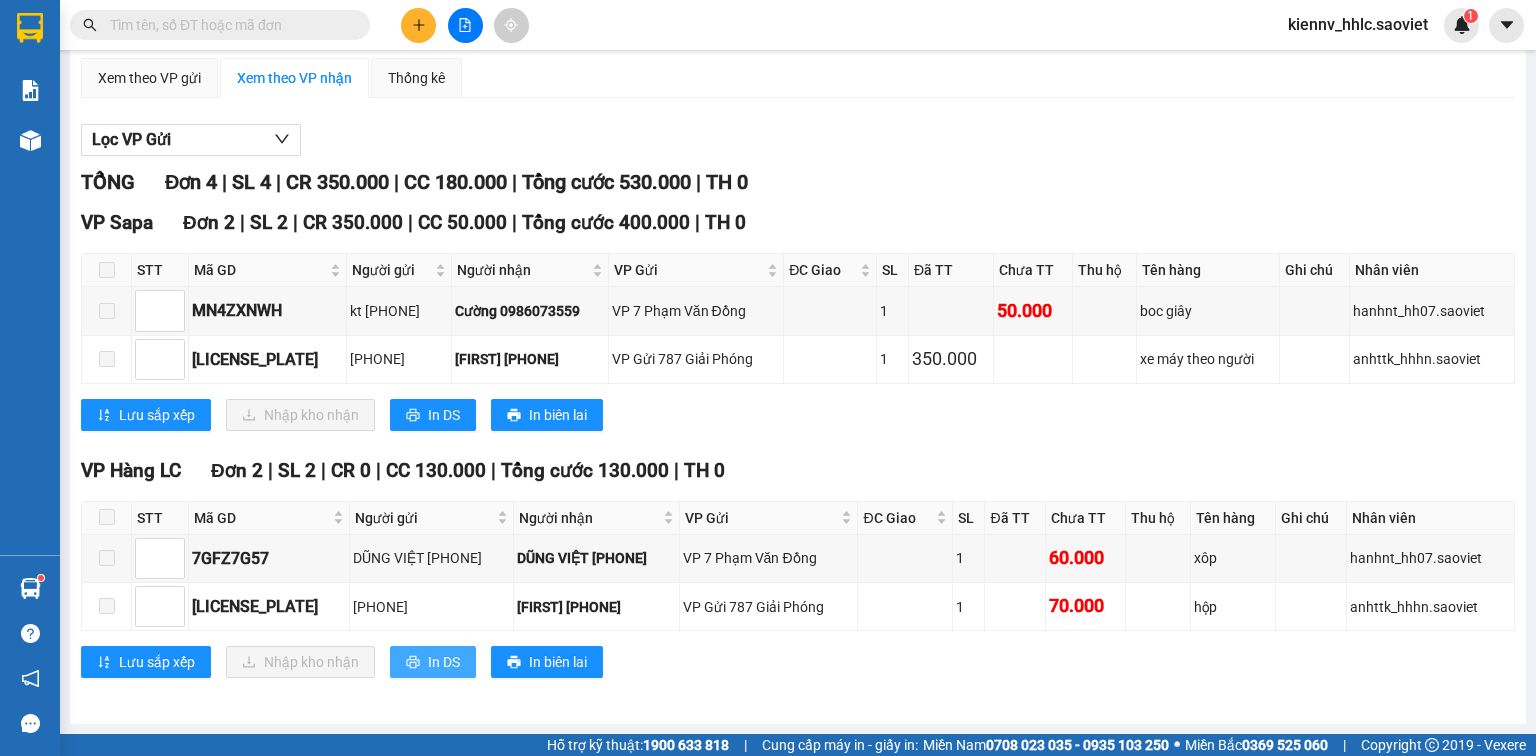 scroll, scrollTop: 0, scrollLeft: 0, axis: both 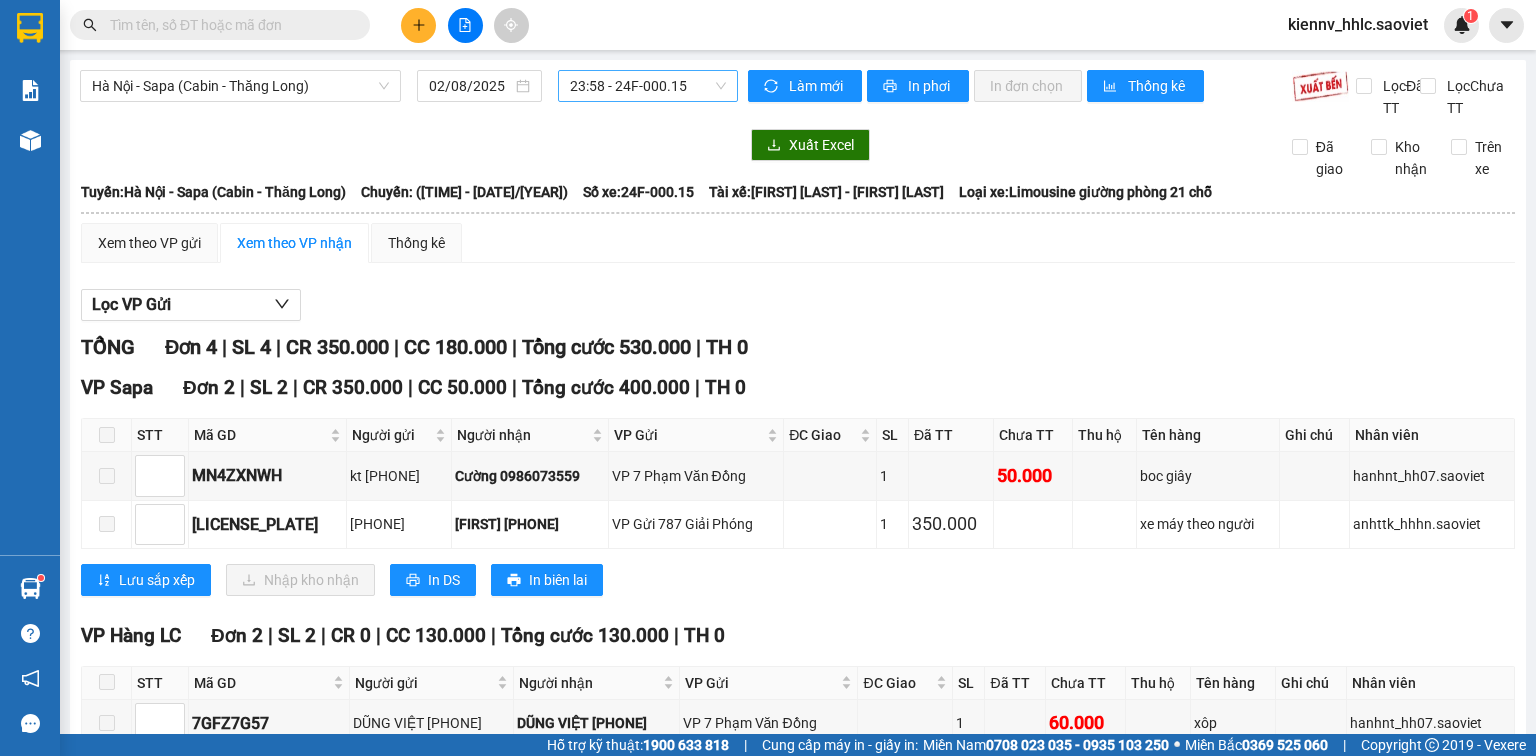 click on "23:58     - 24F-000.15" at bounding box center [648, 86] 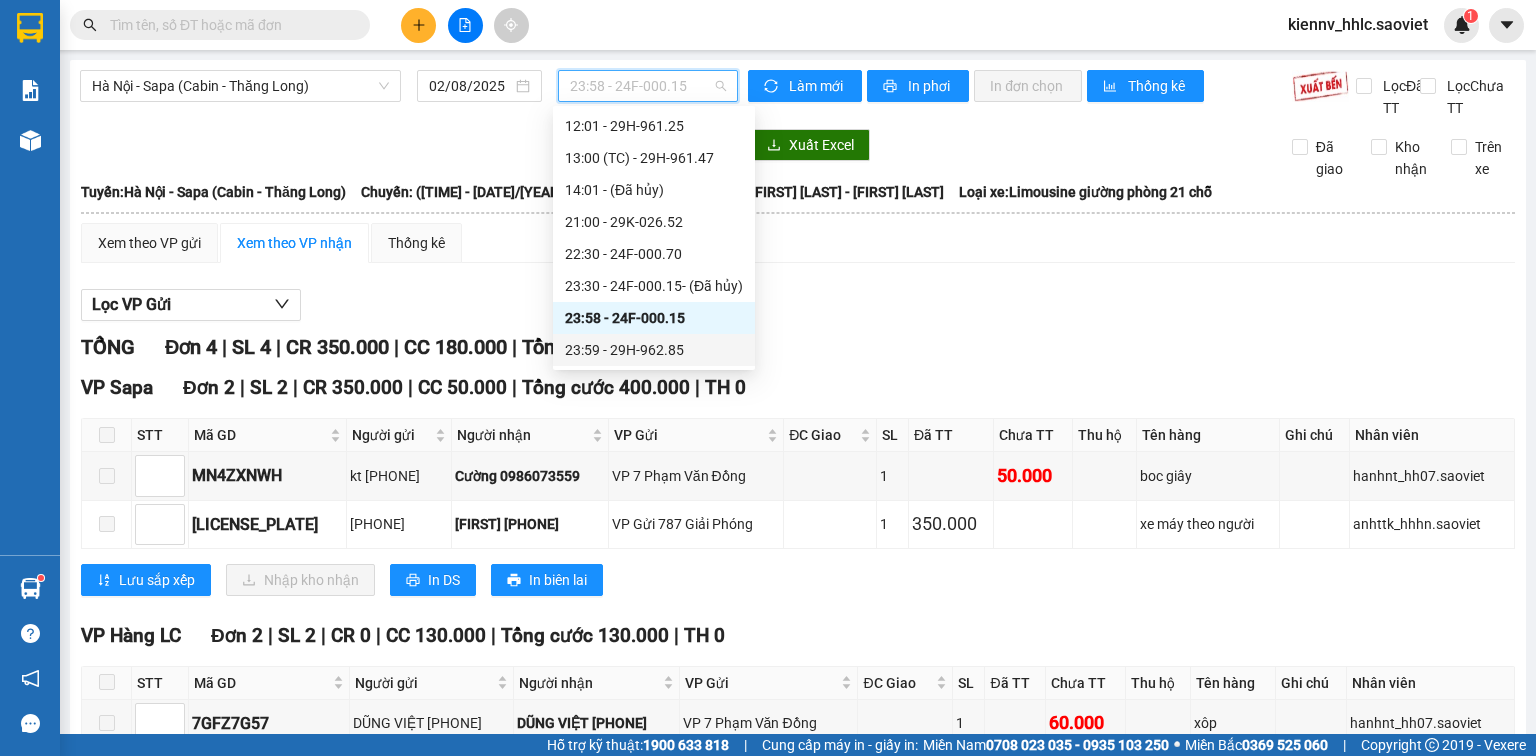 click on "23:59     - 29H-962.85" at bounding box center [654, 350] 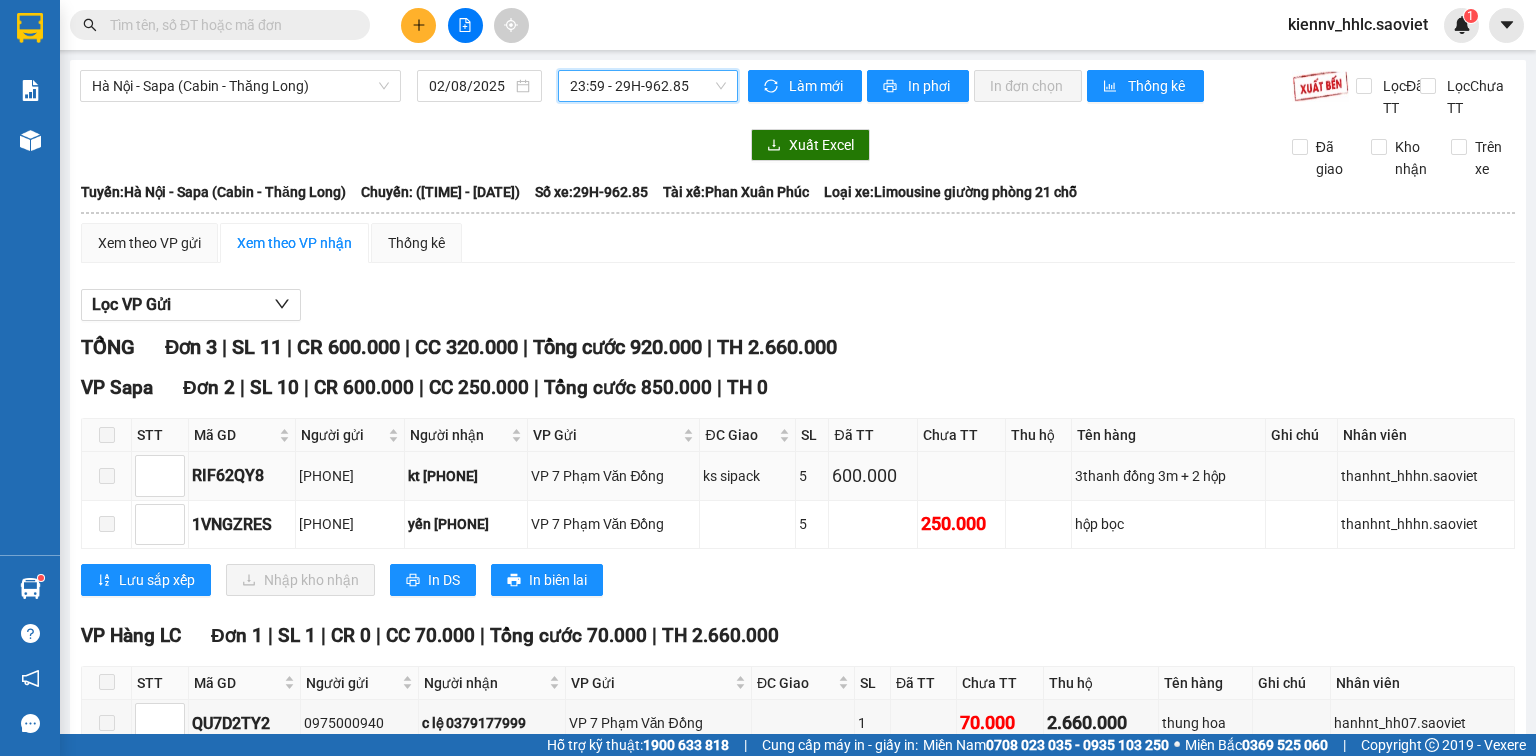 scroll, scrollTop: 135, scrollLeft: 0, axis: vertical 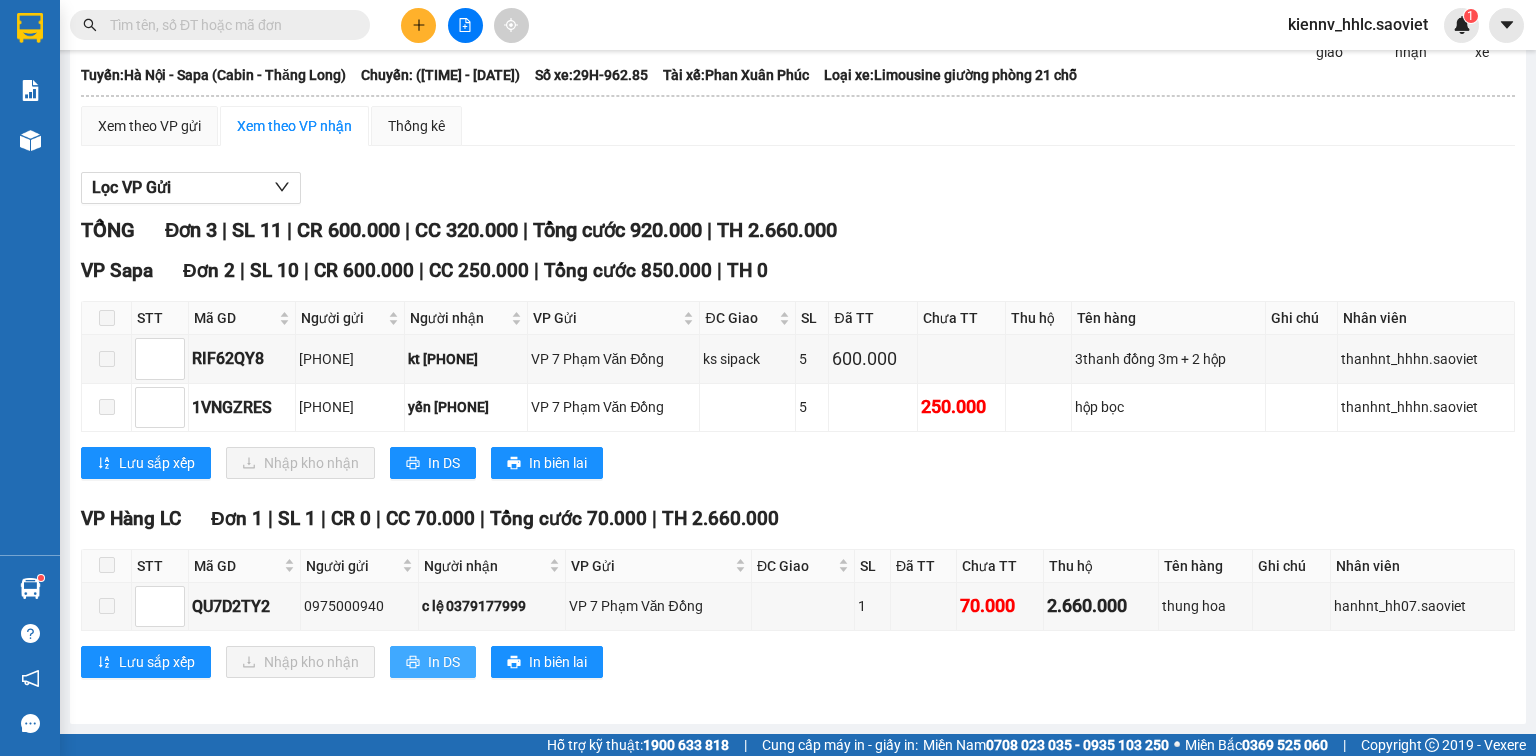 click on "In DS" at bounding box center [433, 662] 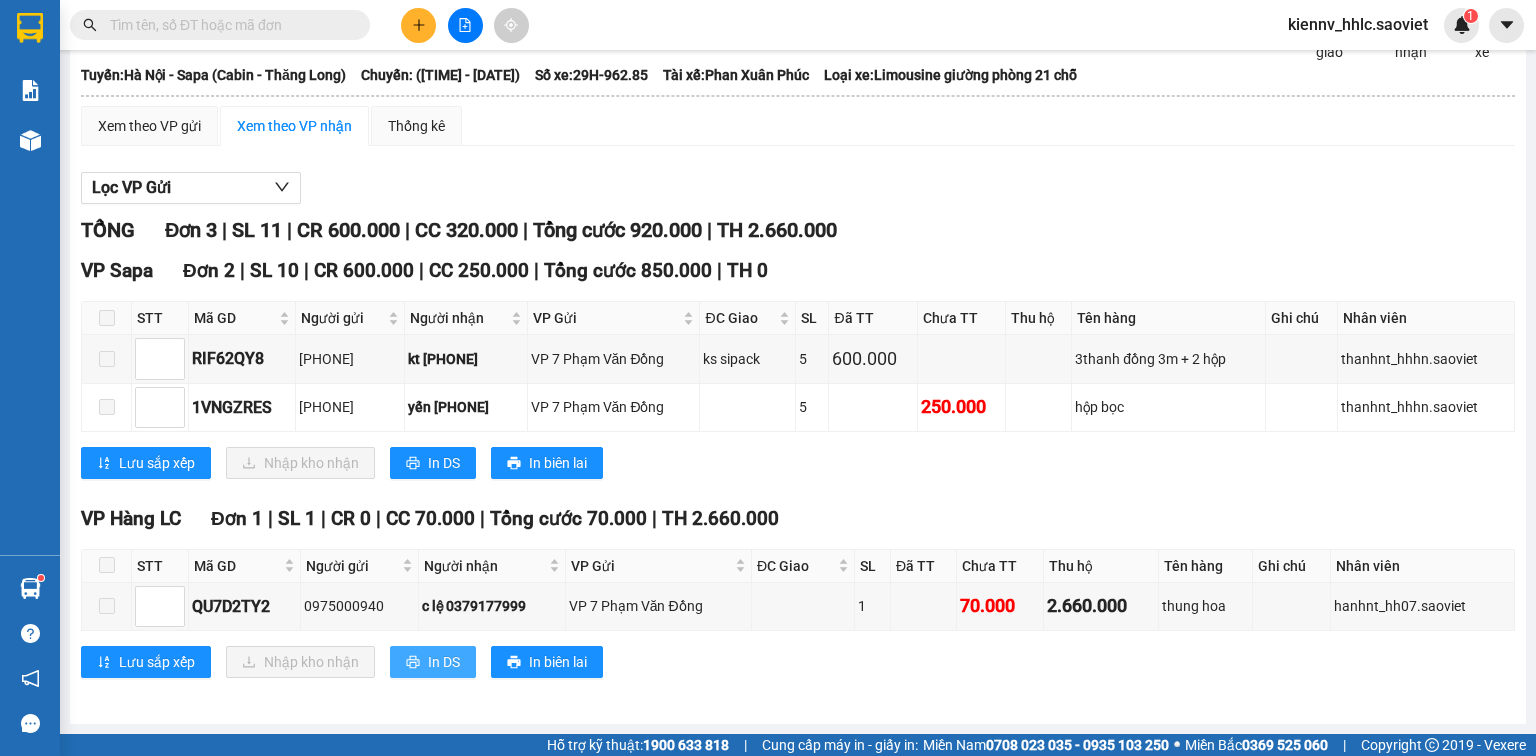 scroll, scrollTop: 0, scrollLeft: 0, axis: both 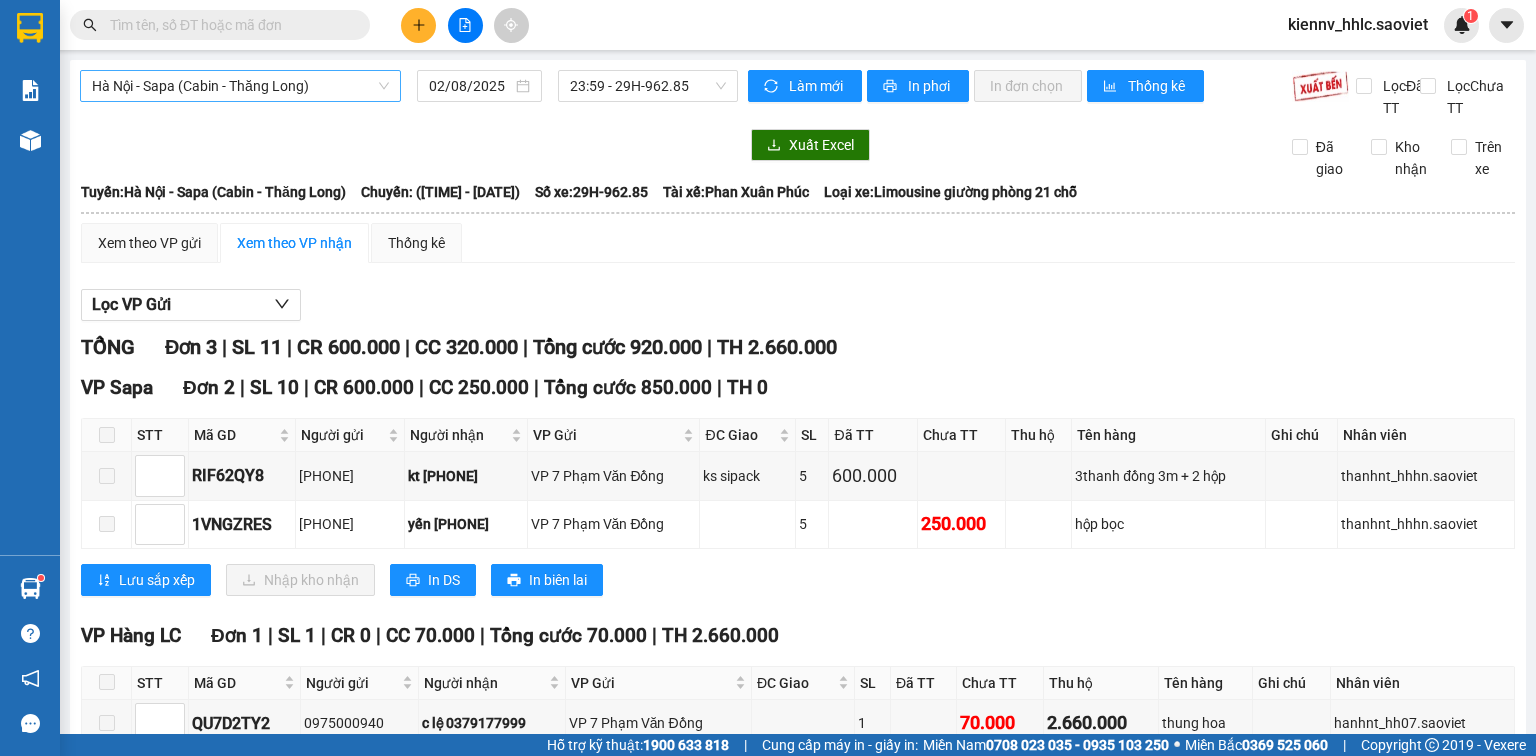click on "Hà Nội - Sapa (Cabin - Thăng Long)" at bounding box center [240, 86] 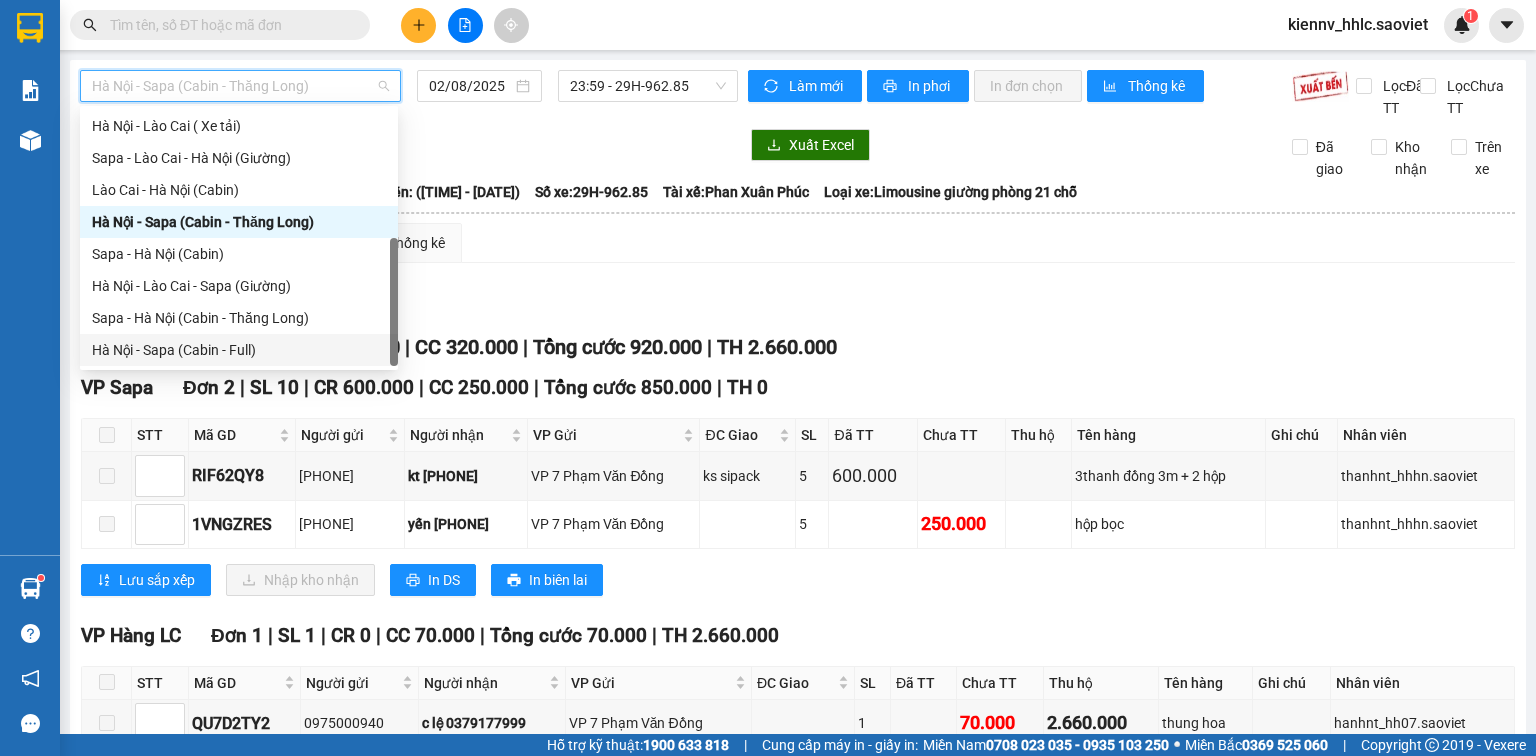 click on "Hà Nội - Sapa (Cabin - Full)" at bounding box center [239, 350] 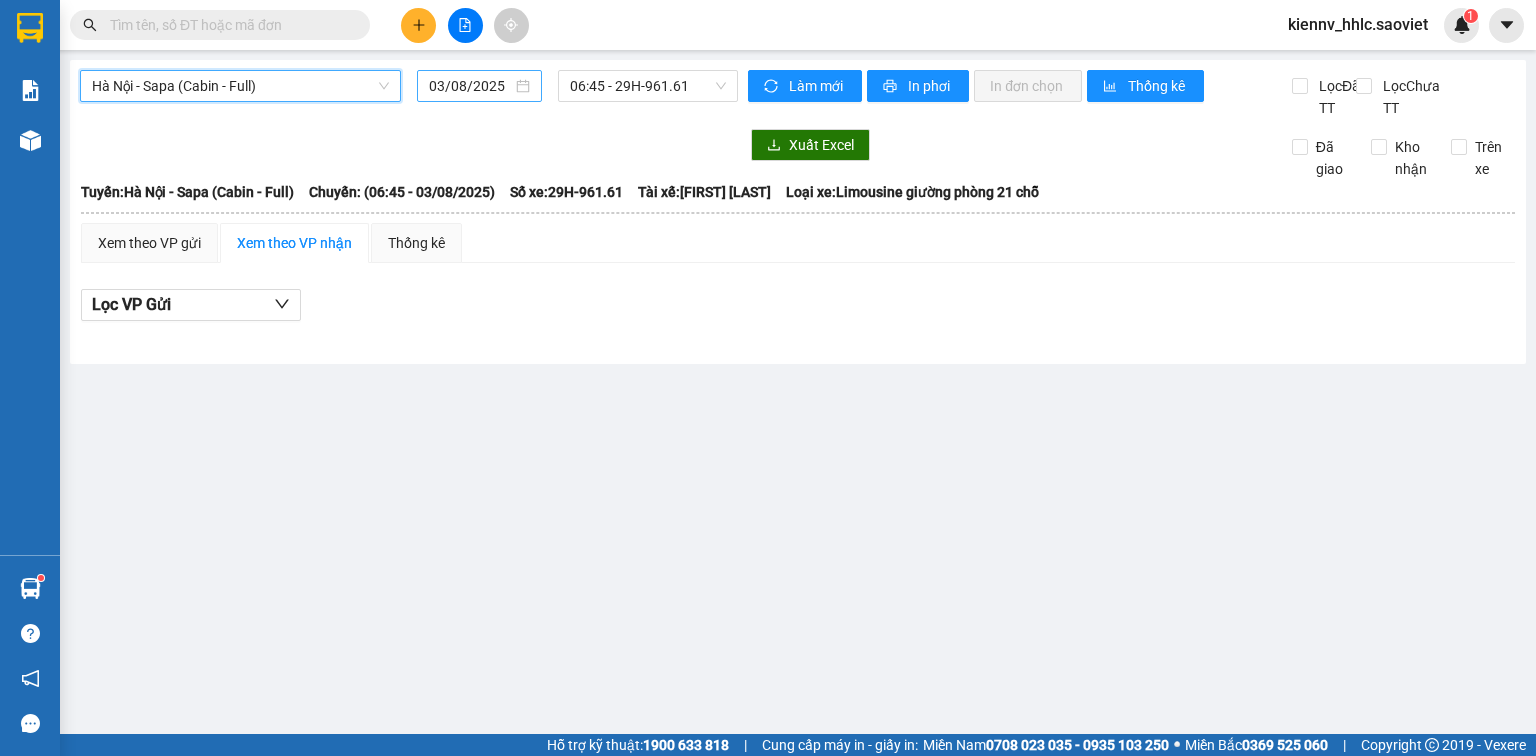 click on "03/08/2025" at bounding box center [470, 86] 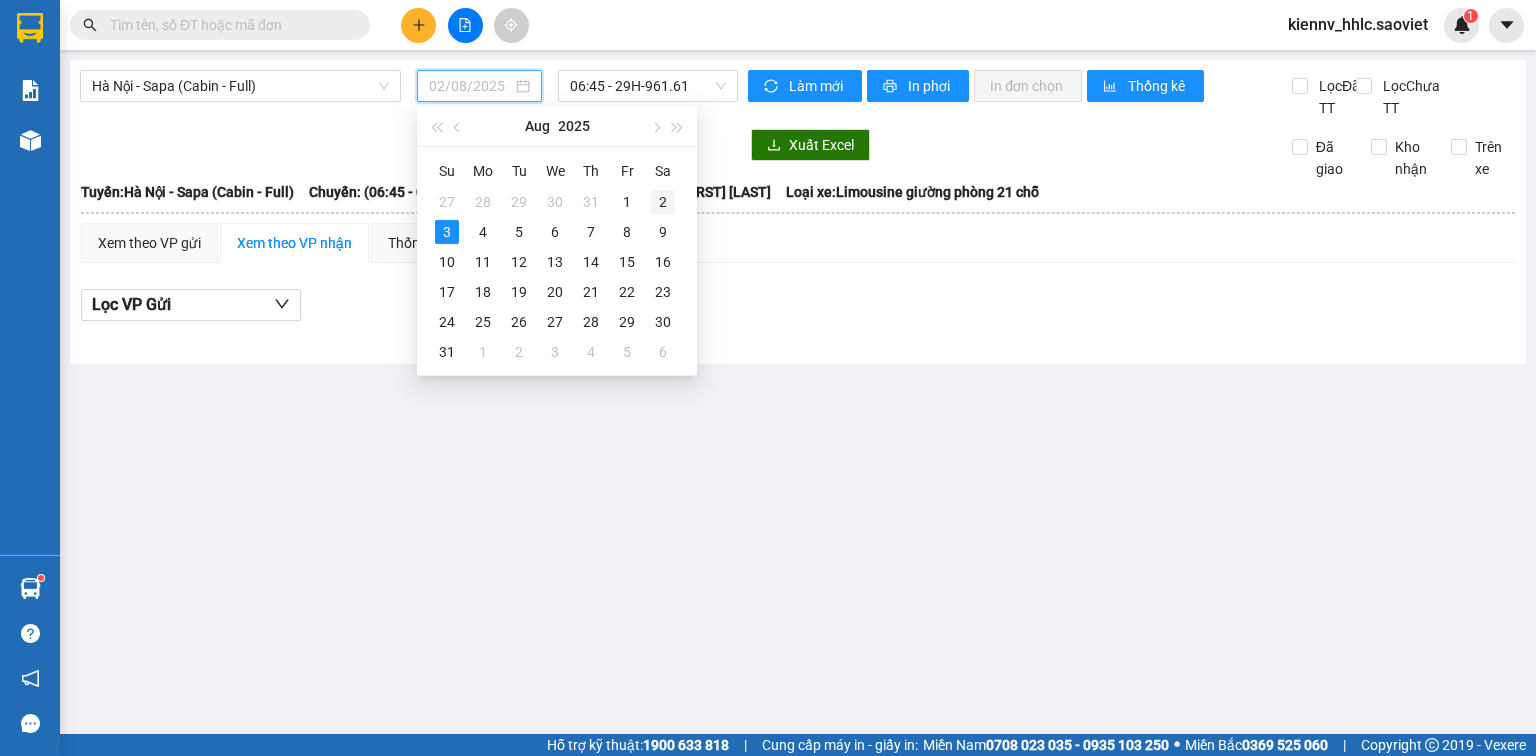 click on "2" at bounding box center (663, 202) 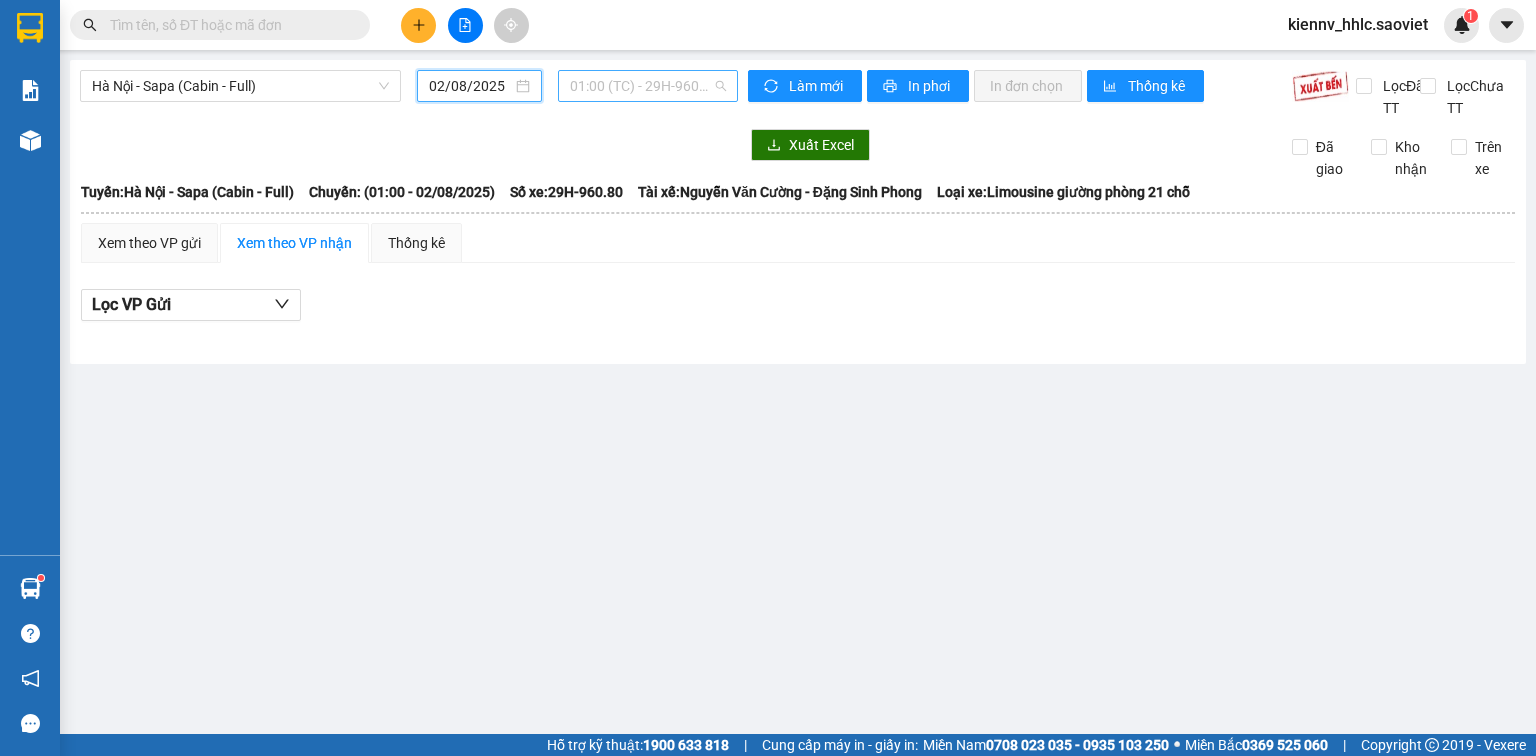 click on "01:00   (TC)   - 29H-960.80  - (Đã hủy)" at bounding box center [648, 86] 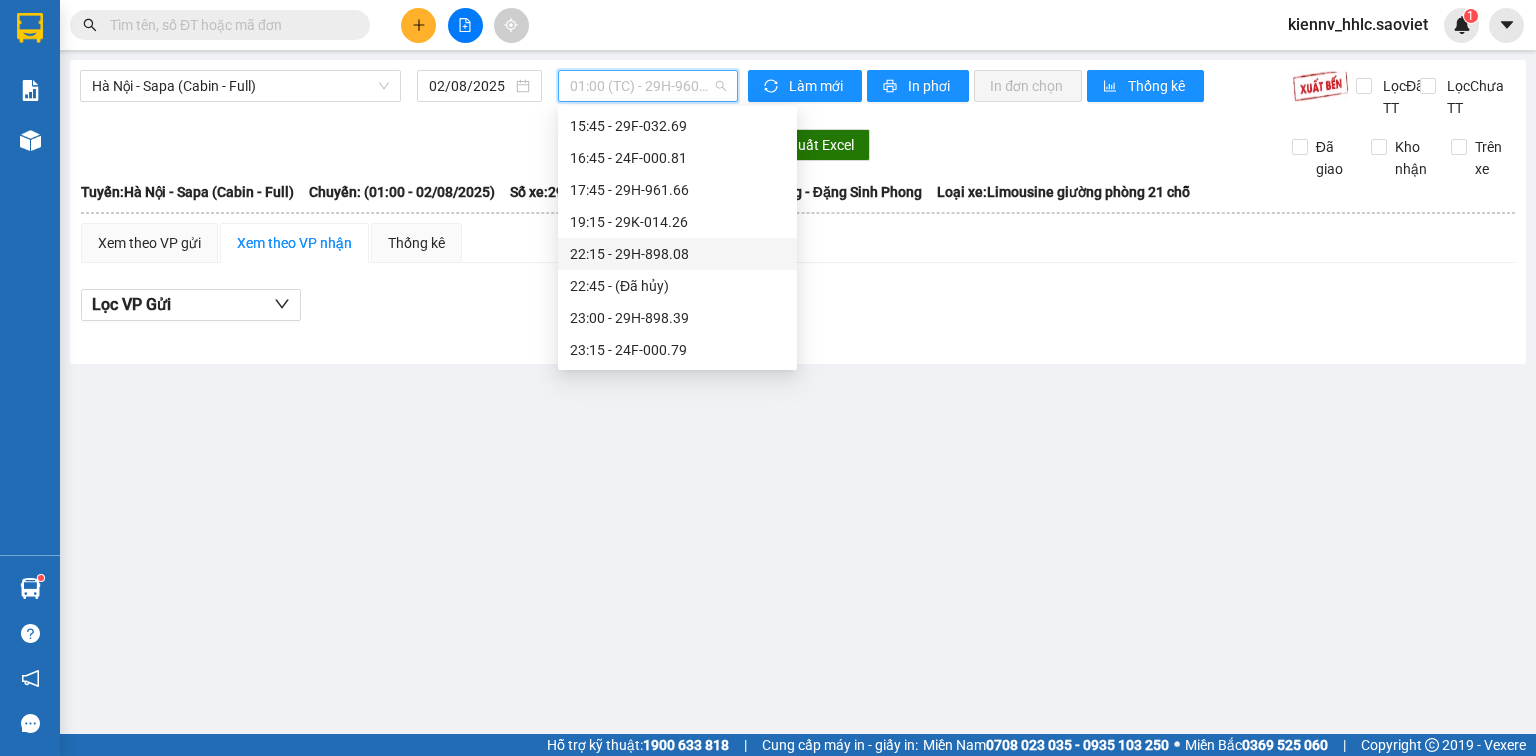 scroll, scrollTop: 352, scrollLeft: 0, axis: vertical 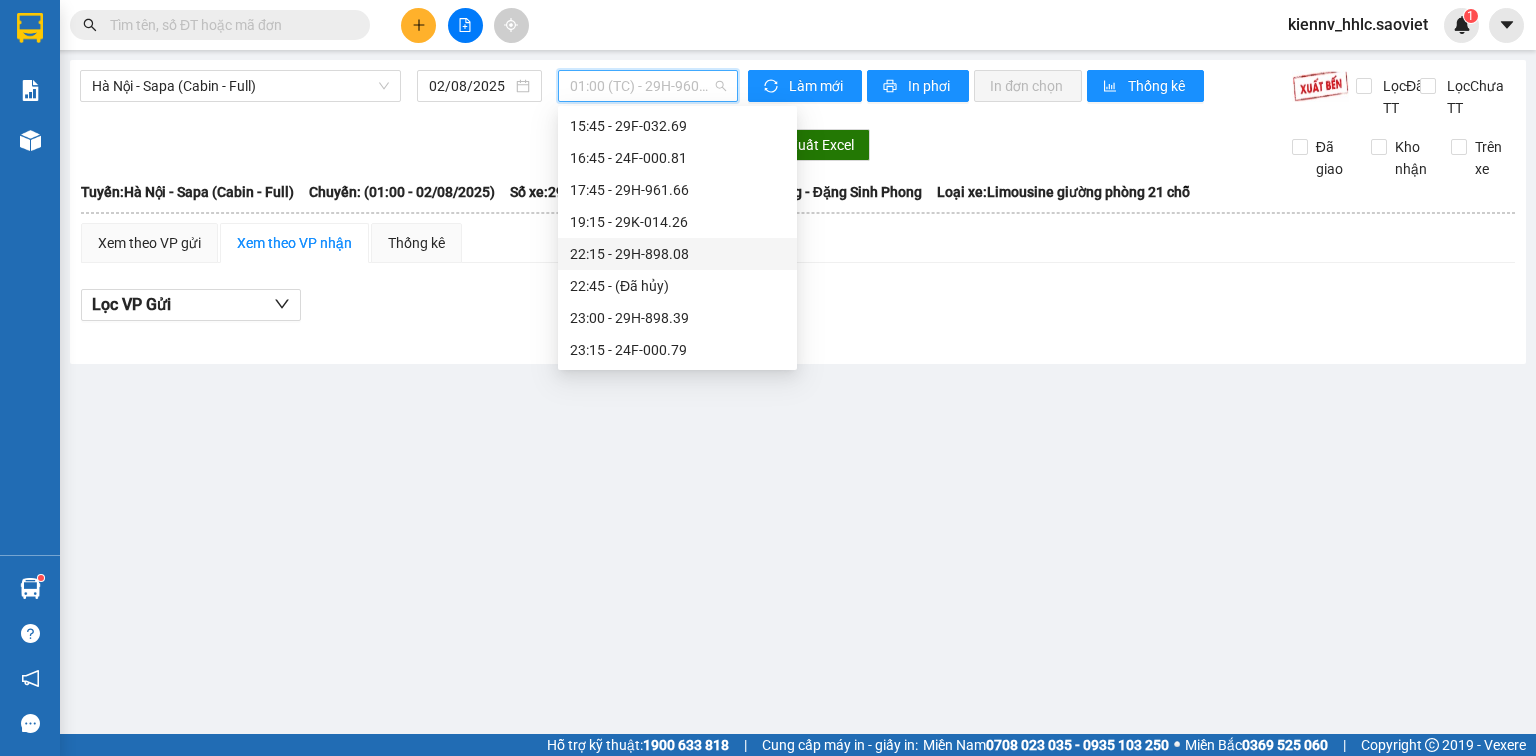 click on "22:15     - 29H-898.08" at bounding box center [677, 254] 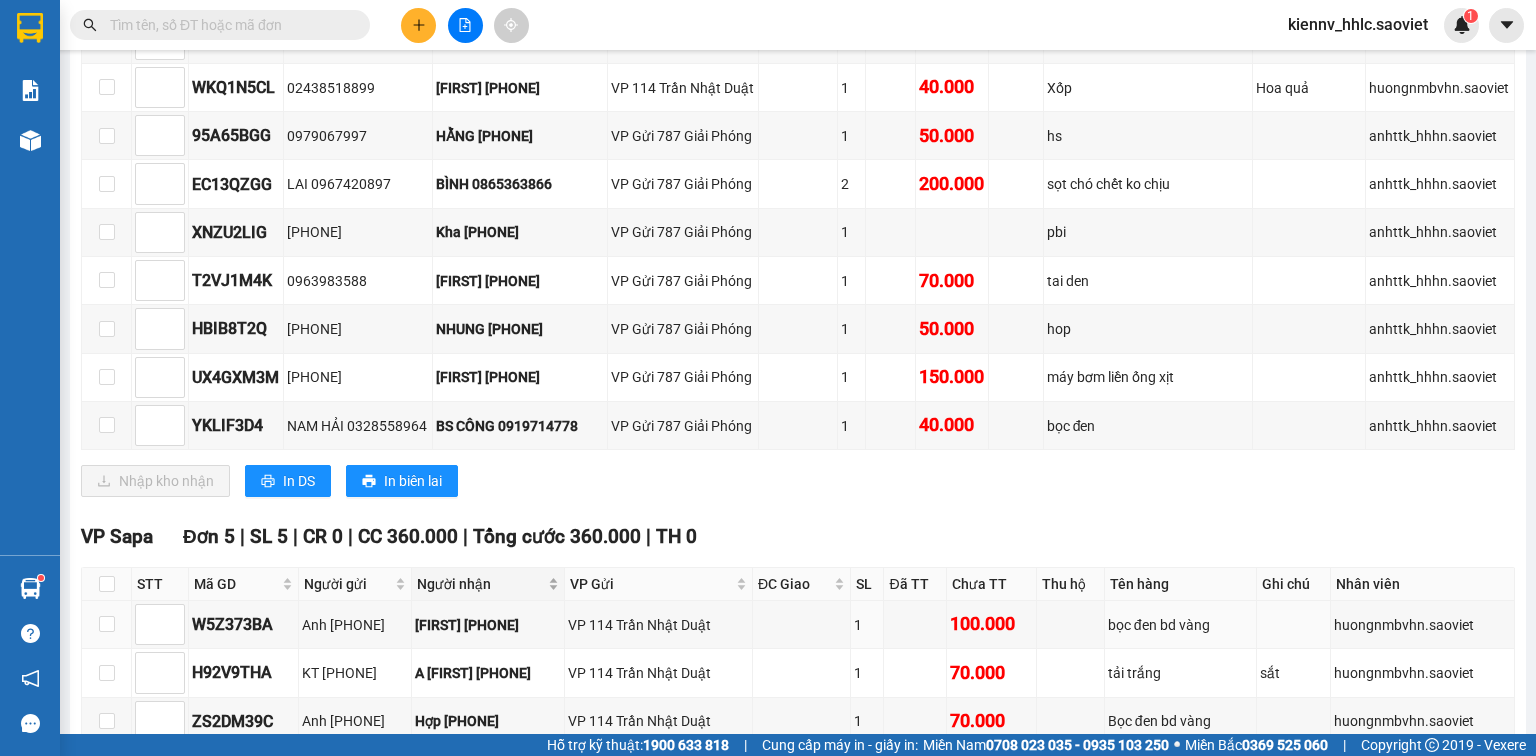 scroll, scrollTop: 1520, scrollLeft: 0, axis: vertical 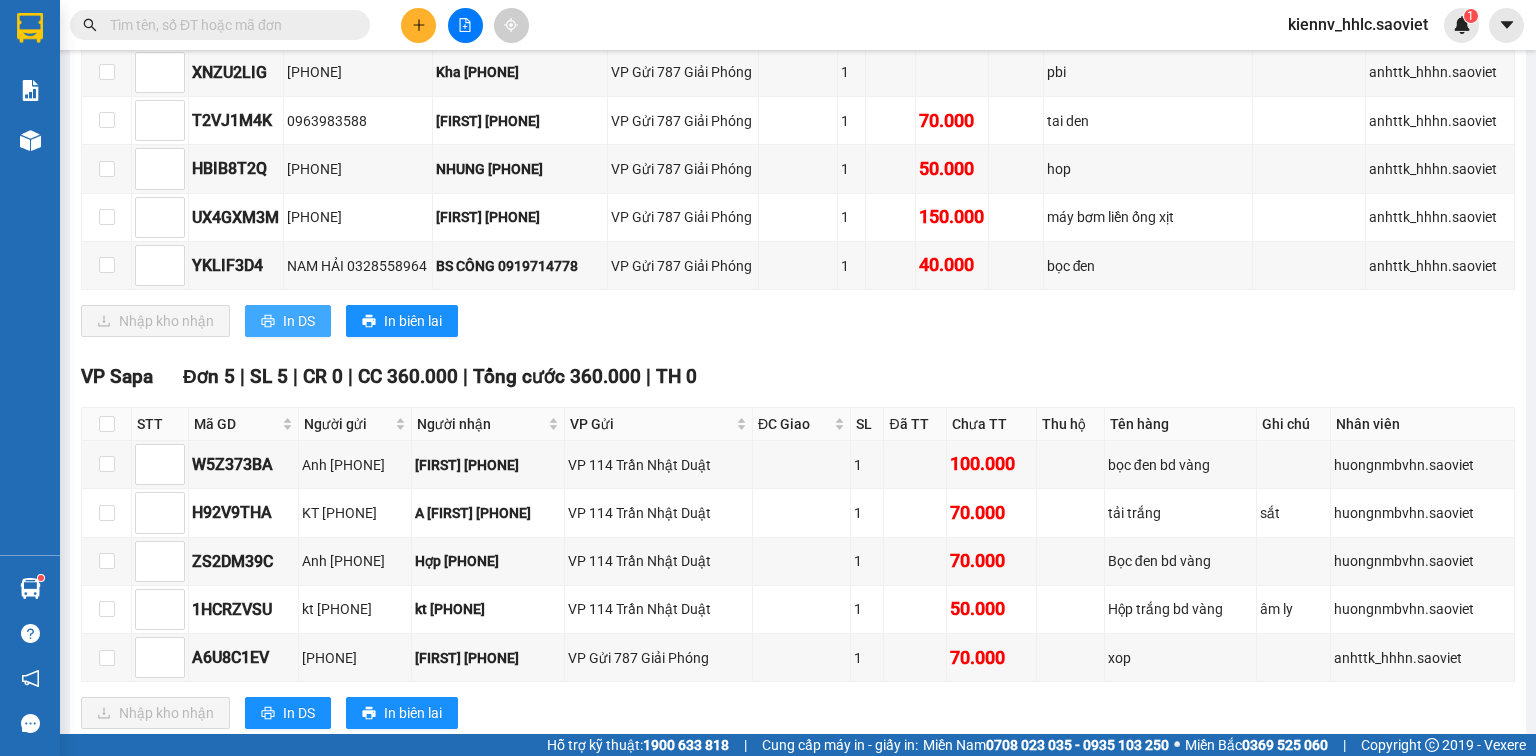 click on "In DS" at bounding box center [288, 321] 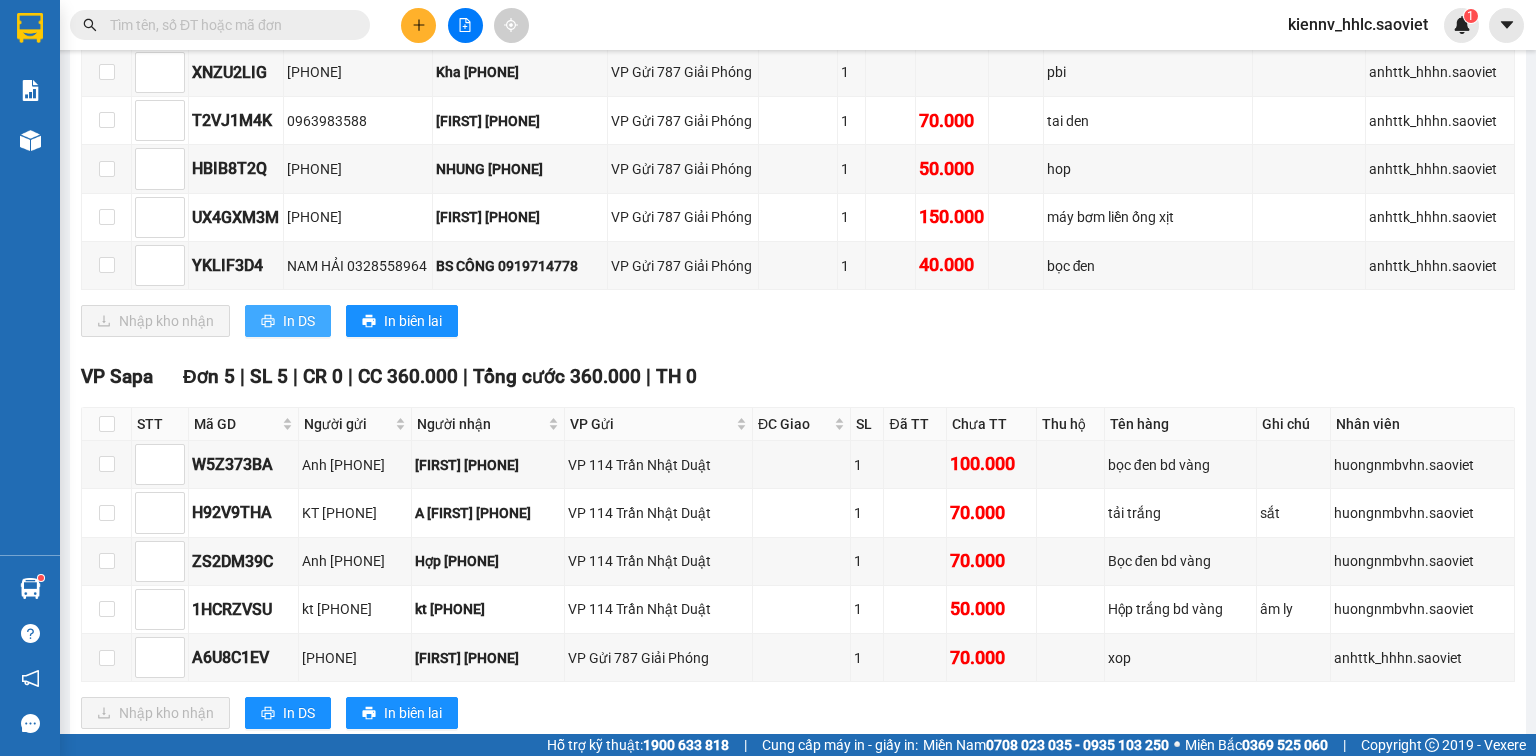 scroll, scrollTop: 0, scrollLeft: 0, axis: both 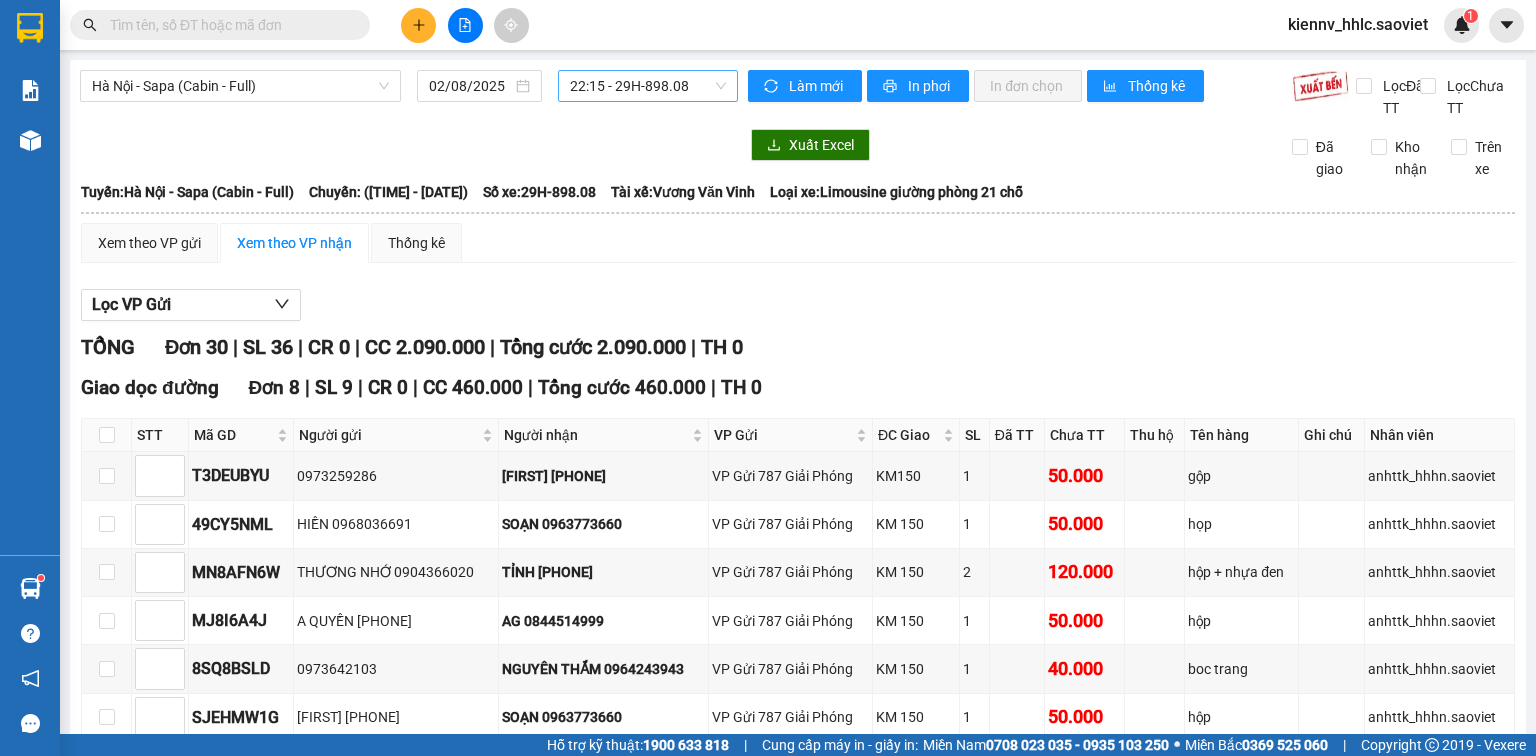 click on "22:15     - 29H-898.08" at bounding box center (648, 86) 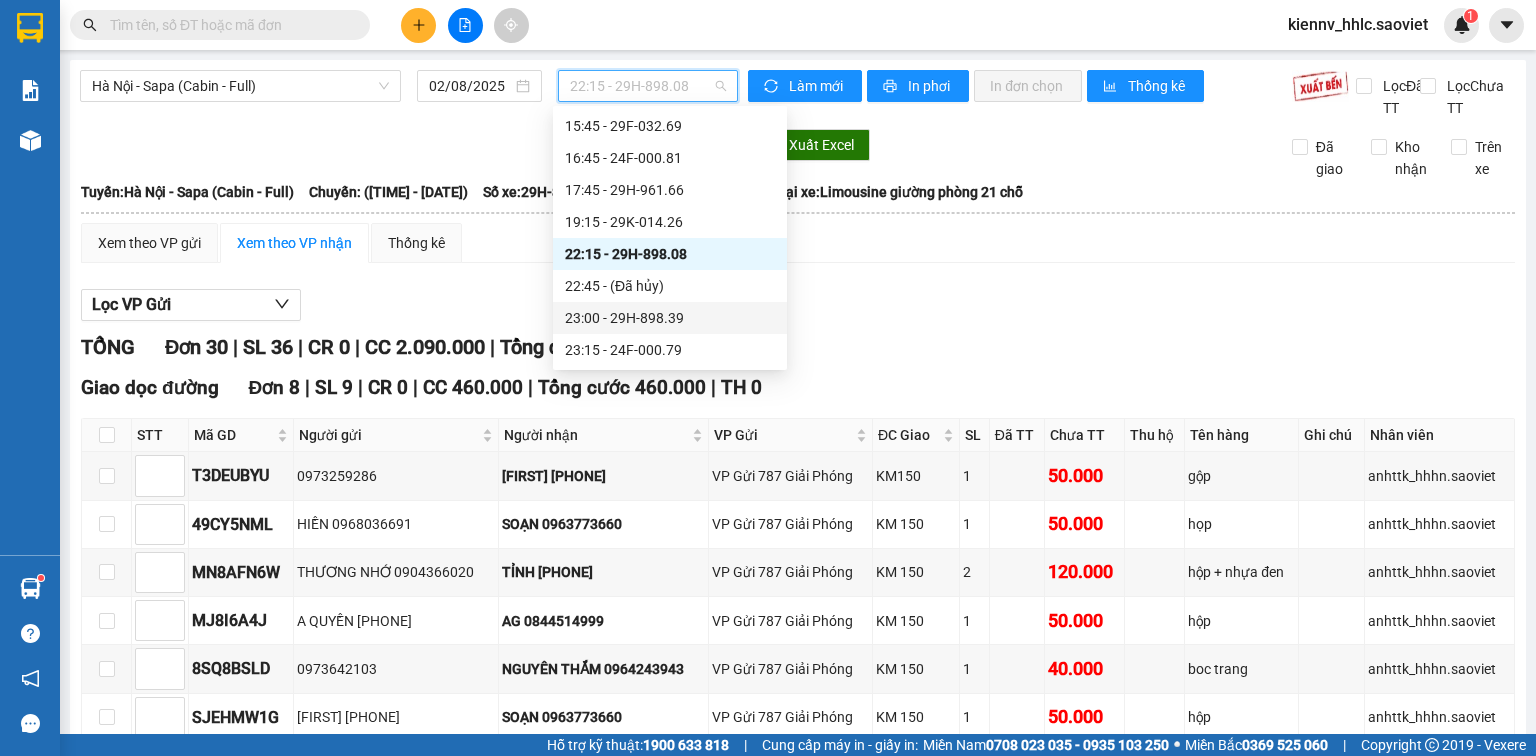 click on "23:00     - 29H-898.39" at bounding box center [670, 318] 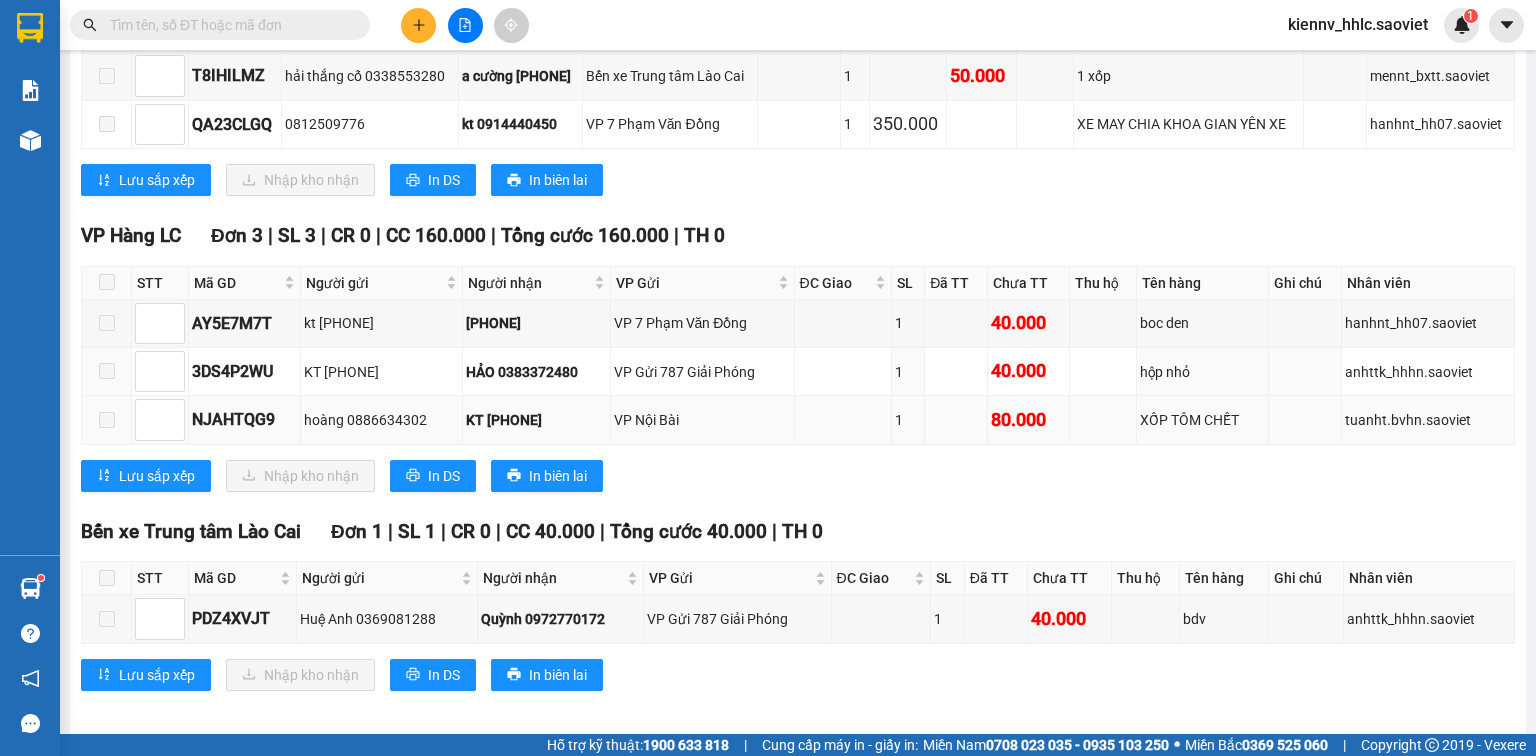 scroll, scrollTop: 428, scrollLeft: 0, axis: vertical 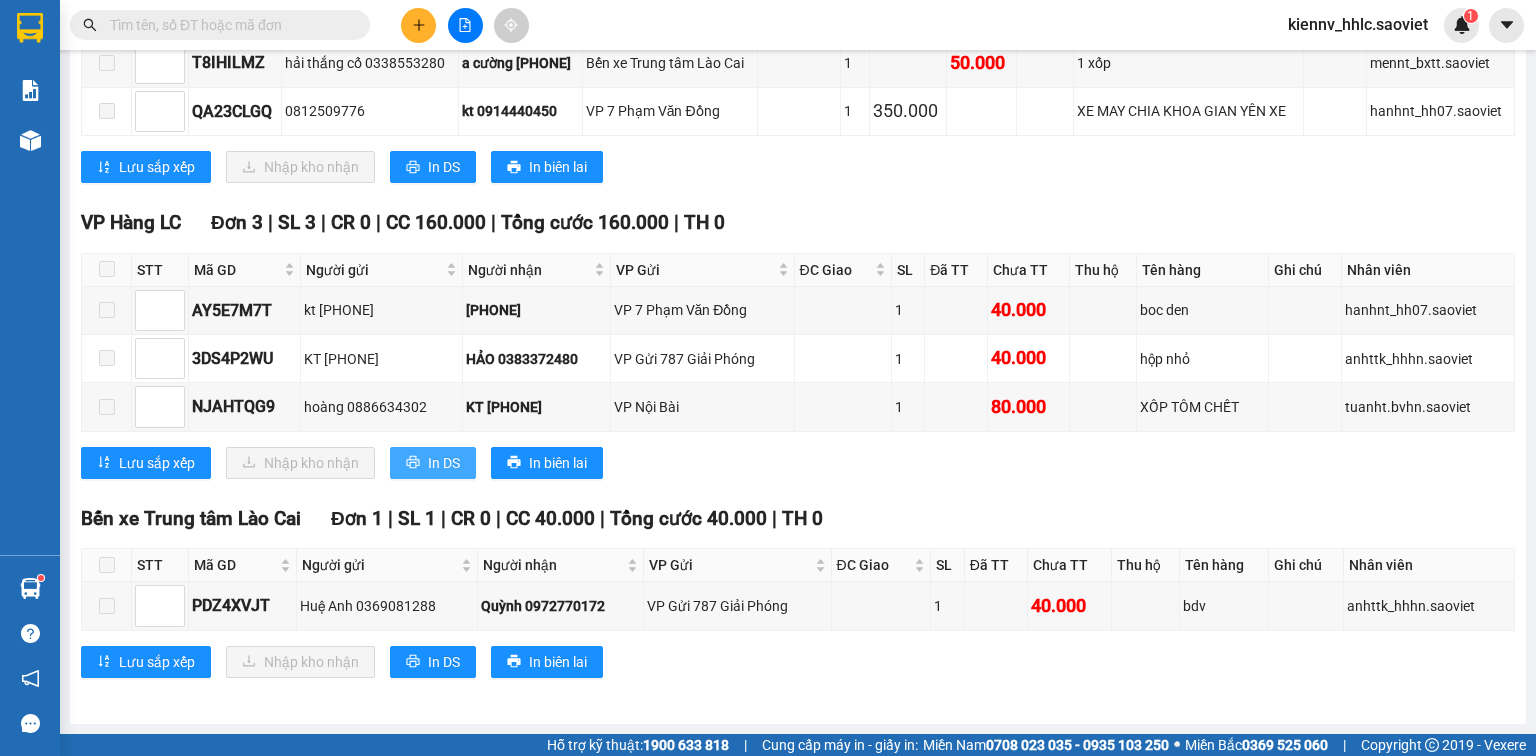 click on "In DS" at bounding box center [444, 463] 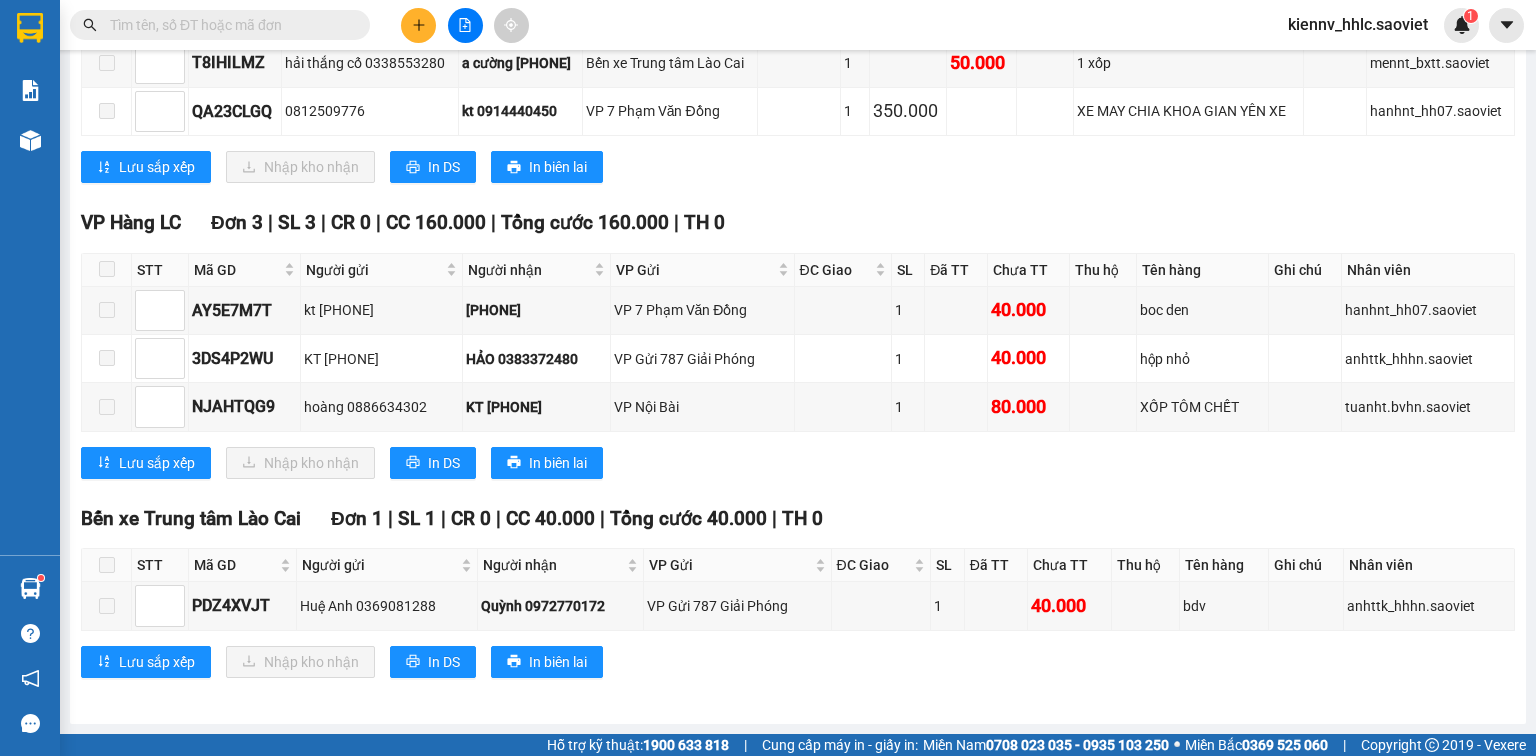 scroll, scrollTop: 0, scrollLeft: 0, axis: both 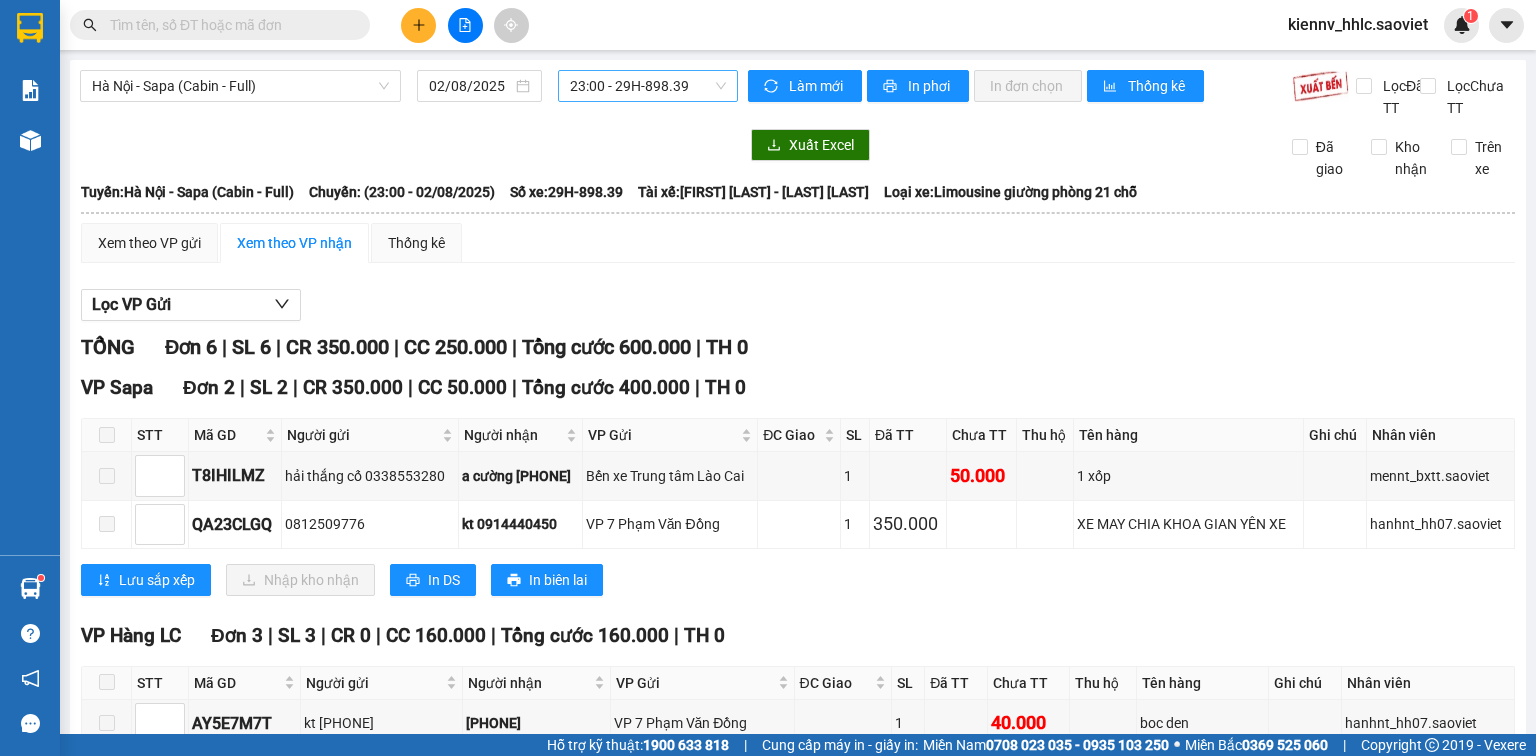 click on "23:00     - 29H-898.39" at bounding box center (648, 86) 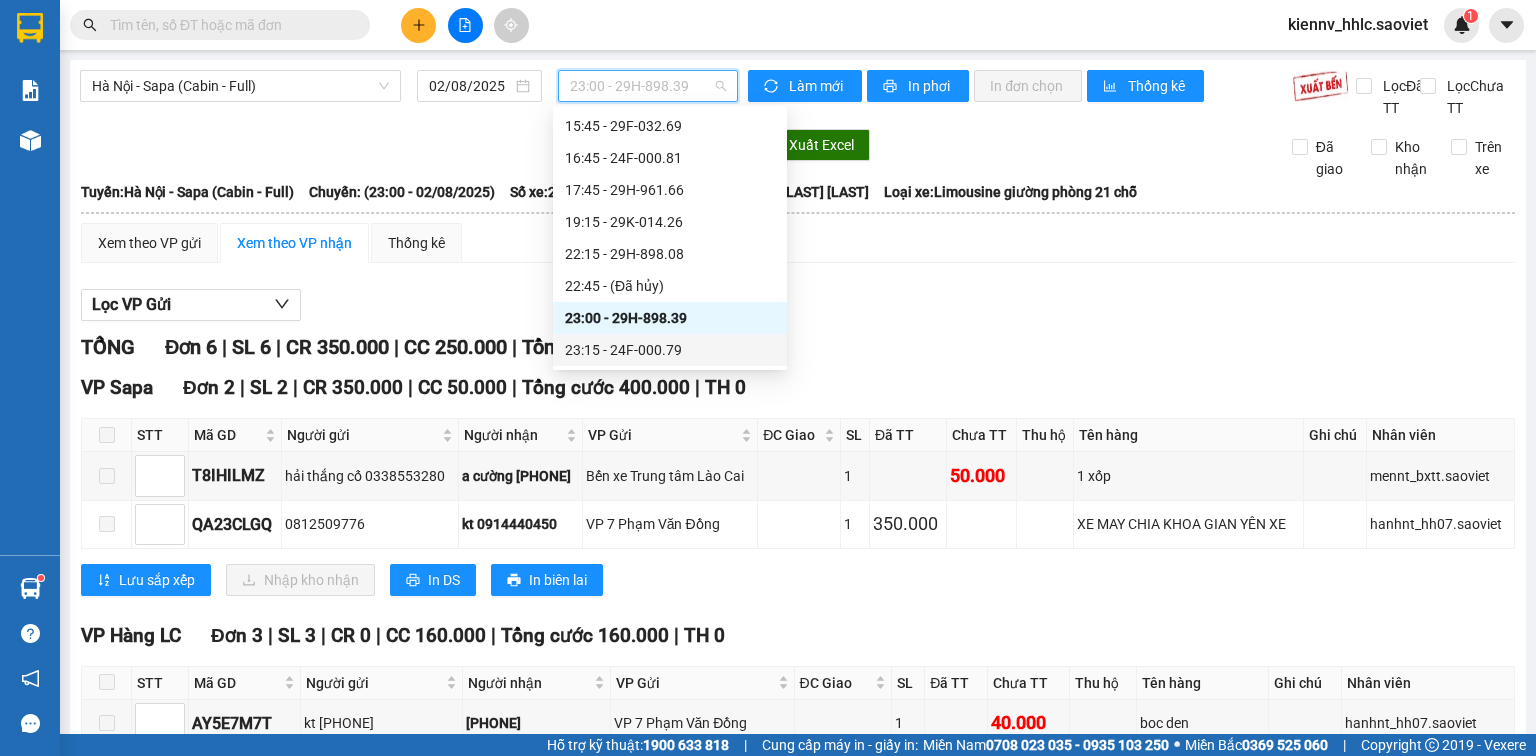 click on "23:15     - 24F-000.79" at bounding box center (670, 350) 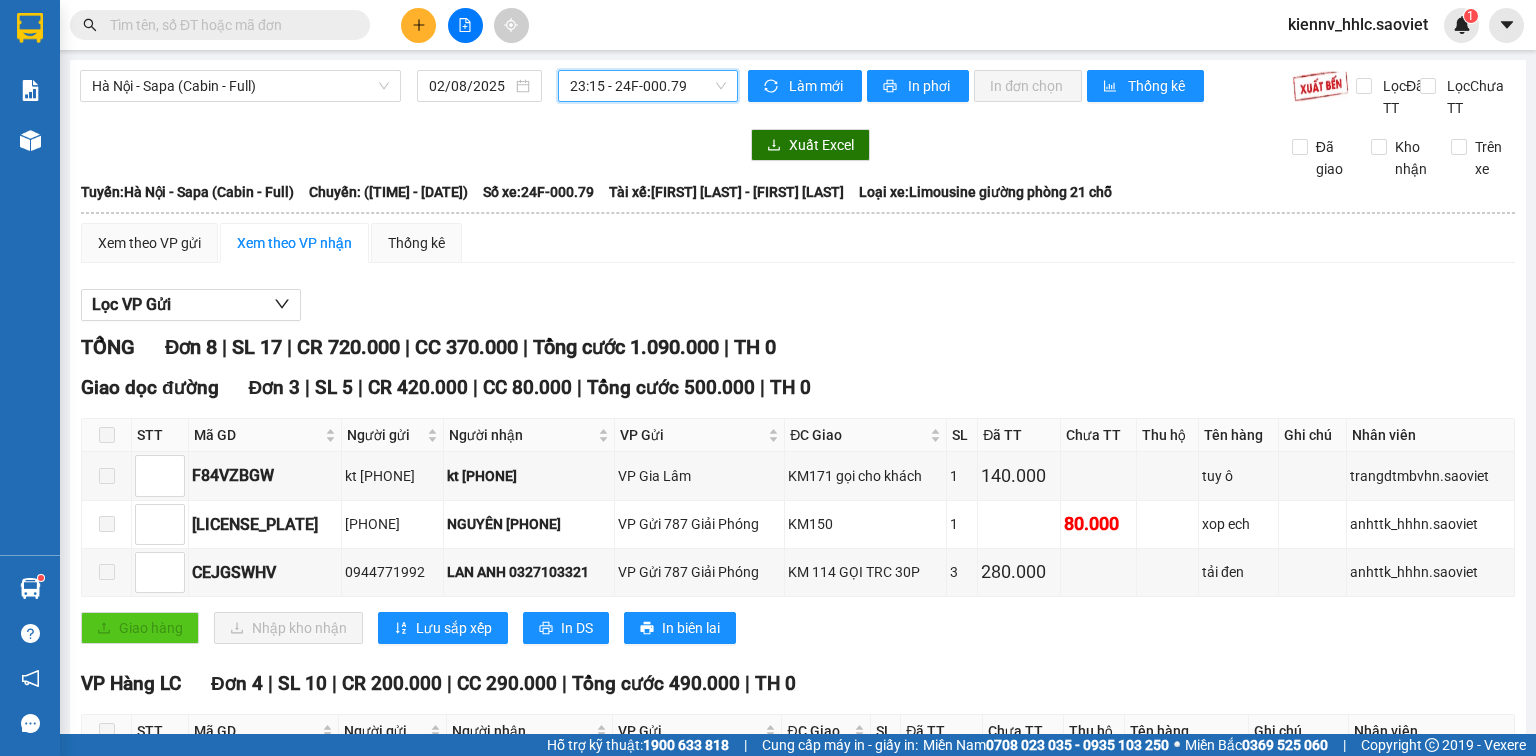 scroll, scrollTop: 480, scrollLeft: 0, axis: vertical 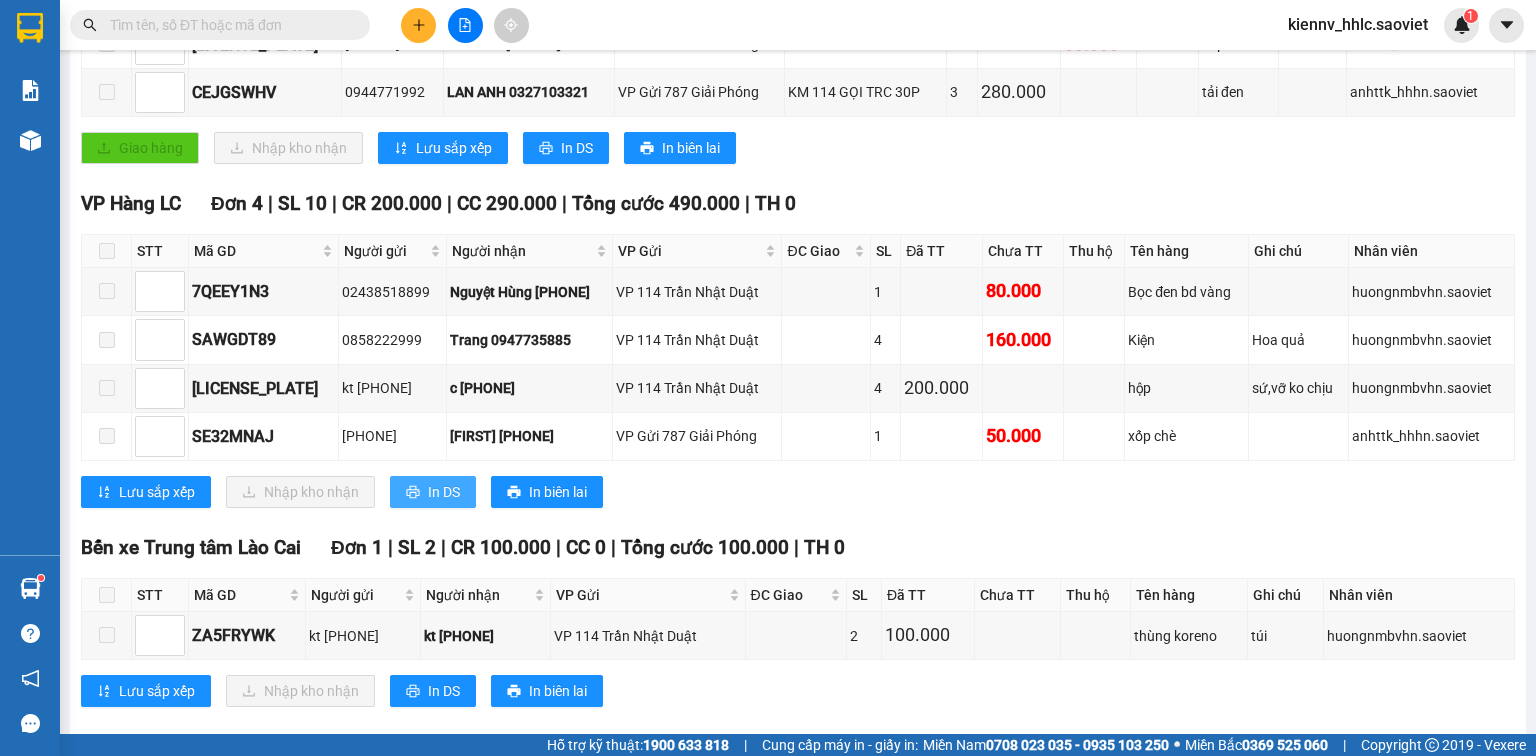 click on "In DS" at bounding box center [433, 492] 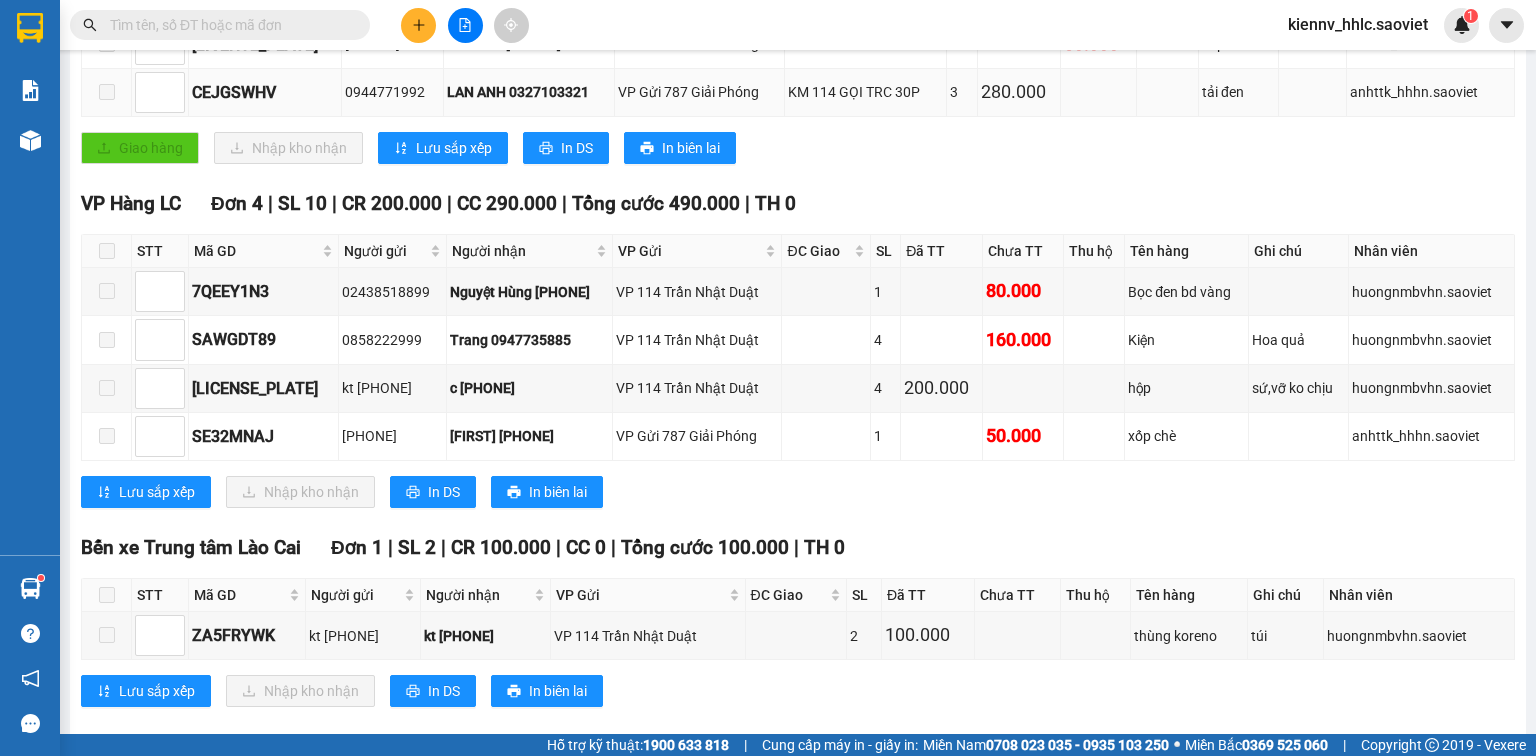 scroll, scrollTop: 0, scrollLeft: 0, axis: both 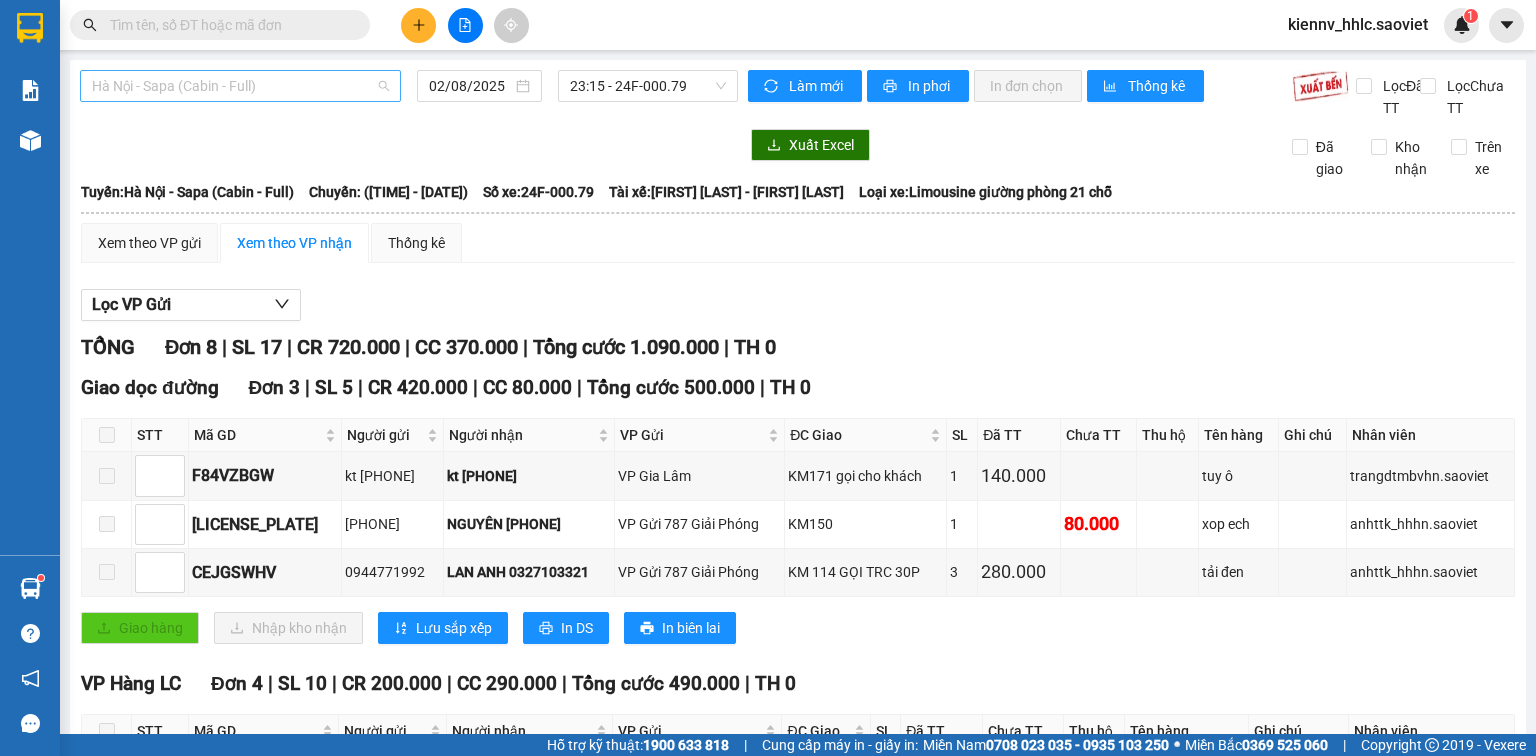 click on "Hà Nội - Sapa (Cabin - Full)" at bounding box center (240, 86) 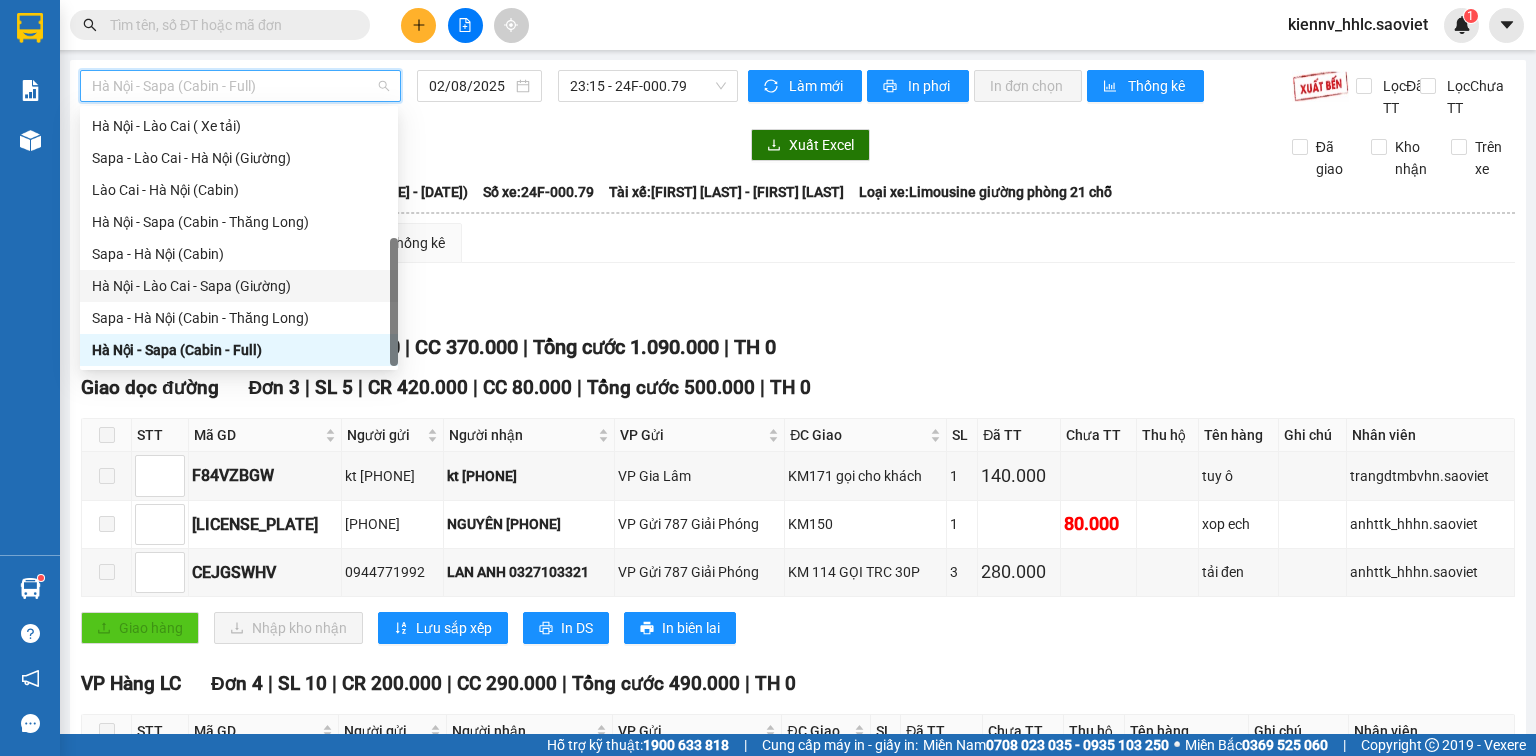 click on "Hà Nội - Lào Cai - Sapa (Giường)" at bounding box center (239, 286) 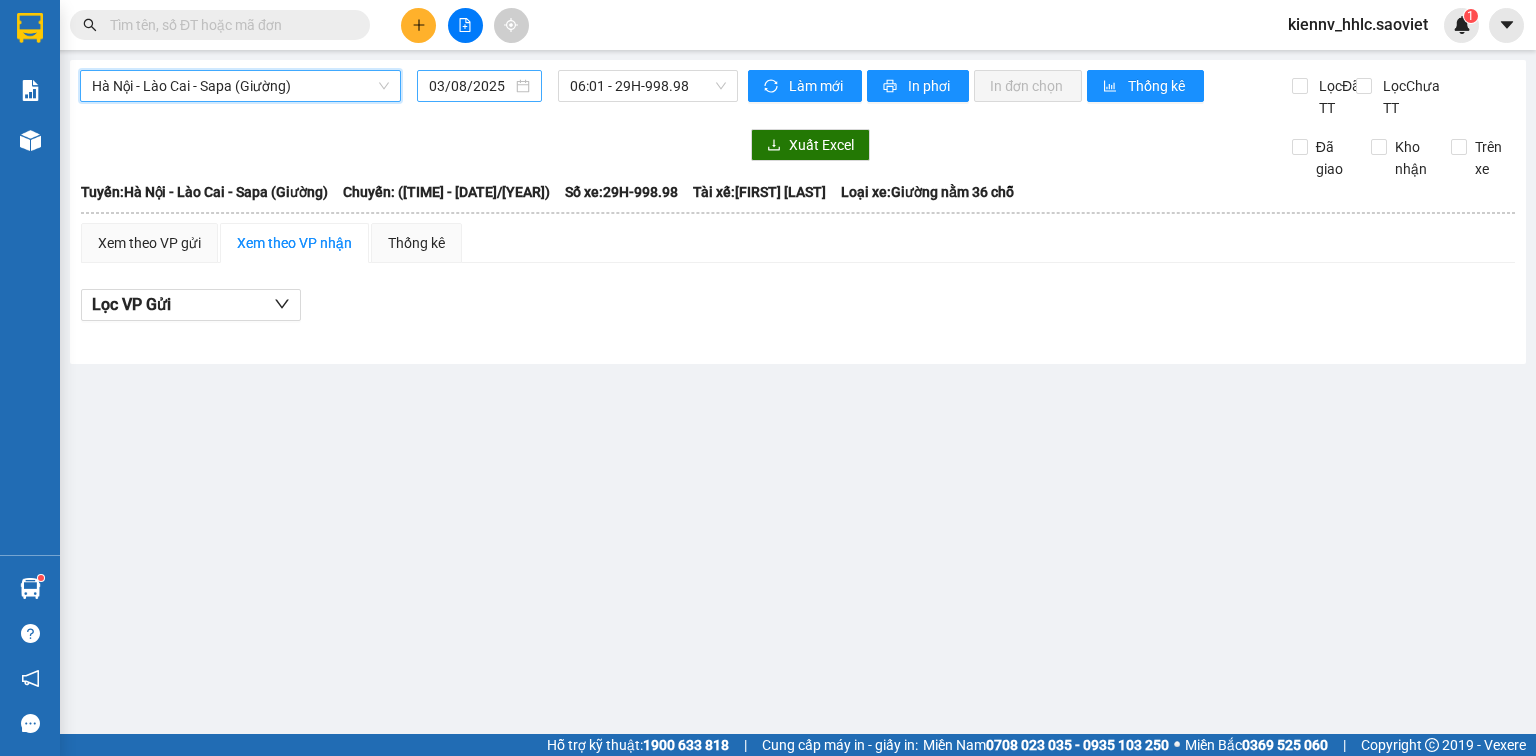 click on "03/08/2025" at bounding box center (470, 86) 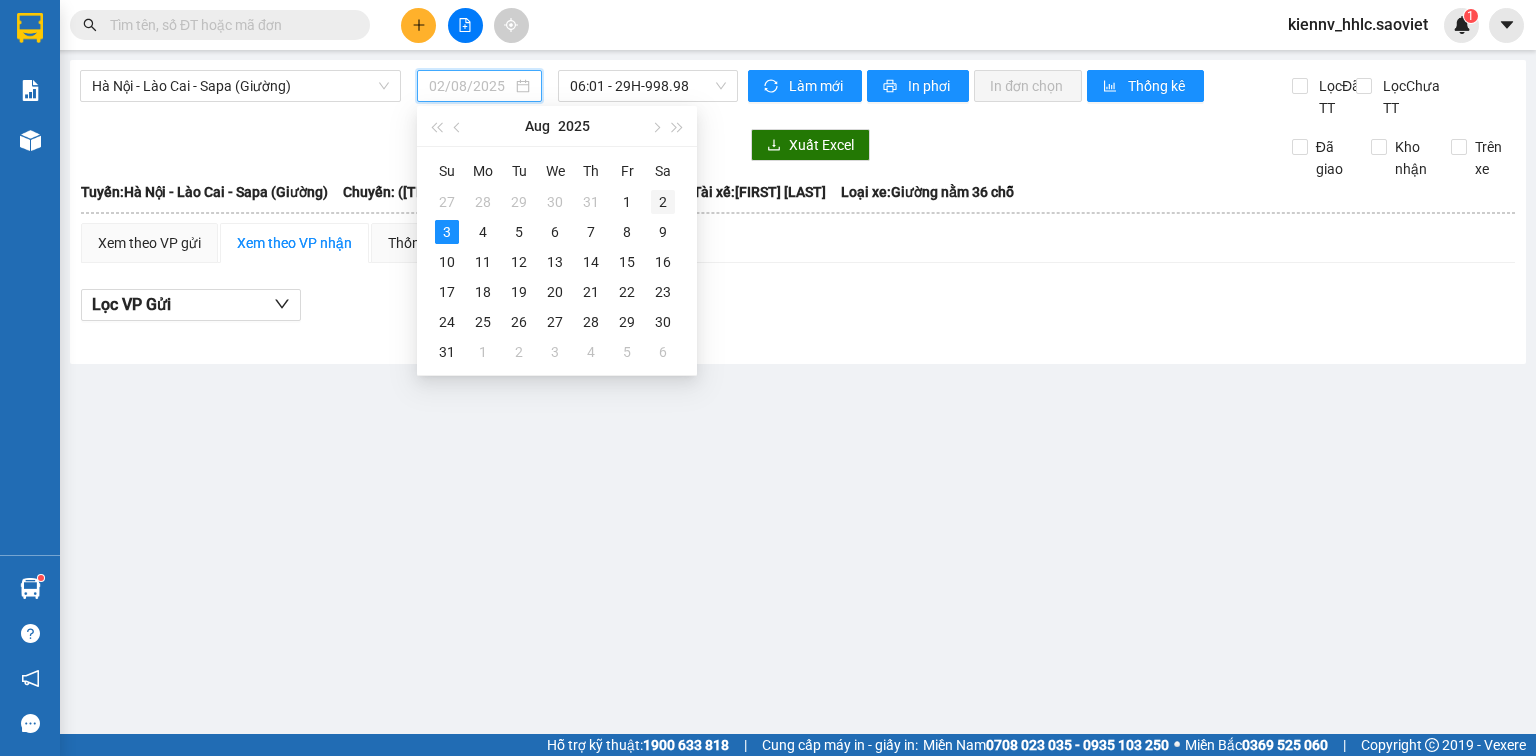click on "2" at bounding box center (663, 202) 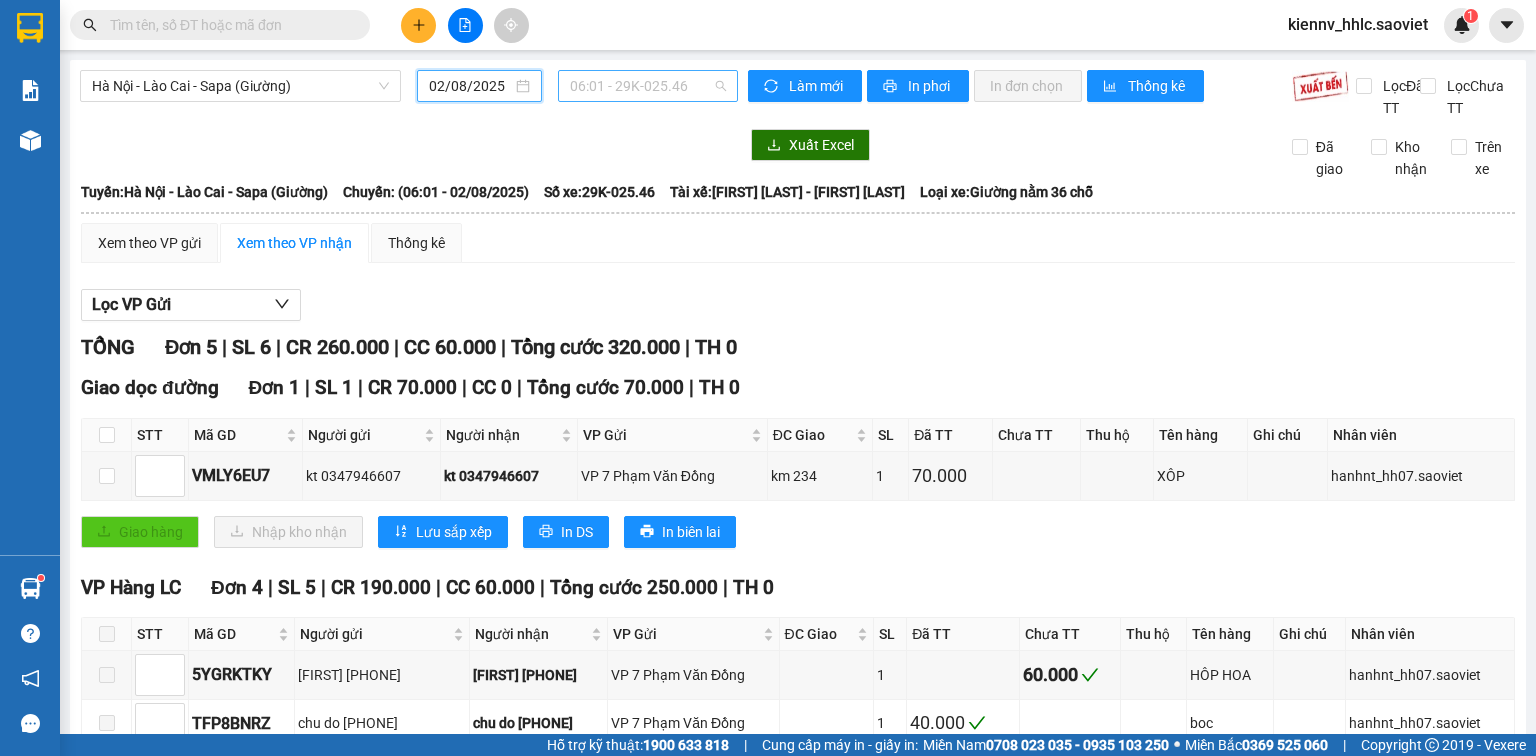 click on "06:01     - 29K-025.46" at bounding box center (648, 86) 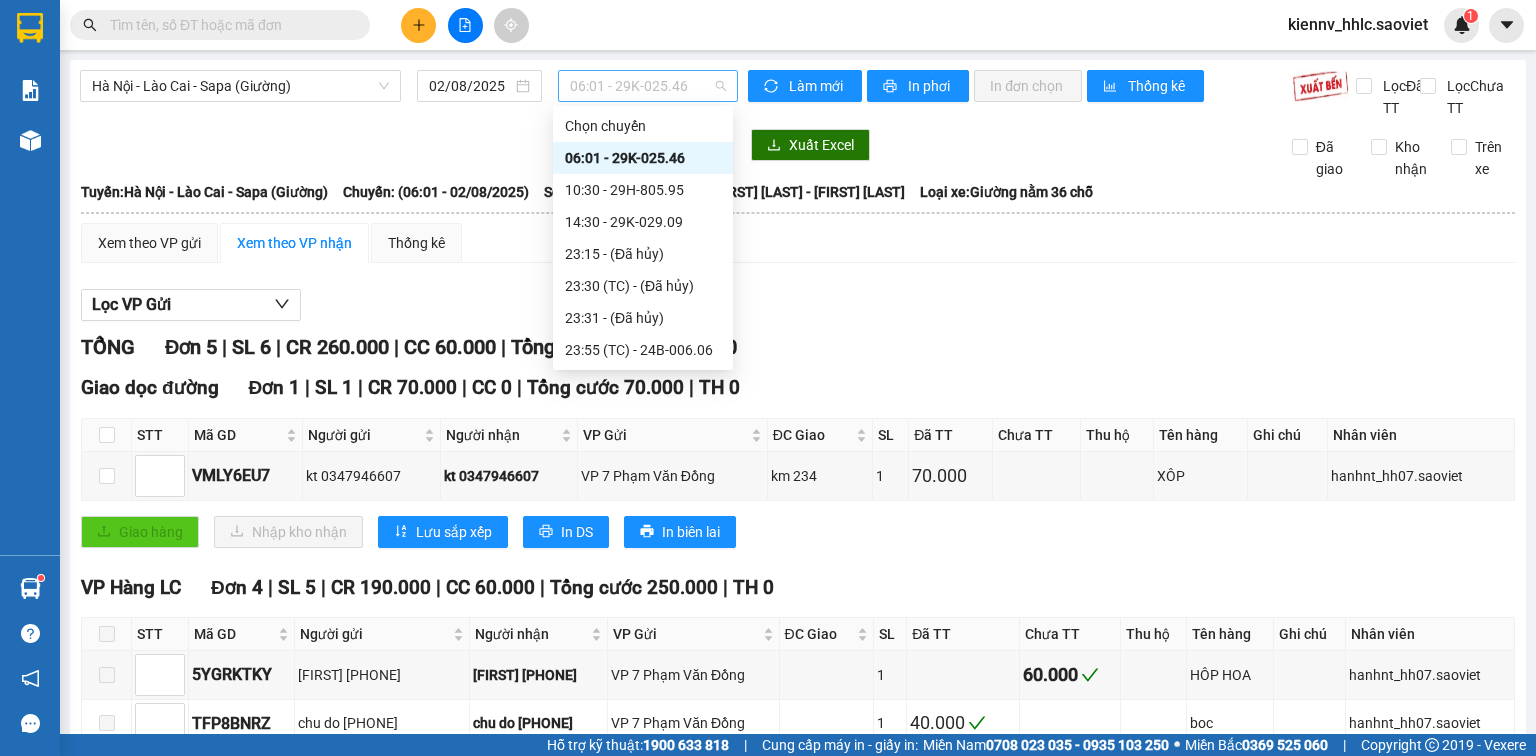 scroll, scrollTop: 0, scrollLeft: 0, axis: both 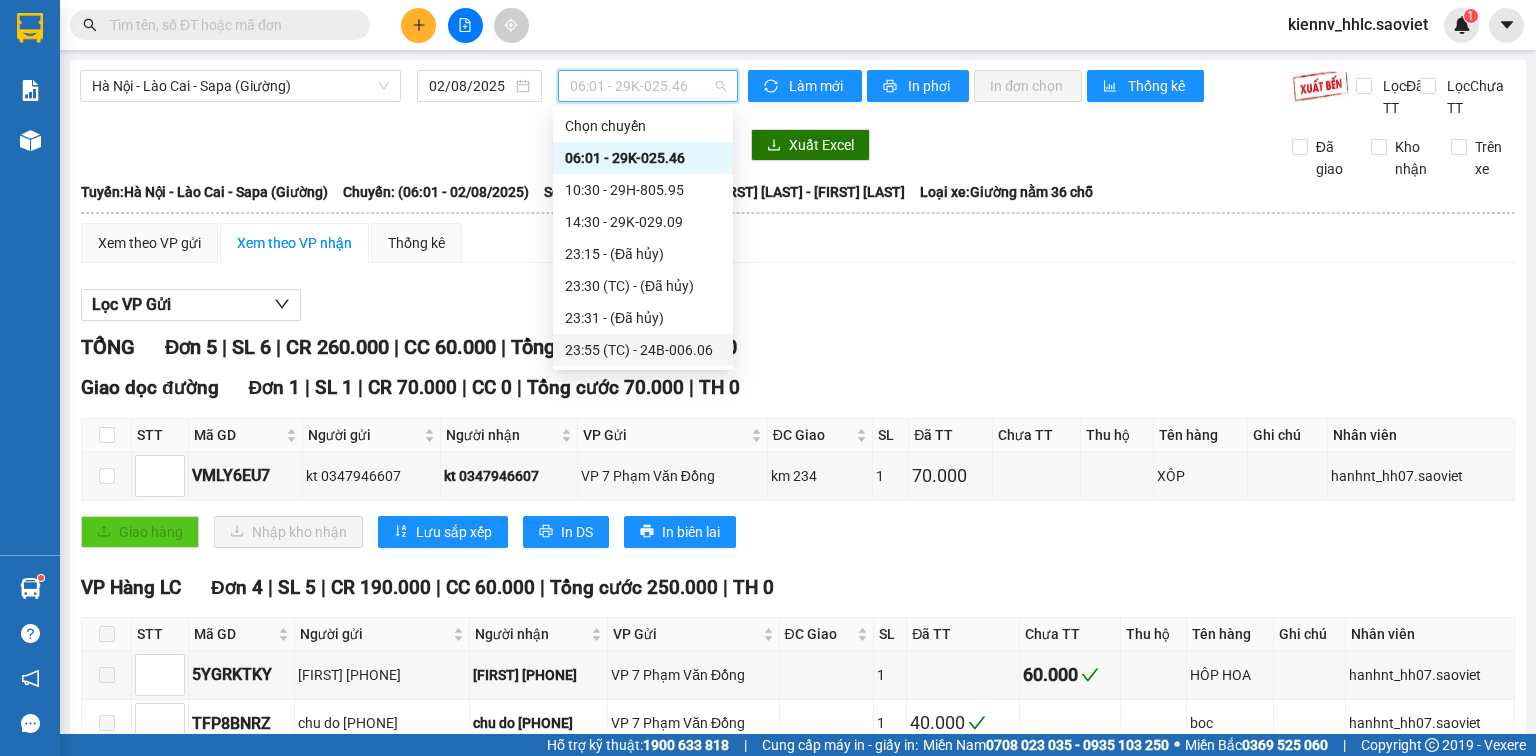 click on "23:55   (TC)   - 24B-006.06" at bounding box center (643, 350) 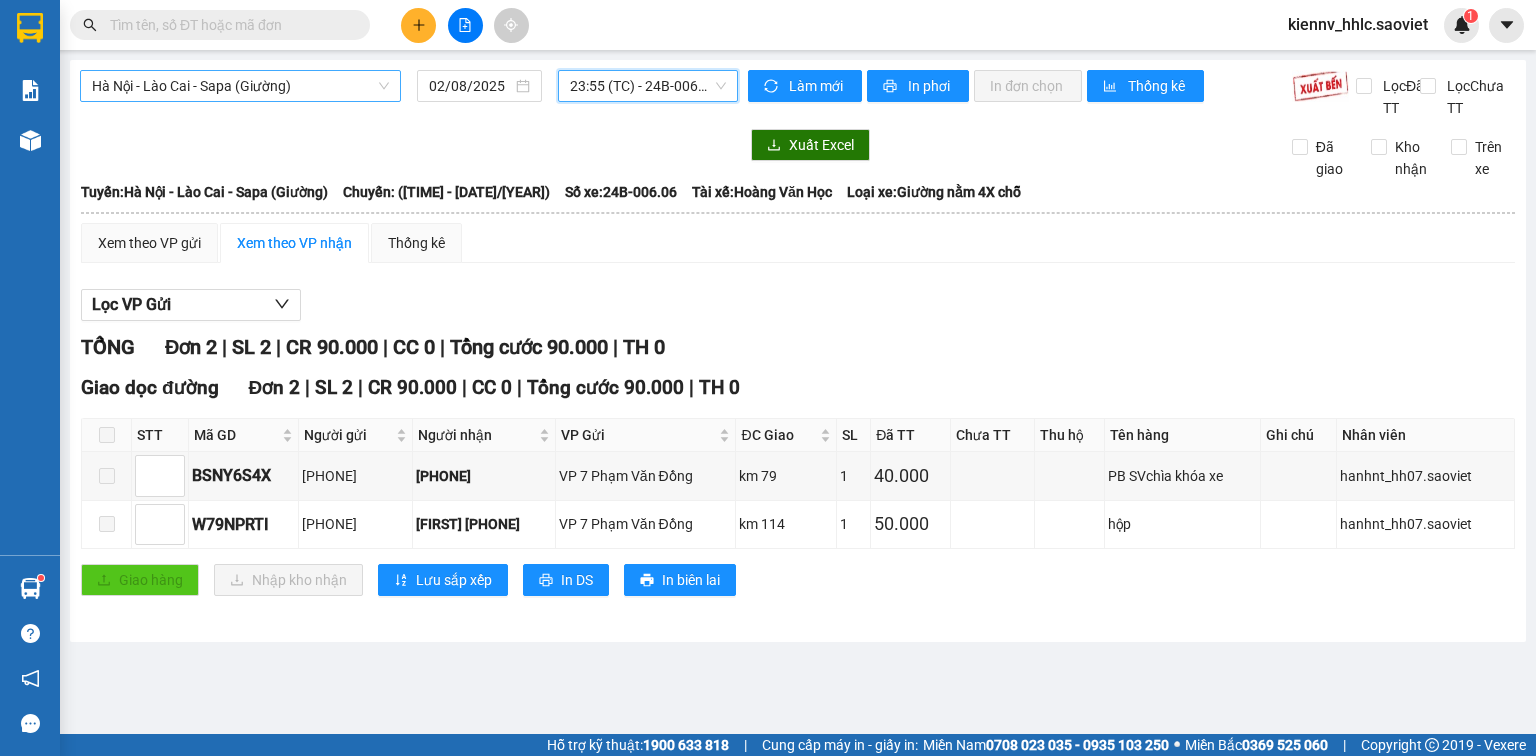 click on "Hà Nội - Lào Cai - Sapa (Giường)" at bounding box center (240, 86) 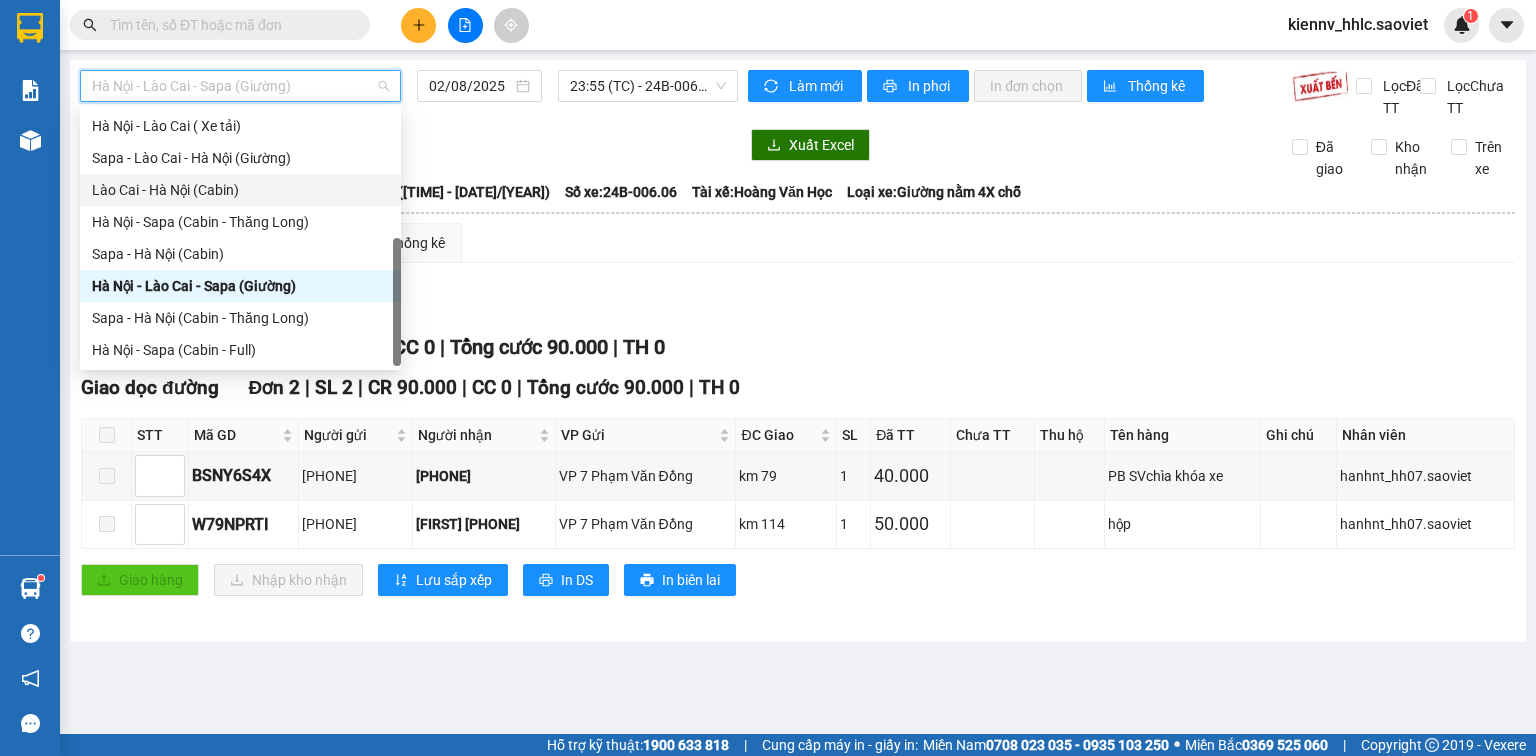 scroll, scrollTop: 0, scrollLeft: 0, axis: both 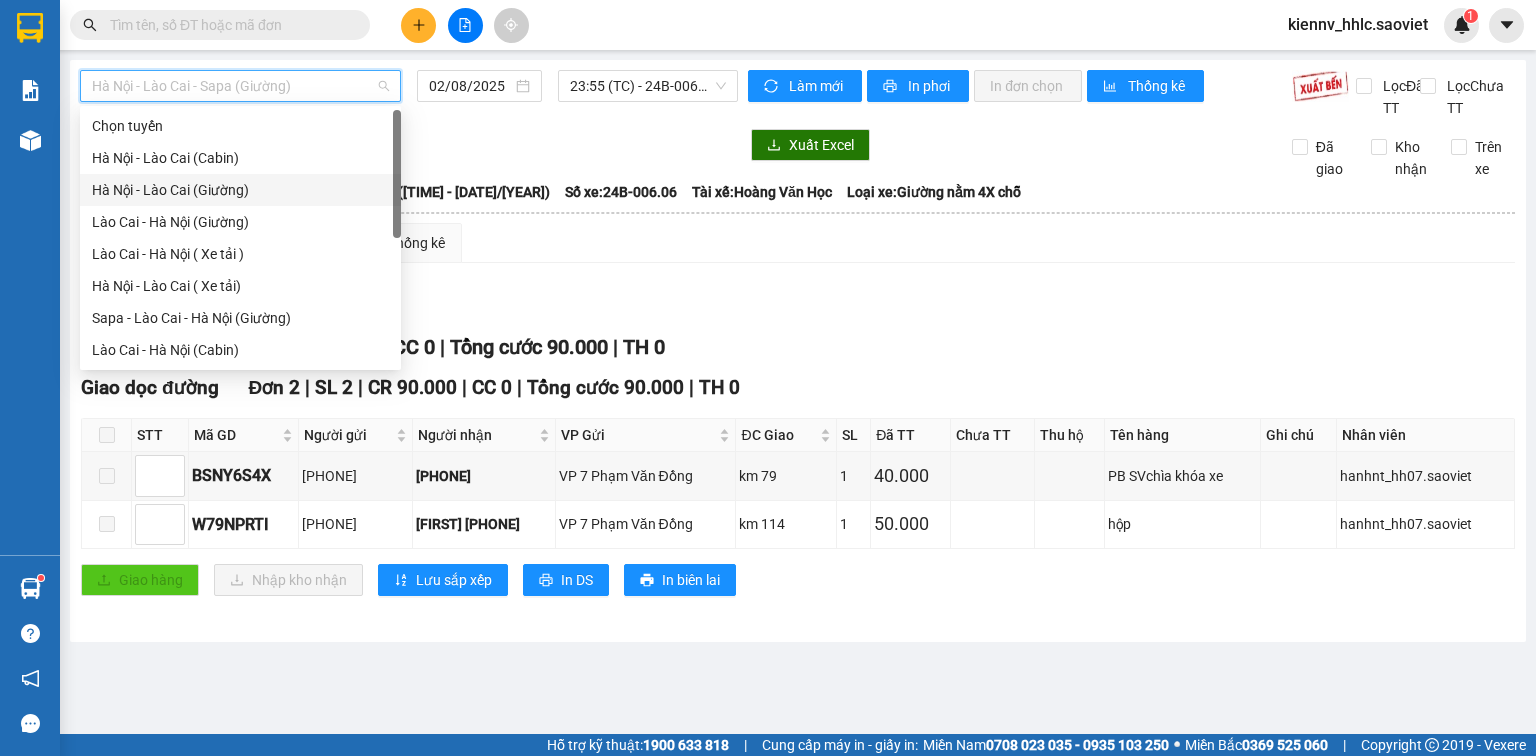 click on "Hà Nội - Lào Cai (Giường)" at bounding box center (240, 190) 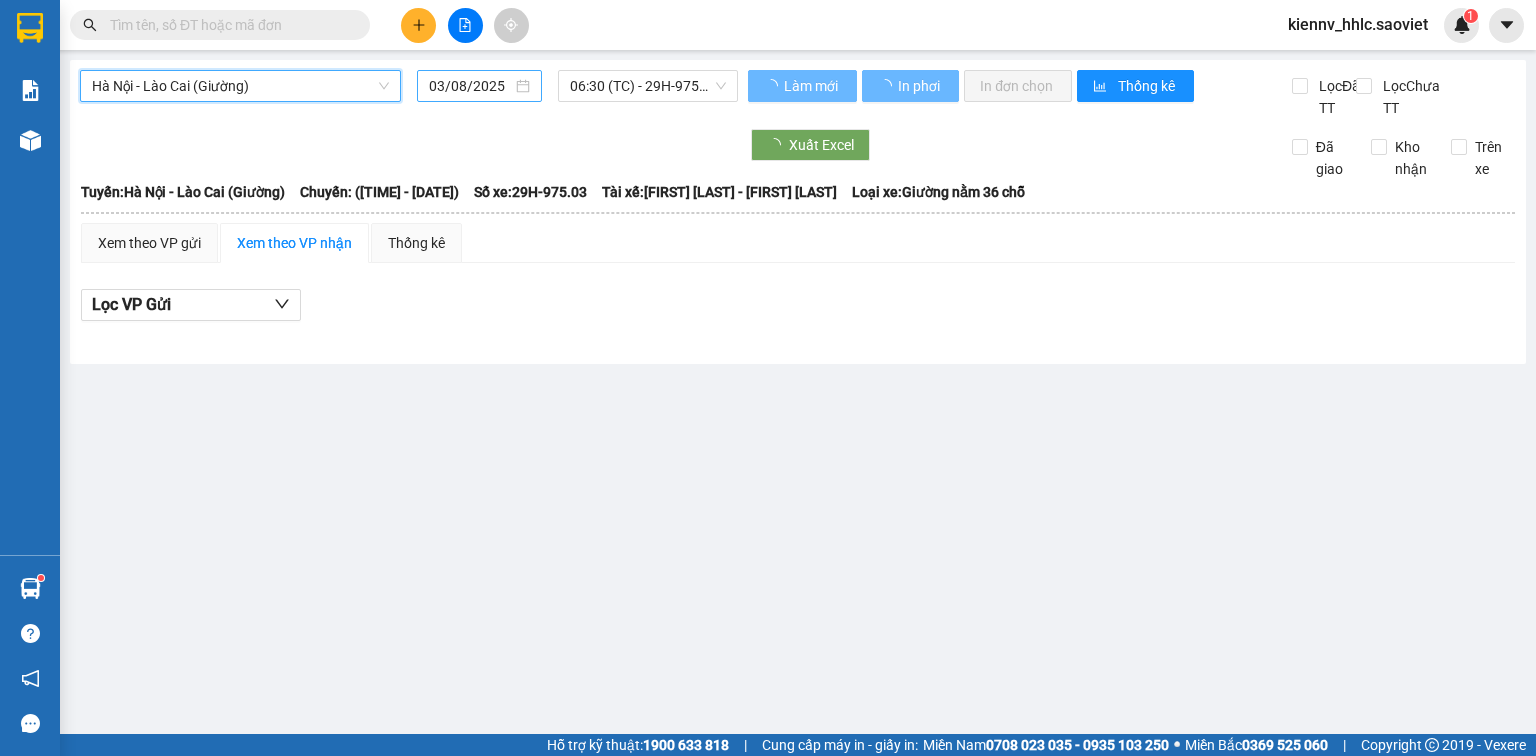 click on "03/08/2025" at bounding box center (470, 86) 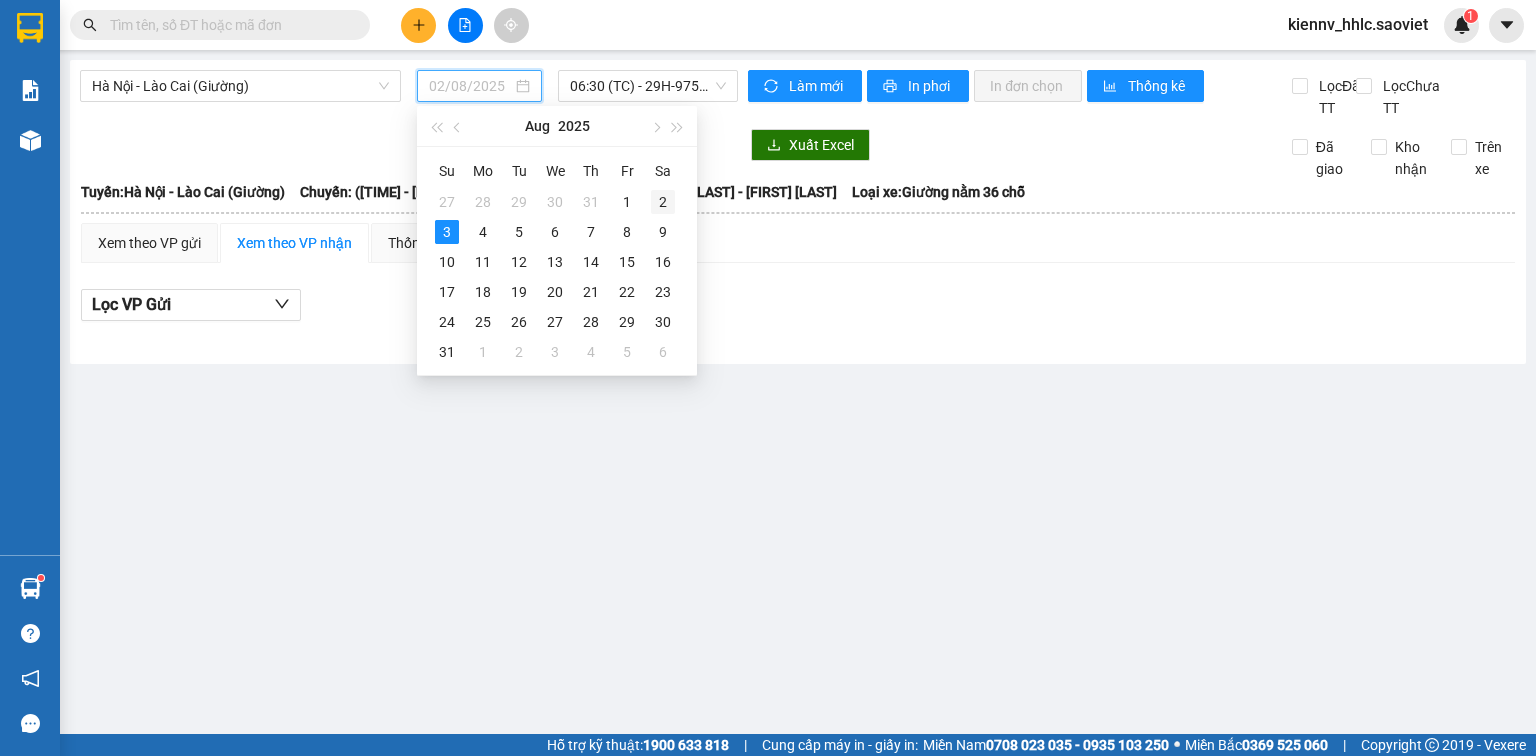 click on "2" at bounding box center [663, 202] 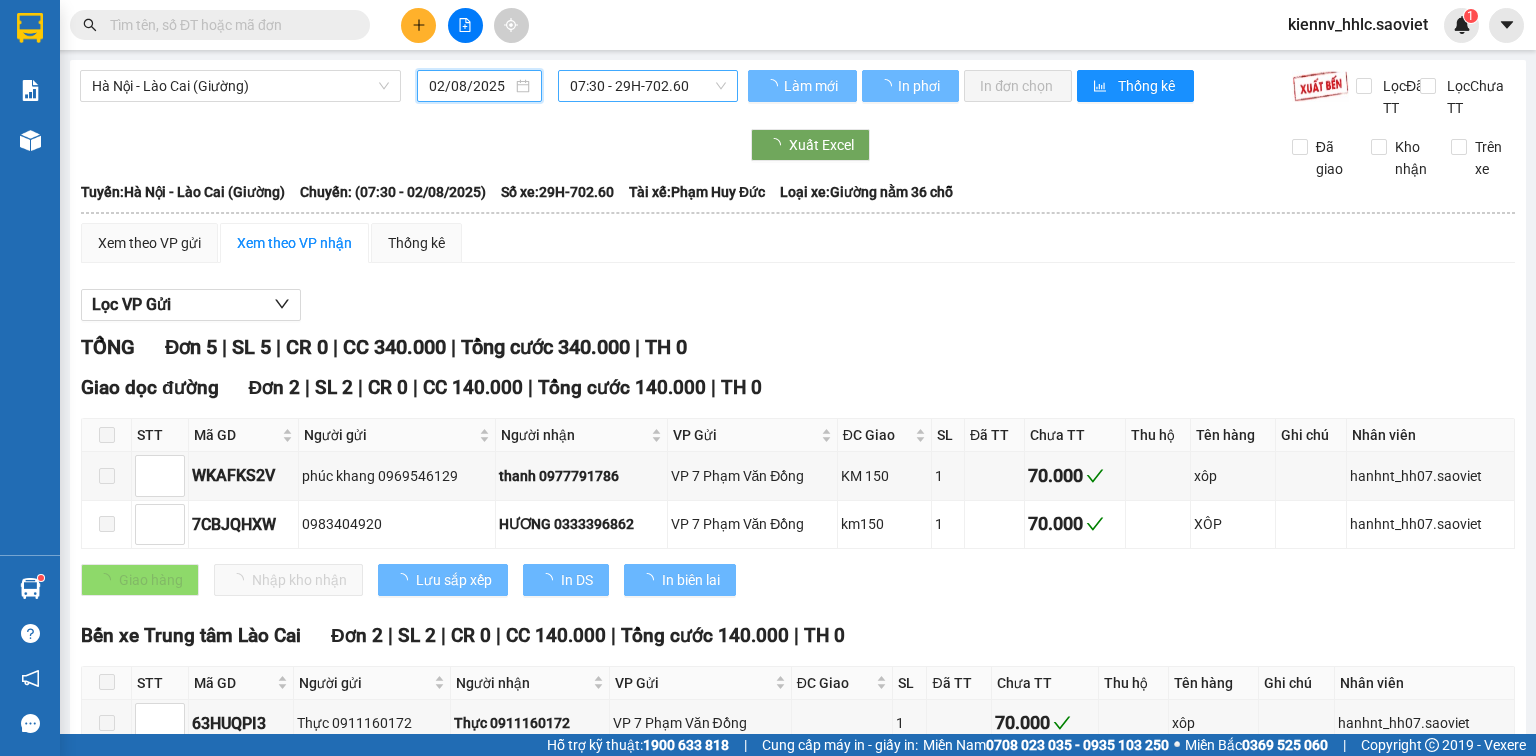 click on "07:30     - 29H-702.60" at bounding box center (648, 86) 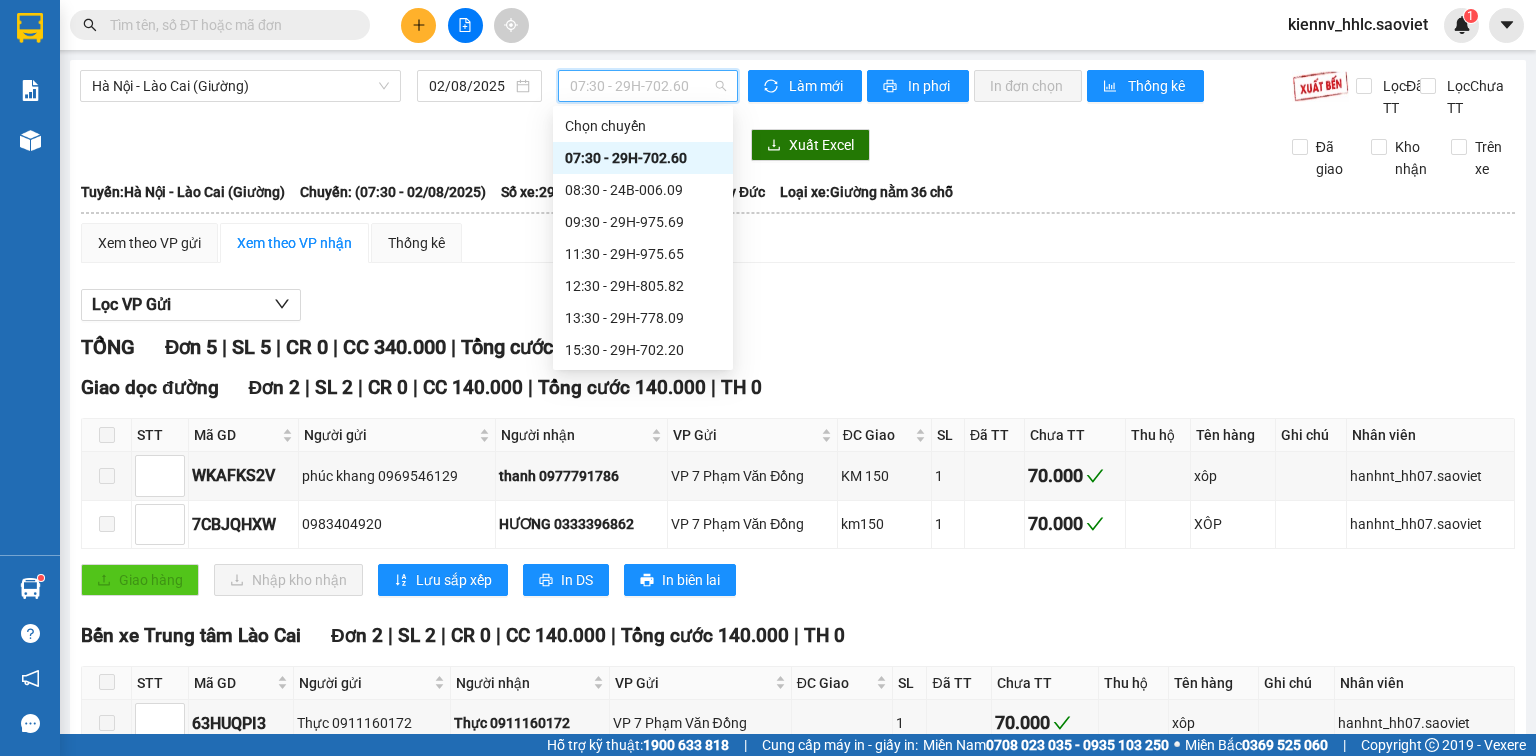 scroll, scrollTop: 192, scrollLeft: 0, axis: vertical 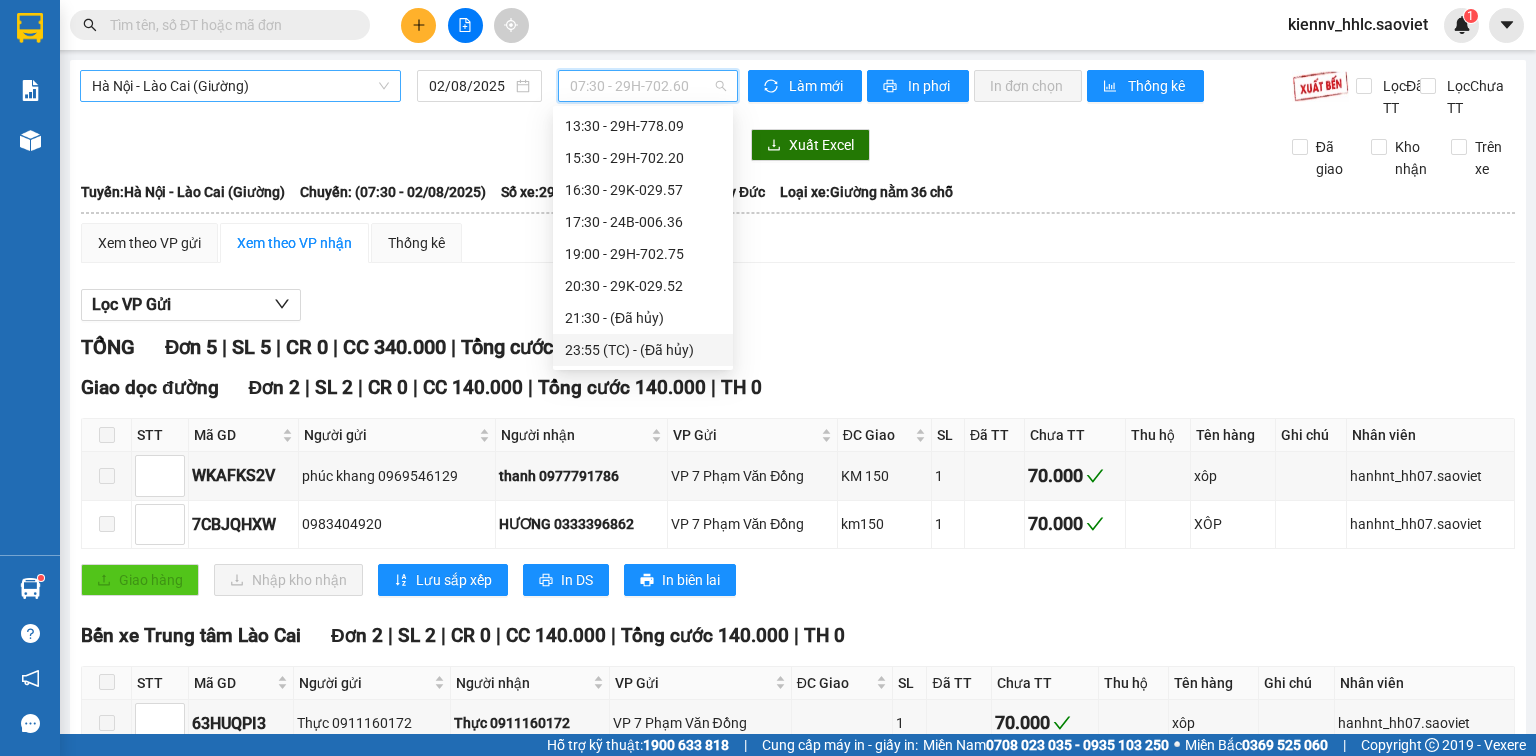 click on "Hà Nội - Lào Cai (Giường)" at bounding box center [240, 86] 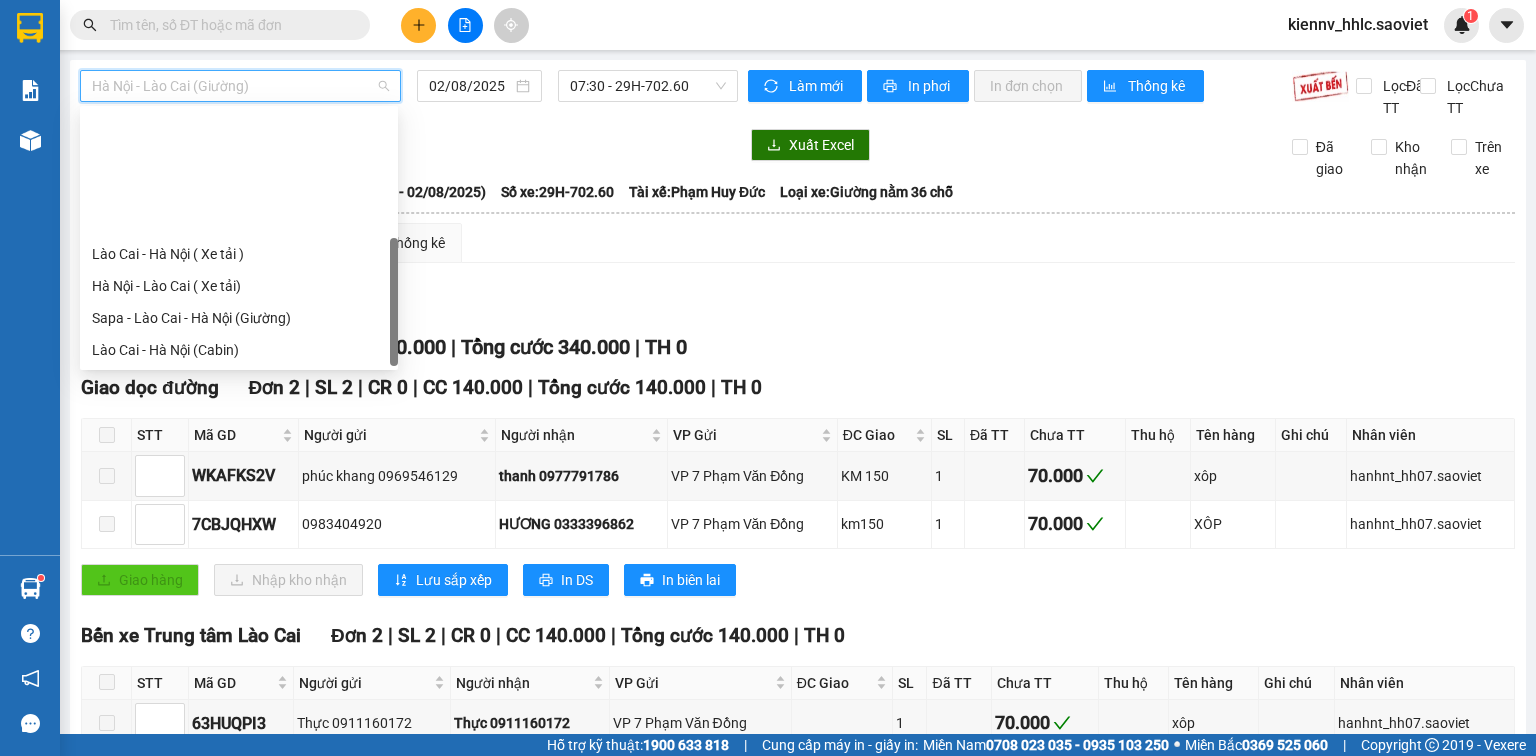 scroll, scrollTop: 160, scrollLeft: 0, axis: vertical 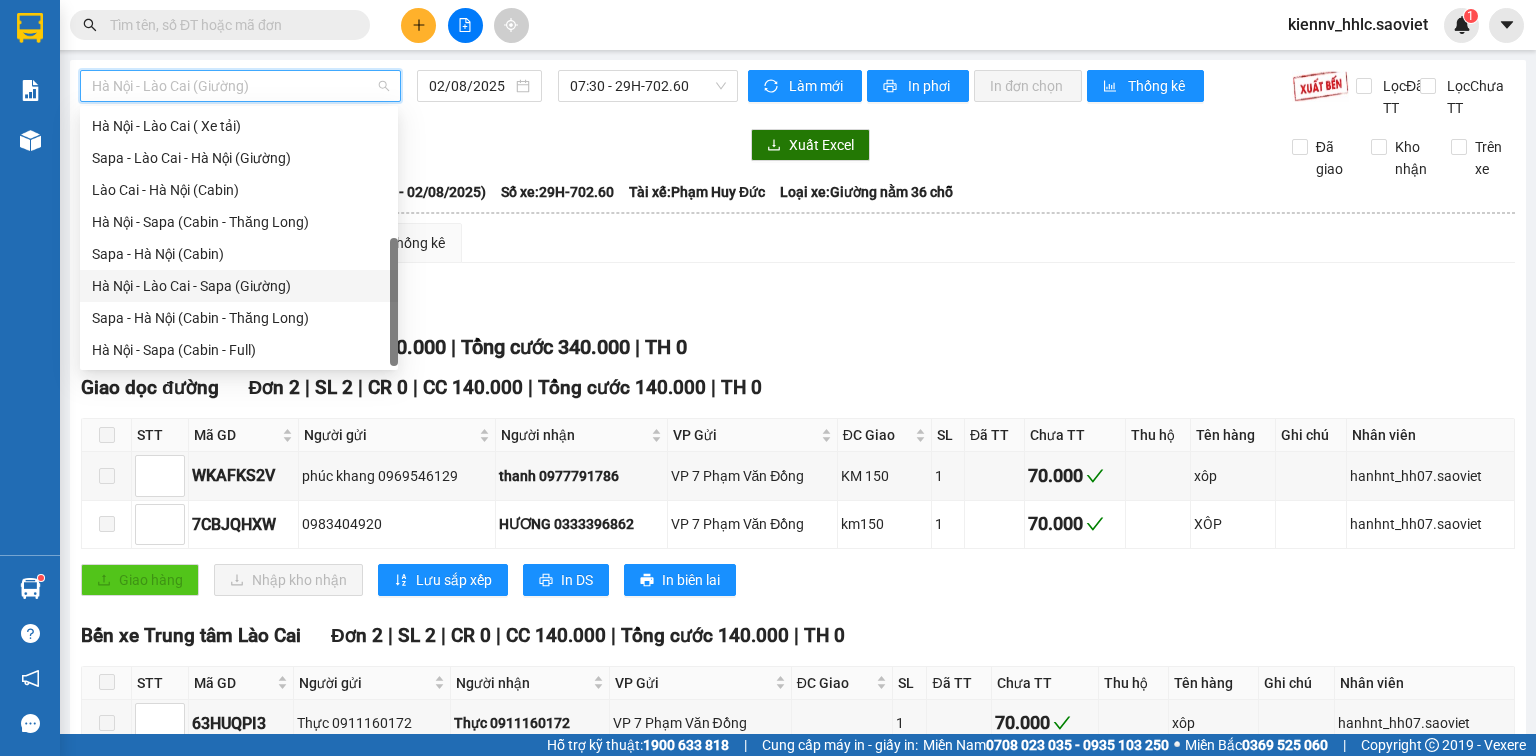 click on "Hà Nội - Lào Cai - Sapa (Giường)" at bounding box center (239, 286) 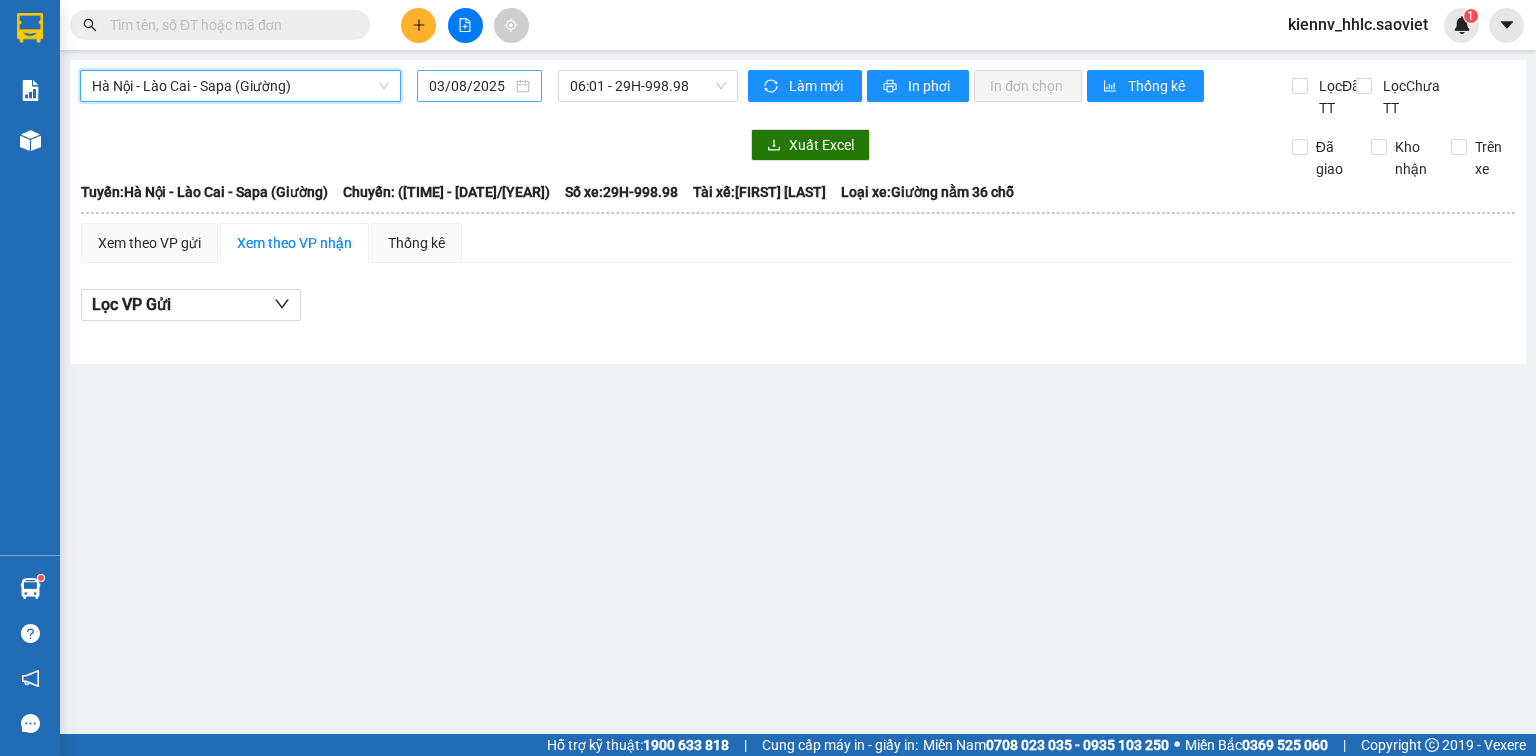 click on "03/08/2025" at bounding box center [479, 86] 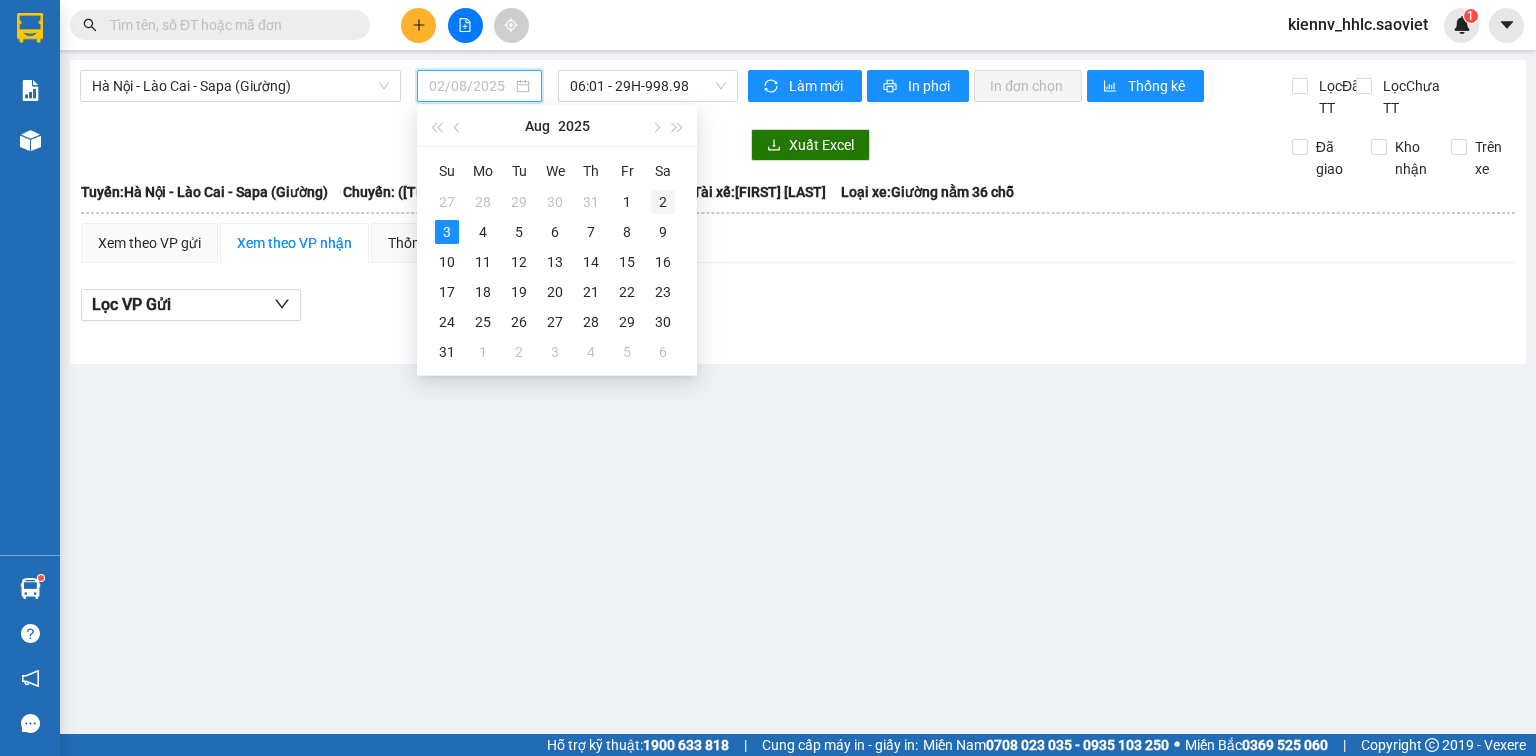 click on "2" at bounding box center [663, 202] 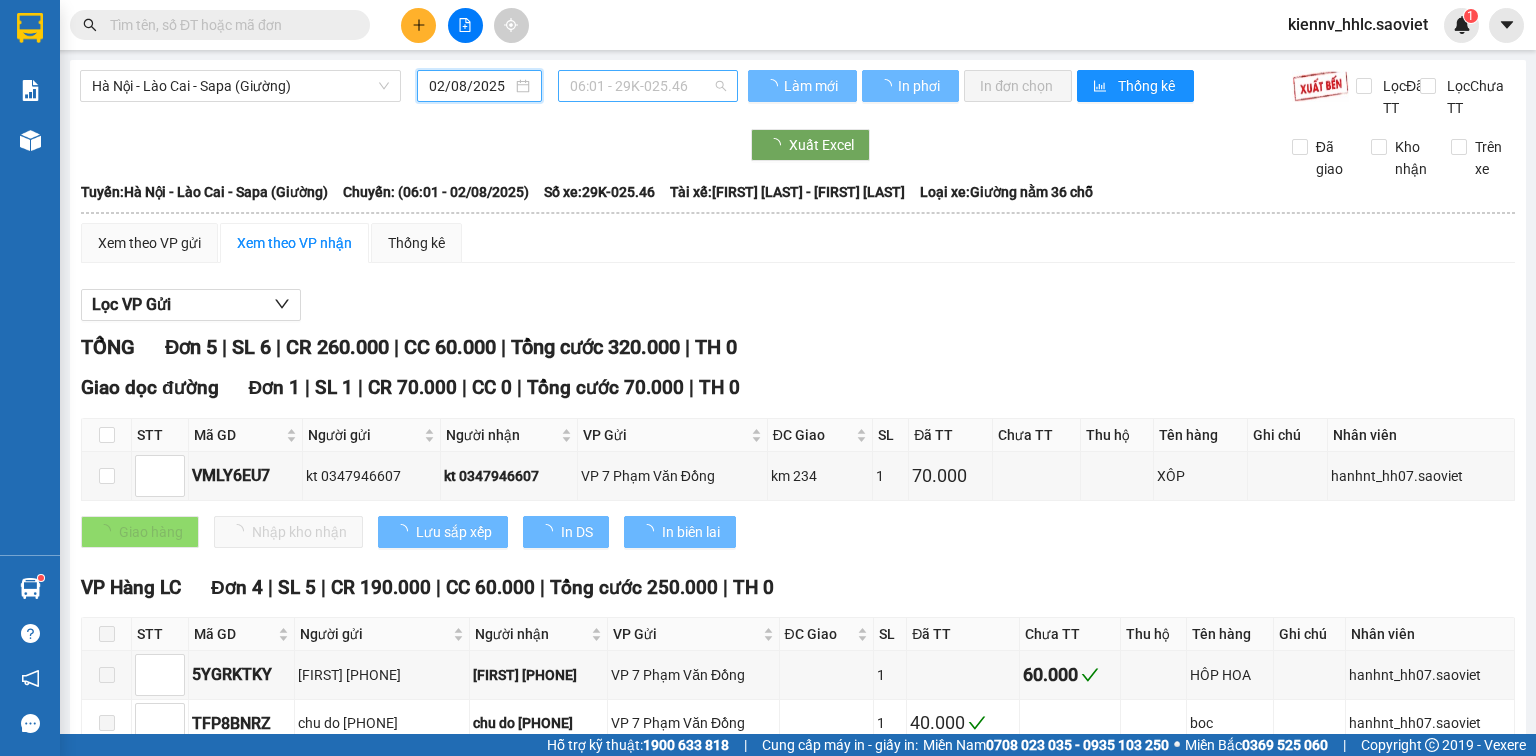 click on "06:01     - 29K-025.46" at bounding box center [648, 86] 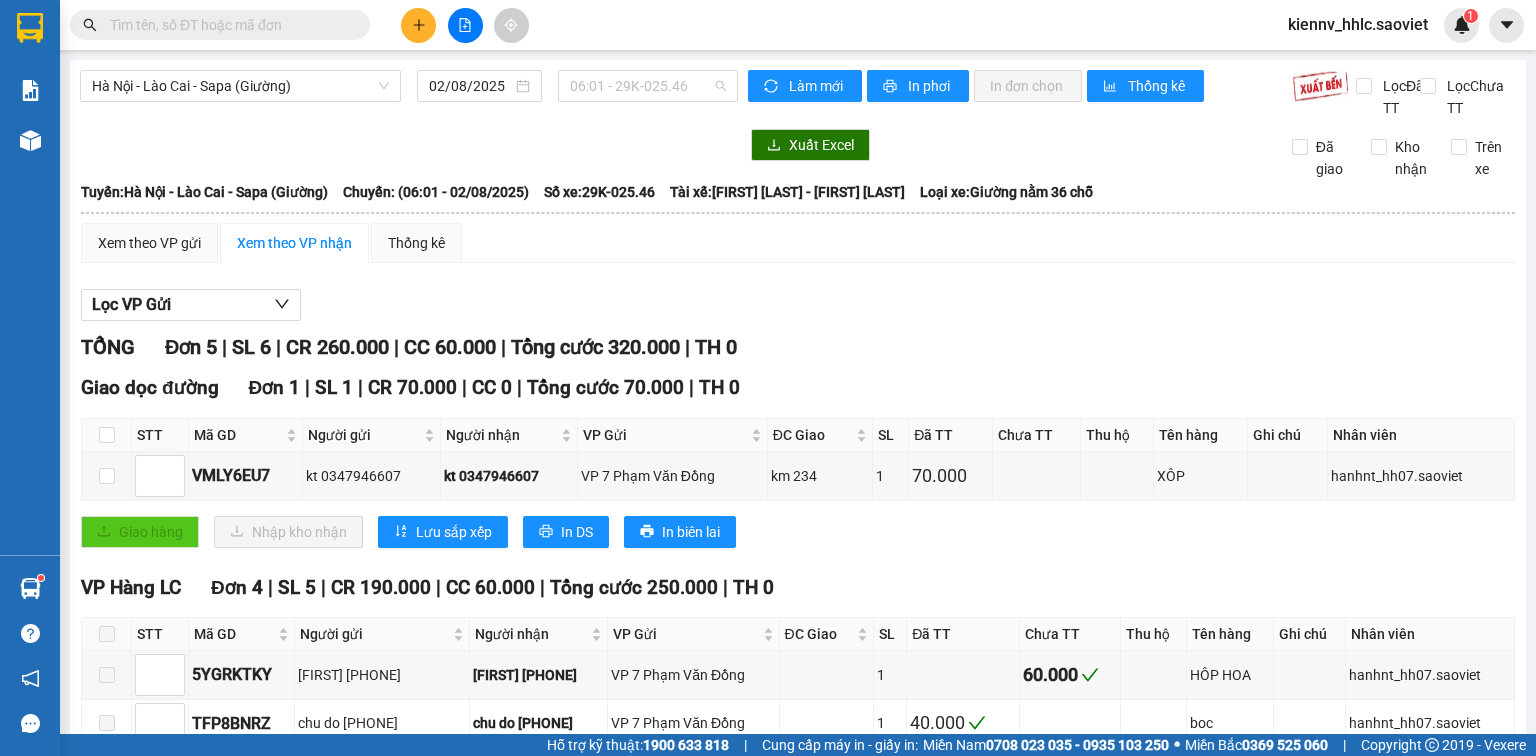 scroll, scrollTop: 0, scrollLeft: 0, axis: both 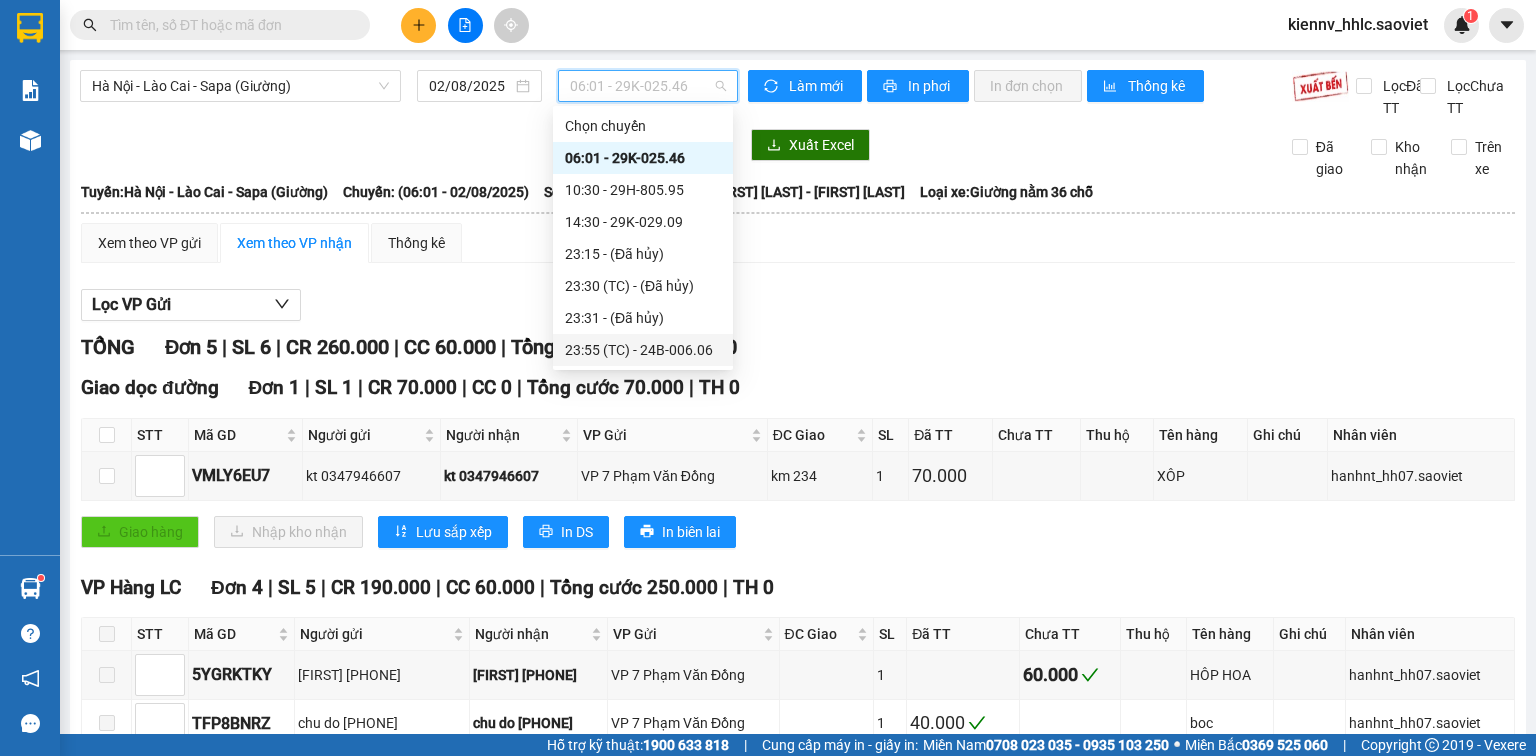 click on "23:55   (TC)   - 24B-006.06" at bounding box center (643, 350) 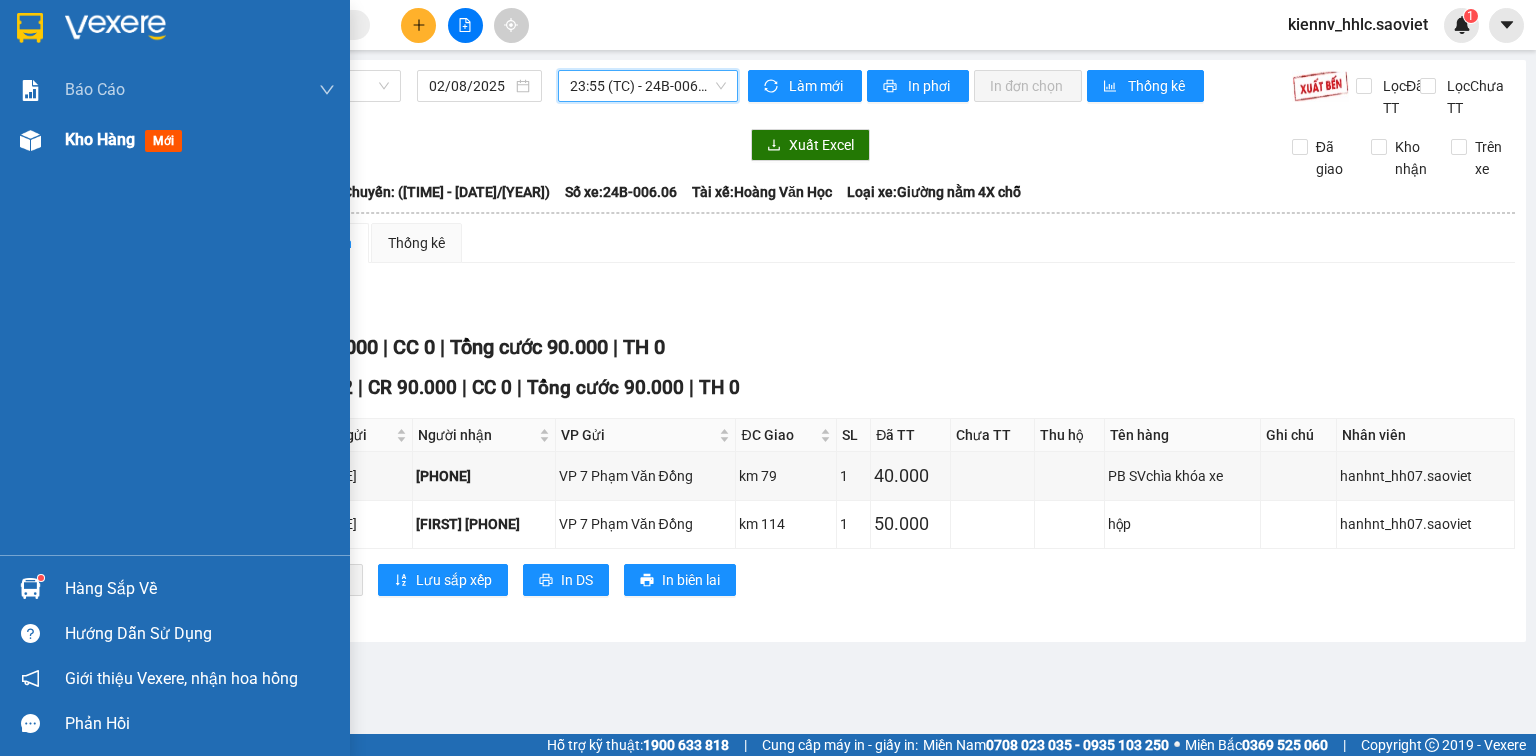 click on "Kho hàng mới" at bounding box center (200, 140) 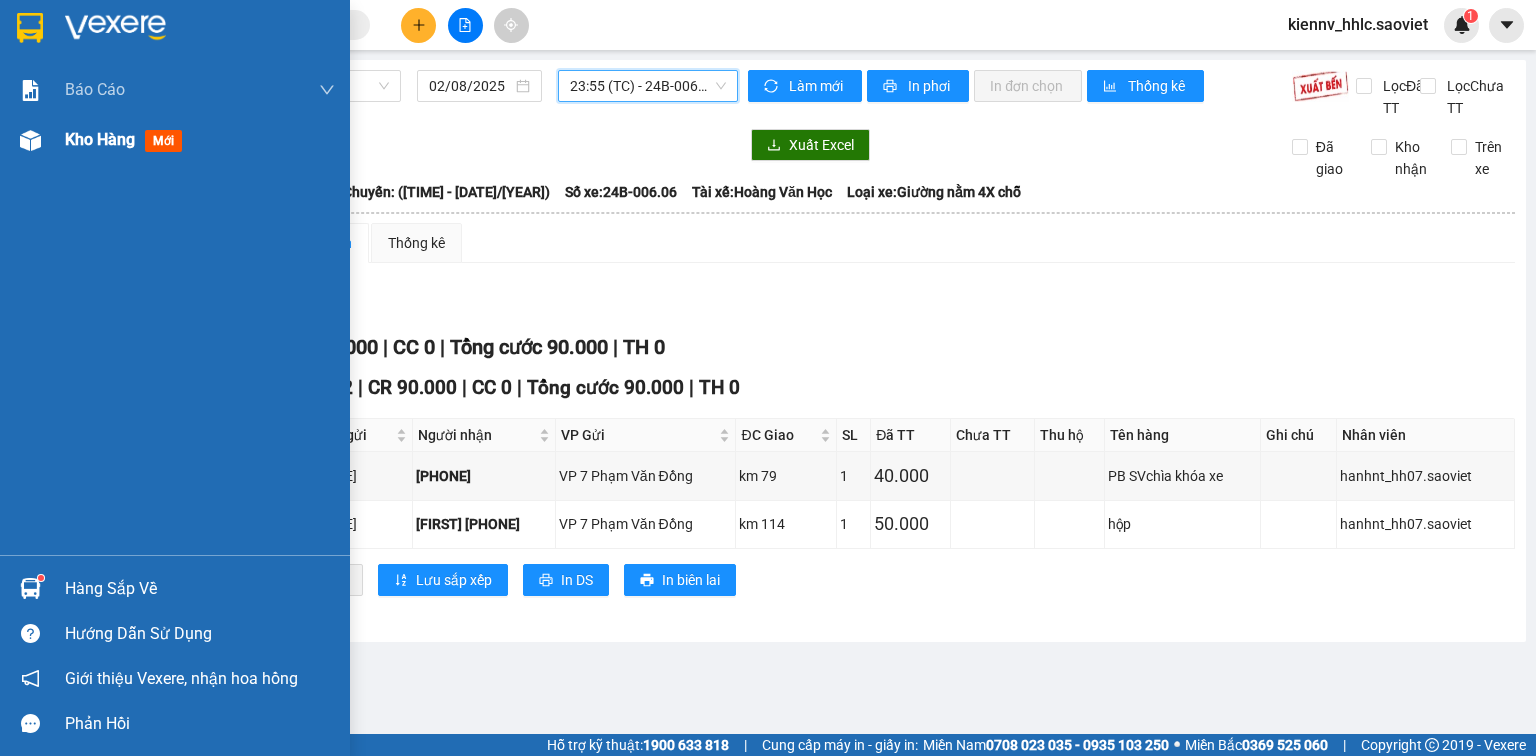 click on "Kho hàng" at bounding box center [100, 139] 